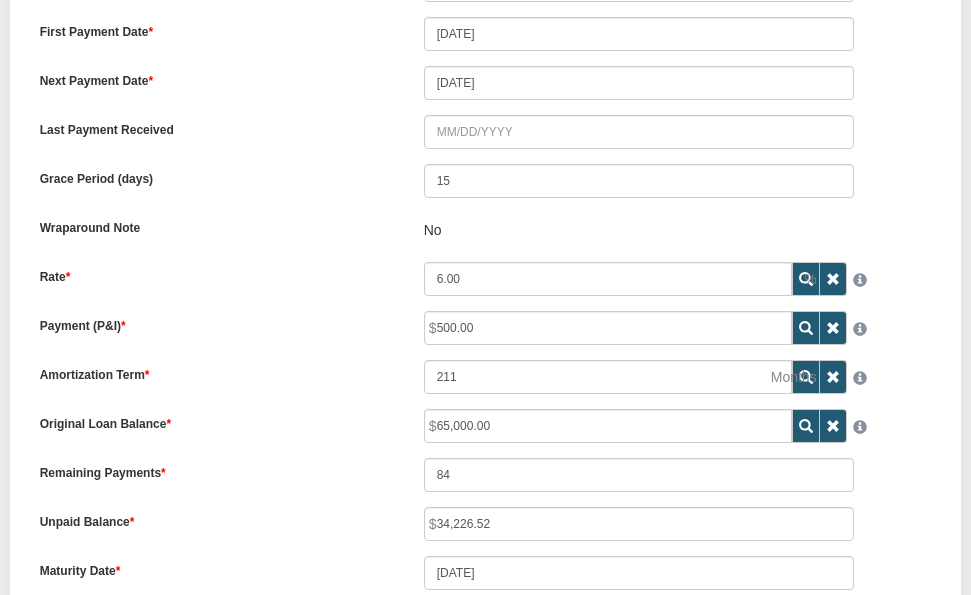 scroll, scrollTop: 719, scrollLeft: 0, axis: vertical 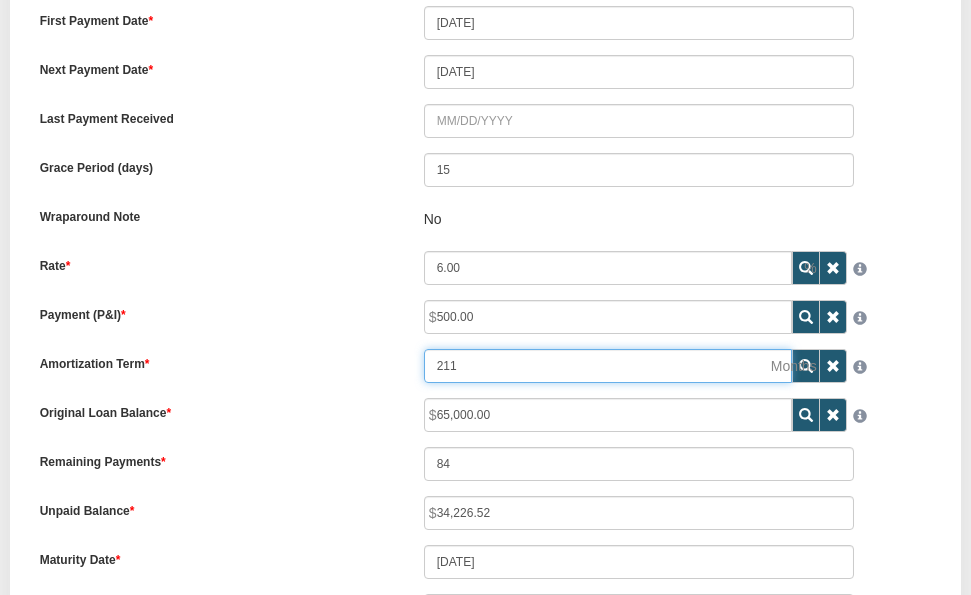drag, startPoint x: 469, startPoint y: 361, endPoint x: 404, endPoint y: 369, distance: 65.490456 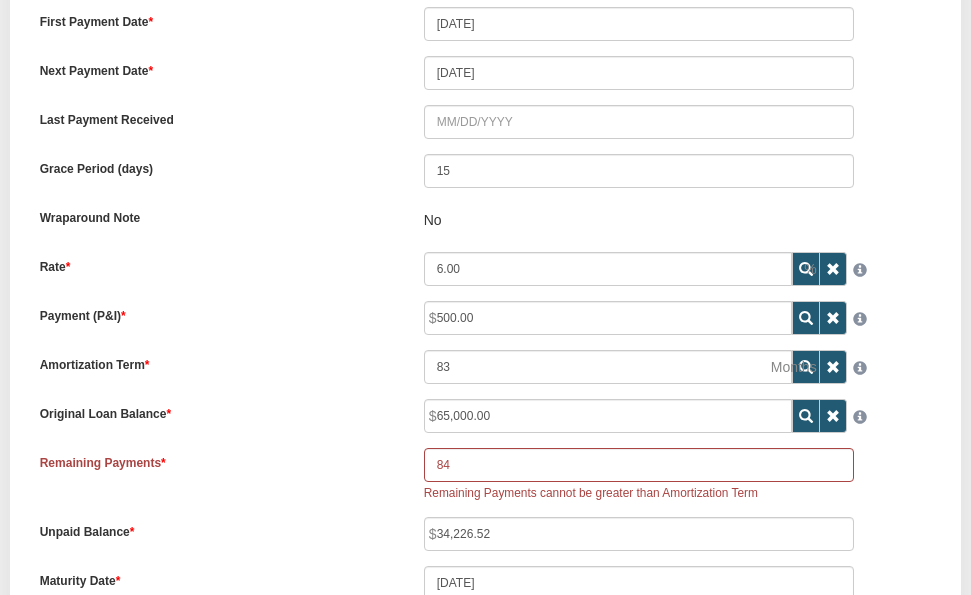 click at bounding box center [806, 367] 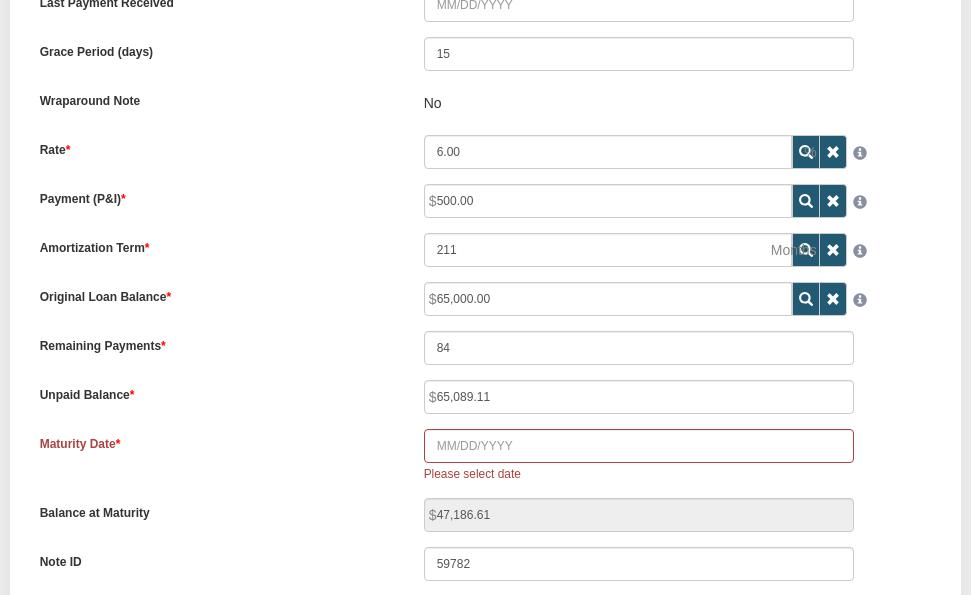 scroll, scrollTop: 836, scrollLeft: 0, axis: vertical 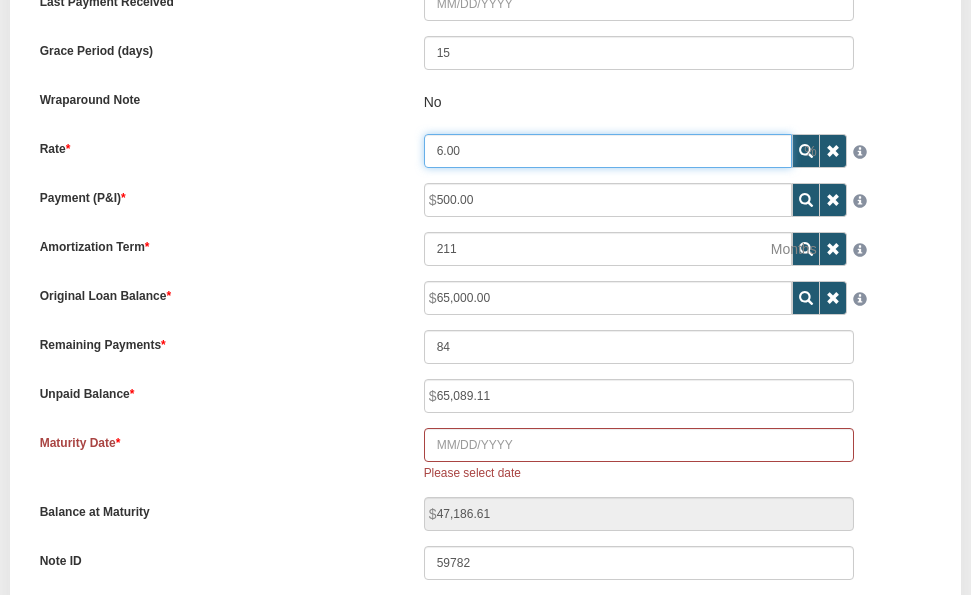 drag, startPoint x: 472, startPoint y: 149, endPoint x: 393, endPoint y: 144, distance: 79.15807 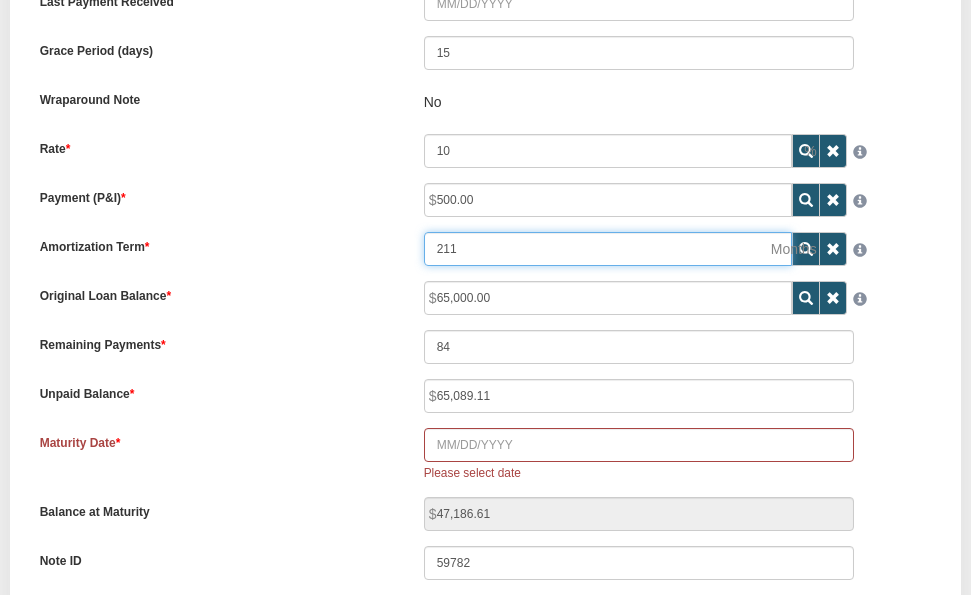 type on "10.00" 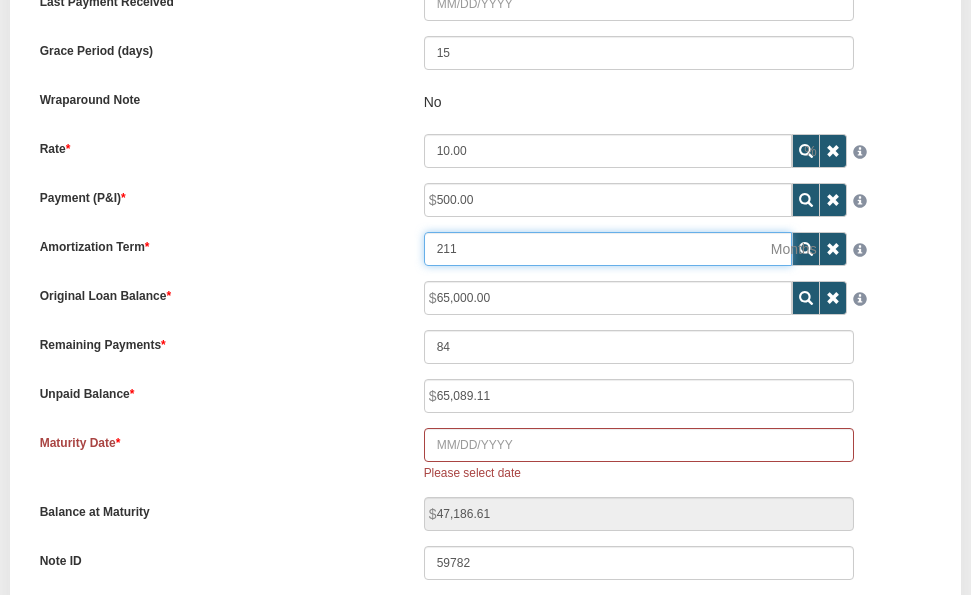 drag, startPoint x: 467, startPoint y: 249, endPoint x: 412, endPoint y: 249, distance: 55 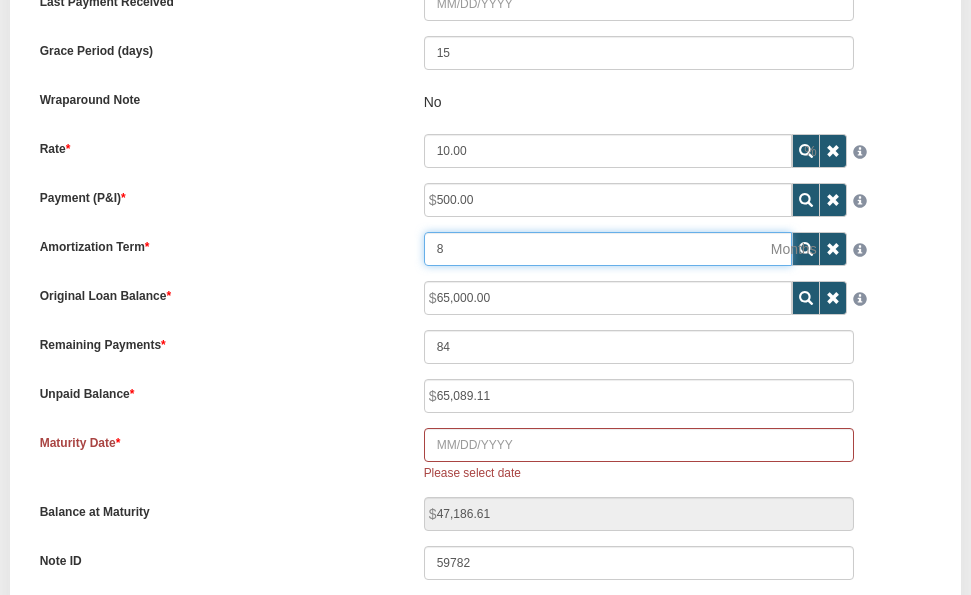 type on "84" 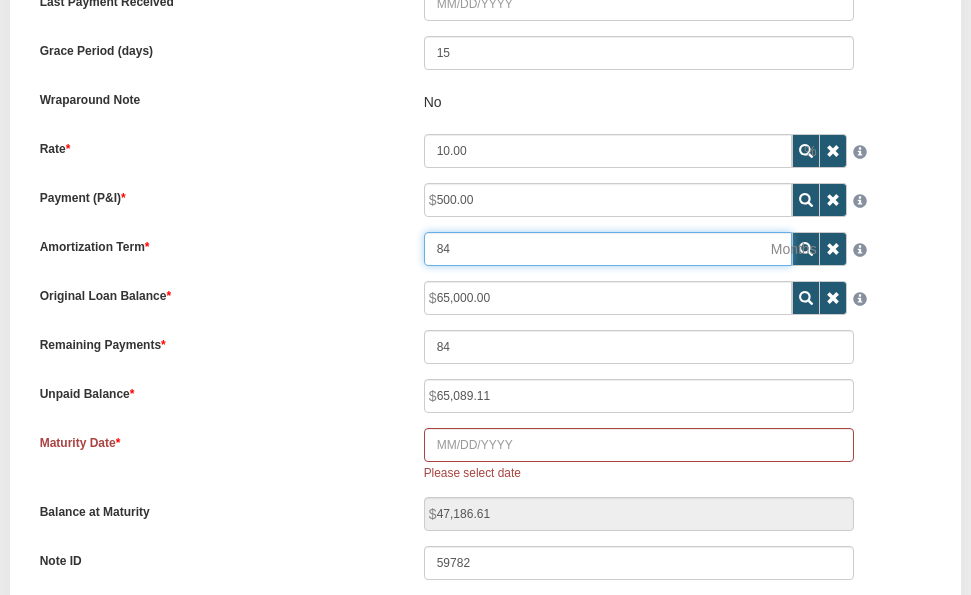 type on "30,118.33" 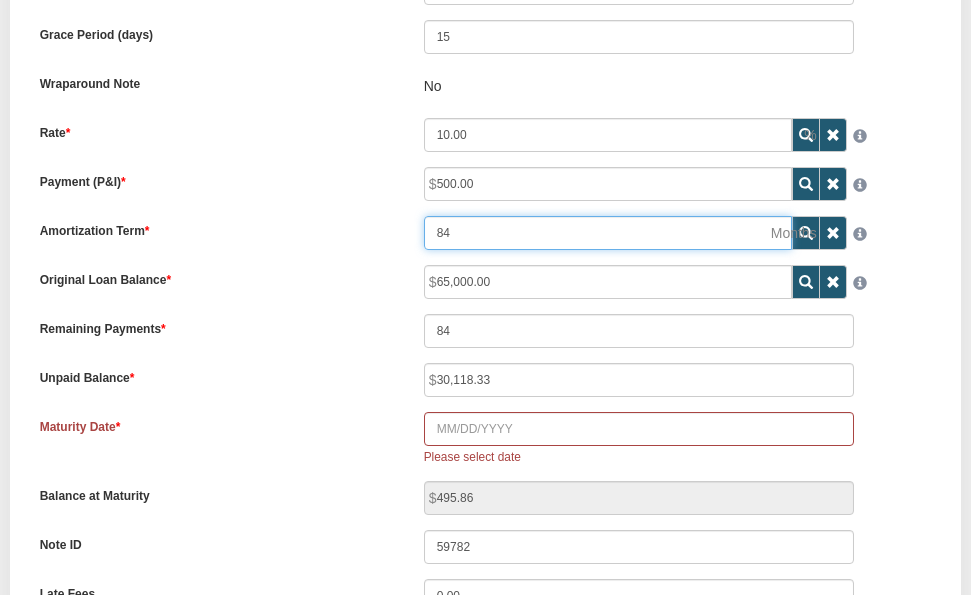 scroll, scrollTop: 856, scrollLeft: 0, axis: vertical 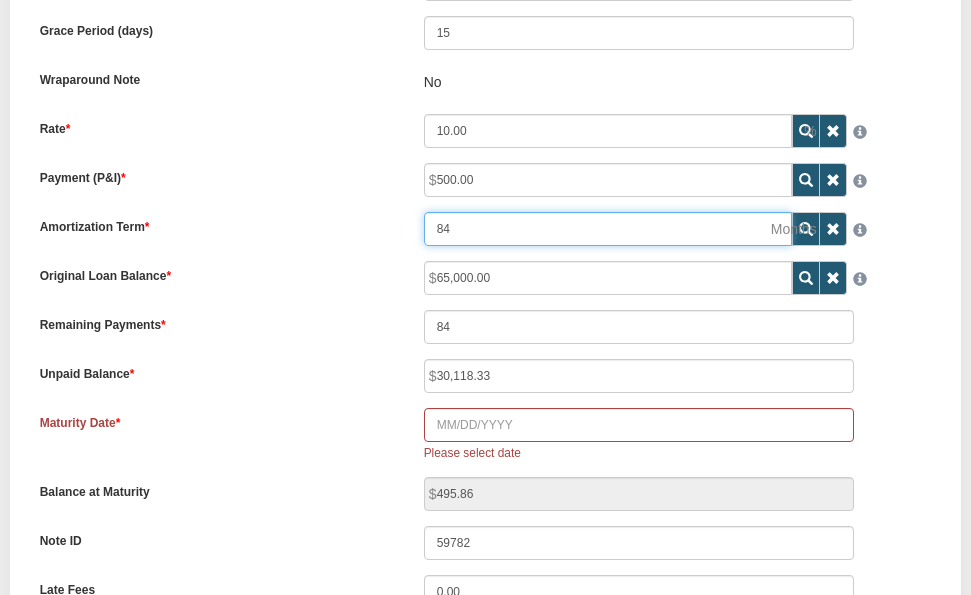 type on "84" 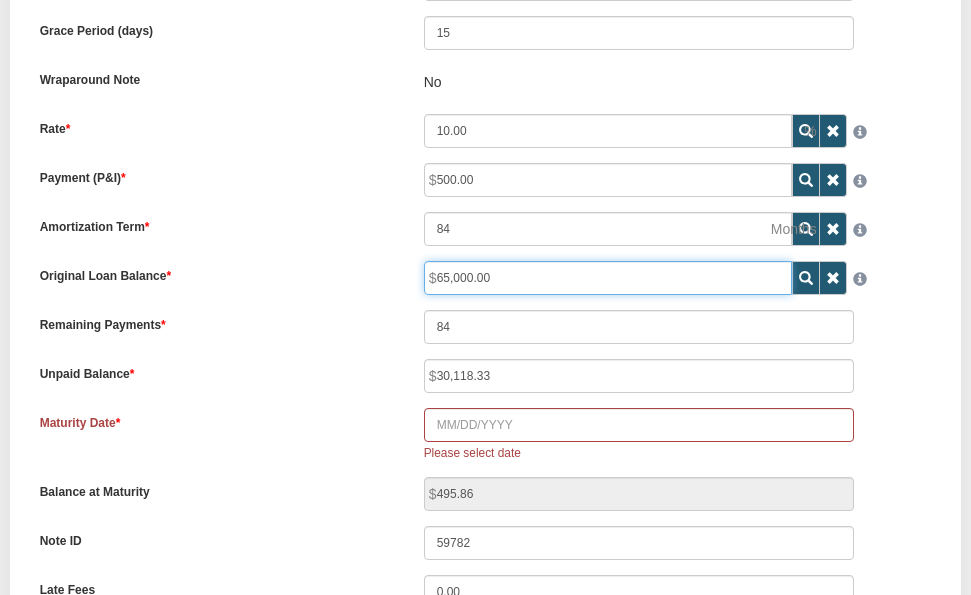 drag, startPoint x: 492, startPoint y: 278, endPoint x: 407, endPoint y: 279, distance: 85.00588 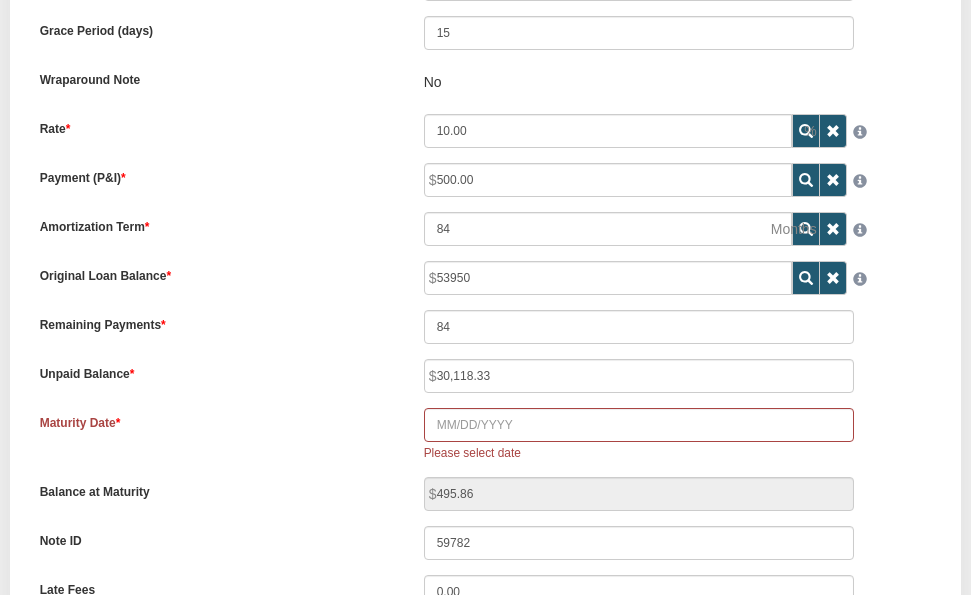 type on "53,950.00" 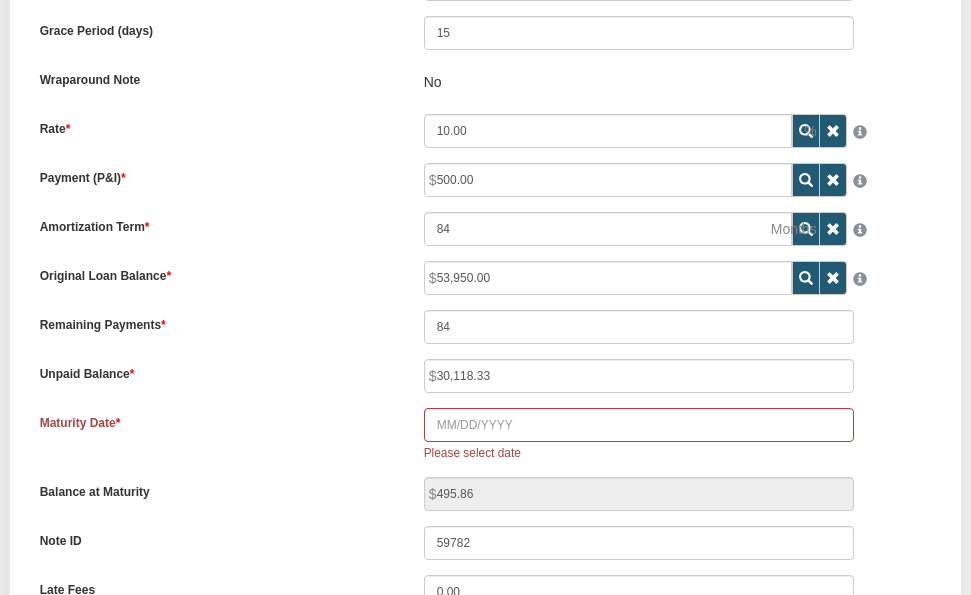 click on "Rate
10.00
Payment (P&I)
500.00" at bounding box center (486, 344) 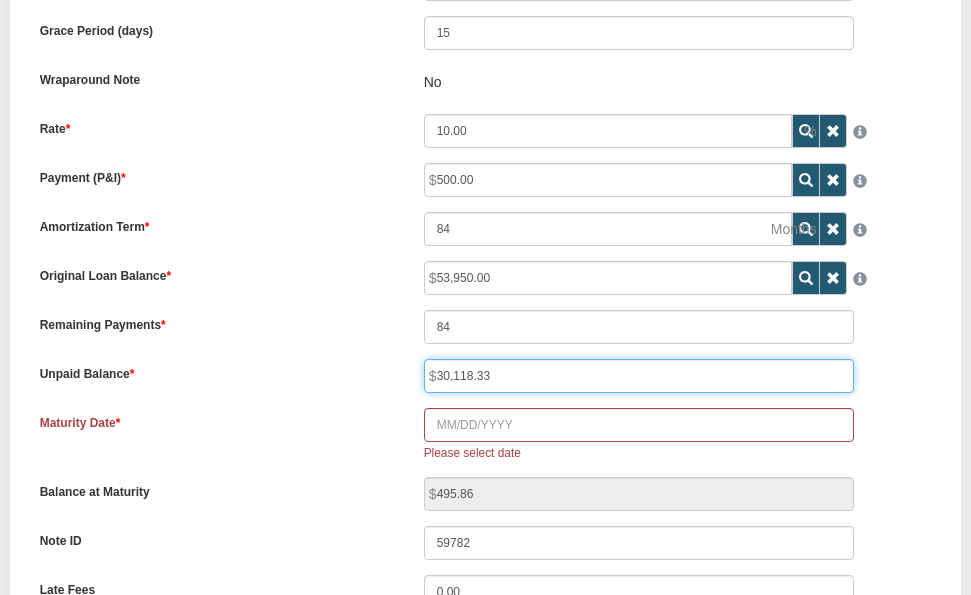 drag, startPoint x: 509, startPoint y: 377, endPoint x: 401, endPoint y: 409, distance: 112.64102 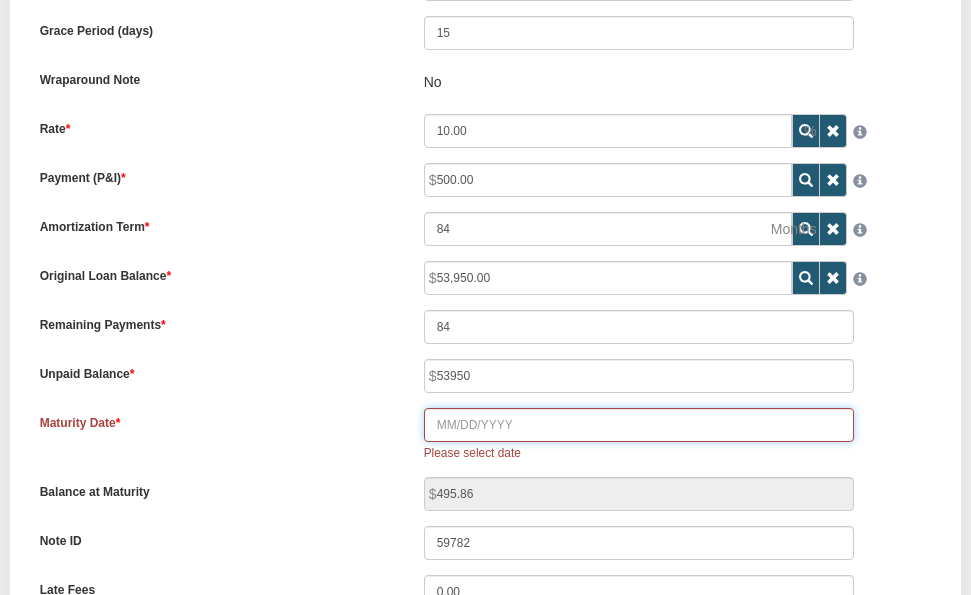 click on "Maturity Date" at bounding box center [639, 425] 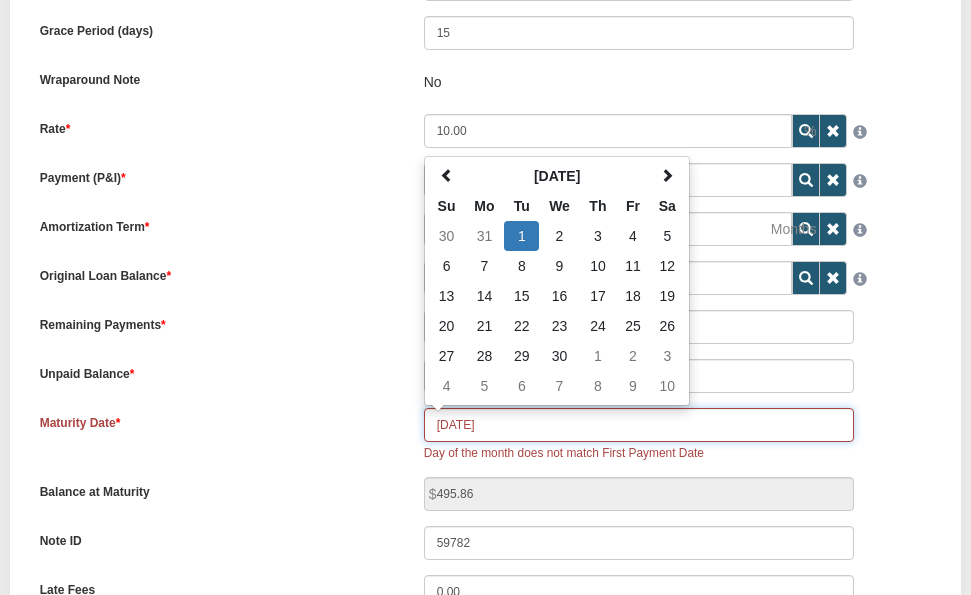 click on "04/01/2031" at bounding box center (639, 425) 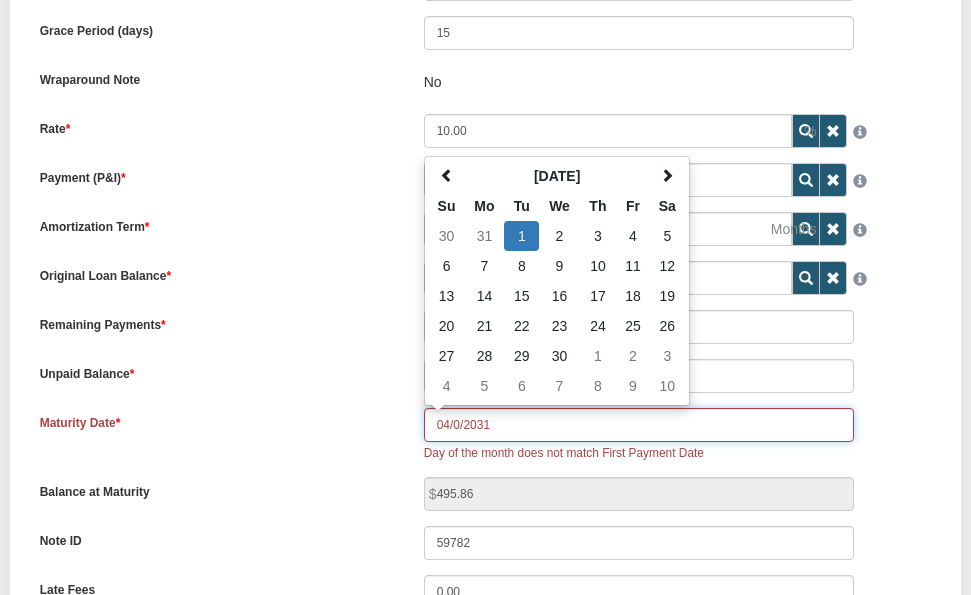 type on "30,118.33" 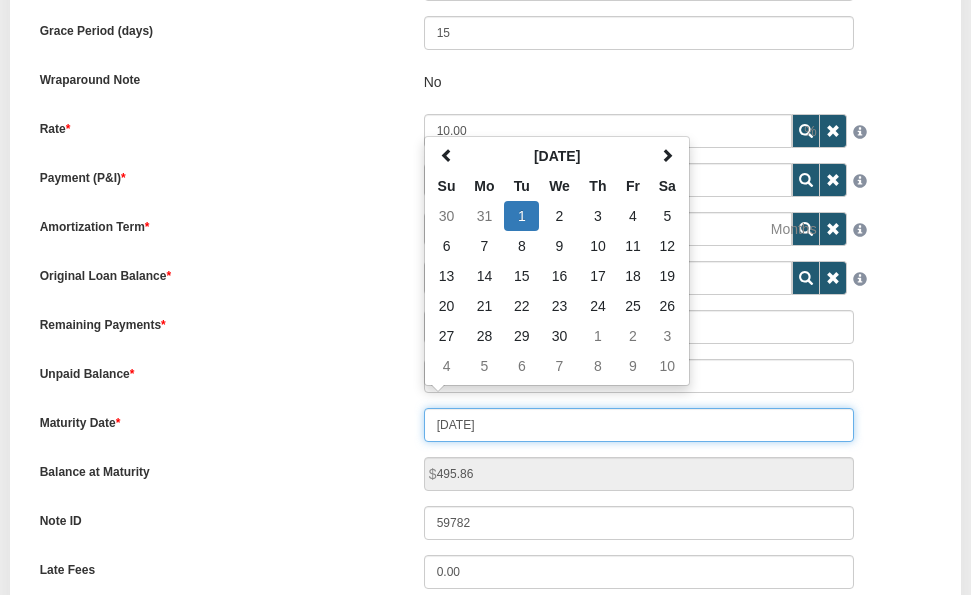 scroll, scrollTop: 855, scrollLeft: 0, axis: vertical 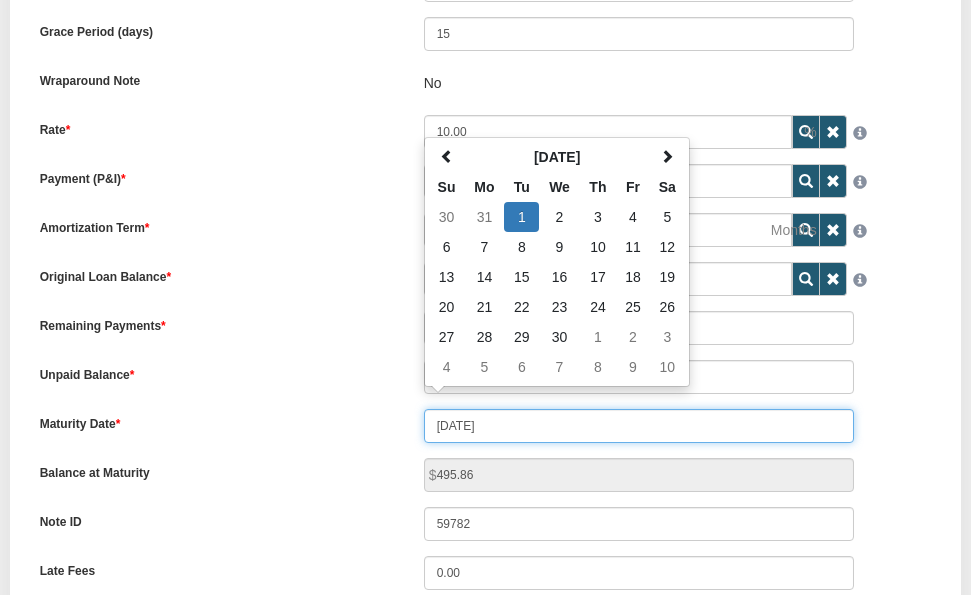 type on "04/20/2031" 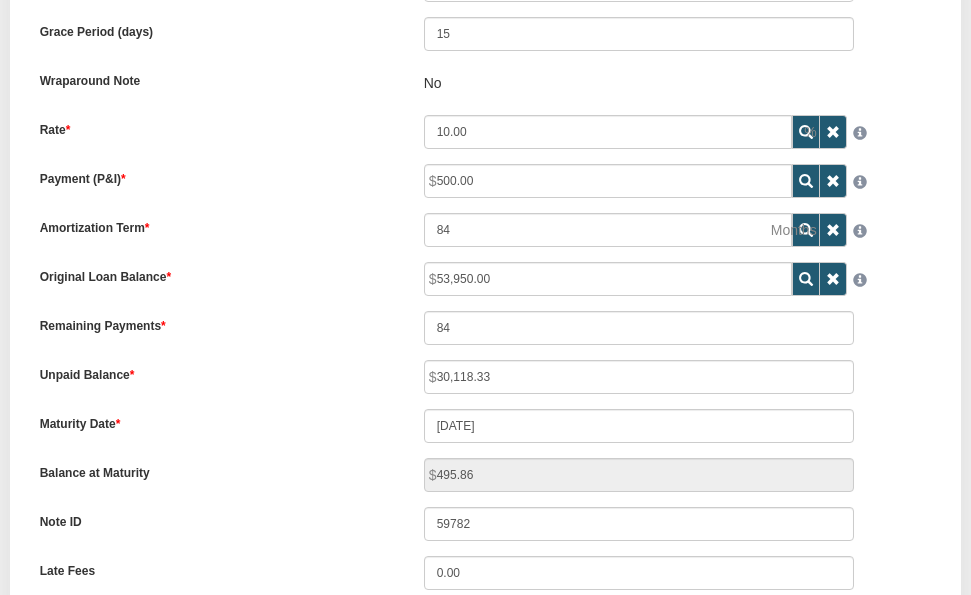 click on "Maturity Date
04/20/2031" at bounding box center [486, 426] 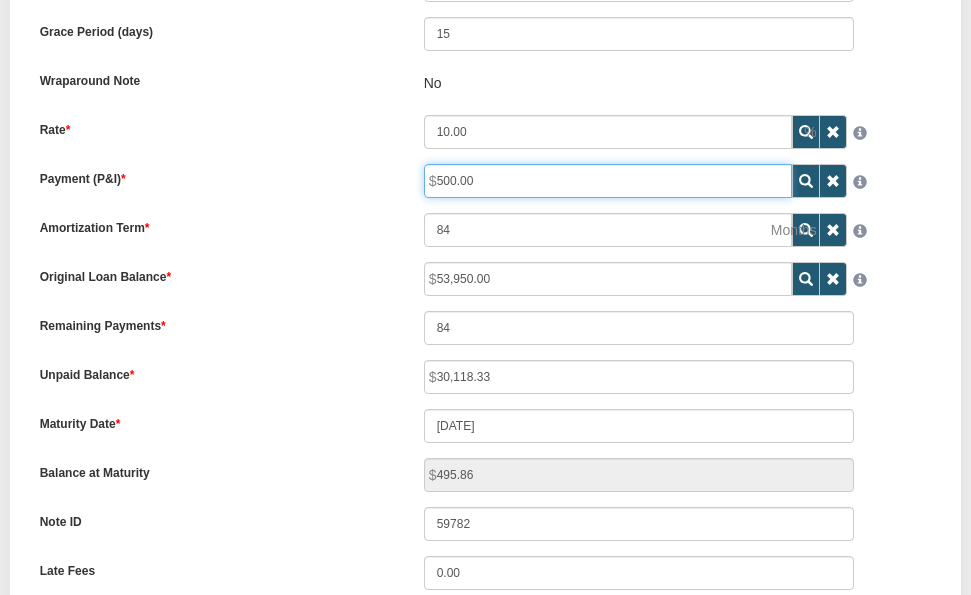 drag, startPoint x: 479, startPoint y: 180, endPoint x: 440, endPoint y: 204, distance: 45.79301 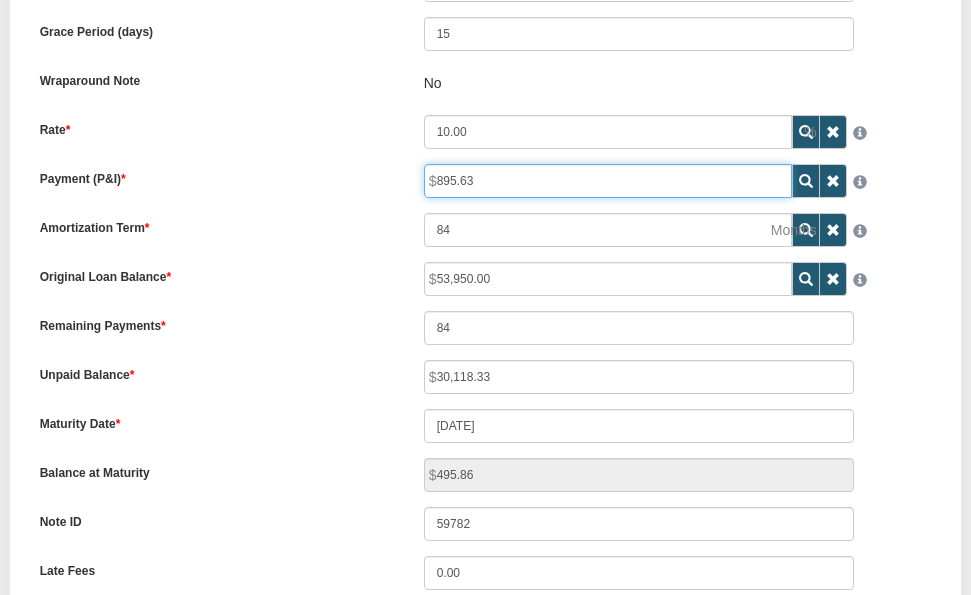 type on "895.63" 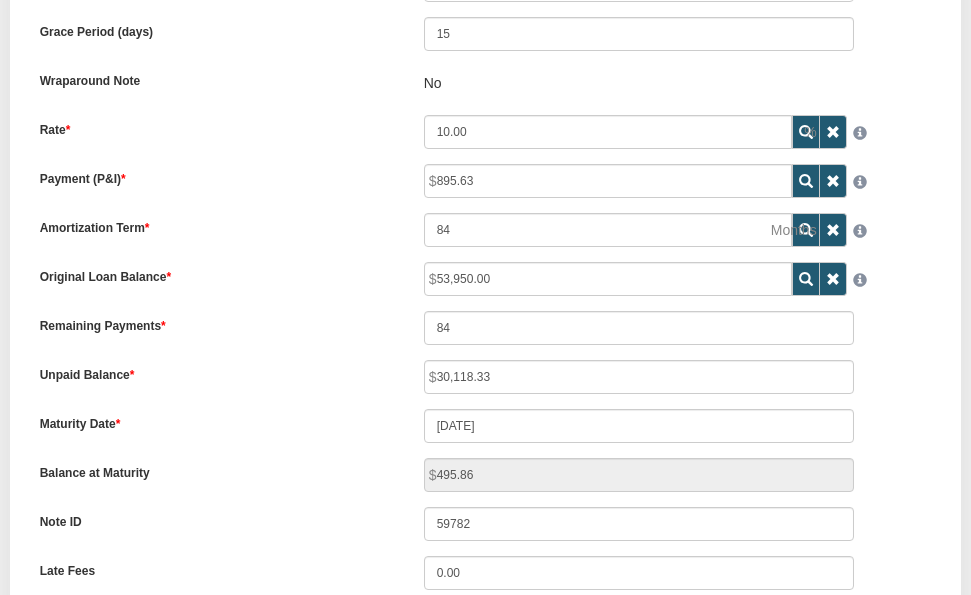 click on "Unpaid Balance
30,118.33" at bounding box center (486, 377) 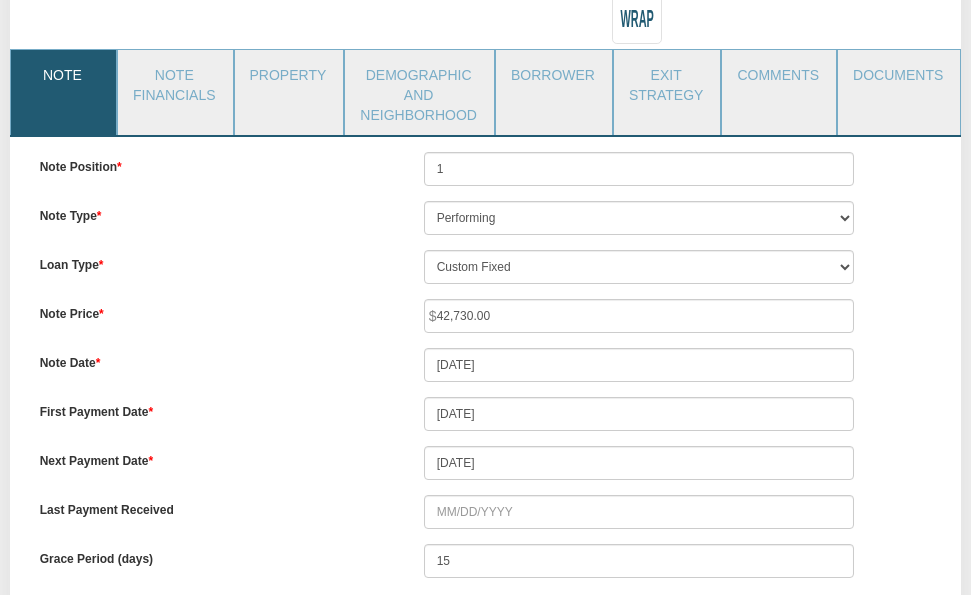 scroll, scrollTop: 333, scrollLeft: 0, axis: vertical 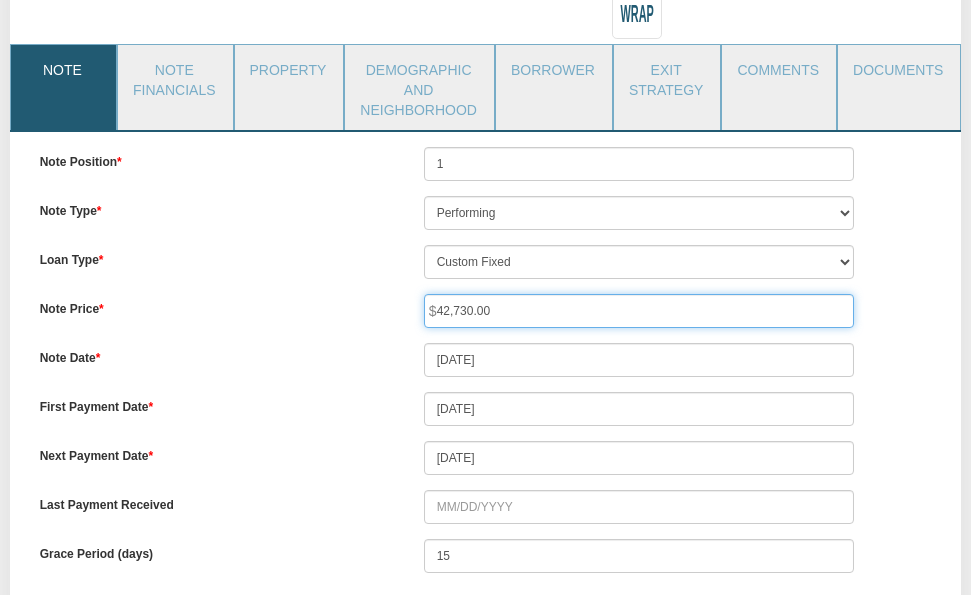 drag, startPoint x: 506, startPoint y: 311, endPoint x: 428, endPoint y: 313, distance: 78.025635 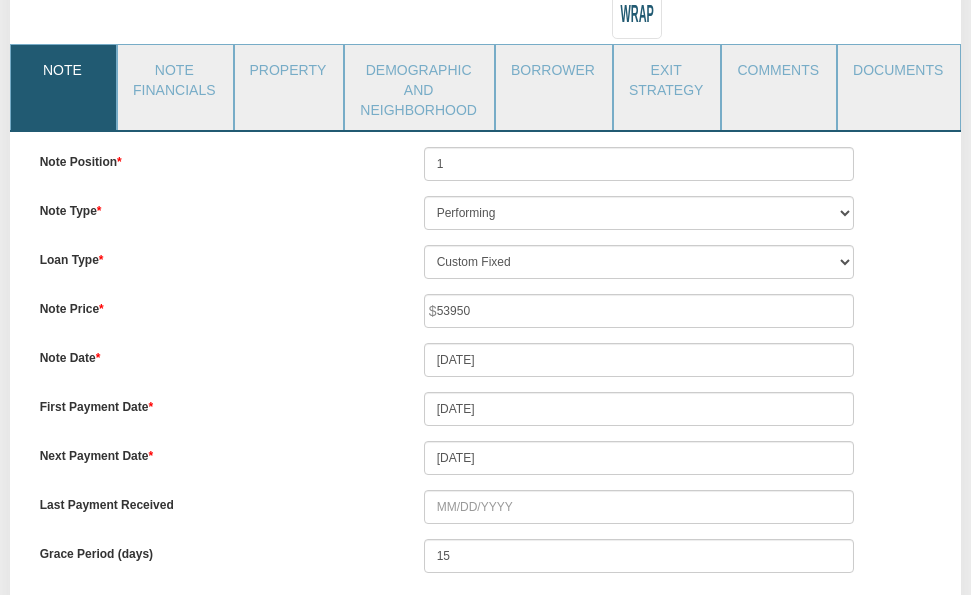 type on "53,950.00" 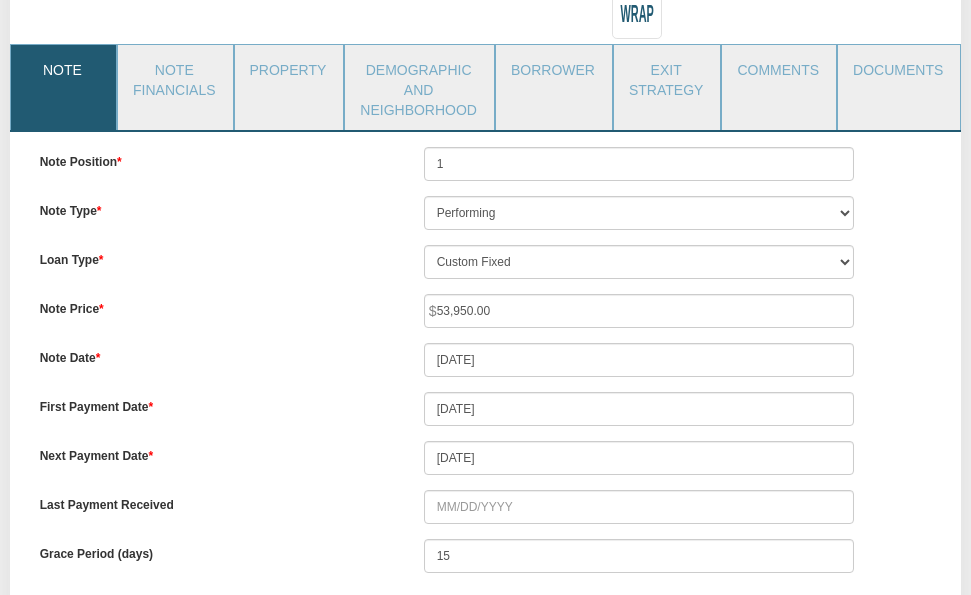 click on "Note Date
01/29/2024" at bounding box center (486, 360) 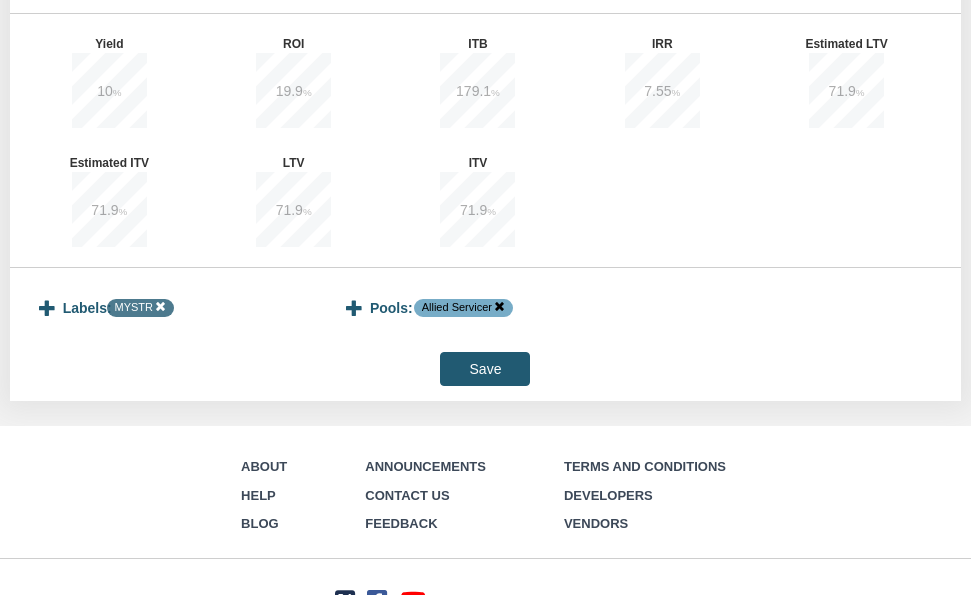 scroll, scrollTop: 2087, scrollLeft: 0, axis: vertical 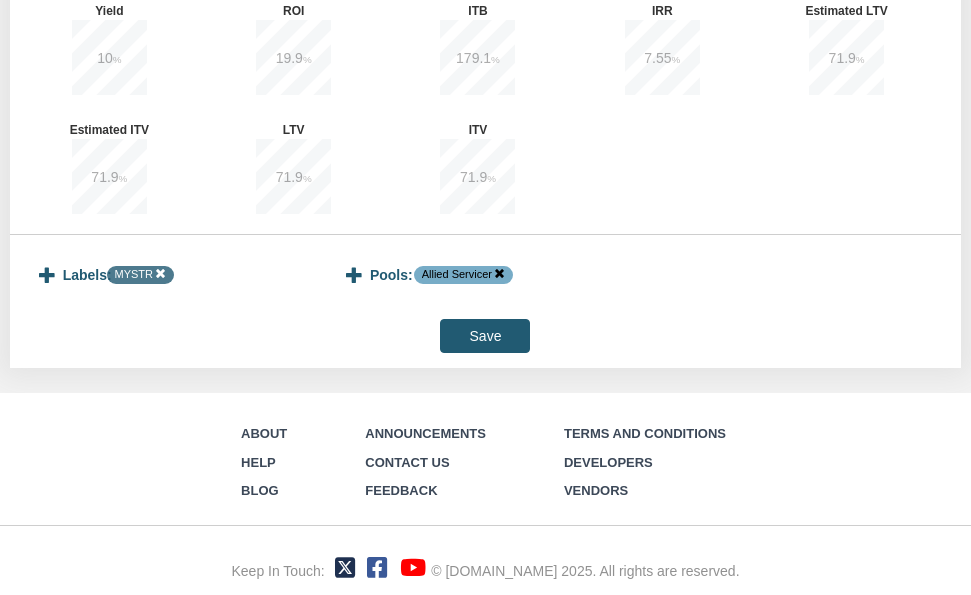 click on "Save" at bounding box center (485, 336) 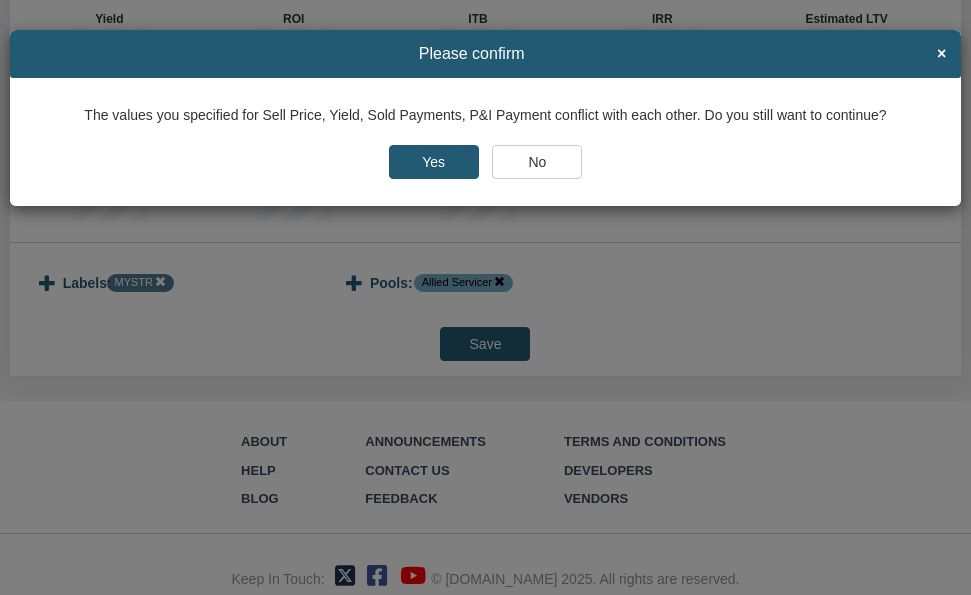click on "No" at bounding box center [537, 162] 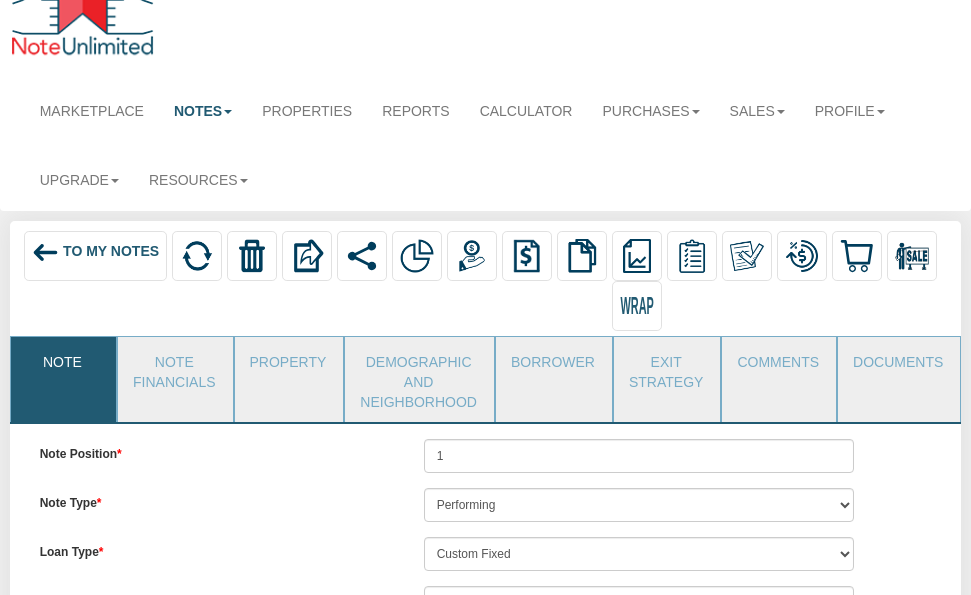 scroll, scrollTop: 0, scrollLeft: 0, axis: both 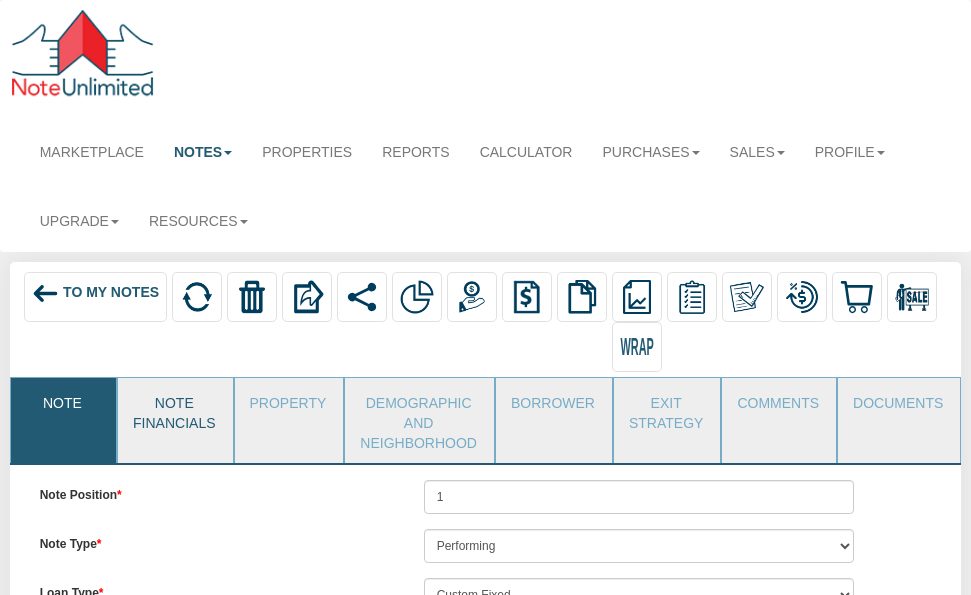 click on "Note Financials" at bounding box center (174, 410) 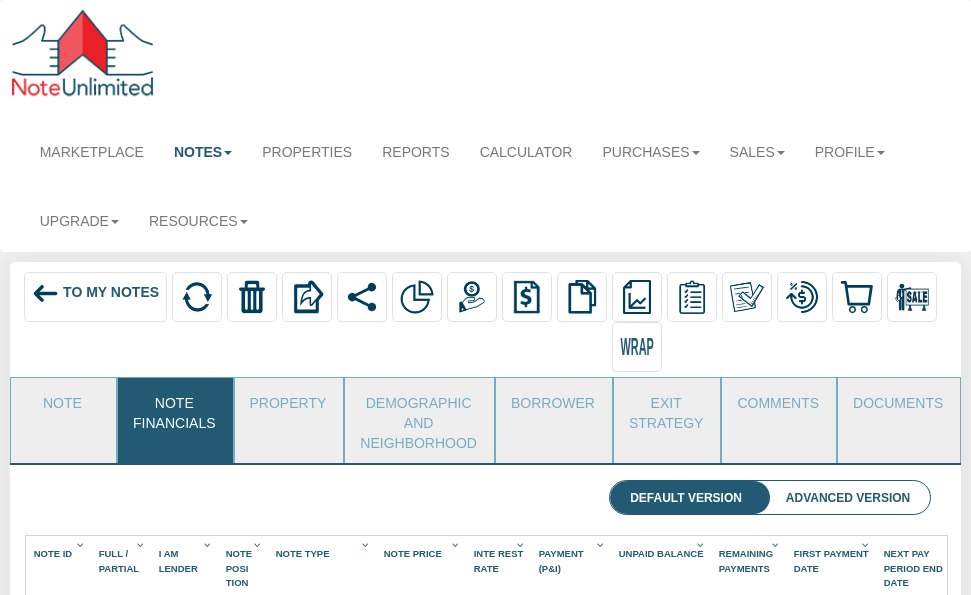 scroll, scrollTop: 142, scrollLeft: 0, axis: vertical 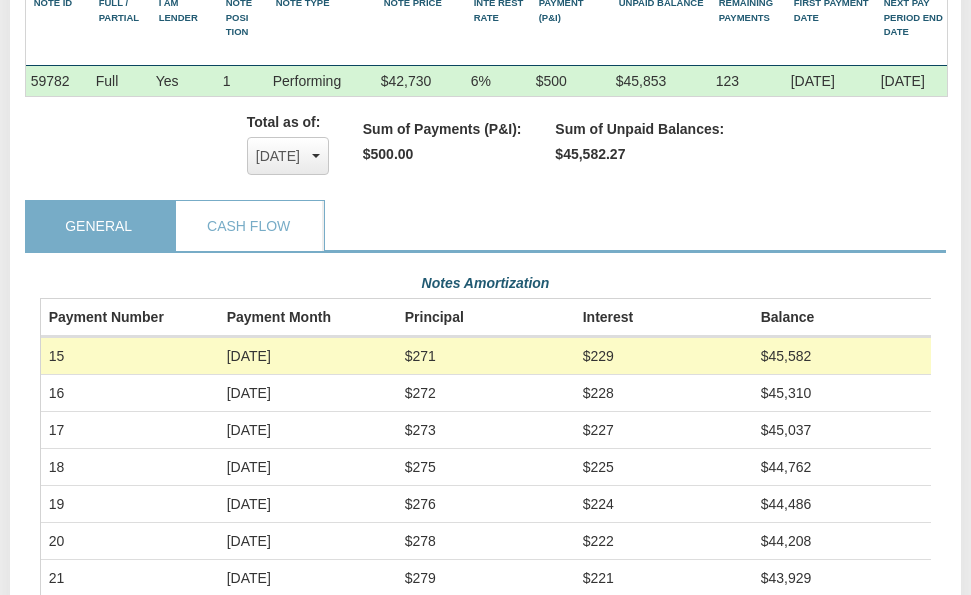 click at bounding box center (316, 156) 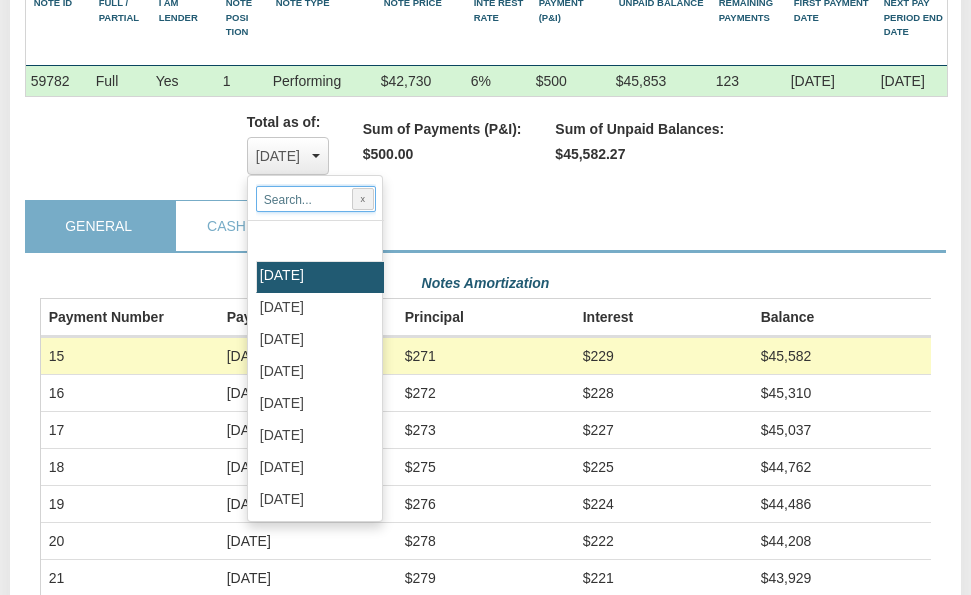 scroll, scrollTop: 544, scrollLeft: 0, axis: vertical 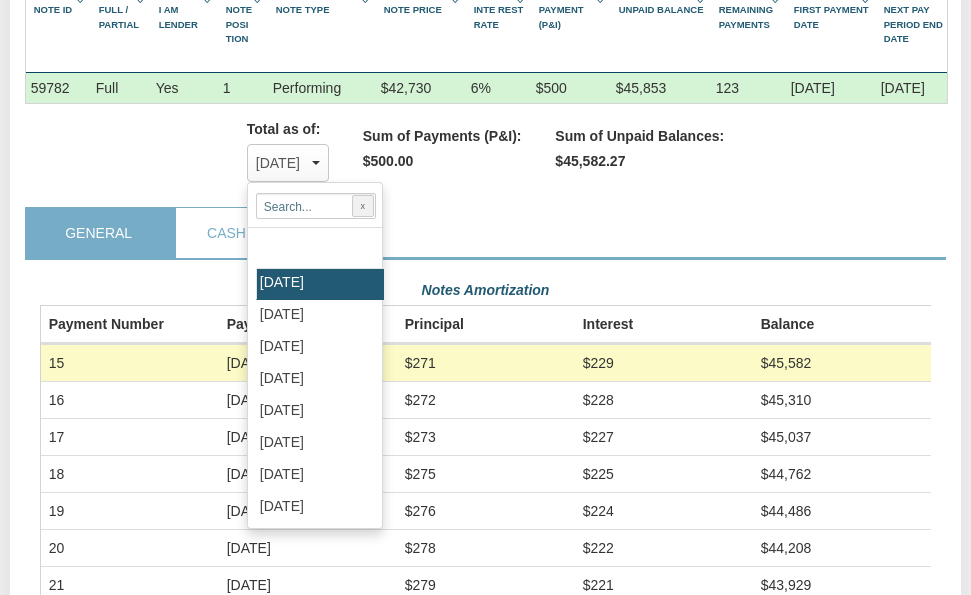click on "[DATE]" at bounding box center (282, 282) 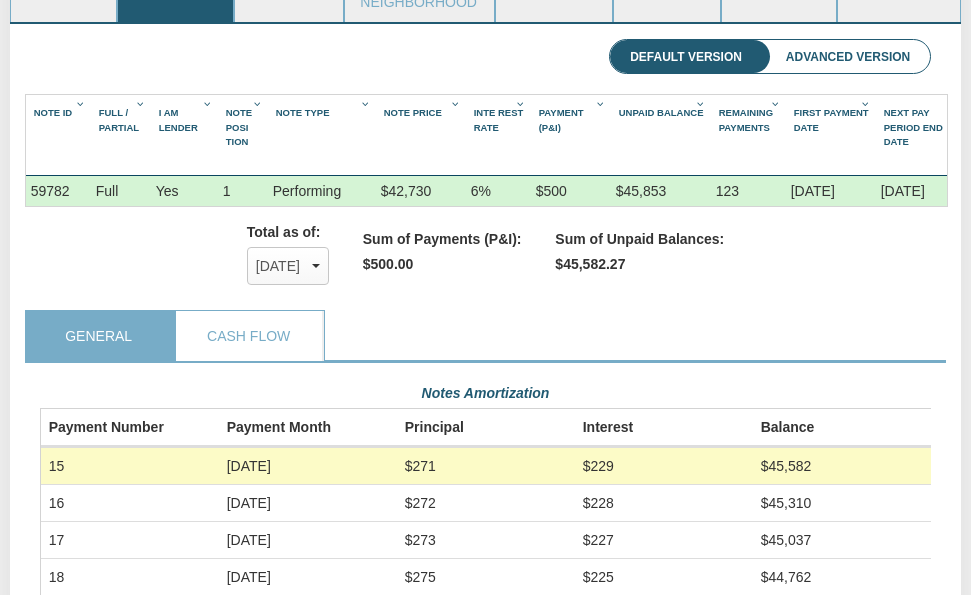 scroll, scrollTop: 418, scrollLeft: 0, axis: vertical 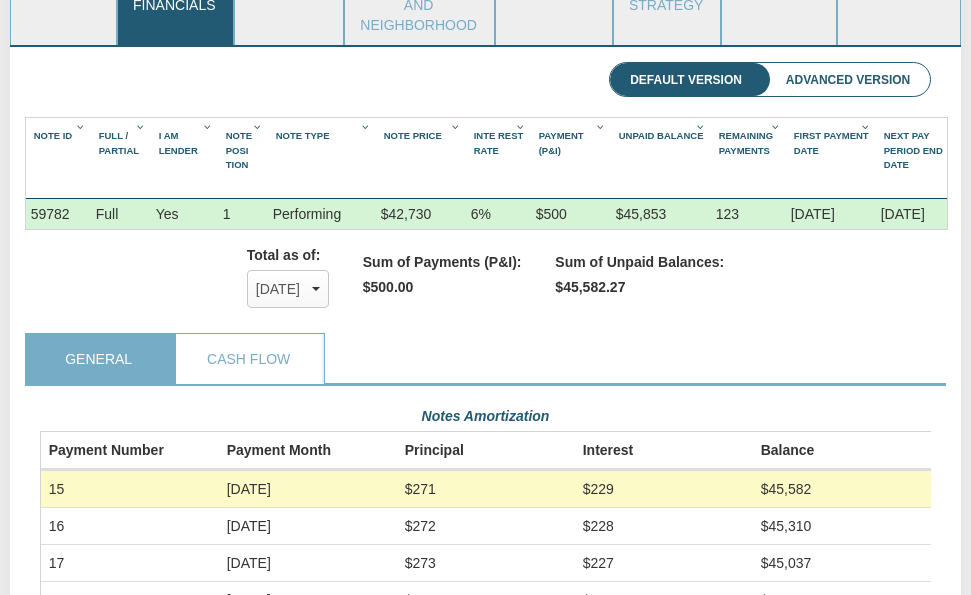 click on "Payment (P&I)" at bounding box center [561, 142] 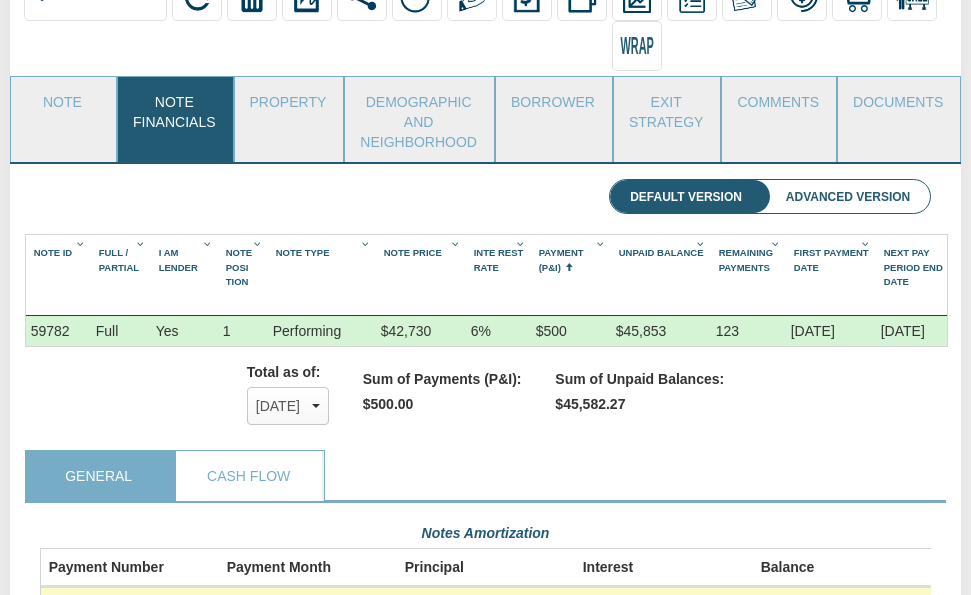 scroll, scrollTop: 290, scrollLeft: 0, axis: vertical 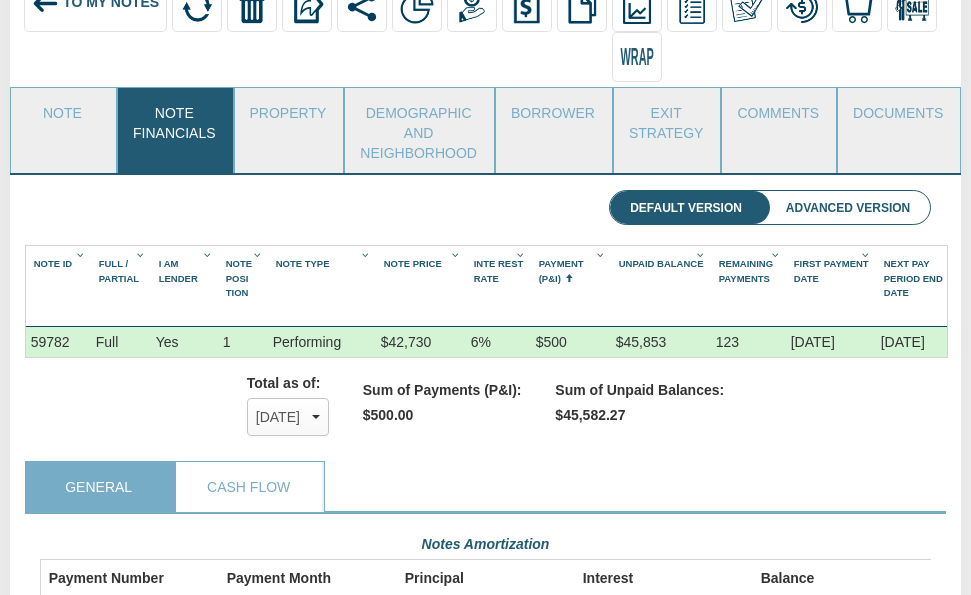 click on "Payment (P&I)" at bounding box center [561, 270] 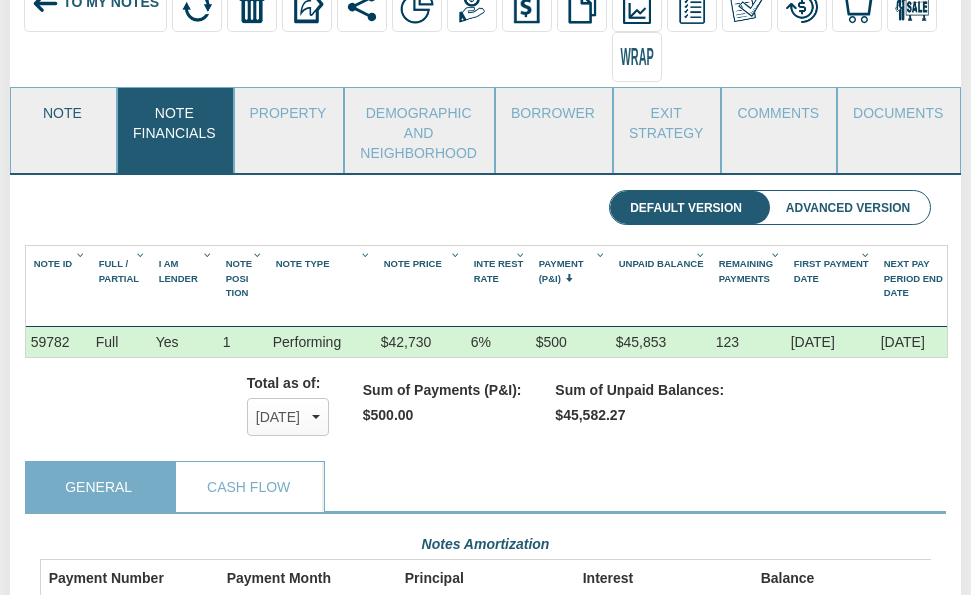click on "Note" at bounding box center (62, 113) 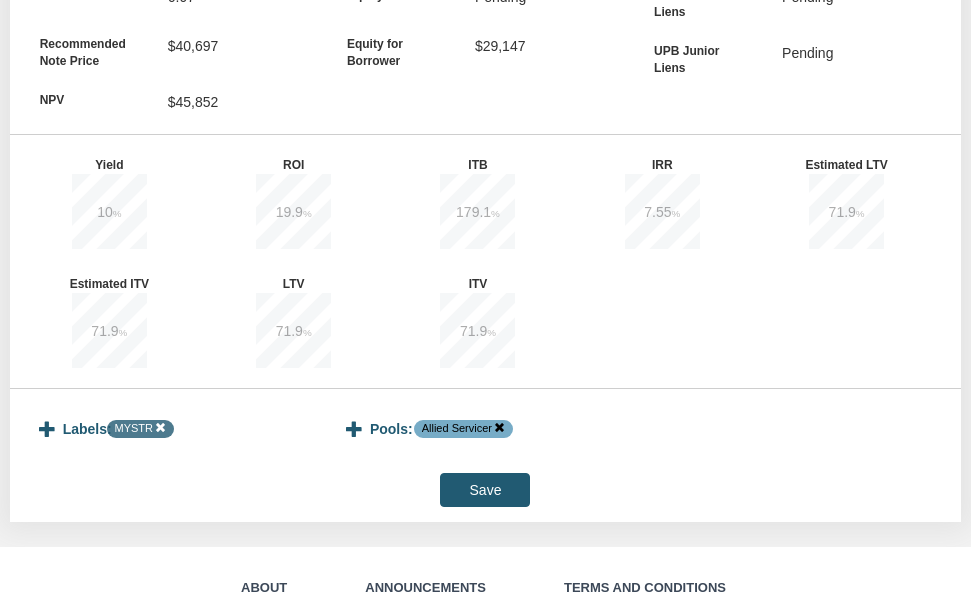 scroll, scrollTop: 1939, scrollLeft: 0, axis: vertical 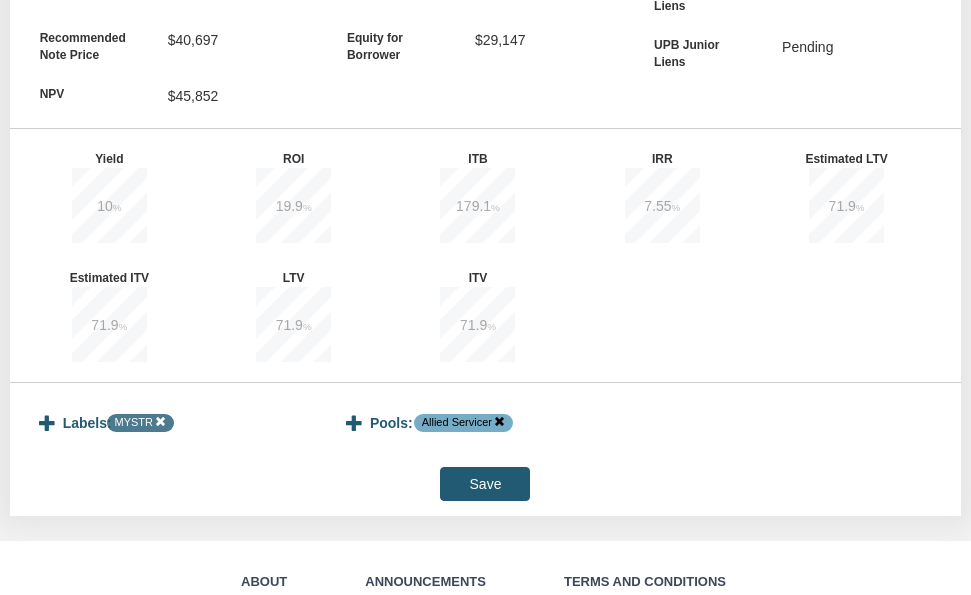 click on "Save" at bounding box center [485, 484] 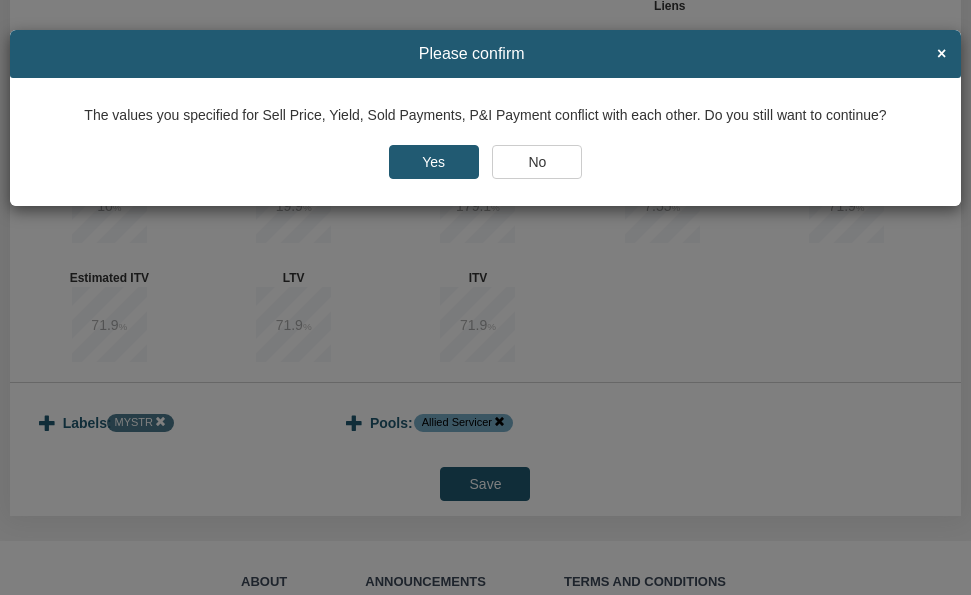 click on "No" at bounding box center [537, 162] 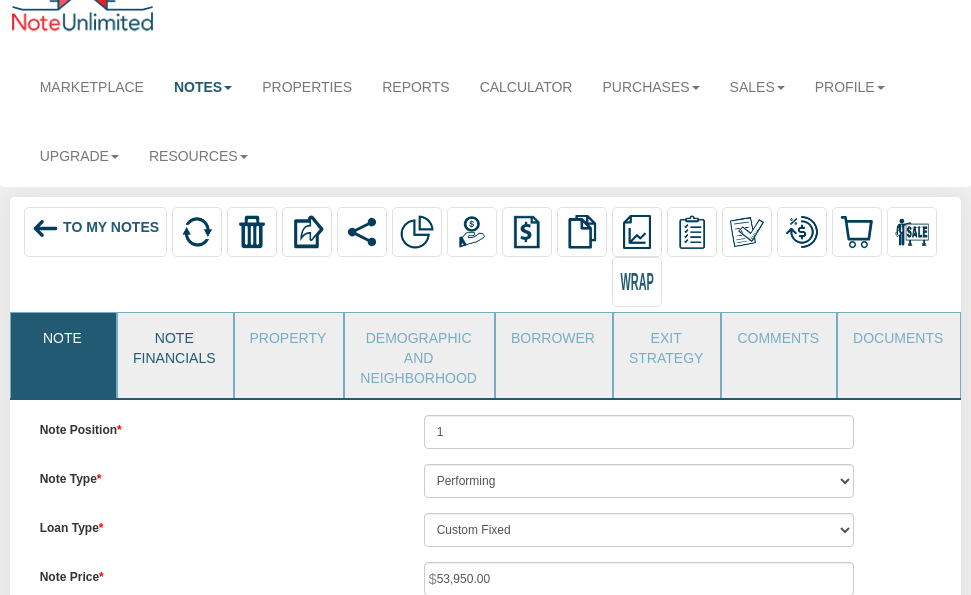 scroll, scrollTop: 61, scrollLeft: 0, axis: vertical 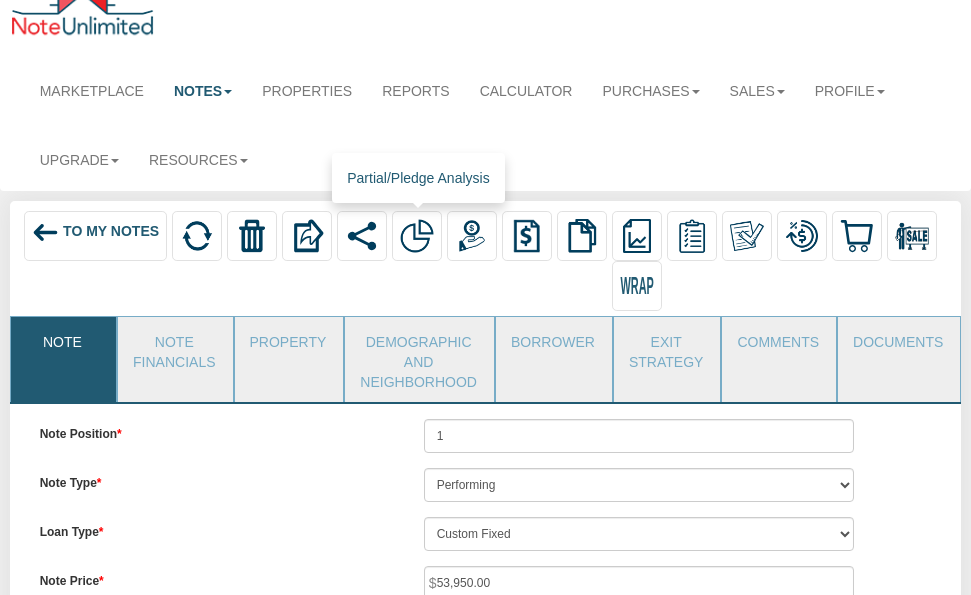 click at bounding box center (417, 236) 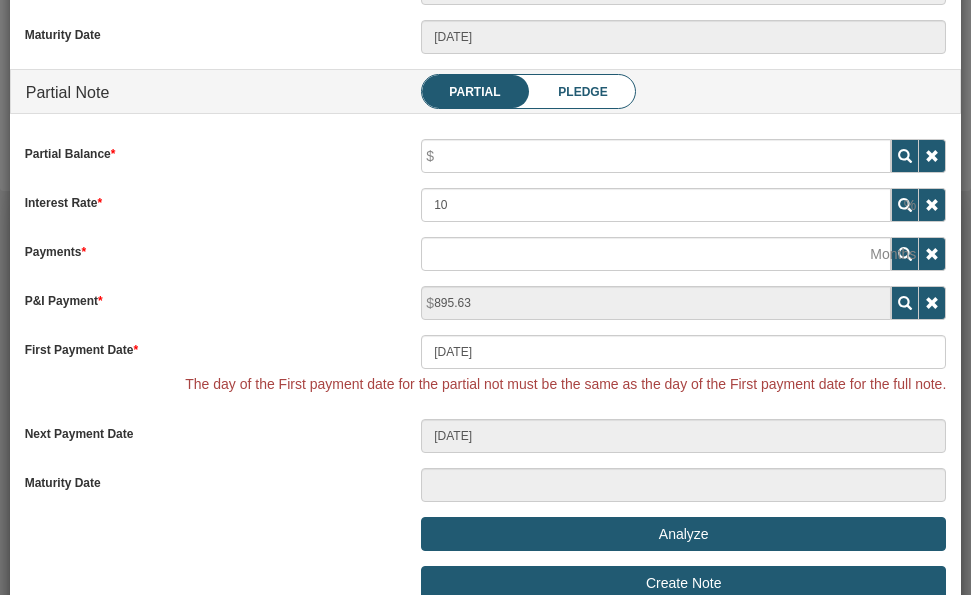 scroll, scrollTop: 740, scrollLeft: 0, axis: vertical 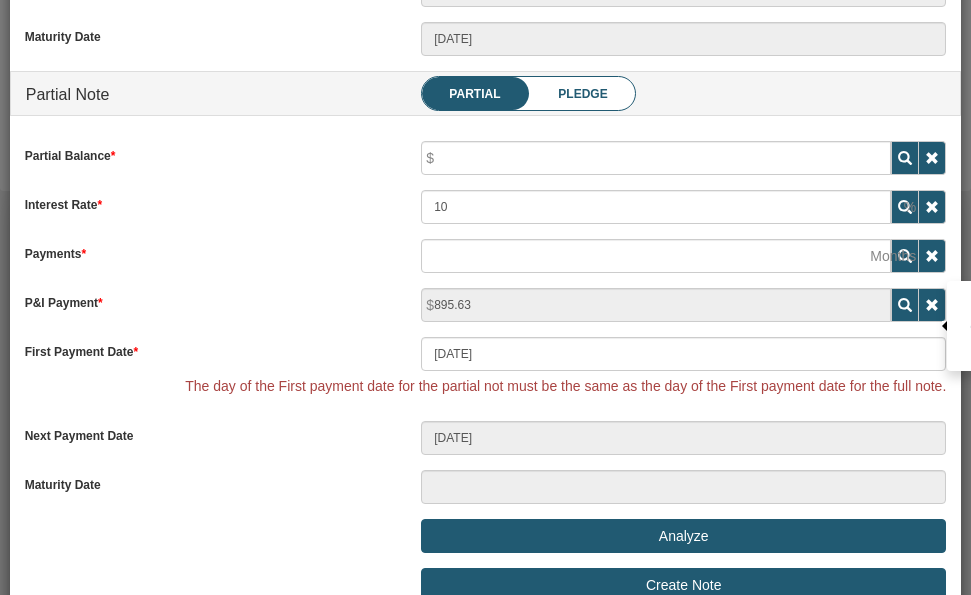 click at bounding box center [932, 305] 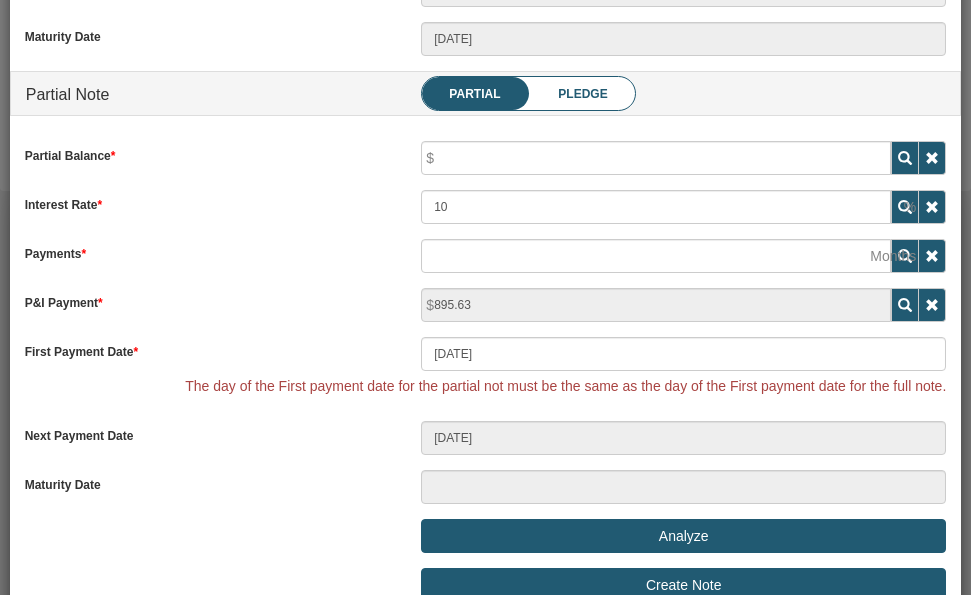 click on "Pledge" at bounding box center [582, 94] 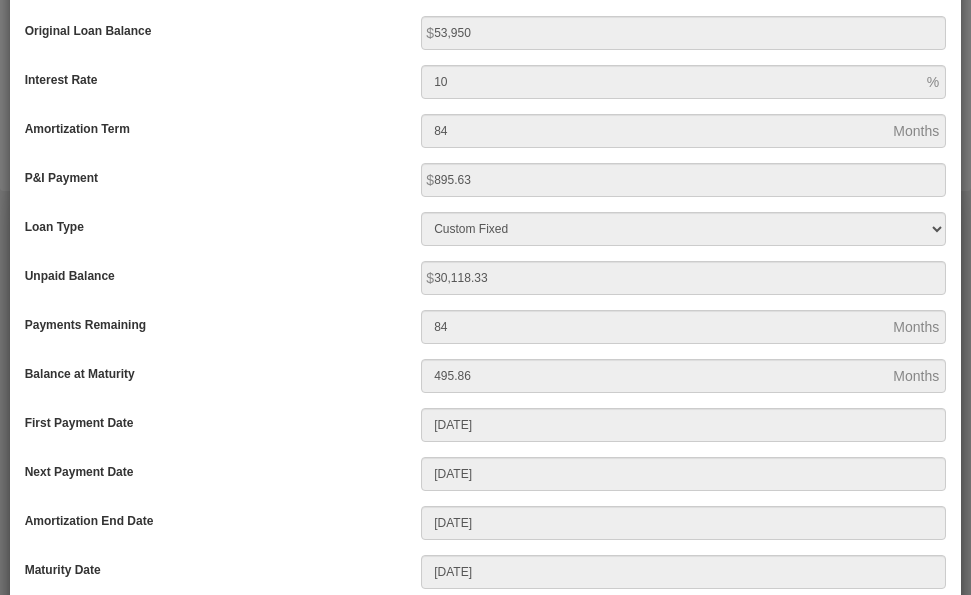 scroll, scrollTop: 0, scrollLeft: 0, axis: both 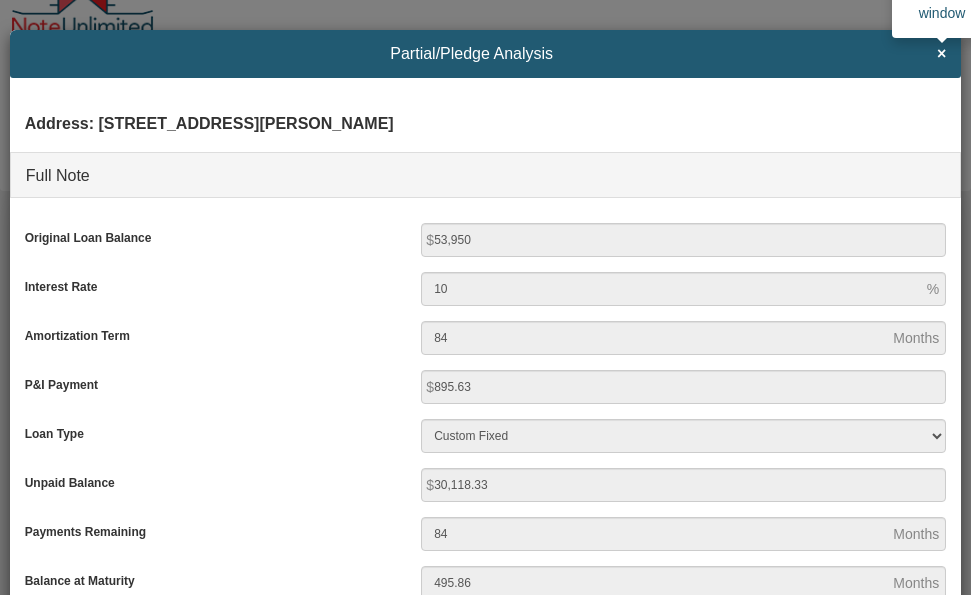 click on "×" at bounding box center (941, 54) 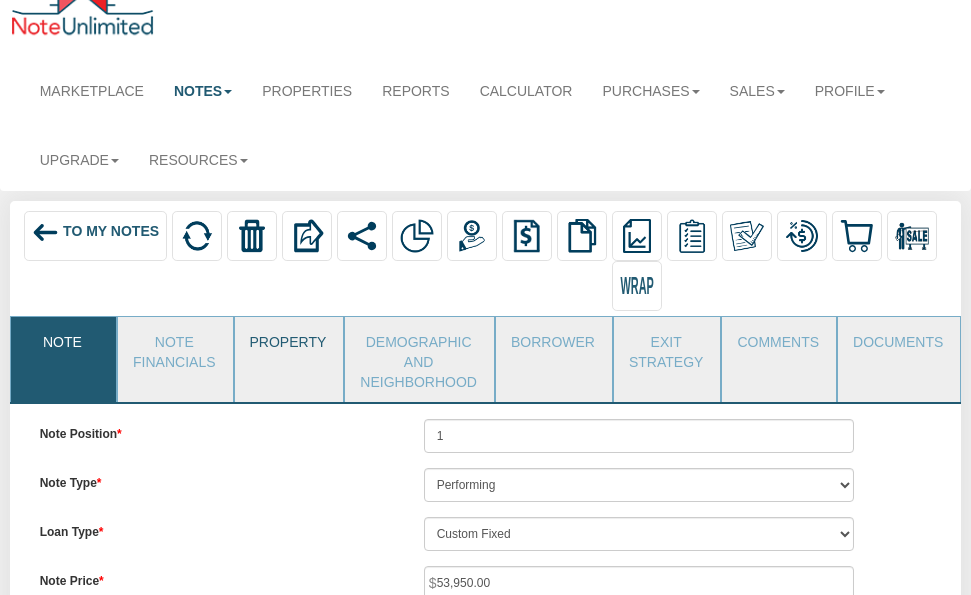 drag, startPoint x: 284, startPoint y: 351, endPoint x: 401, endPoint y: 350, distance: 117.00427 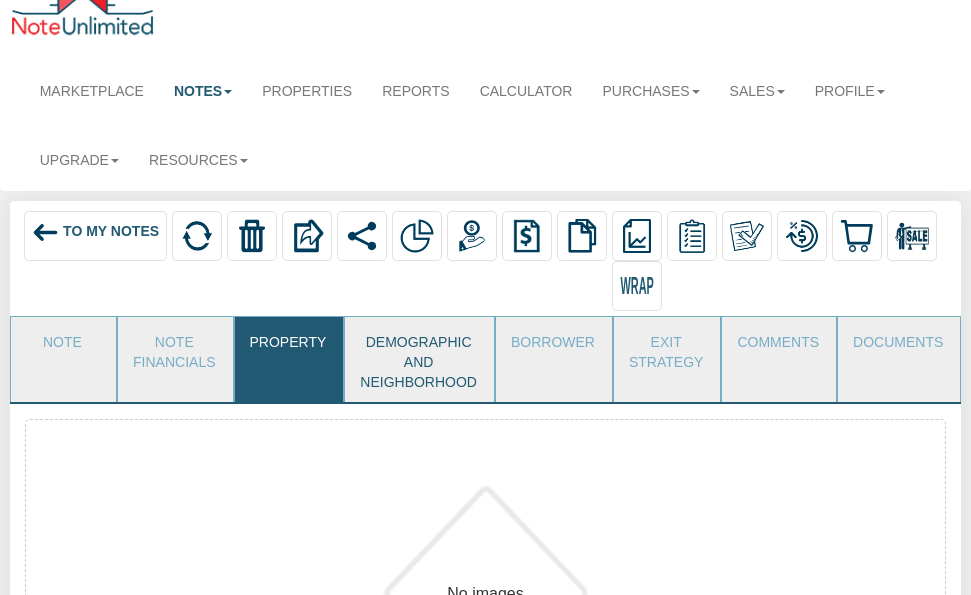 click on "Demographic and Neighborhood" at bounding box center [418, 359] 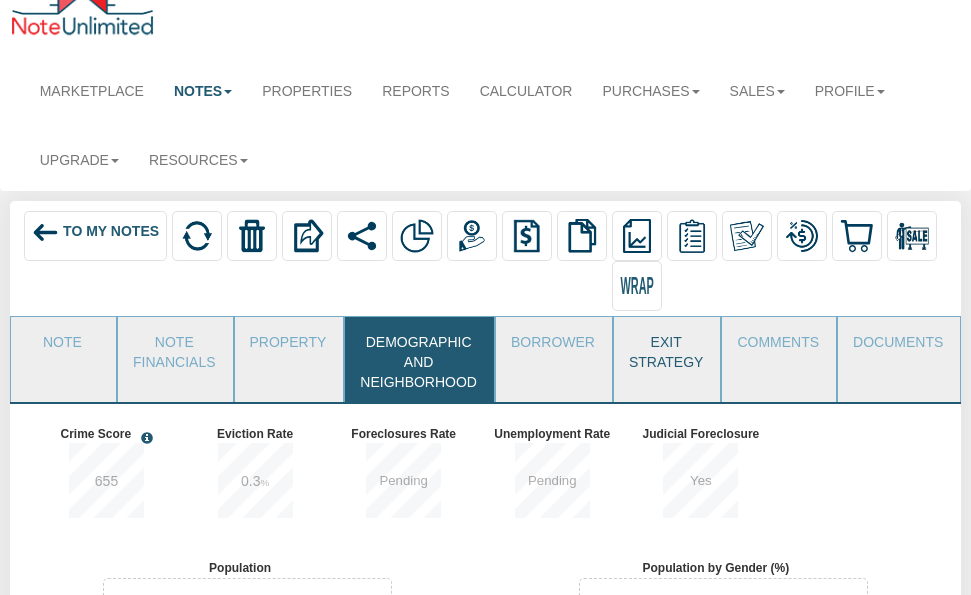 click on "Exit Strategy" at bounding box center (666, 349) 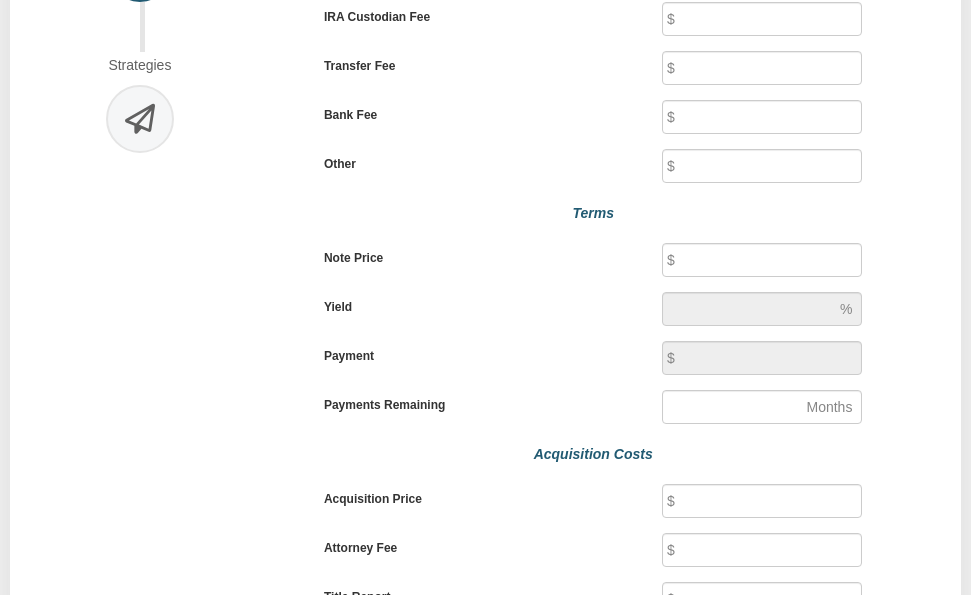 type on "40" 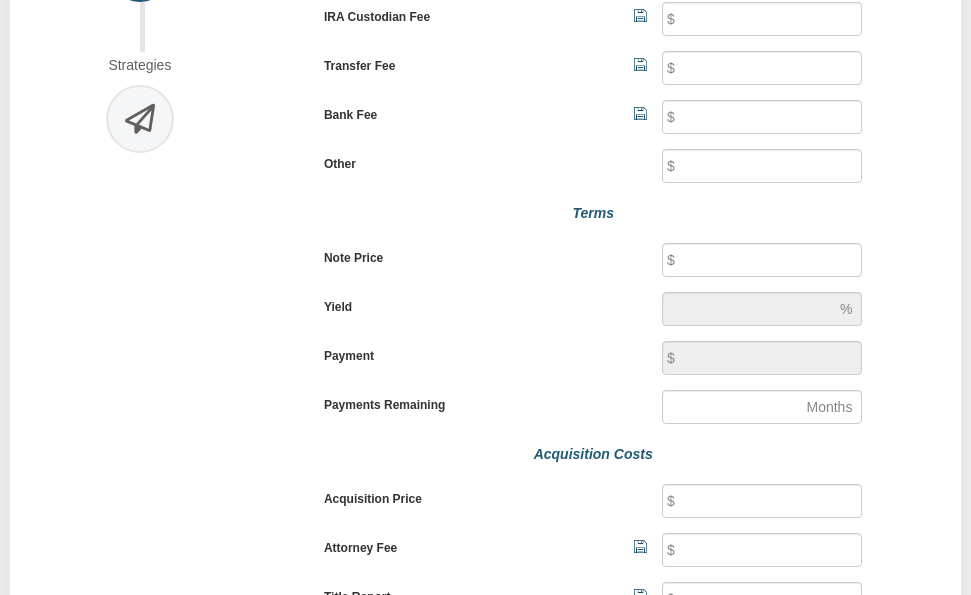 type on "25" 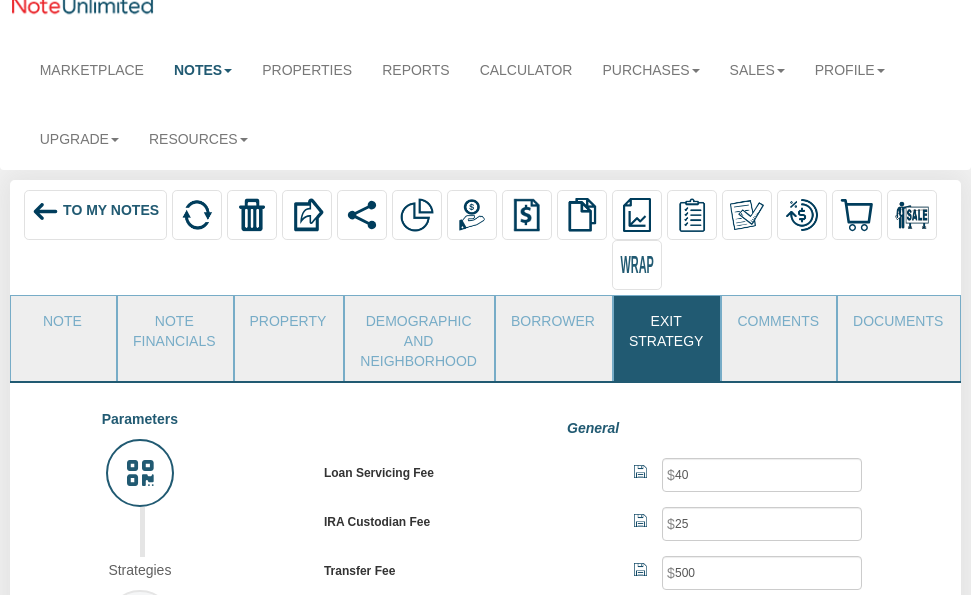 scroll, scrollTop: 0, scrollLeft: 0, axis: both 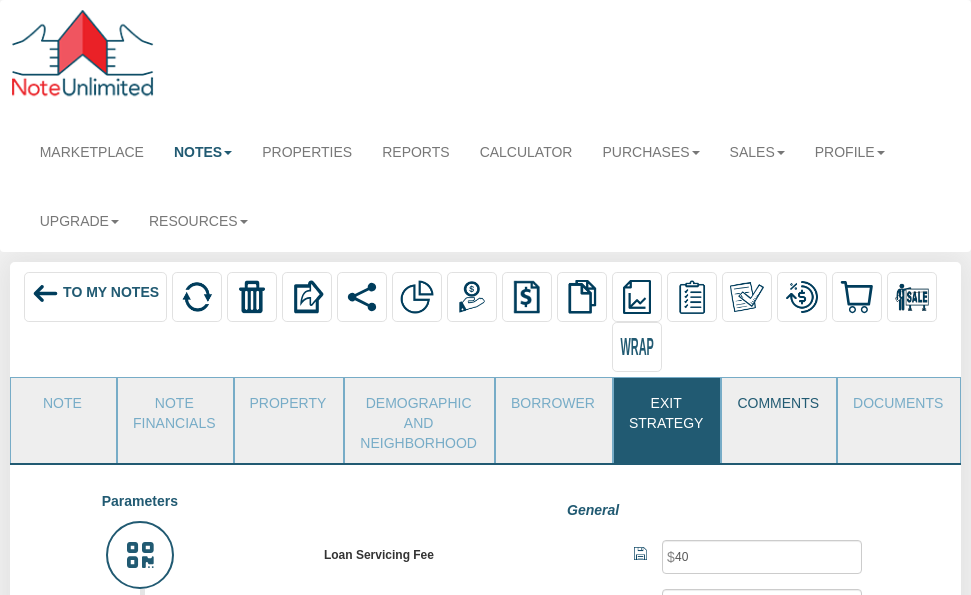 click on "Comments" at bounding box center [778, 403] 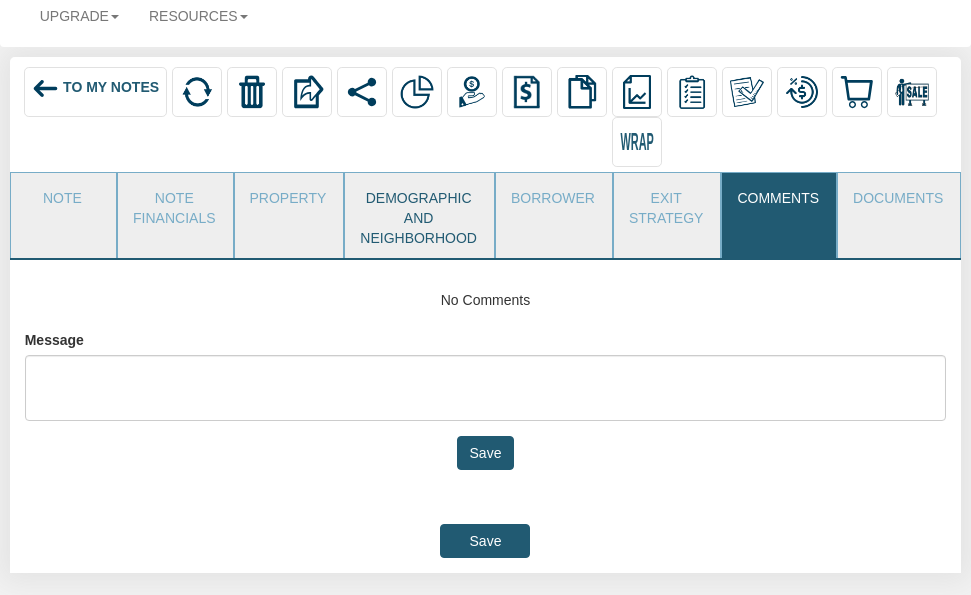 scroll, scrollTop: 0, scrollLeft: 0, axis: both 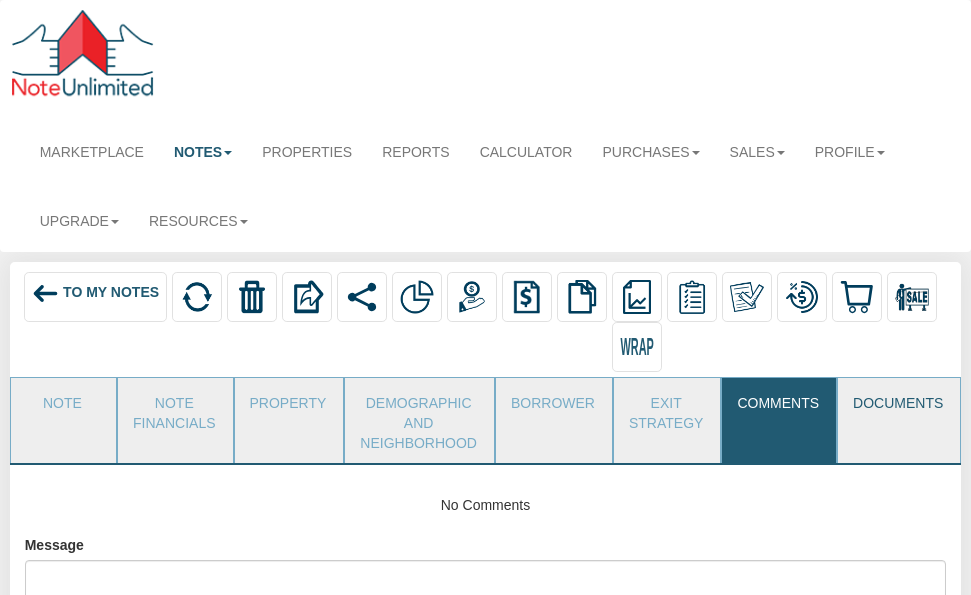 click on "Documents" at bounding box center [898, 403] 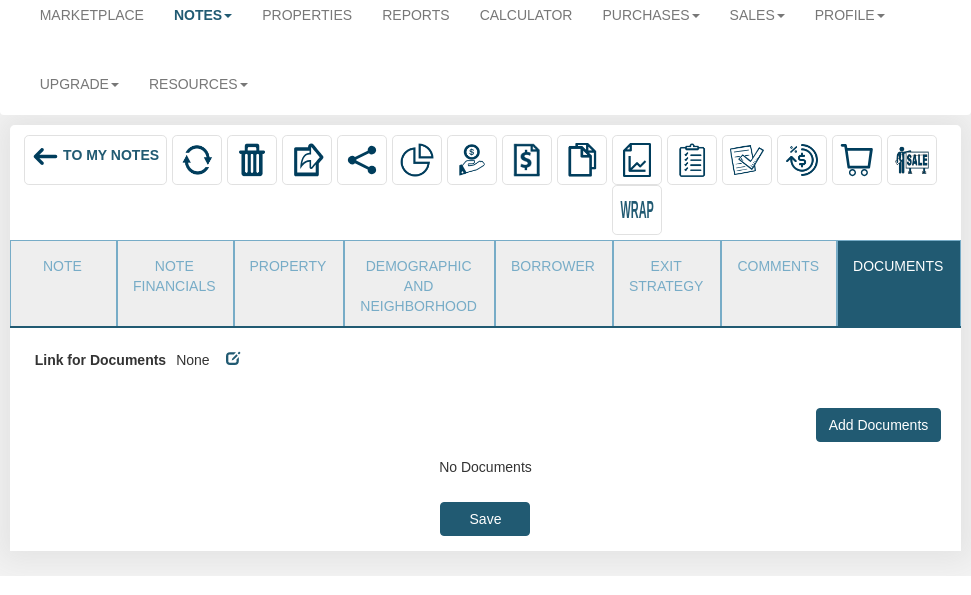 scroll, scrollTop: 138, scrollLeft: 0, axis: vertical 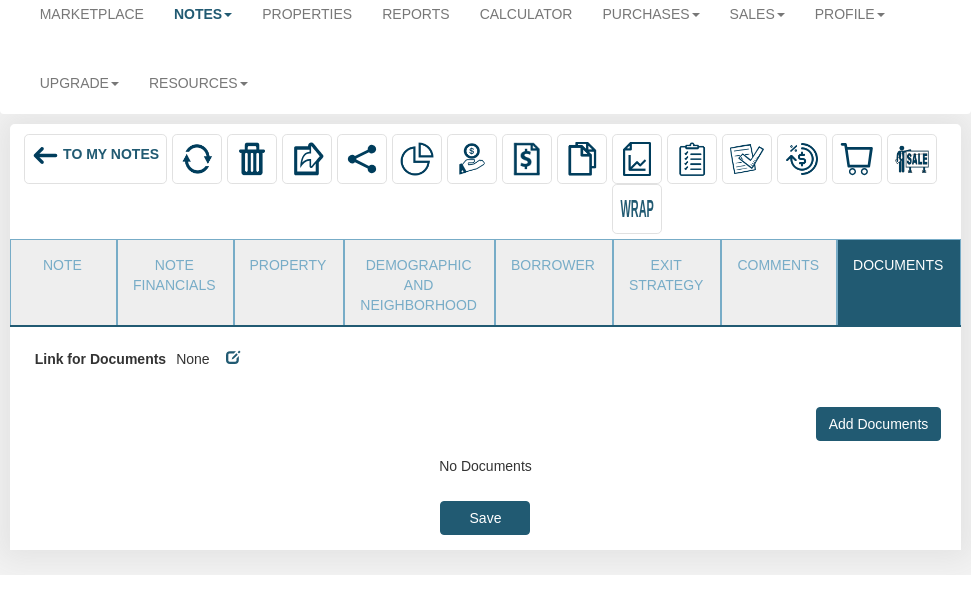 click on "To My Notes" at bounding box center [111, 154] 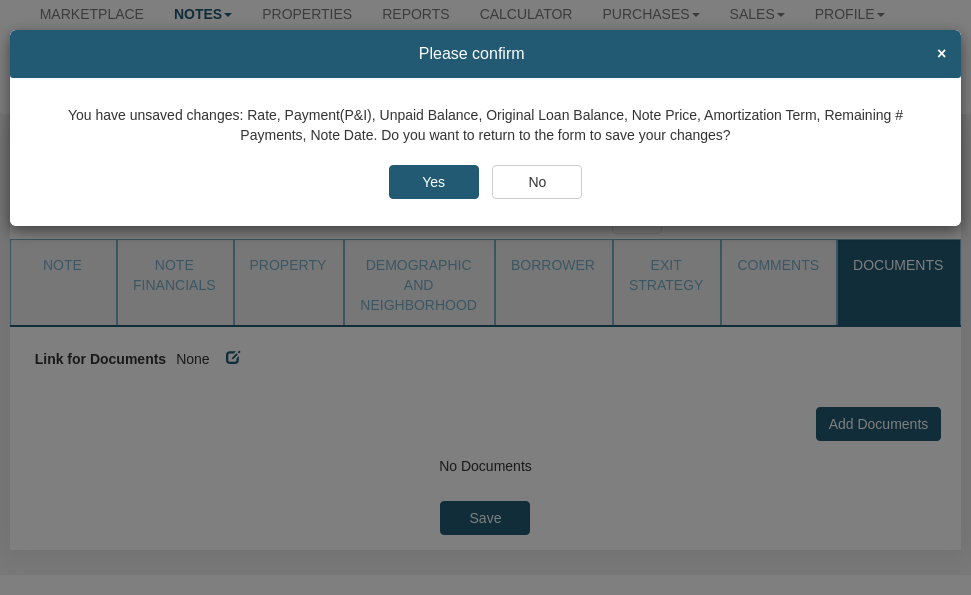 click on "Yes" at bounding box center (434, 182) 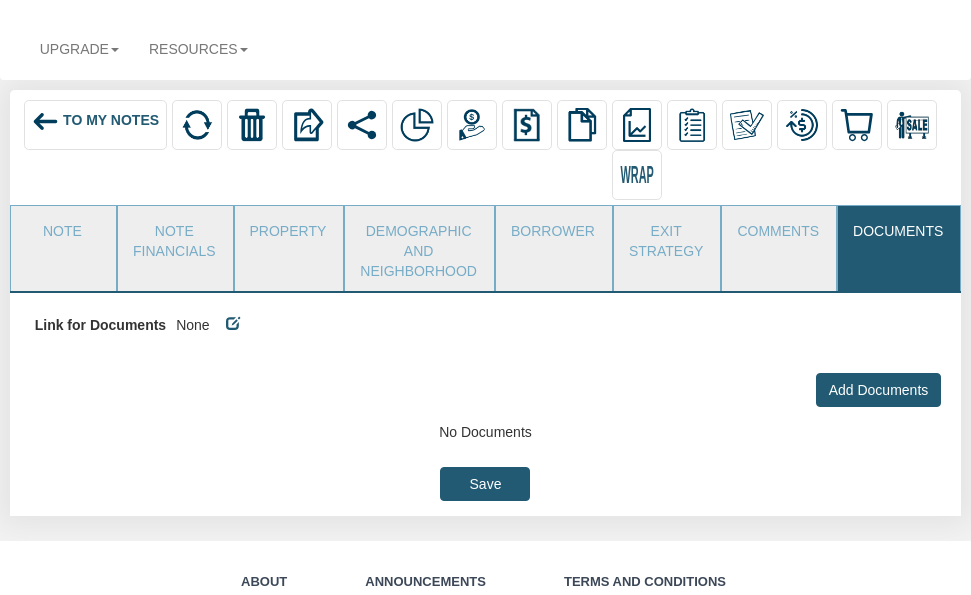 scroll, scrollTop: 178, scrollLeft: 0, axis: vertical 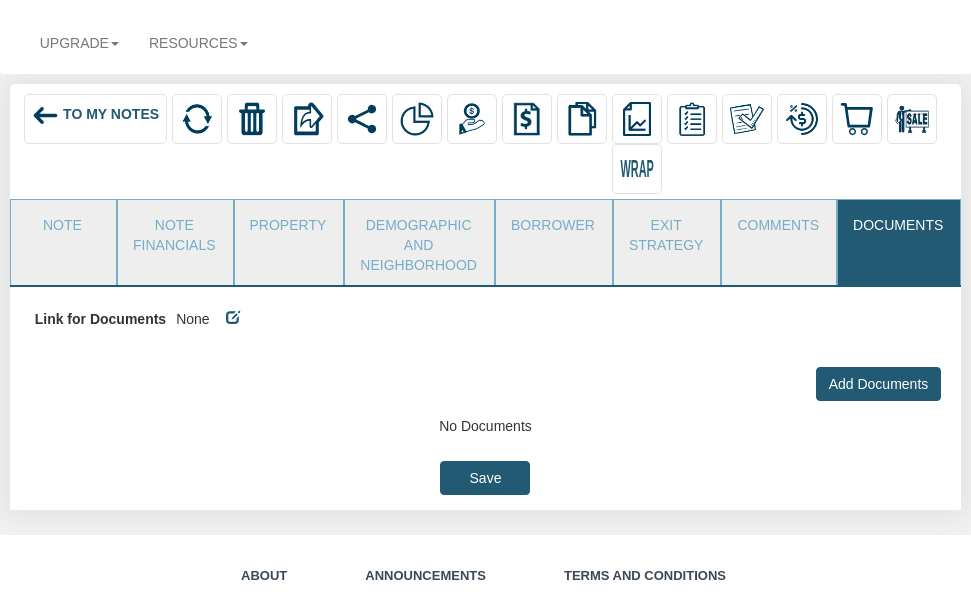 click on "Save" at bounding box center [485, 478] 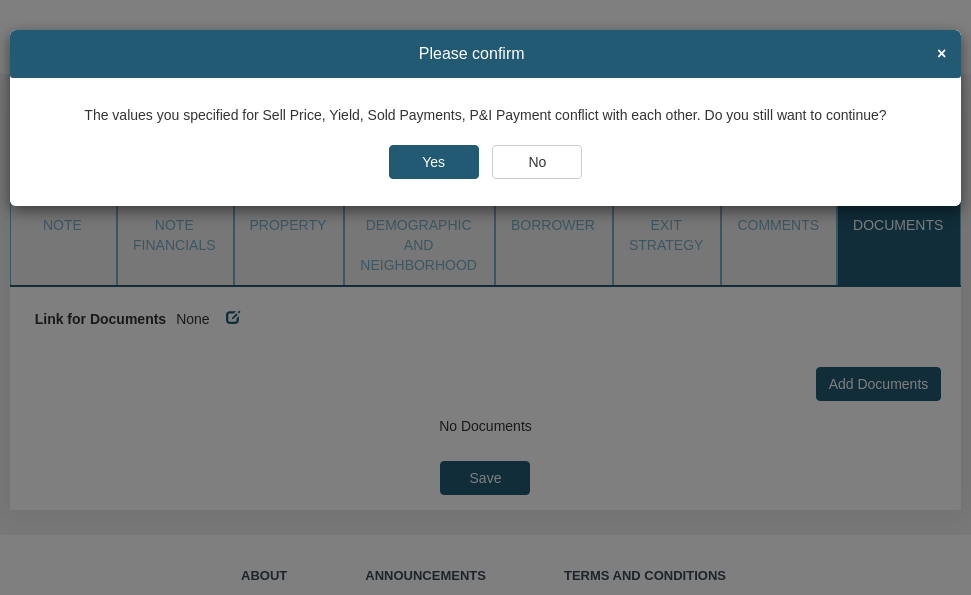 click on "Yes" at bounding box center (434, 162) 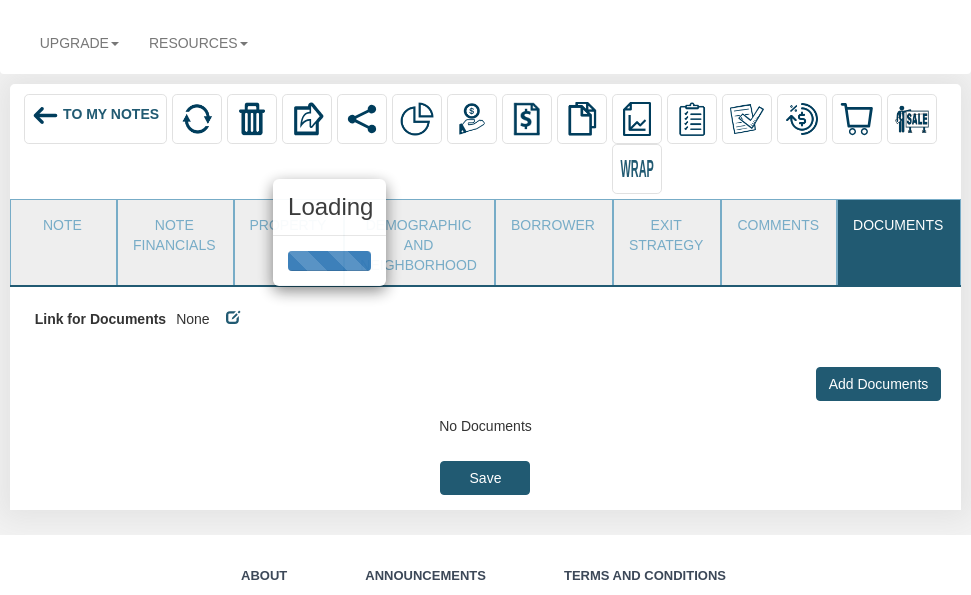 click on "Loading" at bounding box center [485, 297] 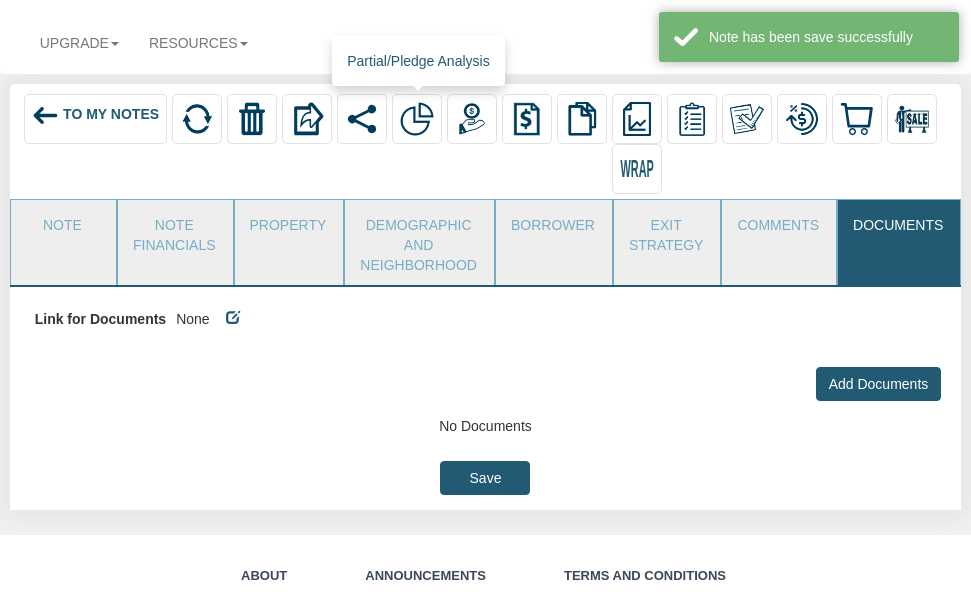 click at bounding box center (417, 119) 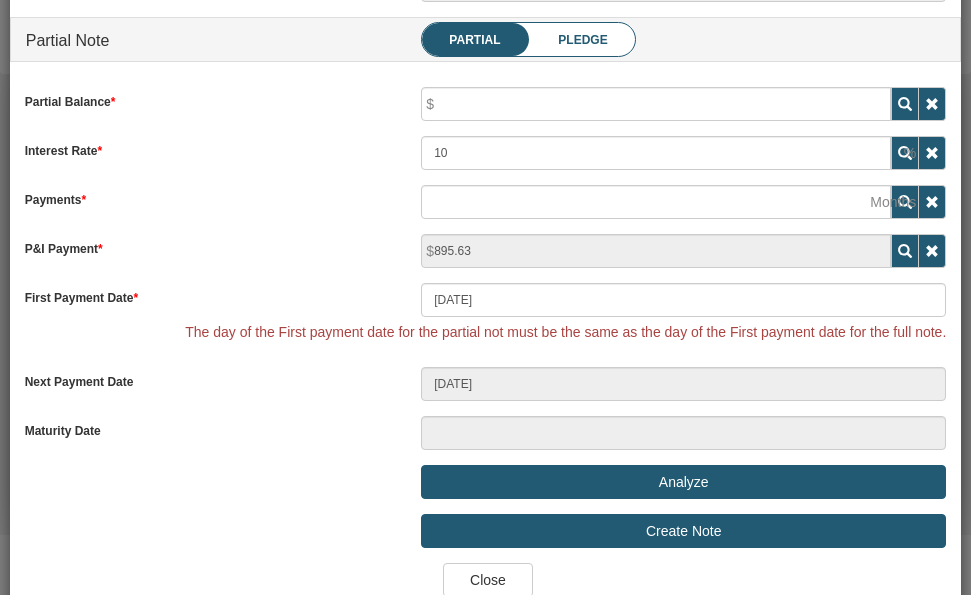 scroll, scrollTop: 800, scrollLeft: 0, axis: vertical 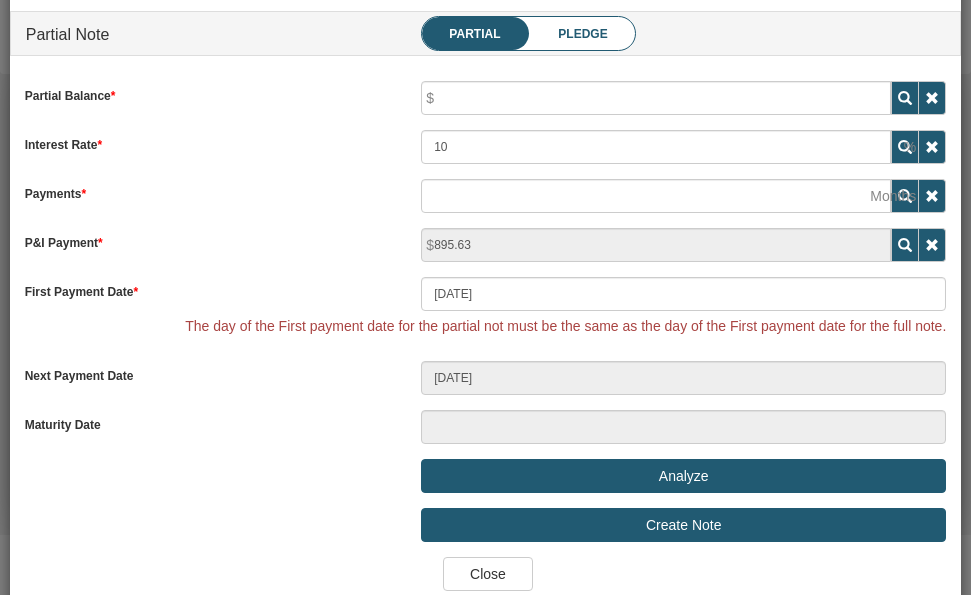 click on "Pledge" at bounding box center (582, 34) 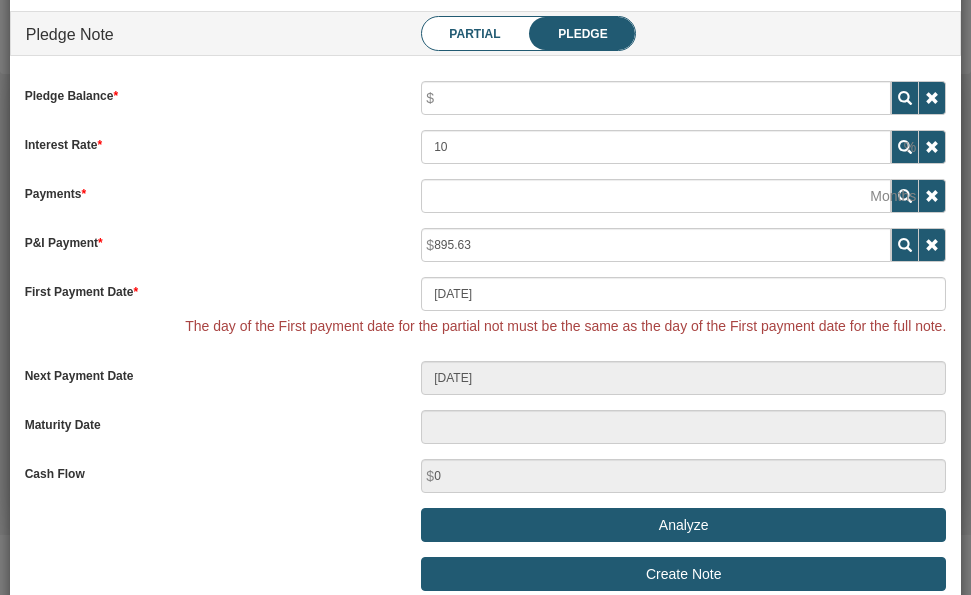 click on "Partial" at bounding box center [474, 34] 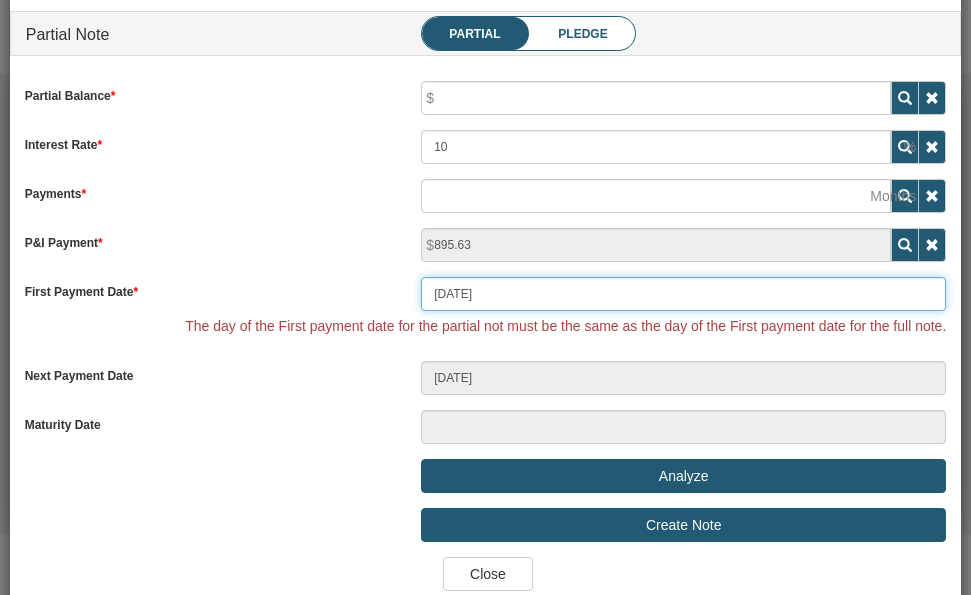 click on "[DATE]" at bounding box center [683, 294] 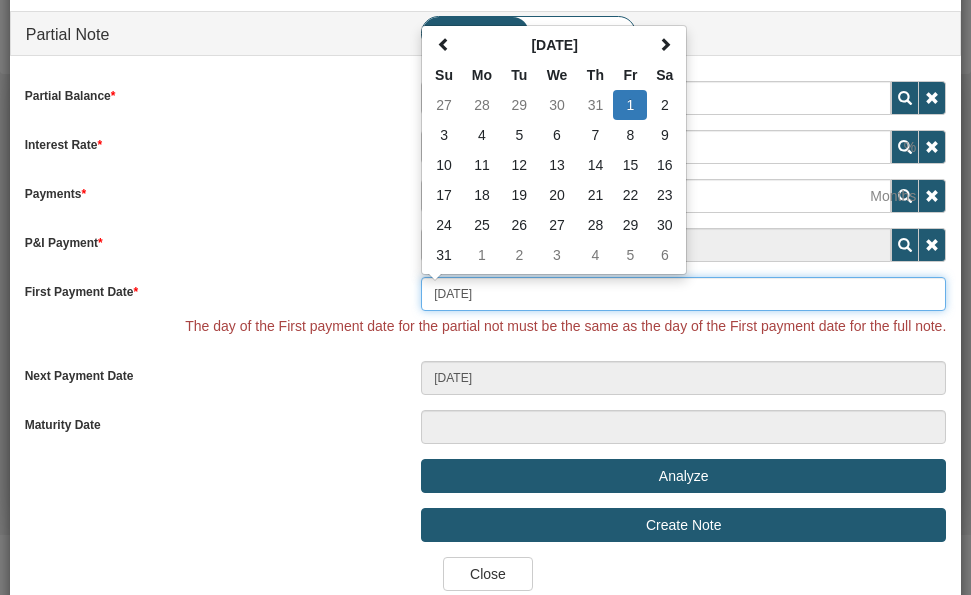type on "08/20/2025" 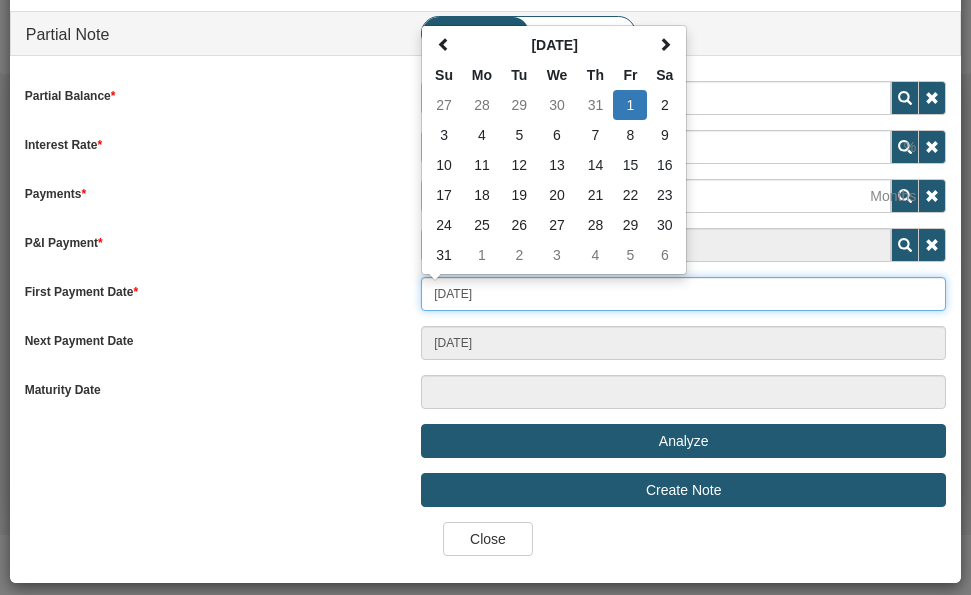 scroll, scrollTop: 818, scrollLeft: 0, axis: vertical 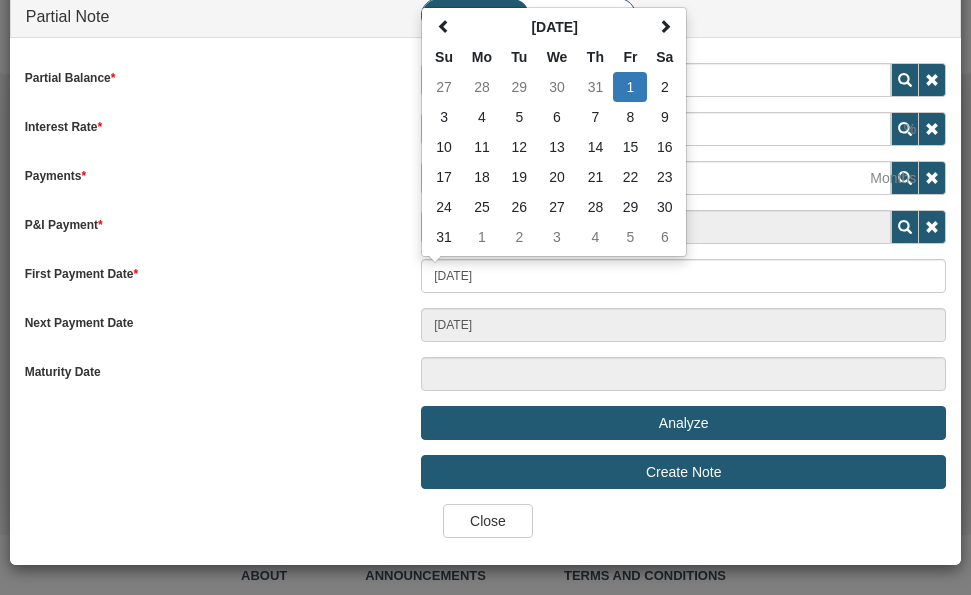 click on "Close" at bounding box center (488, 521) 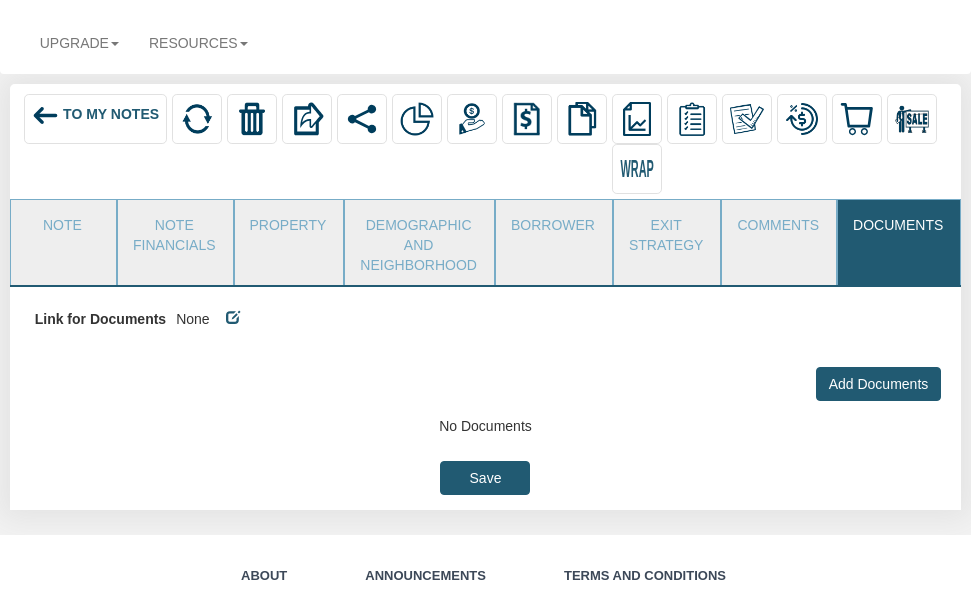 click on "Save" at bounding box center (485, 478) 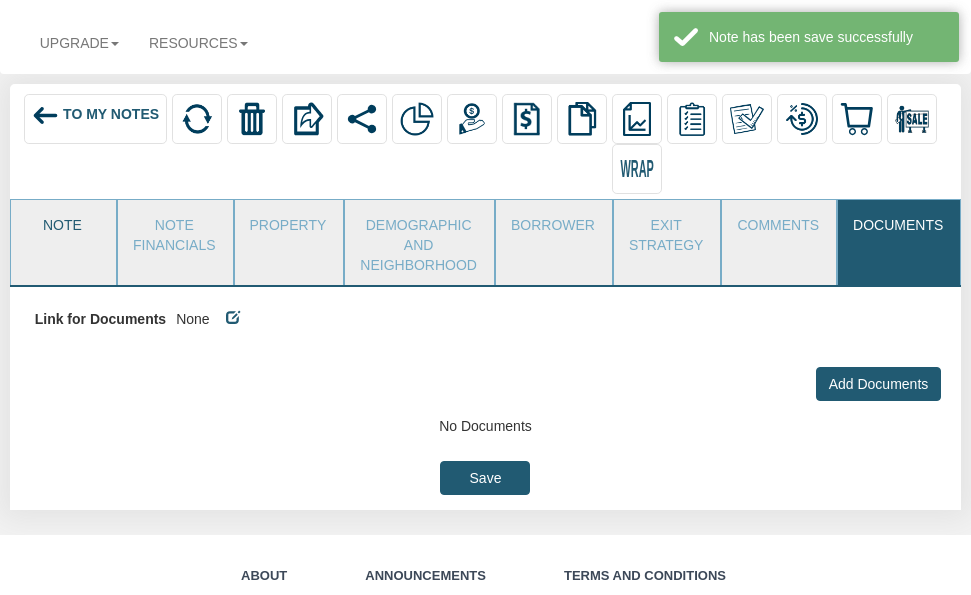 click on "Note" at bounding box center [62, 225] 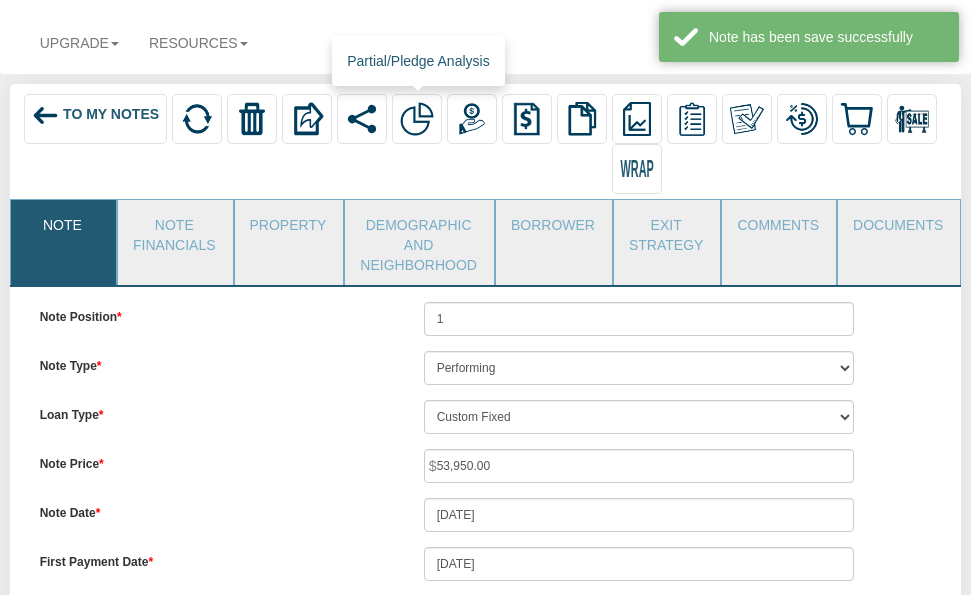click at bounding box center (417, 119) 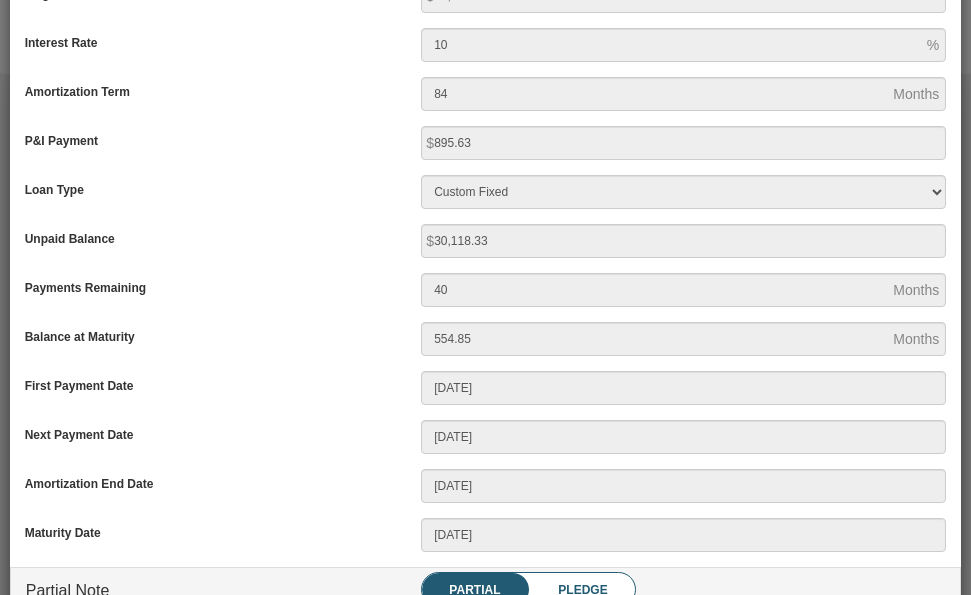 scroll, scrollTop: 246, scrollLeft: 0, axis: vertical 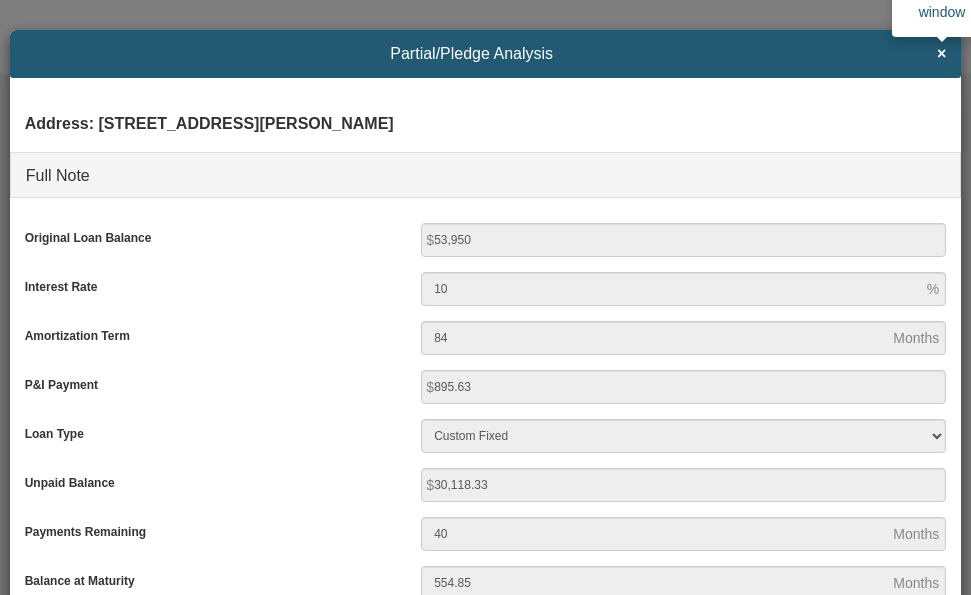 click on "×" at bounding box center [941, 54] 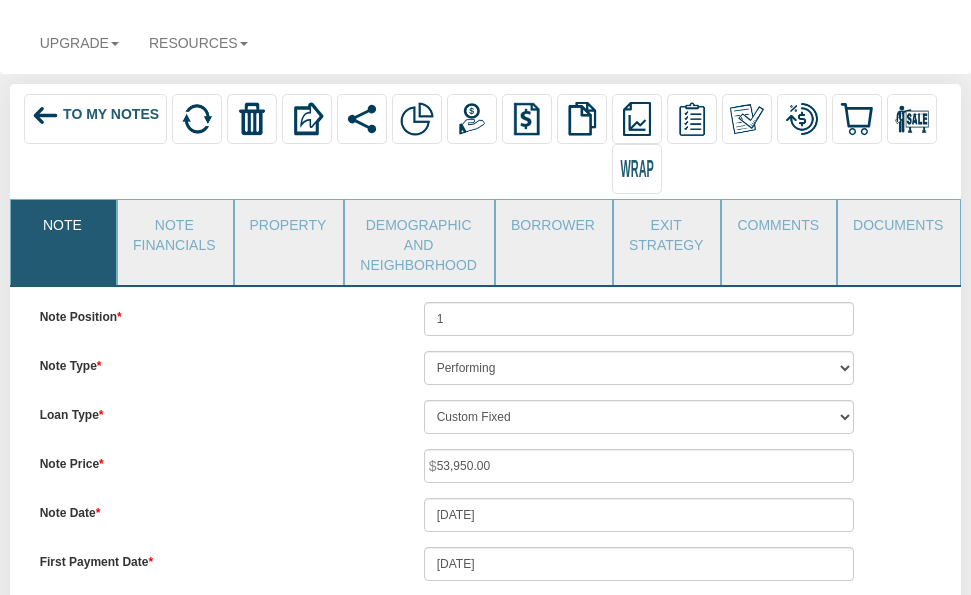 click on "To My Notes" at bounding box center [95, 119] 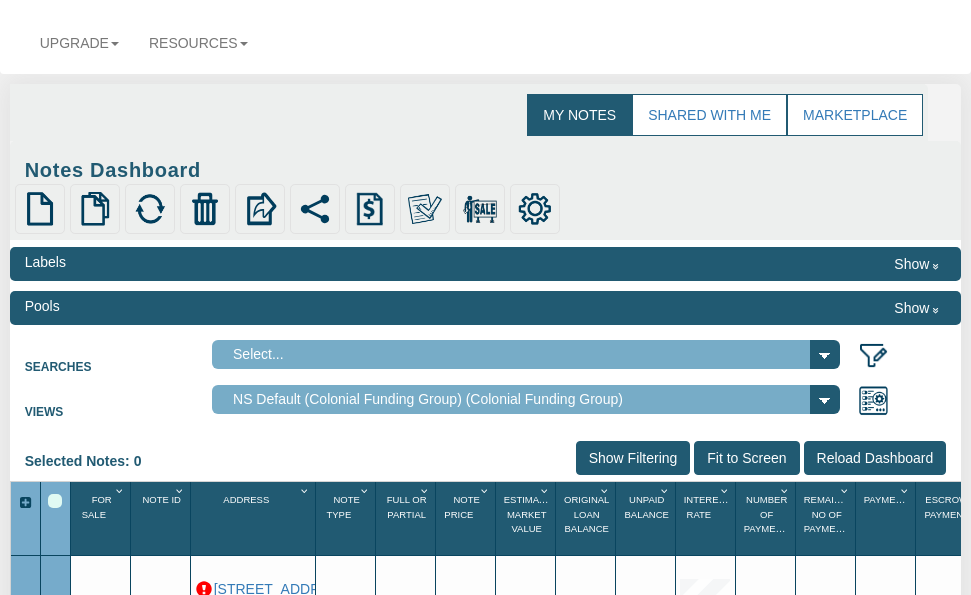 scroll, scrollTop: 428, scrollLeft: 0, axis: vertical 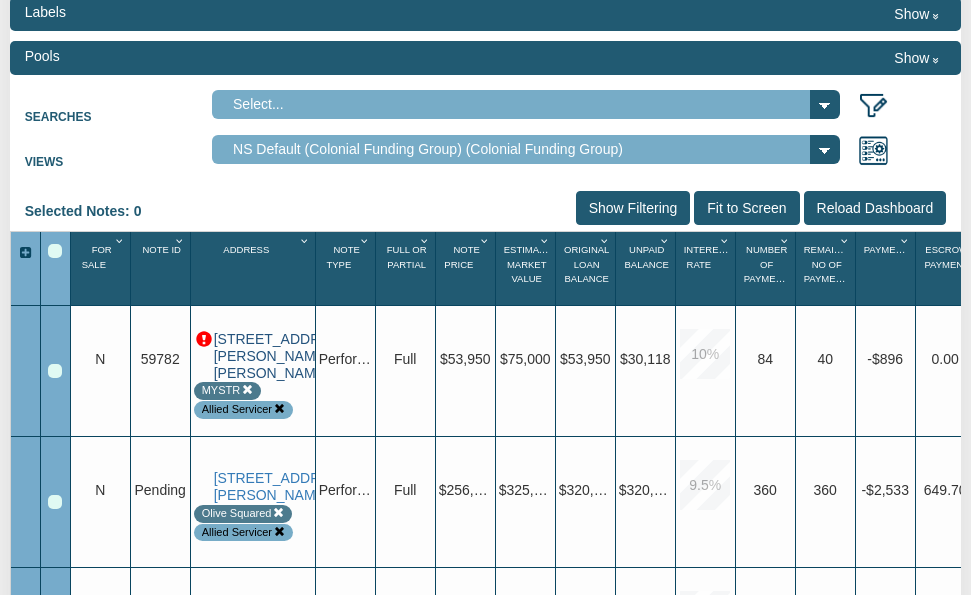 click on "2029 Gary Lane, HOBBS, NM, 88240" at bounding box center (263, 356) 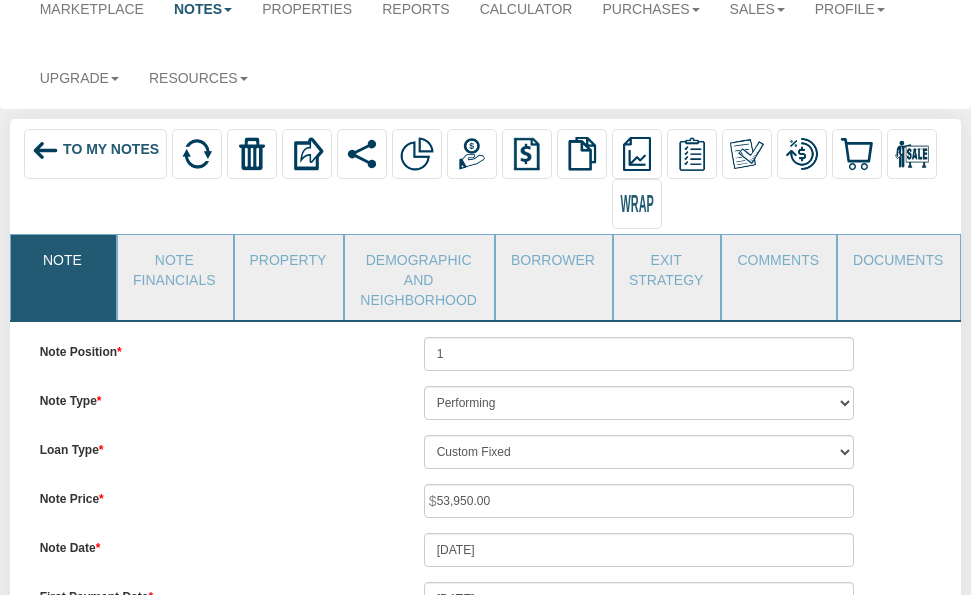scroll, scrollTop: 137, scrollLeft: 0, axis: vertical 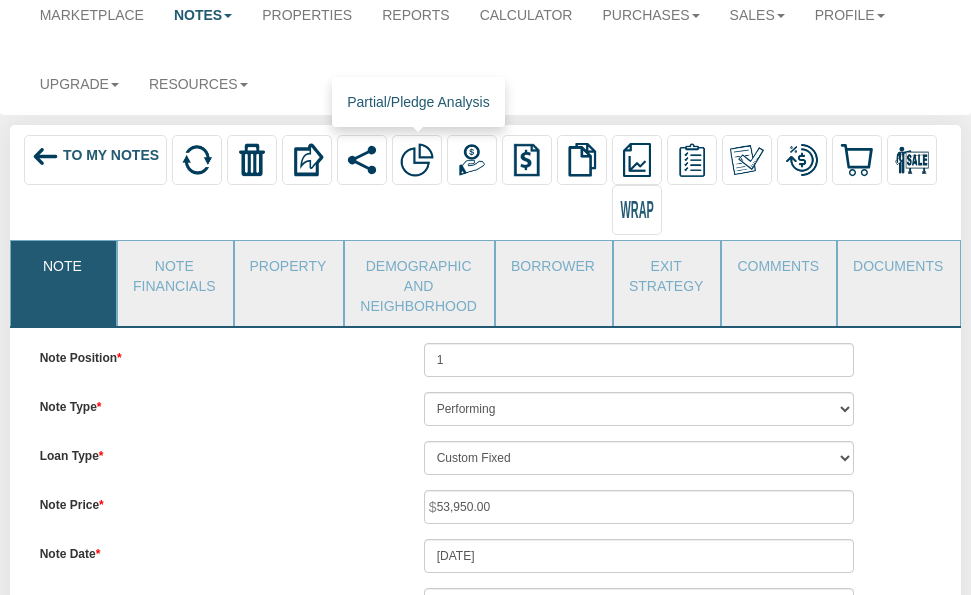 click at bounding box center (417, 160) 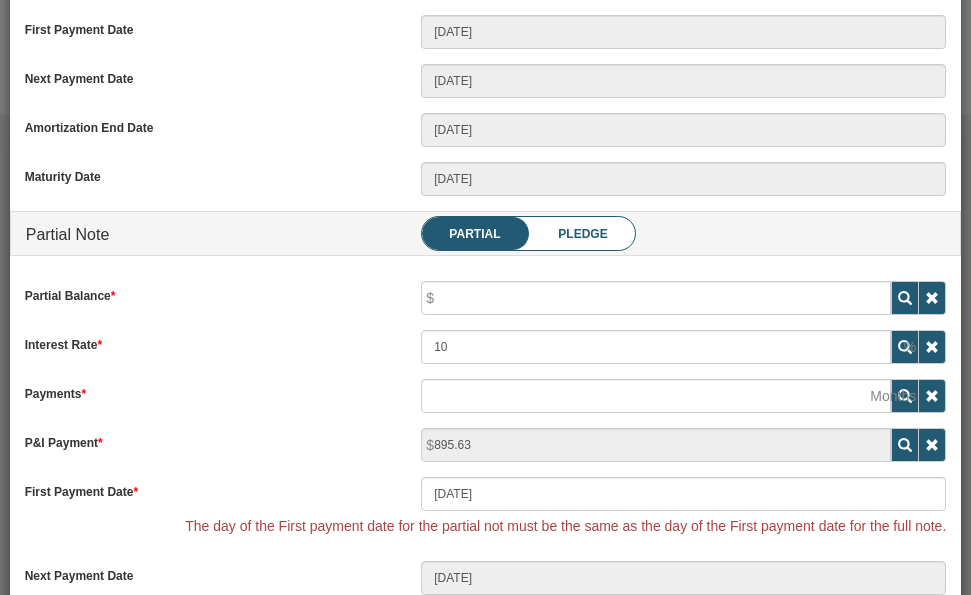 scroll, scrollTop: 853, scrollLeft: 0, axis: vertical 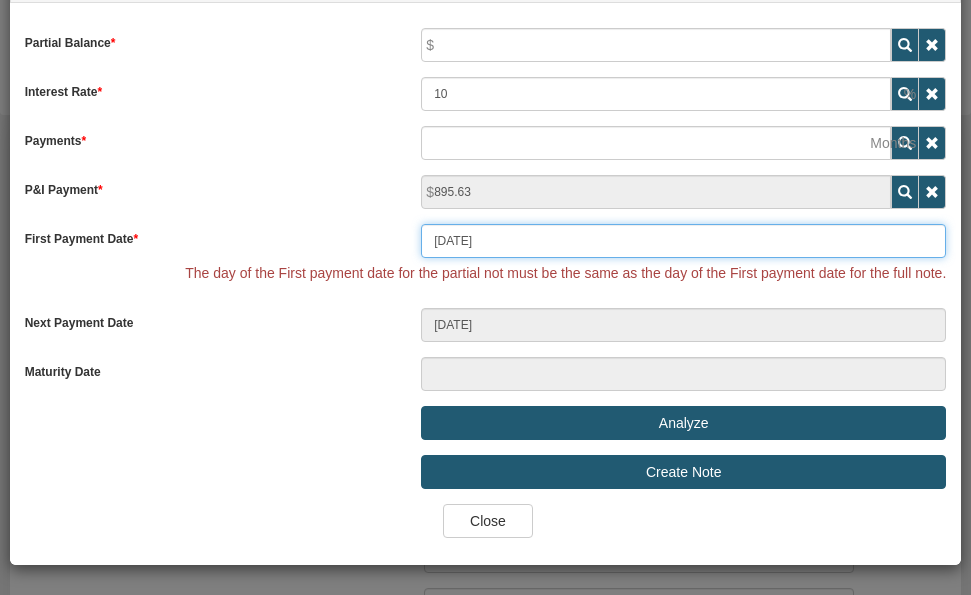 click on "[DATE]" at bounding box center [683, 241] 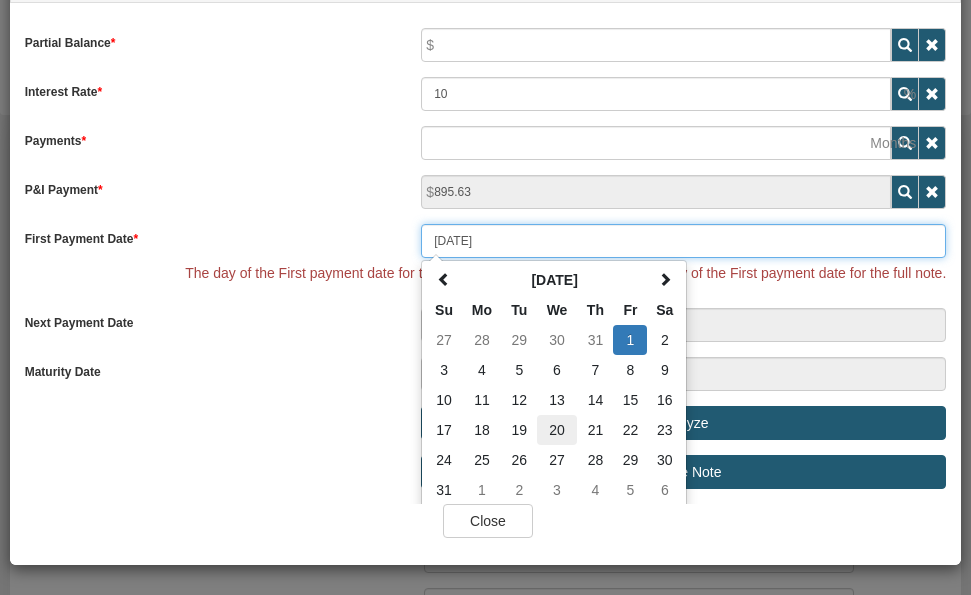 click on "20" at bounding box center (557, 430) 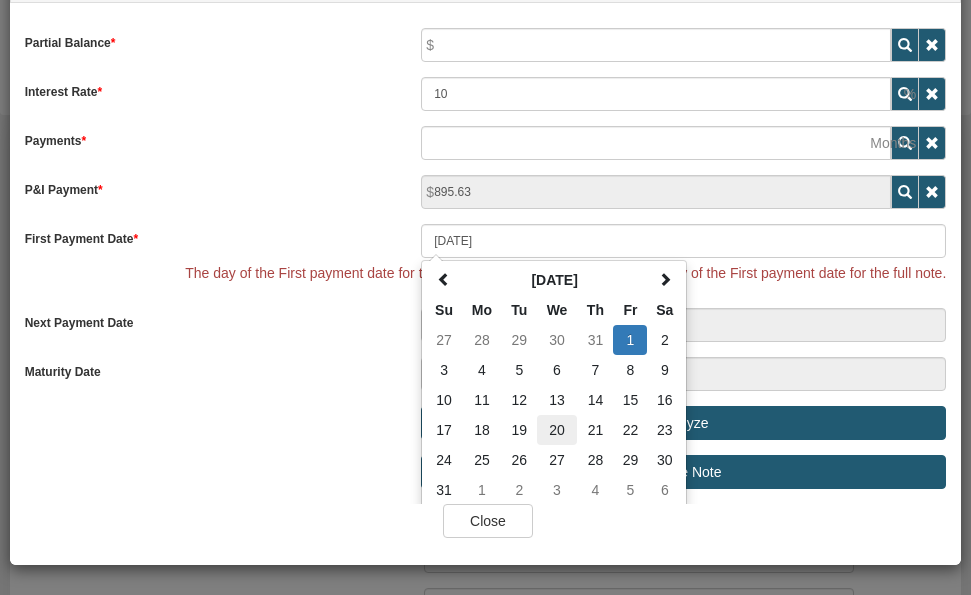 type on "08/20/2025" 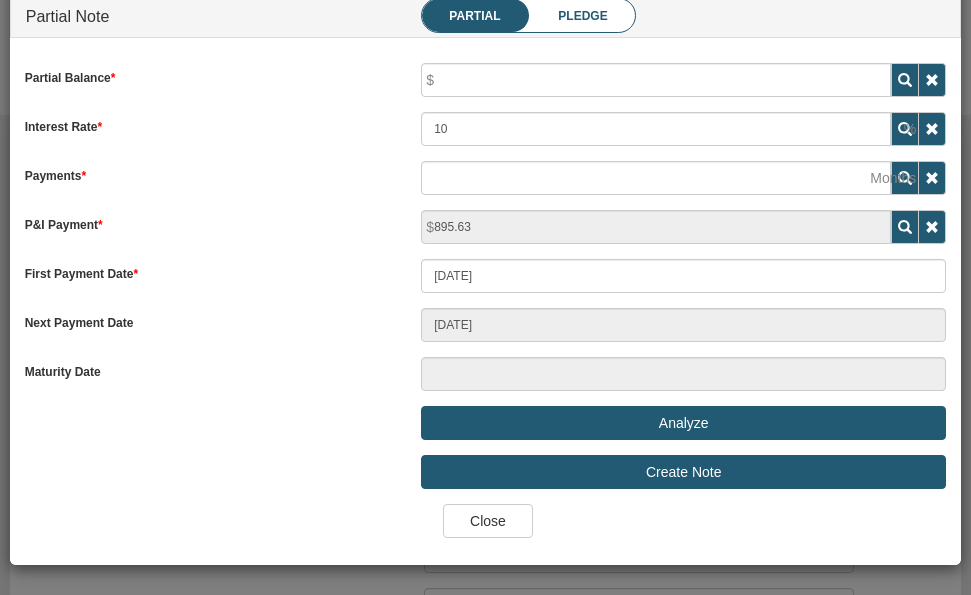 type on "08/20/2025" 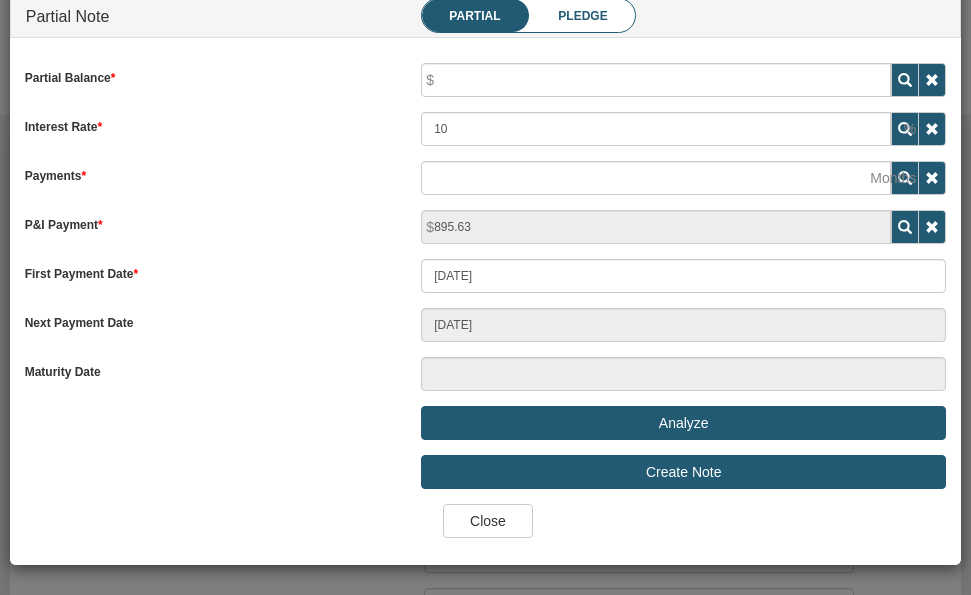 scroll, scrollTop: 818, scrollLeft: 0, axis: vertical 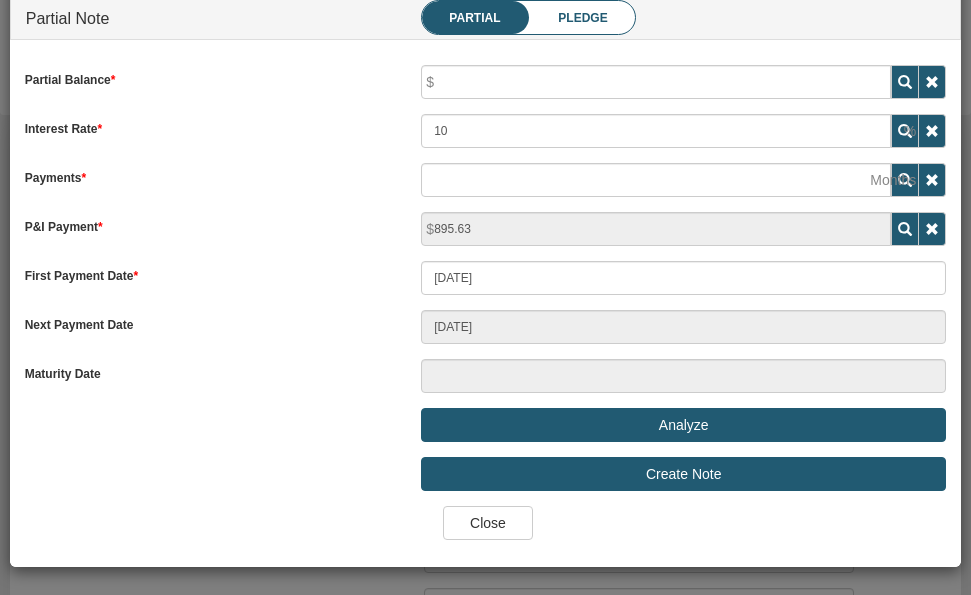 click on "Analyze" at bounding box center (683, 425) 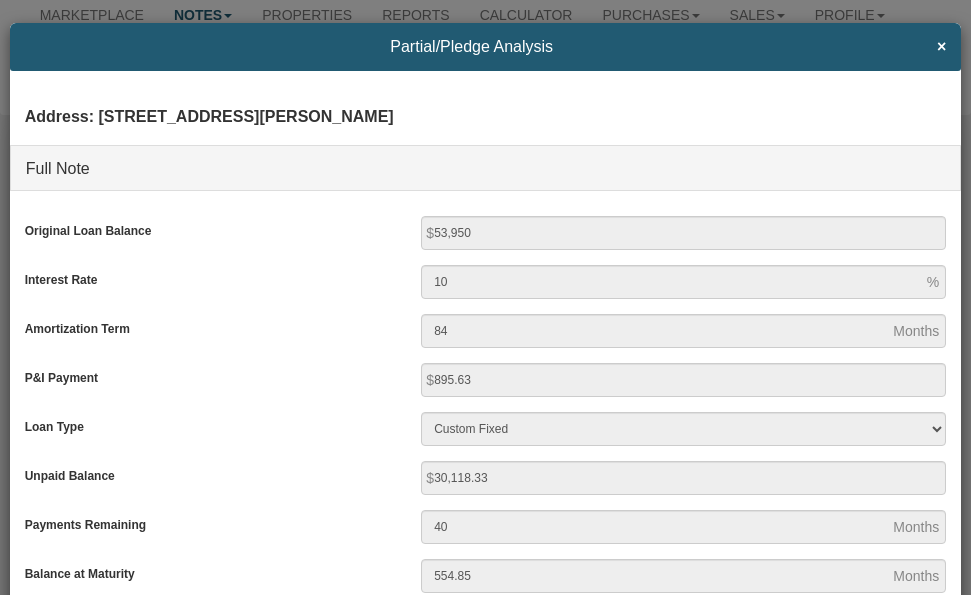scroll, scrollTop: 0, scrollLeft: 0, axis: both 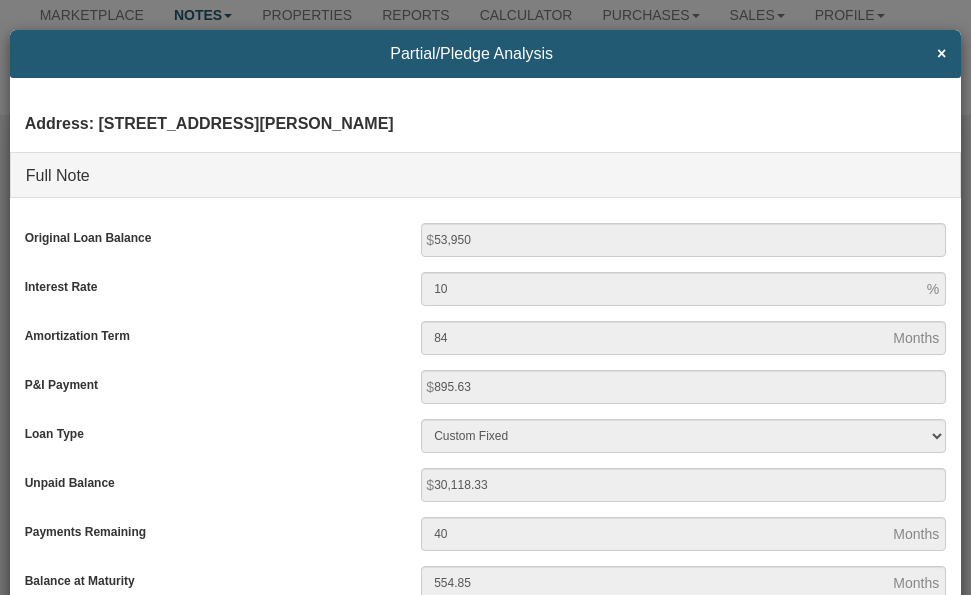 click on "Partial/Pledge Analysis
×
Address: 2029 Gary Lane, HOBBS, NM, 88240
Full Note
Original Loan Balance
53,950
Interest Rate
10
Amortization Term
84
P&I Payment
895.63
Loan Type
30 Year Fixed 15 Year Fixed 20 Year Fixed 40 Year Fixed 5 years balloon loan with 30 years amortization 7 years balloon loan with 30 years amortization Cash payment No loan Custom Fixed Custom loan with balloon
40" at bounding box center (485, 297) 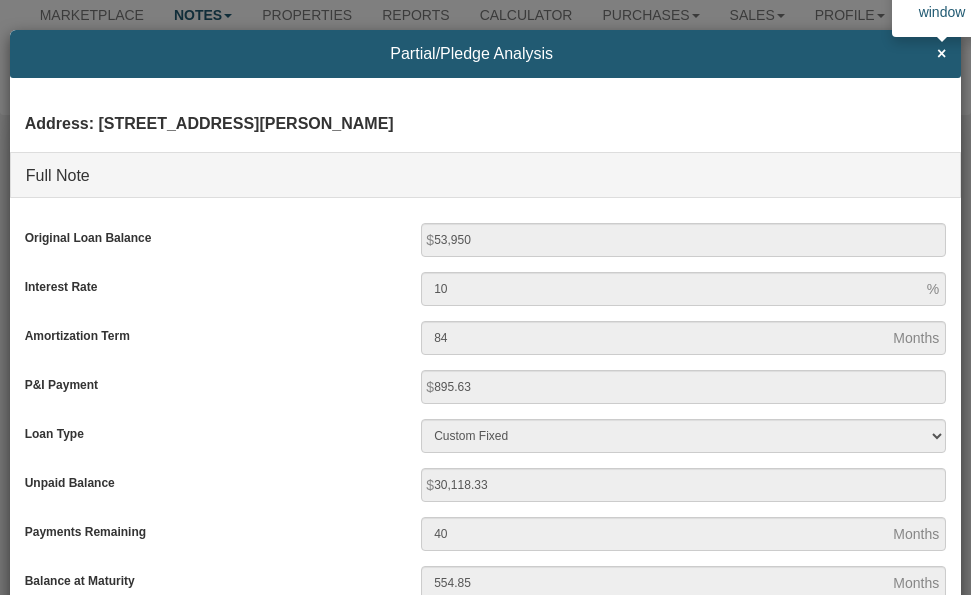 click on "×" at bounding box center (941, 54) 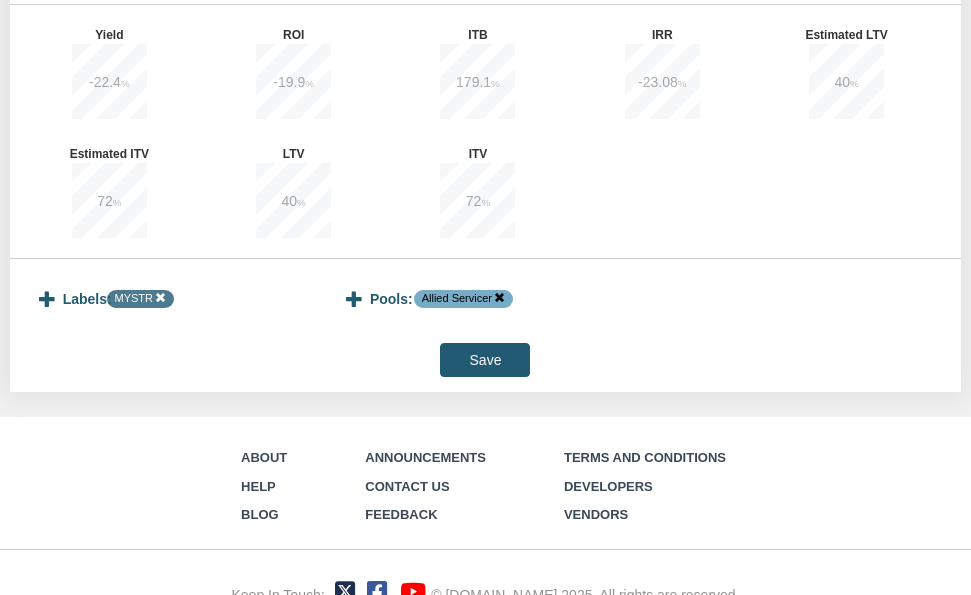scroll, scrollTop: 2087, scrollLeft: 0, axis: vertical 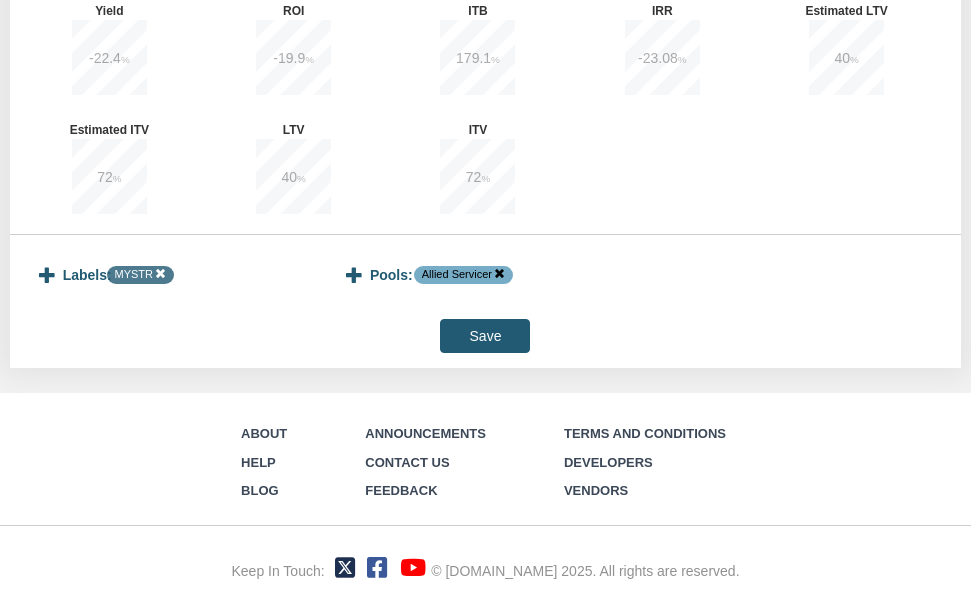 click on "Save" at bounding box center [485, 336] 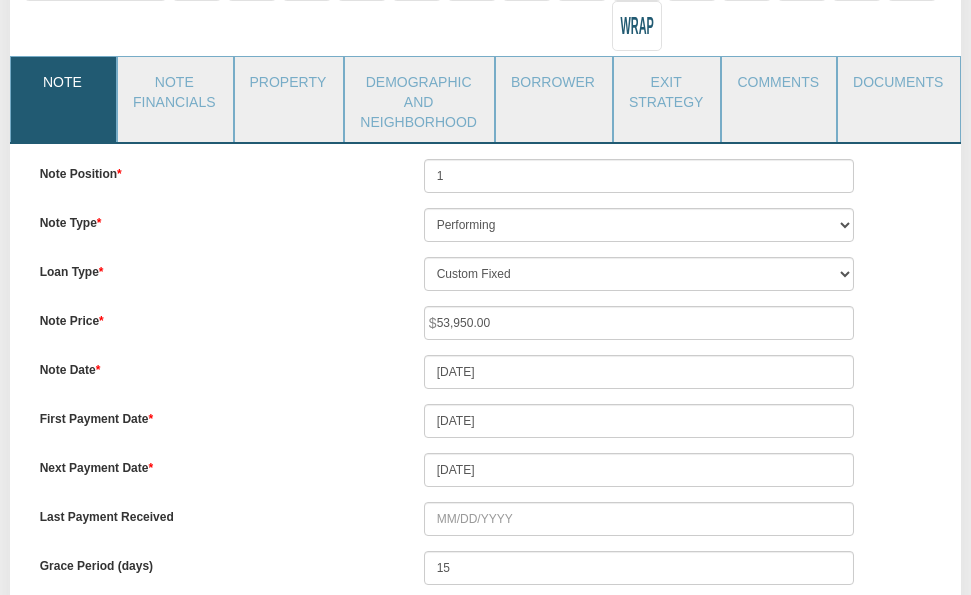 scroll, scrollTop: 315, scrollLeft: 0, axis: vertical 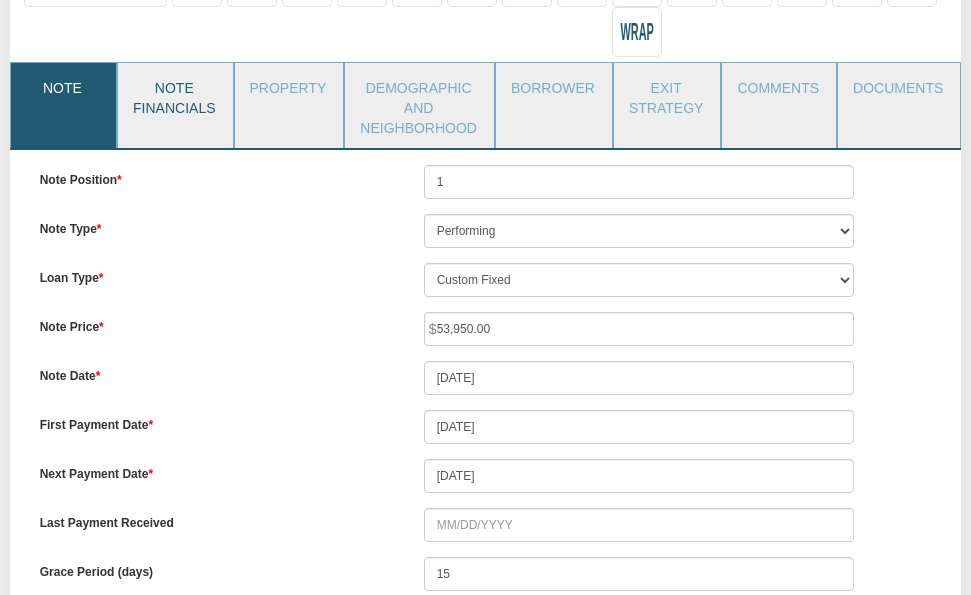 click on "Note Financials" at bounding box center [174, 95] 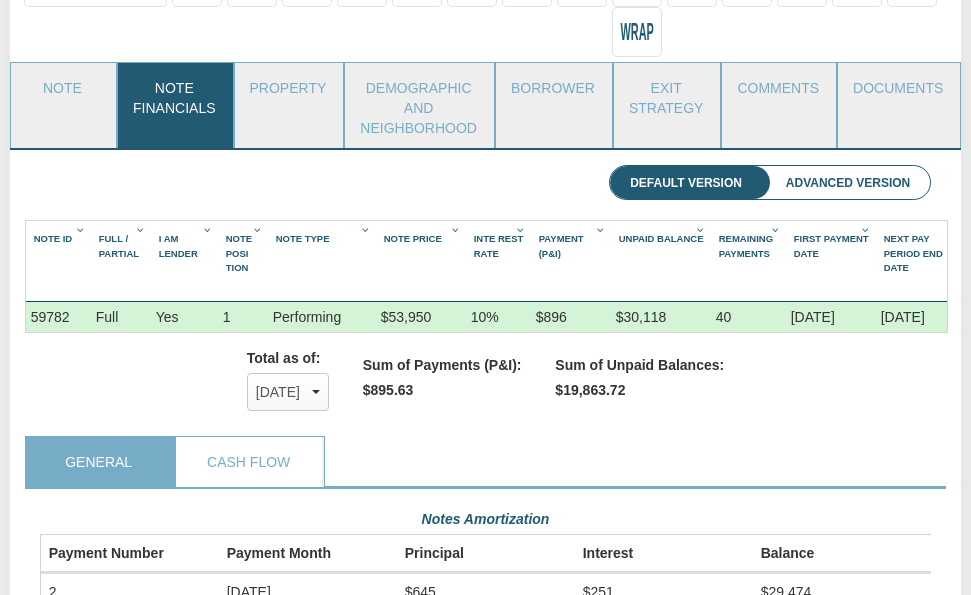 scroll, scrollTop: 999680, scrollLeft: 999108, axis: both 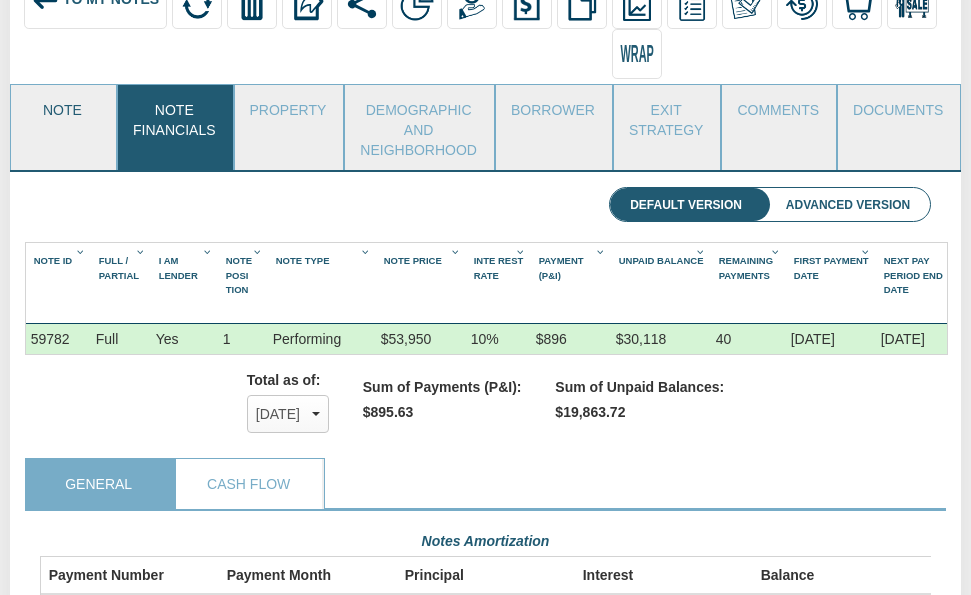 click on "Note" at bounding box center [62, 110] 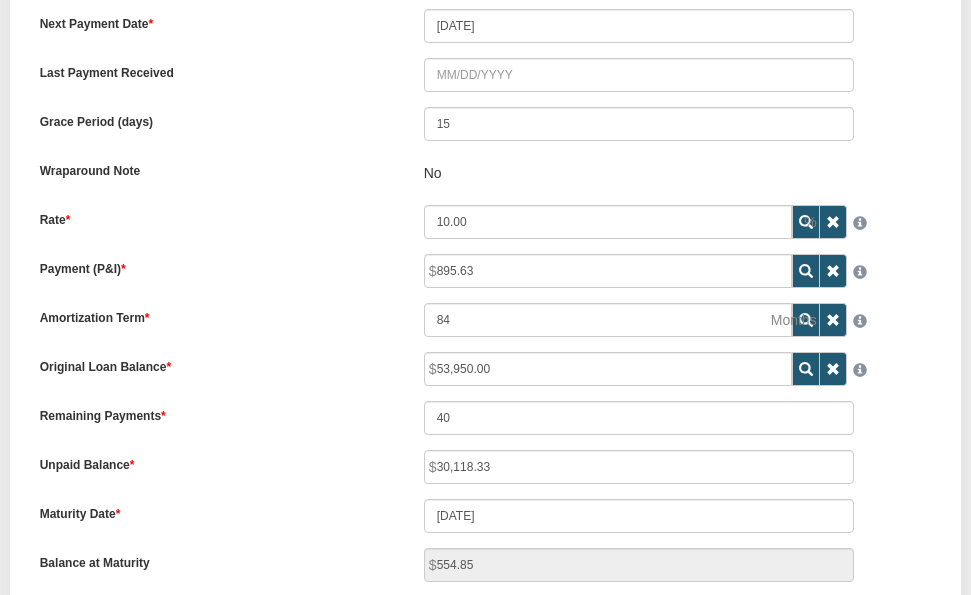 scroll, scrollTop: 776, scrollLeft: 0, axis: vertical 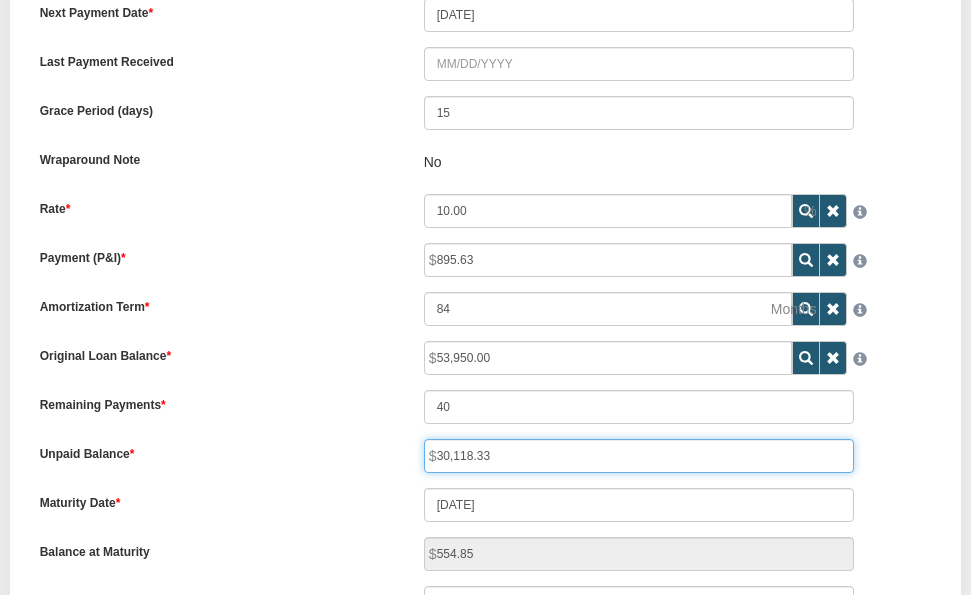 click on "30,118.33" at bounding box center (639, 456) 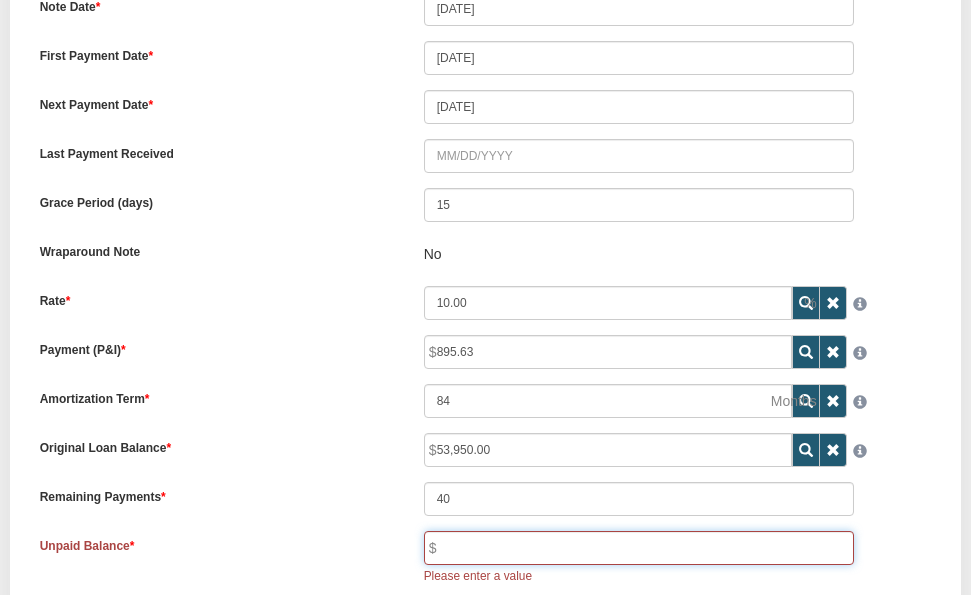 scroll, scrollTop: 695, scrollLeft: 0, axis: vertical 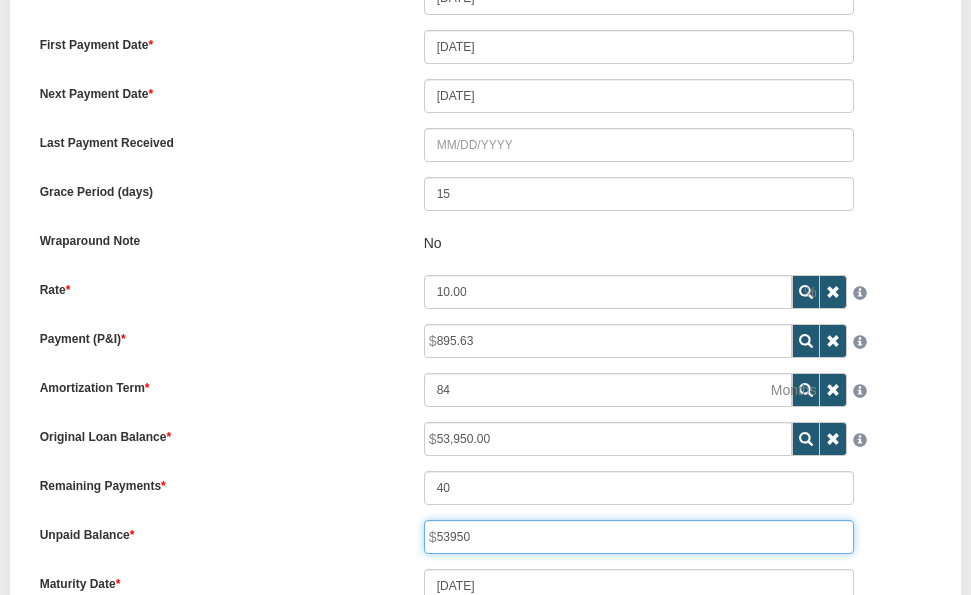 click on "53950" at bounding box center (639, 537) 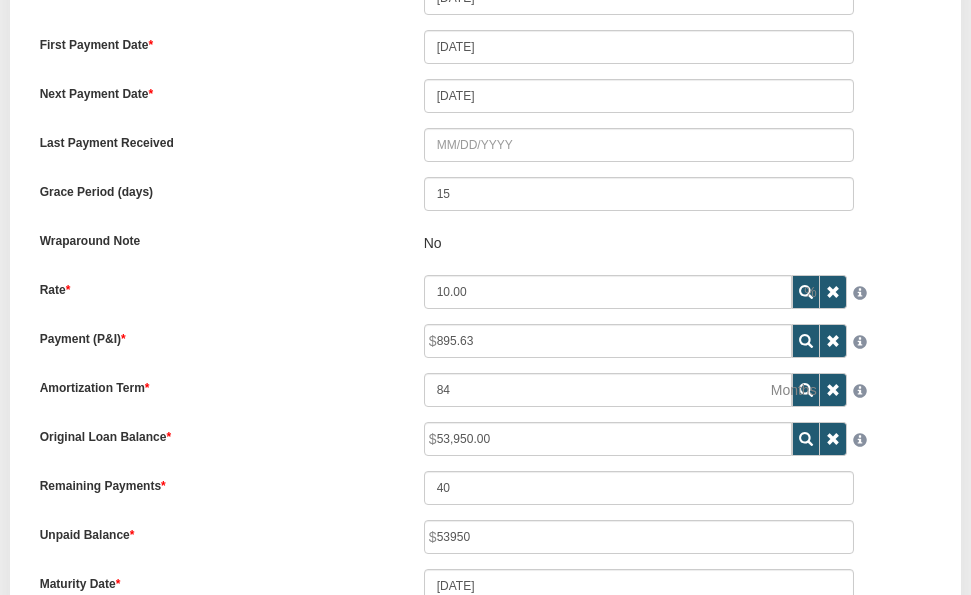 type on "84" 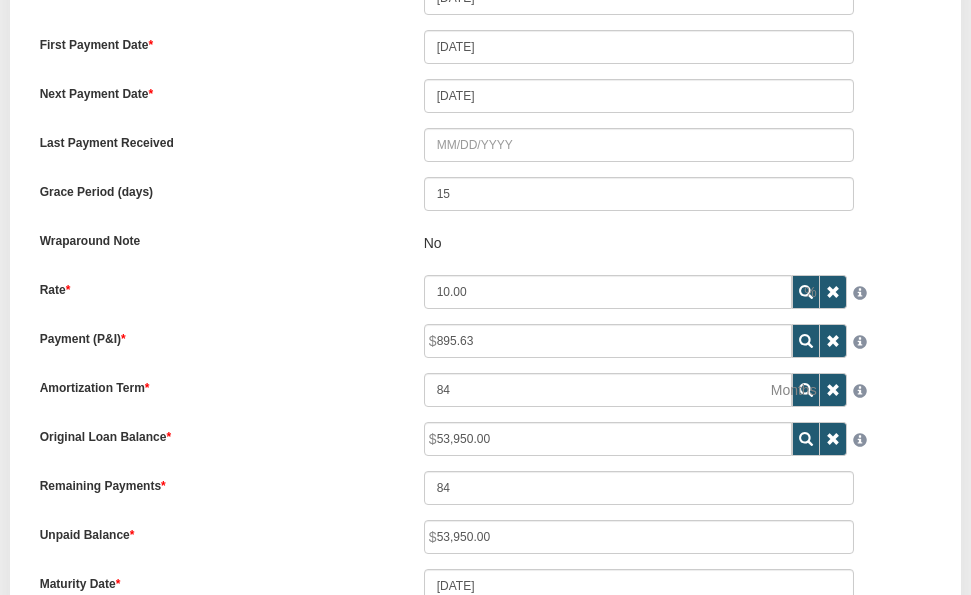 click on "Unpaid Balance" at bounding box center [217, 532] 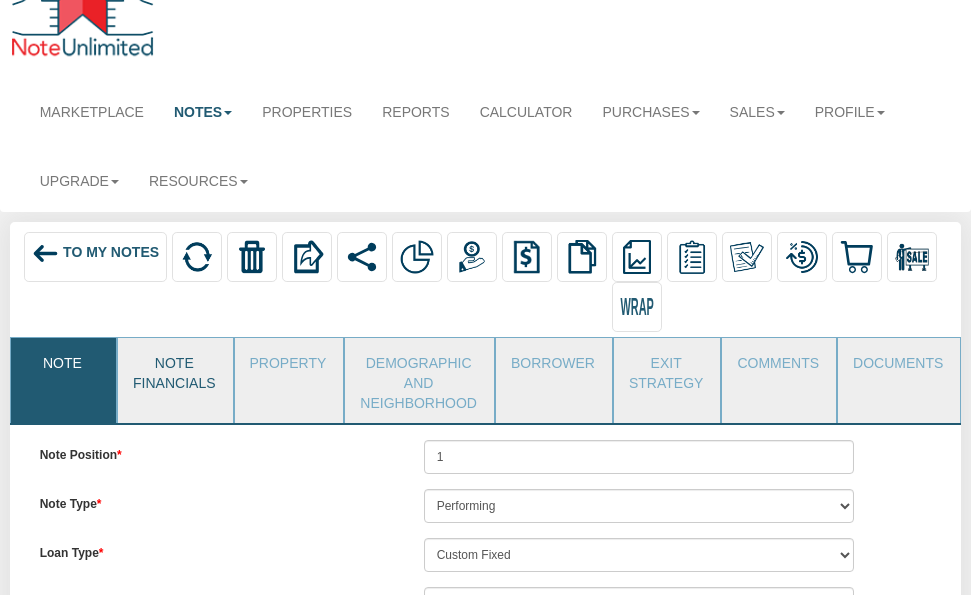 scroll, scrollTop: 0, scrollLeft: 0, axis: both 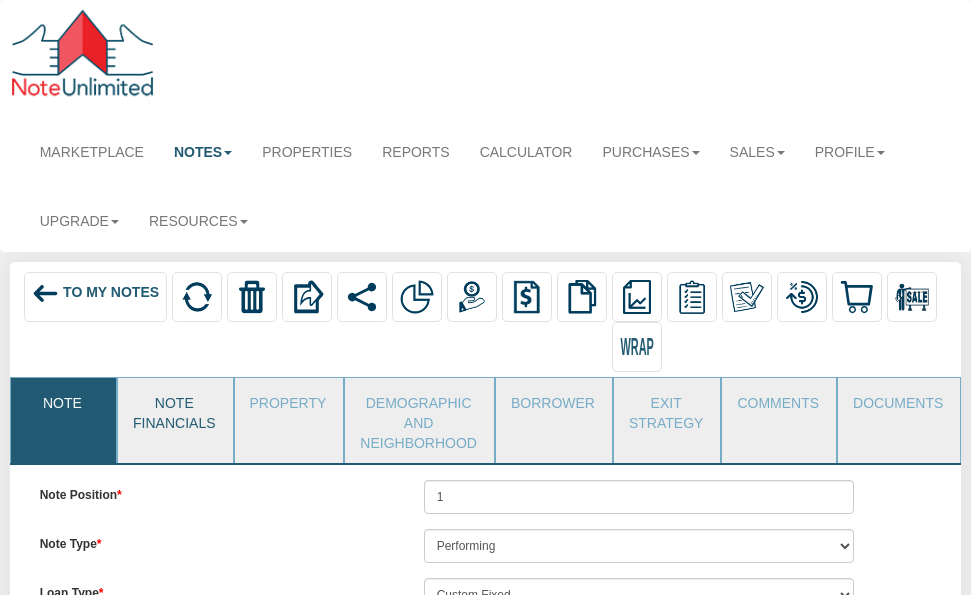 click on "Note Financials" at bounding box center (174, 410) 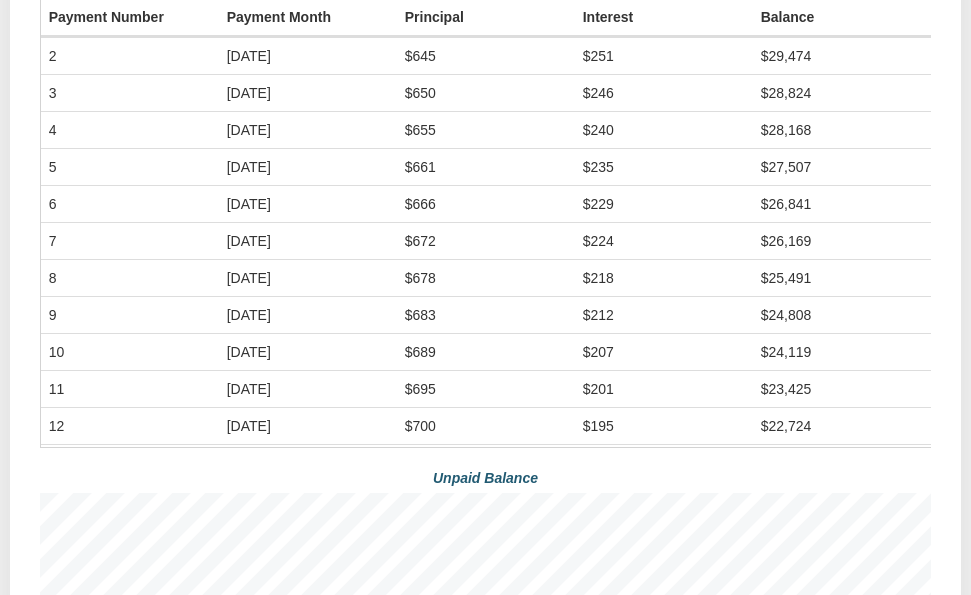 scroll, scrollTop: 856, scrollLeft: 0, axis: vertical 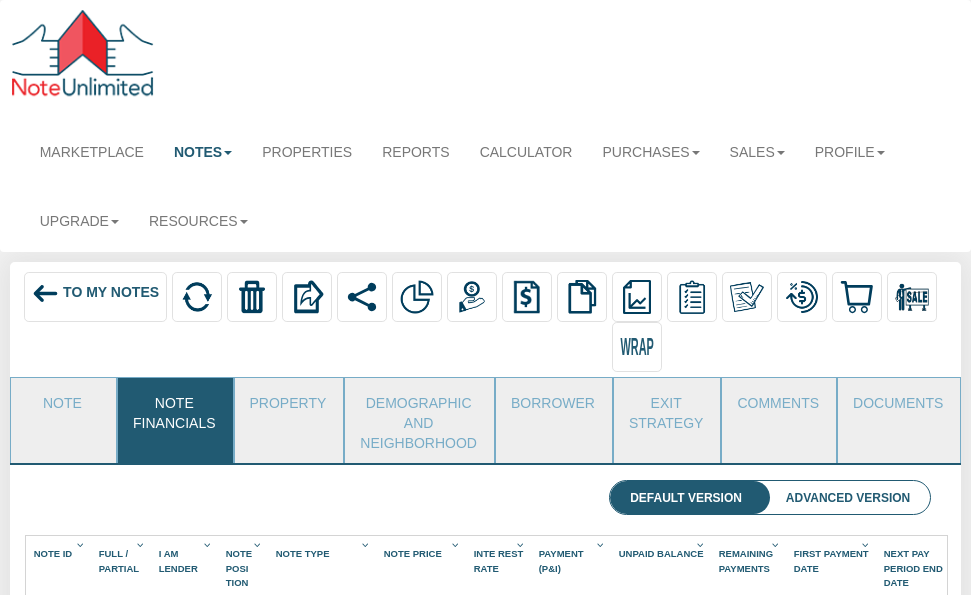 click at bounding box center [45, 293] 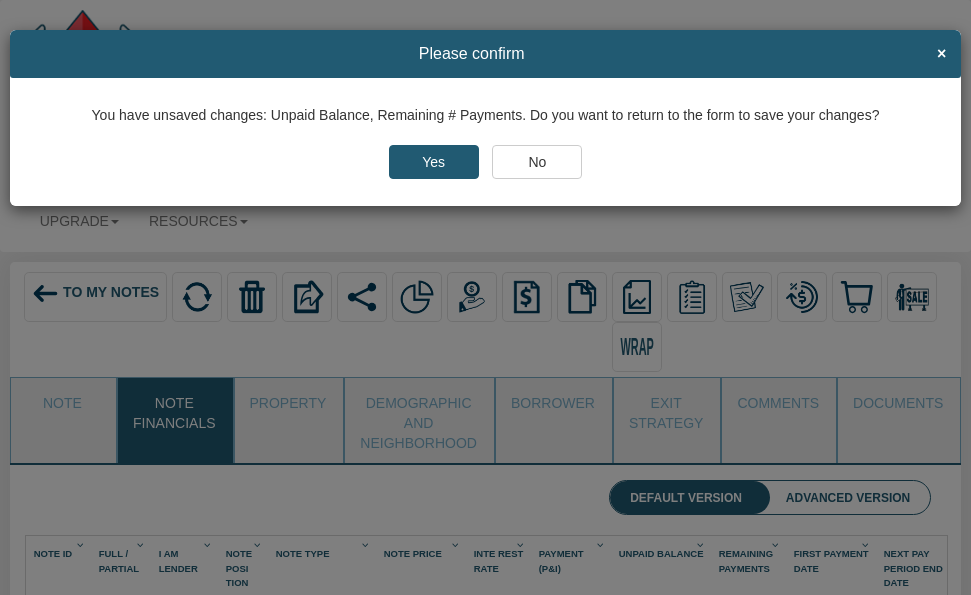 click on "No" at bounding box center (537, 162) 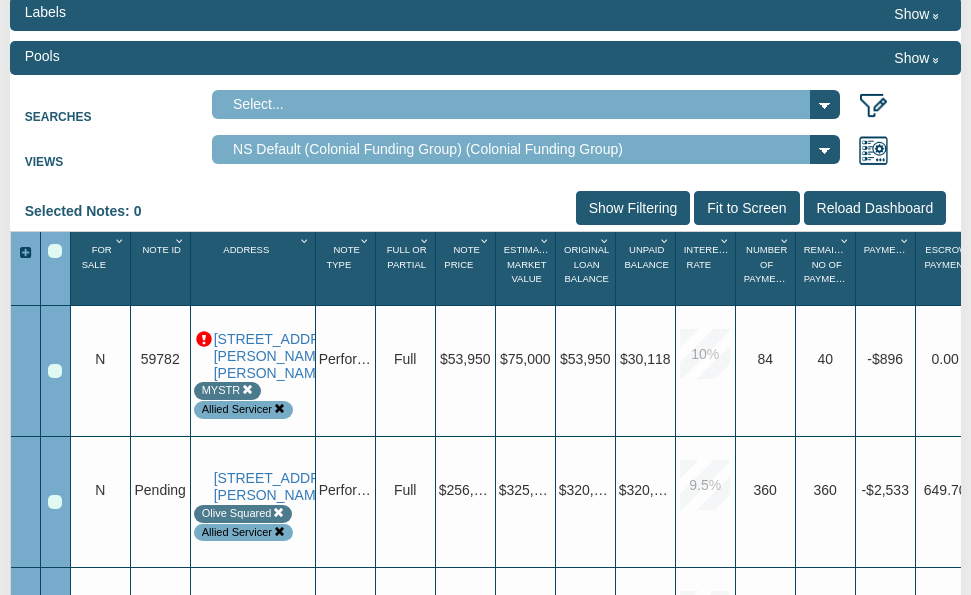 scroll, scrollTop: 498, scrollLeft: 0, axis: vertical 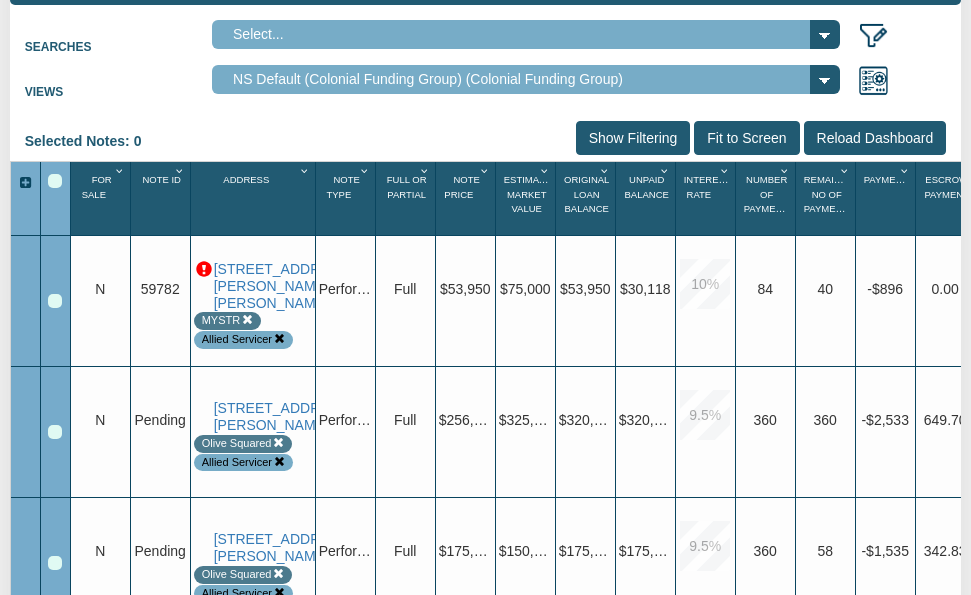 click at bounding box center [55, 301] 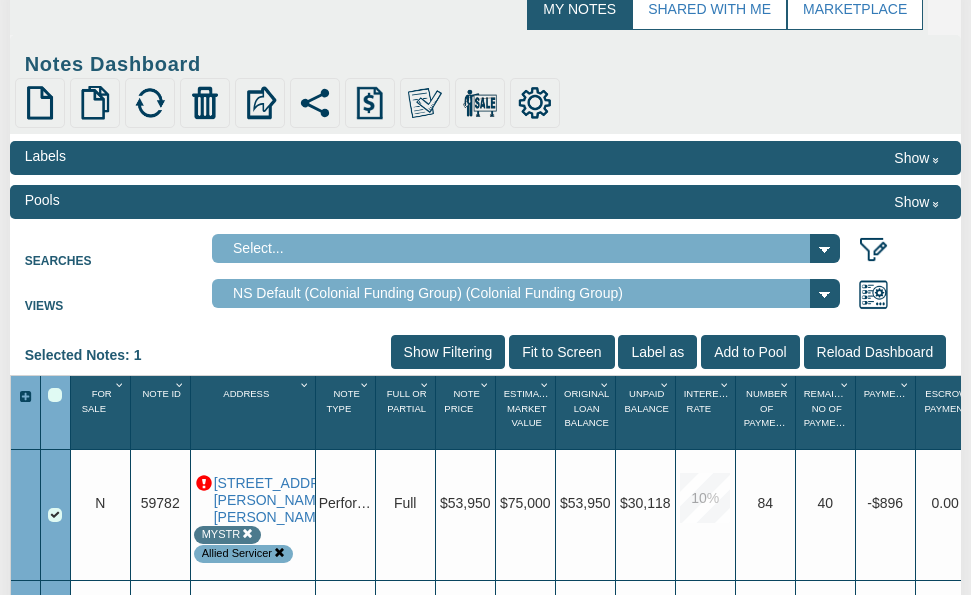 scroll, scrollTop: 278, scrollLeft: 0, axis: vertical 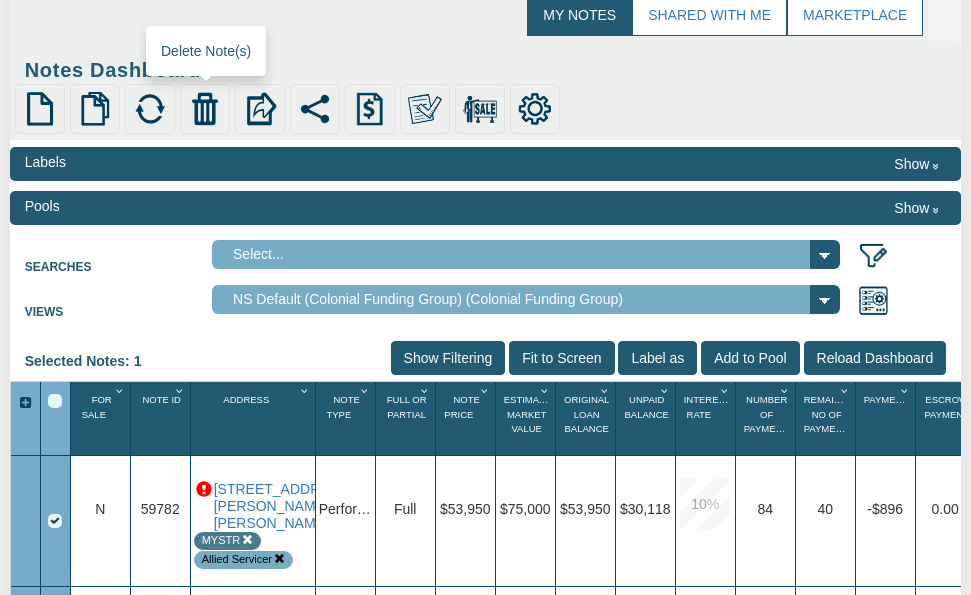 click at bounding box center (205, 109) 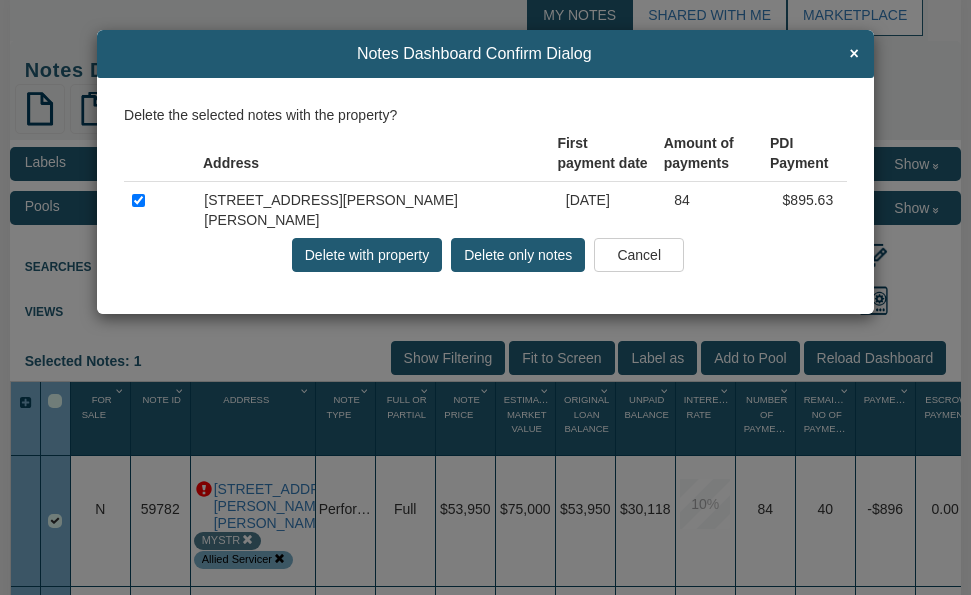 click on "Delete only notes" at bounding box center [518, 255] 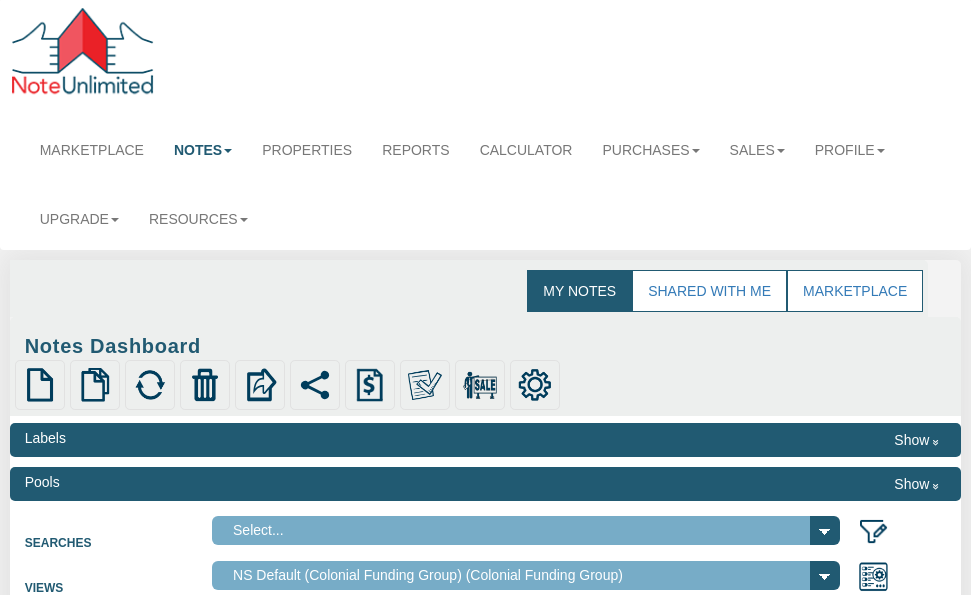 scroll, scrollTop: 0, scrollLeft: 0, axis: both 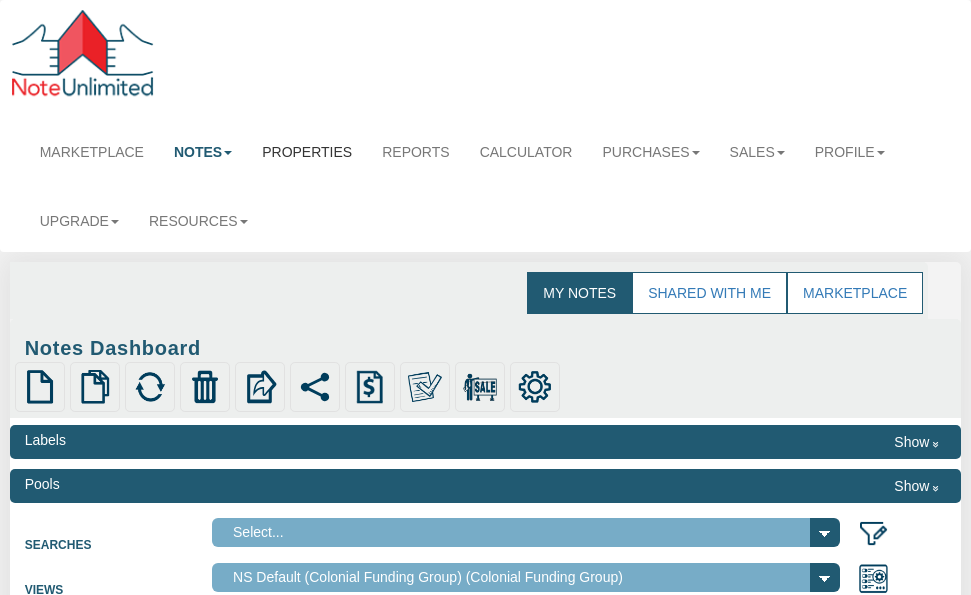click on "Properties" at bounding box center [307, 152] 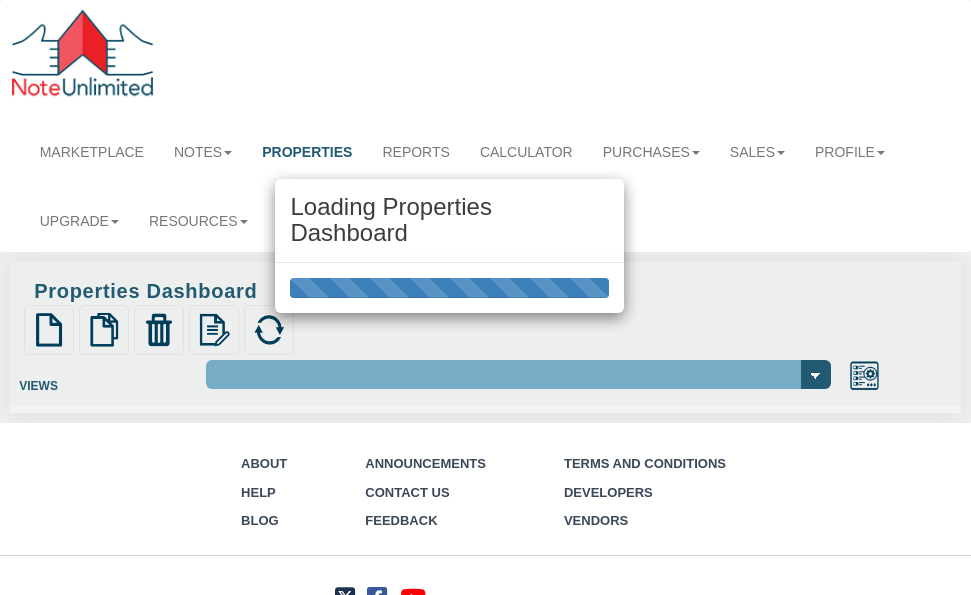 select on "138" 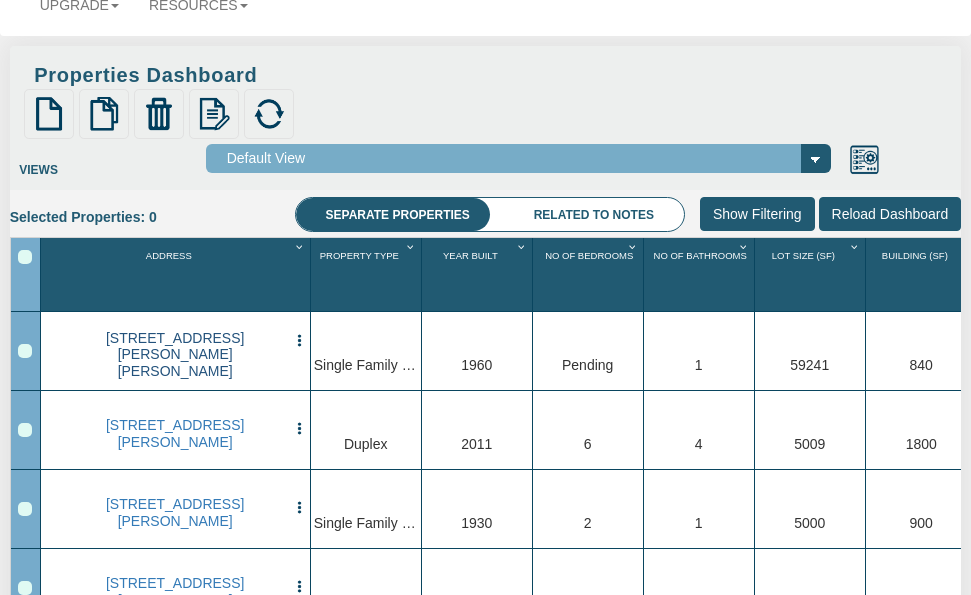 scroll, scrollTop: 221, scrollLeft: 0, axis: vertical 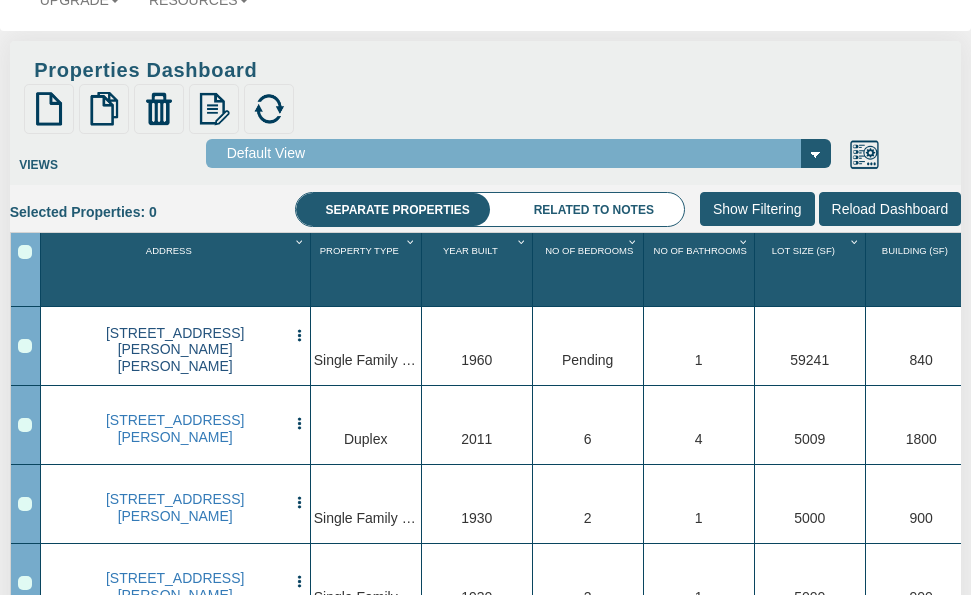 click on "2029 Gary Lane, HOBBS, NM, 88240" at bounding box center [175, 350] 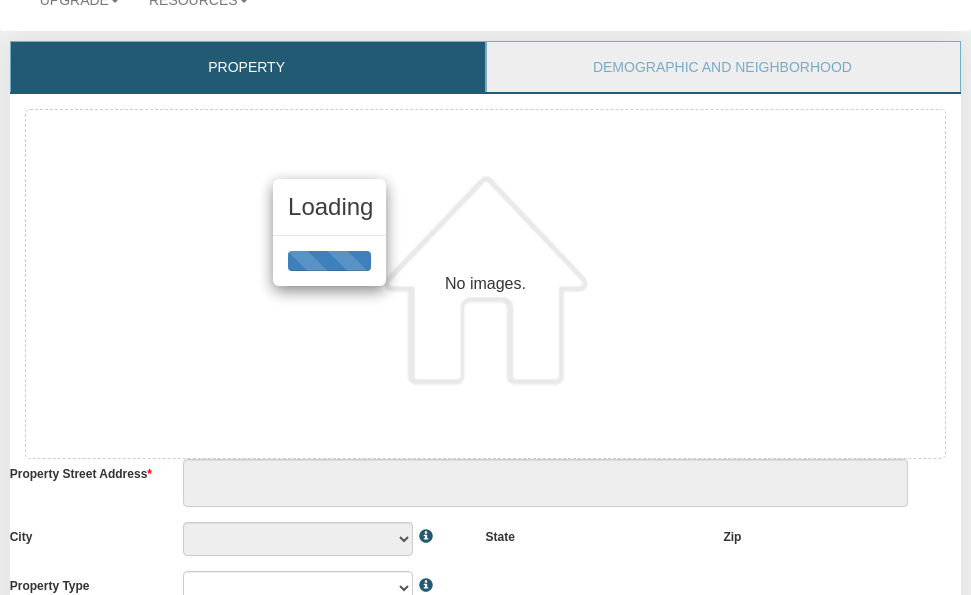 scroll, scrollTop: 0, scrollLeft: 0, axis: both 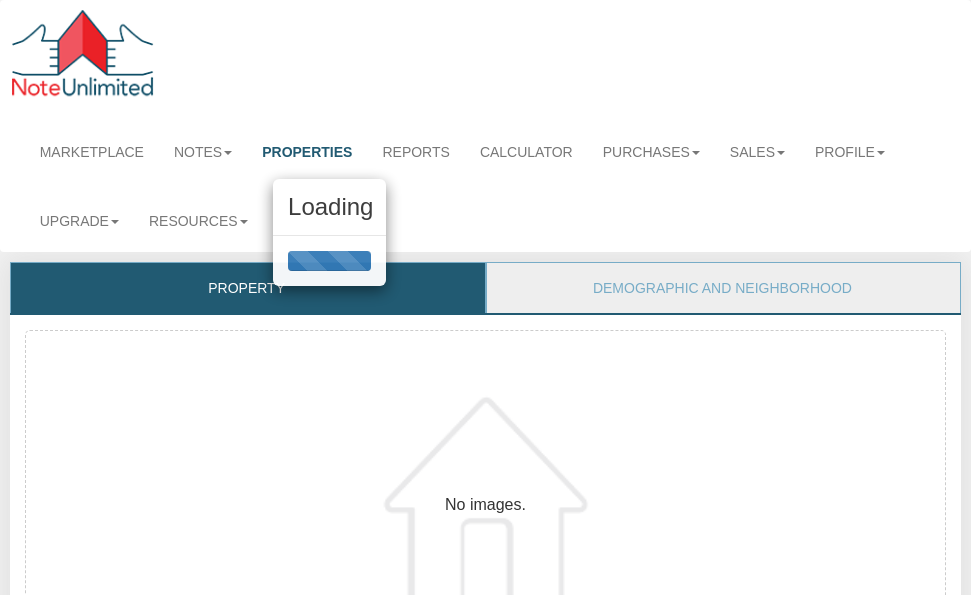 type on "2029 Gary Lane" 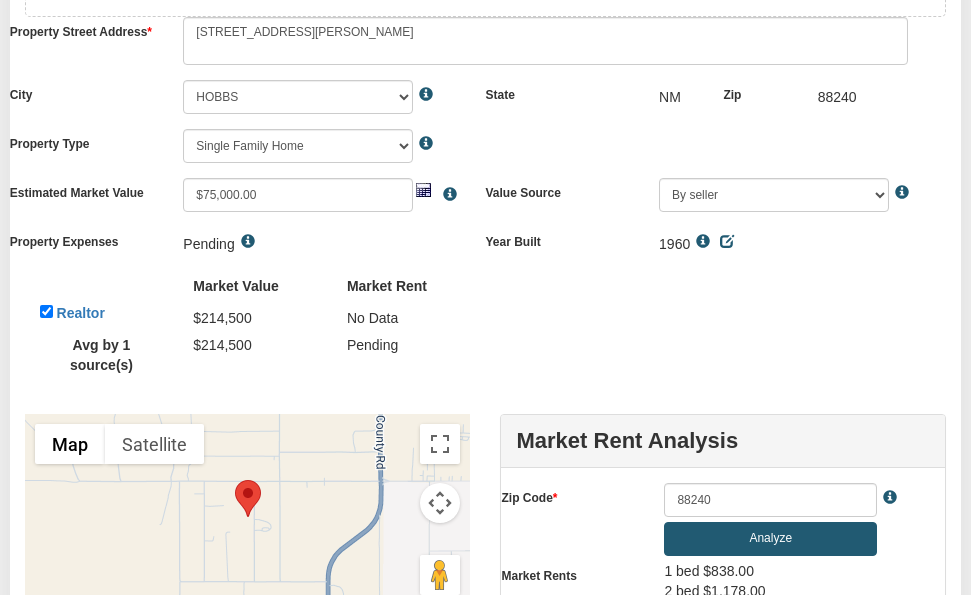 scroll, scrollTop: 662, scrollLeft: 0, axis: vertical 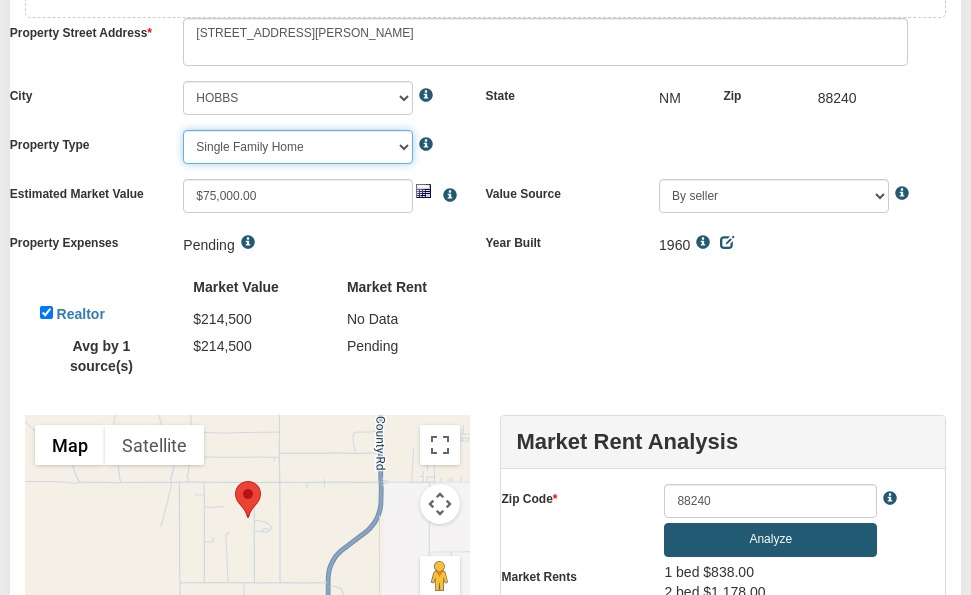 click on "Commercial Property Commercial Property Condominium Duplex Farm Fourplex Commercial Land Residential Land Mfd/Mobile Home Manufactured Home Mobile Home Multi-Family Multi-Family (2-4 Unit) Multi-Family (5+ Unit) Other Parking Ranch  Single Family Home Townhouse Triplex Unknown Address Vacant Land" at bounding box center (298, 147) 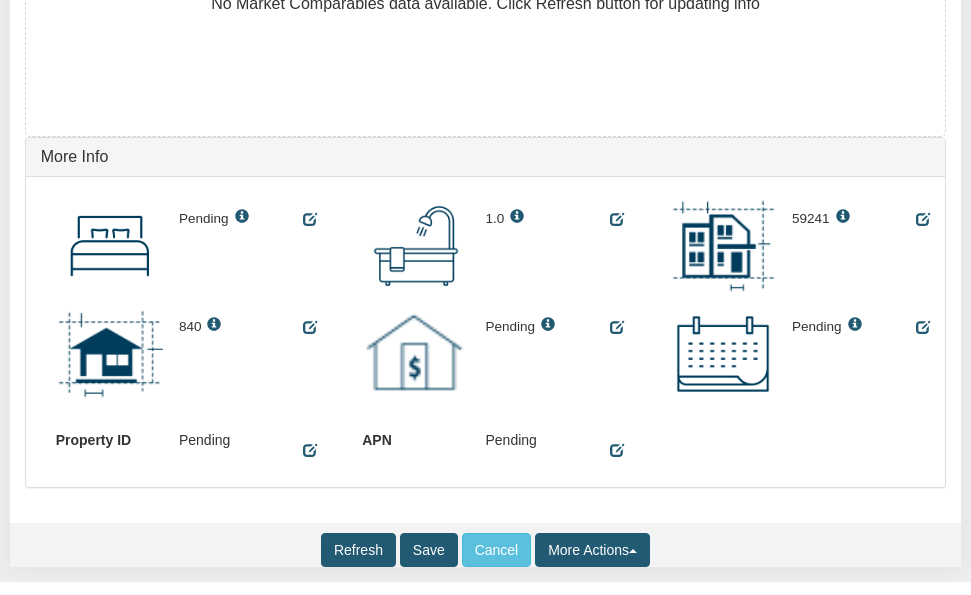 scroll, scrollTop: 1417, scrollLeft: 0, axis: vertical 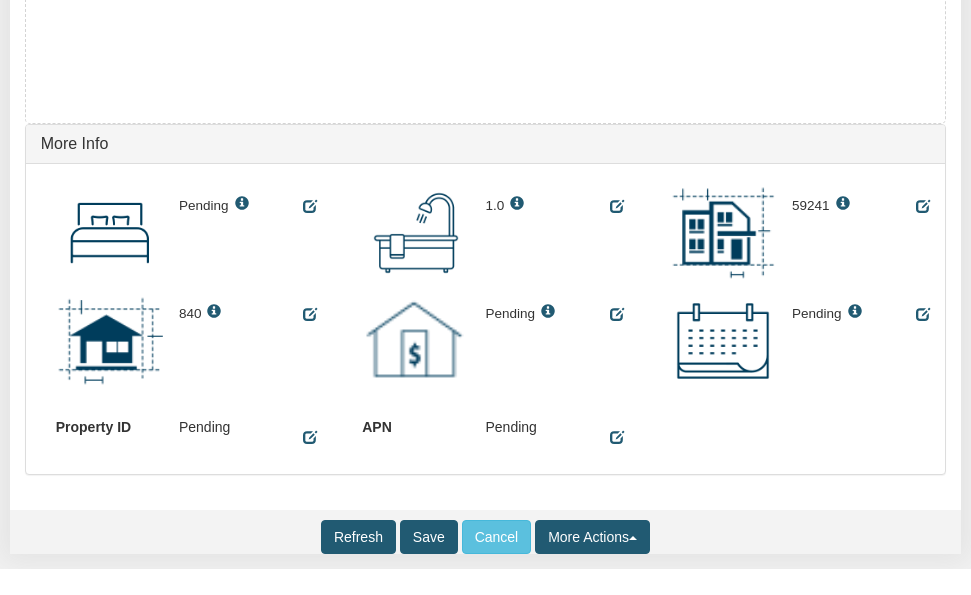 click on "1.0" at bounding box center [494, 206] 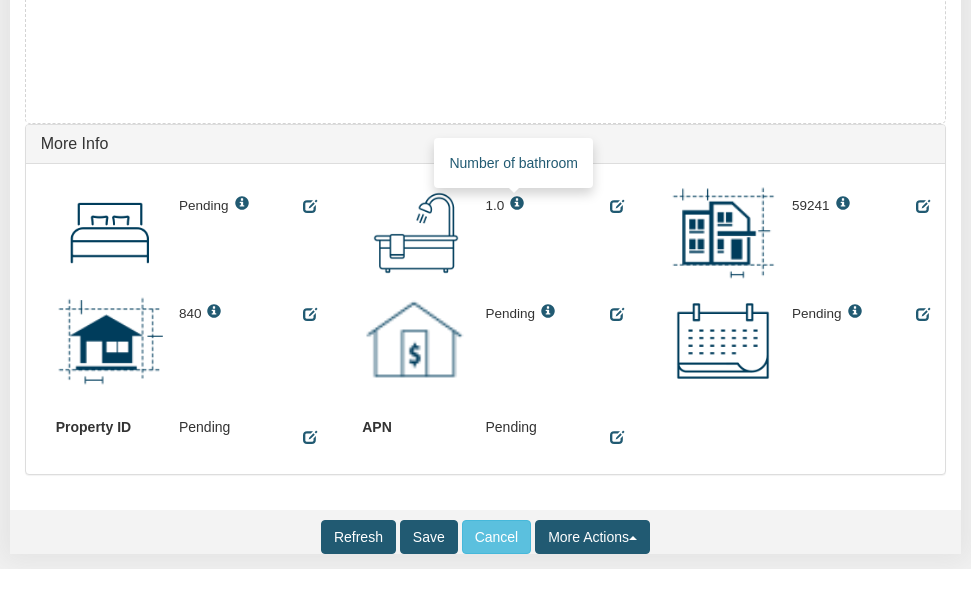 click at bounding box center (514, 203) 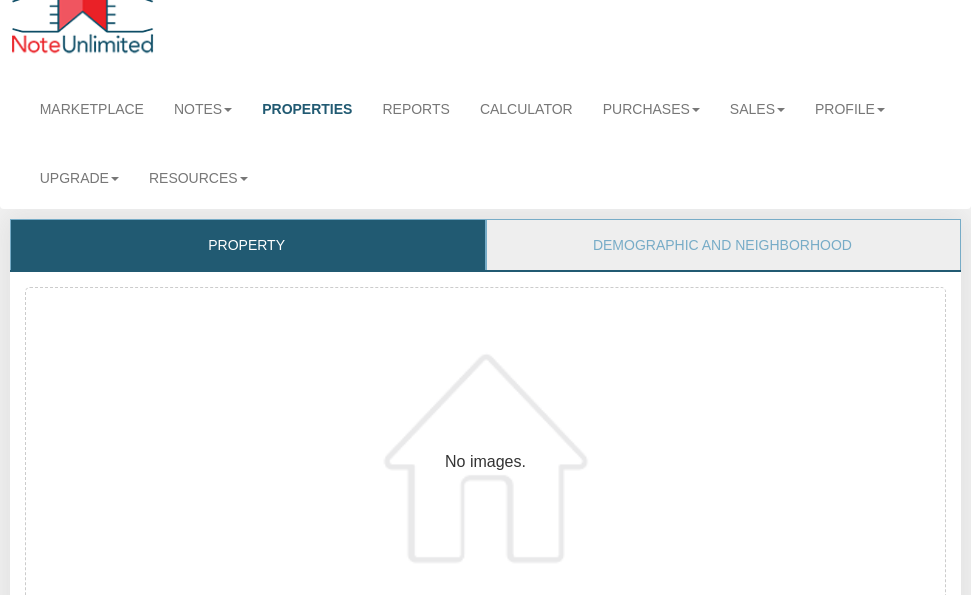 scroll, scrollTop: 0, scrollLeft: 0, axis: both 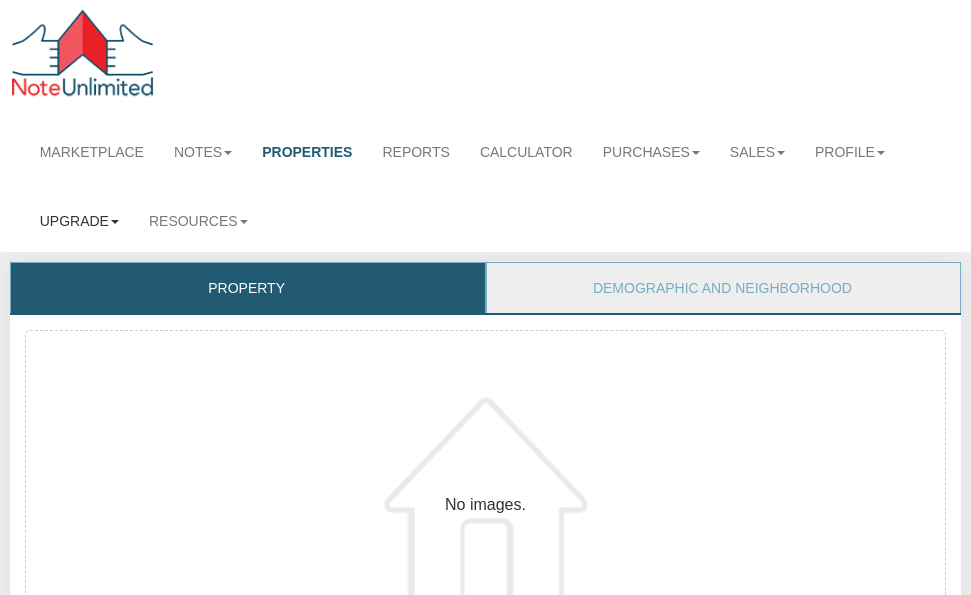 click on "Upgrade" at bounding box center (79, 221) 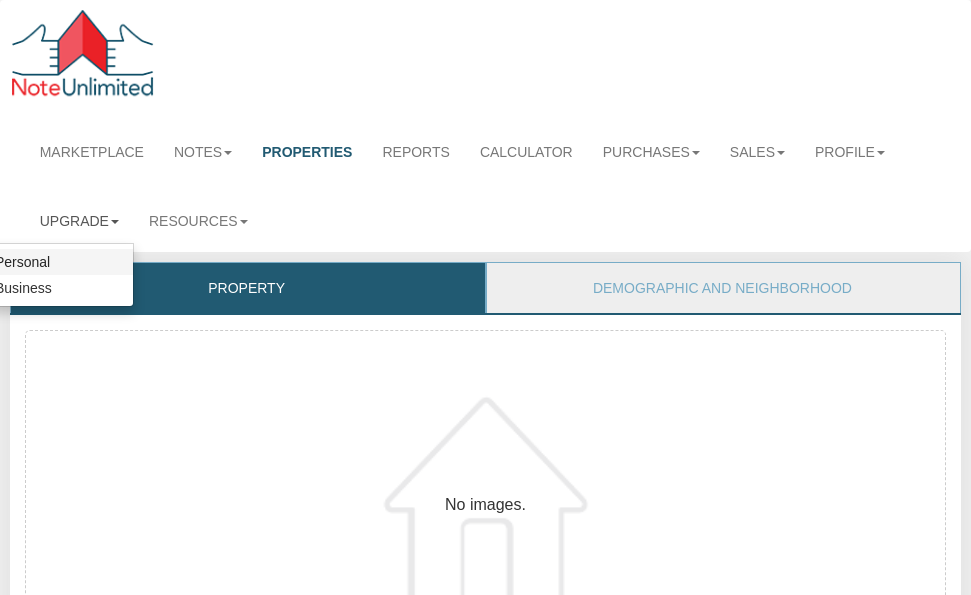 click on "Personal" at bounding box center (54, 262) 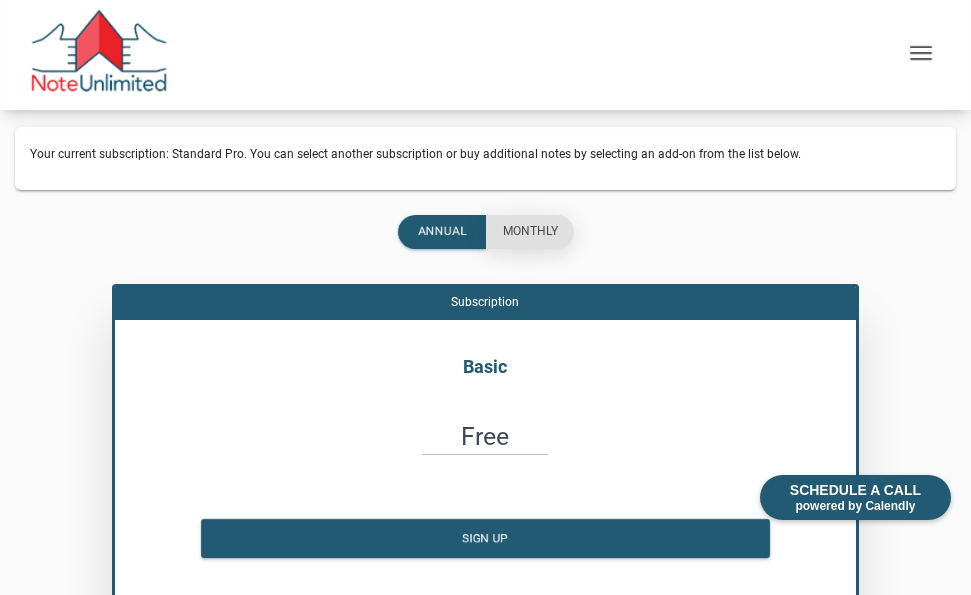 scroll, scrollTop: 14, scrollLeft: 0, axis: vertical 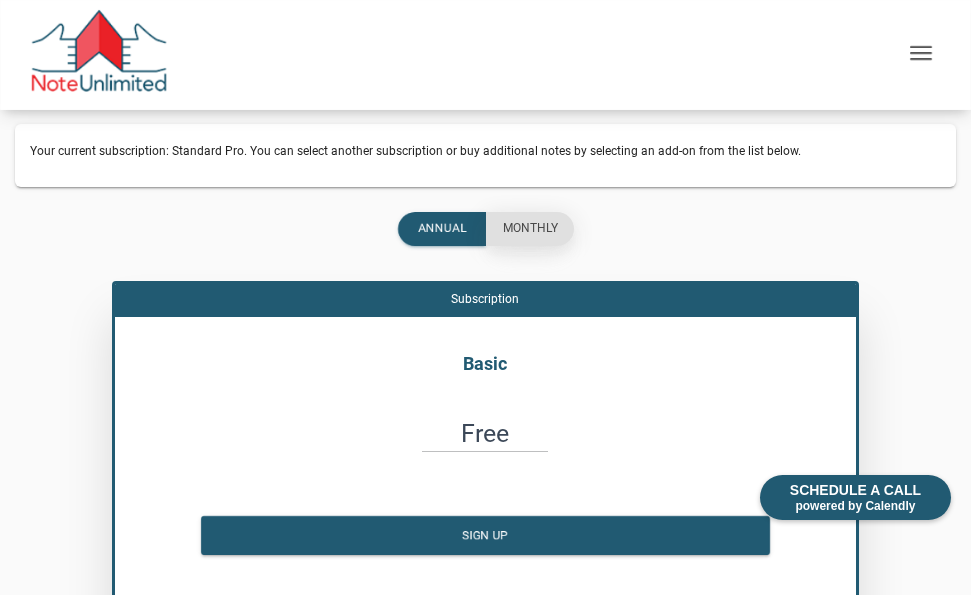 click on "monthly" at bounding box center (529, 229) 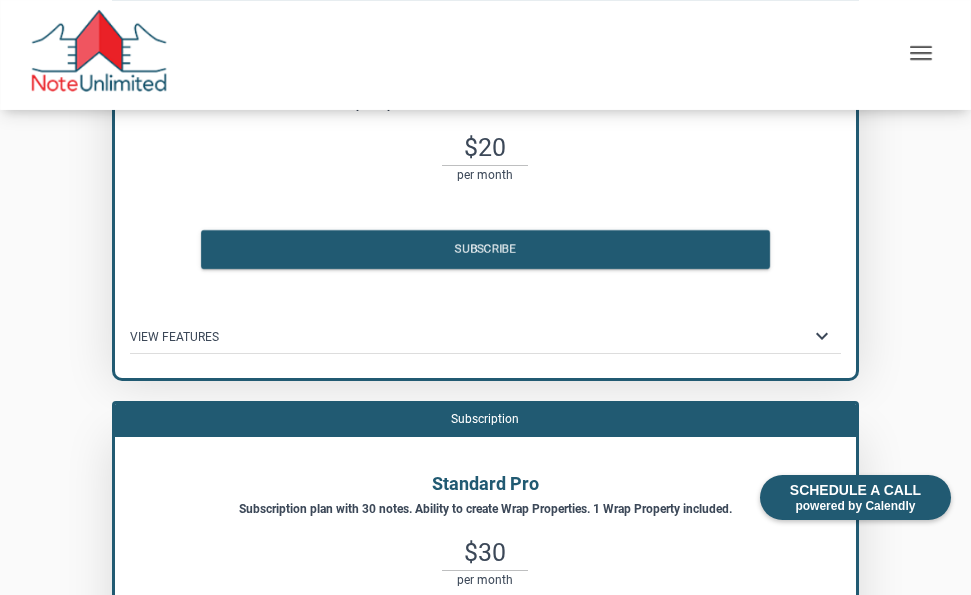 scroll, scrollTop: 0, scrollLeft: 0, axis: both 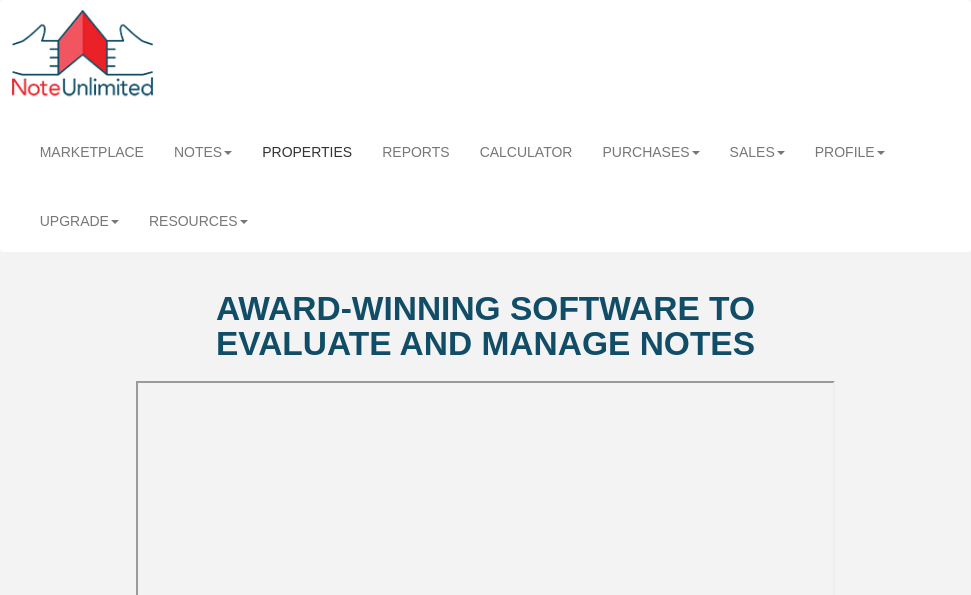 click on "Properties" at bounding box center [307, 152] 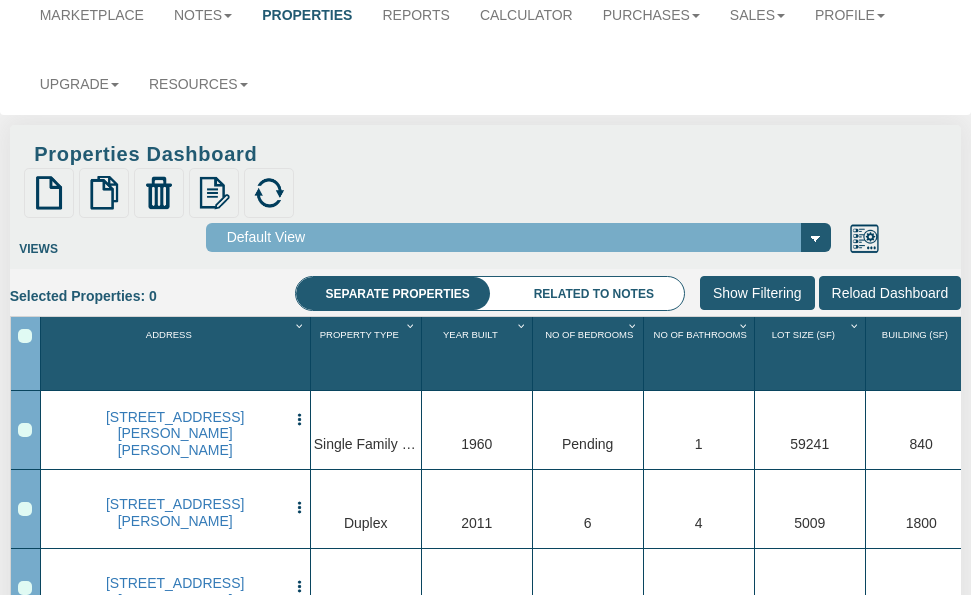 scroll, scrollTop: 175, scrollLeft: 0, axis: vertical 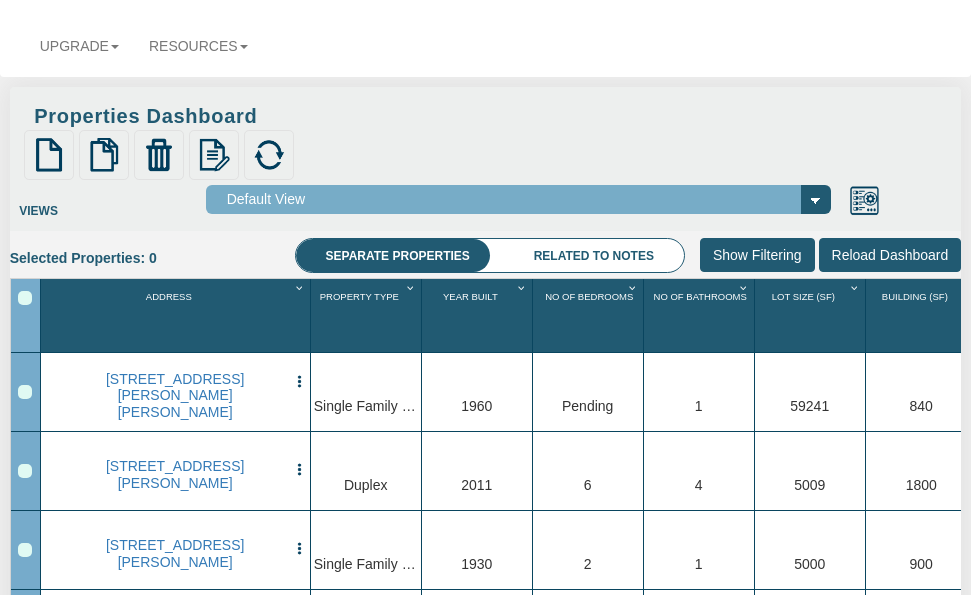 click at bounding box center [25, 392] 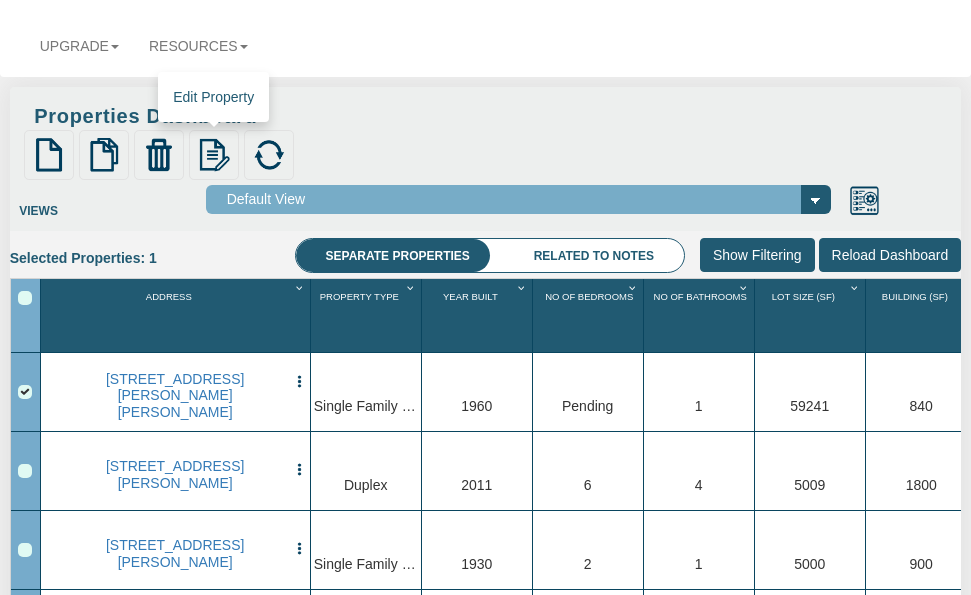 click at bounding box center (214, 155) 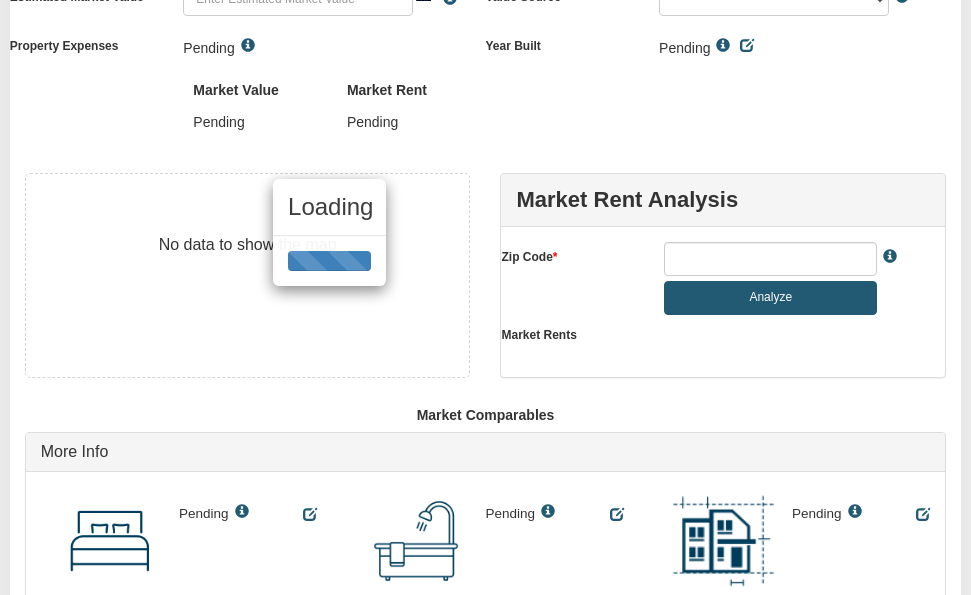 type on "2029 Gary Lane" 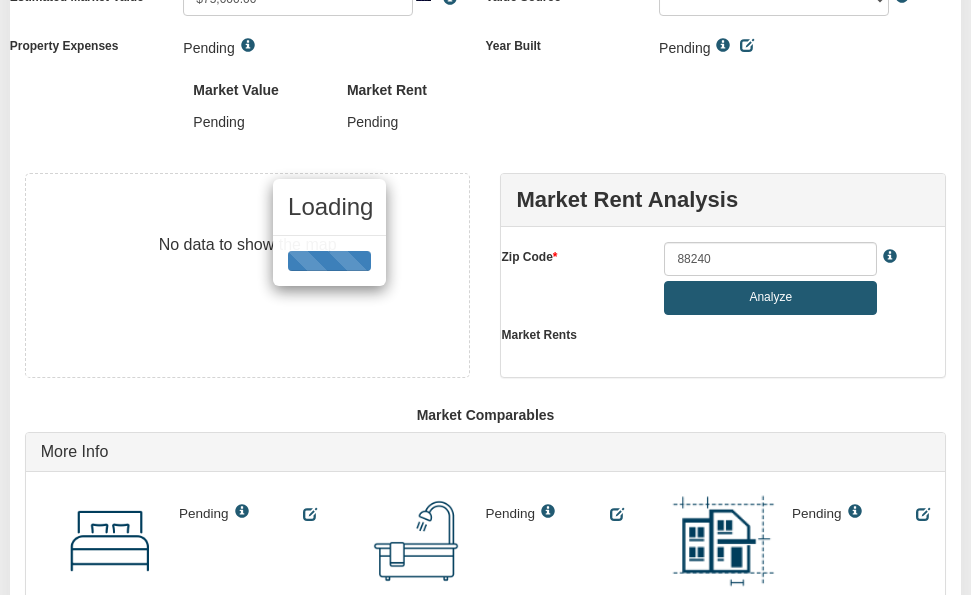 select on "string:HOBBS" 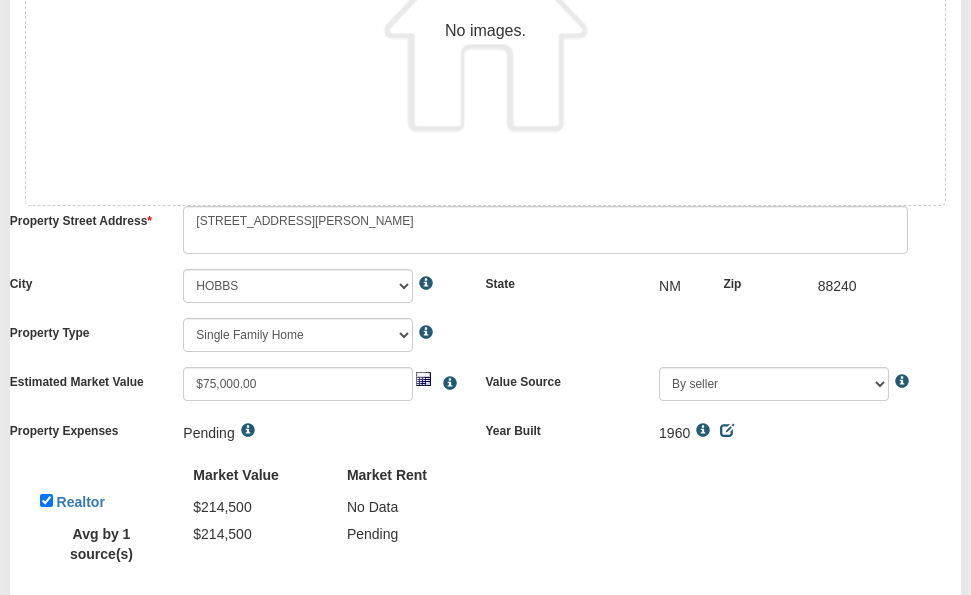 scroll, scrollTop: 471, scrollLeft: 0, axis: vertical 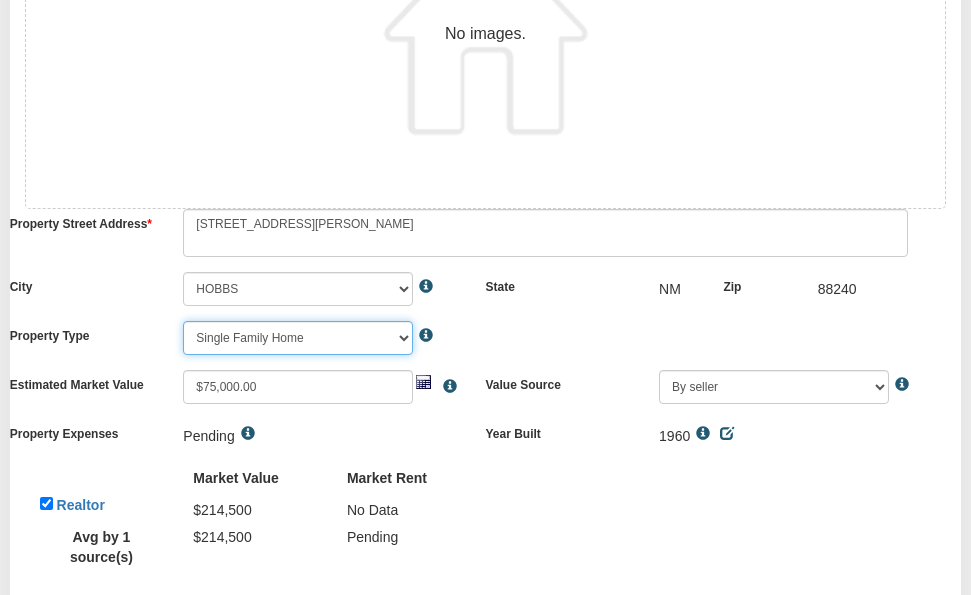 click on "Commercial Property Commercial Property Condominium Duplex Farm Fourplex Commercial Land Residential Land Mfd/Mobile Home Manufactured Home Mobile Home Multi-Family Multi-Family (2-4 Unit) Multi-Family (5+ Unit) Other Parking Ranch  Single Family Home Townhouse Triplex Unknown Address Vacant Land" at bounding box center [298, 338] 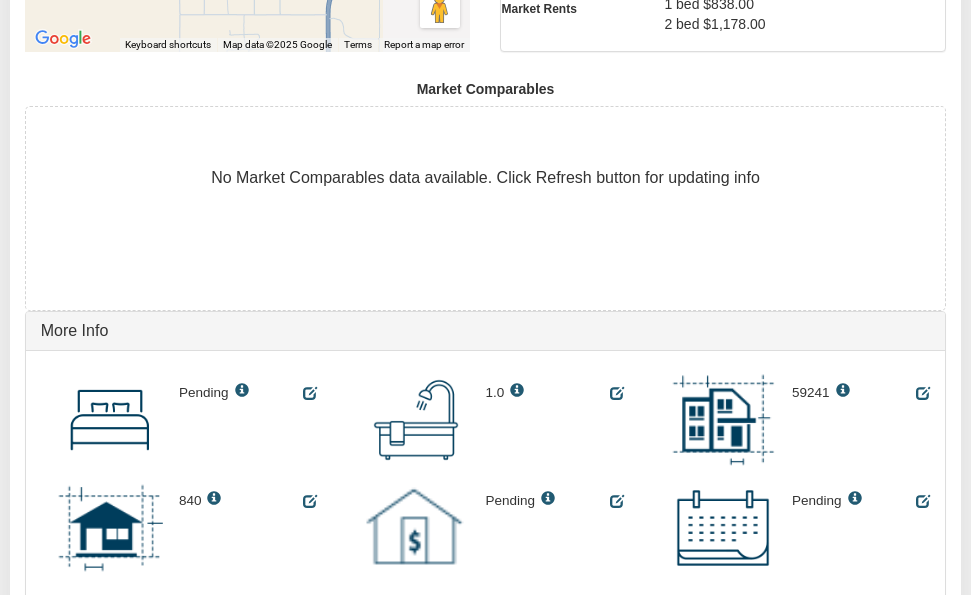 scroll, scrollTop: 1235, scrollLeft: 0, axis: vertical 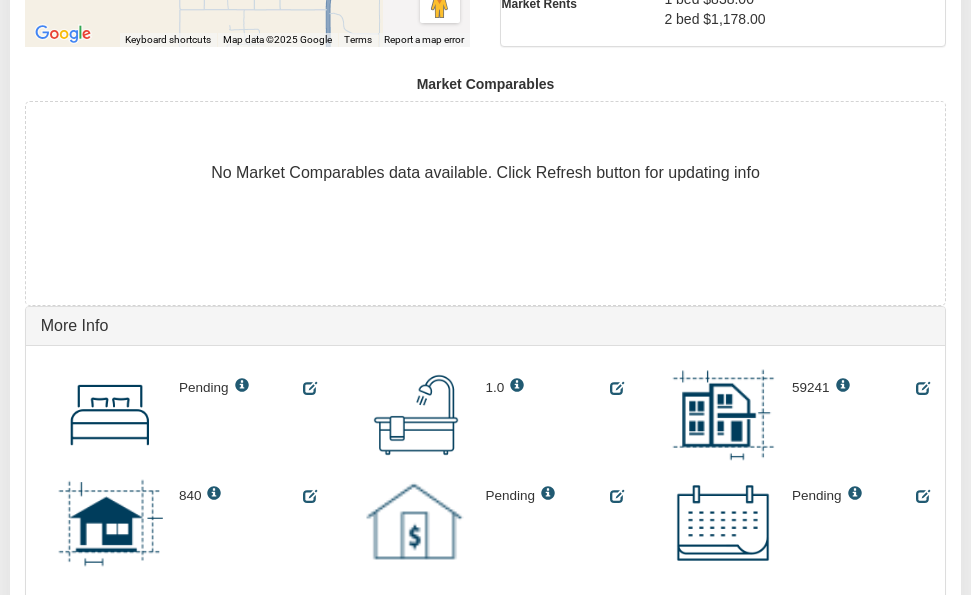click on "1.0" at bounding box center (494, 388) 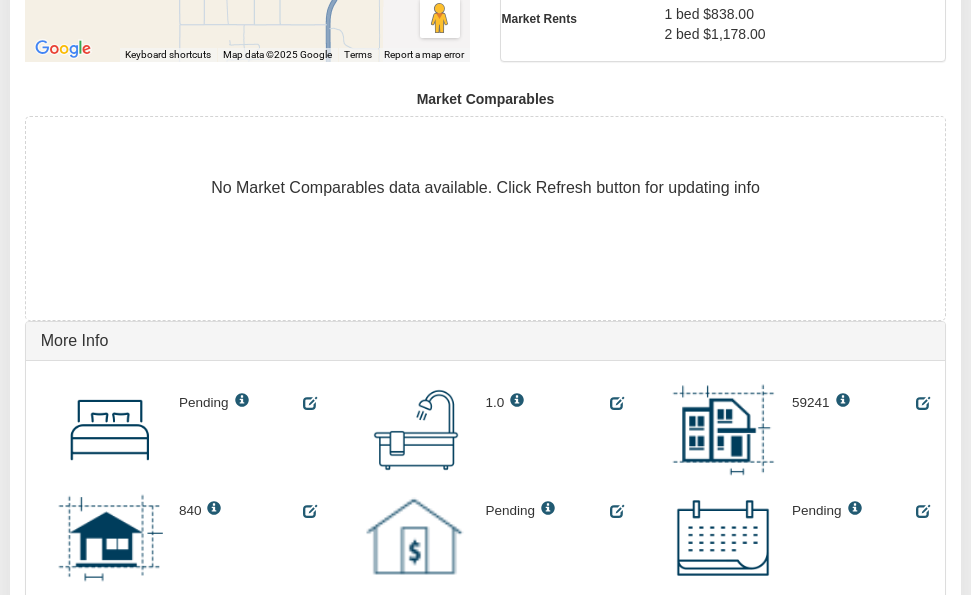 scroll, scrollTop: 1231, scrollLeft: 0, axis: vertical 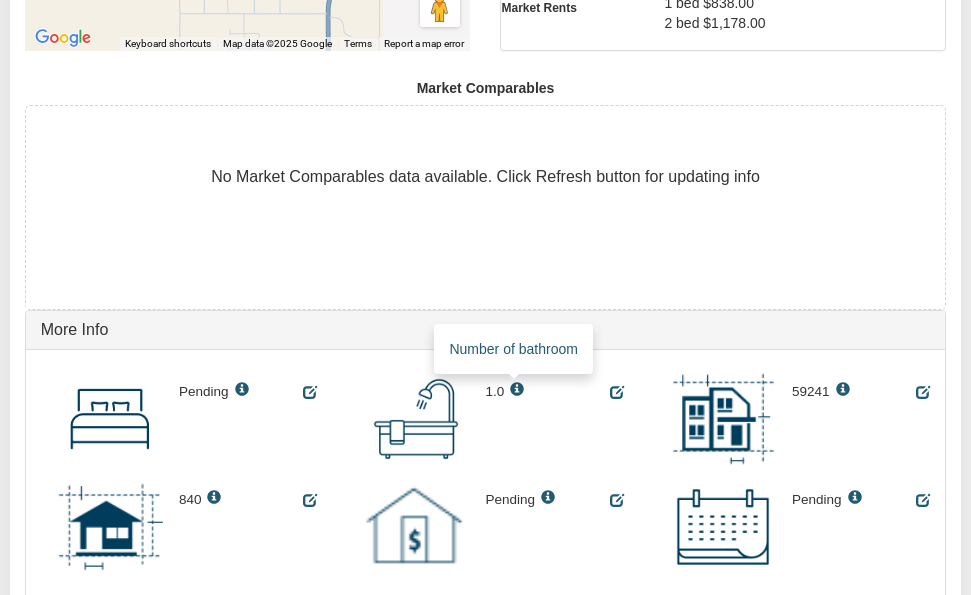 drag, startPoint x: 515, startPoint y: 372, endPoint x: 500, endPoint y: 375, distance: 15.297058 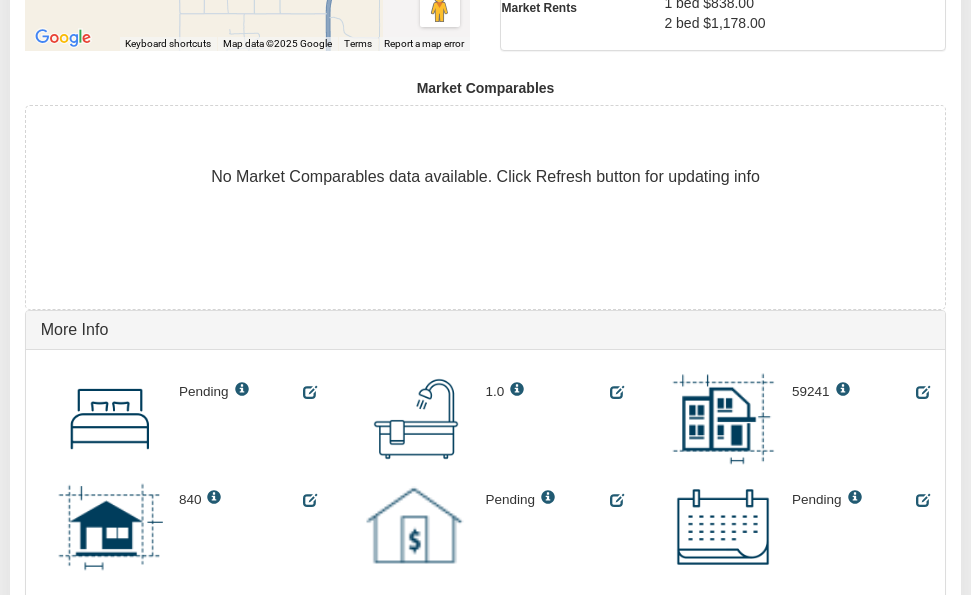 click on "1.0" at bounding box center (494, 392) 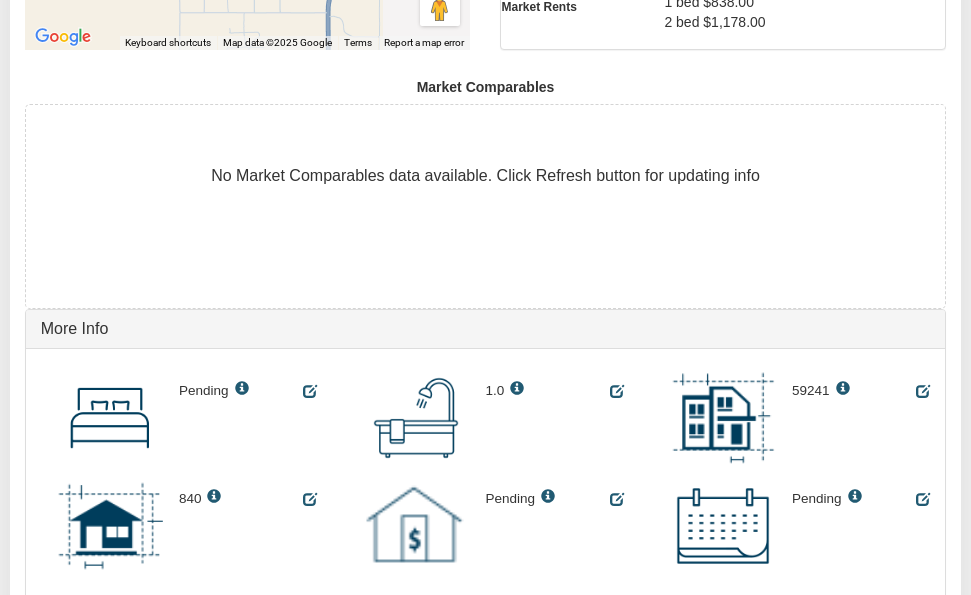 drag, startPoint x: 503, startPoint y: 377, endPoint x: 485, endPoint y: 391, distance: 22.803509 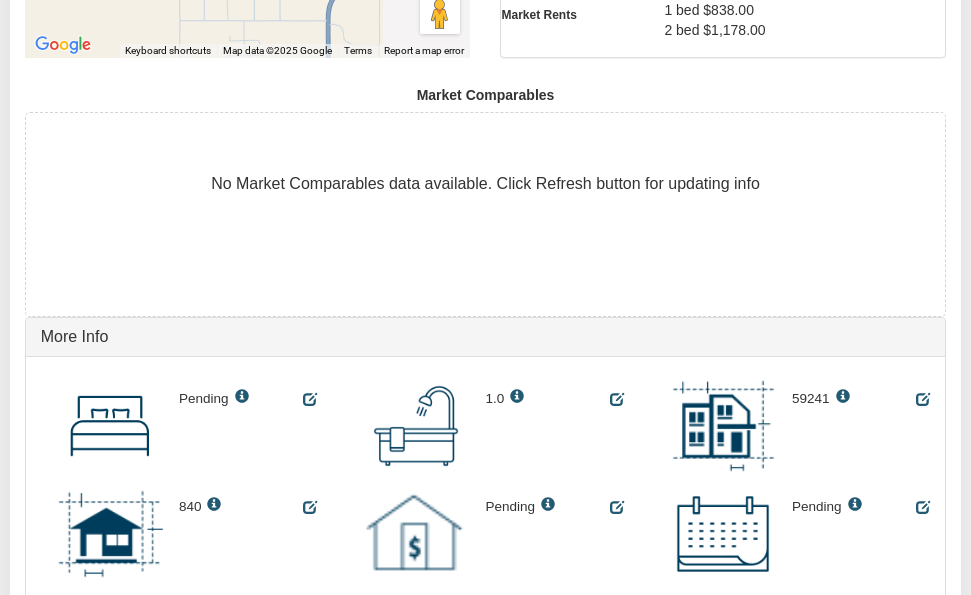 click on "1.0" at bounding box center [485, 426] 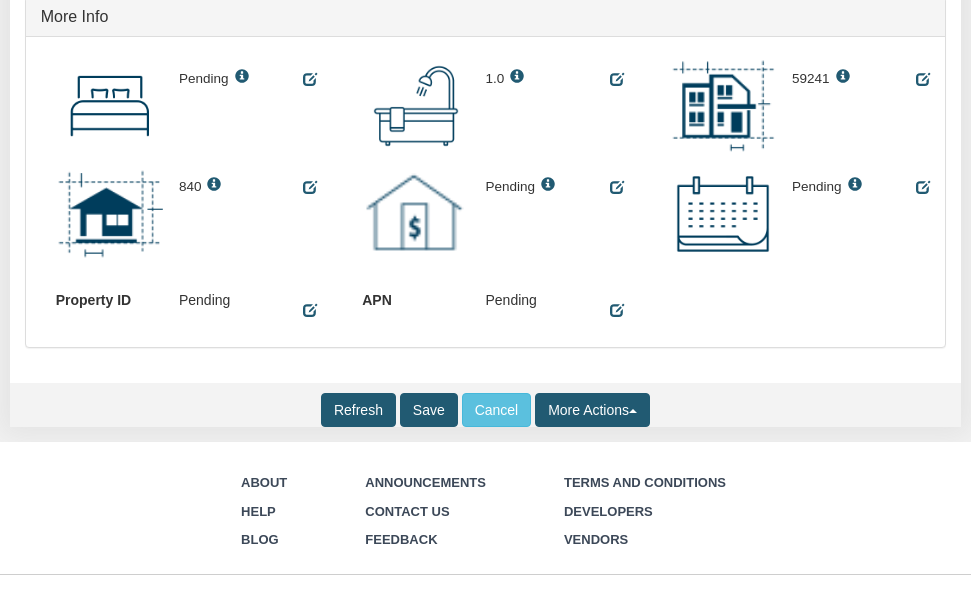 scroll, scrollTop: 1550, scrollLeft: 0, axis: vertical 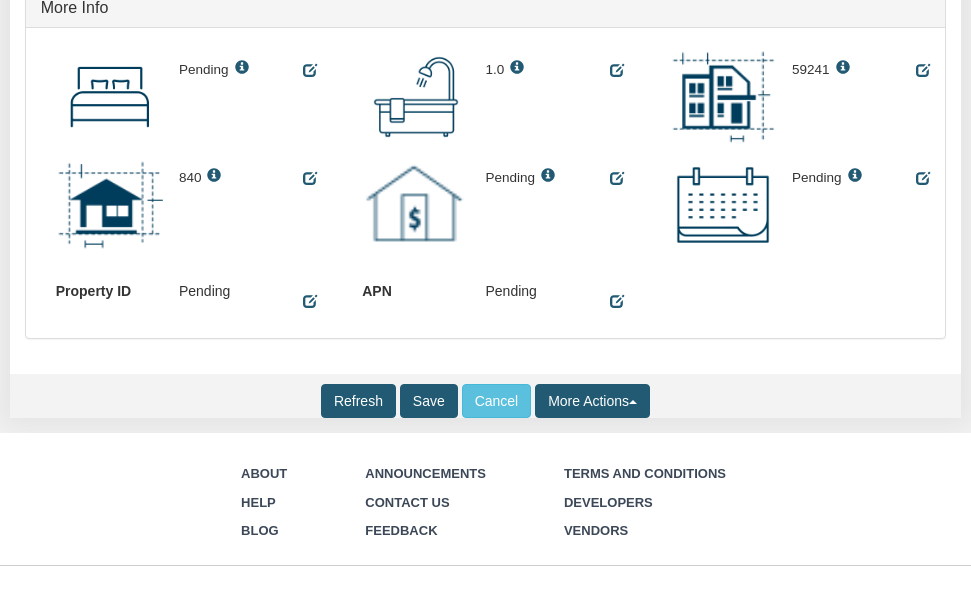 click on "Save" at bounding box center (429, 401) 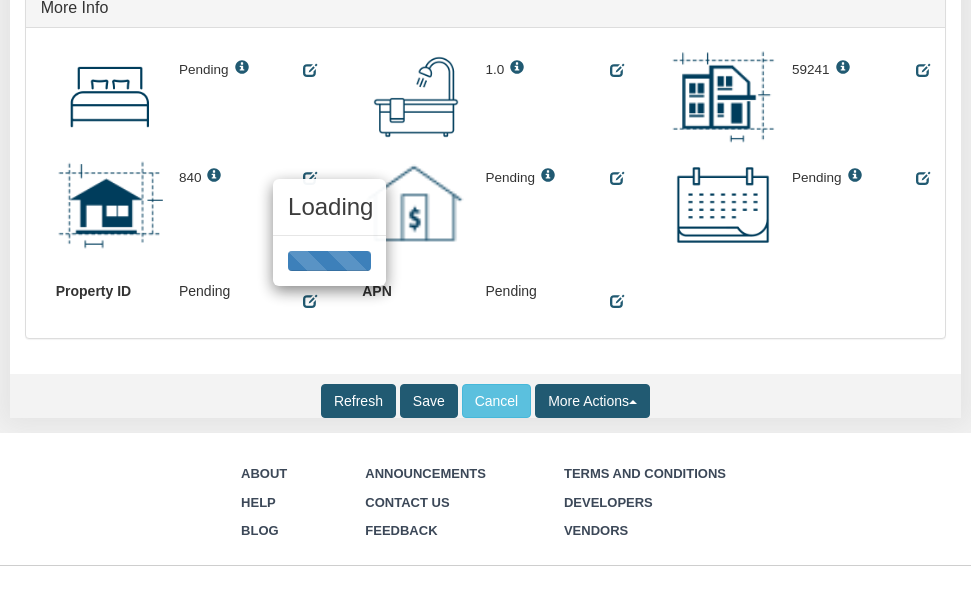 scroll, scrollTop: 1548, scrollLeft: 0, axis: vertical 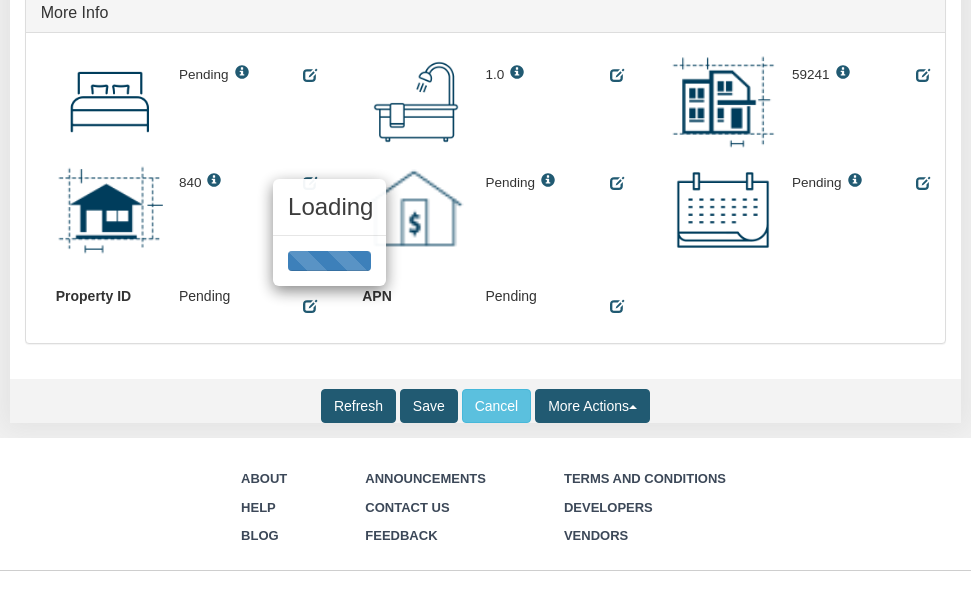 type on "$75,000.00" 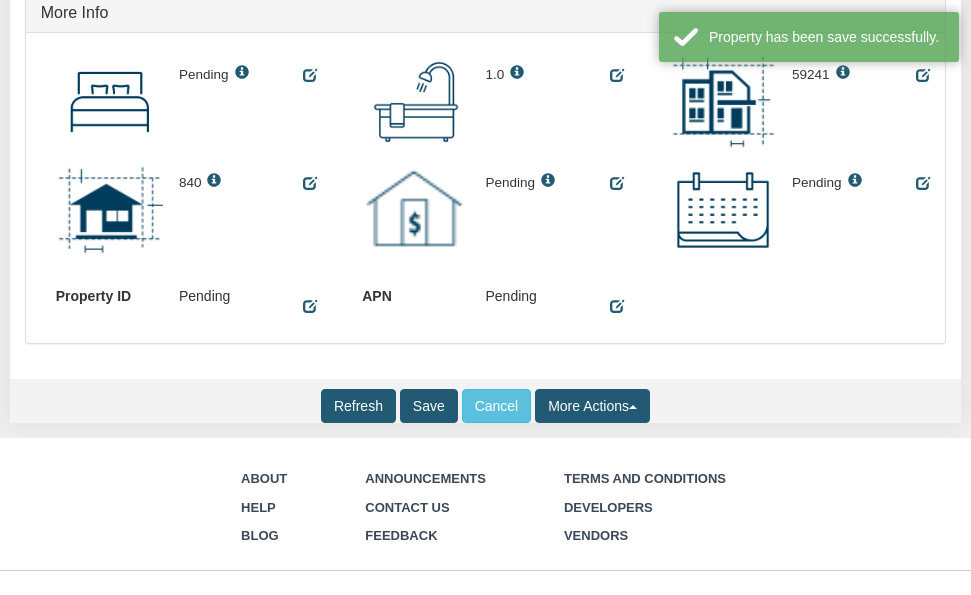 click on "More Actions" at bounding box center (592, 406) 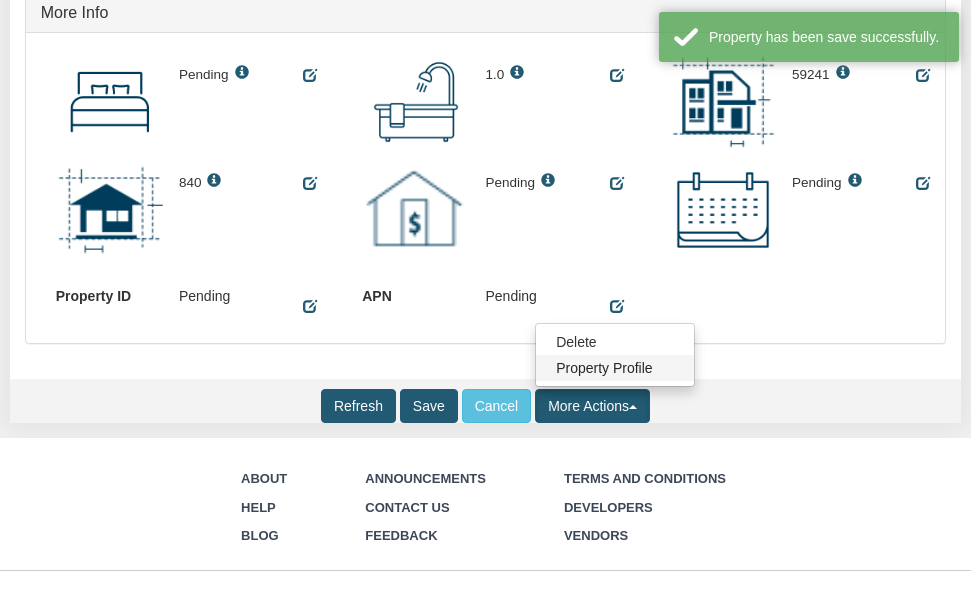 click on "Property Profile" at bounding box center (615, 368) 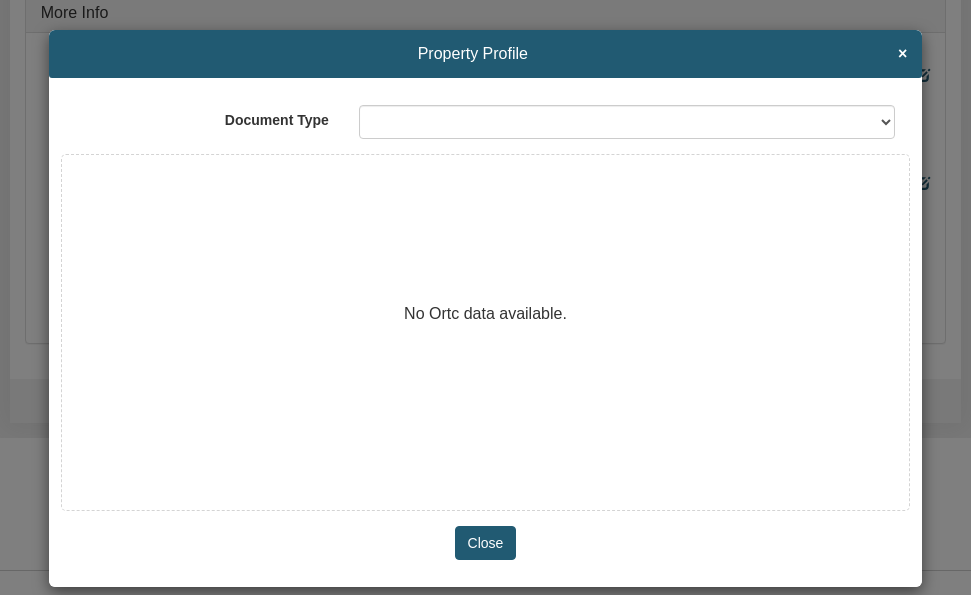click on "Close" at bounding box center (486, 543) 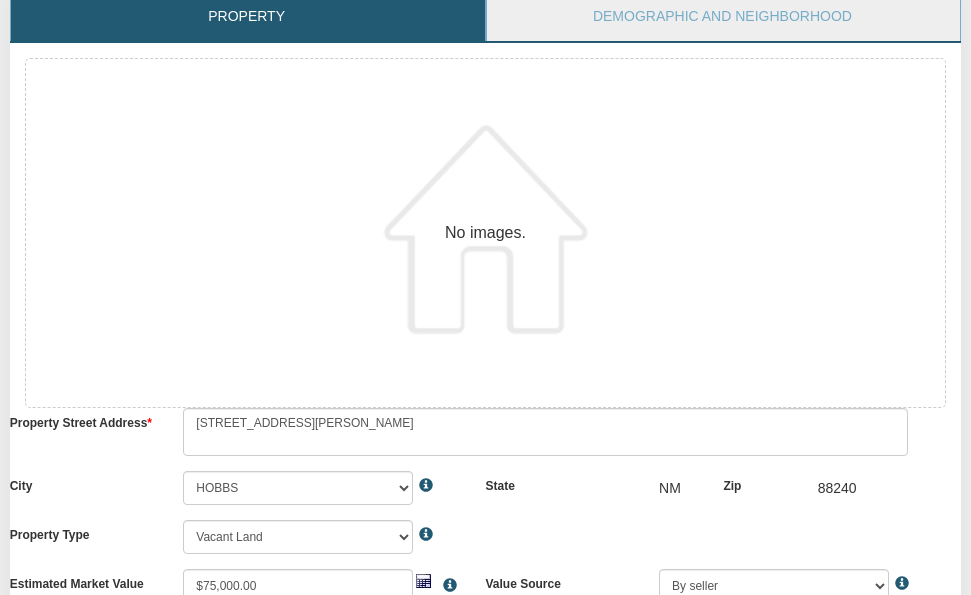 scroll, scrollTop: 0, scrollLeft: 0, axis: both 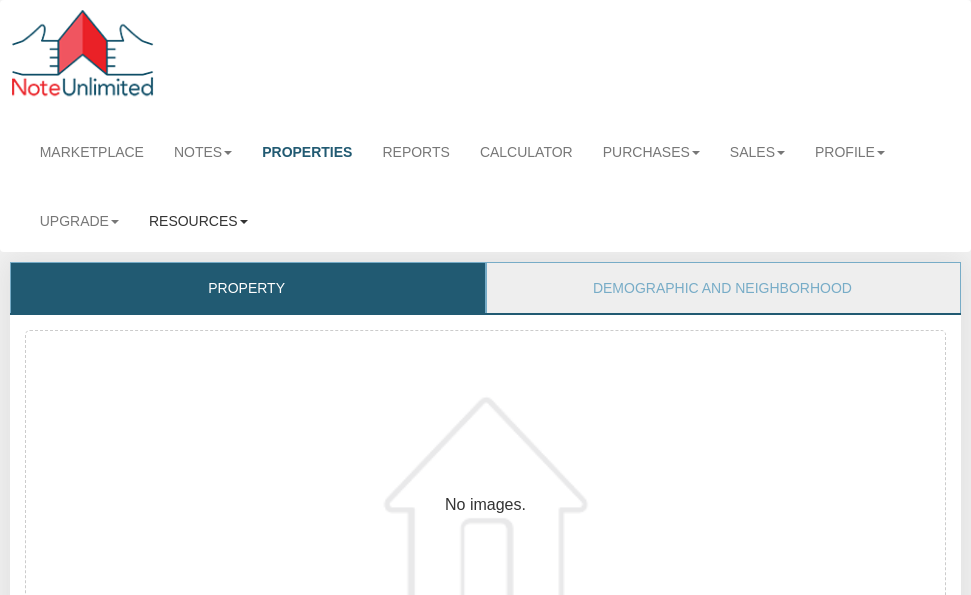 click on "Resources" at bounding box center (198, 221) 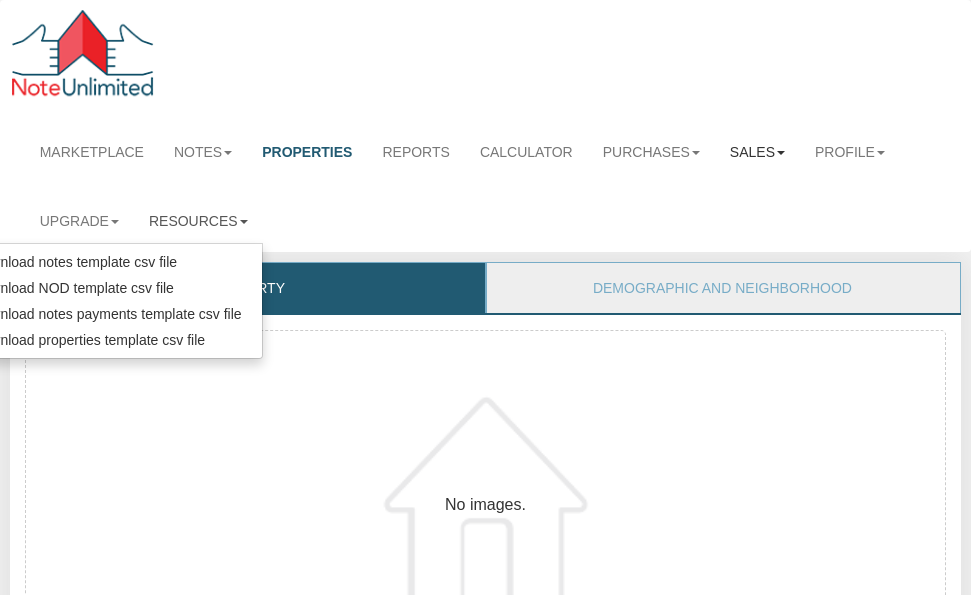 click on "Sales" at bounding box center (757, 152) 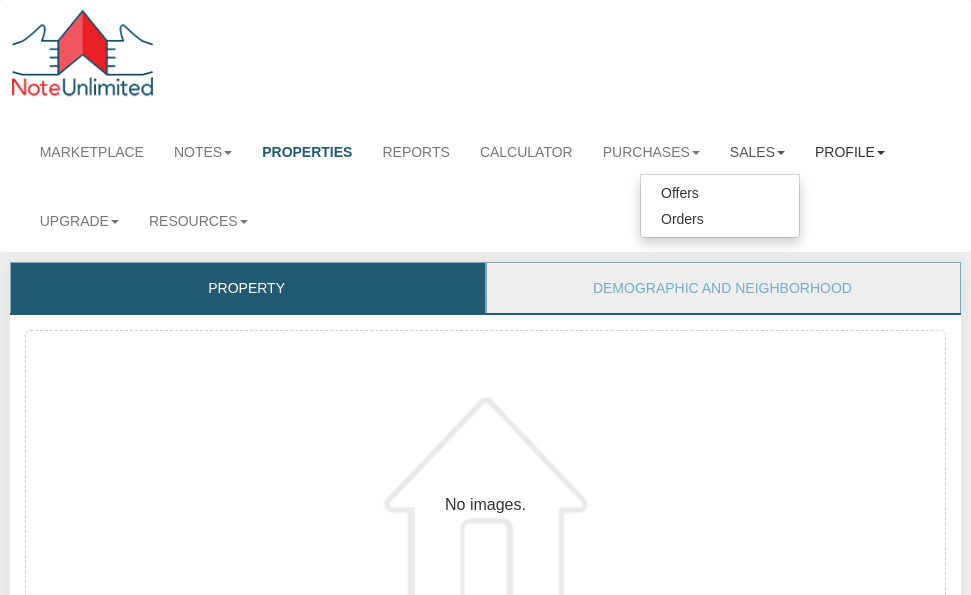 click on "Profile" at bounding box center [850, 152] 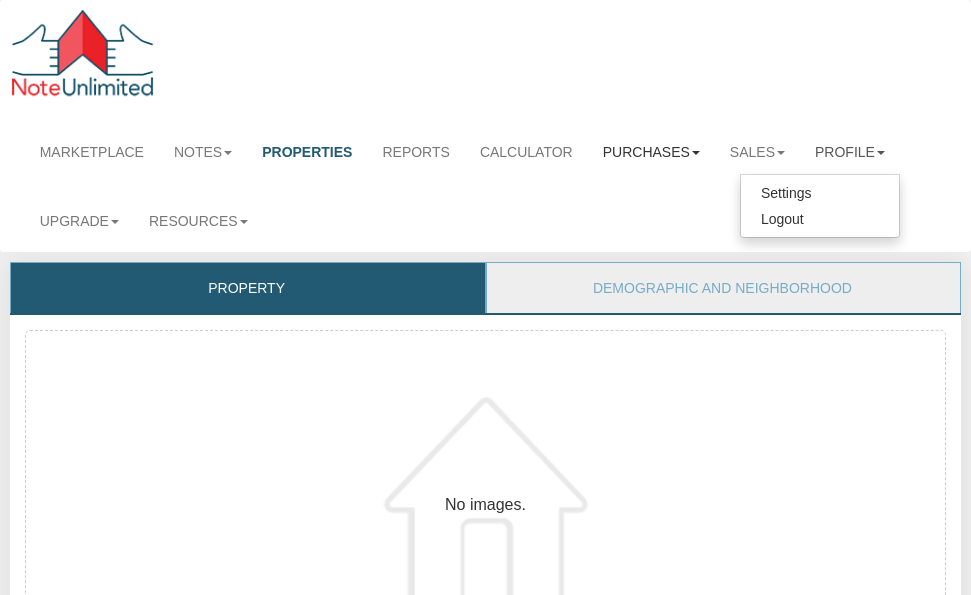click on "Purchases" at bounding box center (651, 152) 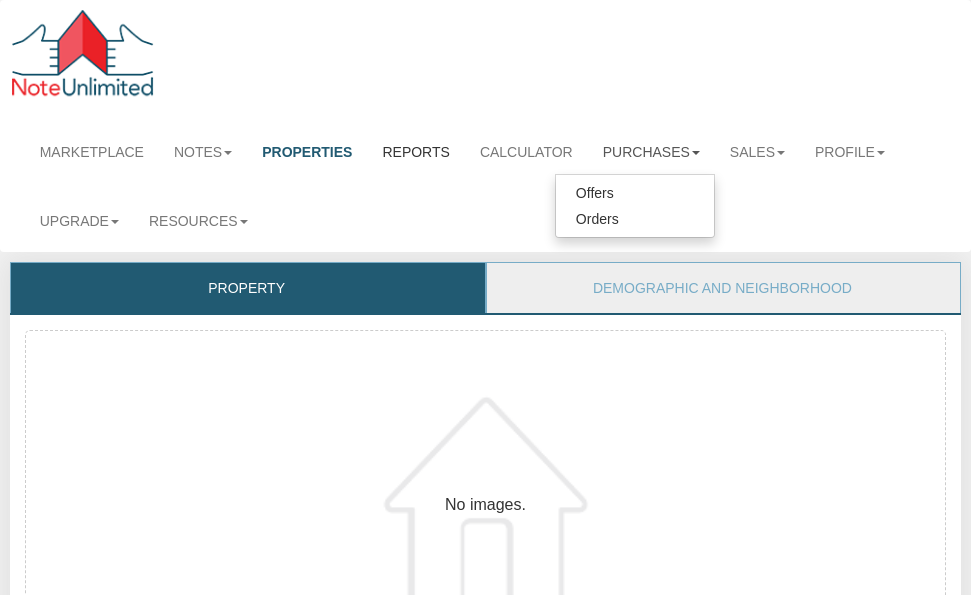 click on "Reports" at bounding box center [415, 152] 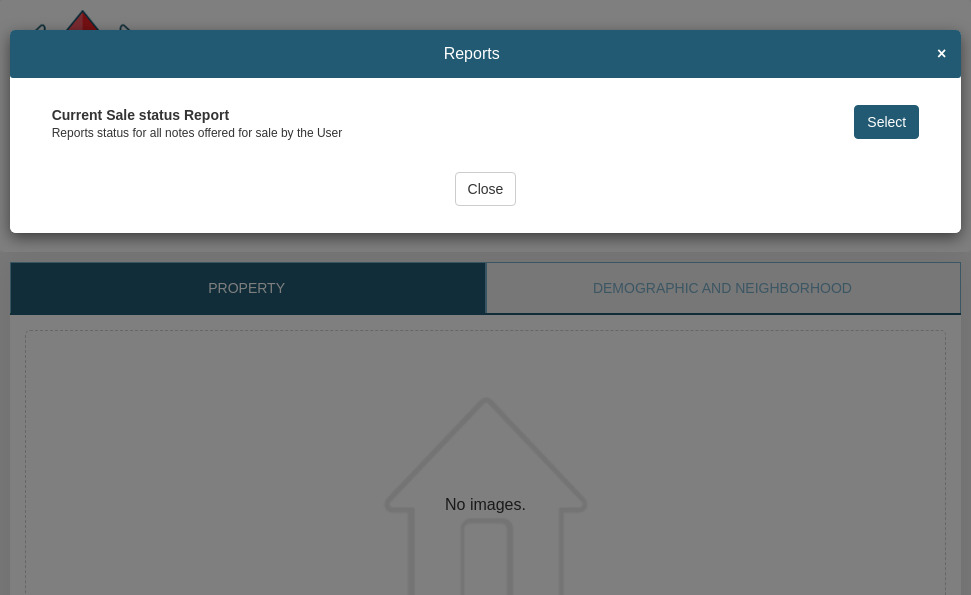 click on "Close" at bounding box center [486, 189] 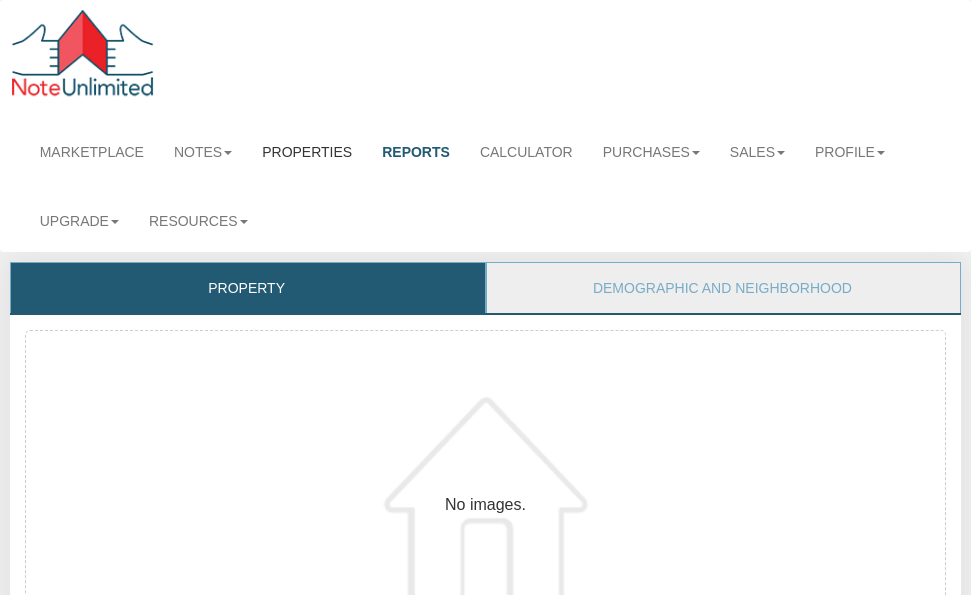 click on "Properties" at bounding box center [307, 152] 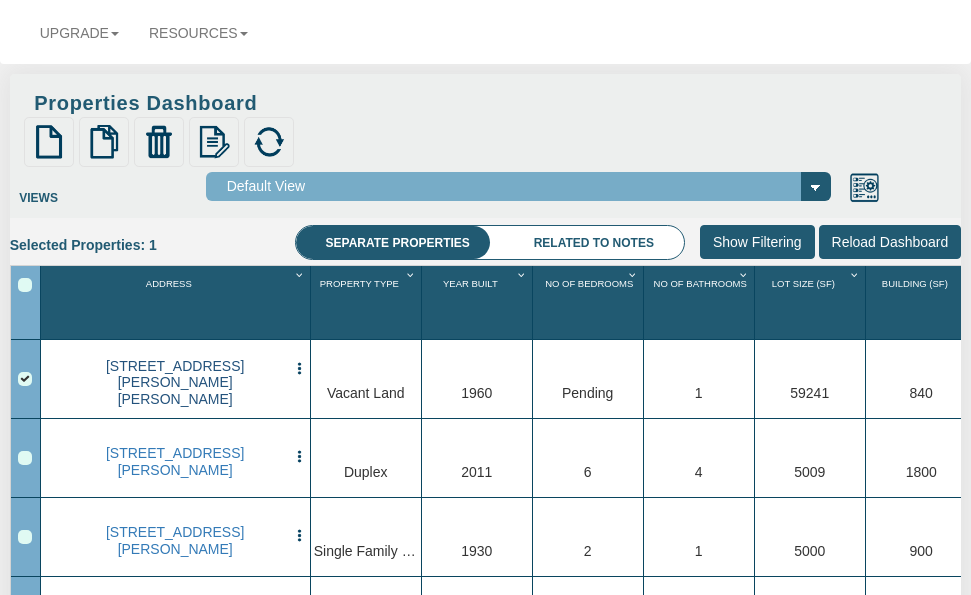 scroll, scrollTop: 191, scrollLeft: 0, axis: vertical 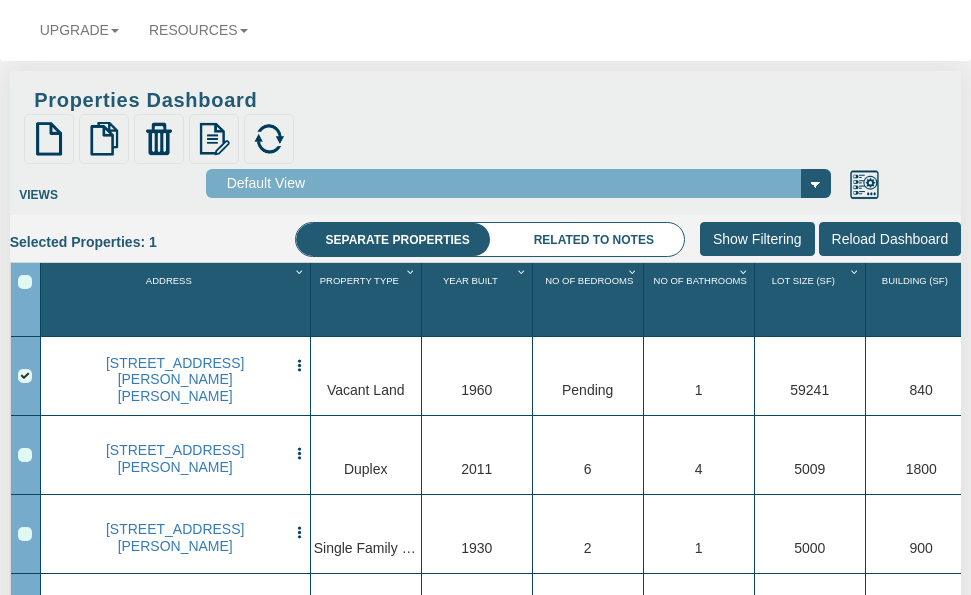 click at bounding box center [299, 365] 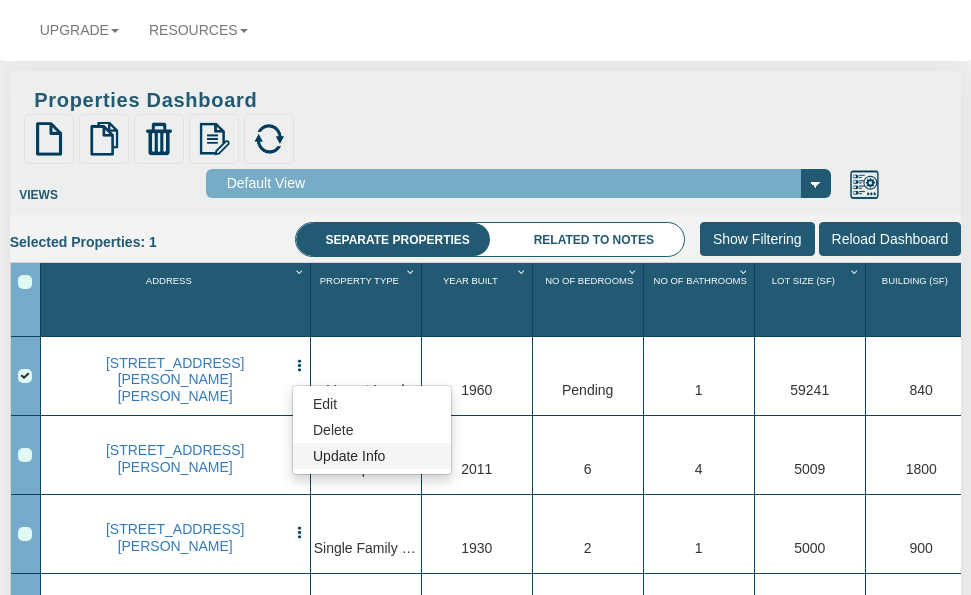click on "Update Info" at bounding box center (372, 456) 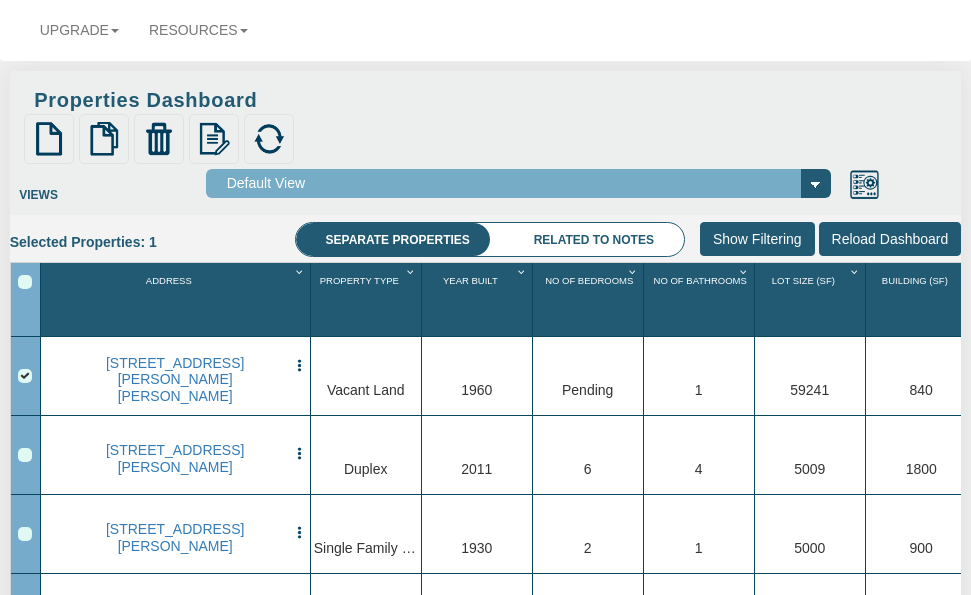 click at bounding box center [299, 365] 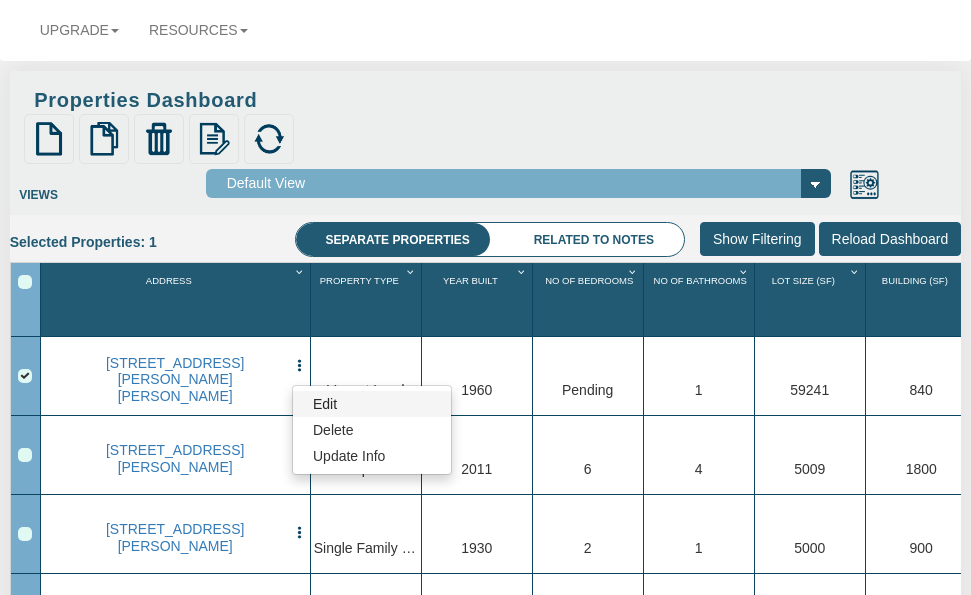 click on "Edit" at bounding box center [372, 404] 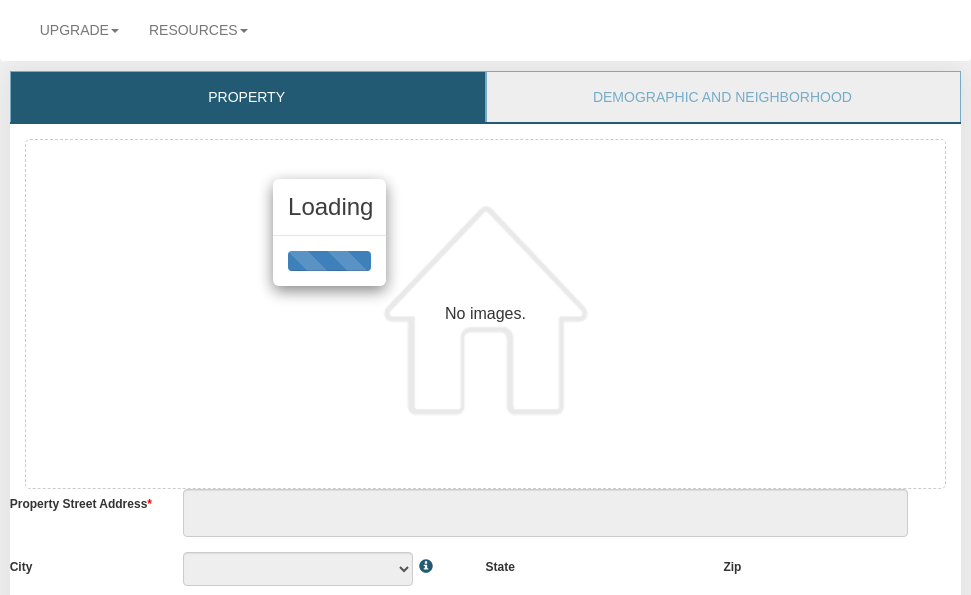 scroll, scrollTop: 0, scrollLeft: 0, axis: both 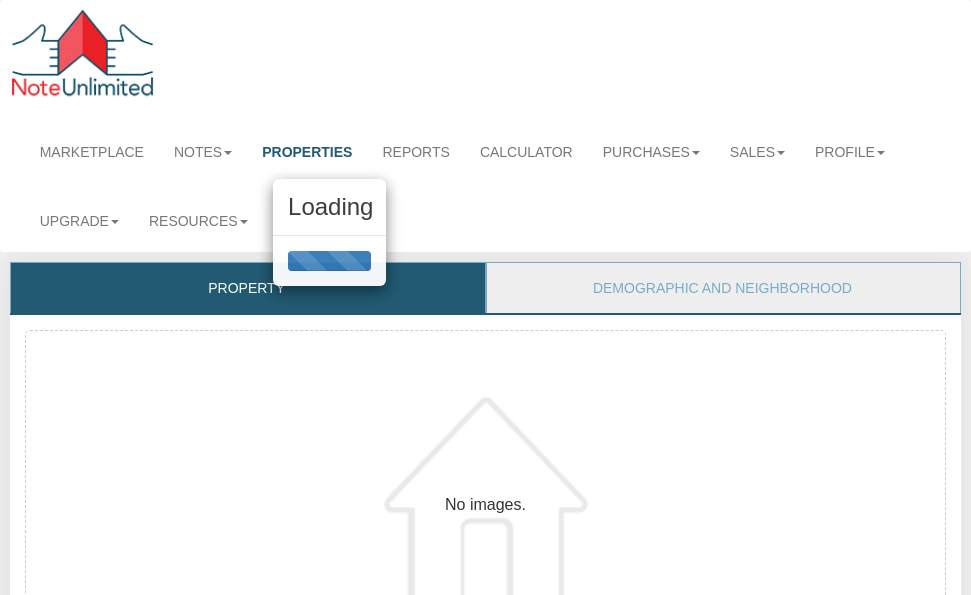 type on "2029 Gary Lane" 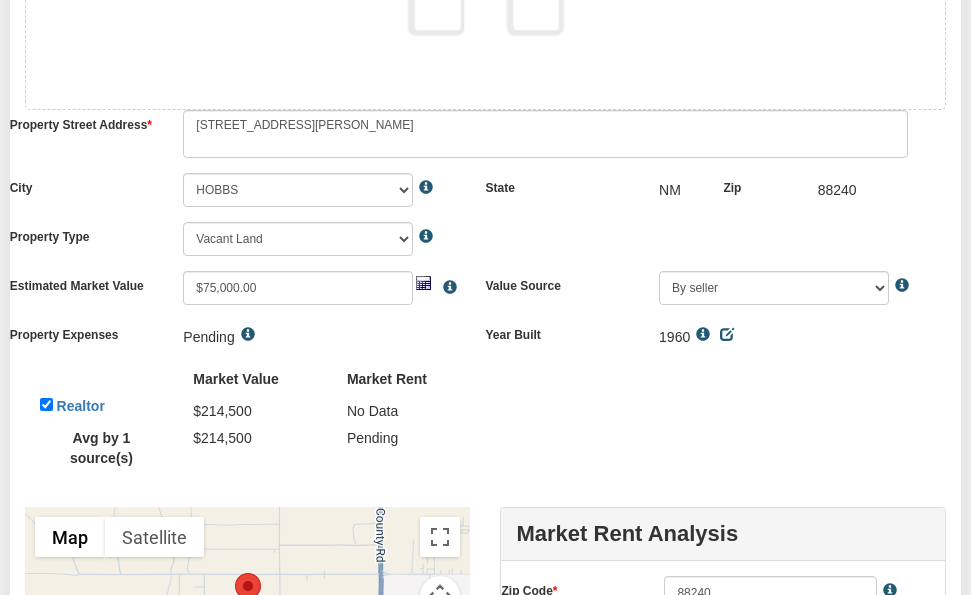 scroll, scrollTop: 0, scrollLeft: 0, axis: both 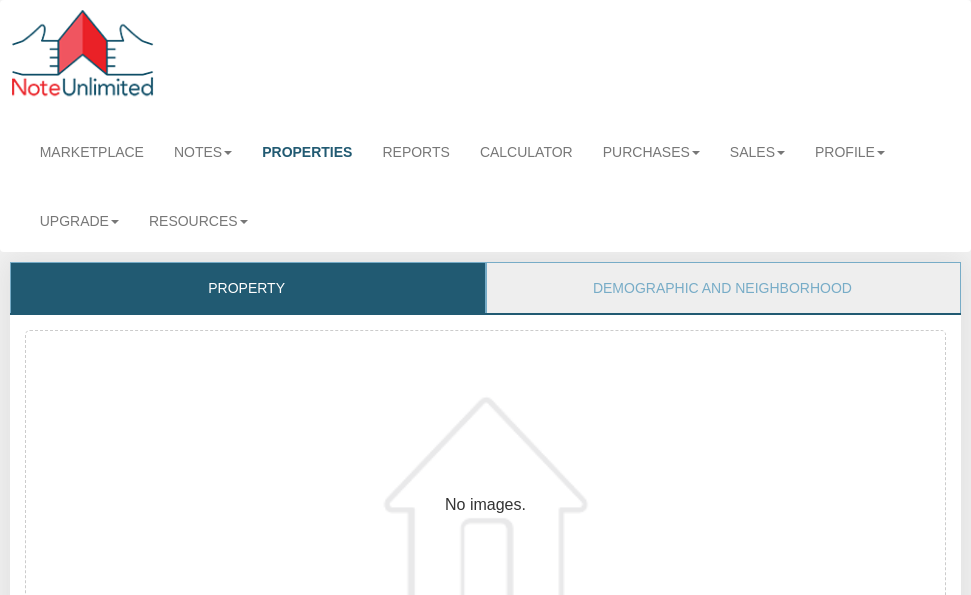 click on "Properties" at bounding box center (307, 152) 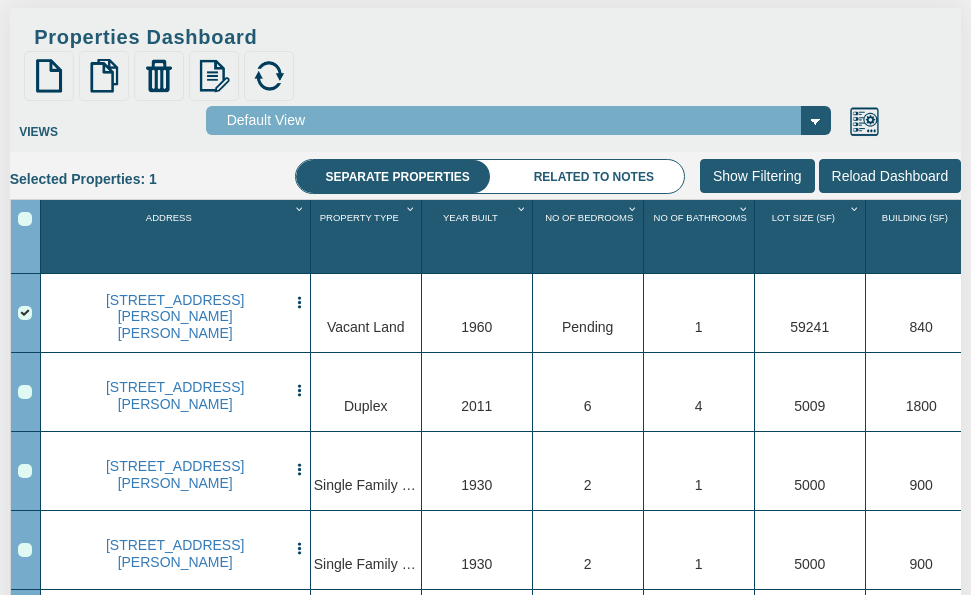scroll, scrollTop: 255, scrollLeft: 0, axis: vertical 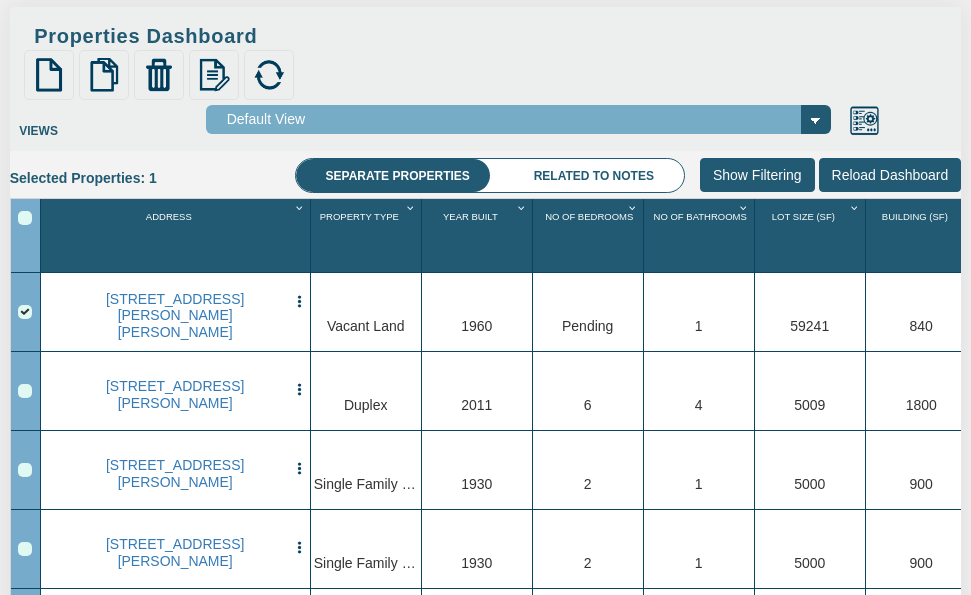 click on "Related to notes" at bounding box center (594, 176) 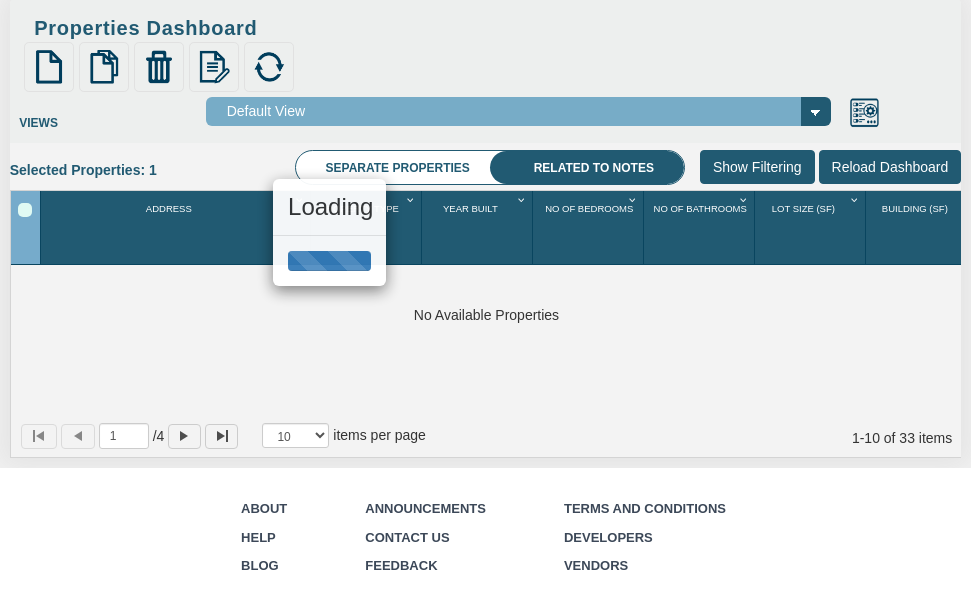 scroll, scrollTop: 265, scrollLeft: 0, axis: vertical 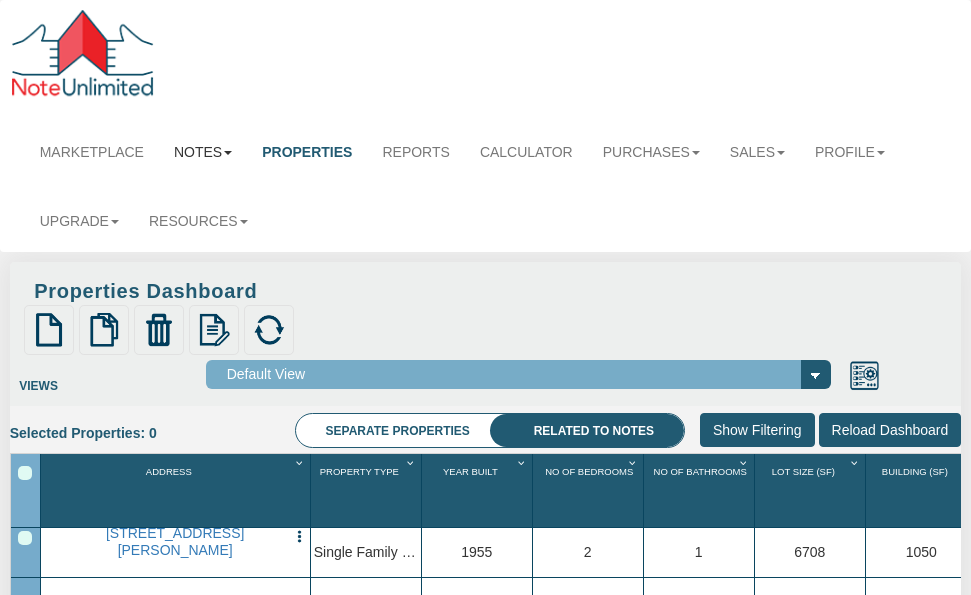 click on "Notes" at bounding box center (203, 152) 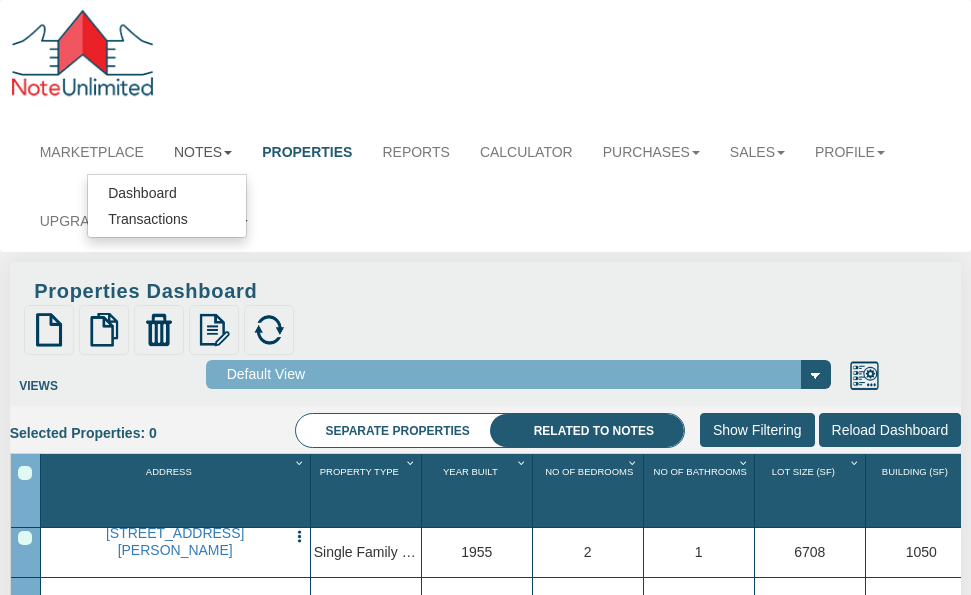 click on "Marketplace
Notes
Dashboard
Transactions
Properties
Reports
Calculator
Purchases
Offers
Orders" at bounding box center (493, 174) 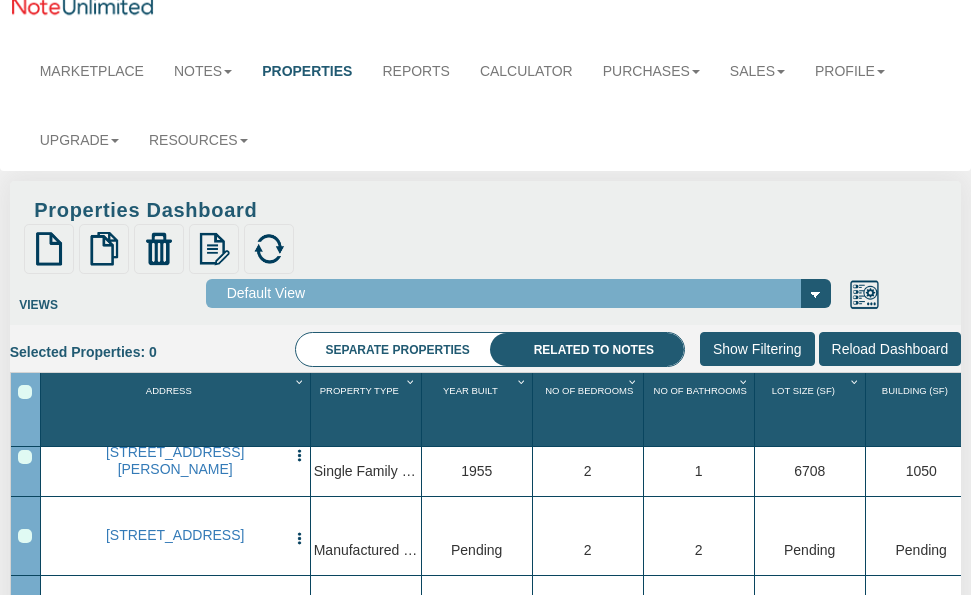scroll, scrollTop: 90, scrollLeft: 0, axis: vertical 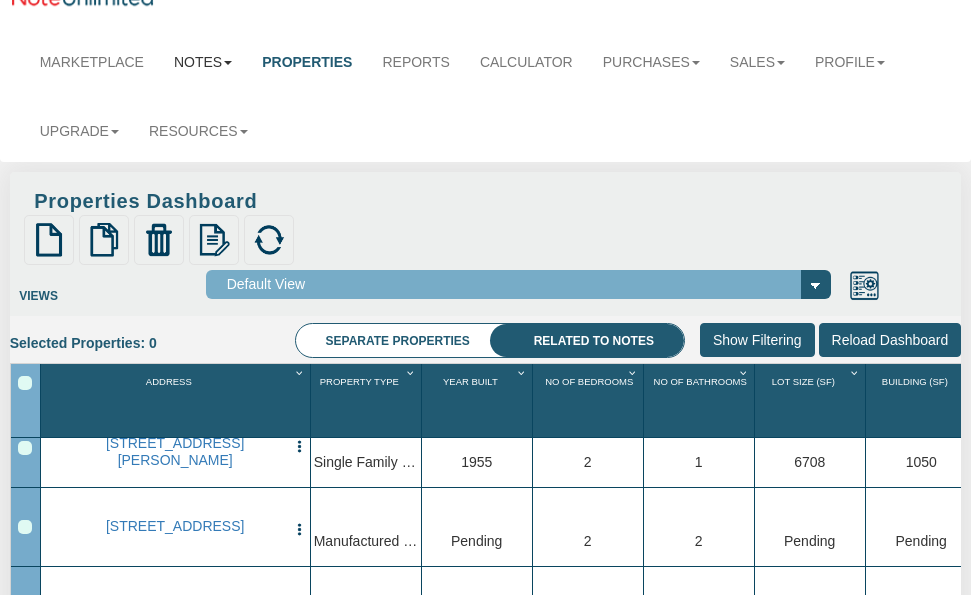 click on "Notes" at bounding box center [203, 62] 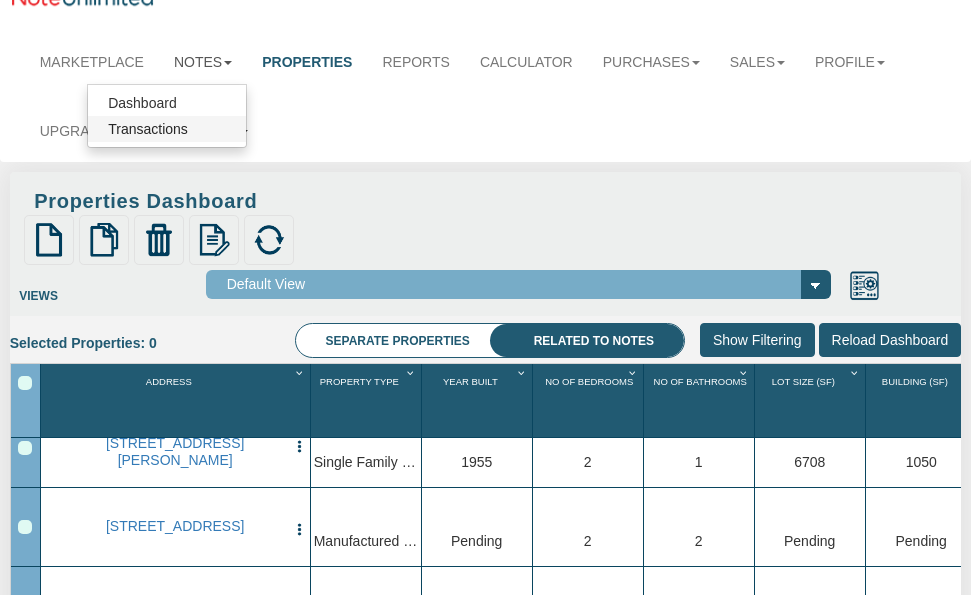 click on "Transactions" at bounding box center (167, 129) 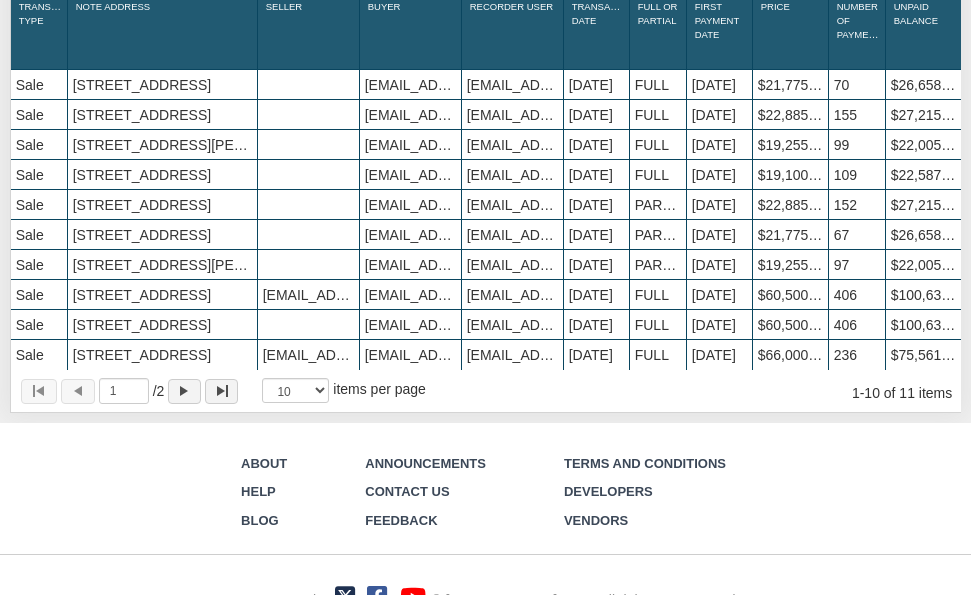 scroll, scrollTop: 424, scrollLeft: 0, axis: vertical 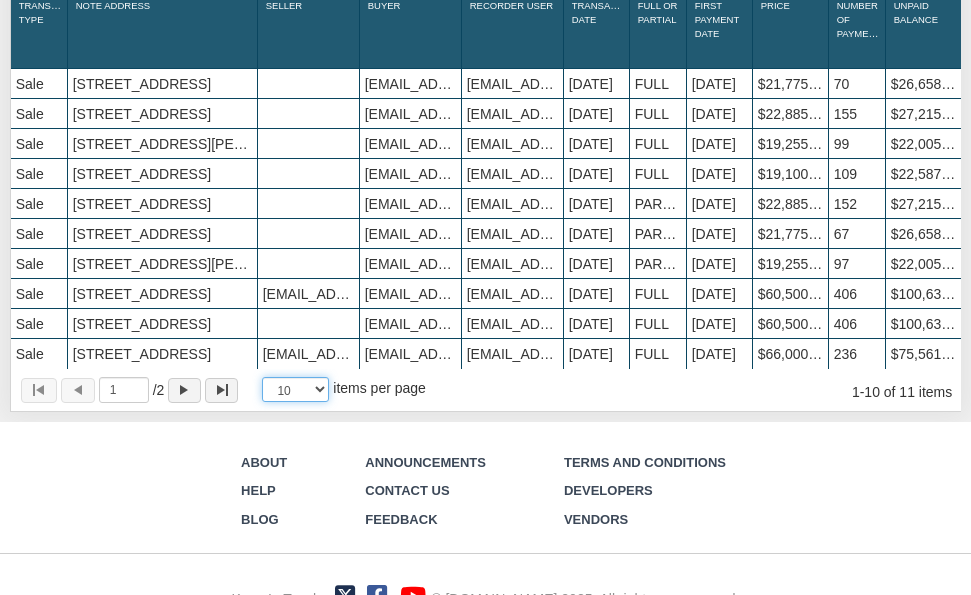 click on "10 25 50 100" at bounding box center [295, 389] 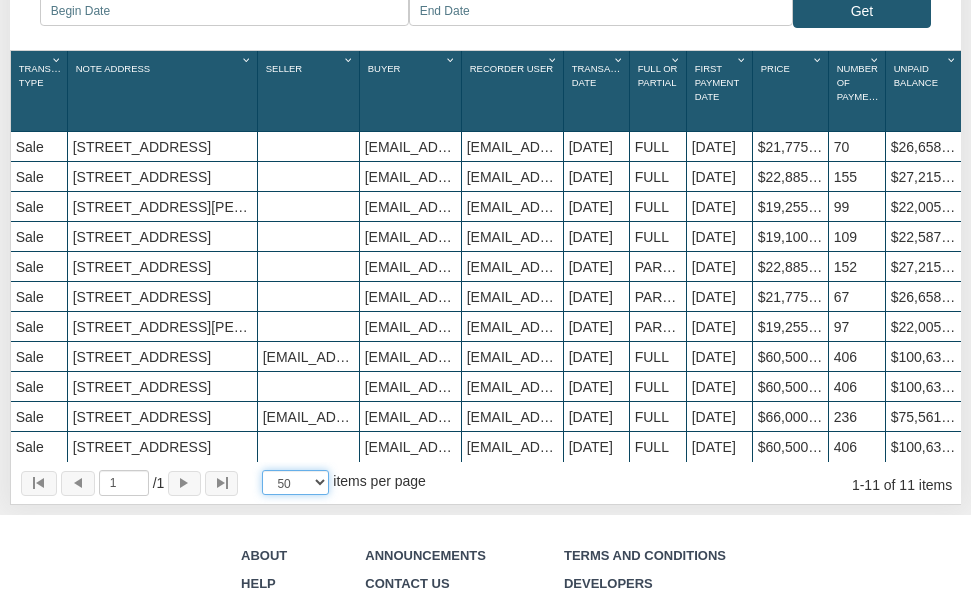 scroll, scrollTop: 0, scrollLeft: 0, axis: both 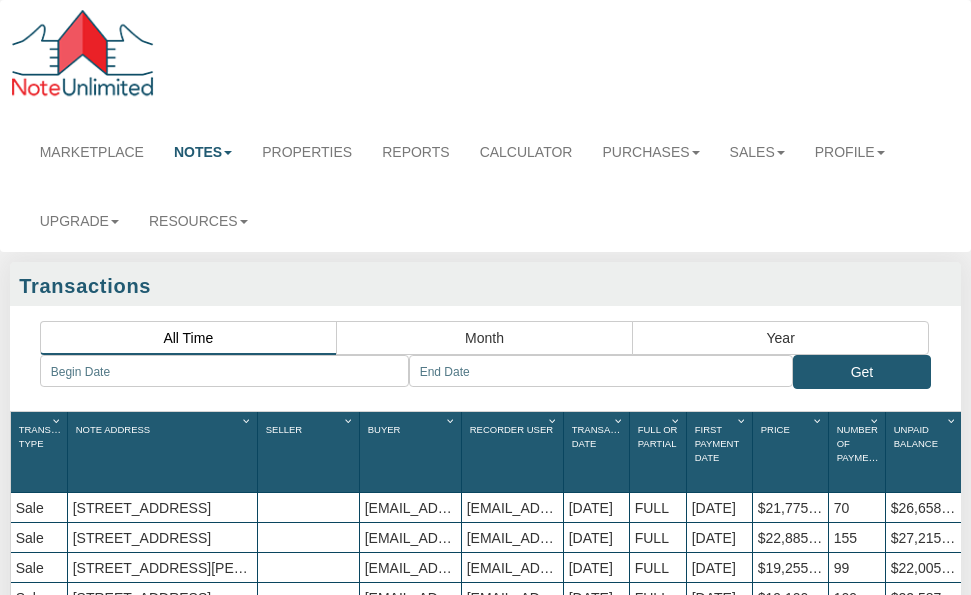 click on "Notes" at bounding box center (203, 152) 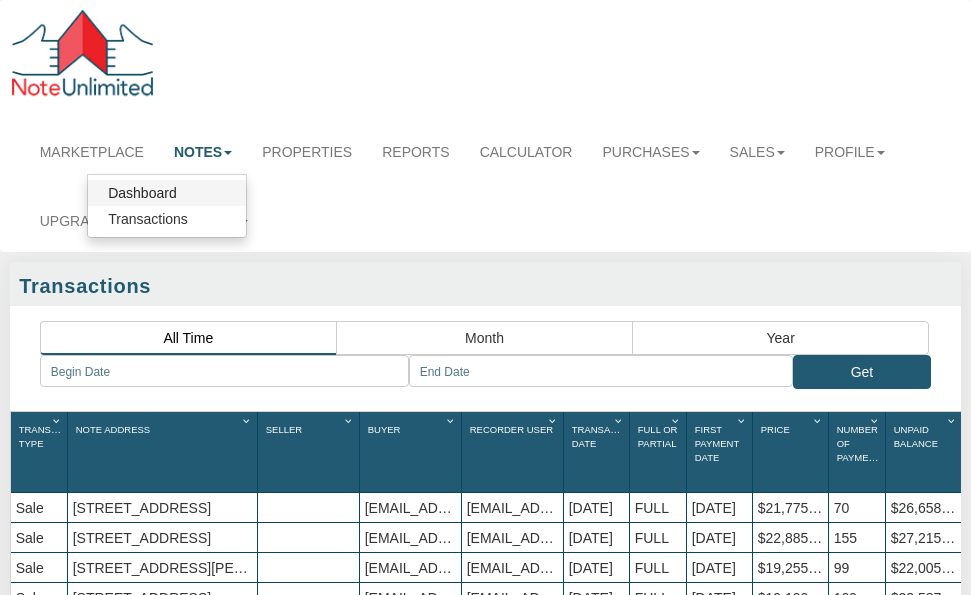 click on "Dashboard" at bounding box center [167, 193] 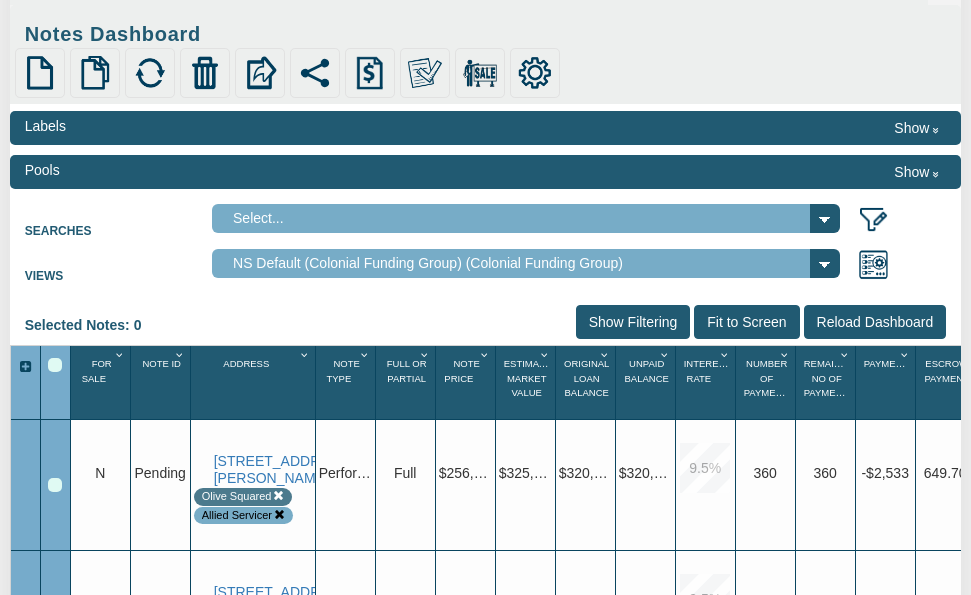 scroll, scrollTop: 327, scrollLeft: 0, axis: vertical 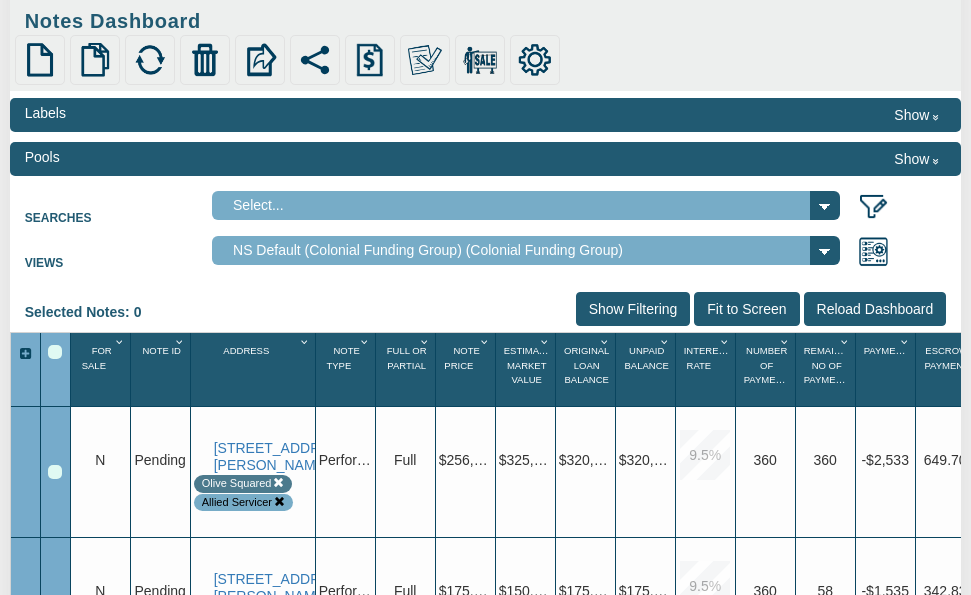click on "Select..." at bounding box center (526, 205) 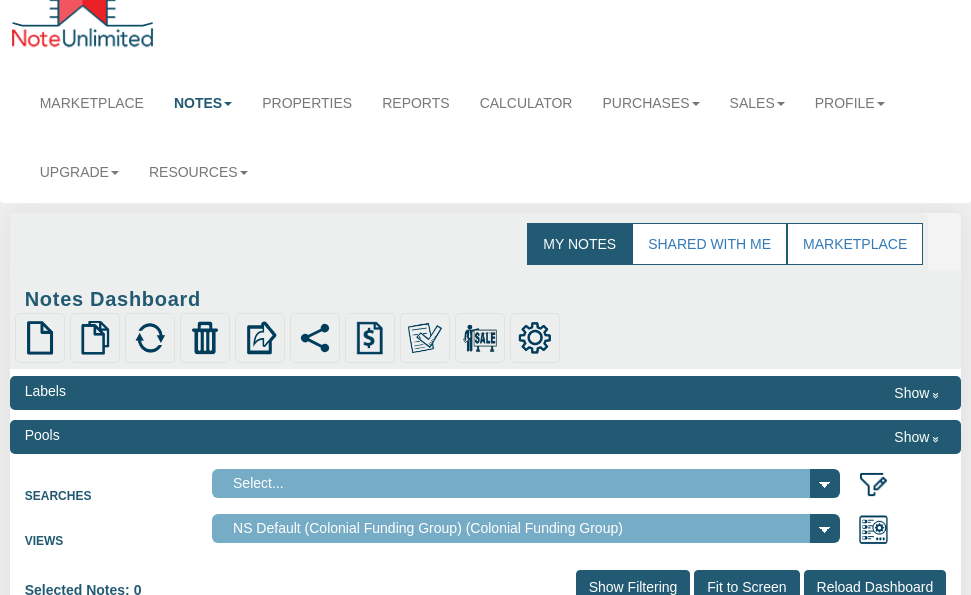 scroll, scrollTop: 37, scrollLeft: 0, axis: vertical 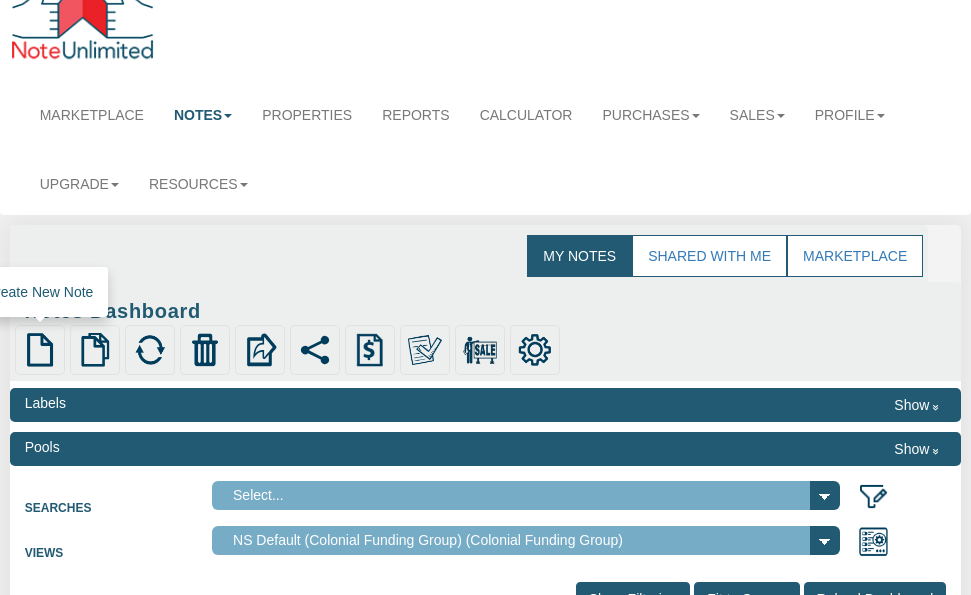 click at bounding box center (40, 350) 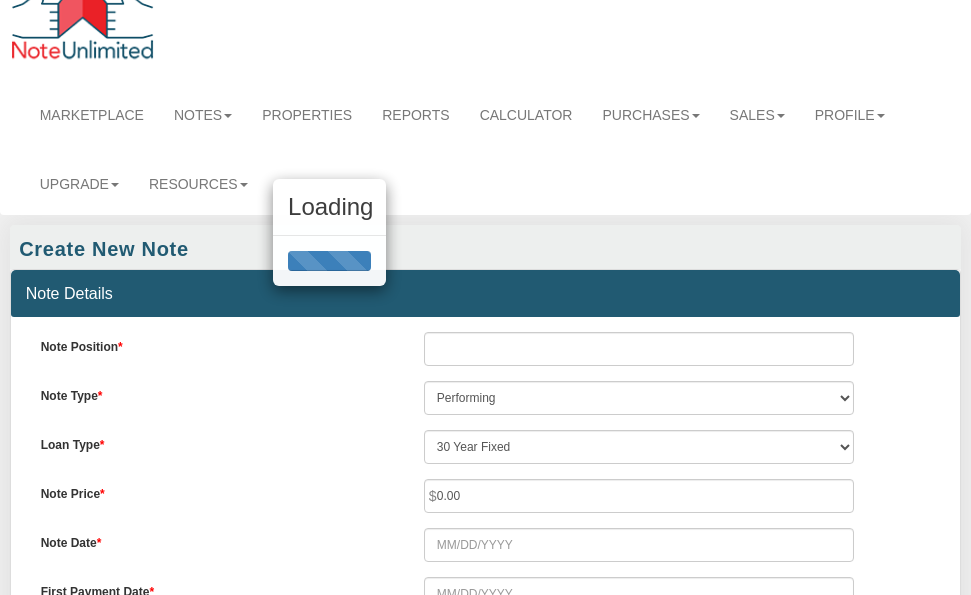 scroll, scrollTop: 0, scrollLeft: 0, axis: both 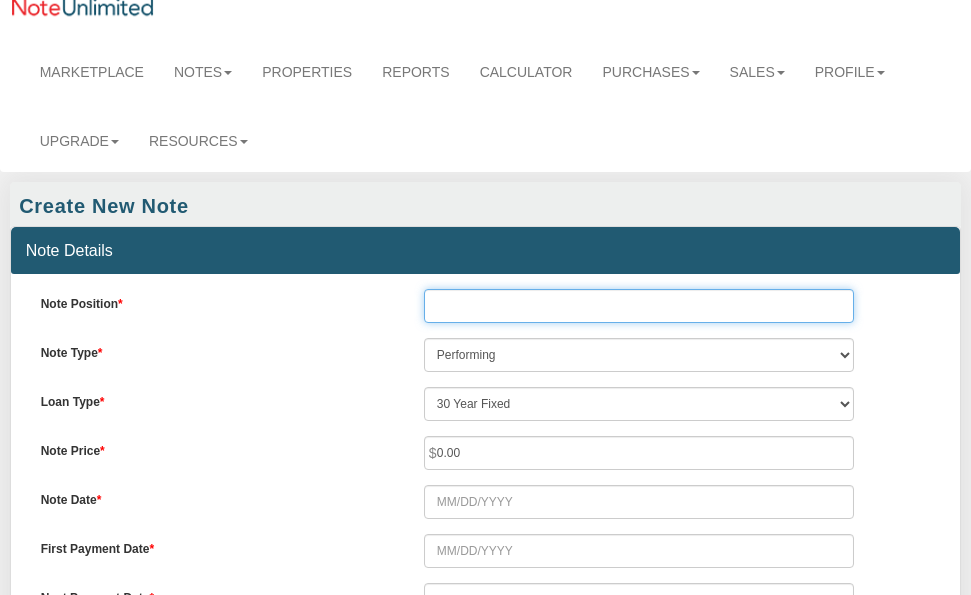 click on "Note Position" at bounding box center [639, 306] 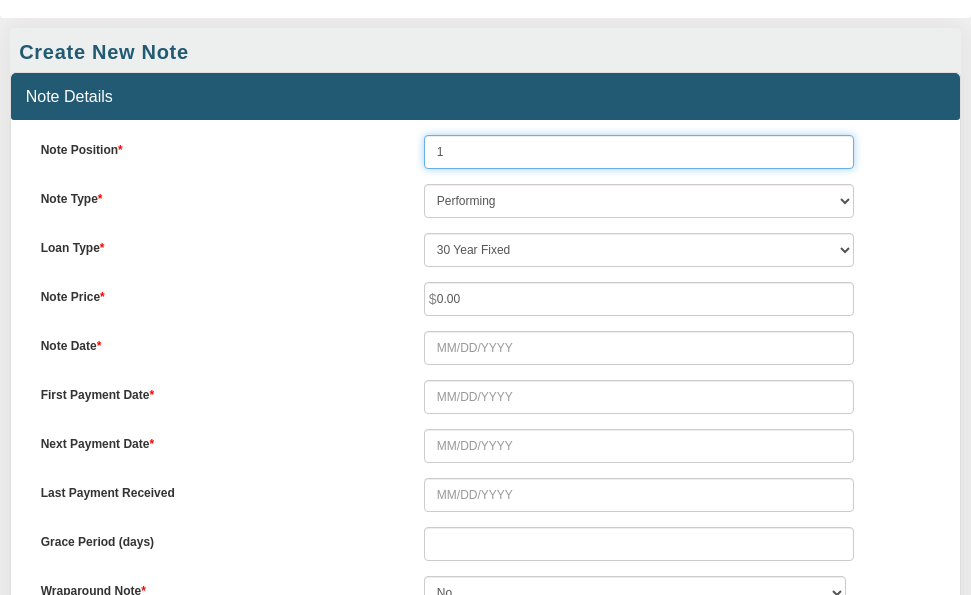 scroll, scrollTop: 242, scrollLeft: 0, axis: vertical 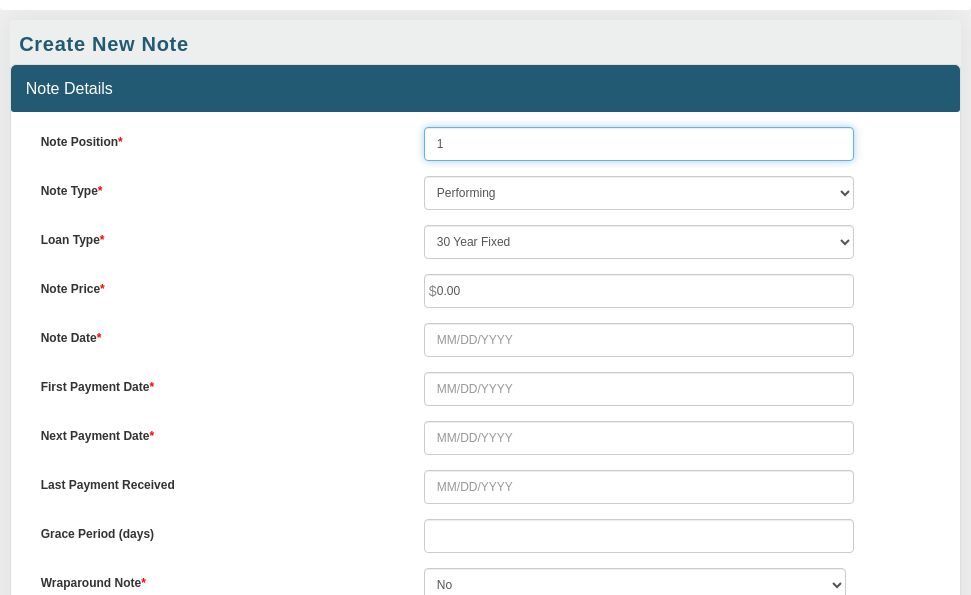 type on "1" 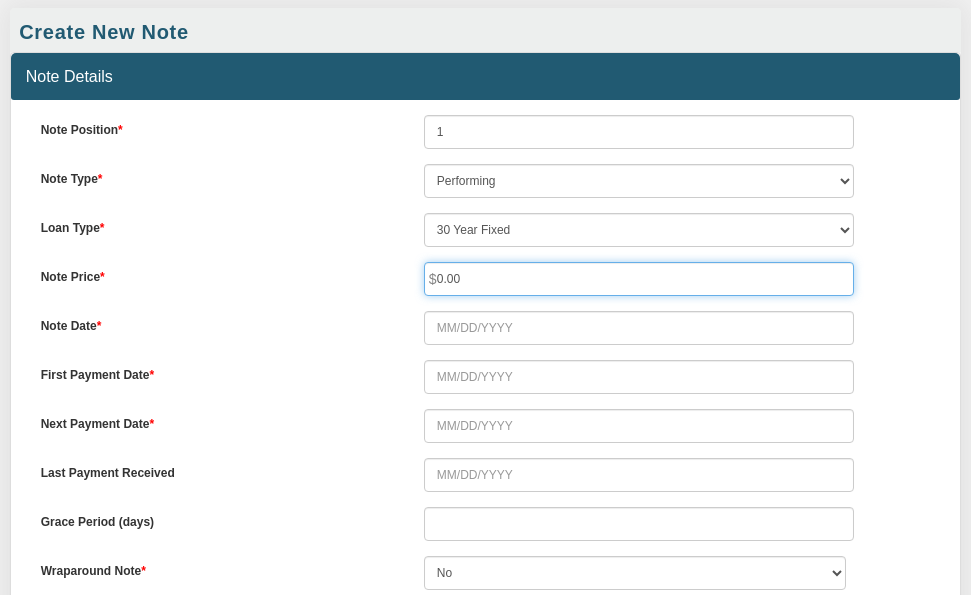 drag, startPoint x: 469, startPoint y: 296, endPoint x: 419, endPoint y: 283, distance: 51.662365 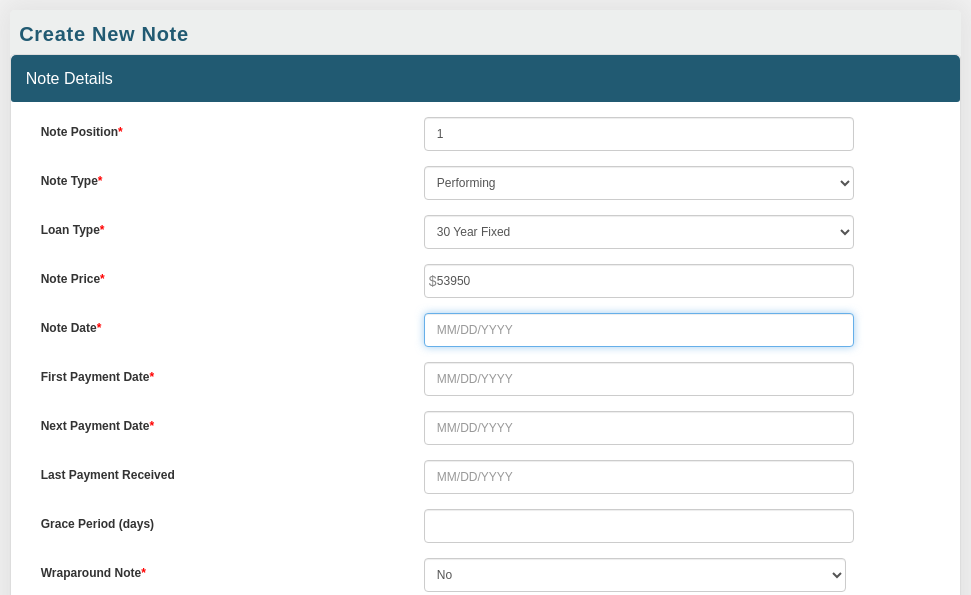 type on "53,950.00" 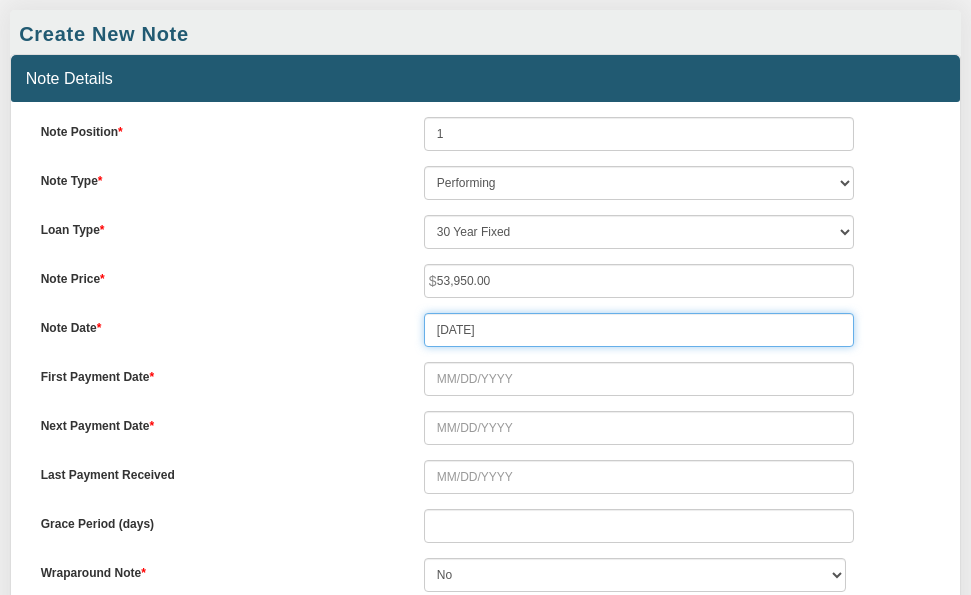 click on "07/15/2025" at bounding box center (639, 330) 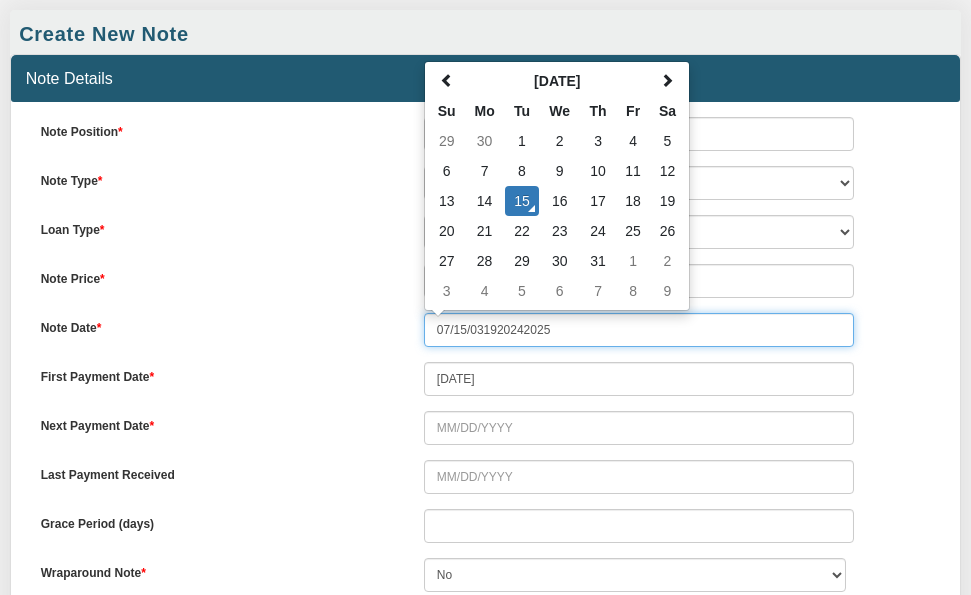 drag, startPoint x: 553, startPoint y: 330, endPoint x: 575, endPoint y: 342, distance: 25.059929 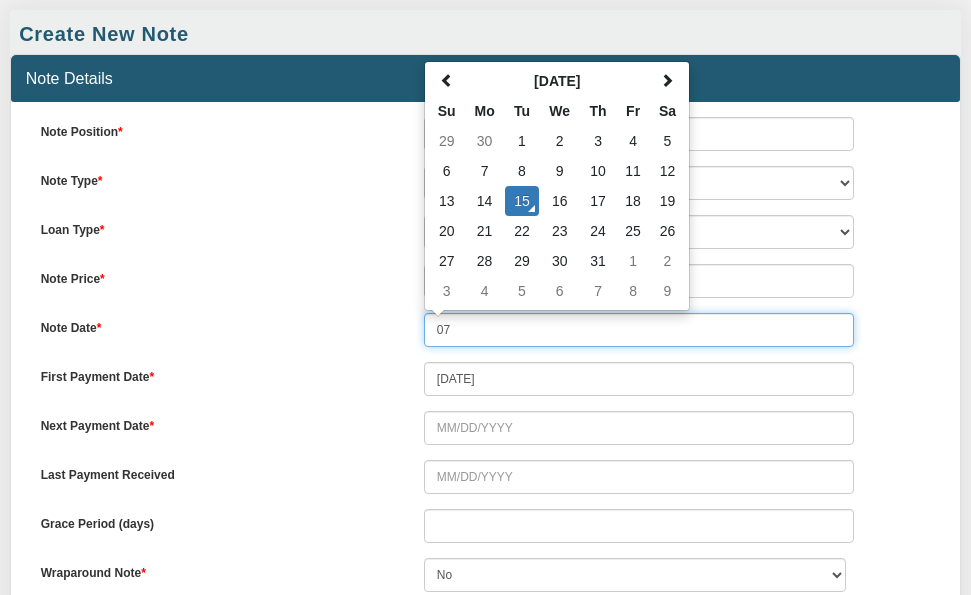 type on "0" 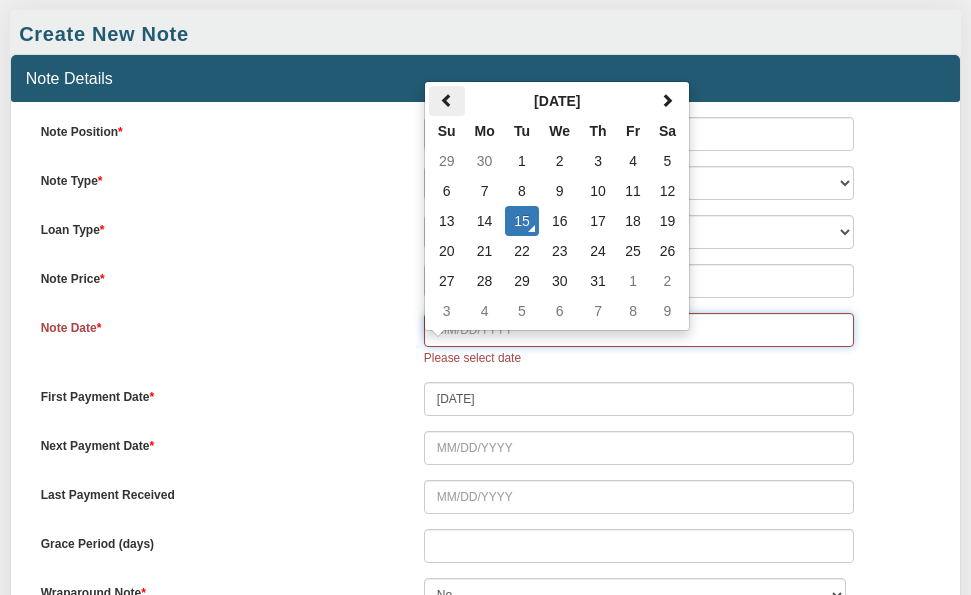 click at bounding box center [447, 100] 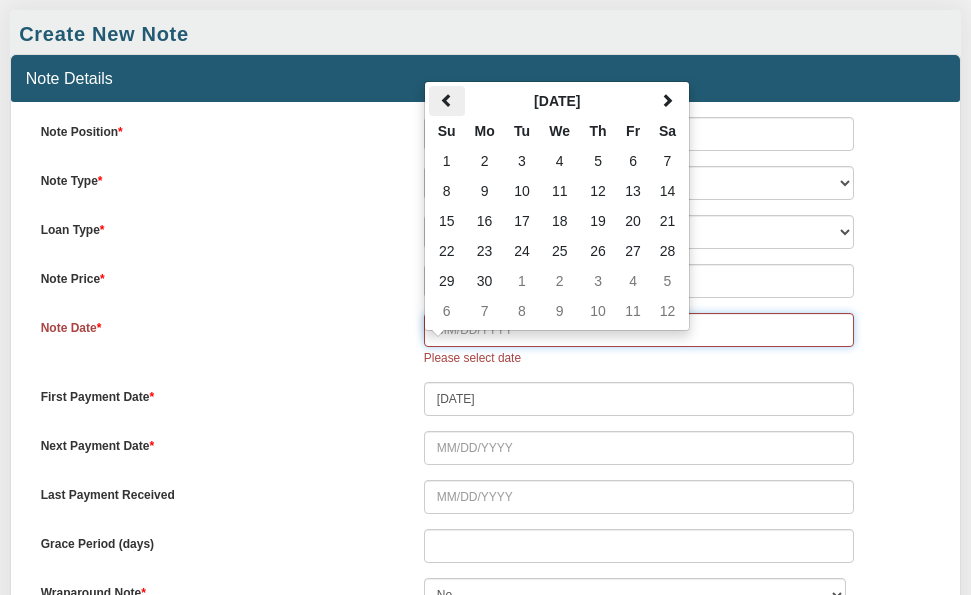 click at bounding box center [447, 100] 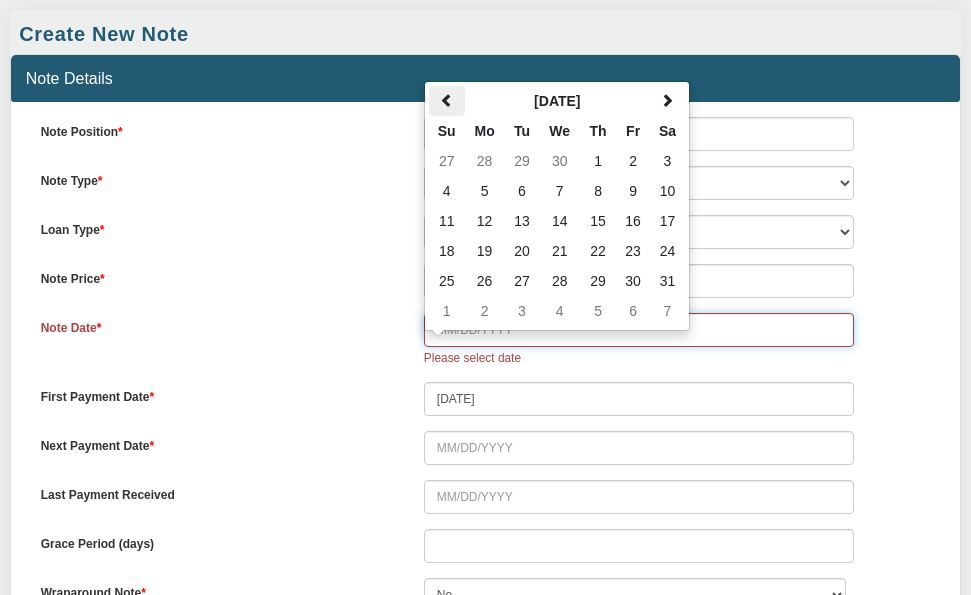 click at bounding box center (447, 100) 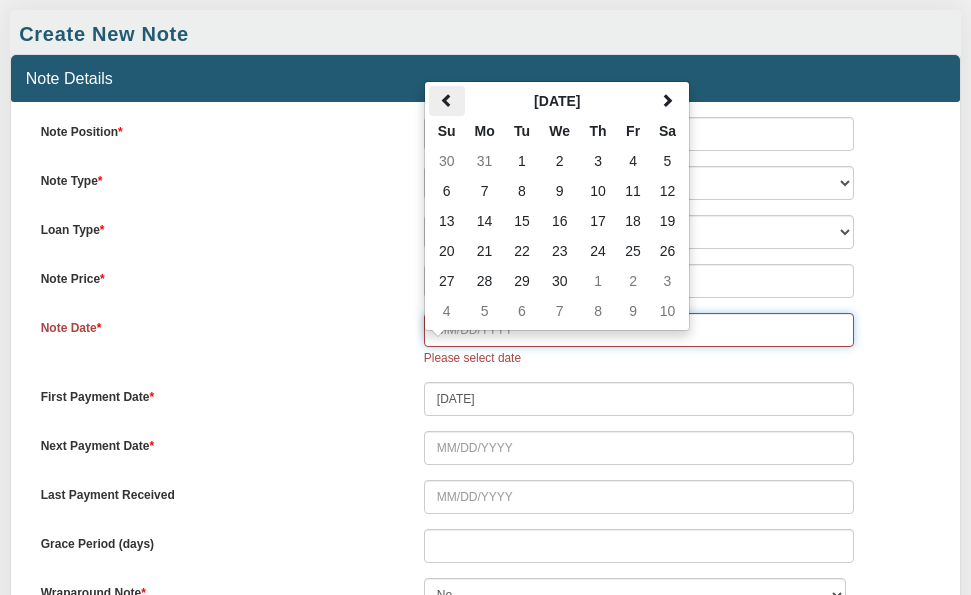 click at bounding box center [447, 100] 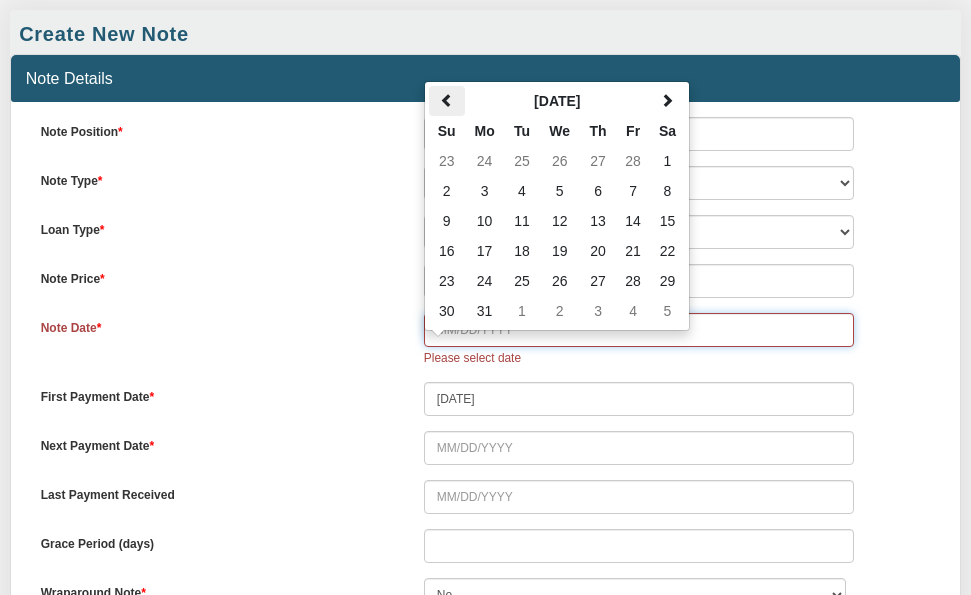 click at bounding box center [447, 100] 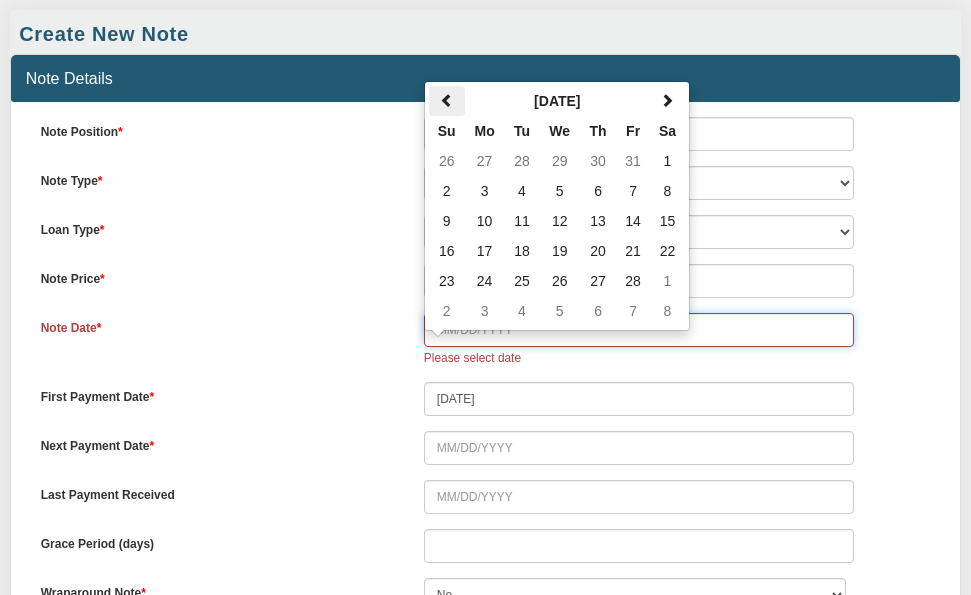 click at bounding box center [447, 100] 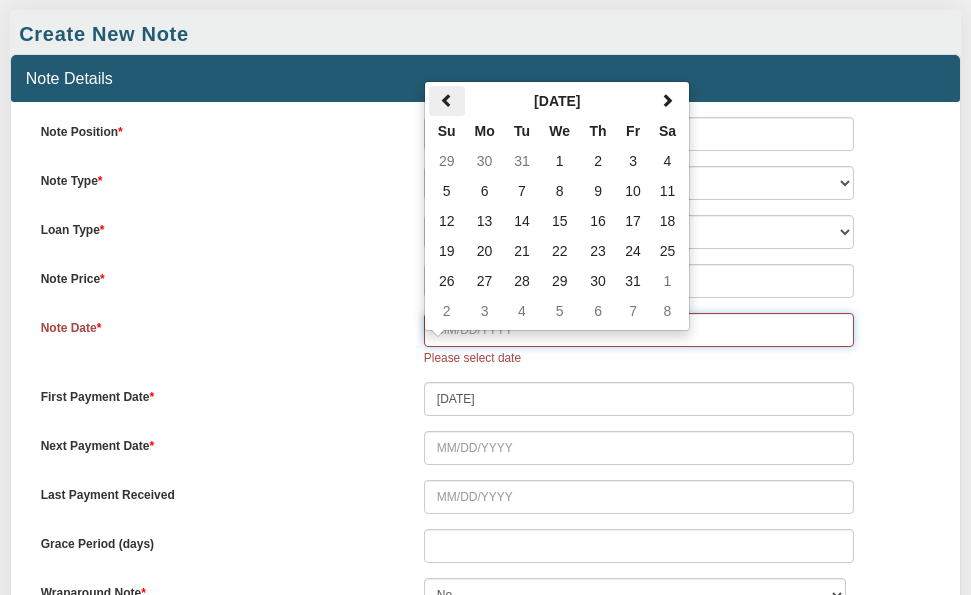 click at bounding box center (447, 100) 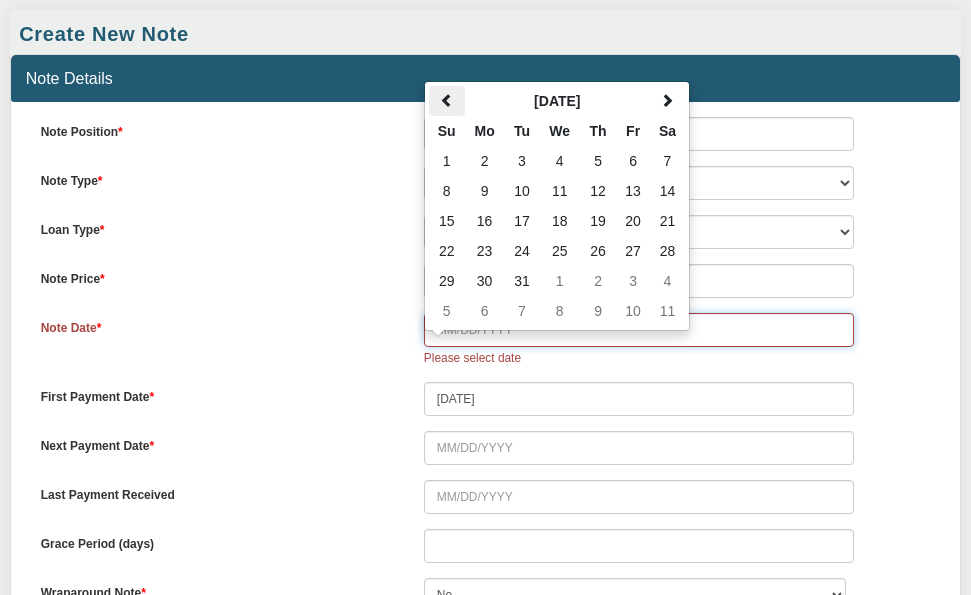 click at bounding box center (447, 100) 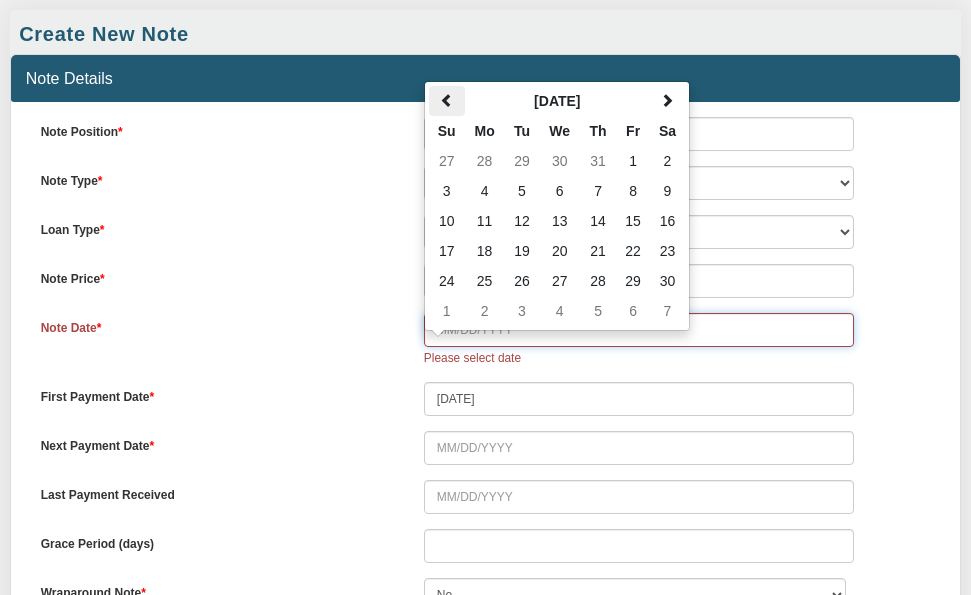 click at bounding box center (447, 100) 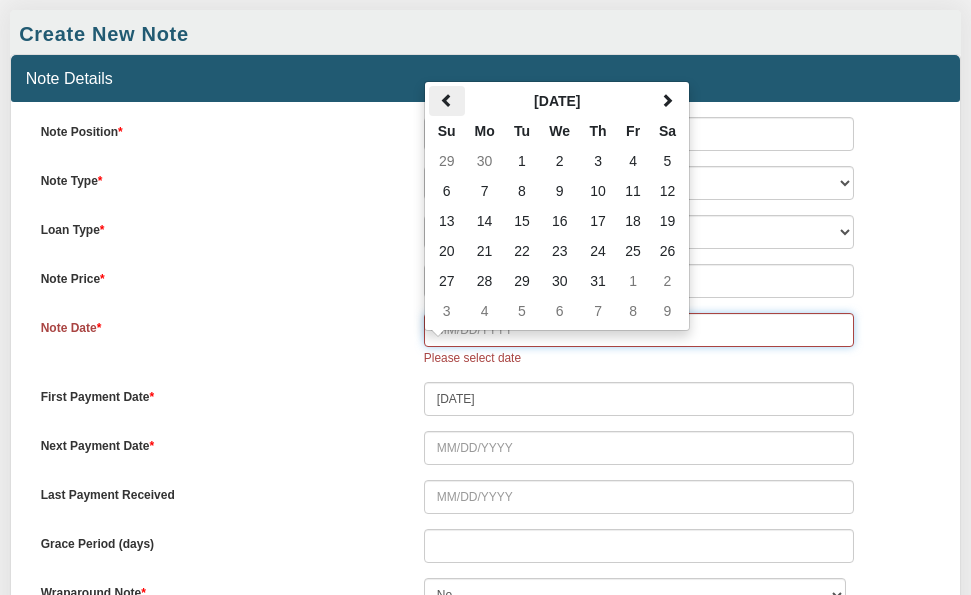 click at bounding box center (447, 100) 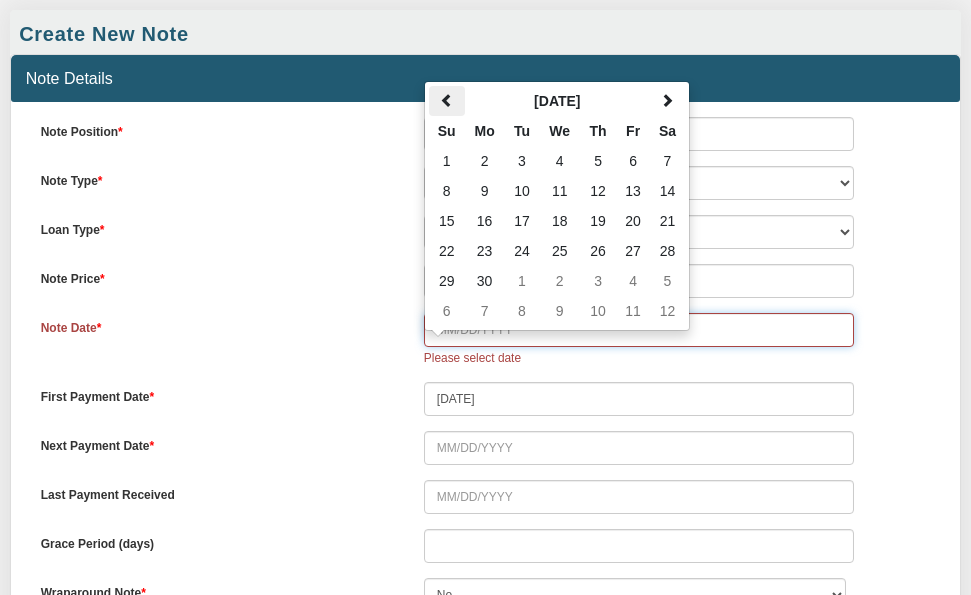 click at bounding box center [447, 100] 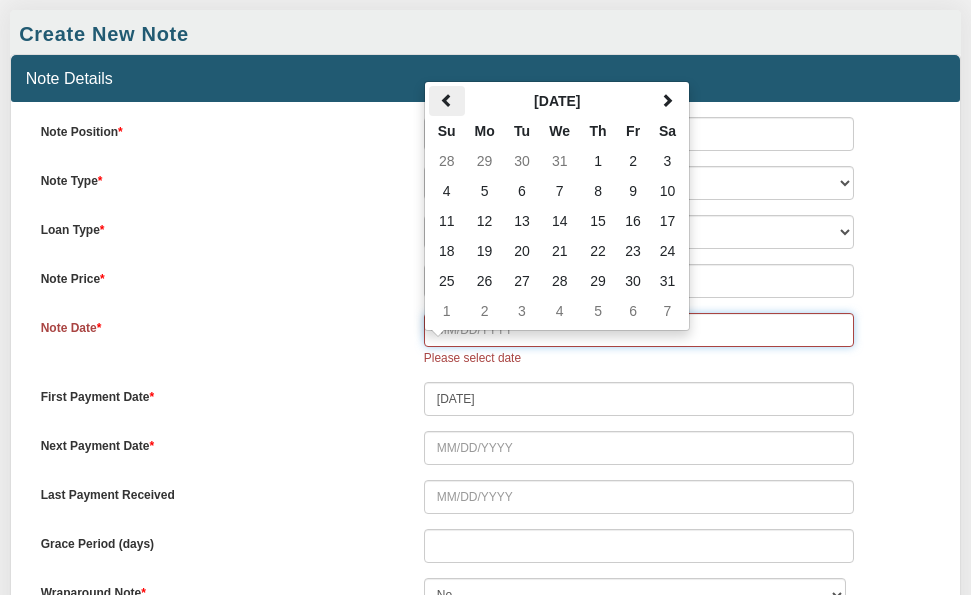 click at bounding box center (447, 100) 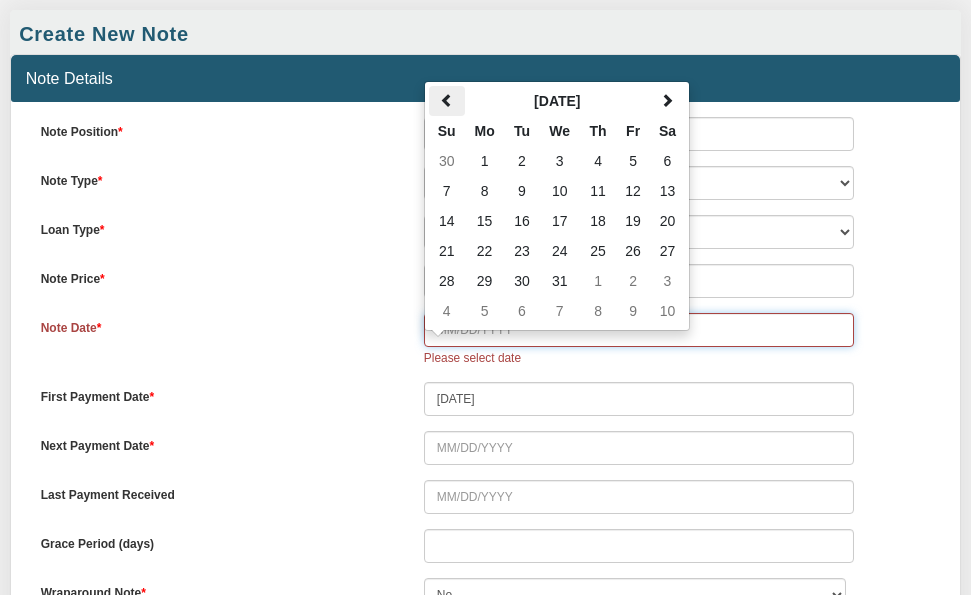 click at bounding box center (447, 100) 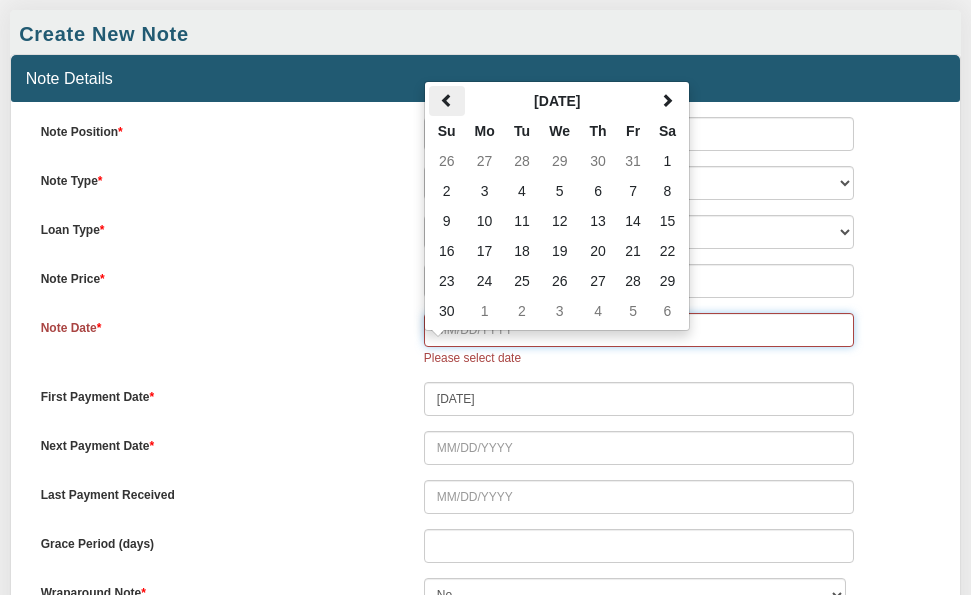 click at bounding box center [447, 100] 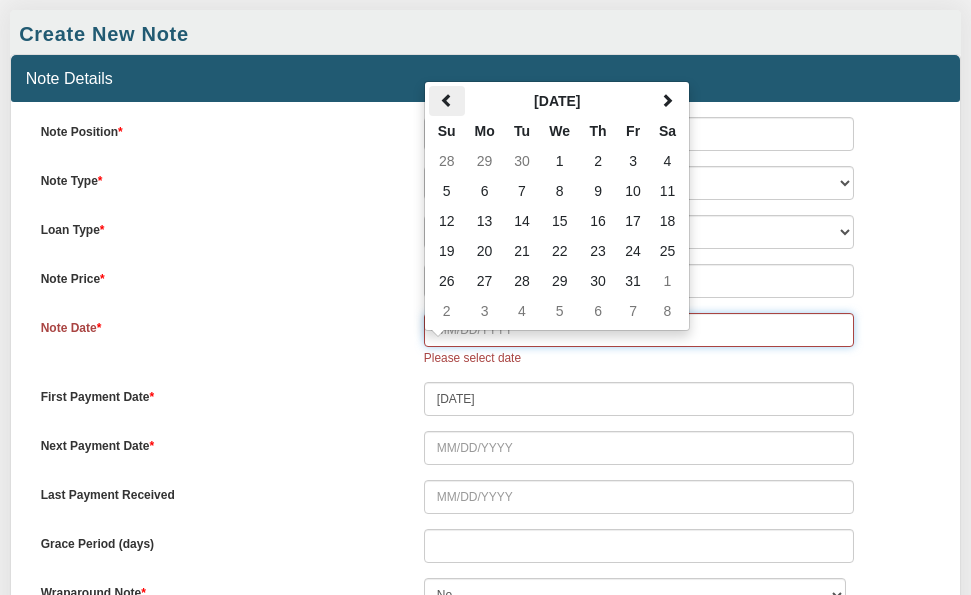 click at bounding box center (447, 100) 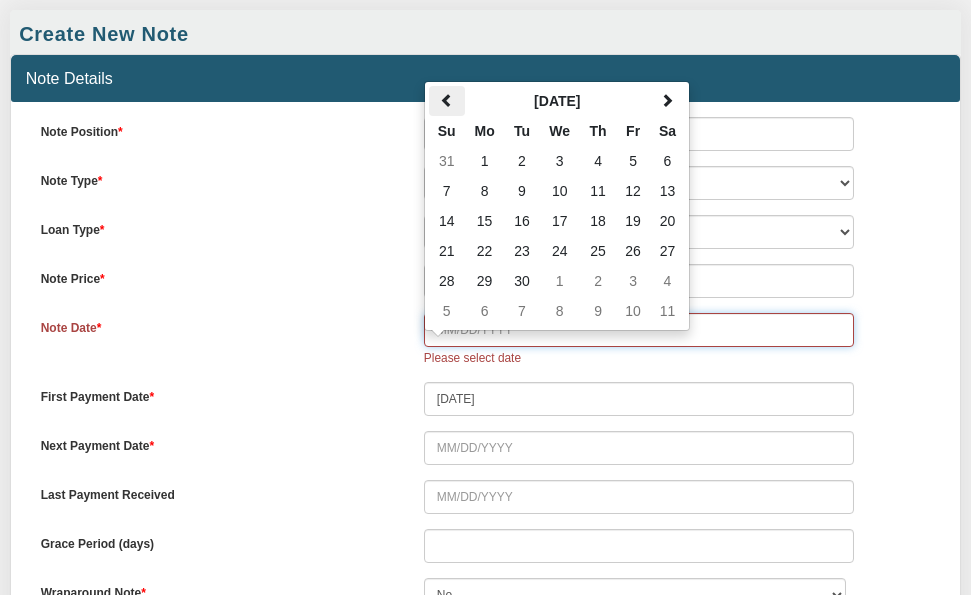 click at bounding box center [447, 100] 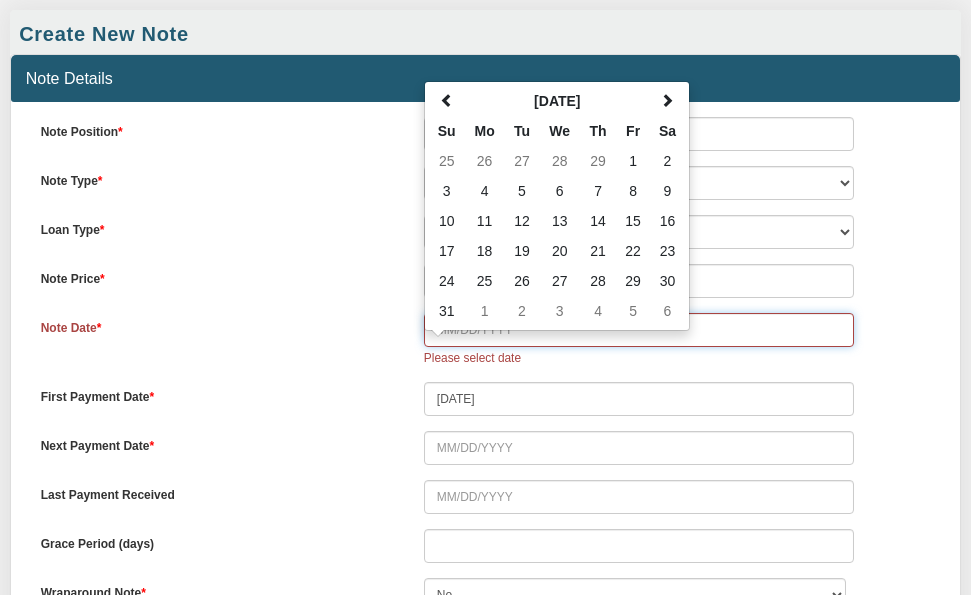 click on "19" at bounding box center [522, 251] 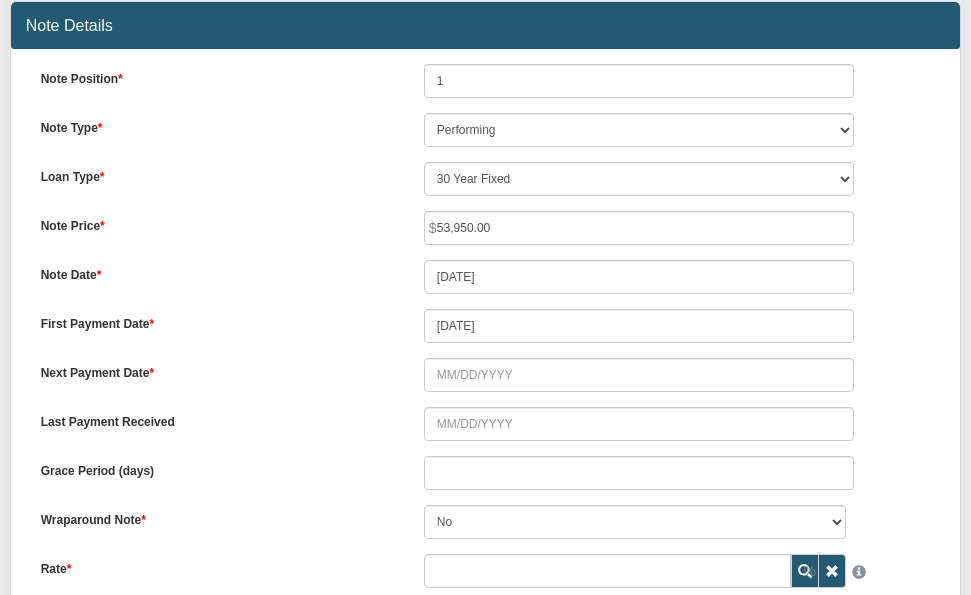 scroll, scrollTop: 313, scrollLeft: 0, axis: vertical 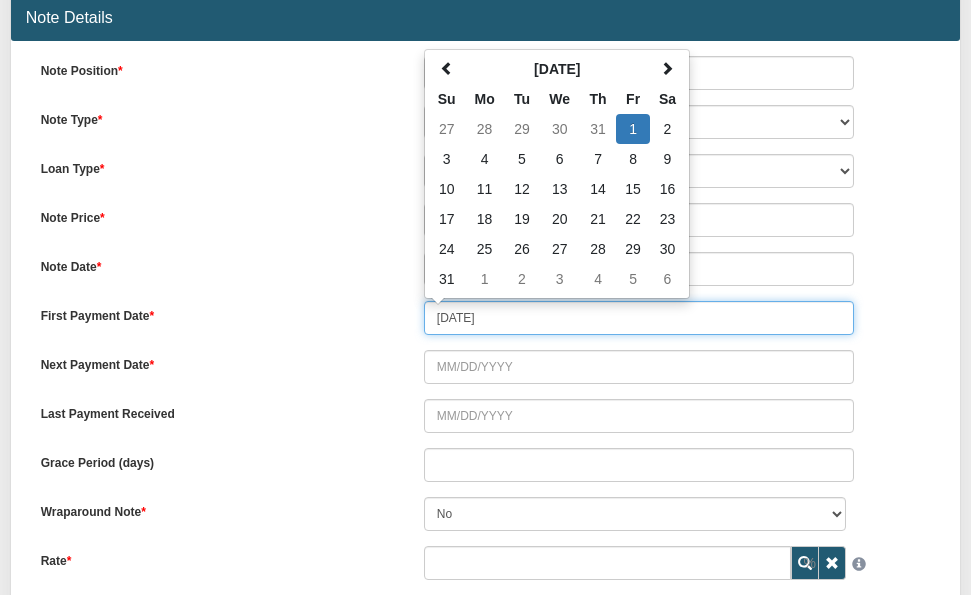 drag, startPoint x: 525, startPoint y: 316, endPoint x: 406, endPoint y: 321, distance: 119.104996 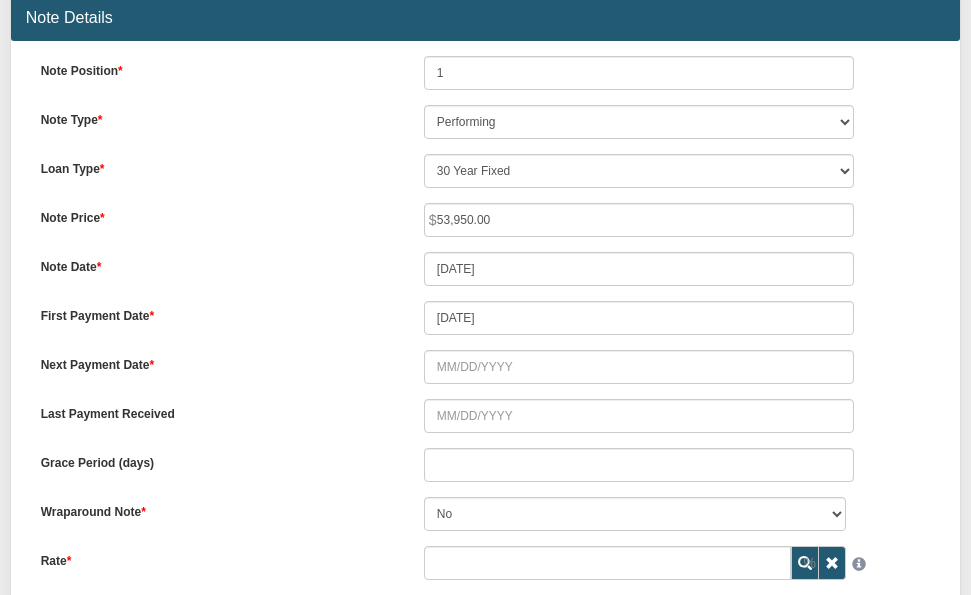 drag, startPoint x: 306, startPoint y: 329, endPoint x: 330, endPoint y: 321, distance: 25.298222 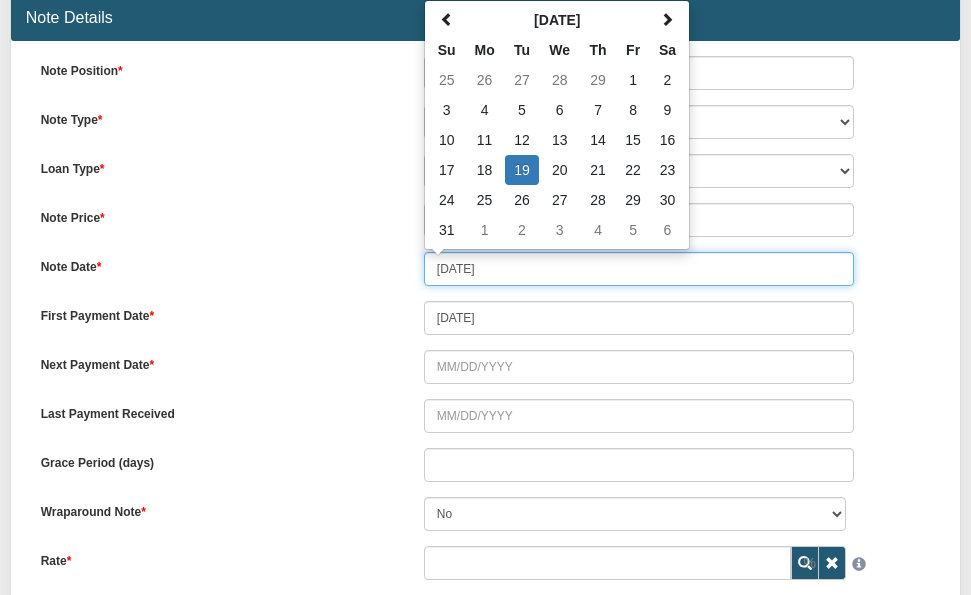 drag, startPoint x: 509, startPoint y: 269, endPoint x: 445, endPoint y: 265, distance: 64.12488 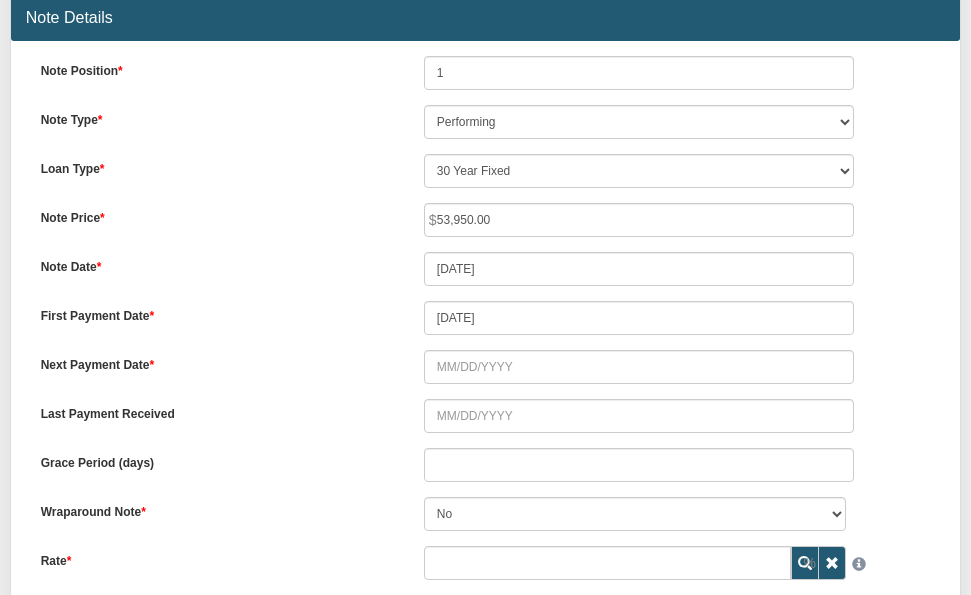click on "Note Position
1
Note Type
Performing Forthcoming Non-Performing REO Sub-Performing Unknown
Loan Type
30 Year Fixed 15 Year Fixed 20 Year Fixed 40 Year Fixed 5 years balloon loan with 30 years amortization 7 years balloon loan with 30 years amortization Cash payment No loan Custom Fixed Custom loan with balloon
Note Price
53,950.00
Note Date
03/19/2024
No Yes" at bounding box center (486, 301) 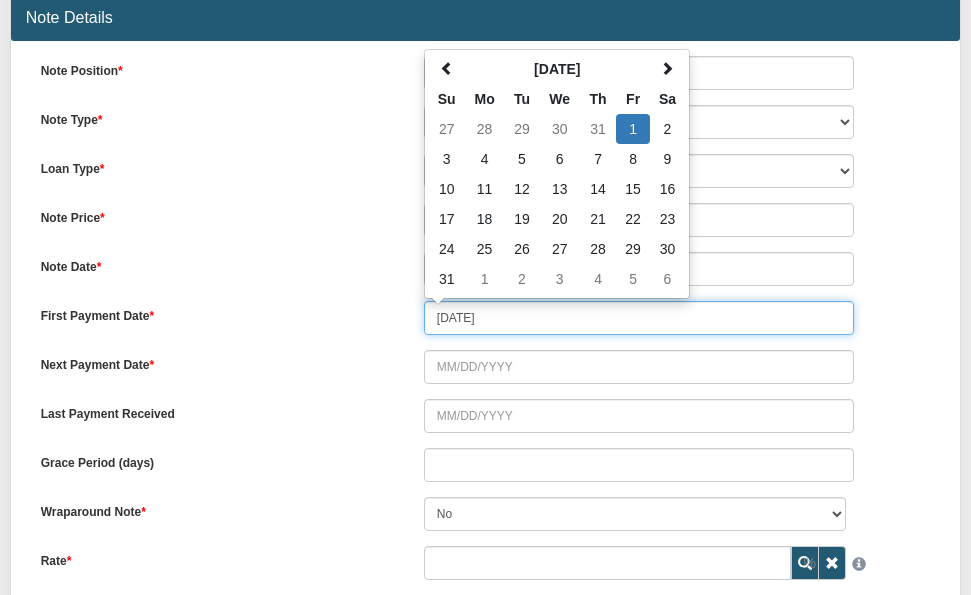drag, startPoint x: 513, startPoint y: 321, endPoint x: 411, endPoint y: 319, distance: 102.01961 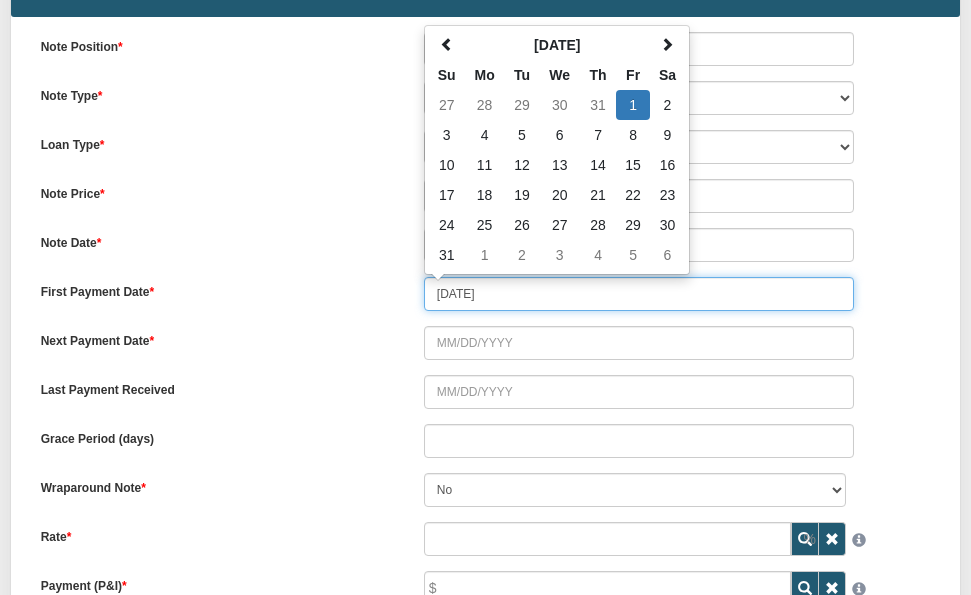 scroll, scrollTop: 339, scrollLeft: 0, axis: vertical 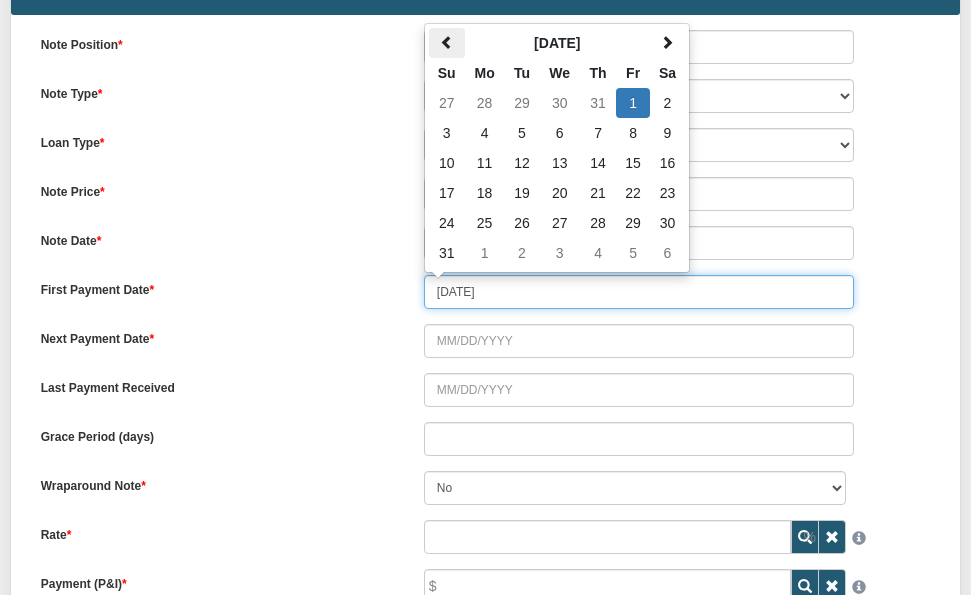click at bounding box center (447, 42) 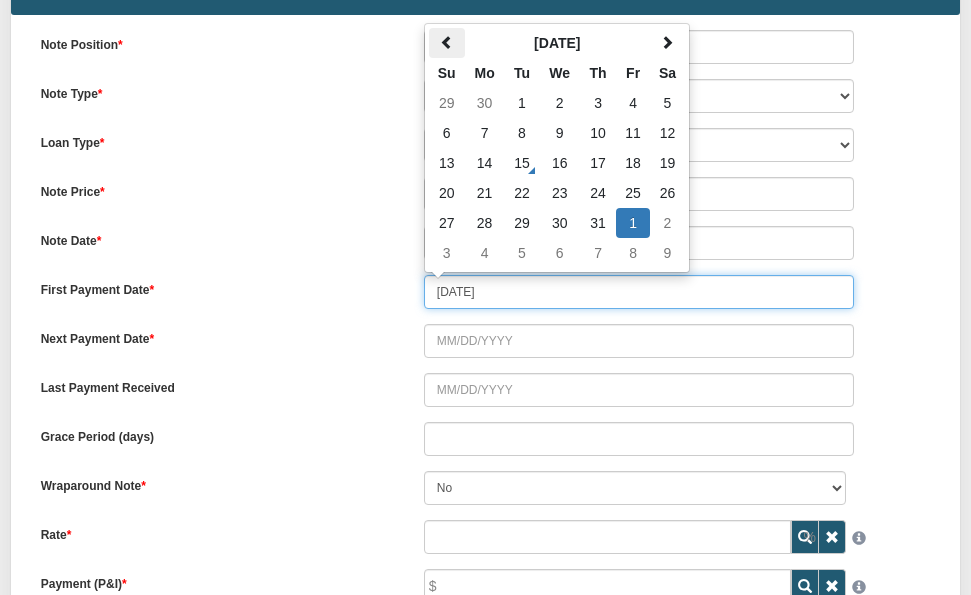click at bounding box center [447, 42] 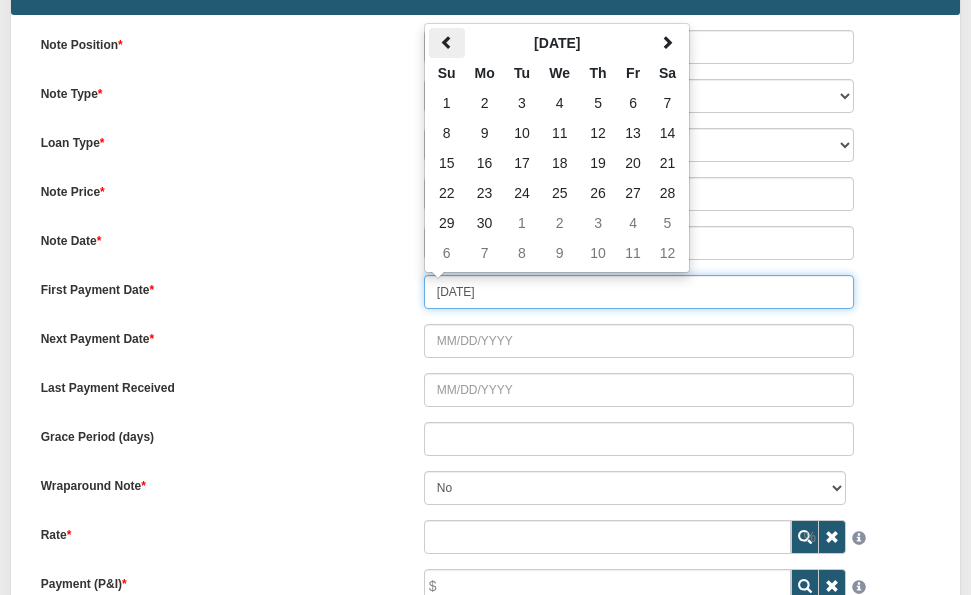 click at bounding box center [447, 42] 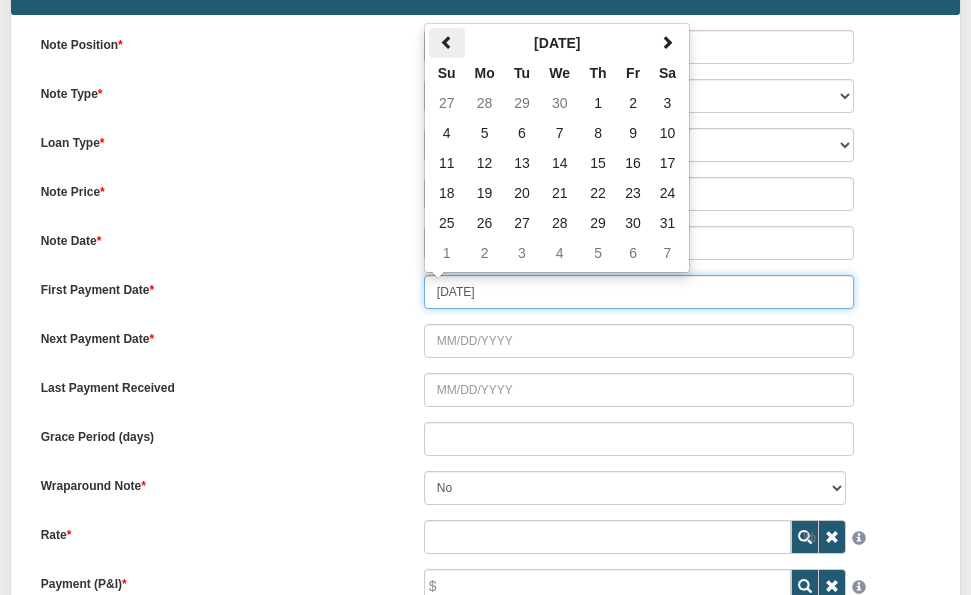 click at bounding box center (447, 42) 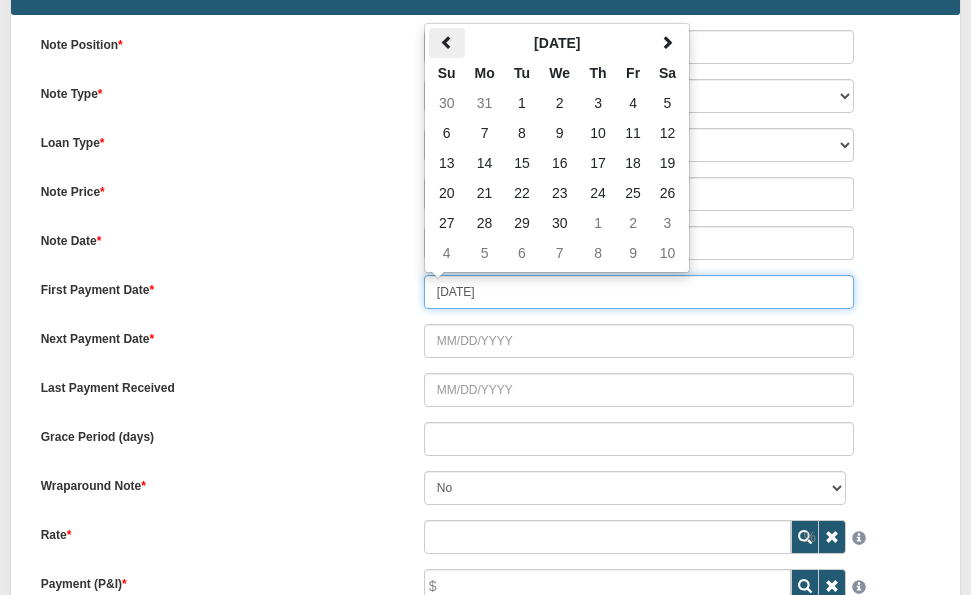 scroll, scrollTop: 337, scrollLeft: 0, axis: vertical 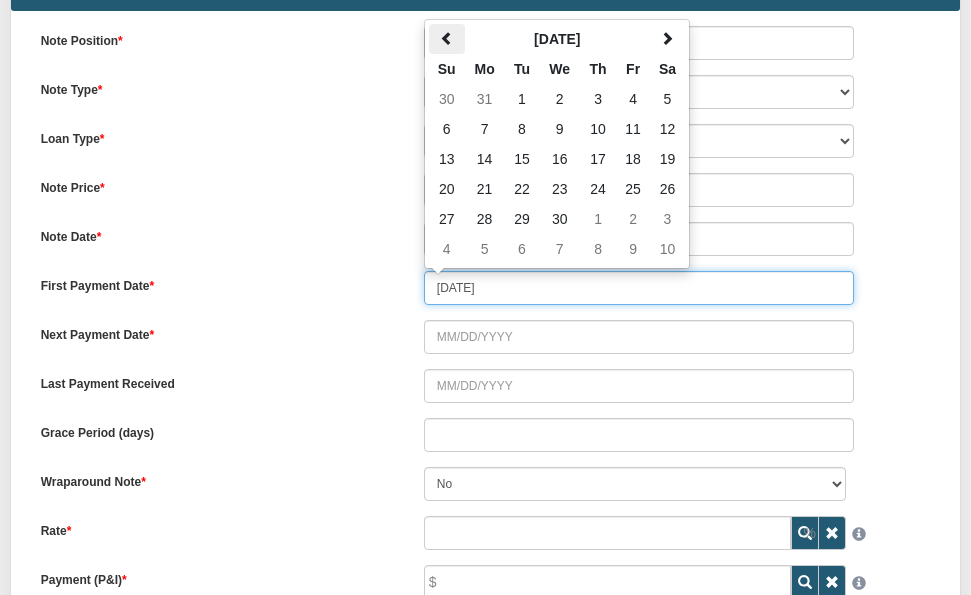 click at bounding box center [447, 38] 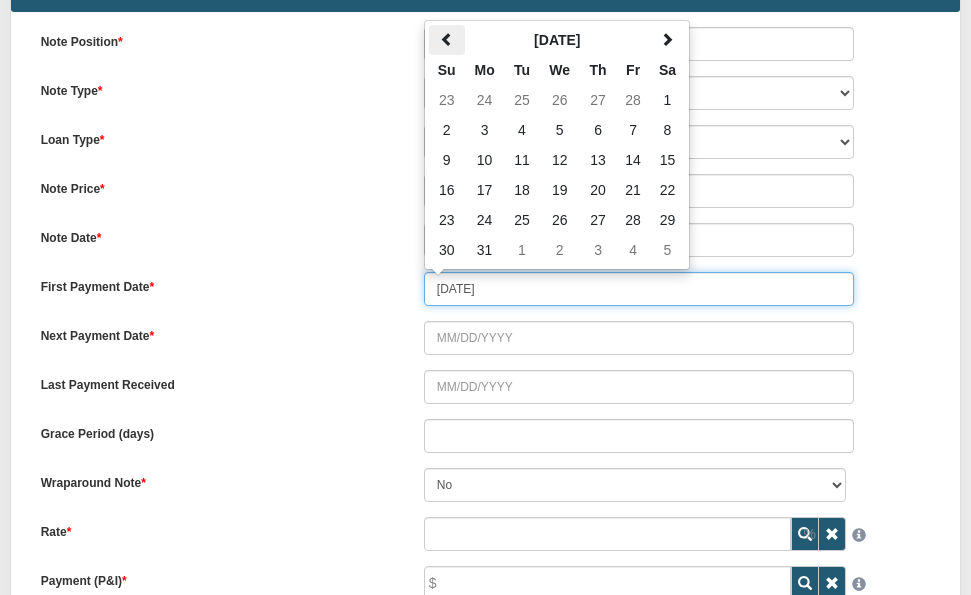 click at bounding box center [447, 39] 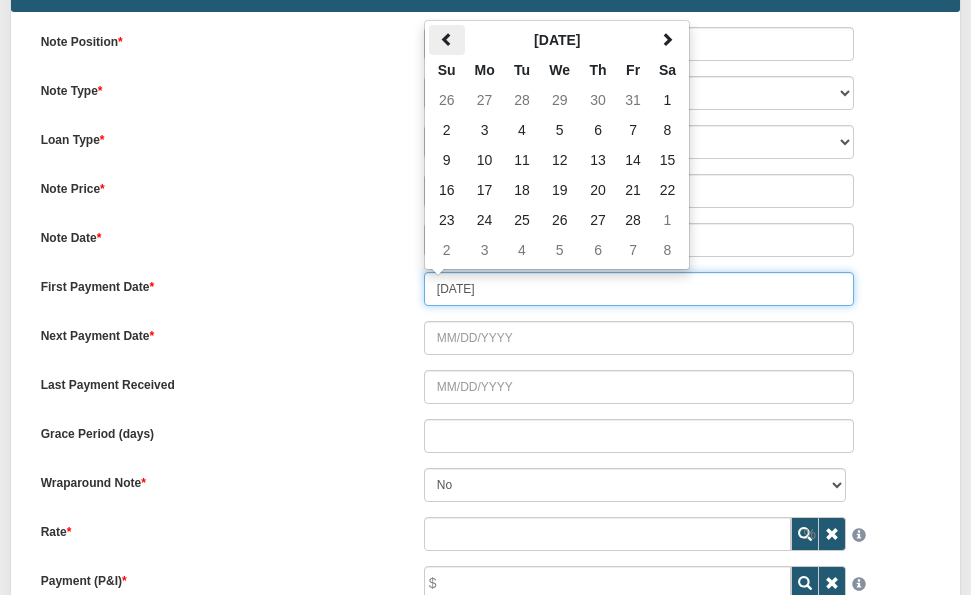 click at bounding box center (447, 39) 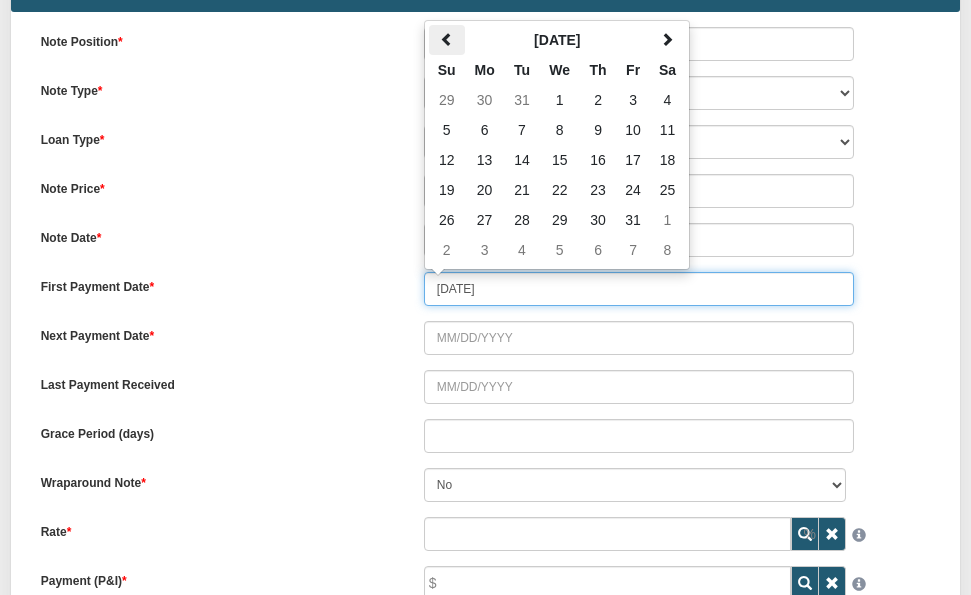 click at bounding box center [447, 39] 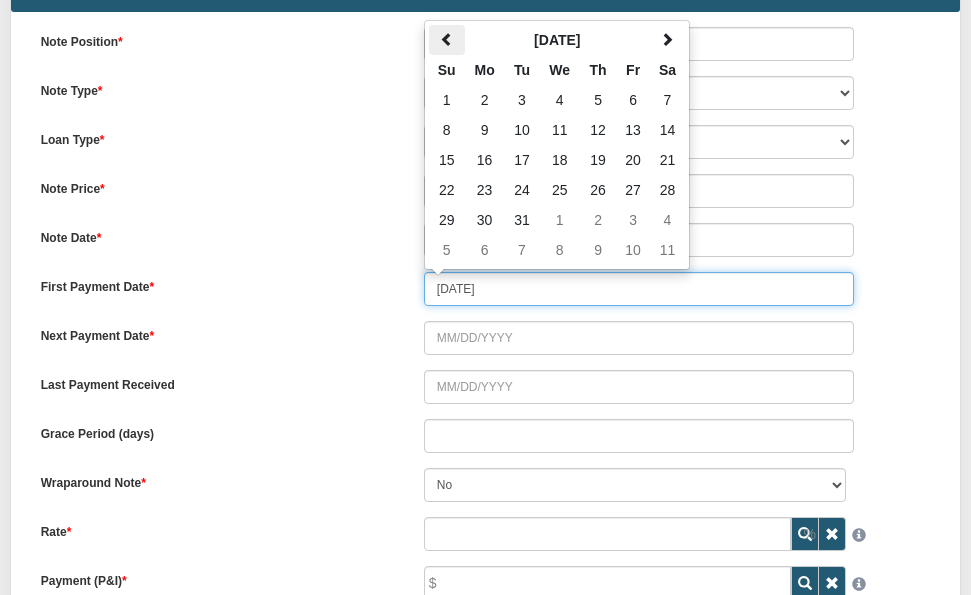 click at bounding box center [447, 39] 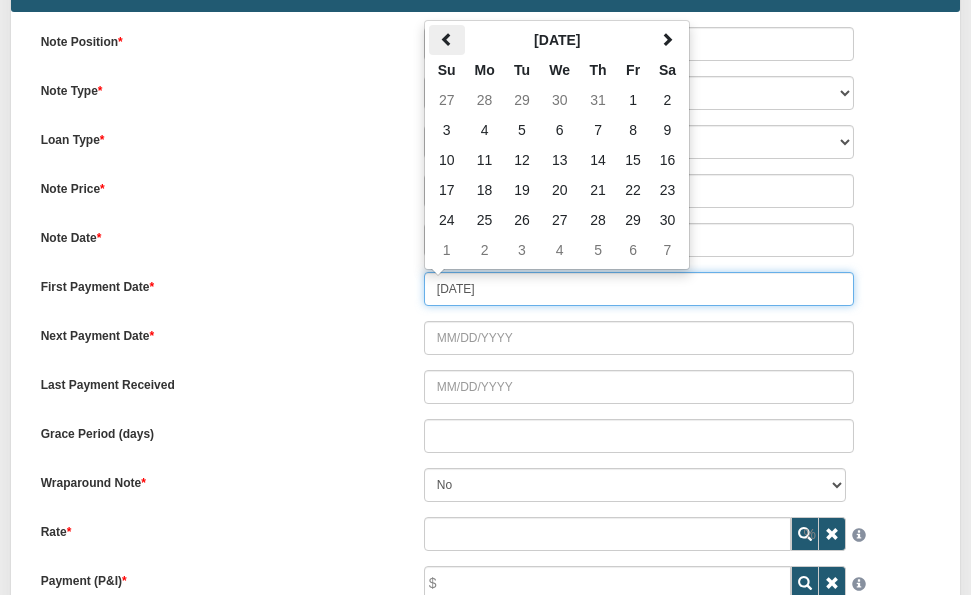 click at bounding box center [447, 39] 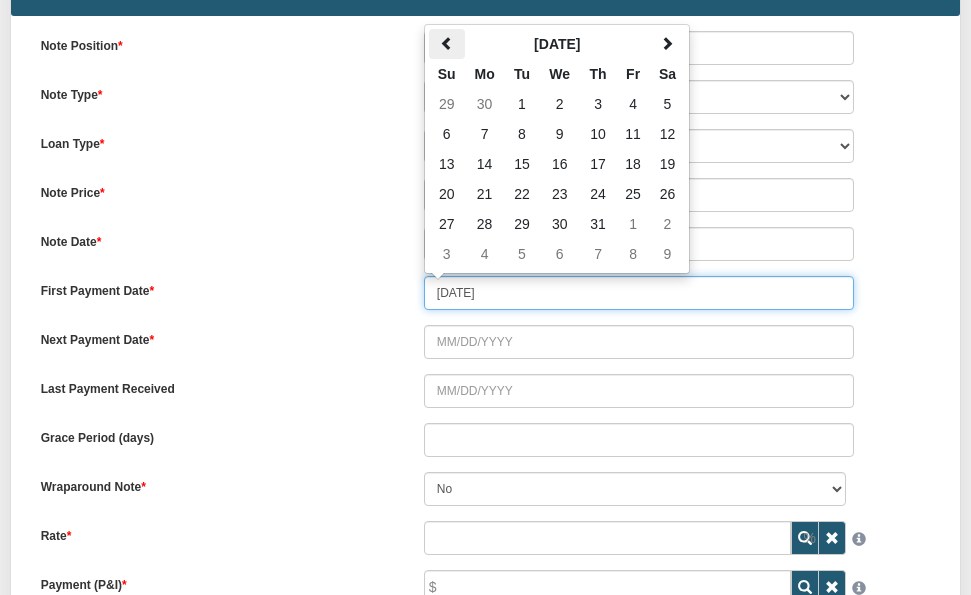 click at bounding box center (447, 43) 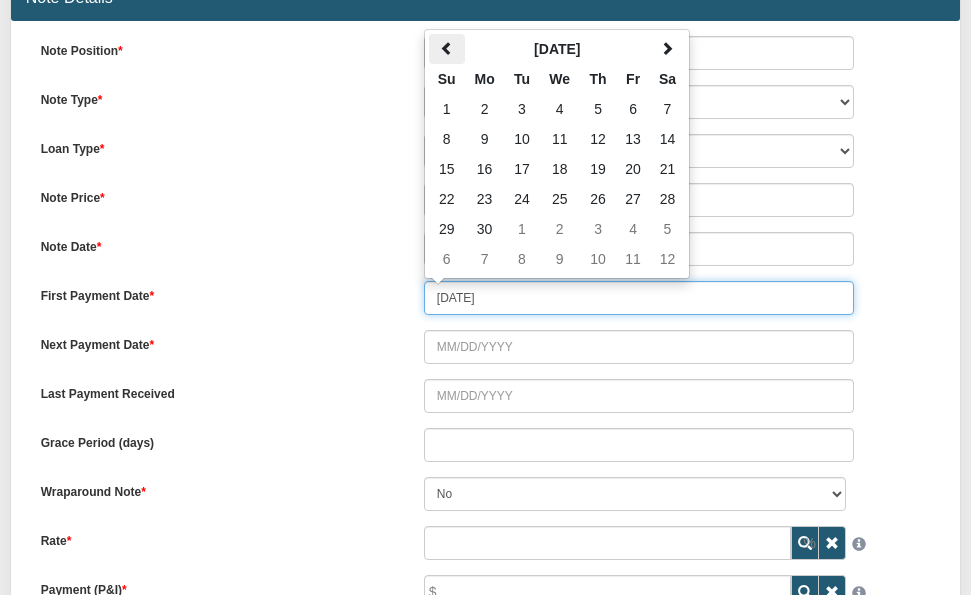 click at bounding box center (447, 48) 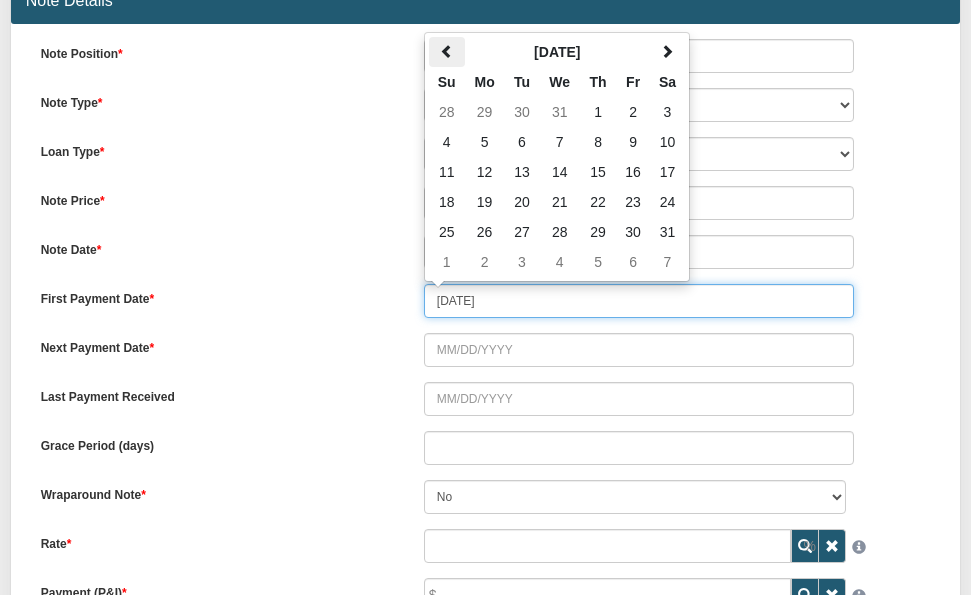 click at bounding box center (447, 51) 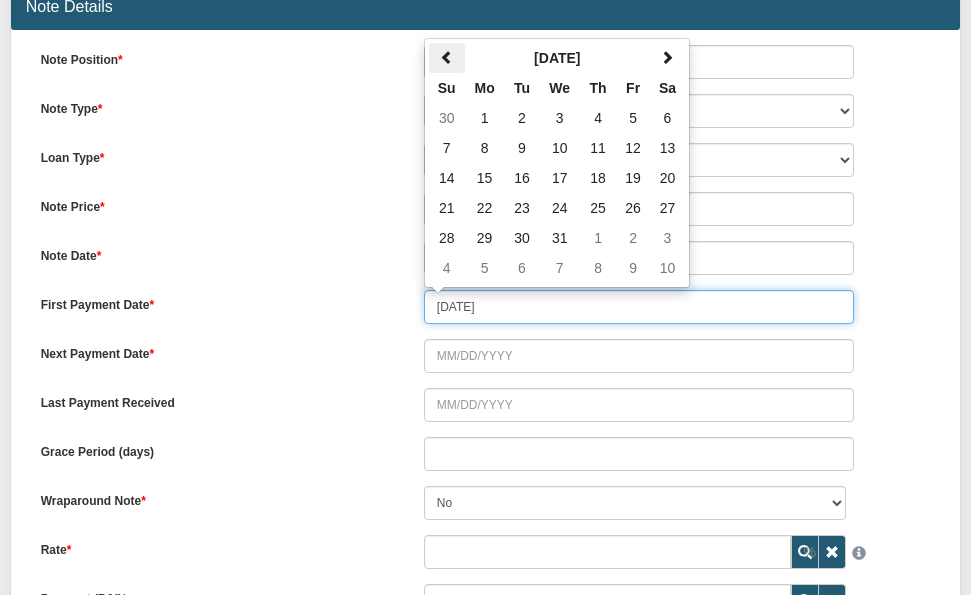 click at bounding box center [447, 58] 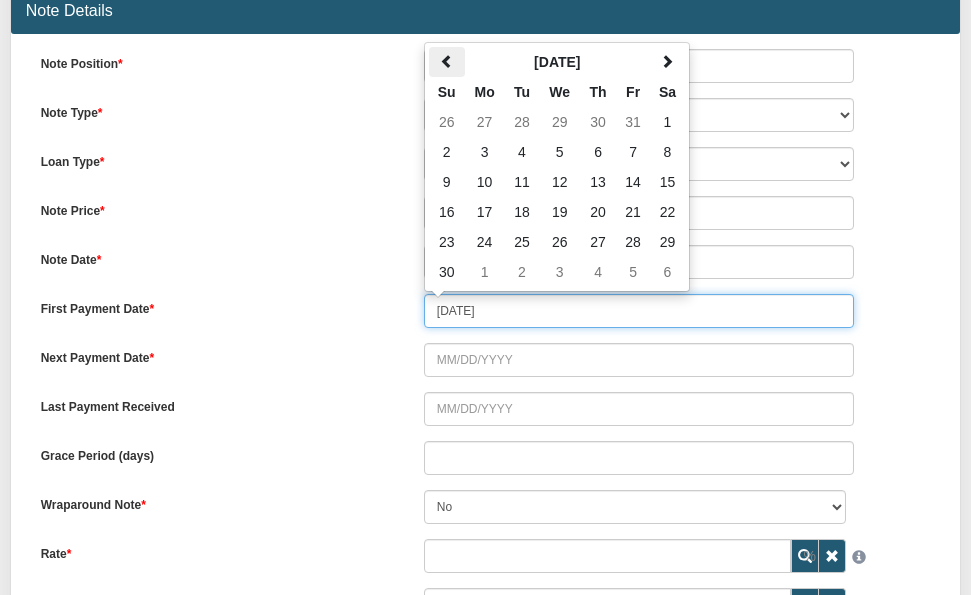 click at bounding box center [447, 62] 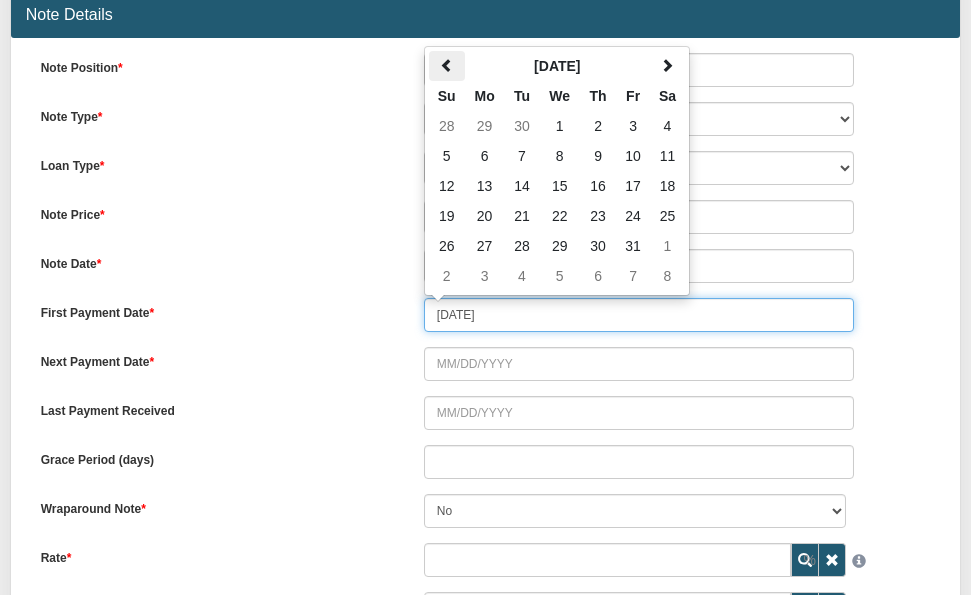 click at bounding box center (447, 65) 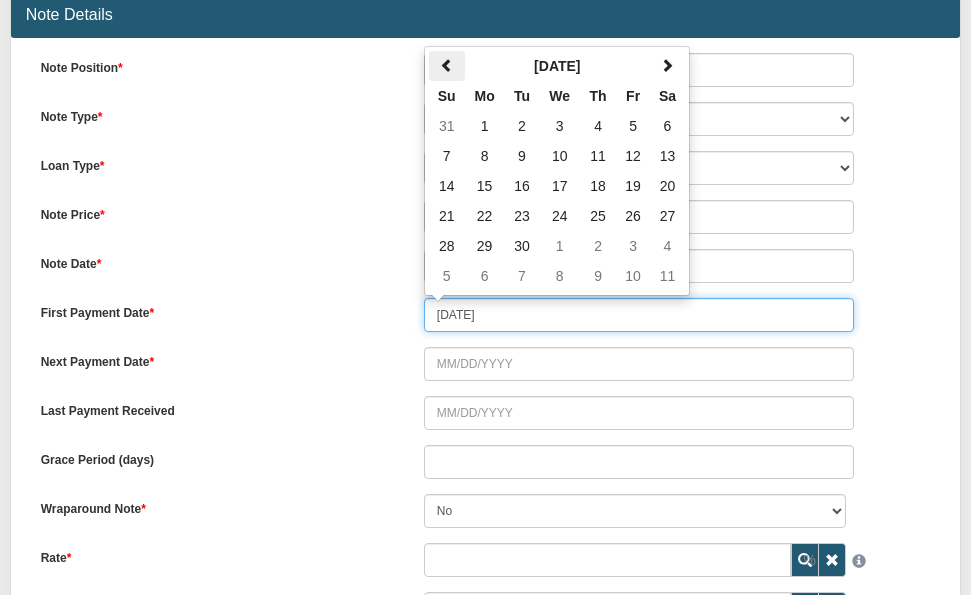scroll, scrollTop: 313, scrollLeft: 0, axis: vertical 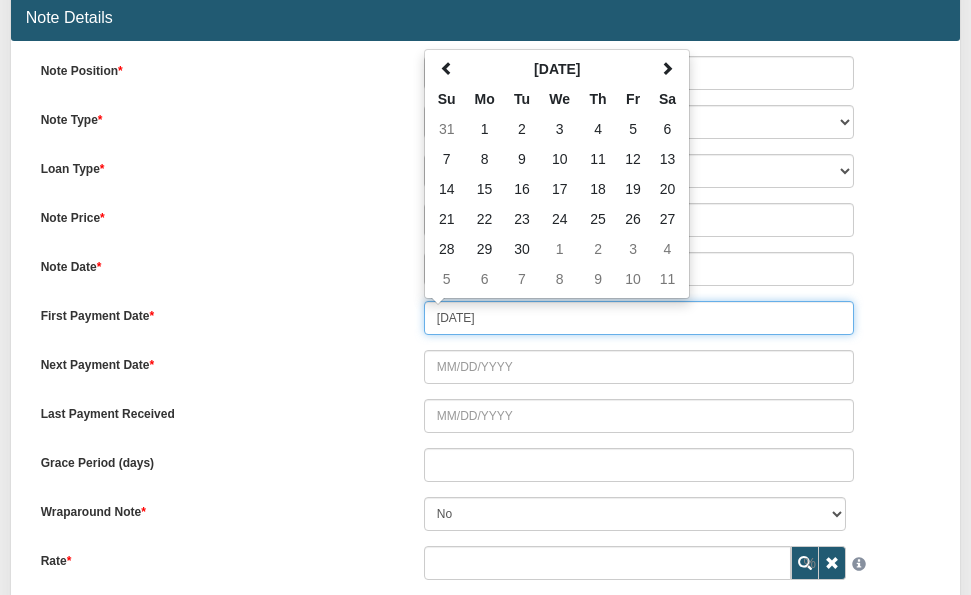 click on "20" at bounding box center [667, 189] 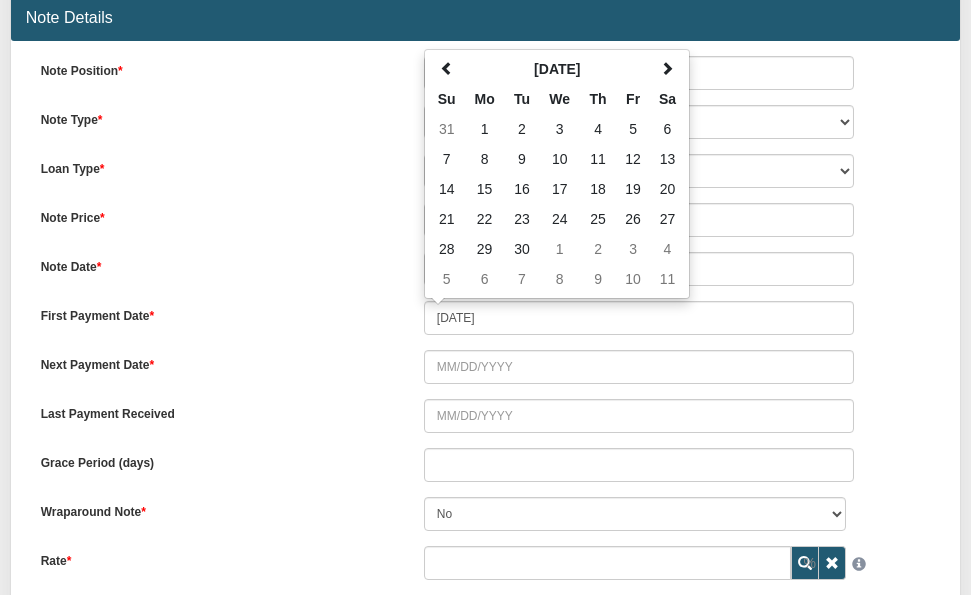 type on "04/20/2024" 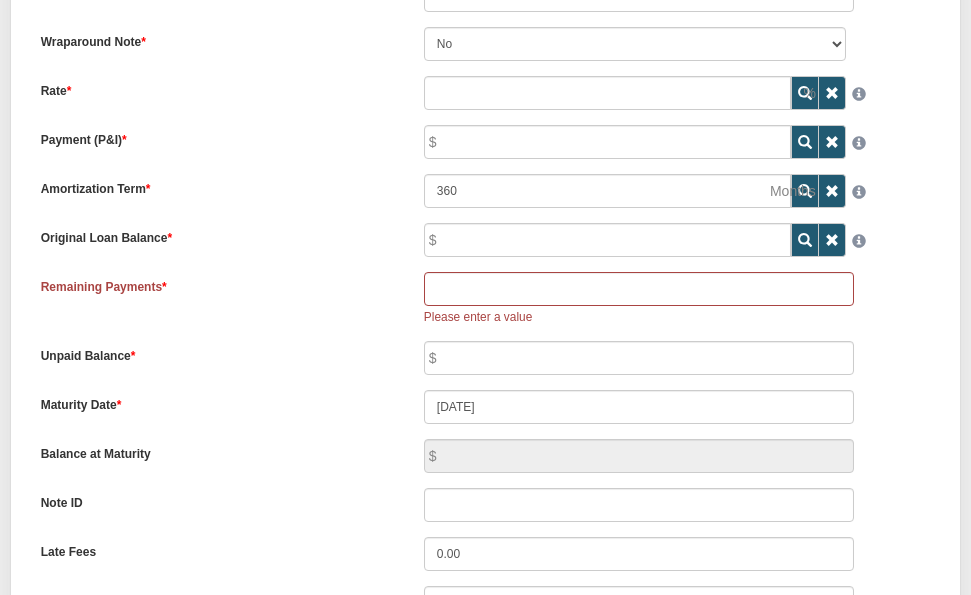 scroll, scrollTop: 808, scrollLeft: 0, axis: vertical 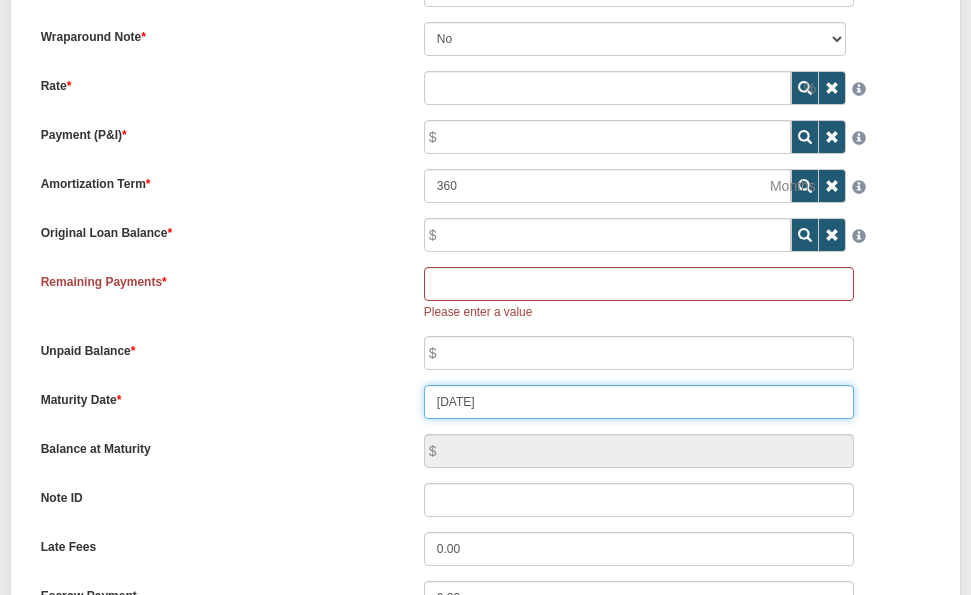 click on "07/01/2055" at bounding box center (639, 402) 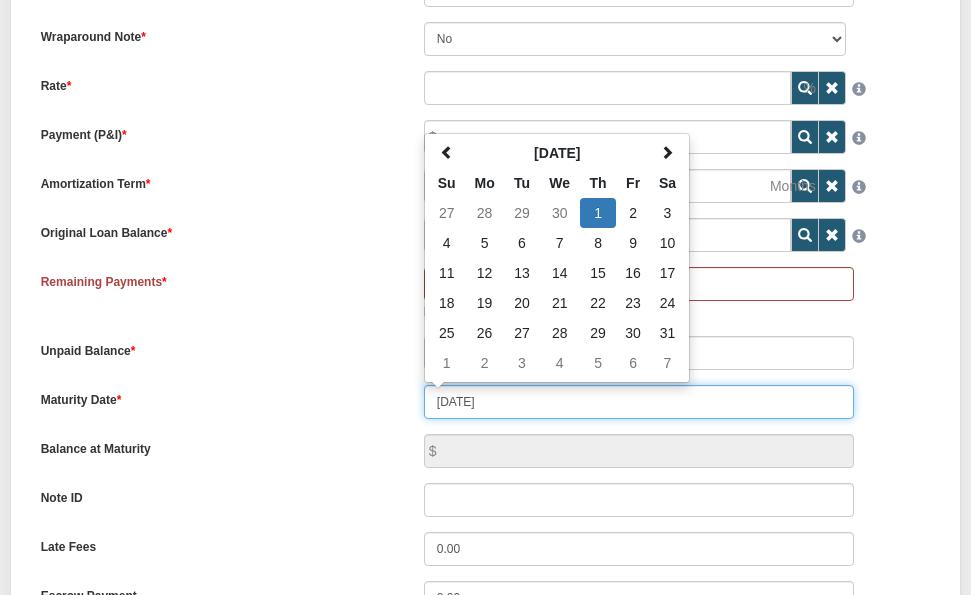drag, startPoint x: 508, startPoint y: 406, endPoint x: 418, endPoint y: 393, distance: 90.934044 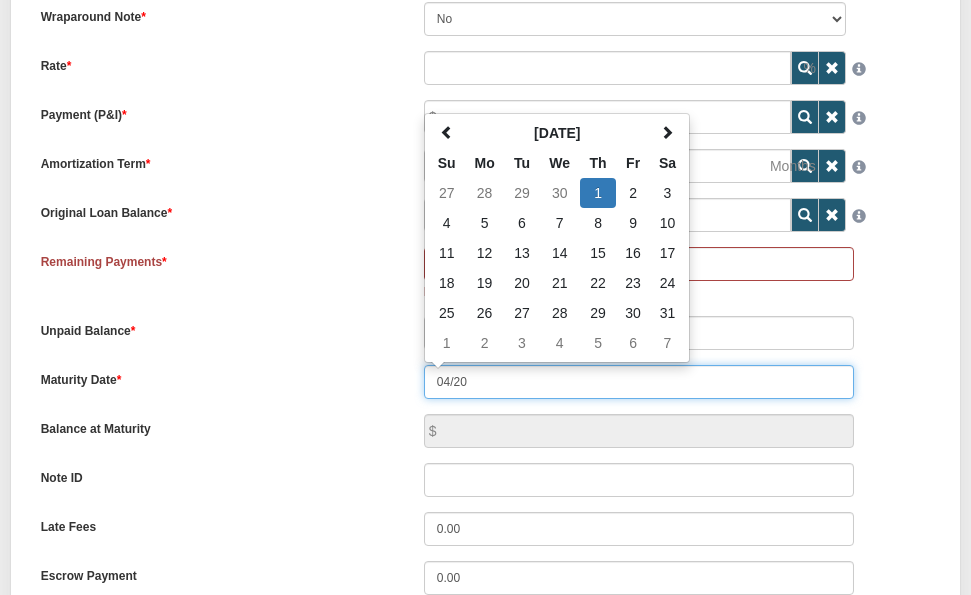 scroll, scrollTop: 788, scrollLeft: 0, axis: vertical 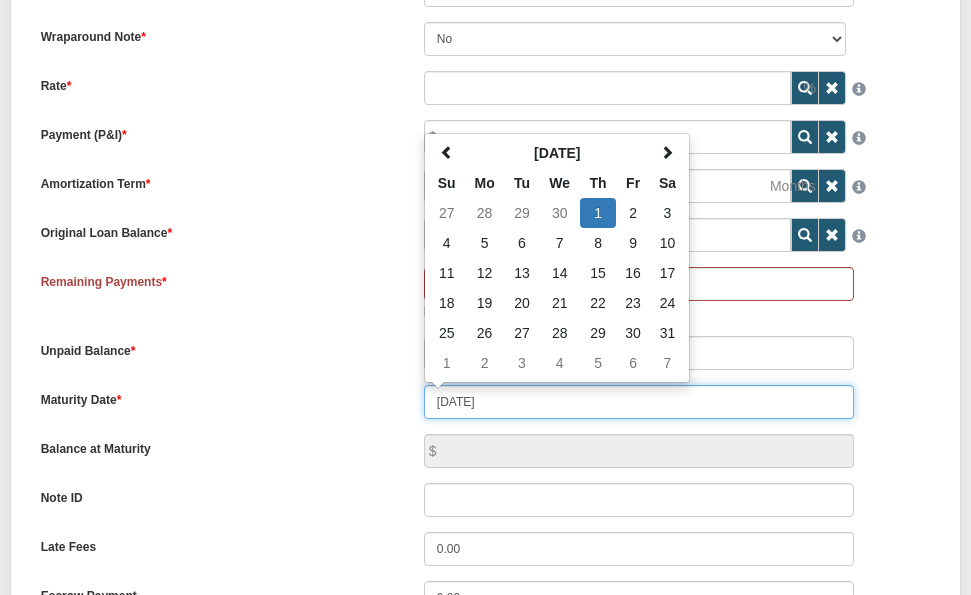 type on "04/20/2031" 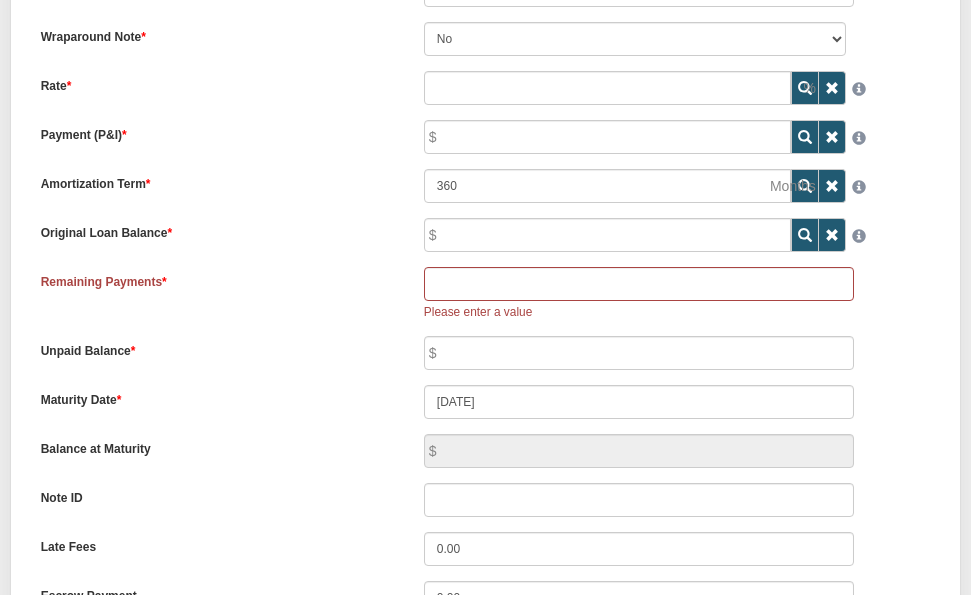 click on "Maturity Date" at bounding box center [217, 397] 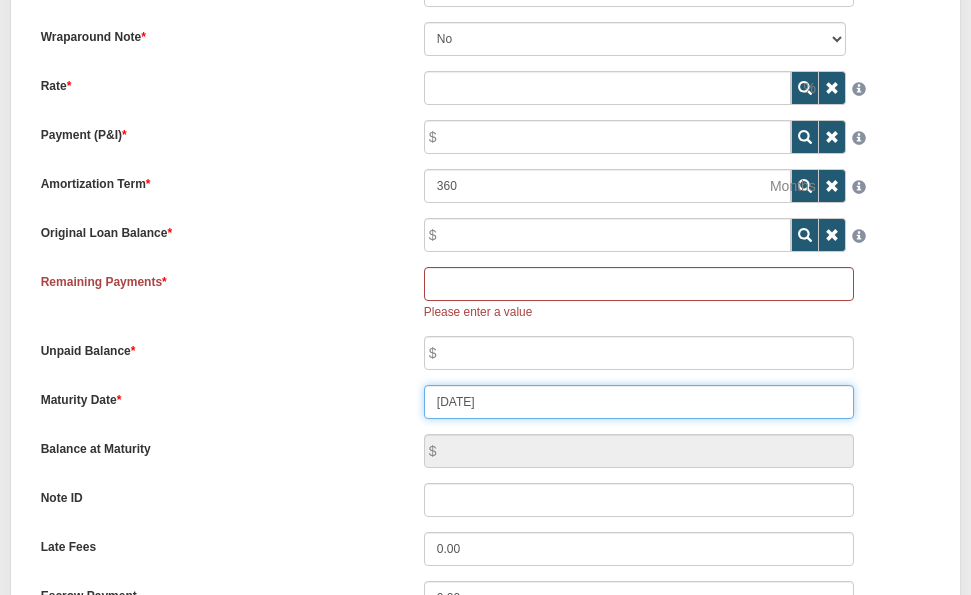 click on "04/20/2031" at bounding box center [639, 402] 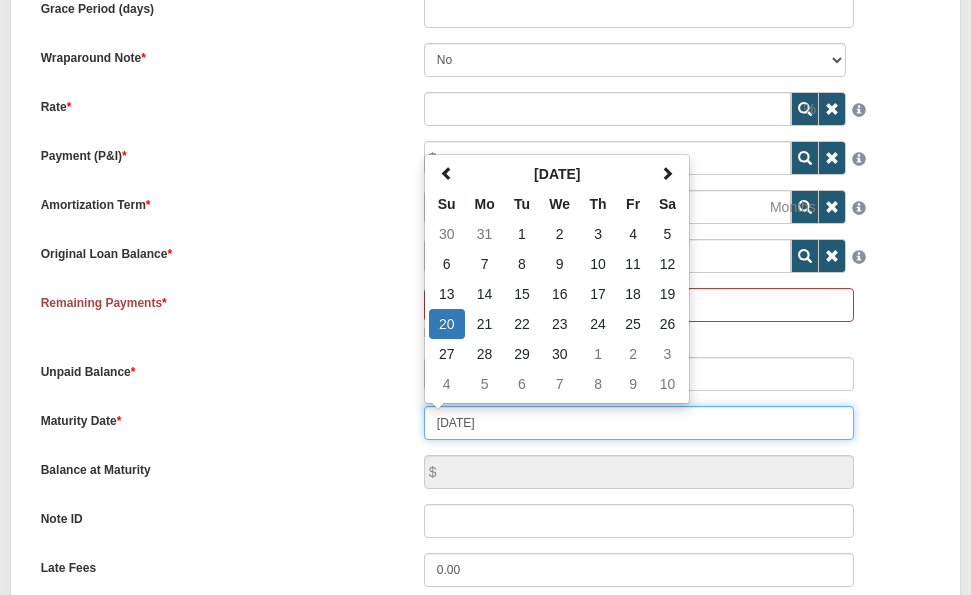 scroll, scrollTop: 769, scrollLeft: 0, axis: vertical 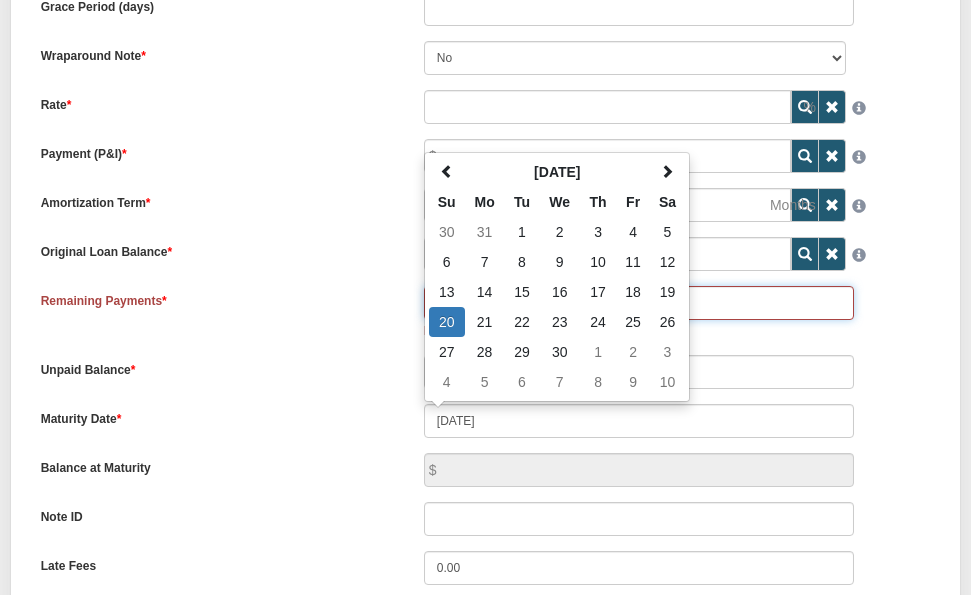 click at bounding box center [639, 303] 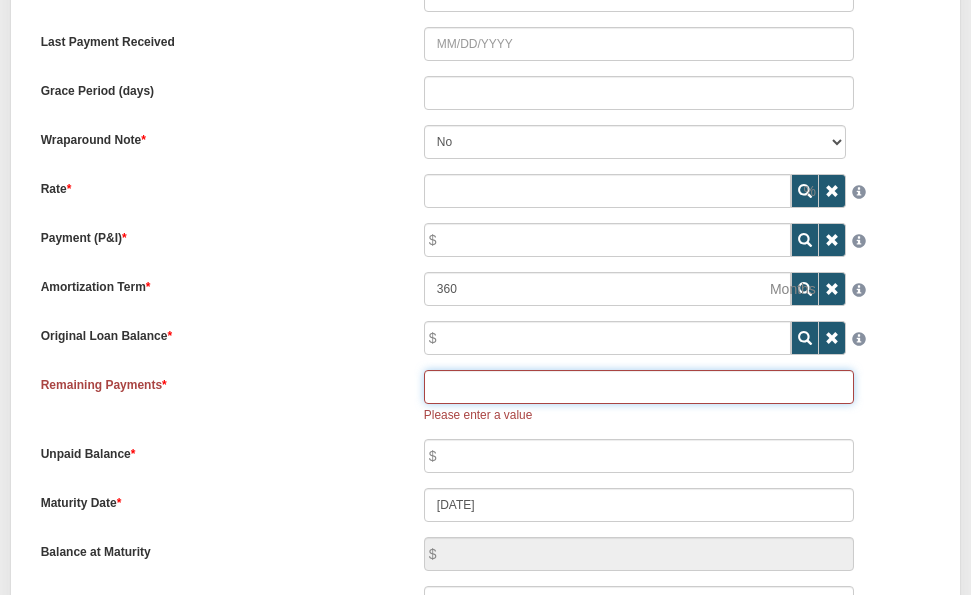 scroll, scrollTop: 683, scrollLeft: 0, axis: vertical 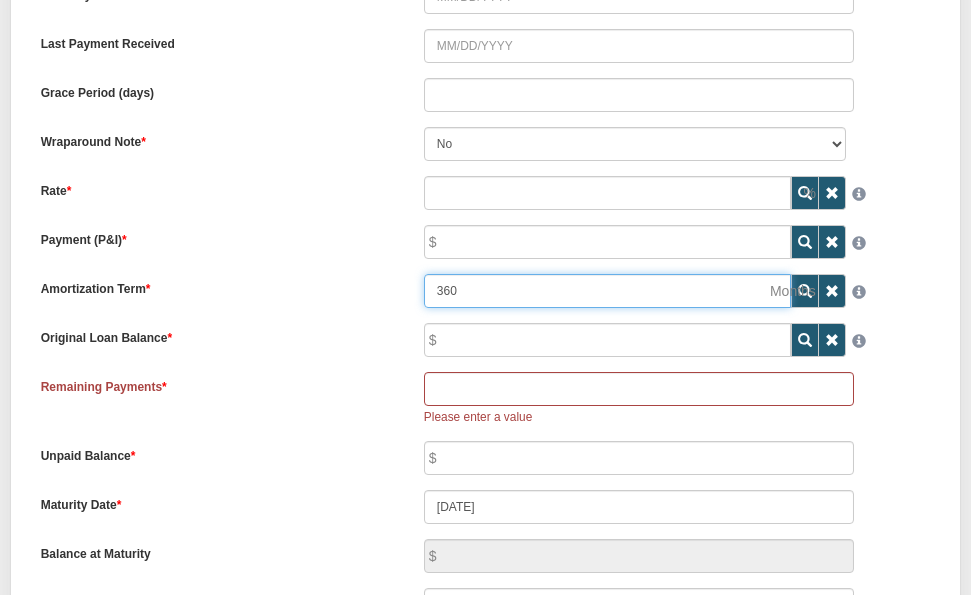 drag, startPoint x: 474, startPoint y: 292, endPoint x: 409, endPoint y: 291, distance: 65.00769 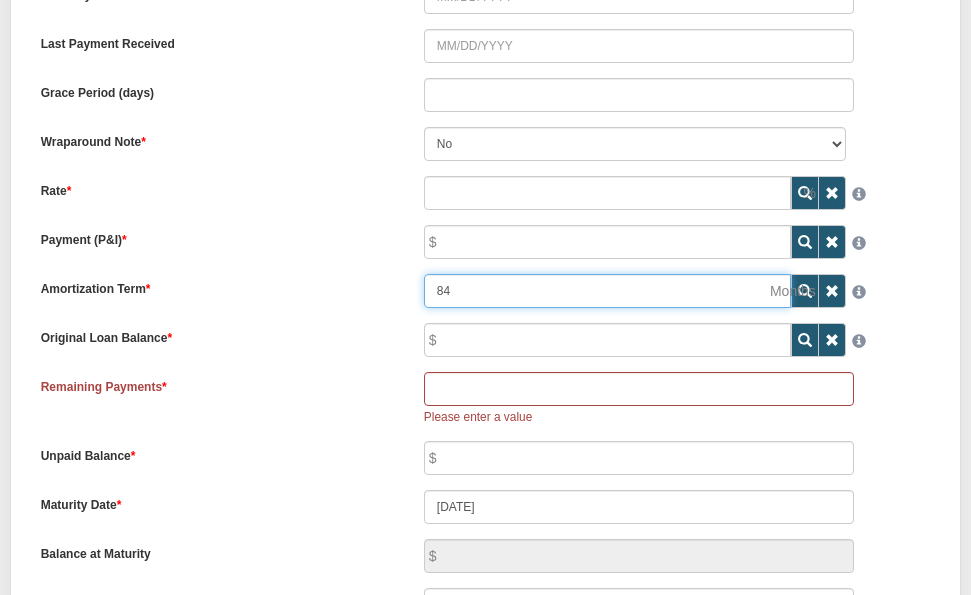 type on "84" 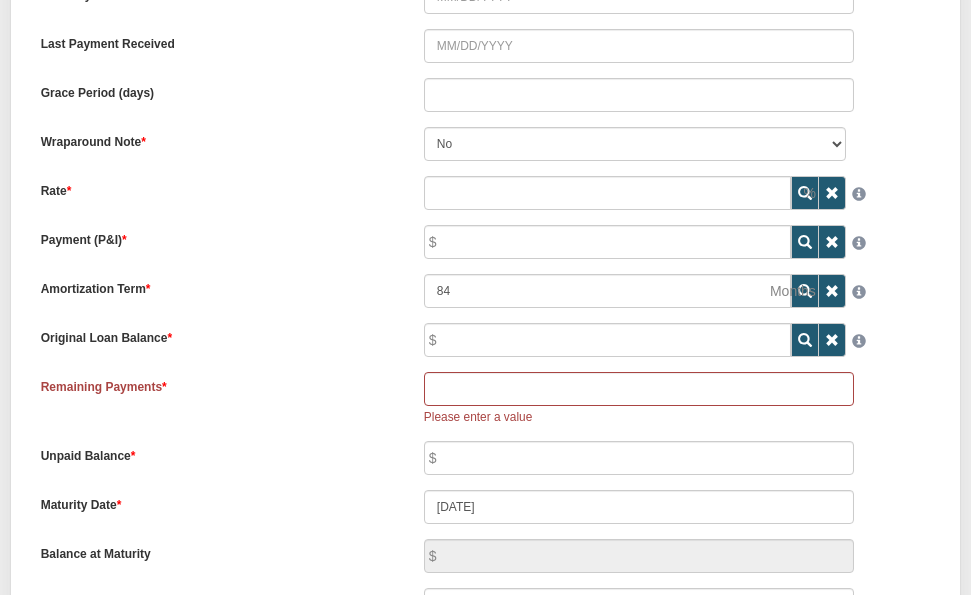 select on "string:CUST_FIXED" 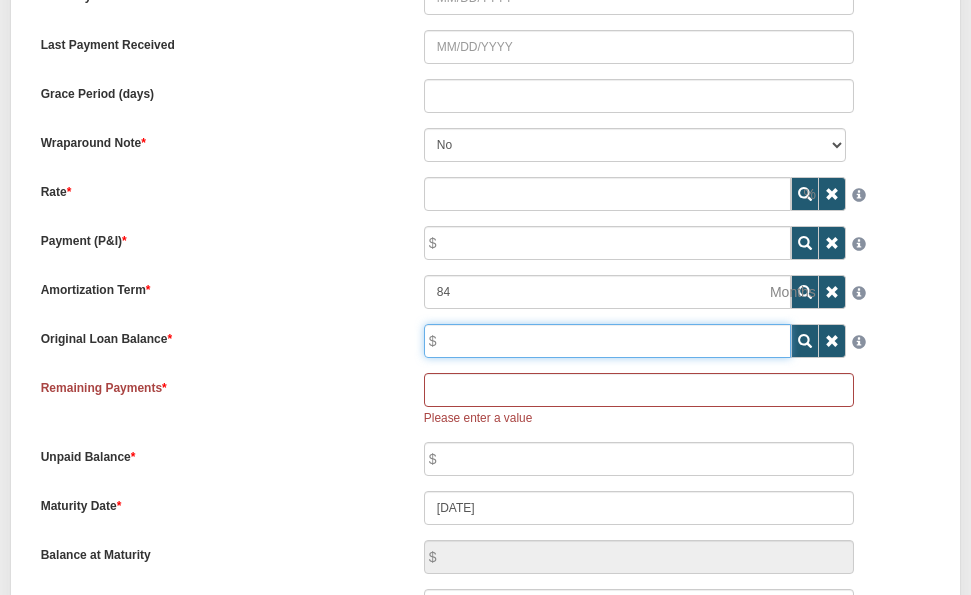 click on "Original Loan Balance" at bounding box center (607, 341) 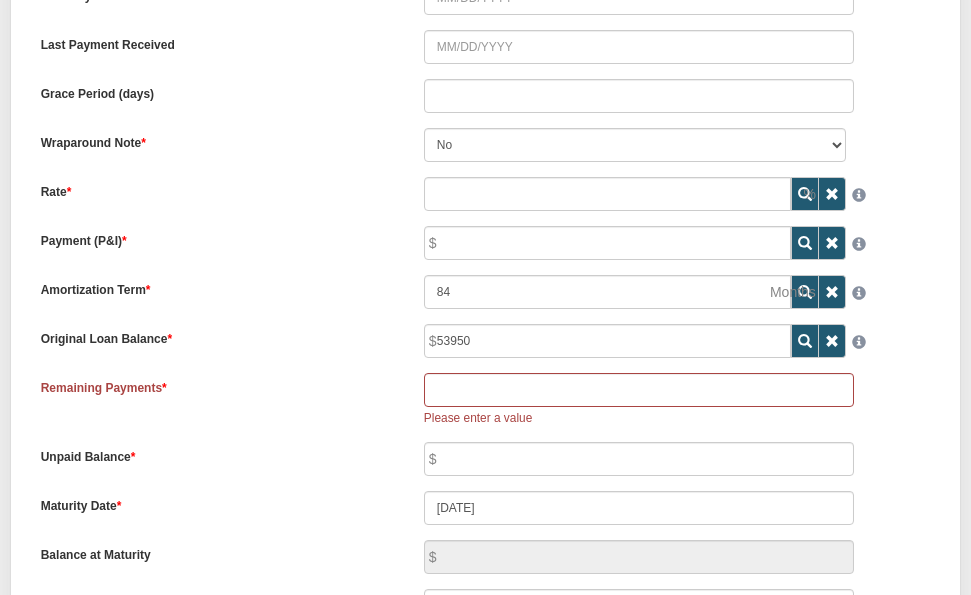 type on "53,950.00" 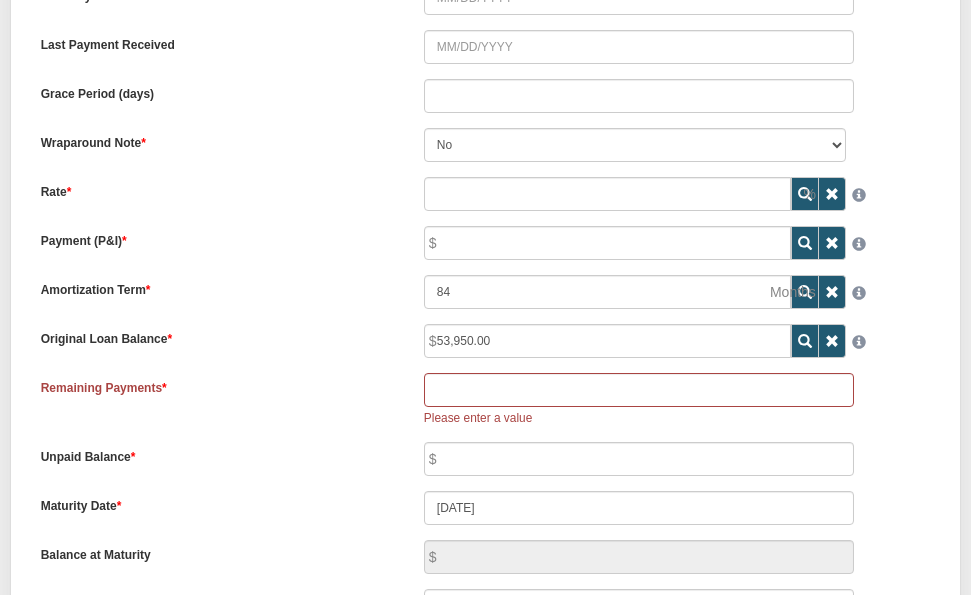 click on "Rate
Please enter a value
Payment (P&I)
Please enter a value
84" at bounding box center [486, 407] 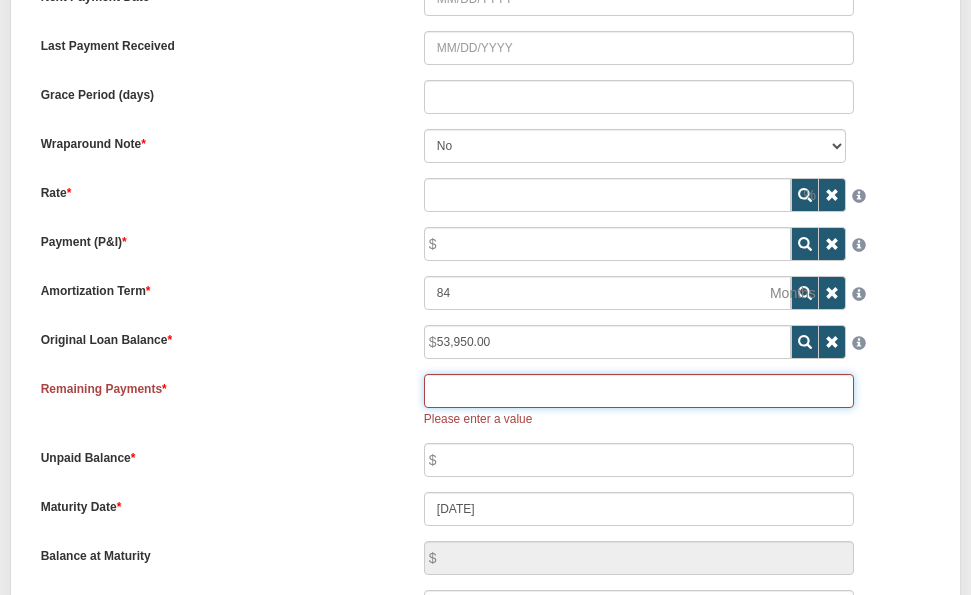 click at bounding box center [639, 391] 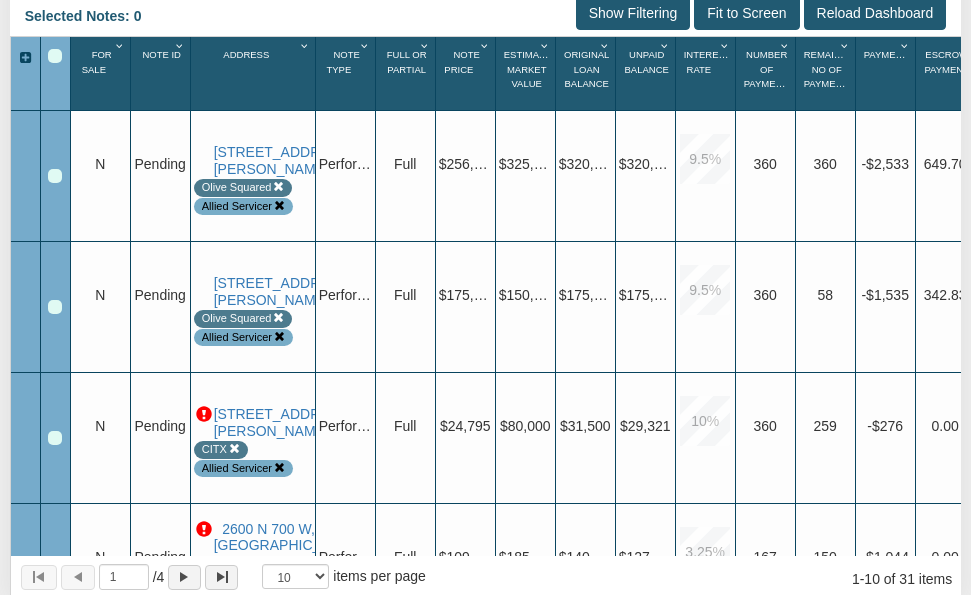 scroll, scrollTop: 431, scrollLeft: 0, axis: vertical 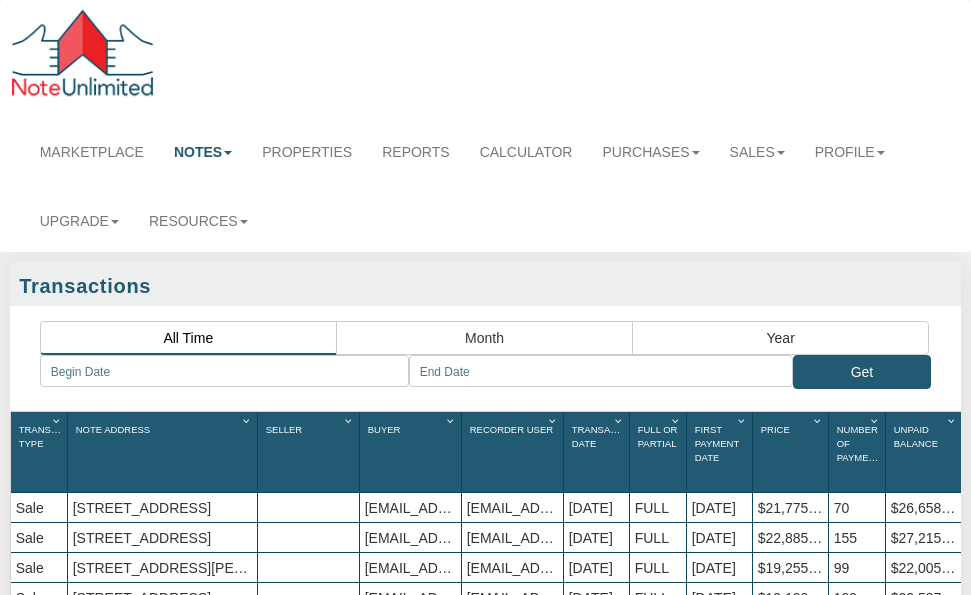 click on "Notes" at bounding box center [203, 152] 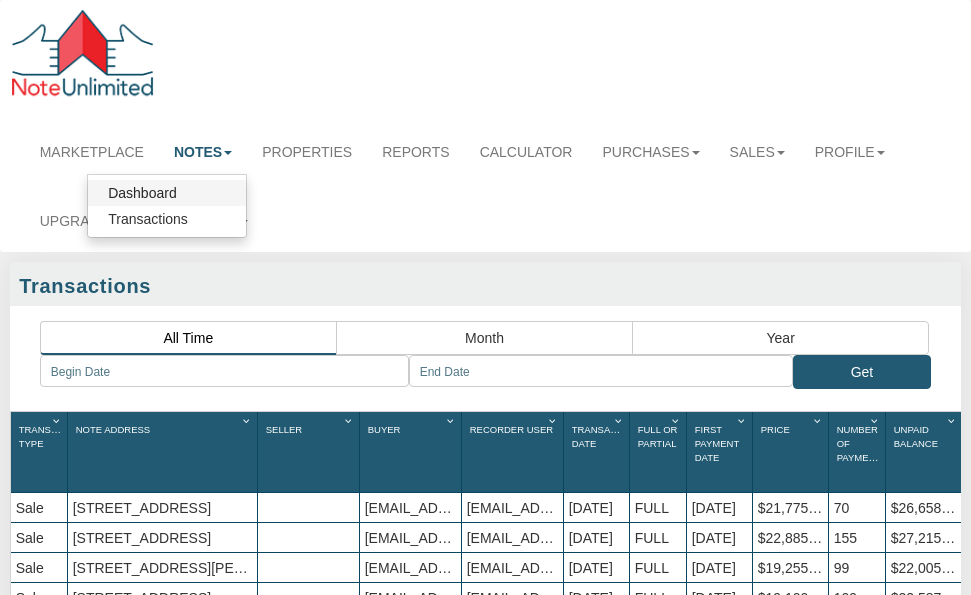 click on "Dashboard" at bounding box center (167, 193) 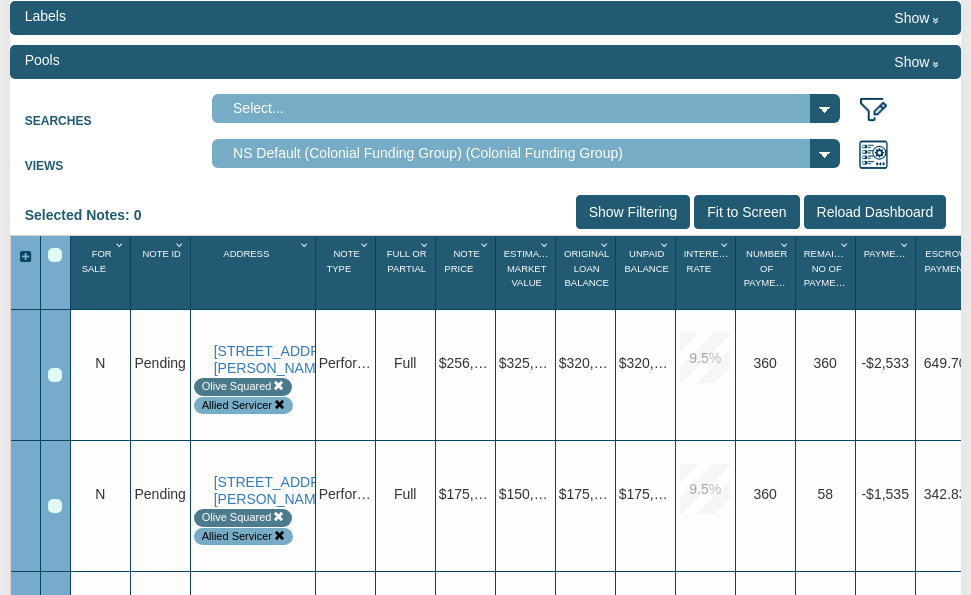 scroll, scrollTop: 439, scrollLeft: 0, axis: vertical 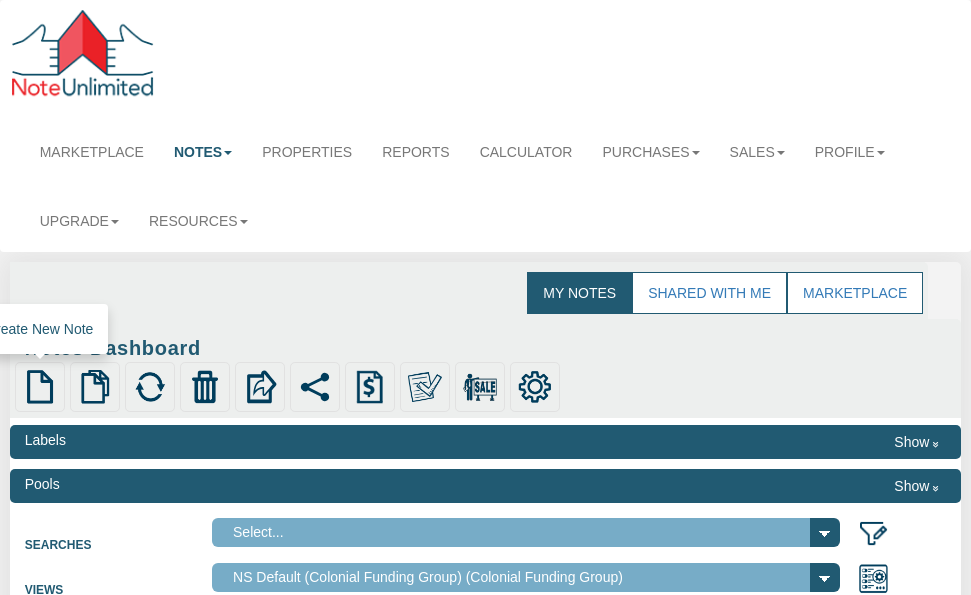 click at bounding box center (40, 387) 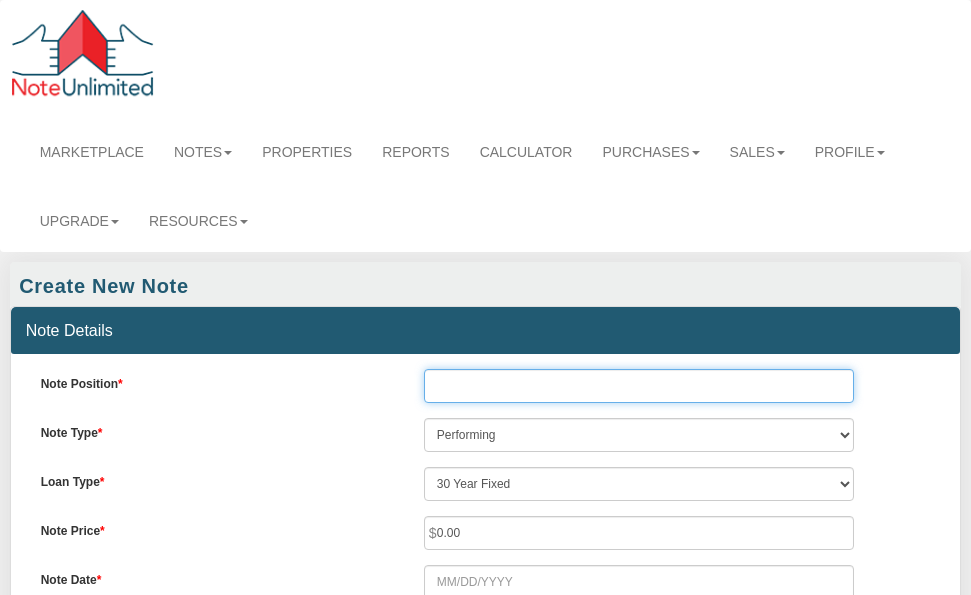 click on "Note Position" at bounding box center (639, 386) 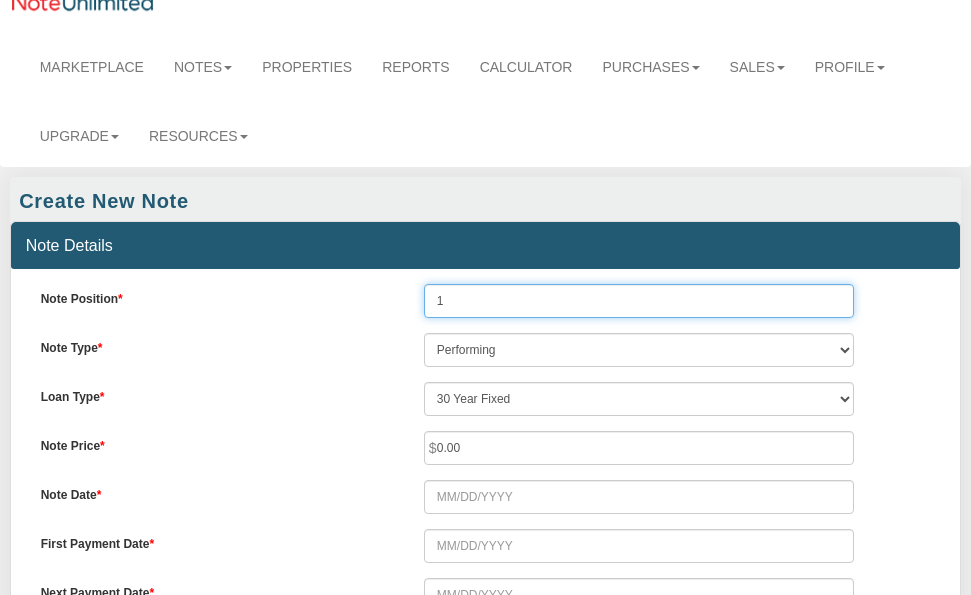type on "1" 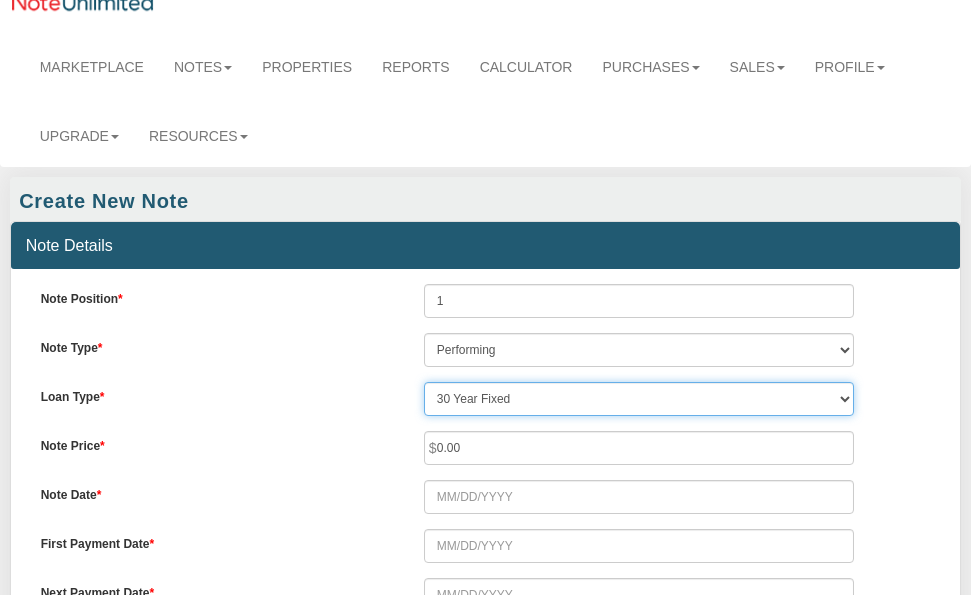 click on "30 Year Fixed 15 Year Fixed 20 Year Fixed 40 Year Fixed 5 years balloon loan with 30 years amortization 7 years balloon loan with 30 years amortization Cash payment No loan Custom Fixed Custom loan with balloon" at bounding box center (639, 399) 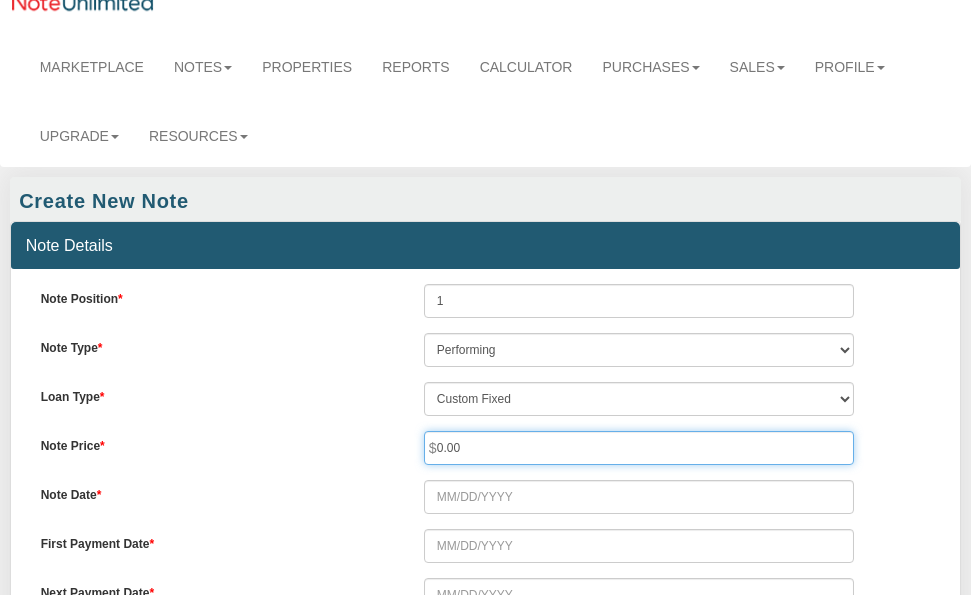 drag, startPoint x: 482, startPoint y: 448, endPoint x: 404, endPoint y: 442, distance: 78.23043 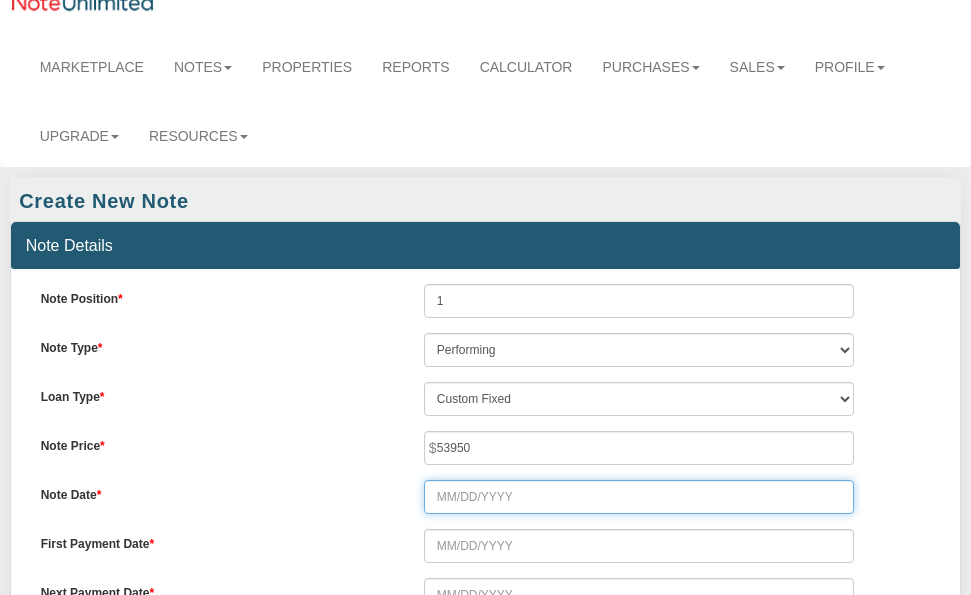 type on "53,950.00" 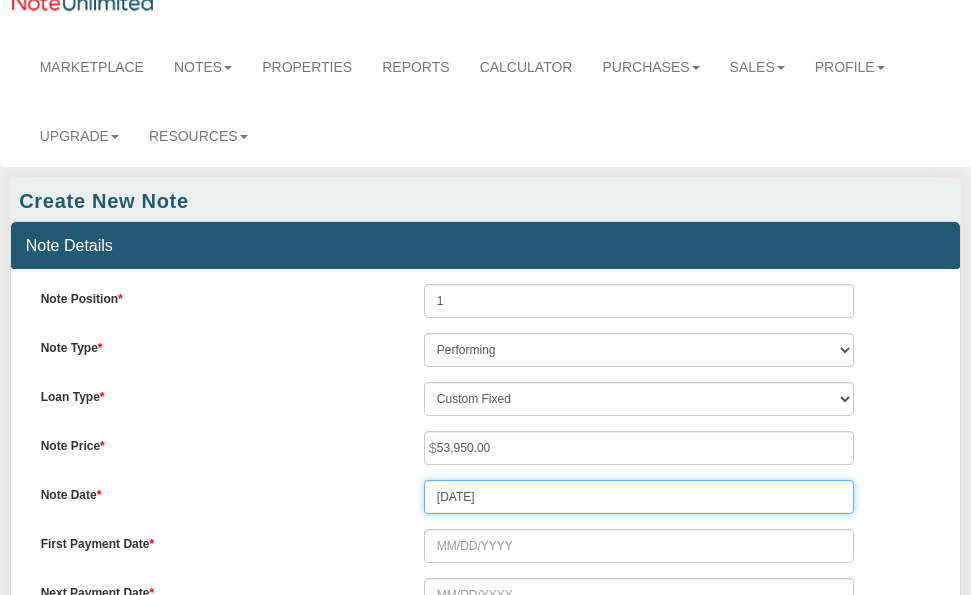 click on "07/15/2025" at bounding box center [639, 497] 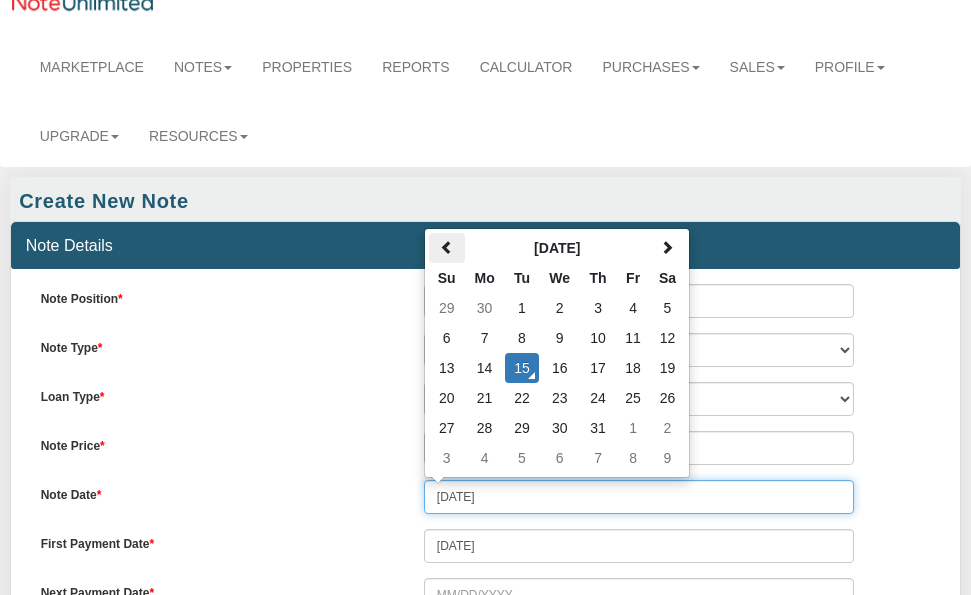 click at bounding box center [447, 247] 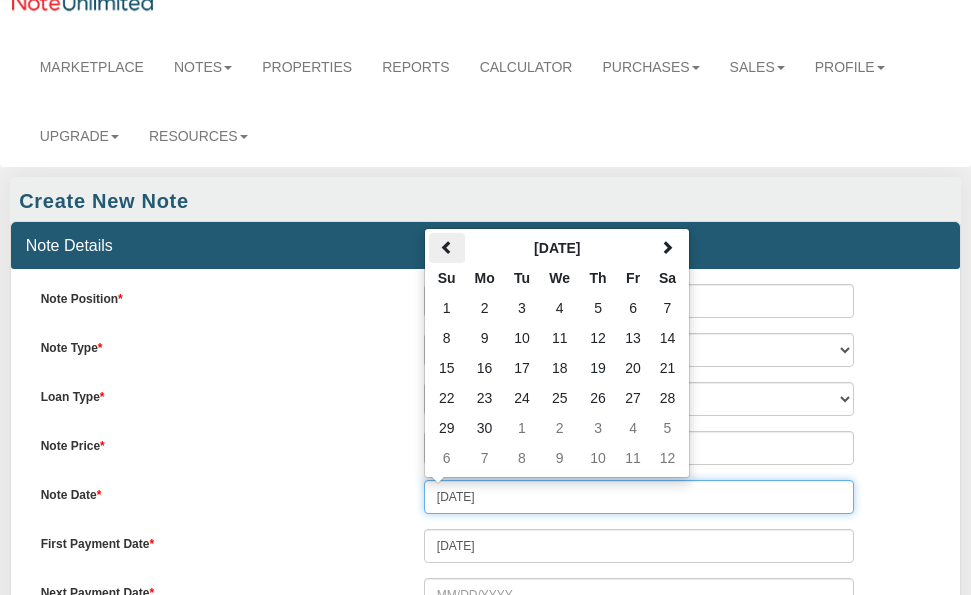 click at bounding box center [447, 247] 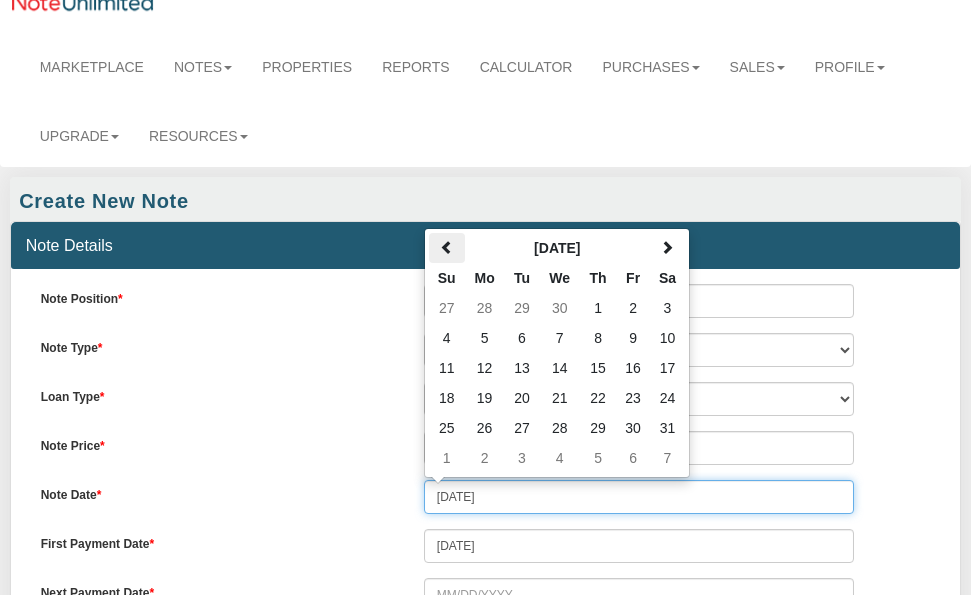 click at bounding box center (447, 247) 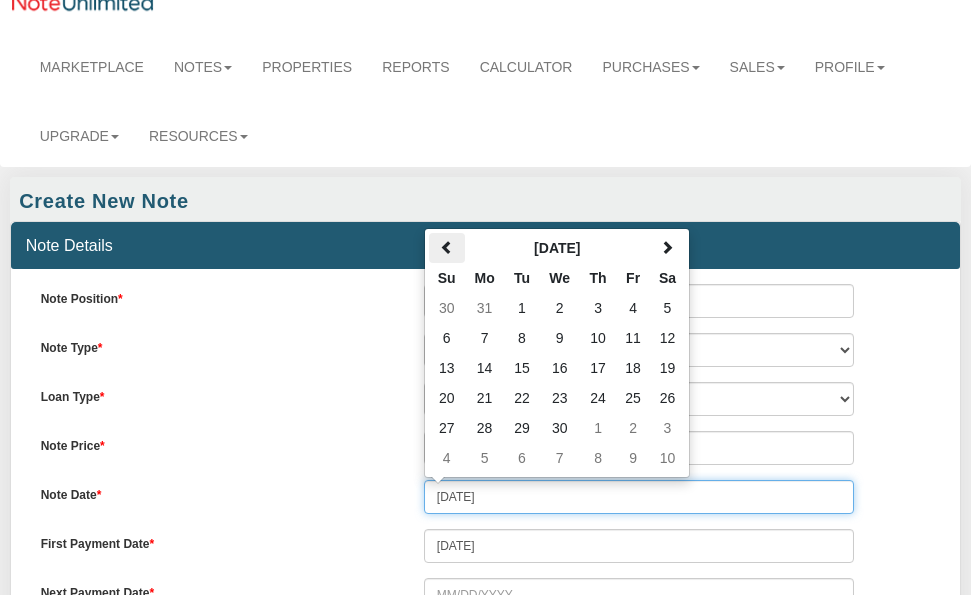 click at bounding box center [447, 247] 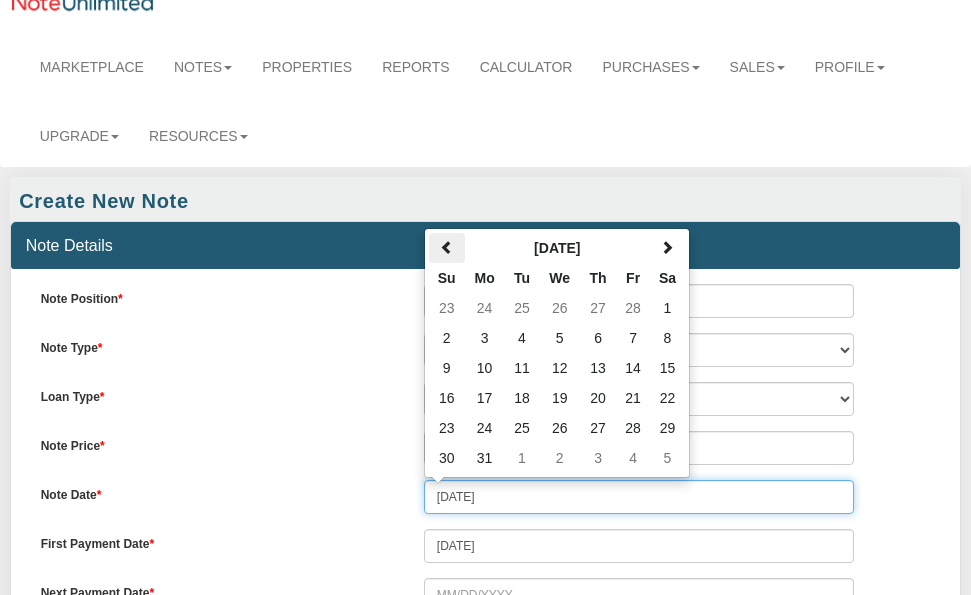 click at bounding box center [447, 247] 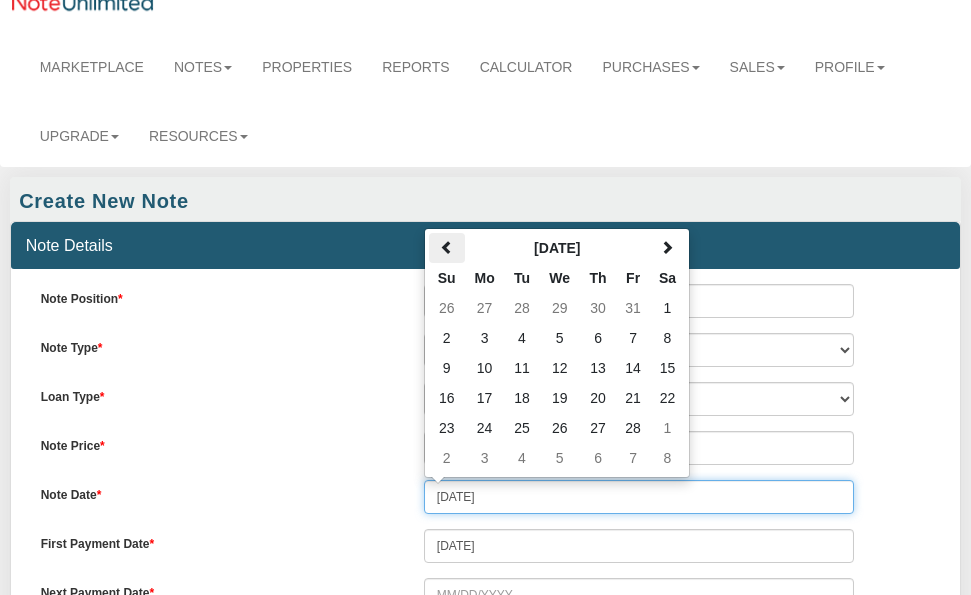 click at bounding box center (447, 247) 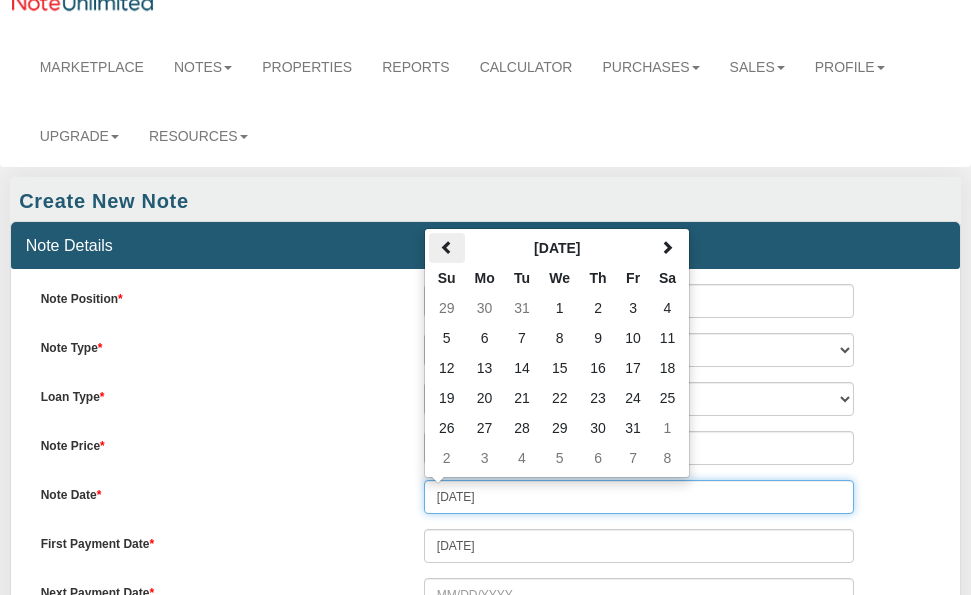 click at bounding box center (447, 247) 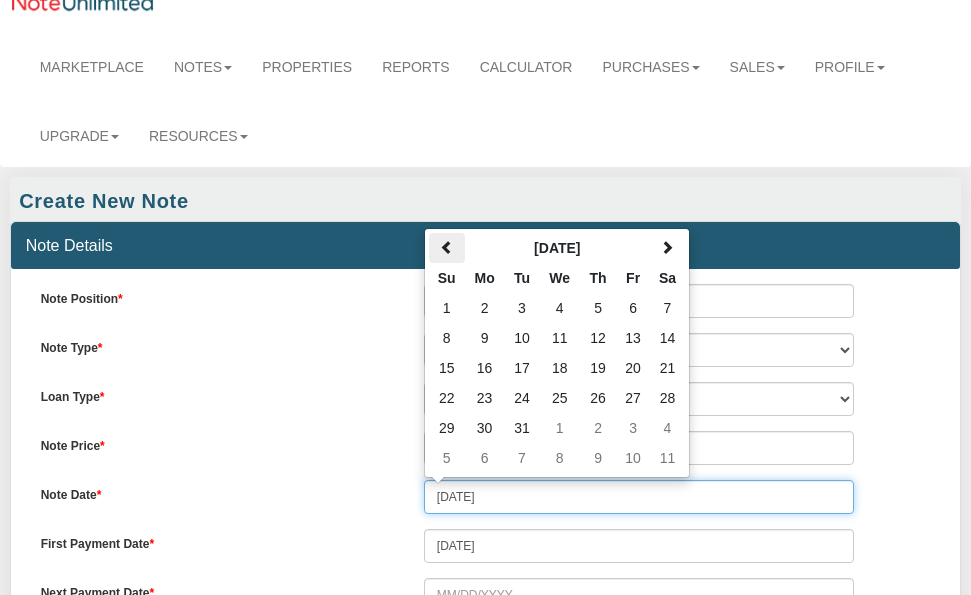 click at bounding box center [447, 247] 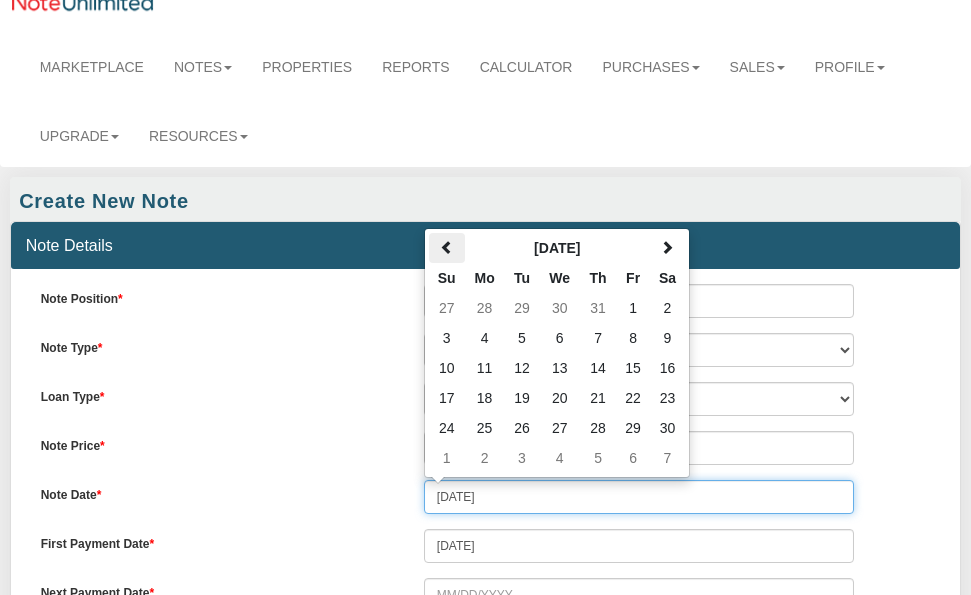click at bounding box center [447, 247] 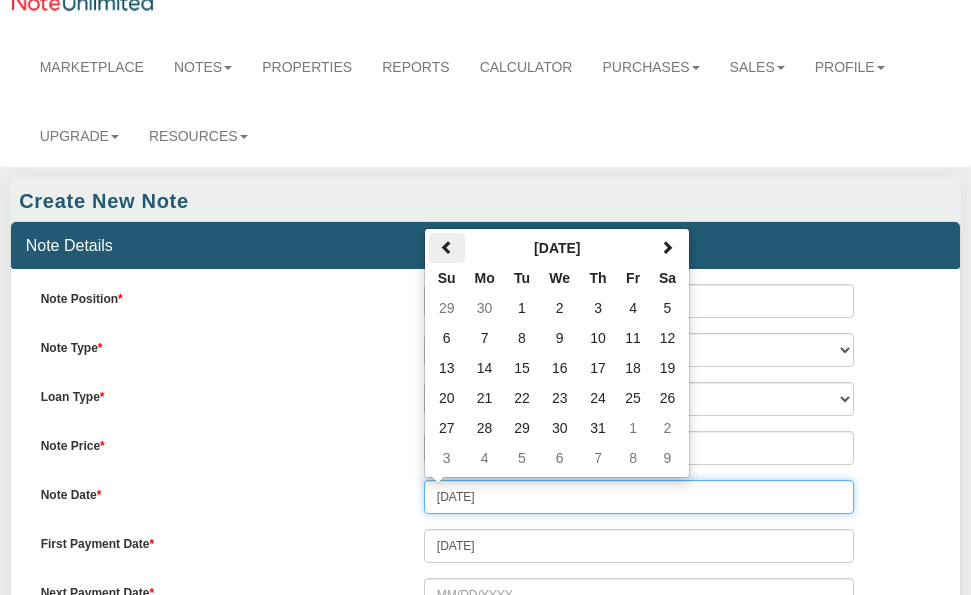 click at bounding box center [447, 247] 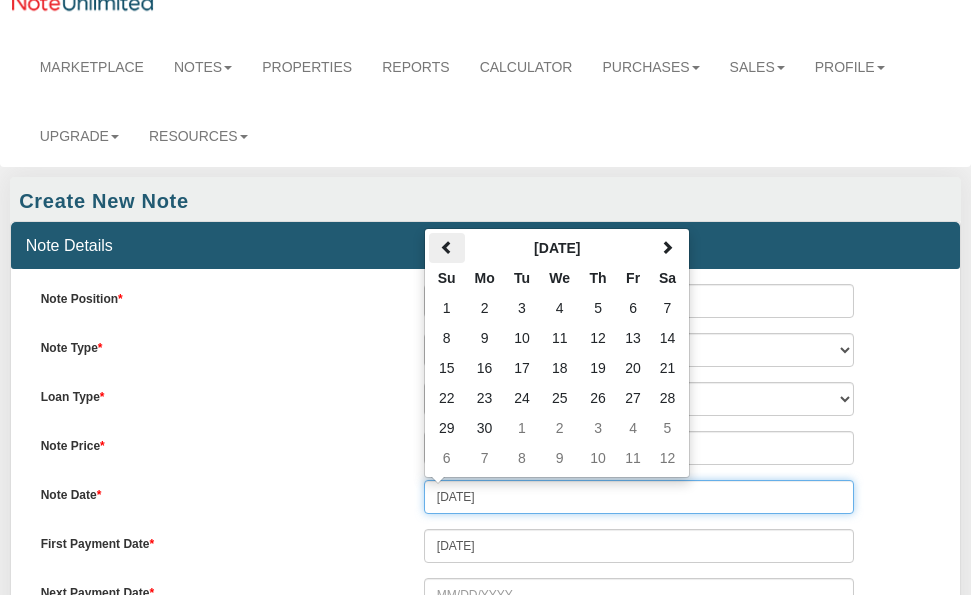 click at bounding box center (447, 247) 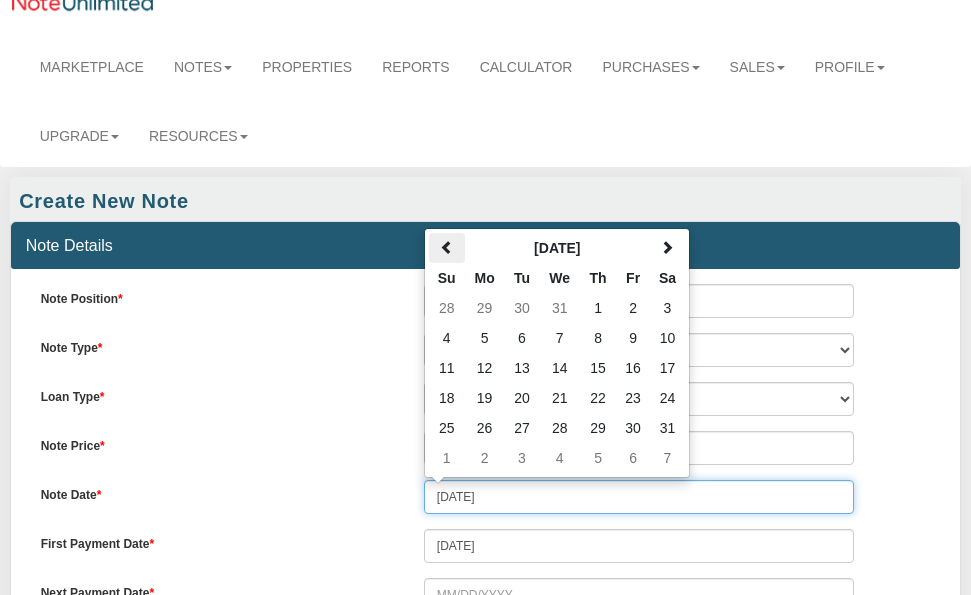 click at bounding box center (447, 247) 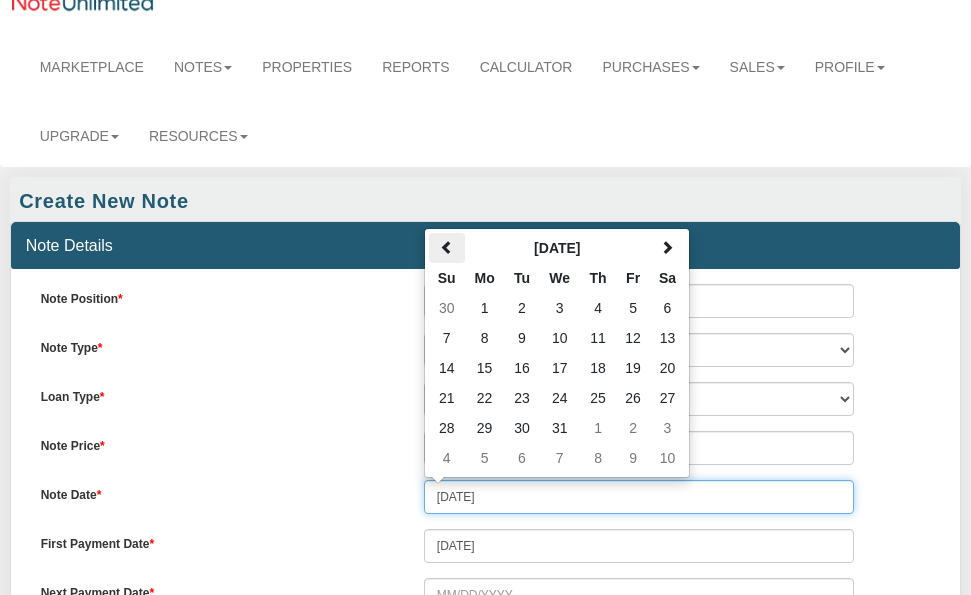 click at bounding box center [447, 247] 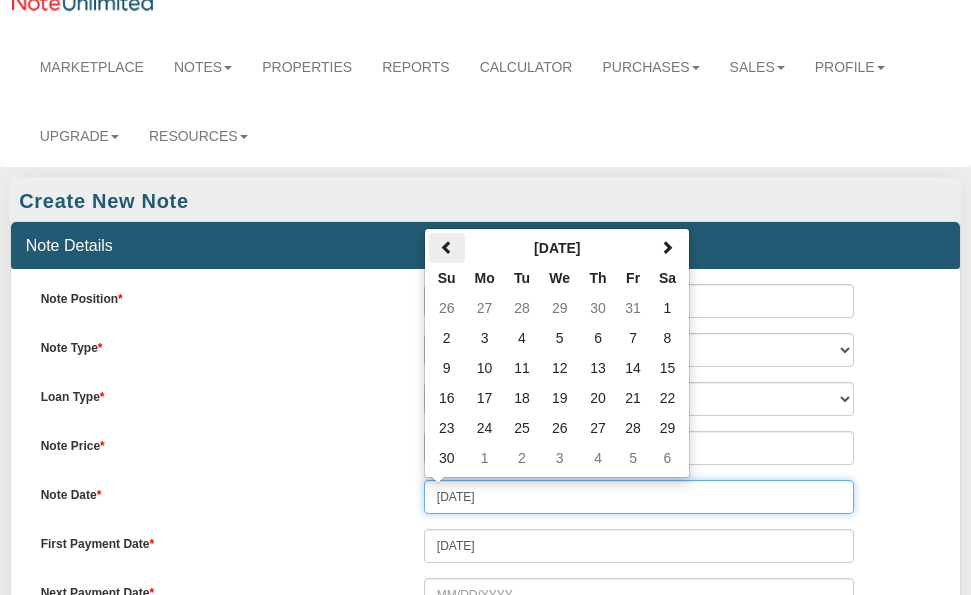 click at bounding box center (447, 247) 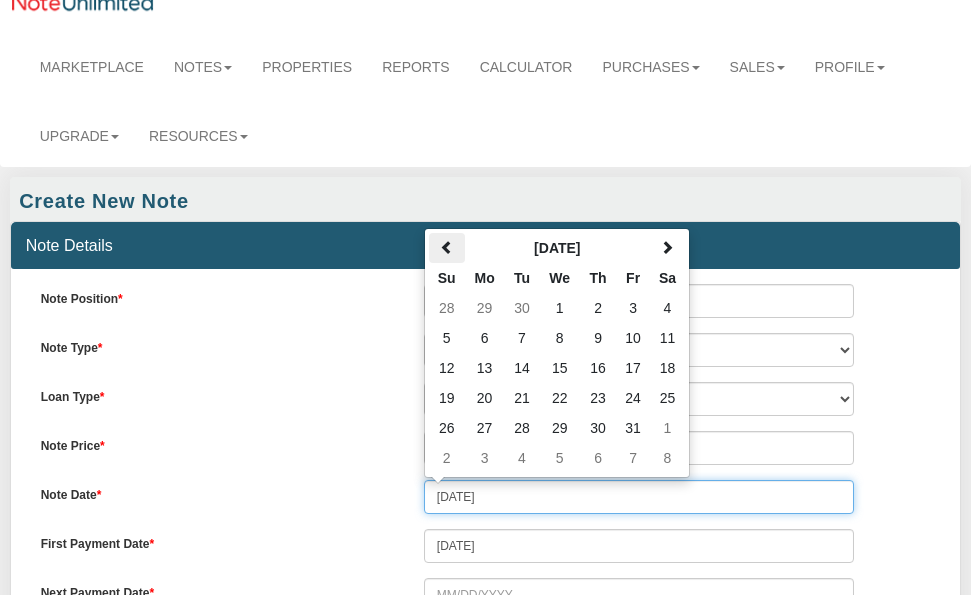 click at bounding box center (447, 247) 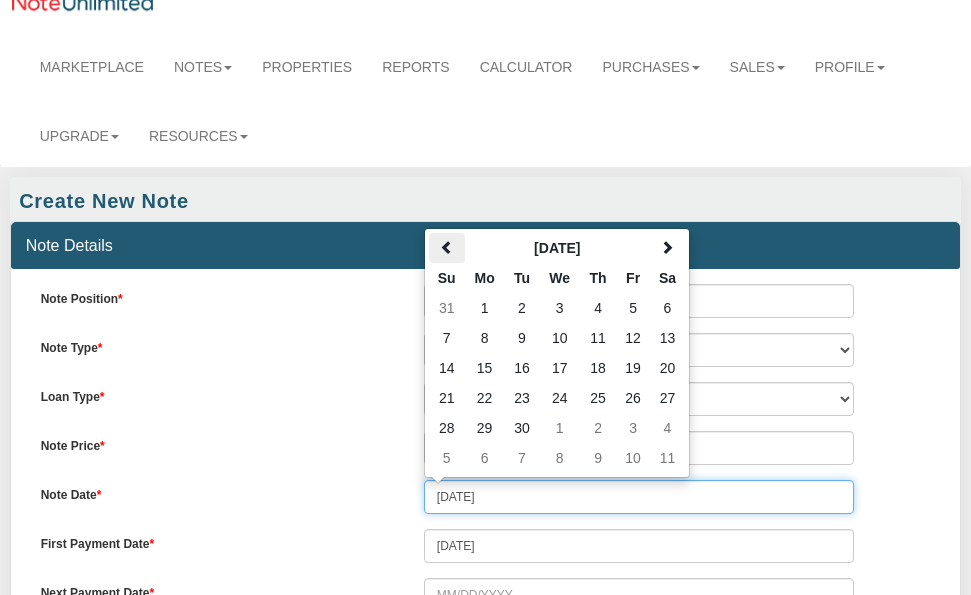 click at bounding box center [447, 247] 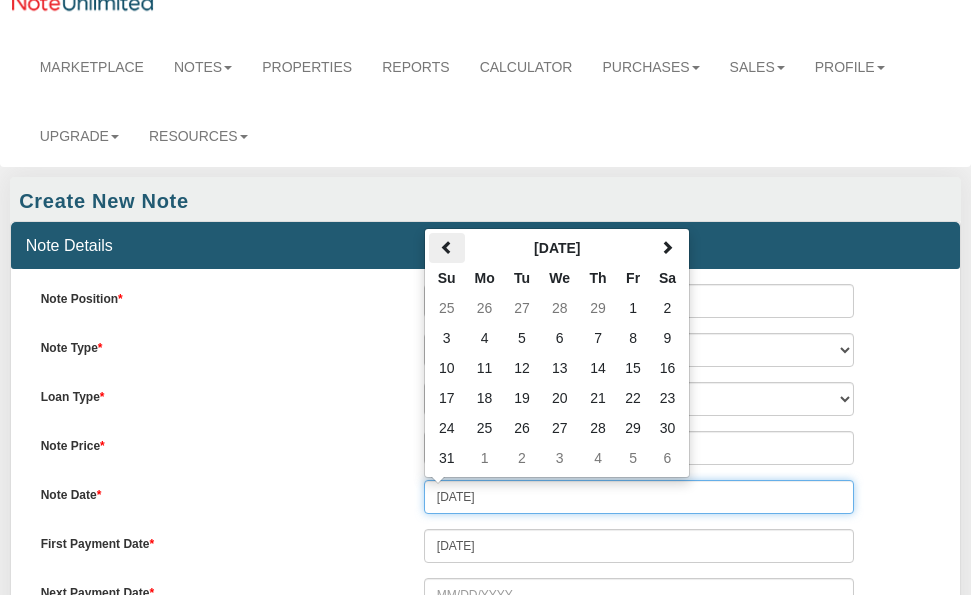 click at bounding box center (447, 247) 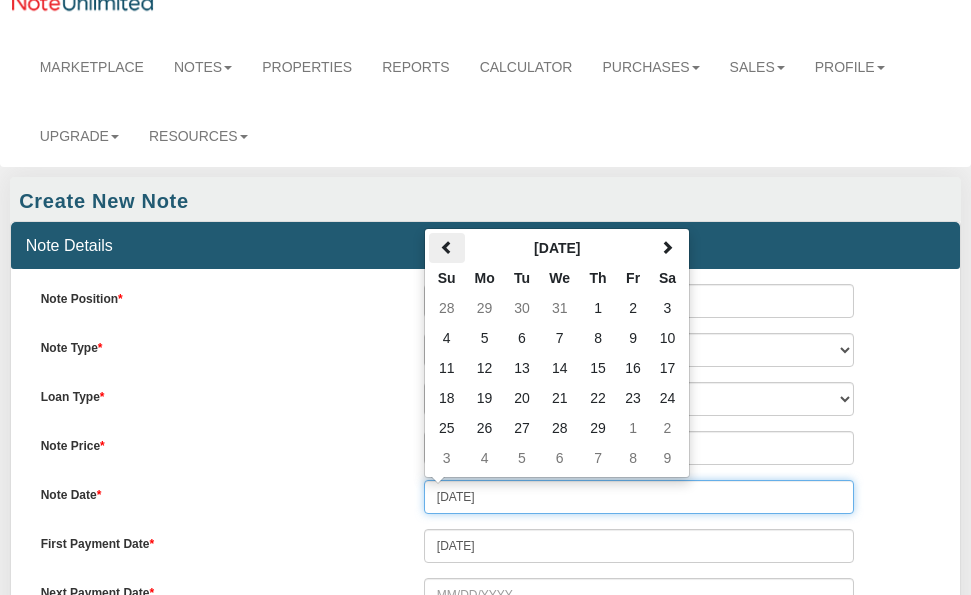 click at bounding box center [447, 247] 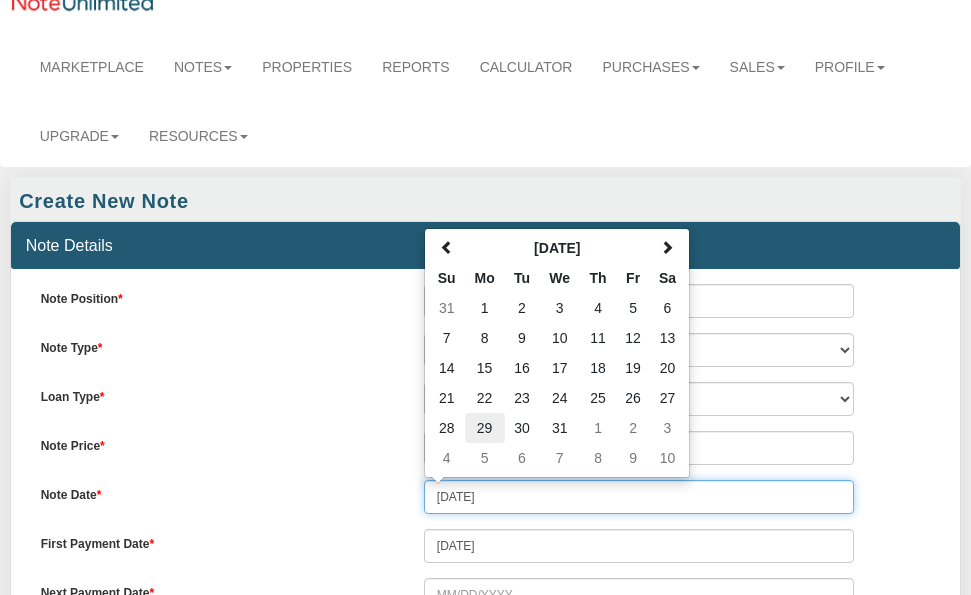 click on "29" at bounding box center (485, 428) 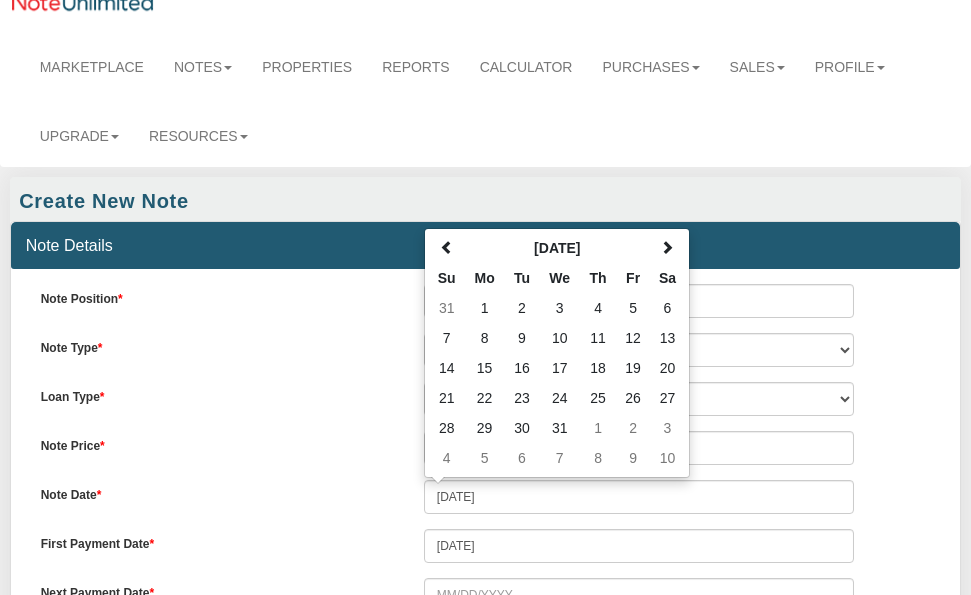 type on "01/29/2024" 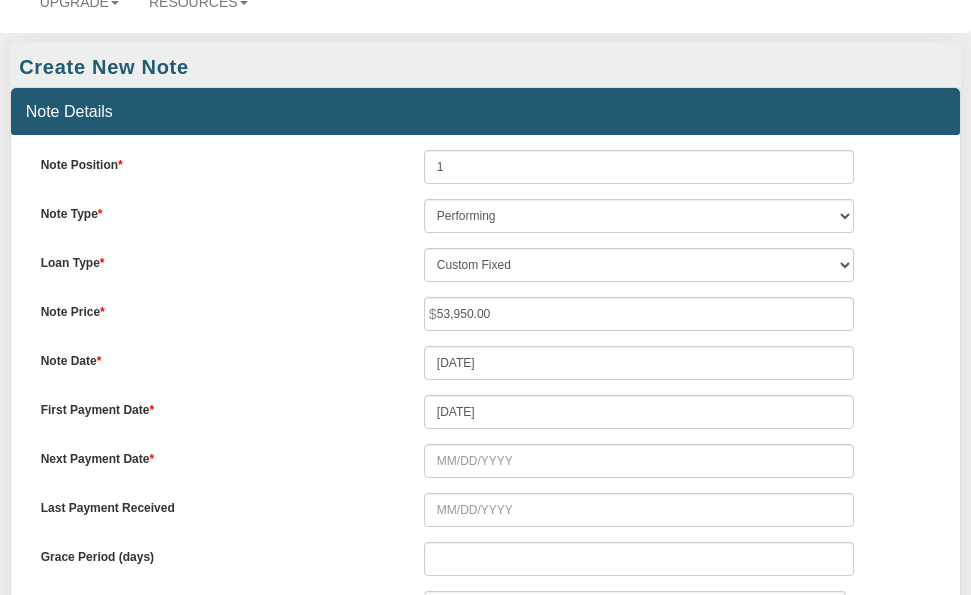 scroll, scrollTop: 226, scrollLeft: 0, axis: vertical 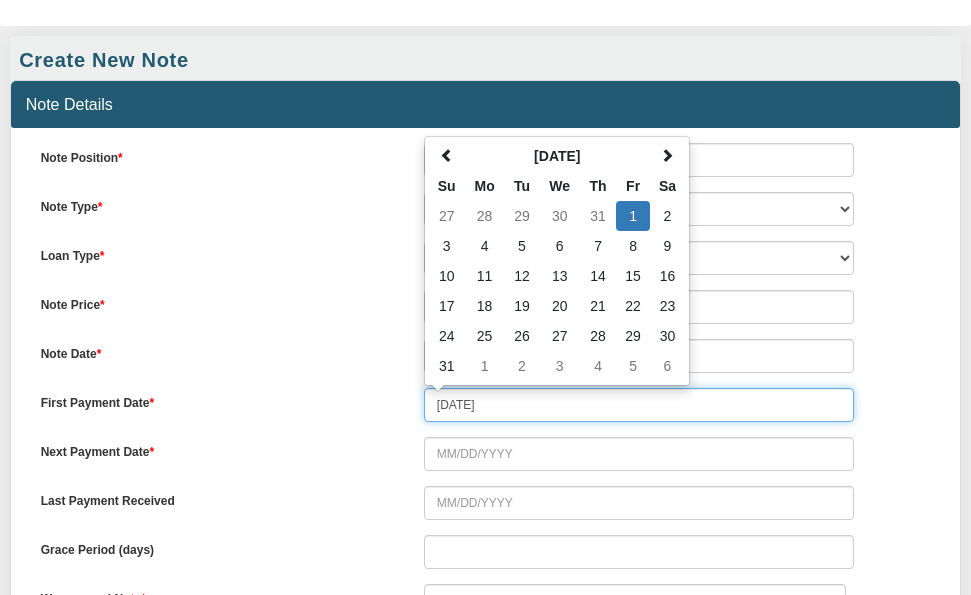 drag, startPoint x: 517, startPoint y: 408, endPoint x: 402, endPoint y: 402, distance: 115.15642 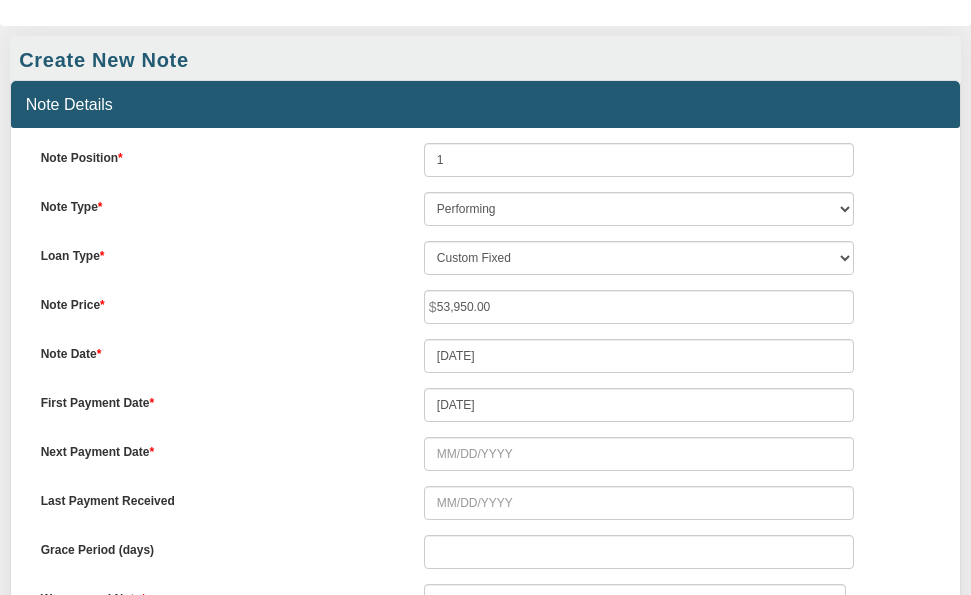 click on "Next Payment Date" at bounding box center (217, 449) 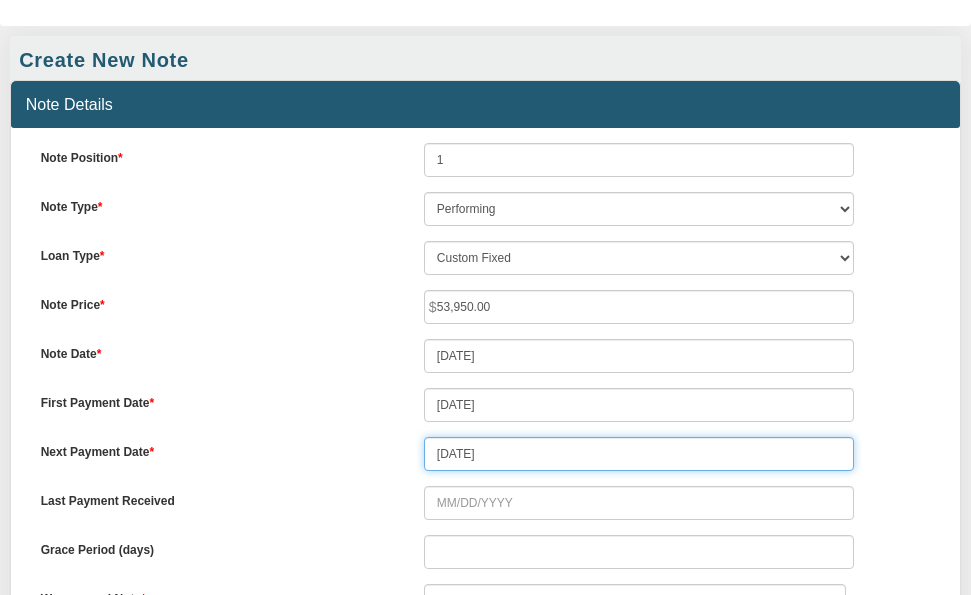 click on "07/15/2025
Please enter a value" at bounding box center (639, 454) 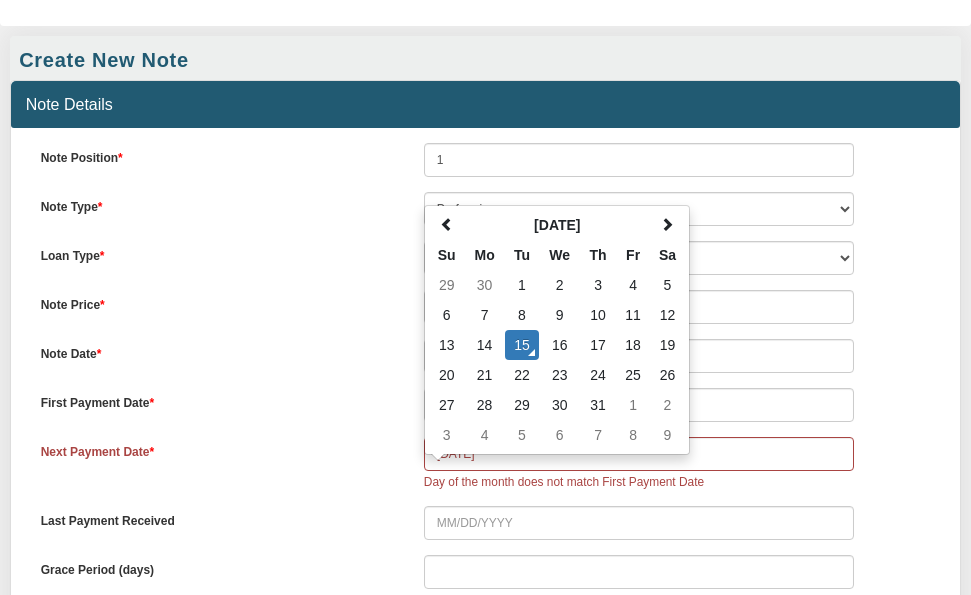 click on "Next Payment Date
07/15/2025 July 2025 Su Mo Tu We Th Fr Sa 29 30 1 2 3 4 5 6 7 8 9 10 11 12 13 14 15 16 17 18 19 20 21 22 23 24 25 26 27 28 29 30 31 1 2 3 4 5 6 7 8 9 2025 Jan Feb Mar Apr May Jun Jul Aug Sep Oct Nov Dec 2020-2031 2020 2021 2022 2023 2024 2025 2026 2027 2028 2029 2030 2031 2000-2107 2000 - 2011 2012 - 2023 2024 - 2035 2036 - 2047 2048 - 2059 2060 - 2071 2072 - 2083 2084 - 2095 2096 - 2107
Day of the month does not match First Payment Date" at bounding box center [486, 464] 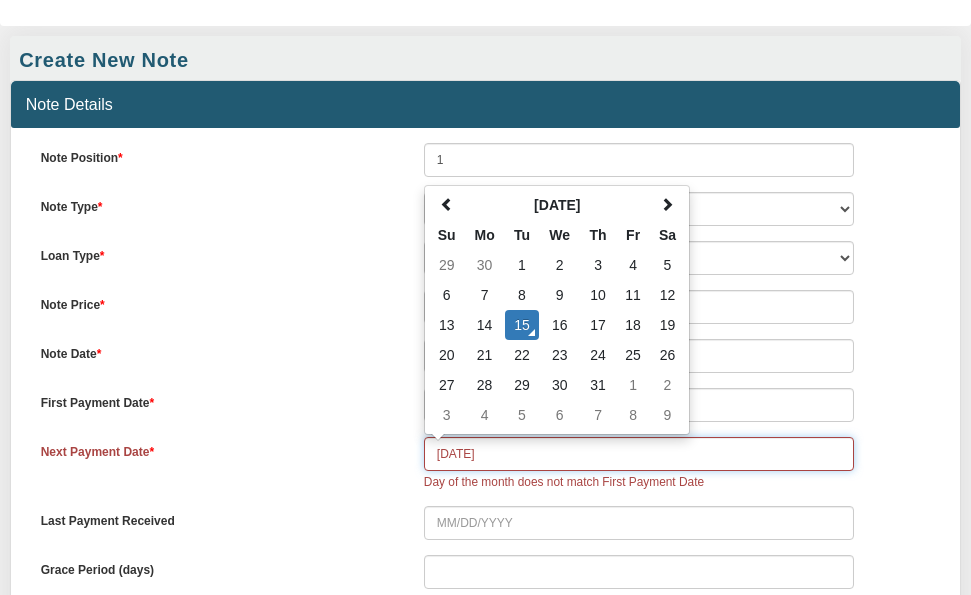 drag, startPoint x: 526, startPoint y: 455, endPoint x: 423, endPoint y: 454, distance: 103.00485 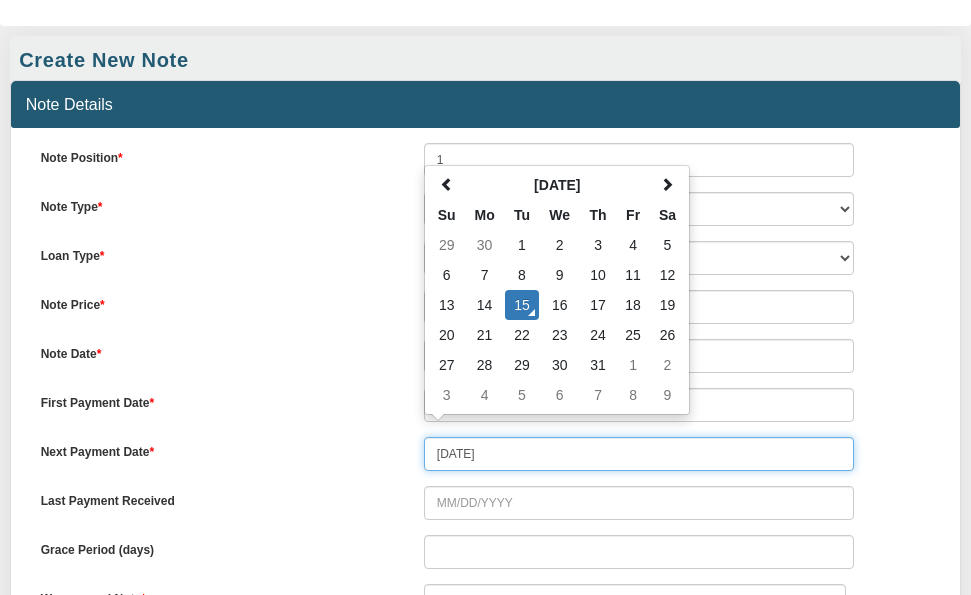 type on "05/20/2024" 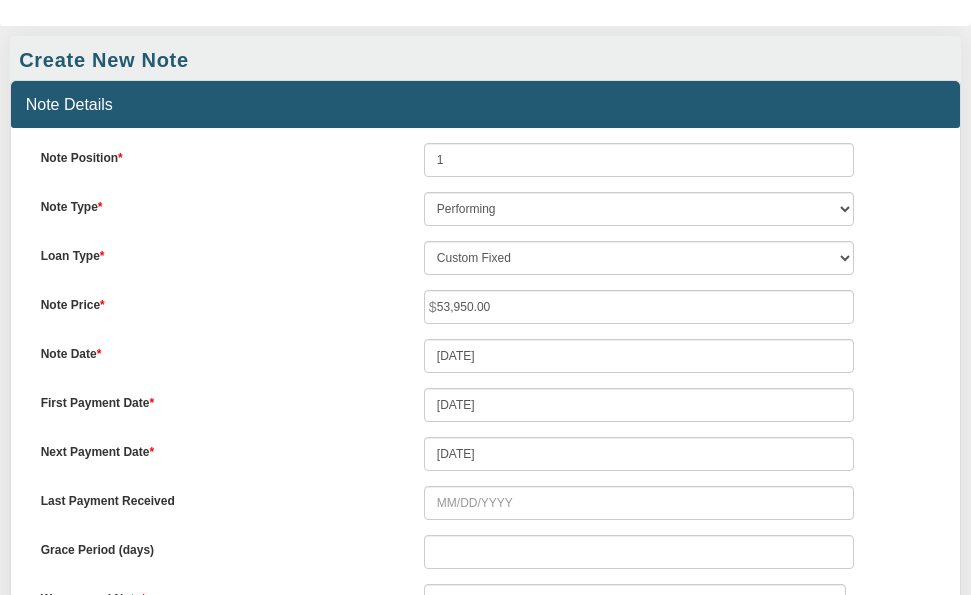 click on "Next Payment Date" at bounding box center (217, 449) 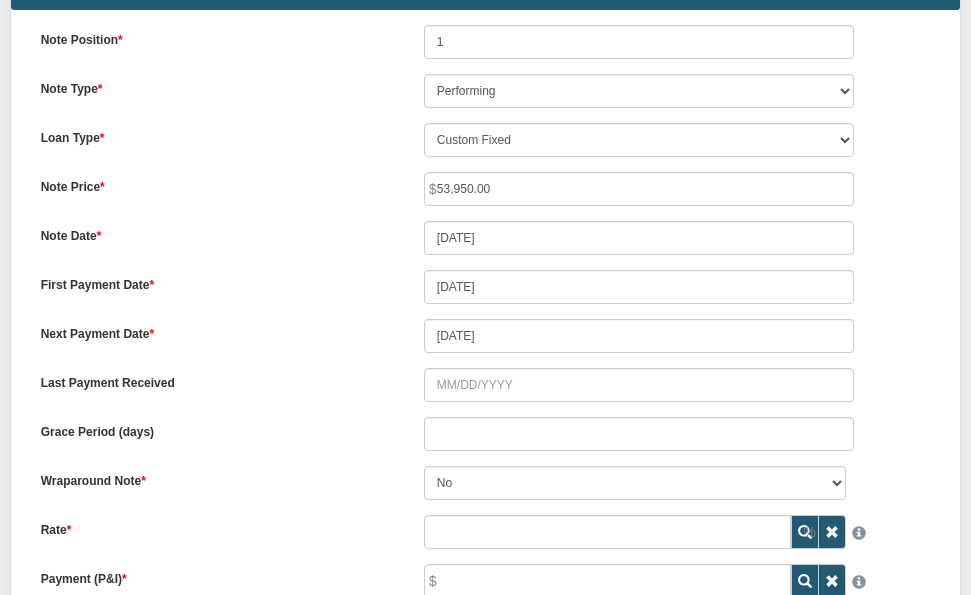 scroll, scrollTop: 350, scrollLeft: 0, axis: vertical 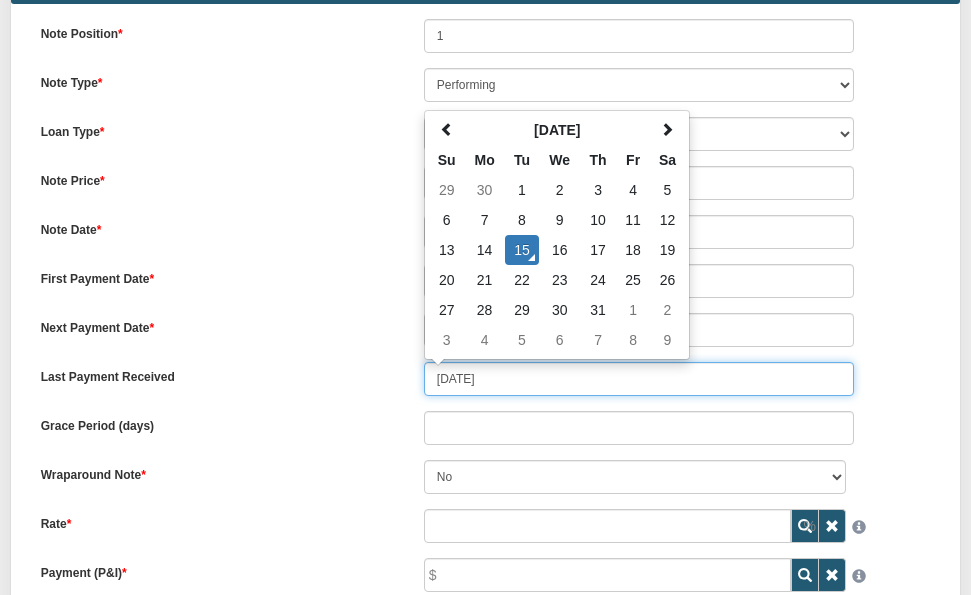 drag, startPoint x: 533, startPoint y: 378, endPoint x: 390, endPoint y: 381, distance: 143.03146 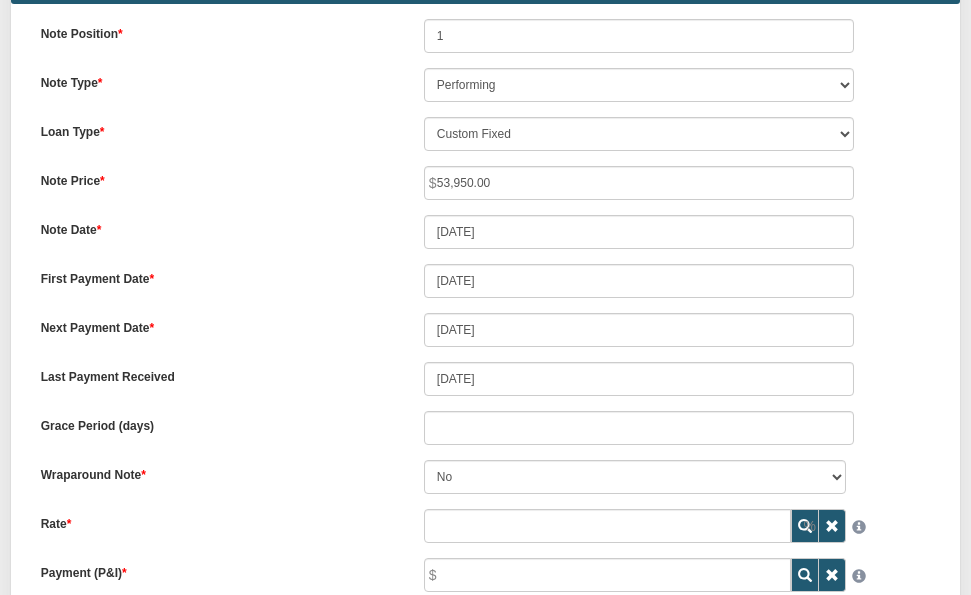 click on "Note Position
1
Note Type
Performing Forthcoming Non-Performing REO Sub-Performing Unknown
Loan Type
30 Year Fixed 15 Year Fixed 20 Year Fixed 40 Year Fixed 5 years balloon loan with 30 years amortization 7 years balloon loan with 30 years amortization Cash payment No loan Custom Fixed Custom loan with balloon
Note Price
53,950.00
Note Date
01/29/2024
No Yes" at bounding box center (486, 264) 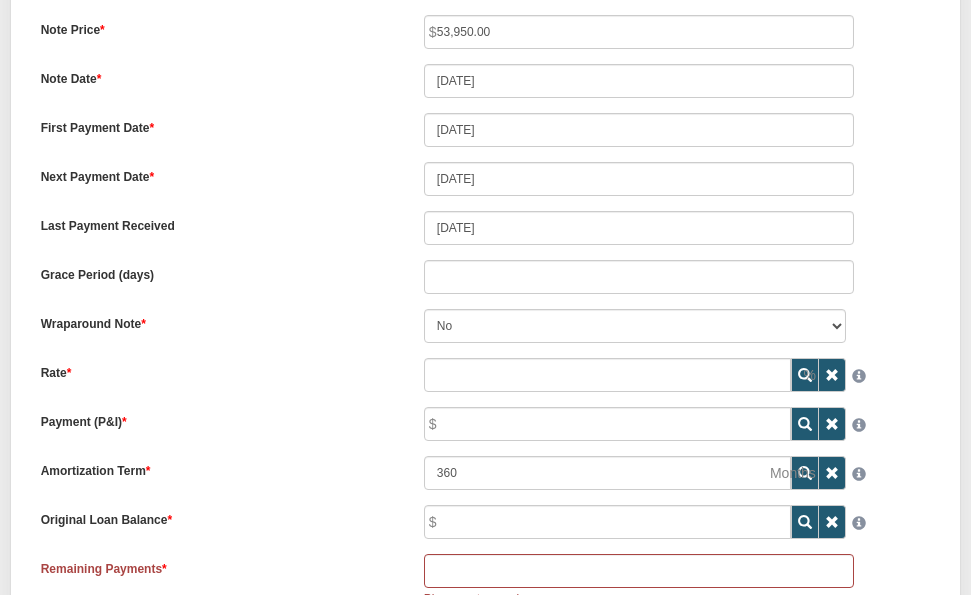 scroll, scrollTop: 506, scrollLeft: 0, axis: vertical 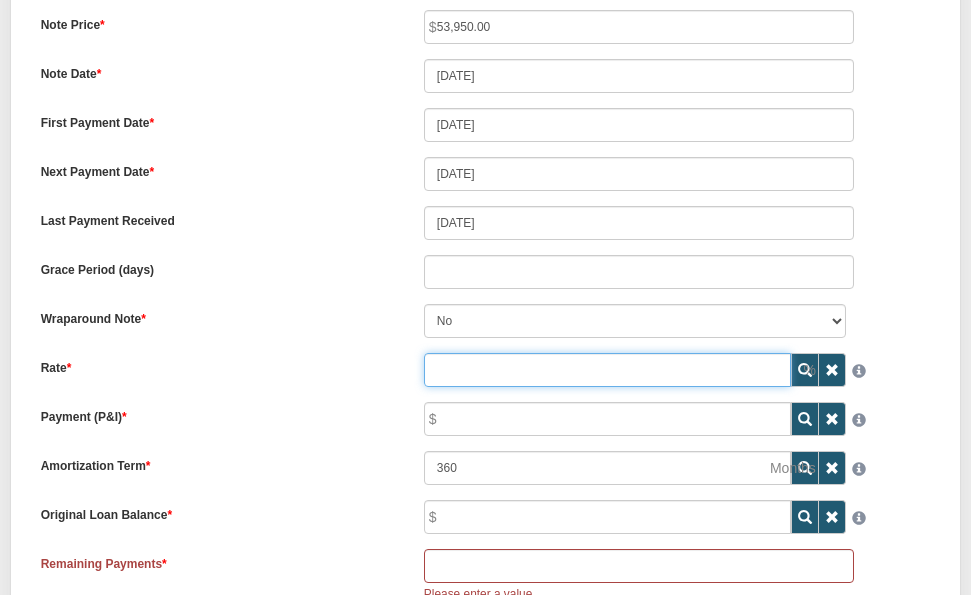 click on "Rate" at bounding box center [607, 370] 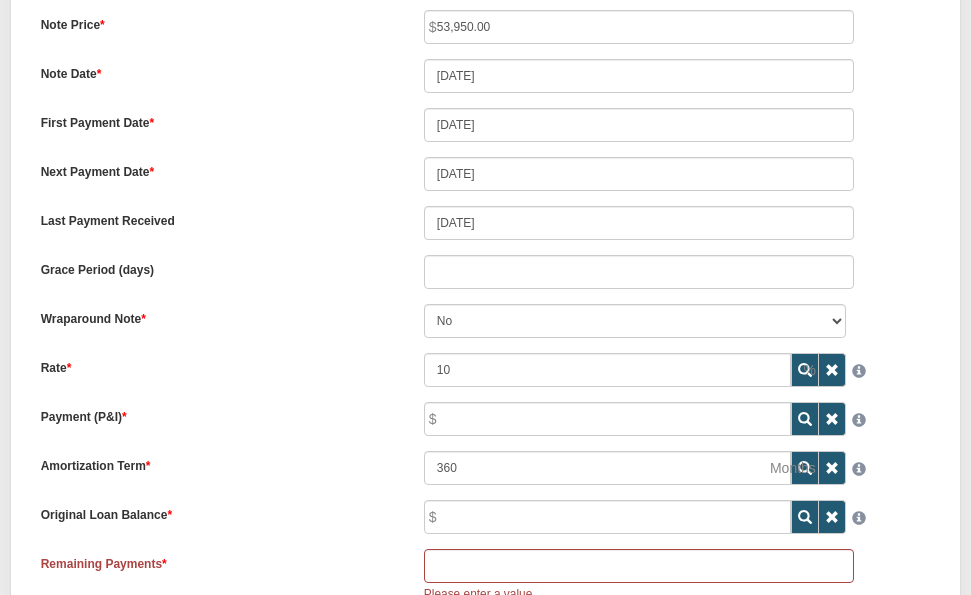 type on "10.00" 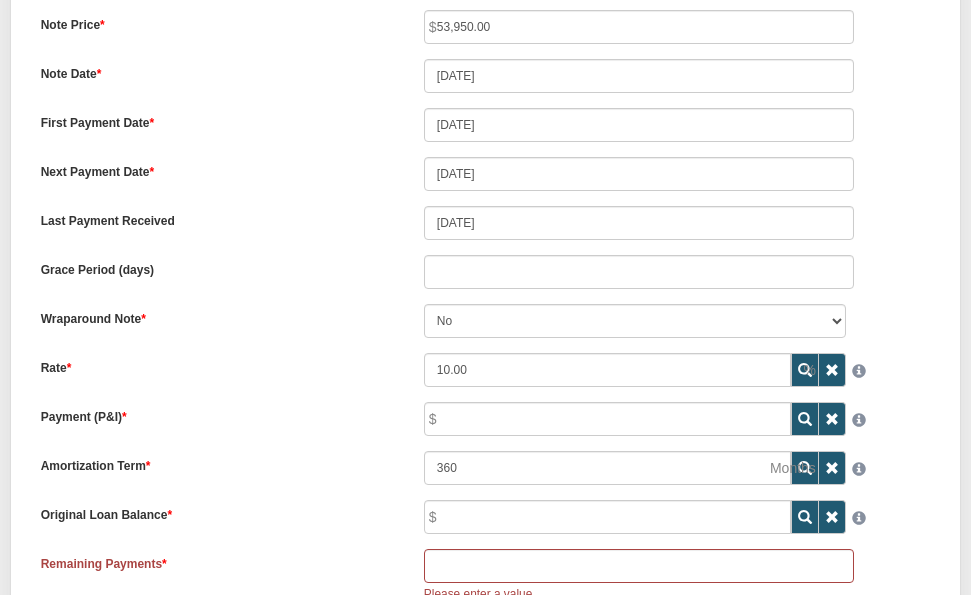 click on "Payment (P&I)" at bounding box center [217, 414] 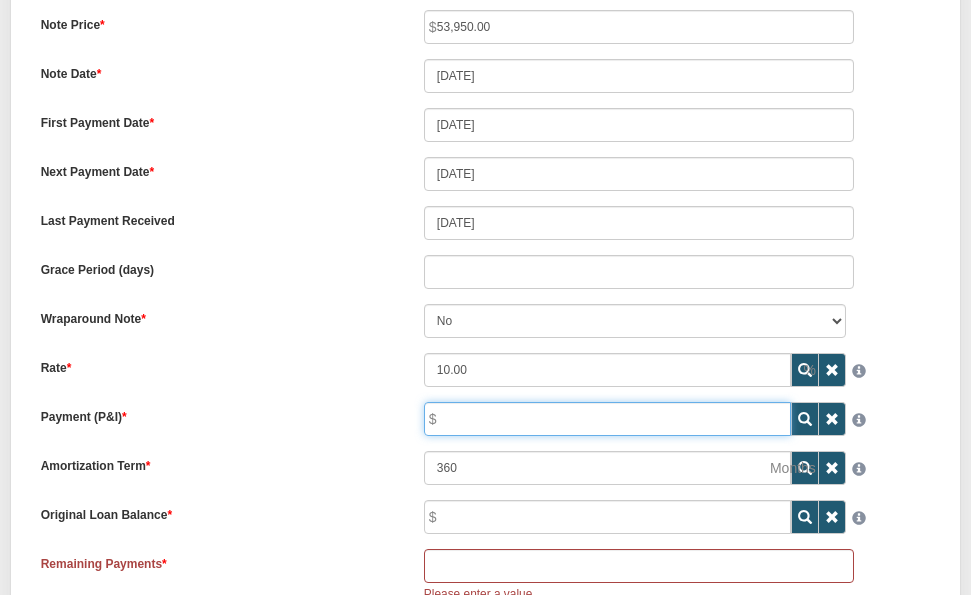 click on "Payment (P&I)" at bounding box center (607, 419) 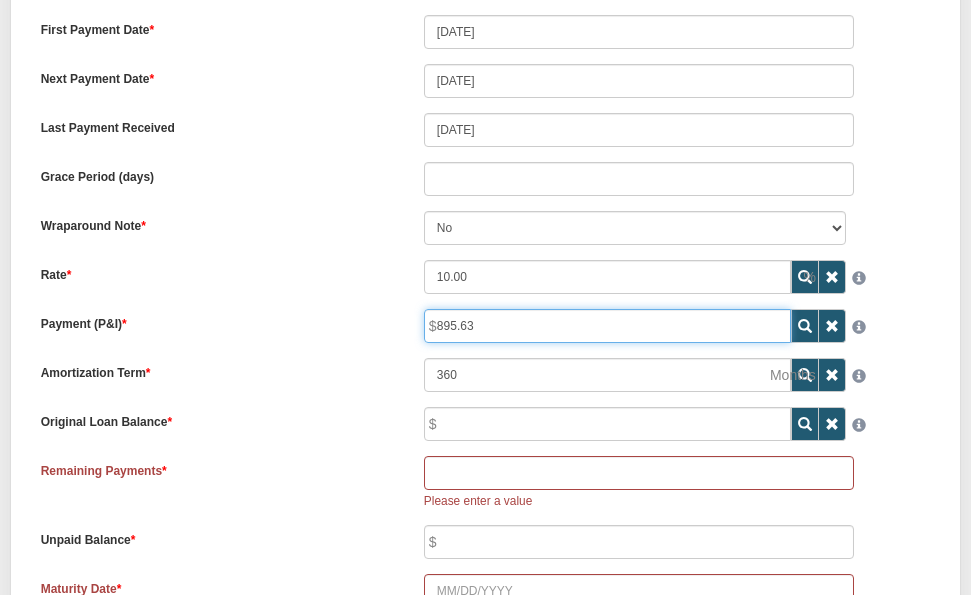 scroll, scrollTop: 616, scrollLeft: 0, axis: vertical 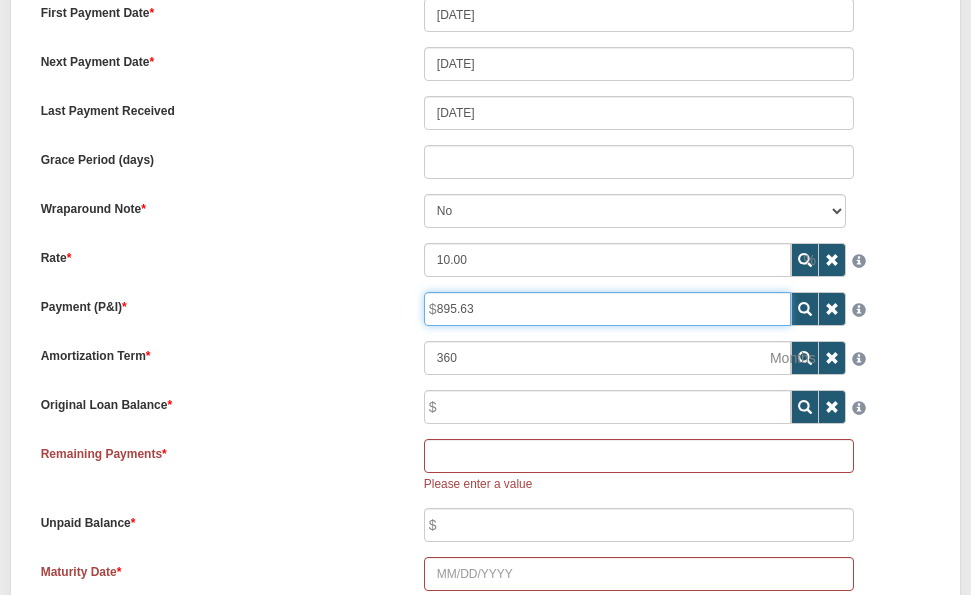 type on "895.63" 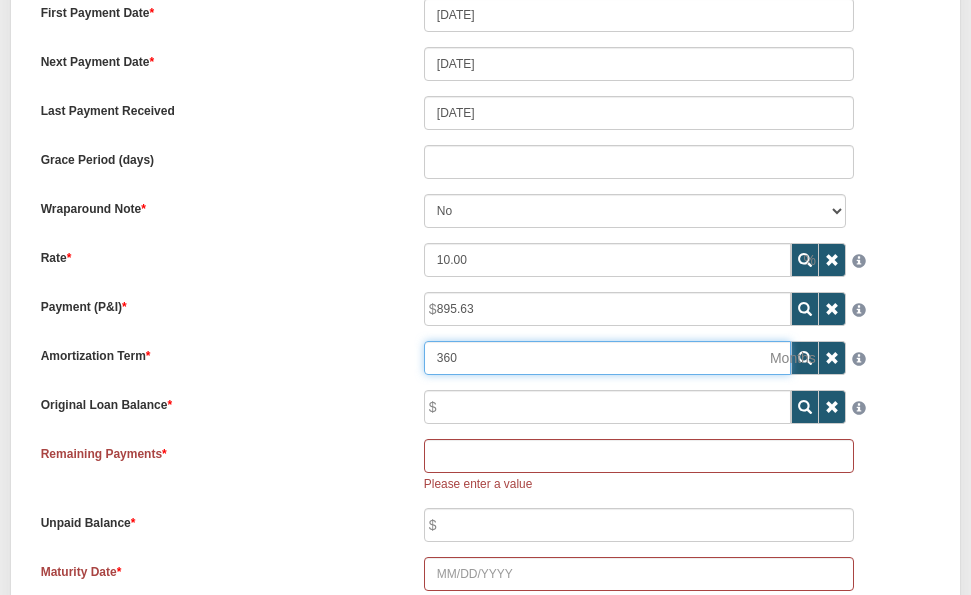 drag, startPoint x: 469, startPoint y: 358, endPoint x: 412, endPoint y: 360, distance: 57.035076 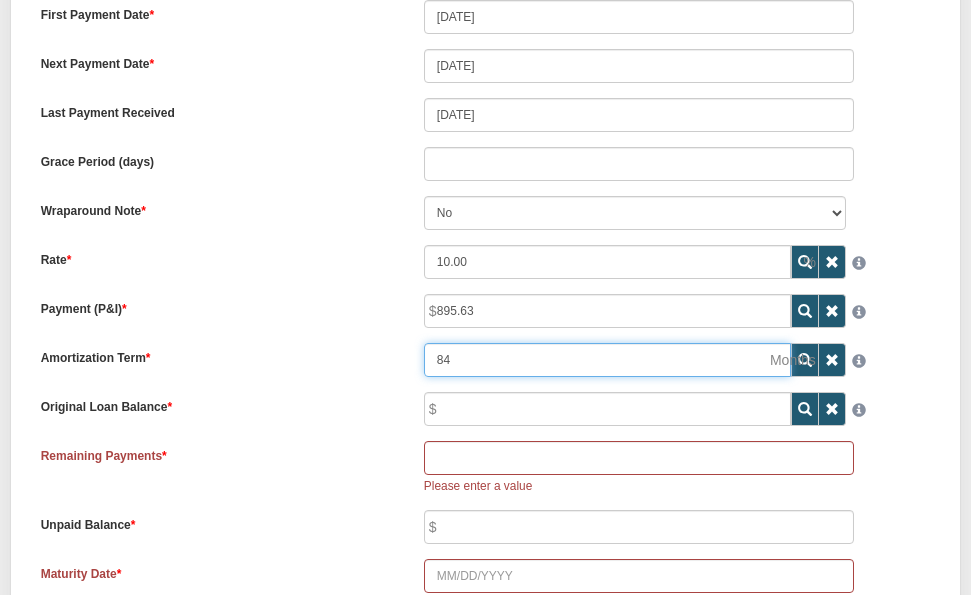 type on "84" 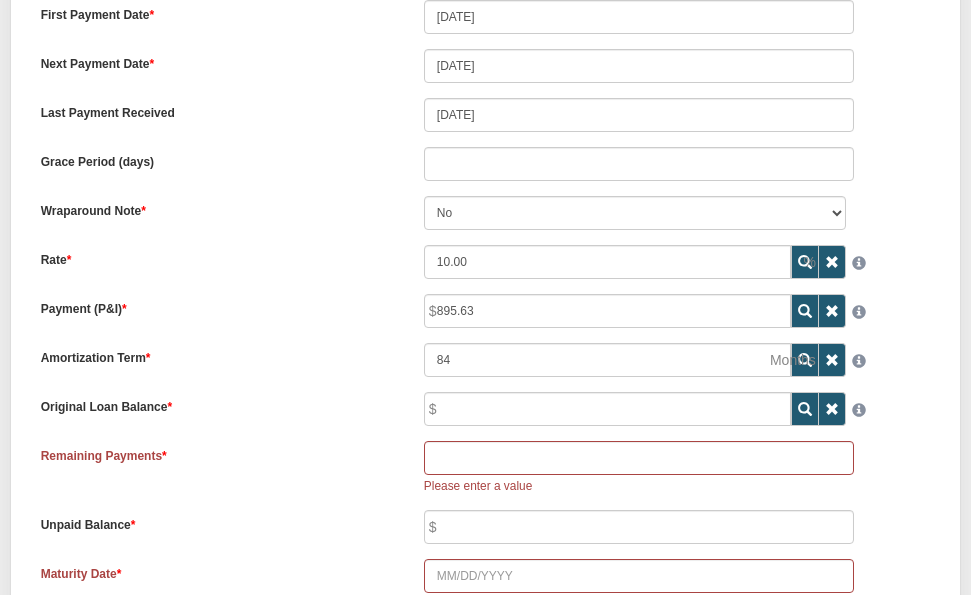 click on "Amortization Term
84" at bounding box center (486, 360) 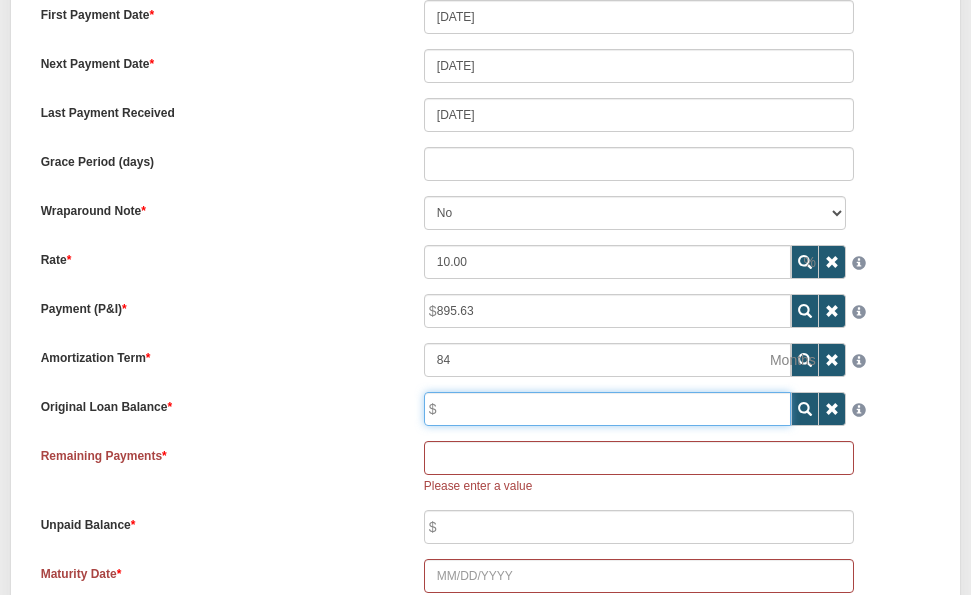 click on "Original Loan Balance" at bounding box center (607, 409) 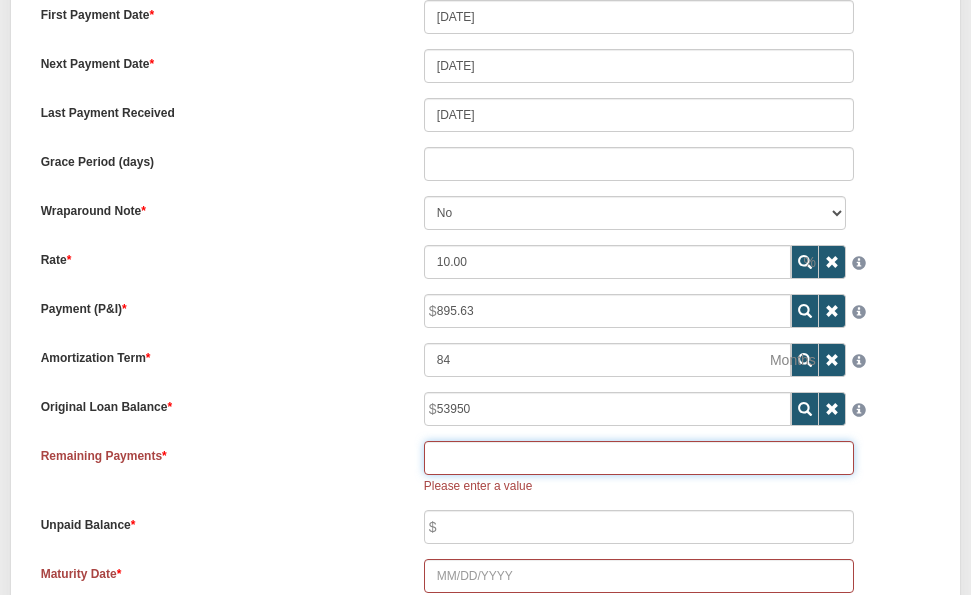 type on "53,950.00" 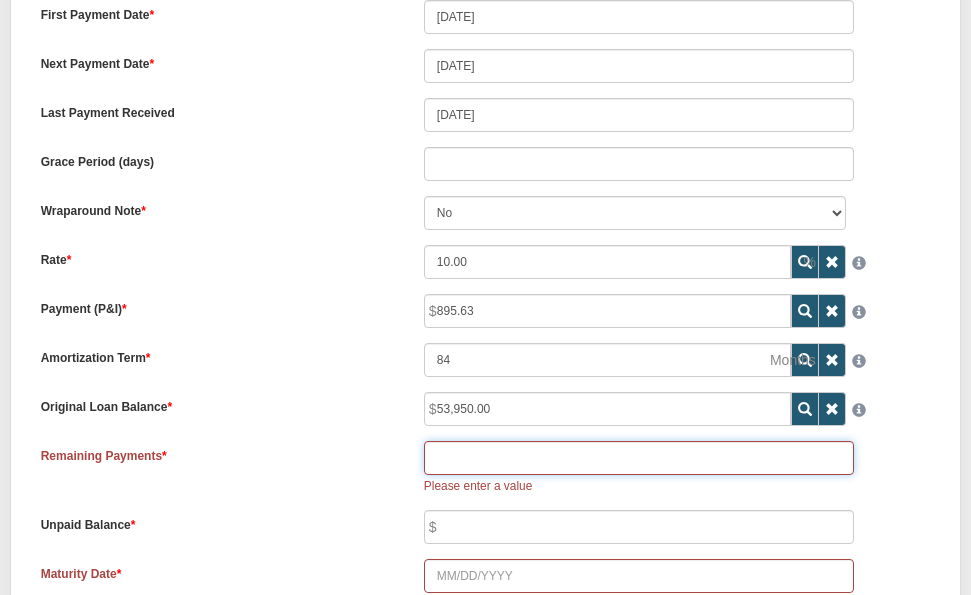 click at bounding box center [639, 458] 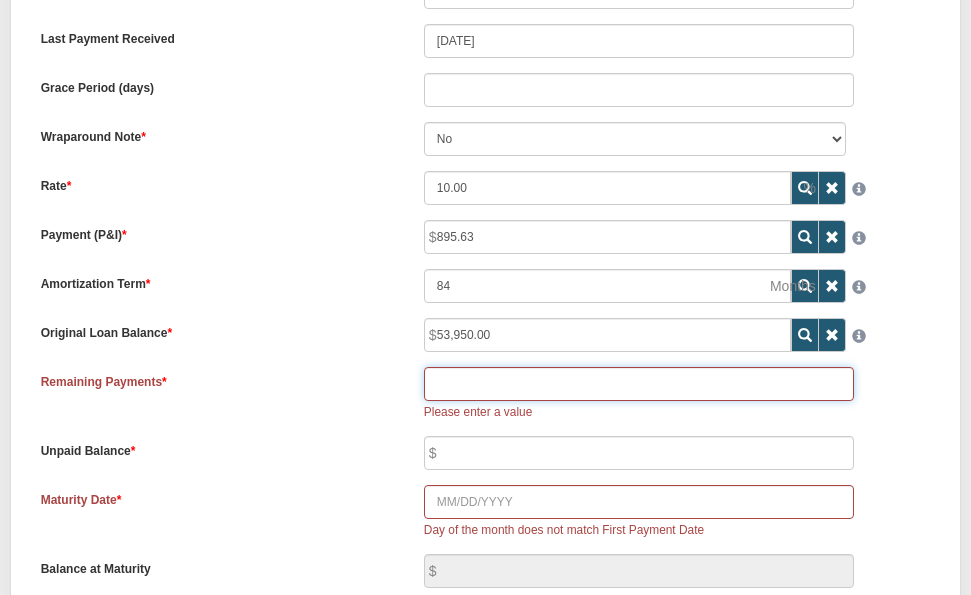 scroll, scrollTop: 690, scrollLeft: 0, axis: vertical 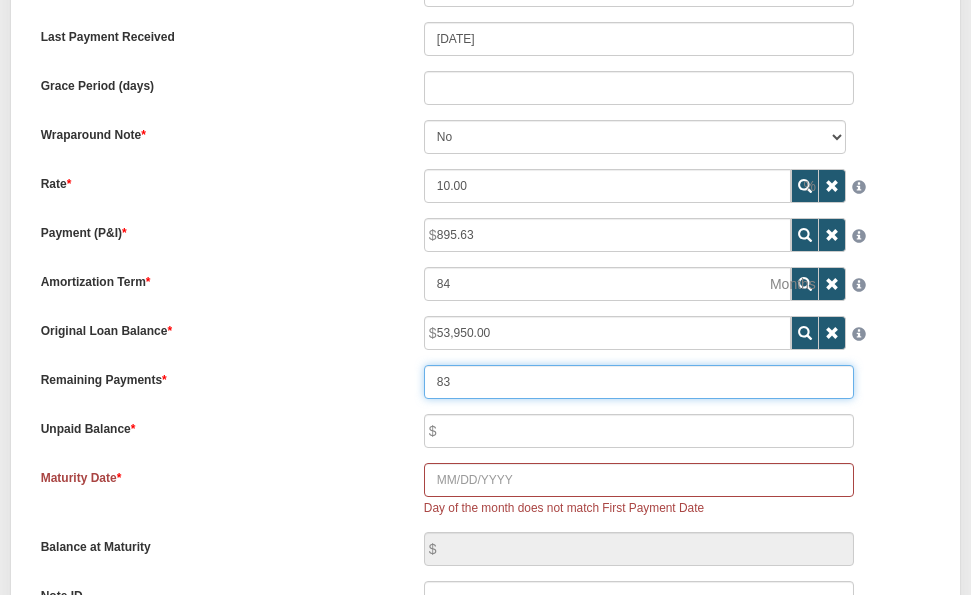 type on "83" 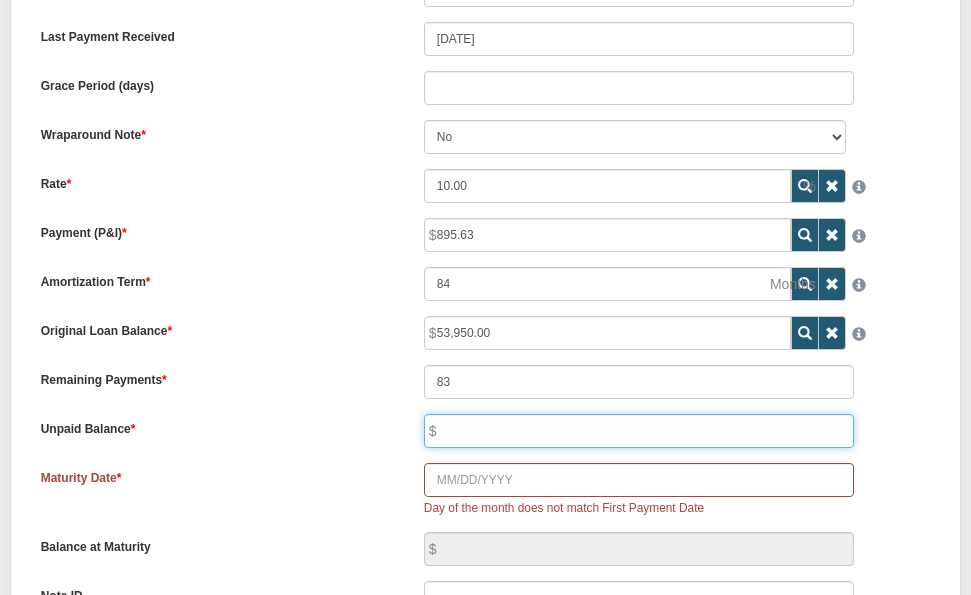 click at bounding box center (639, 431) 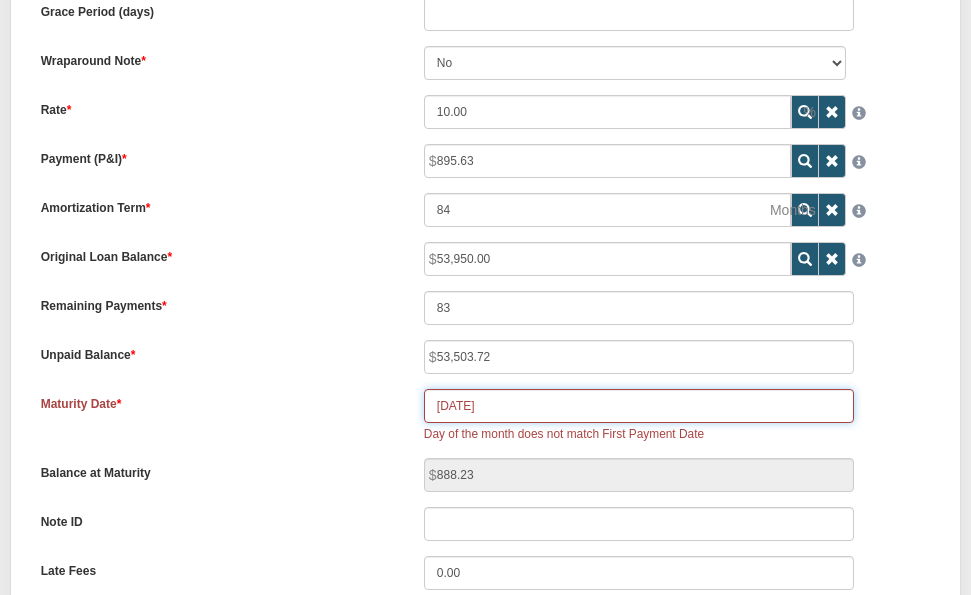 click on "07/15/2025" at bounding box center (639, 406) 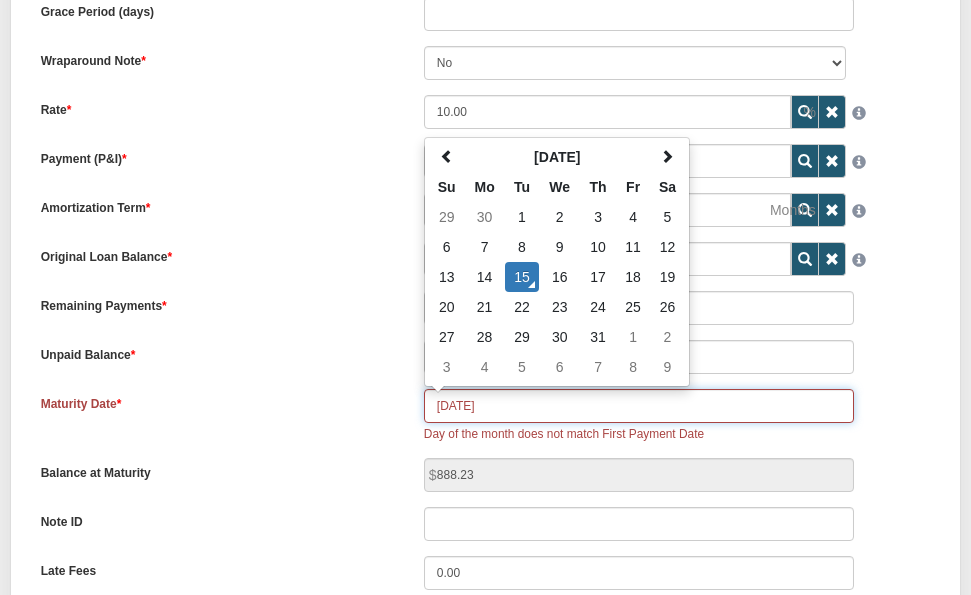 scroll, scrollTop: 761, scrollLeft: 0, axis: vertical 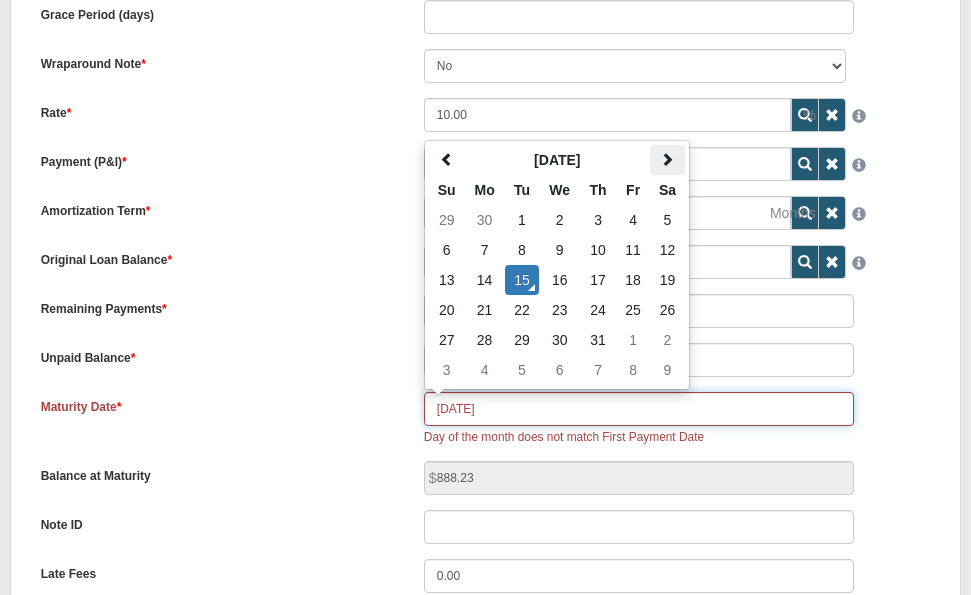 click at bounding box center (667, 159) 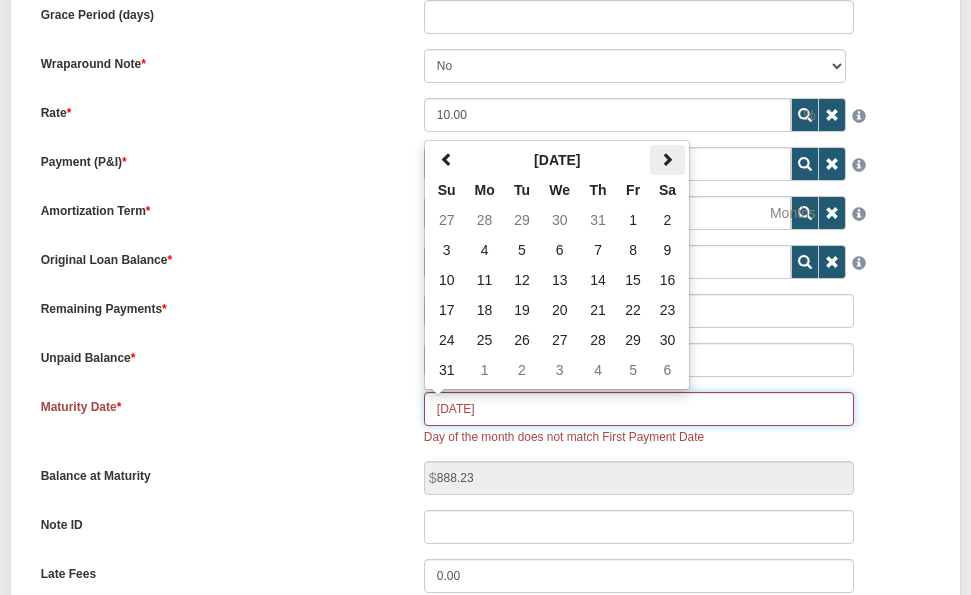 click at bounding box center (667, 159) 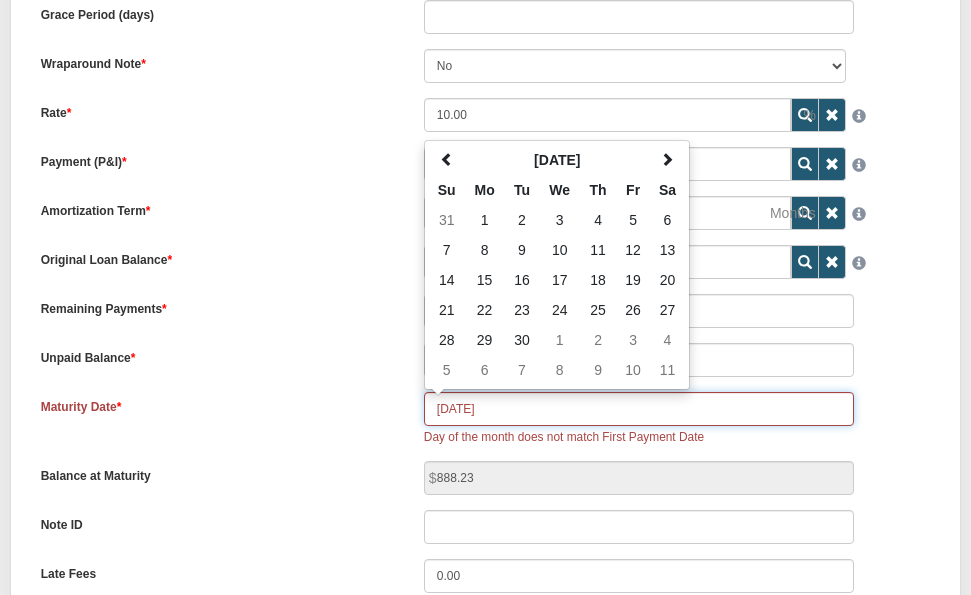 drag, startPoint x: 517, startPoint y: 406, endPoint x: 415, endPoint y: 409, distance: 102.044106 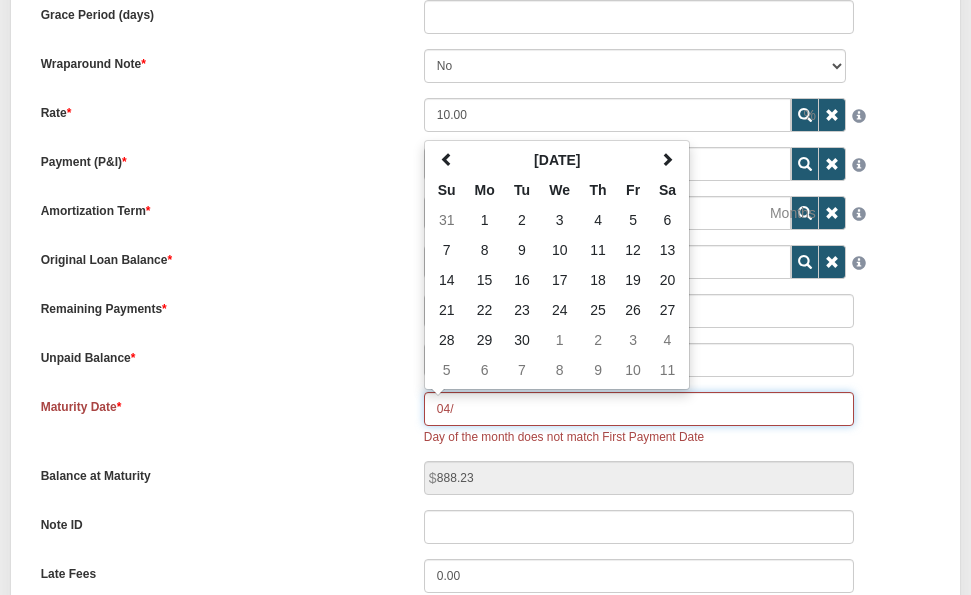 type on "04/2" 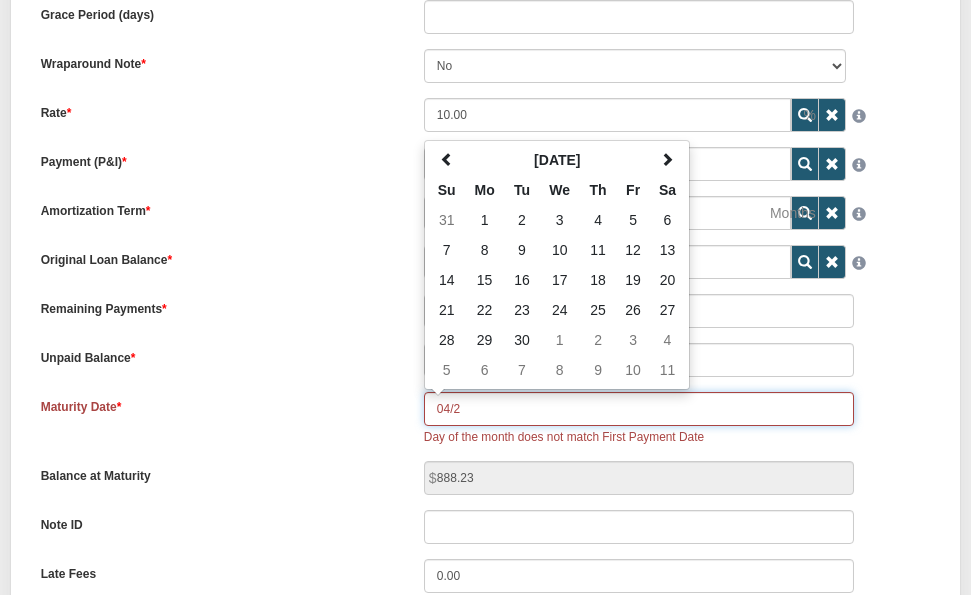 type on "12" 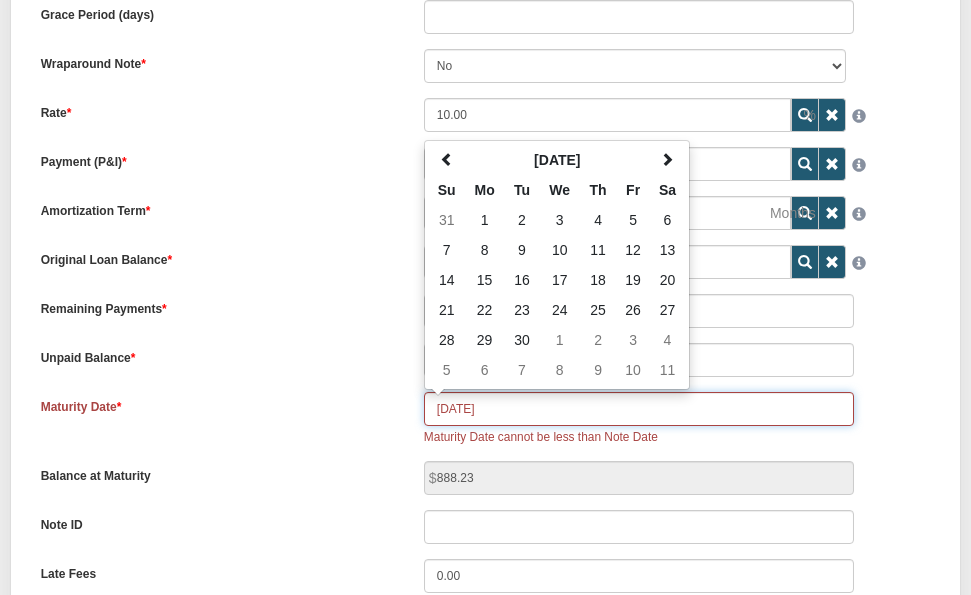 type on "04/20/203" 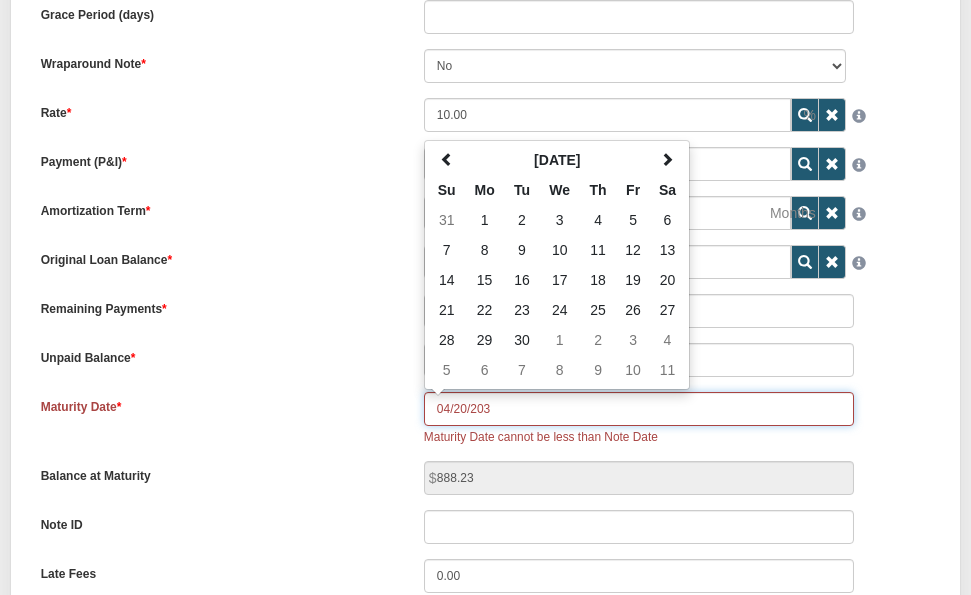 type on "84" 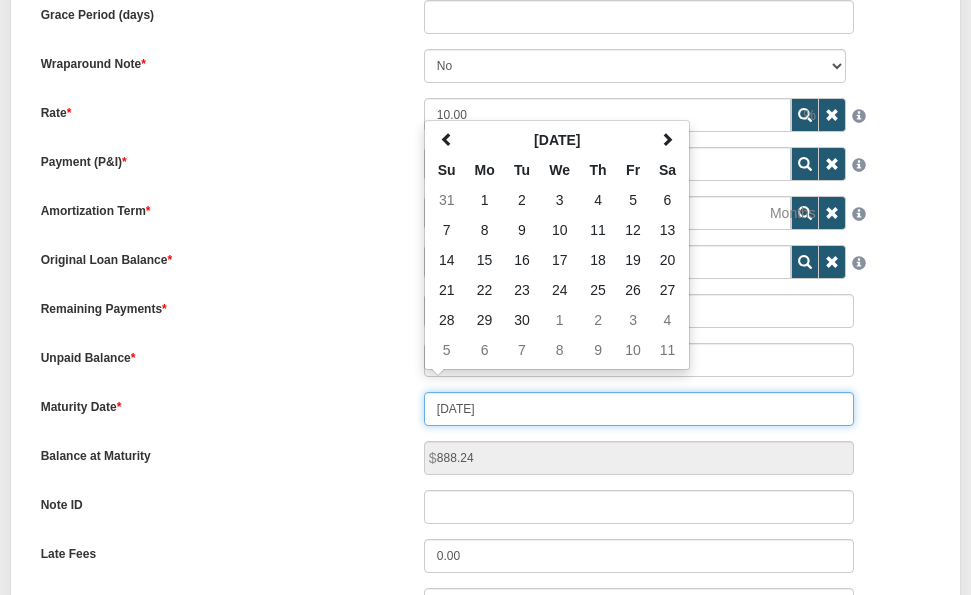type on "04/20/2031" 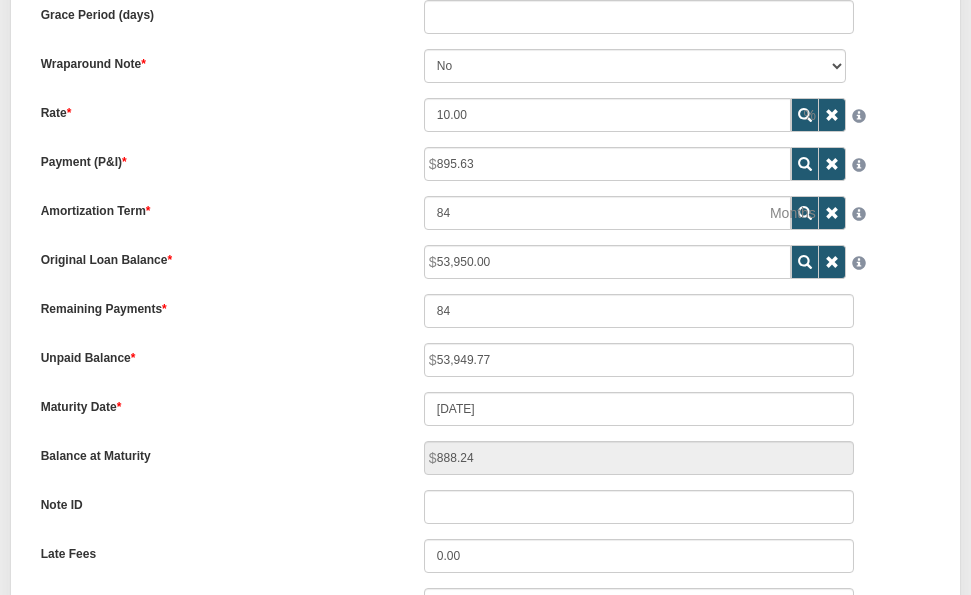 click on "Balance at Maturity" at bounding box center [217, 453] 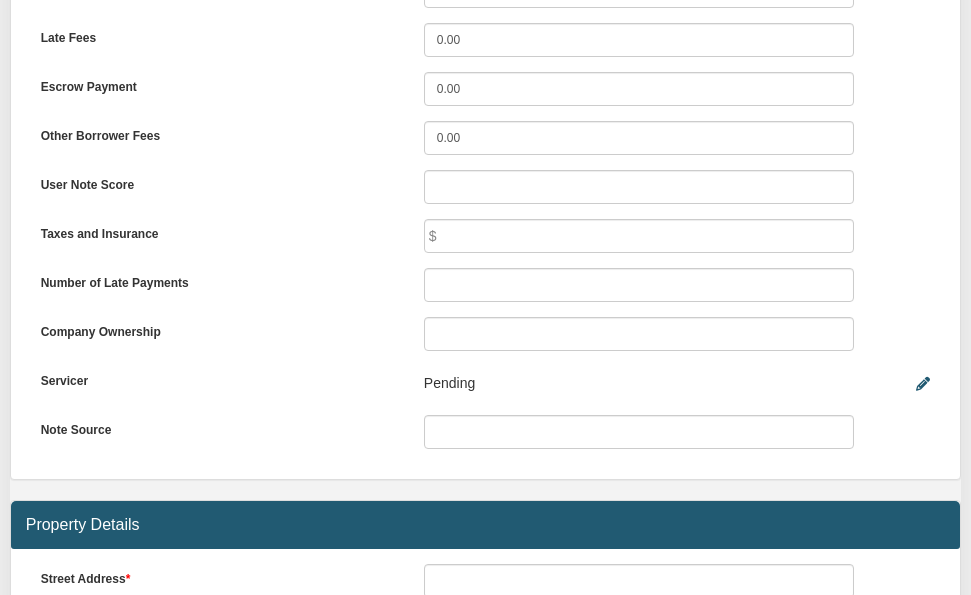 scroll, scrollTop: 1278, scrollLeft: 0, axis: vertical 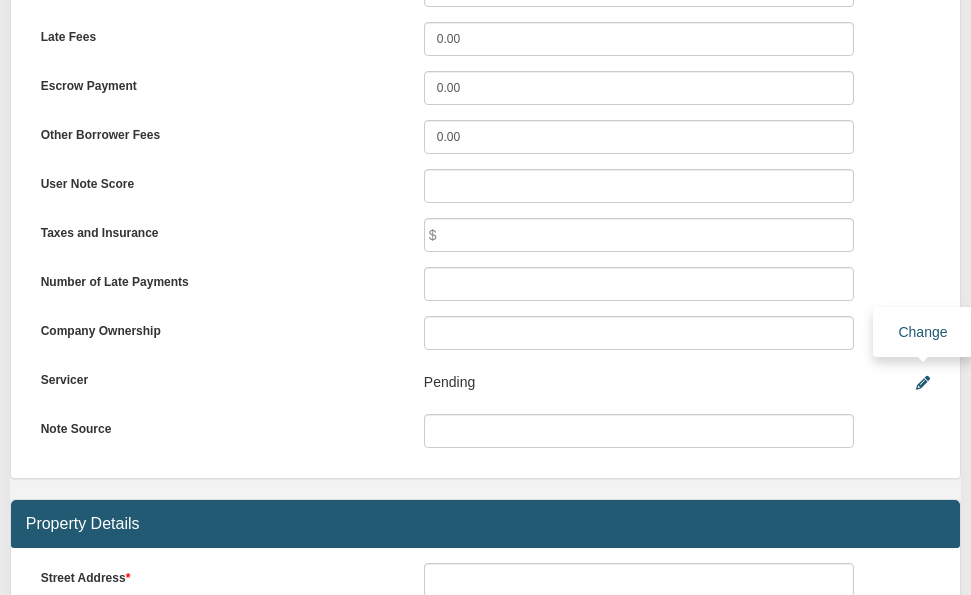 click at bounding box center [923, 383] 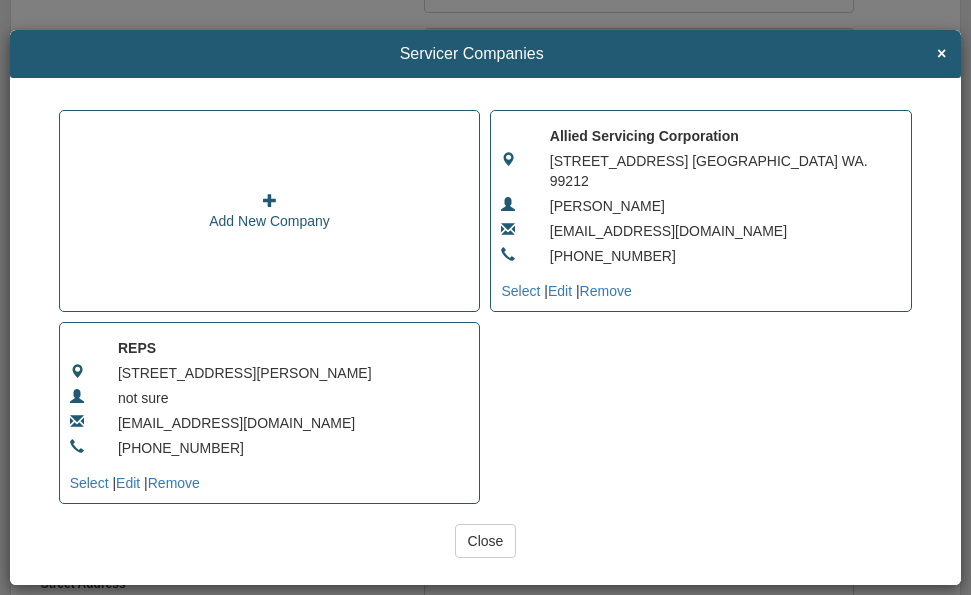 click on "Jamie" at bounding box center [718, 206] 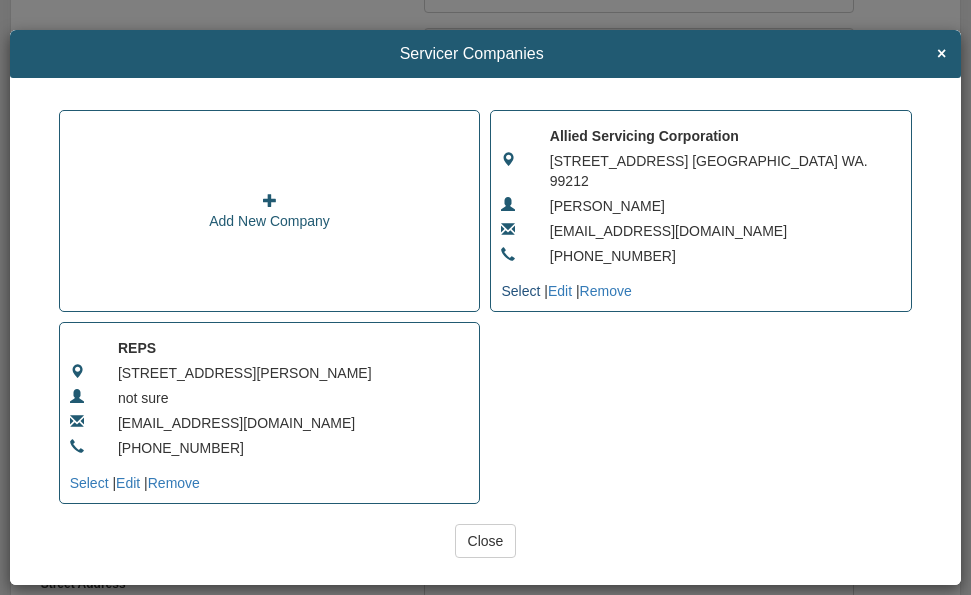 click on "Select" at bounding box center (520, 291) 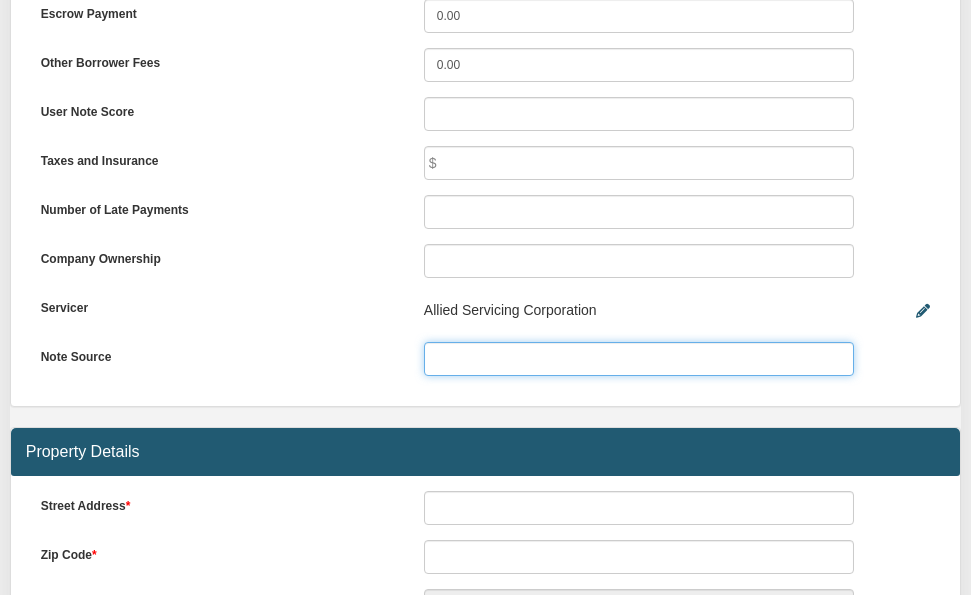 scroll, scrollTop: 1354, scrollLeft: 0, axis: vertical 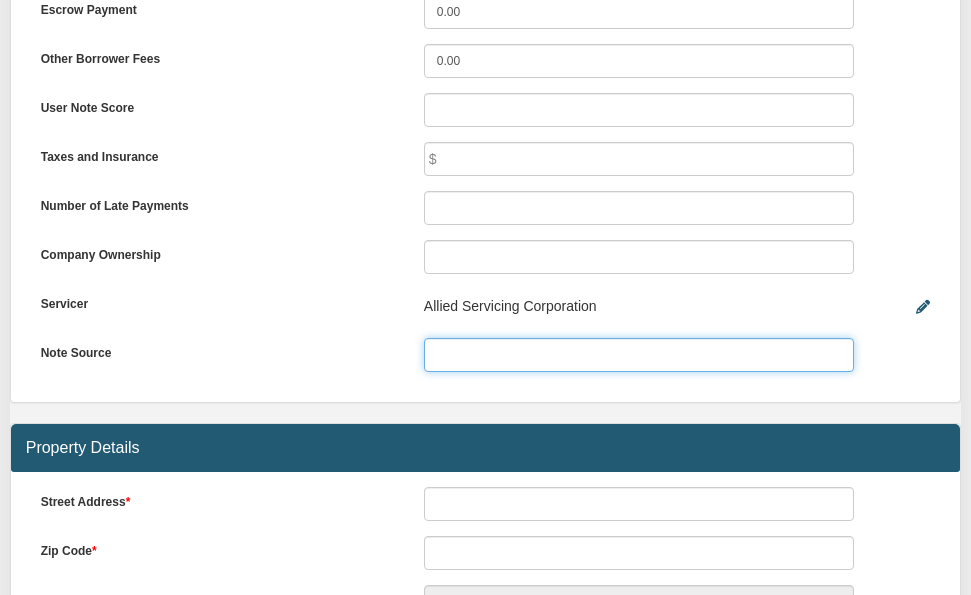 click at bounding box center [639, 355] 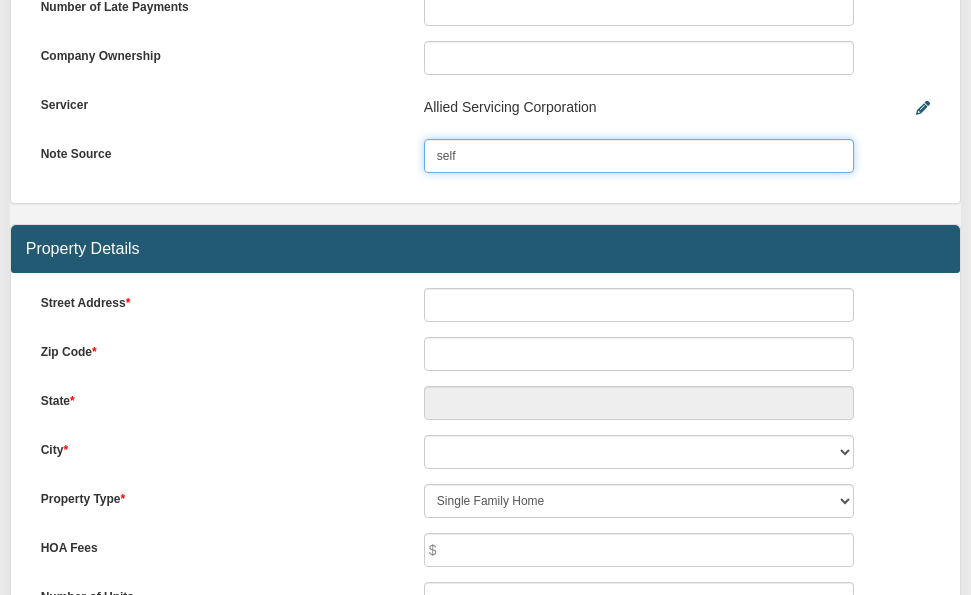 type on "self" 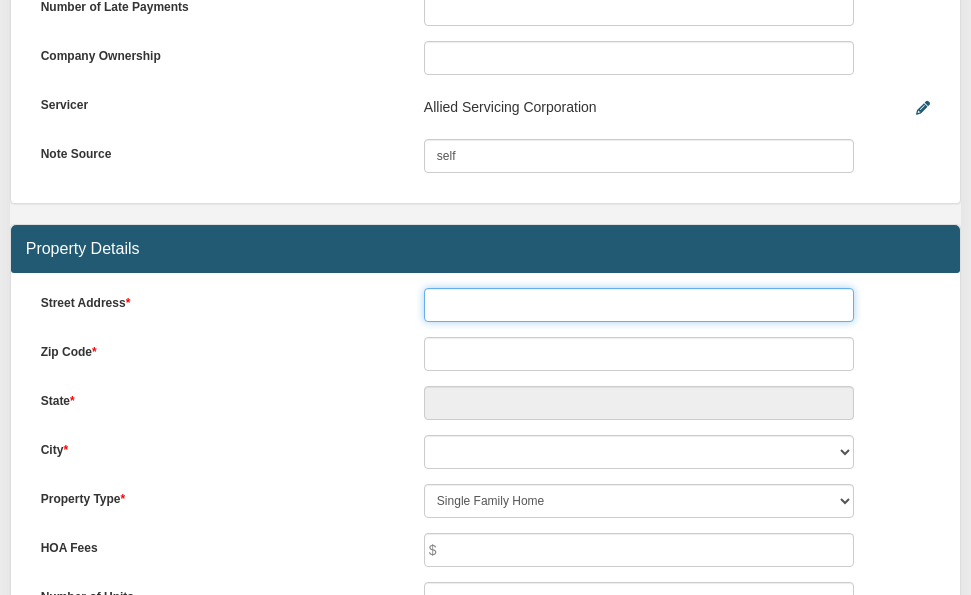 click at bounding box center [639, 305] 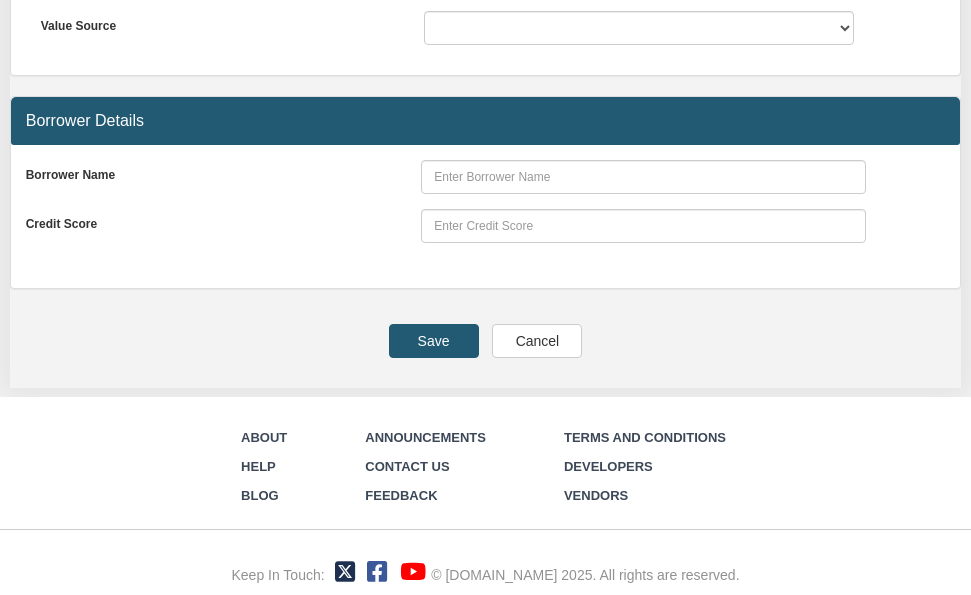 scroll, scrollTop: 2667, scrollLeft: 0, axis: vertical 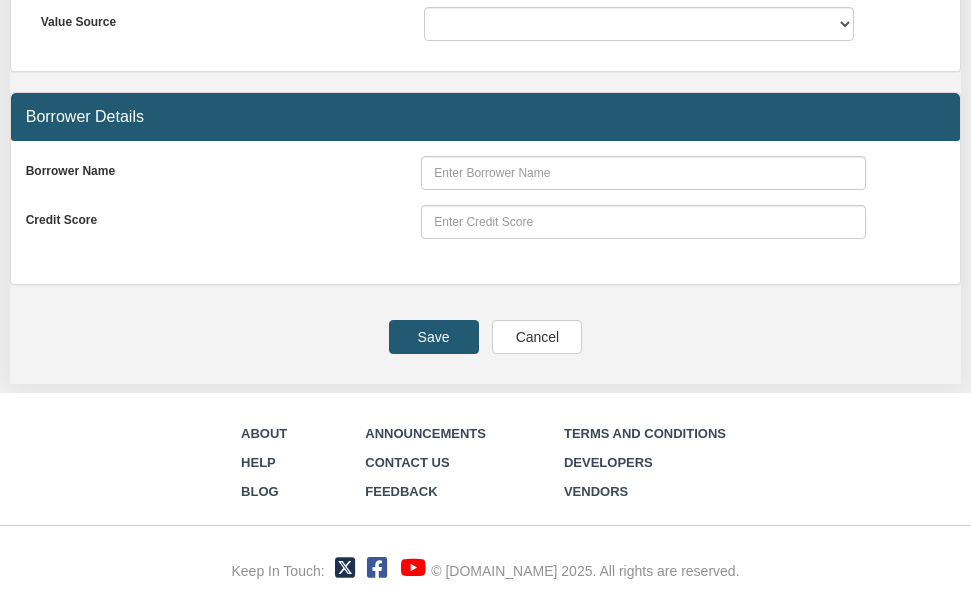 click on "Save" at bounding box center (434, 337) 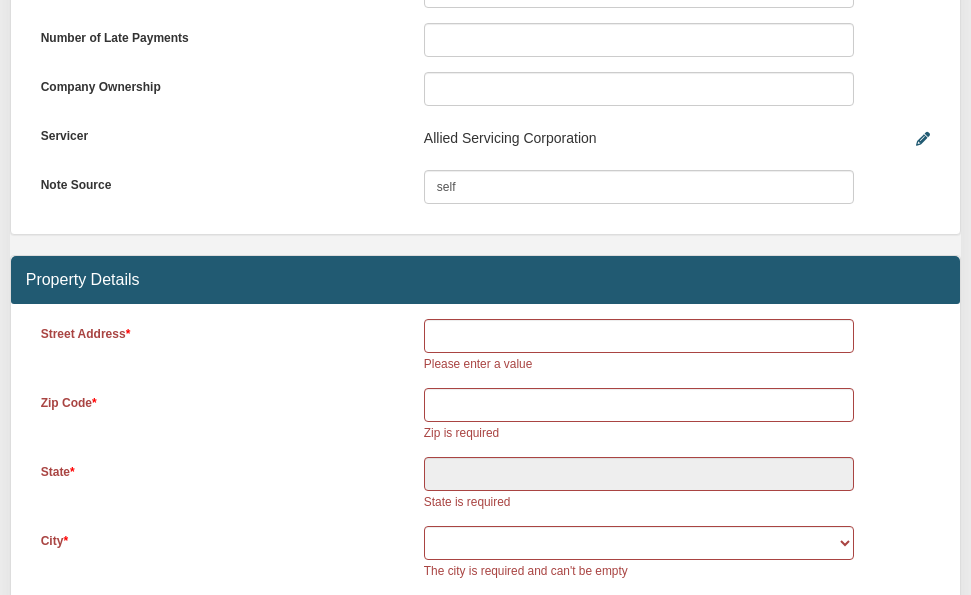 scroll, scrollTop: 1519, scrollLeft: 0, axis: vertical 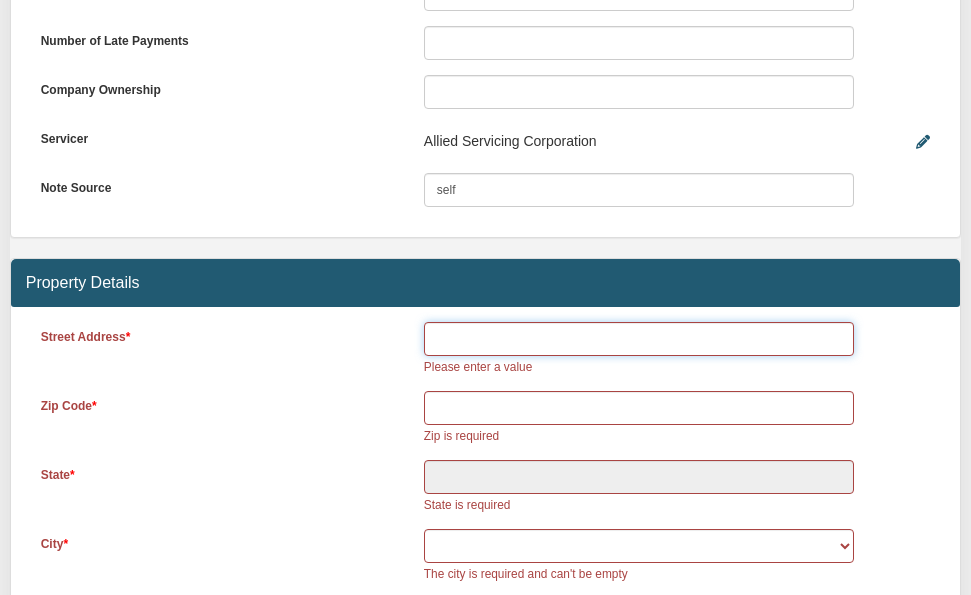click at bounding box center [639, 339] 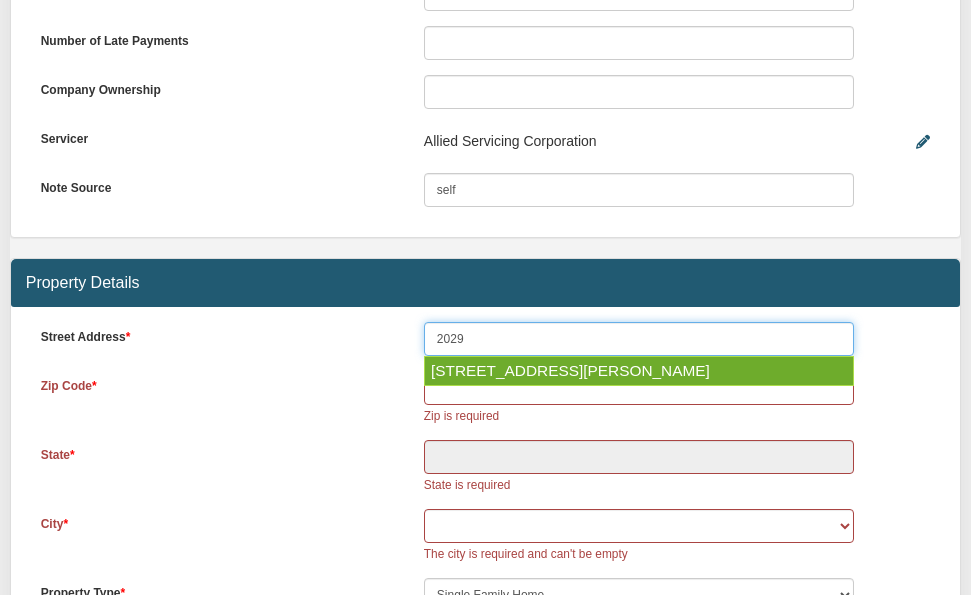 click on "2029 Gary Lane" at bounding box center (639, 371) 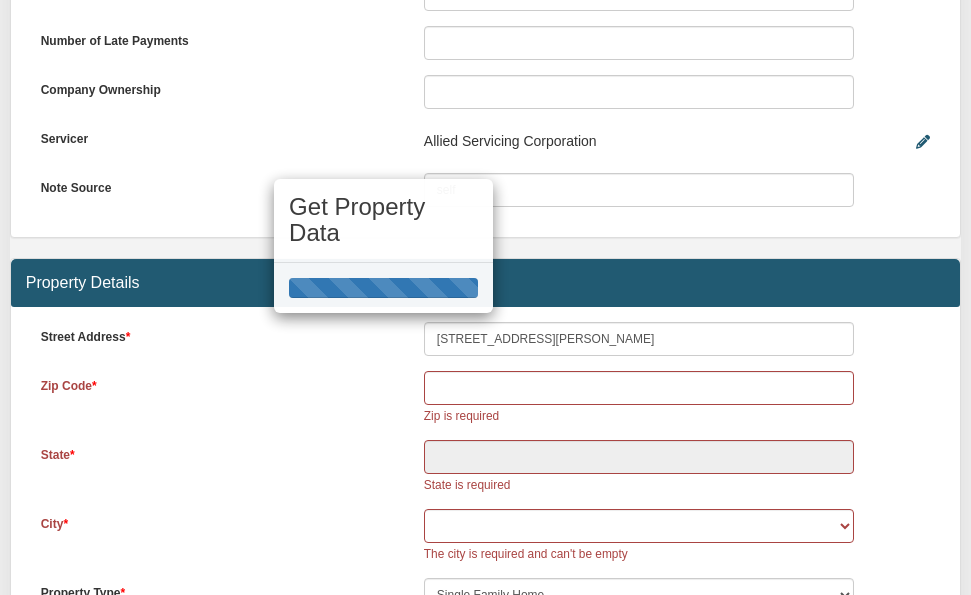 type on "88240" 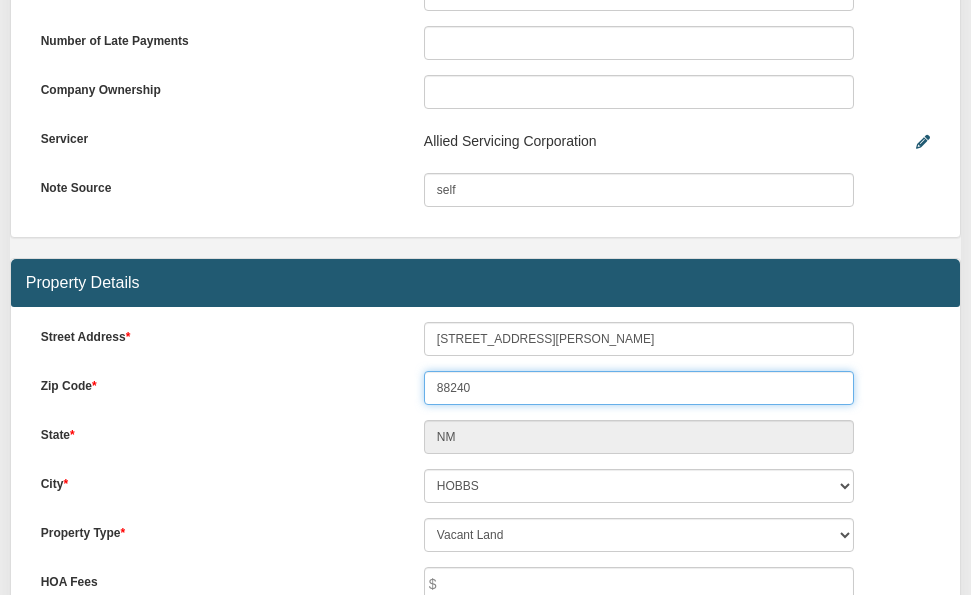 click on "88240" at bounding box center (639, 388) 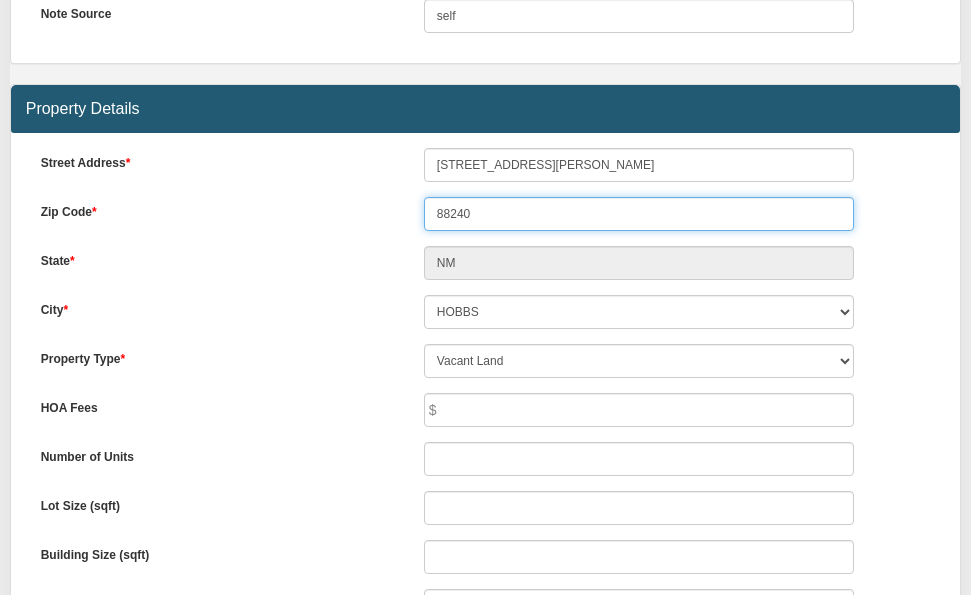 scroll, scrollTop: 1701, scrollLeft: 0, axis: vertical 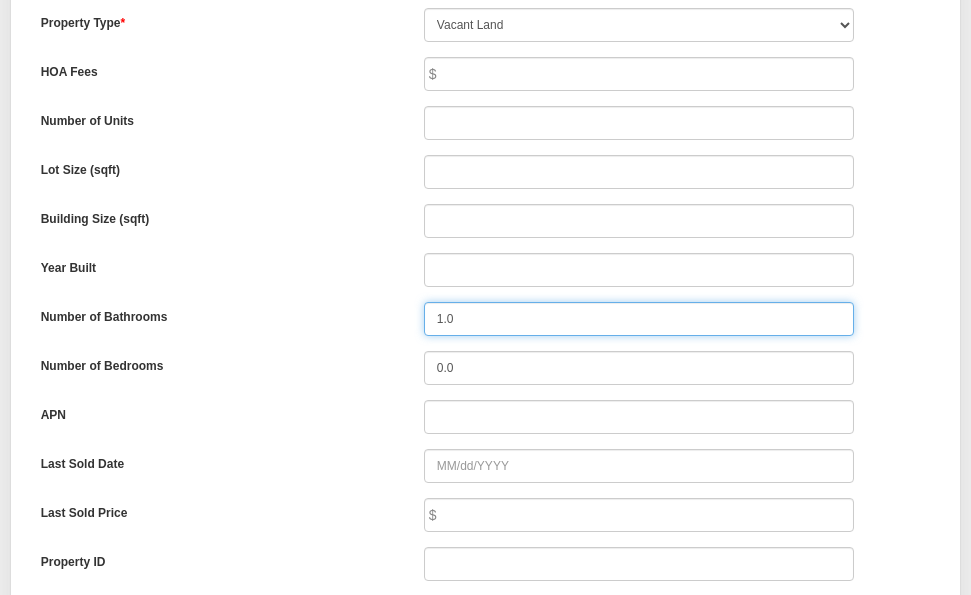click on "Menu
Marketplace
Notes
Dashboard
Transactions
Properties
Reports
Calculator
1" at bounding box center [485, -397] 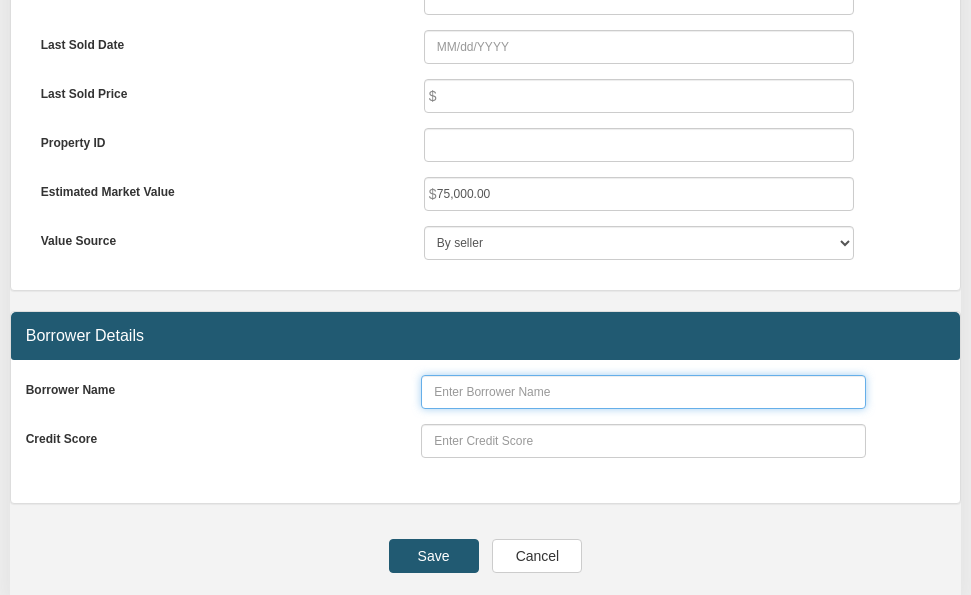 type on "0.0" 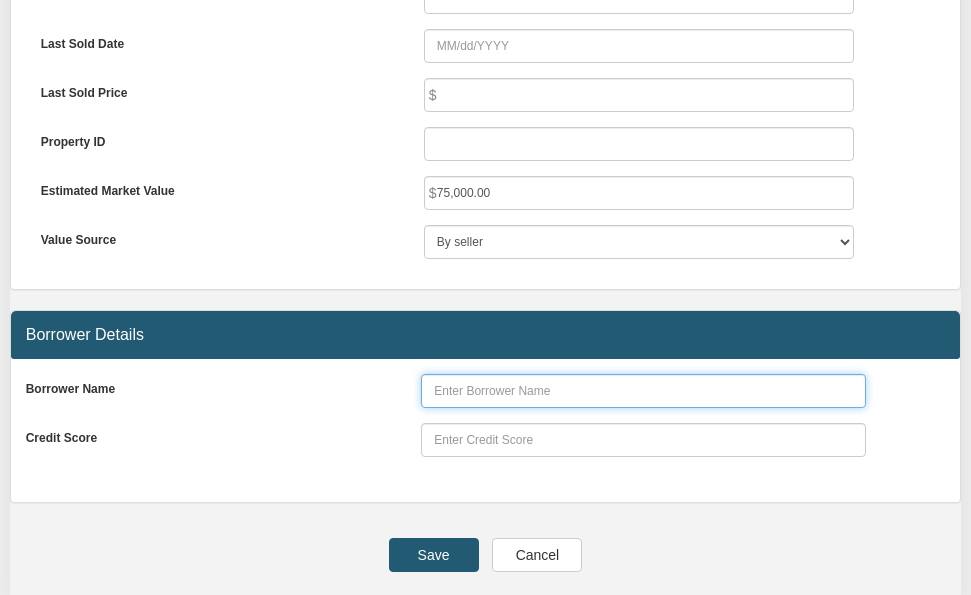 click at bounding box center (643, 391) 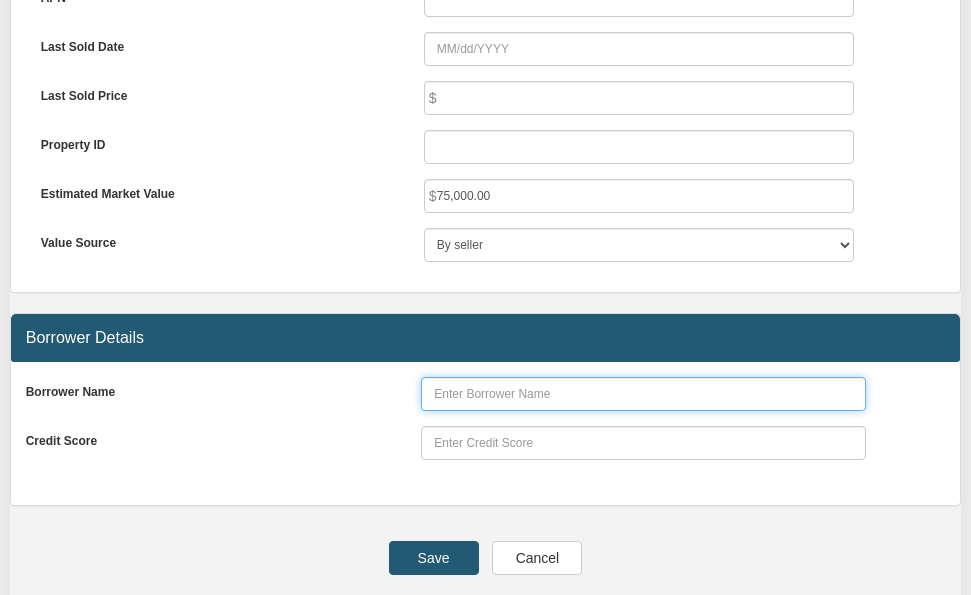 scroll, scrollTop: 2443, scrollLeft: 0, axis: vertical 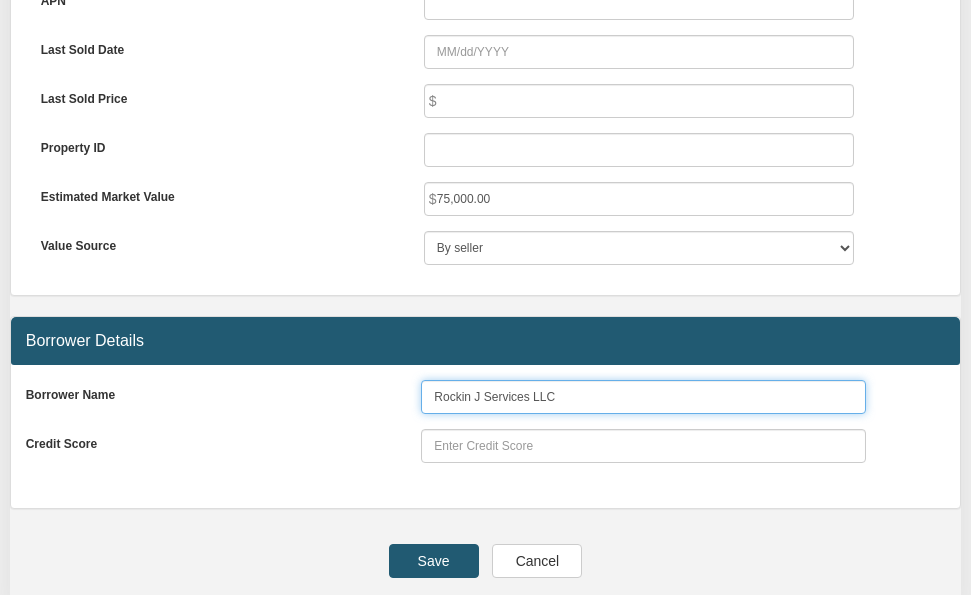 type on "Rockin J Services LLC" 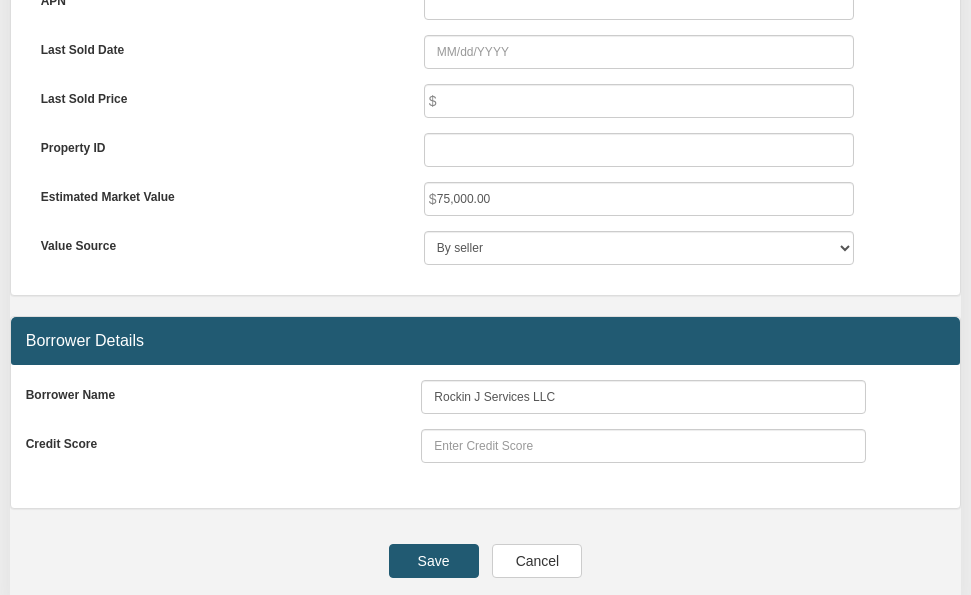 click on "Save" at bounding box center (434, 561) 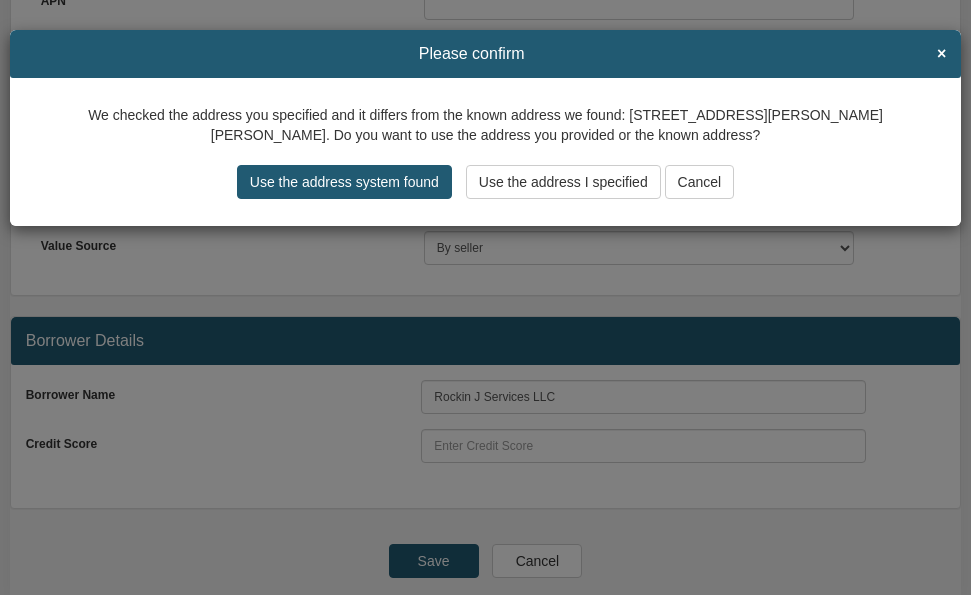 click on "Use the address system found" at bounding box center (344, 182) 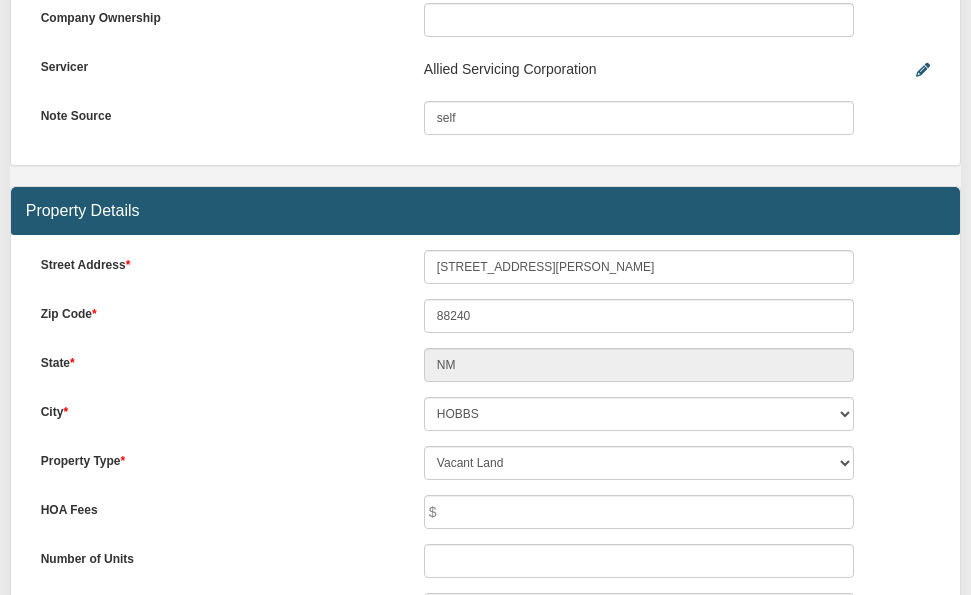 scroll, scrollTop: 1579, scrollLeft: 0, axis: vertical 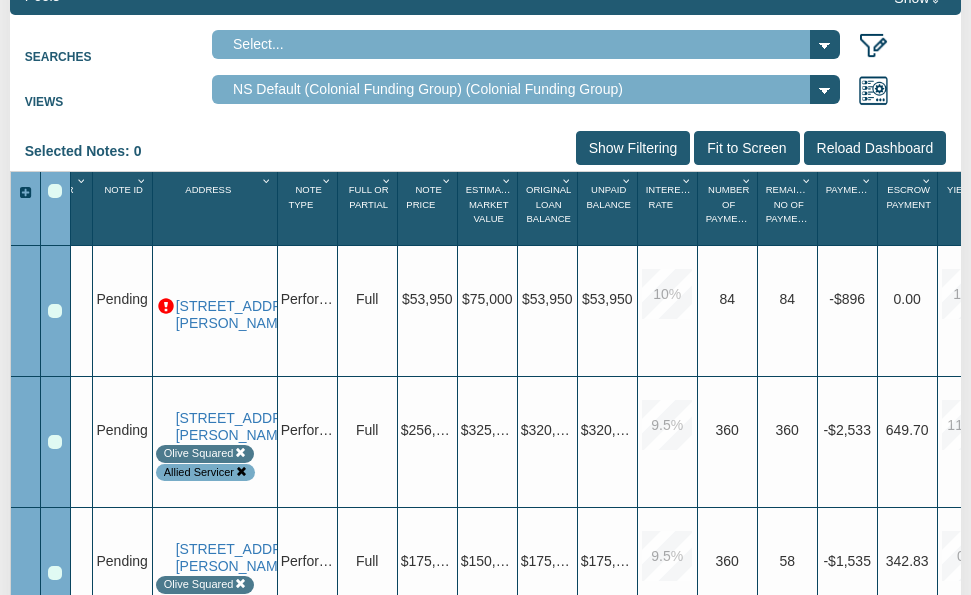 click at bounding box center (166, 307) 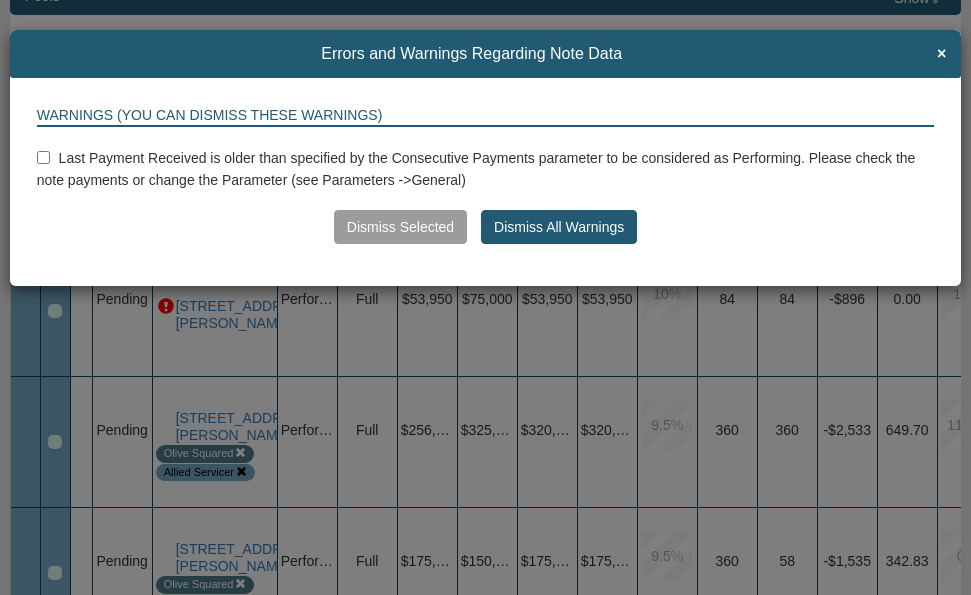 click at bounding box center (43, 157) 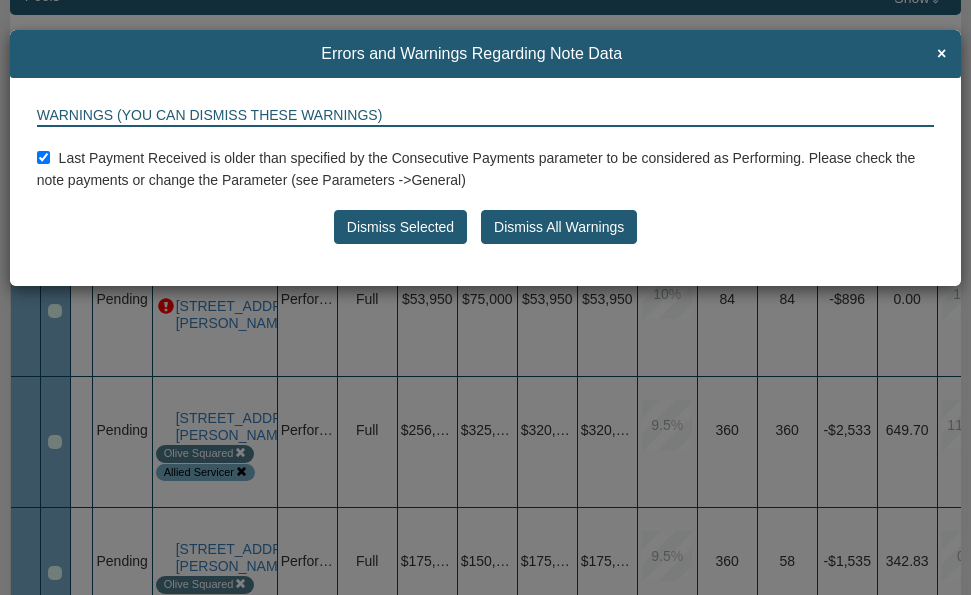 click on "Dismiss Selected" at bounding box center [400, 227] 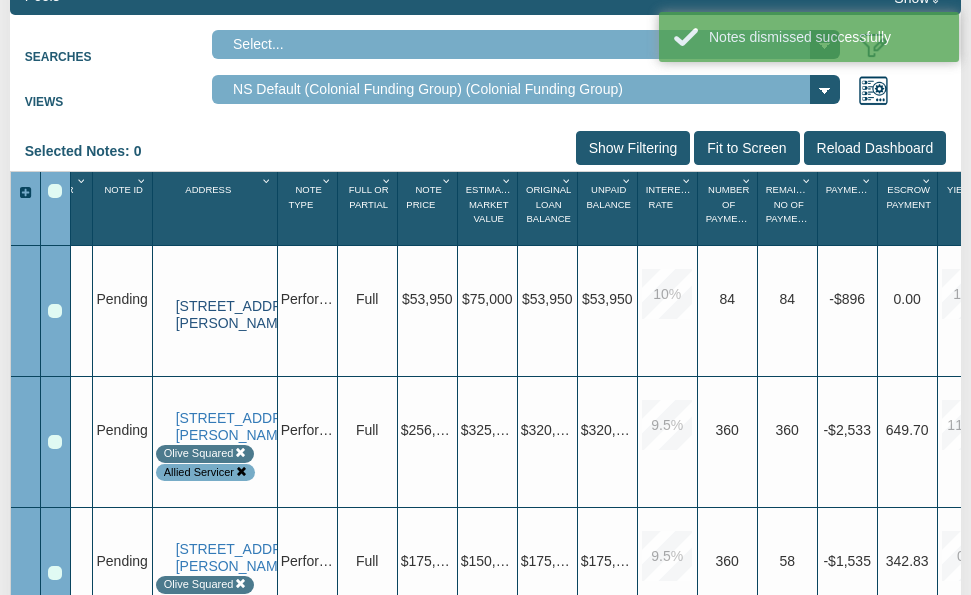 click on "2029 N GARY LN, HOBBS, NM, 88240" at bounding box center (225, 315) 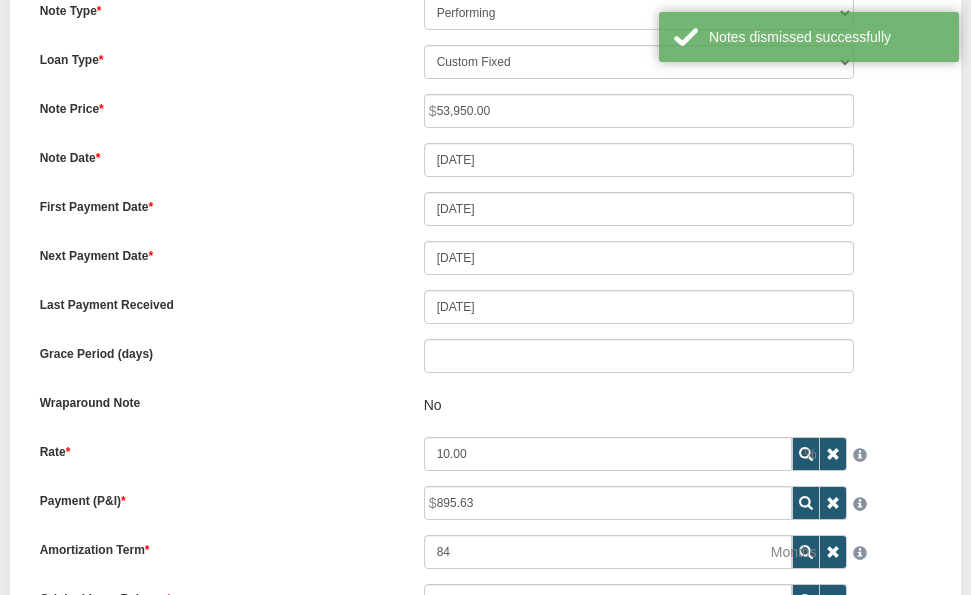 scroll, scrollTop: 0, scrollLeft: 0, axis: both 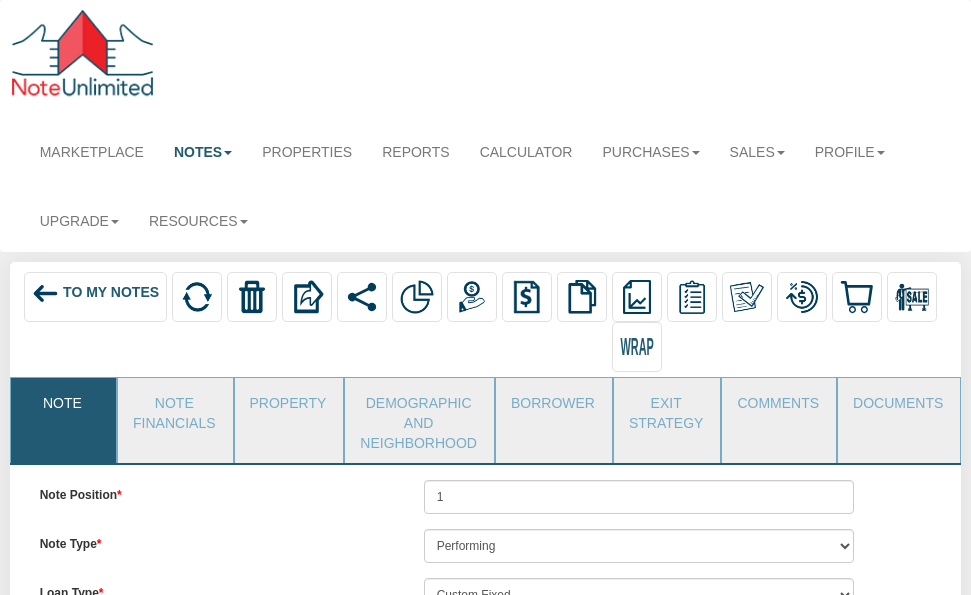 click on "To My Notes
Delete with property
Delete only note
Redeeming and Non-Redeeming
Summary Note" at bounding box center (486, 1359) 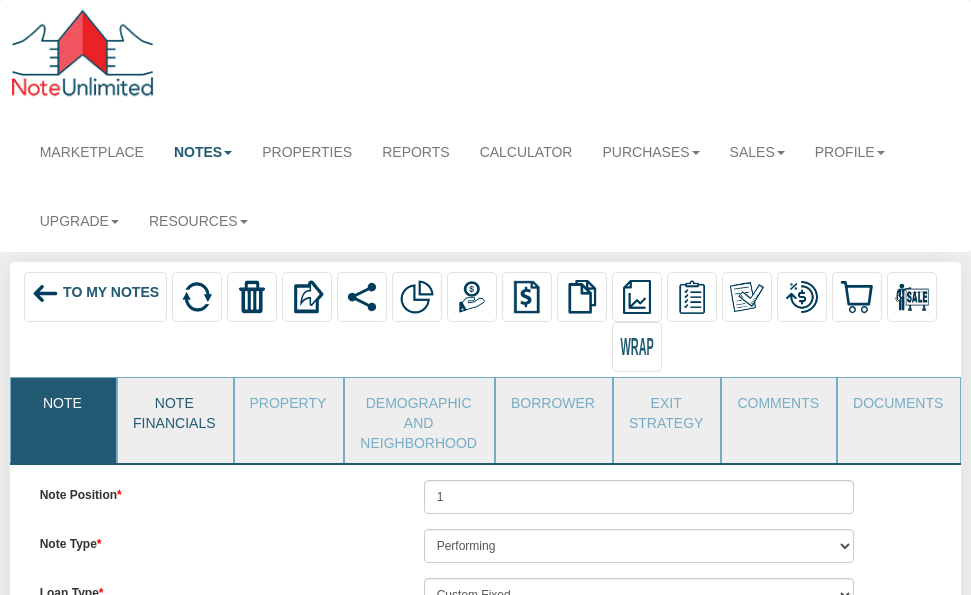 click on "Note Financials" at bounding box center (174, 410) 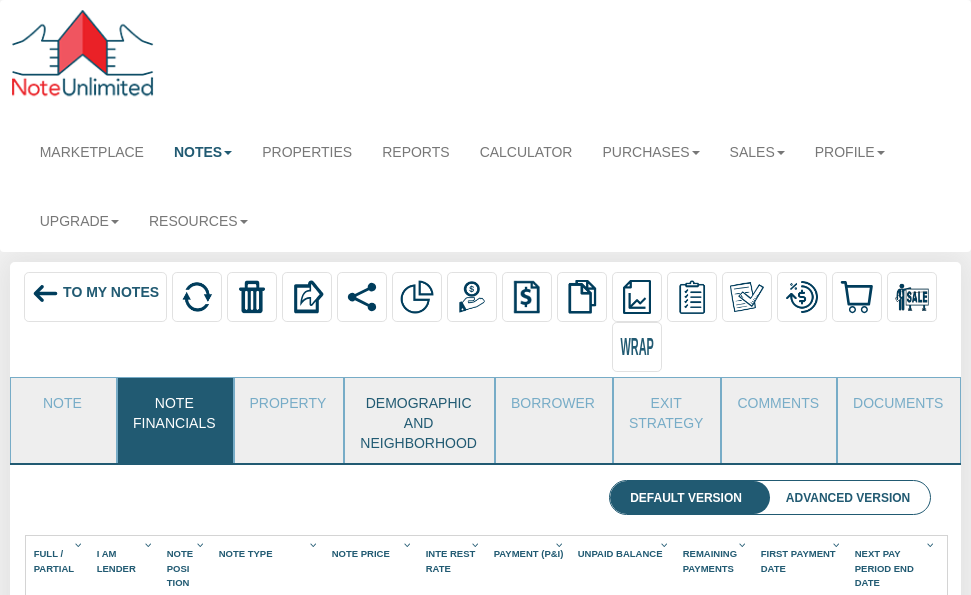 scroll, scrollTop: 999680, scrollLeft: 999108, axis: both 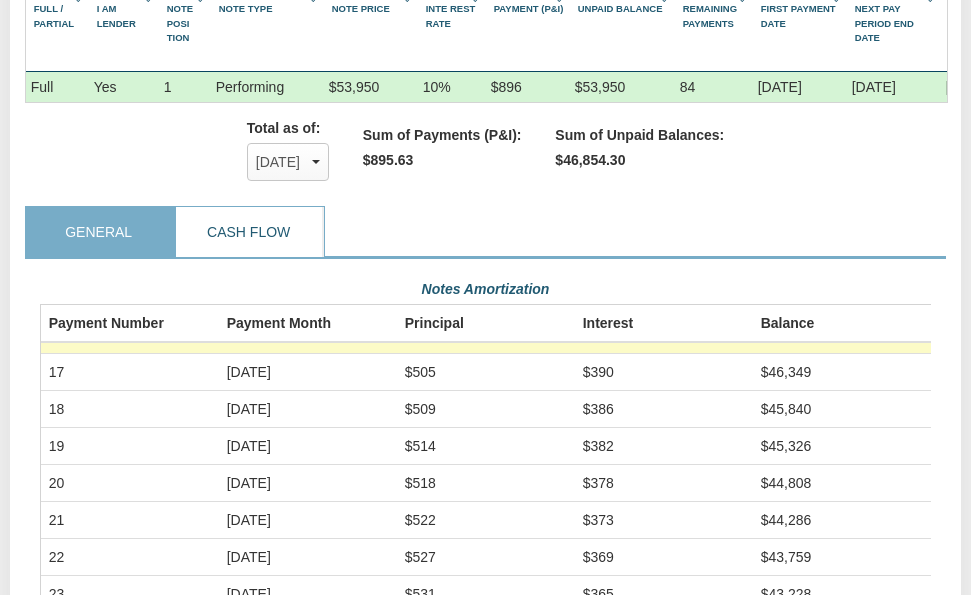 click on "Cash Flow" at bounding box center (249, 232) 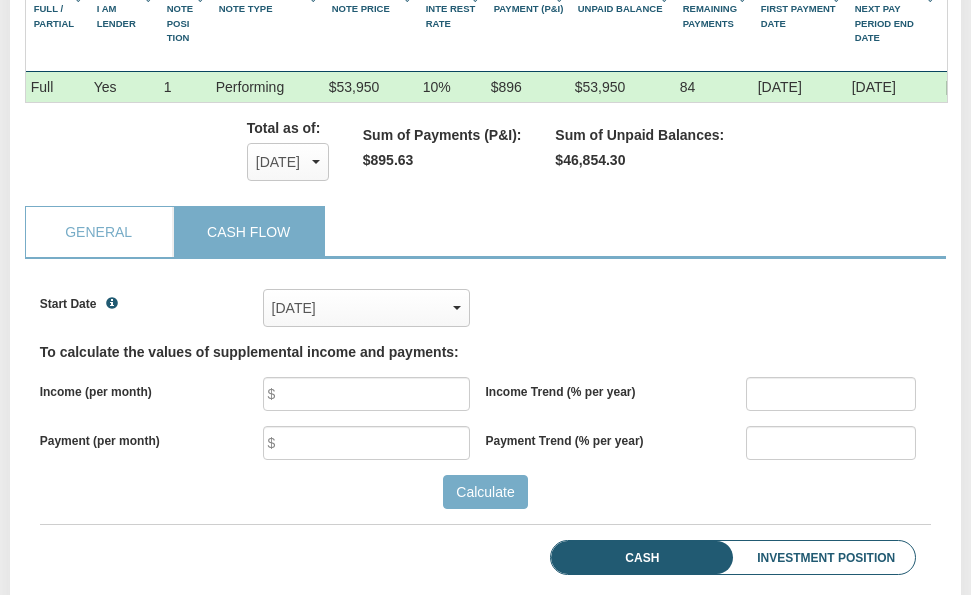 scroll, scrollTop: 999730, scrollLeft: 999108, axis: both 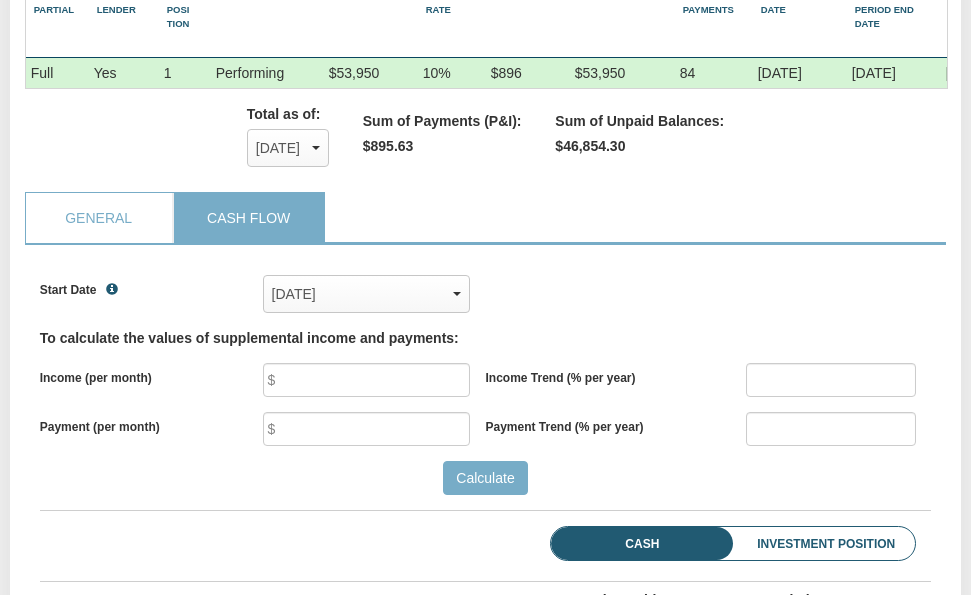 click on "Calculate" at bounding box center (485, 478) 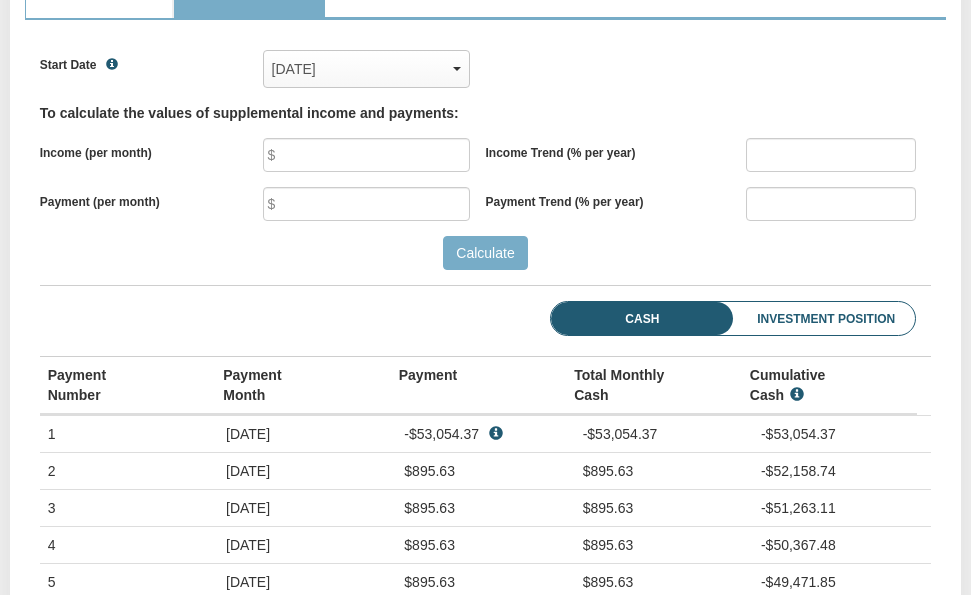 scroll, scrollTop: 791, scrollLeft: 0, axis: vertical 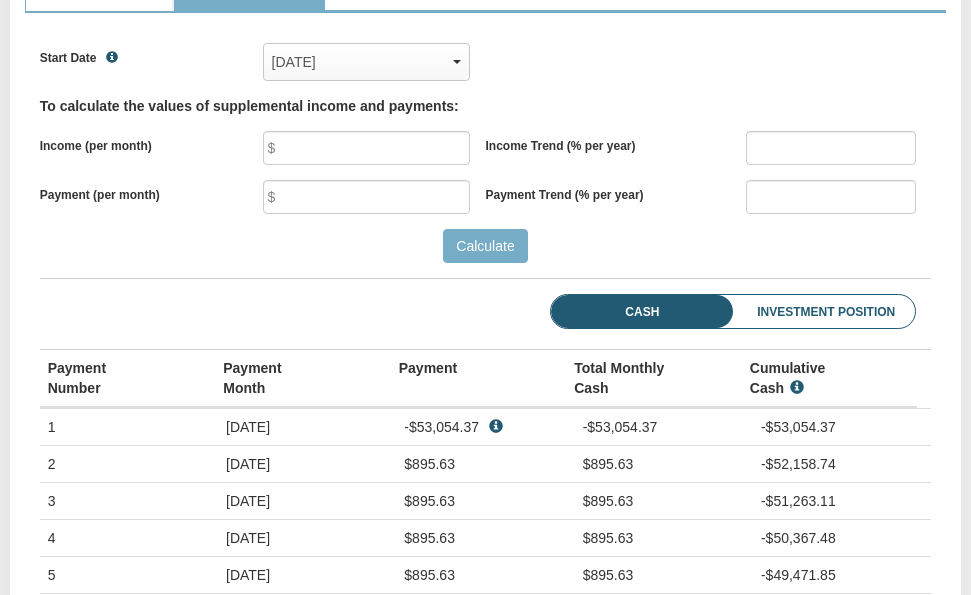 click on "Investment Position" at bounding box center [799, 312] 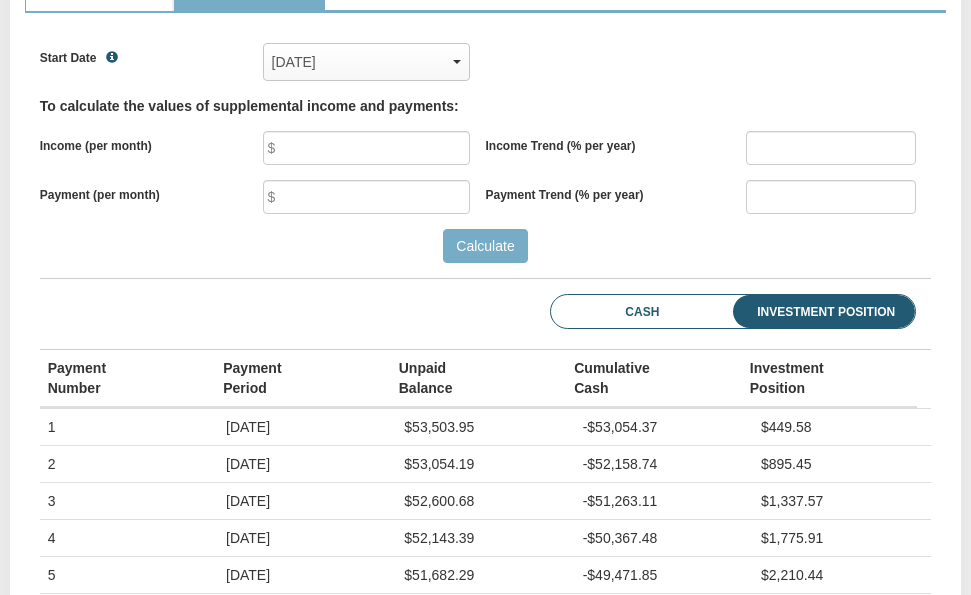 scroll, scrollTop: 999730, scrollLeft: 999108, axis: both 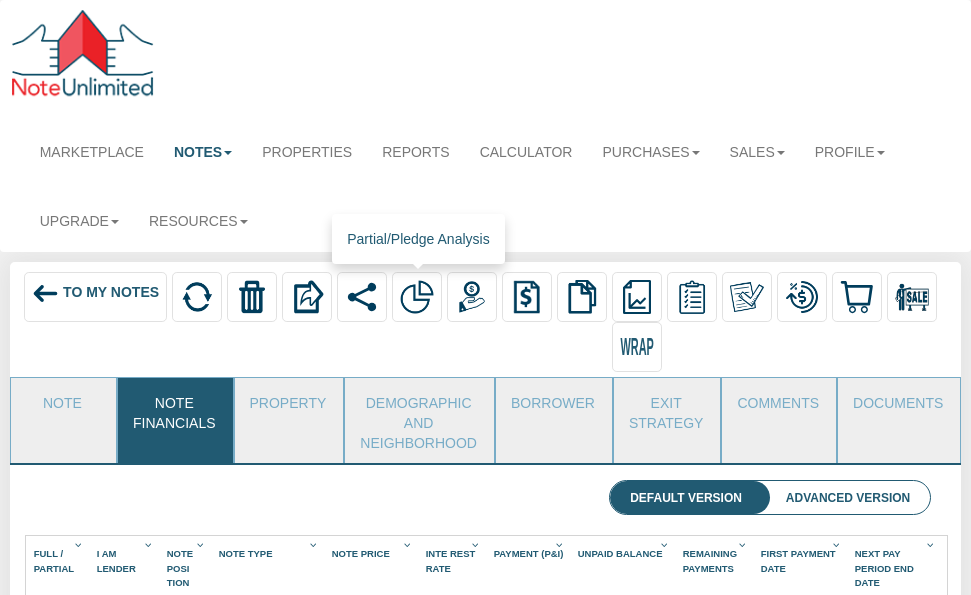 click at bounding box center [417, 297] 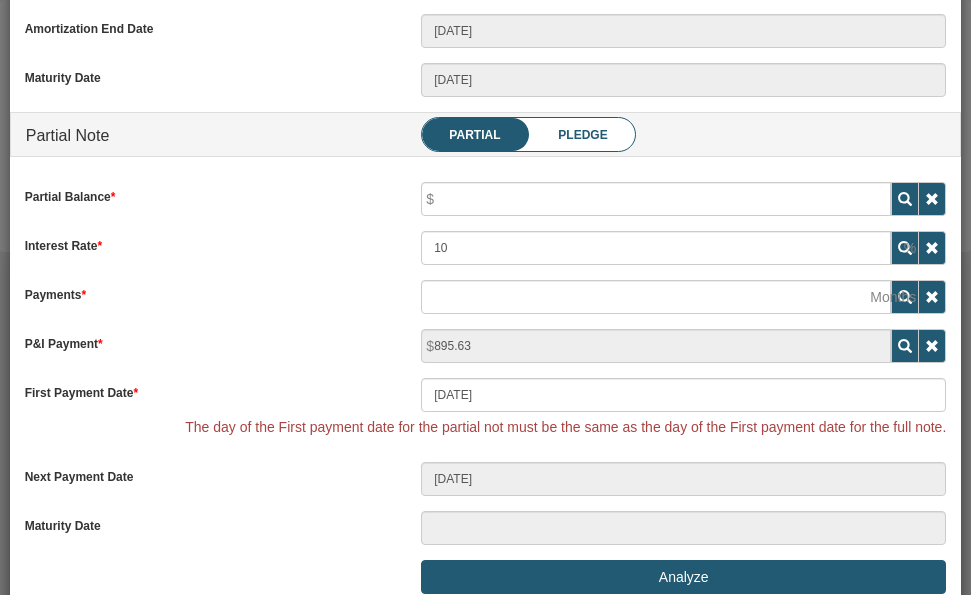 scroll, scrollTop: 711, scrollLeft: 0, axis: vertical 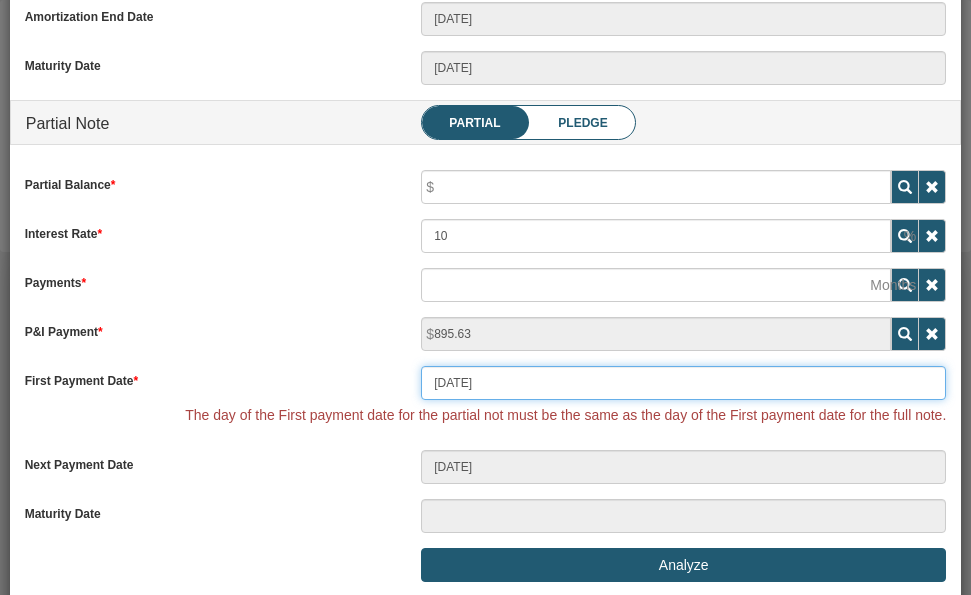 click on "[DATE]" at bounding box center [683, 383] 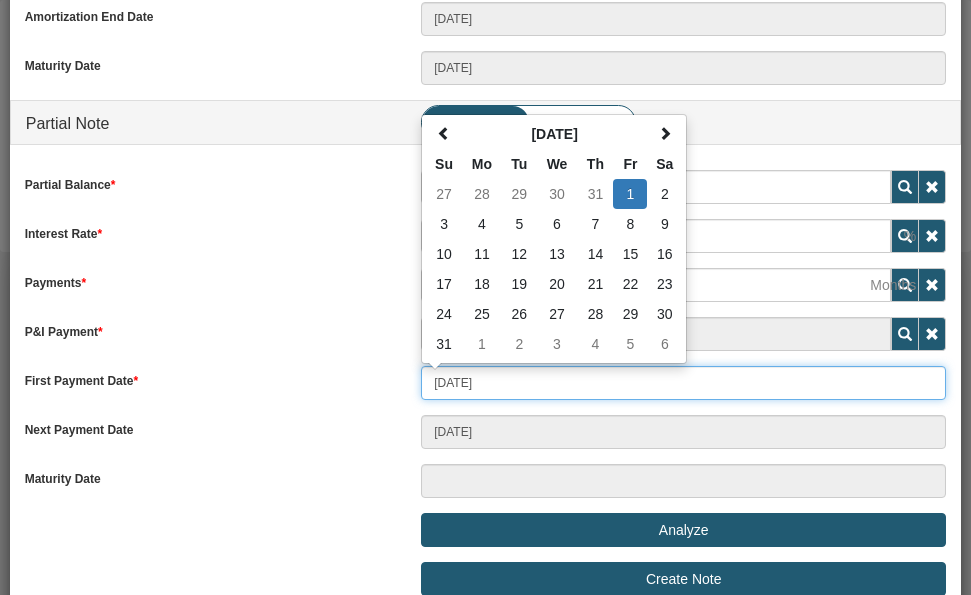 scroll, scrollTop: 710, scrollLeft: 0, axis: vertical 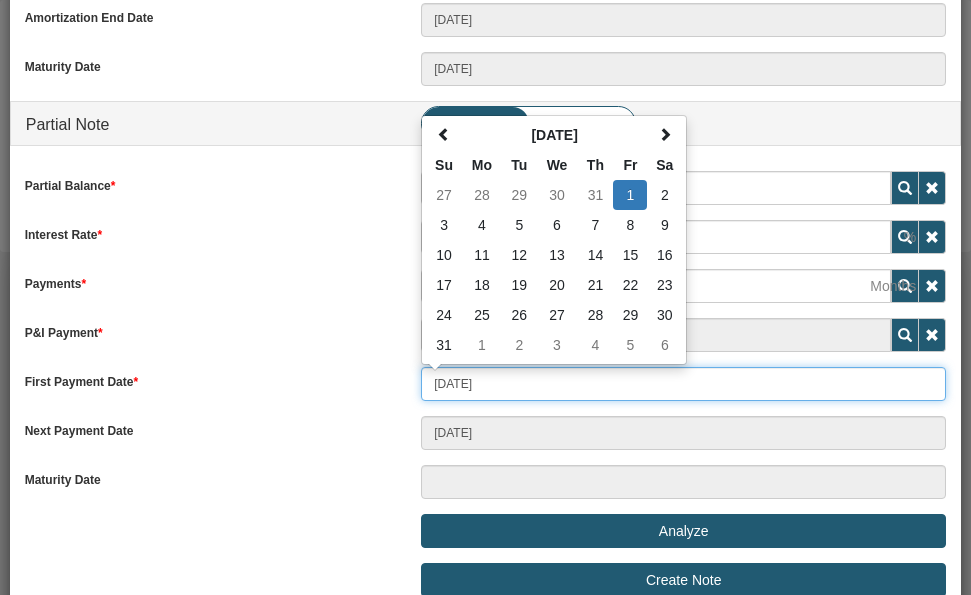 type on "08/20/2025" 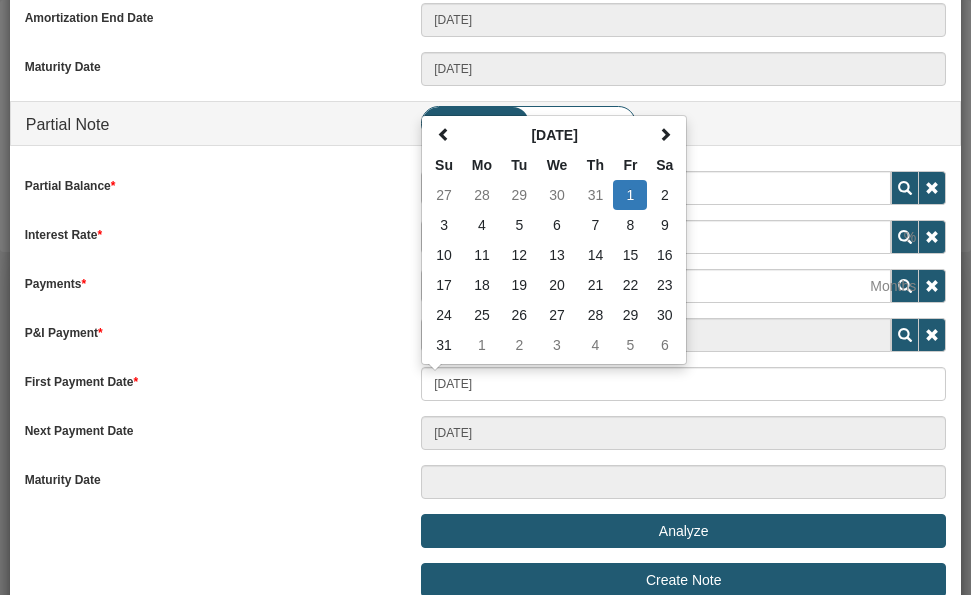 type on "08/20/2025" 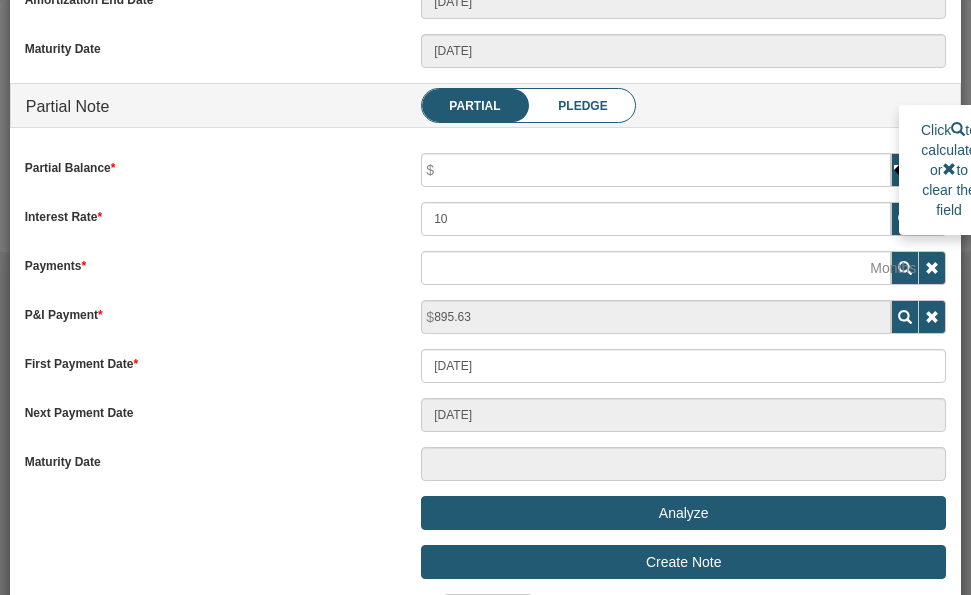 scroll, scrollTop: 729, scrollLeft: 0, axis: vertical 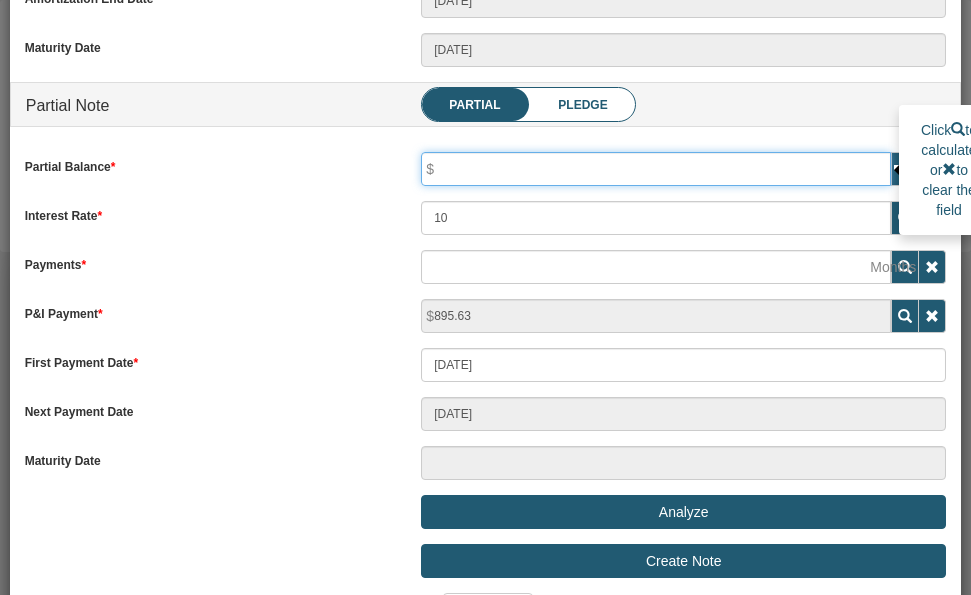 click at bounding box center [656, 169] 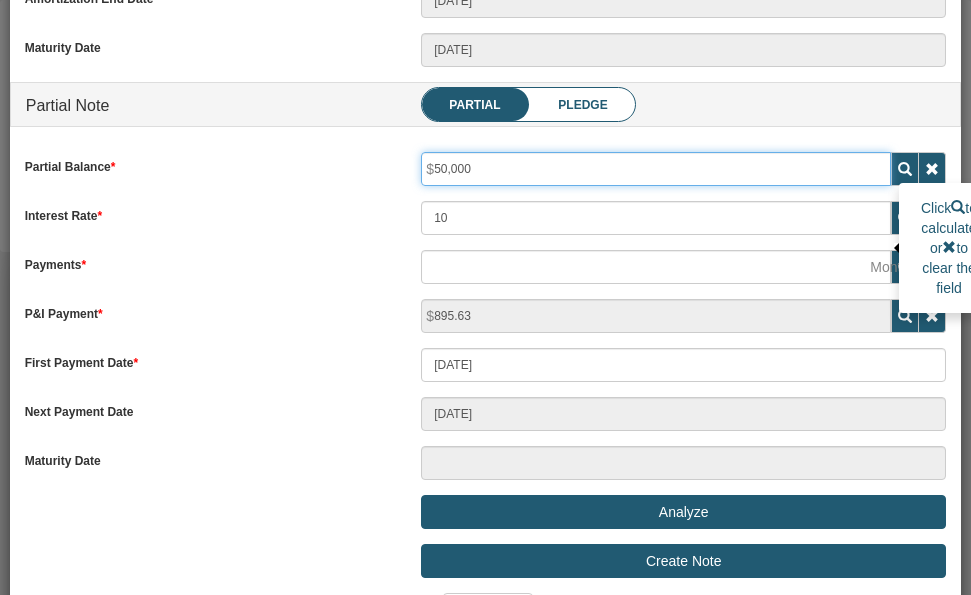 type on "50,000" 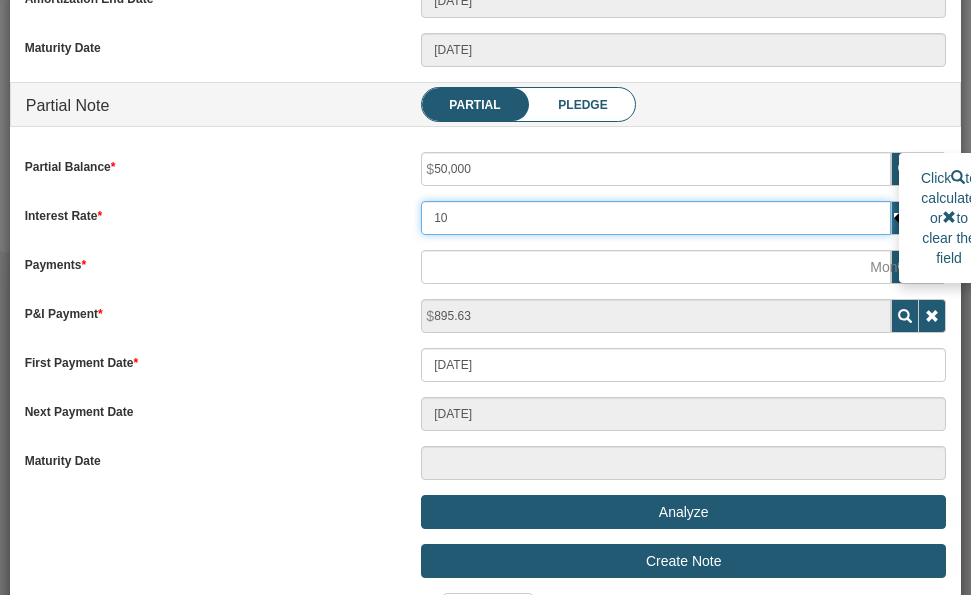 drag, startPoint x: 458, startPoint y: 210, endPoint x: 401, endPoint y: 291, distance: 99.04544 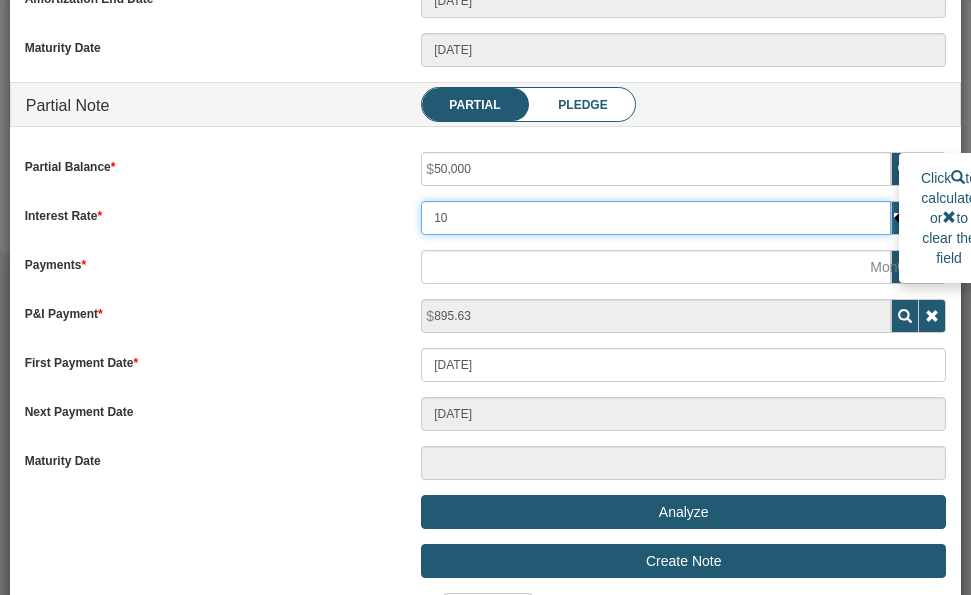 click on "10" at bounding box center (656, 218) 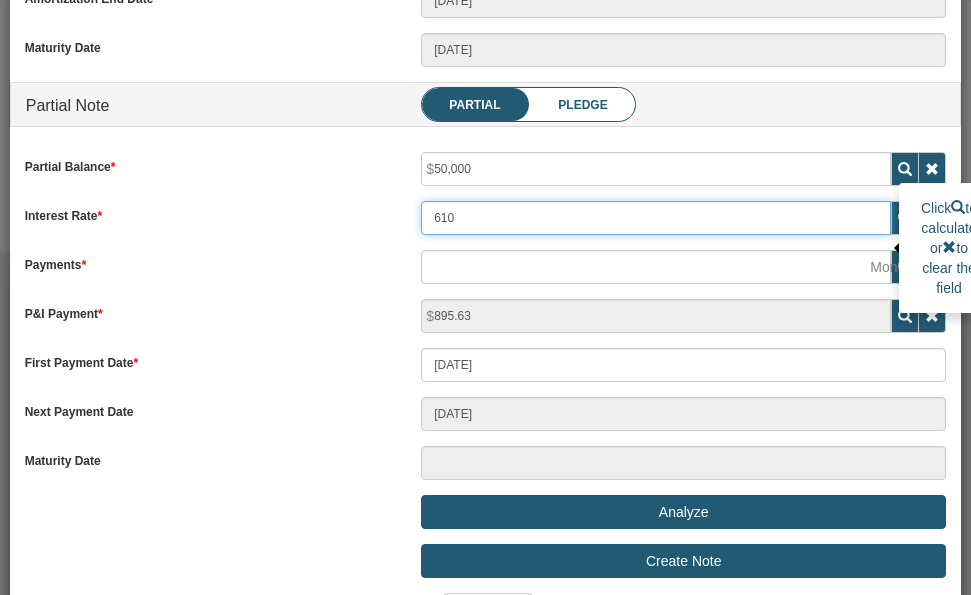 click on "610" at bounding box center (656, 218) 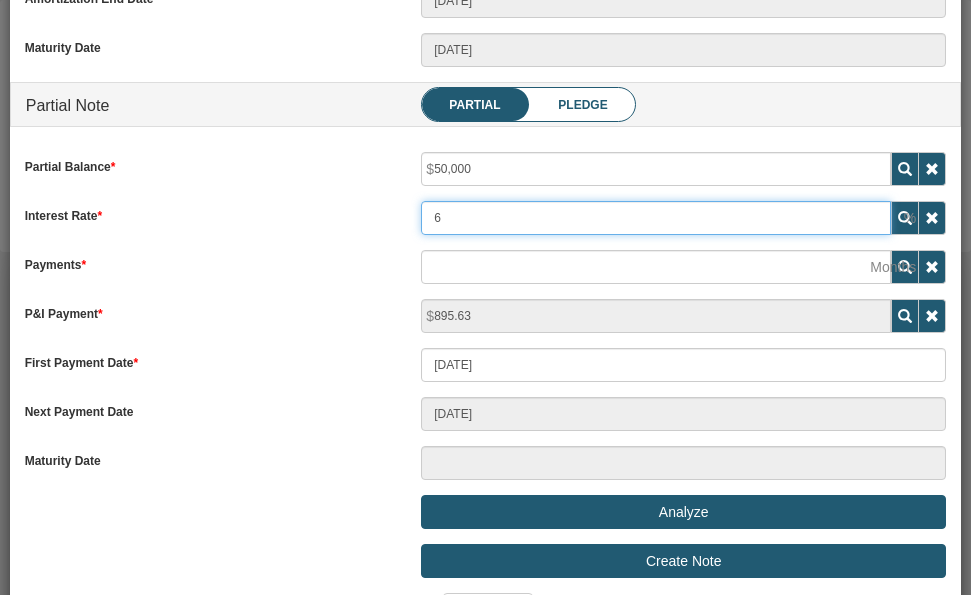 type on "6" 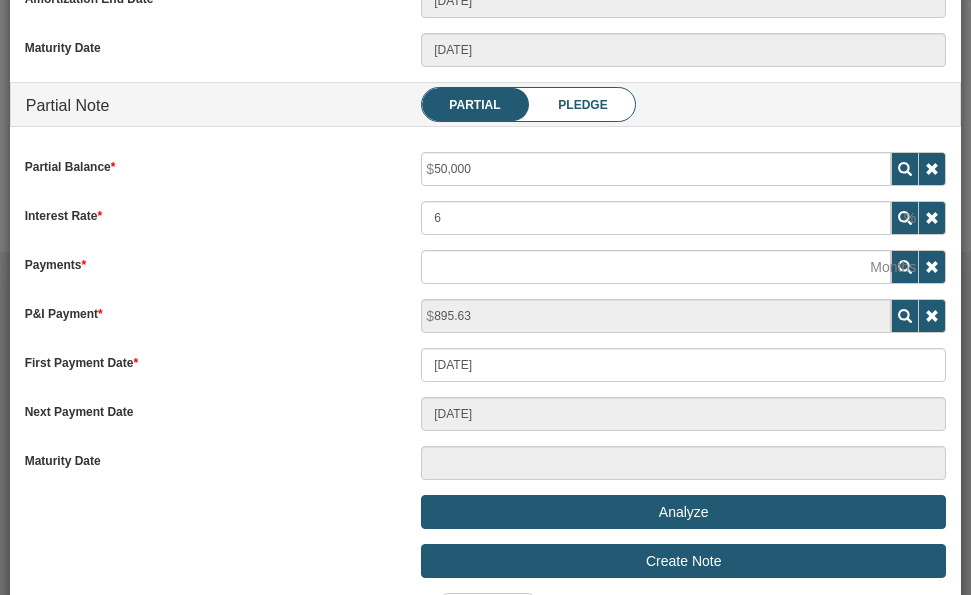 click on "Partial Balance
50,000
Interest Rate
6
Payments
895.63" at bounding box center (486, 250) 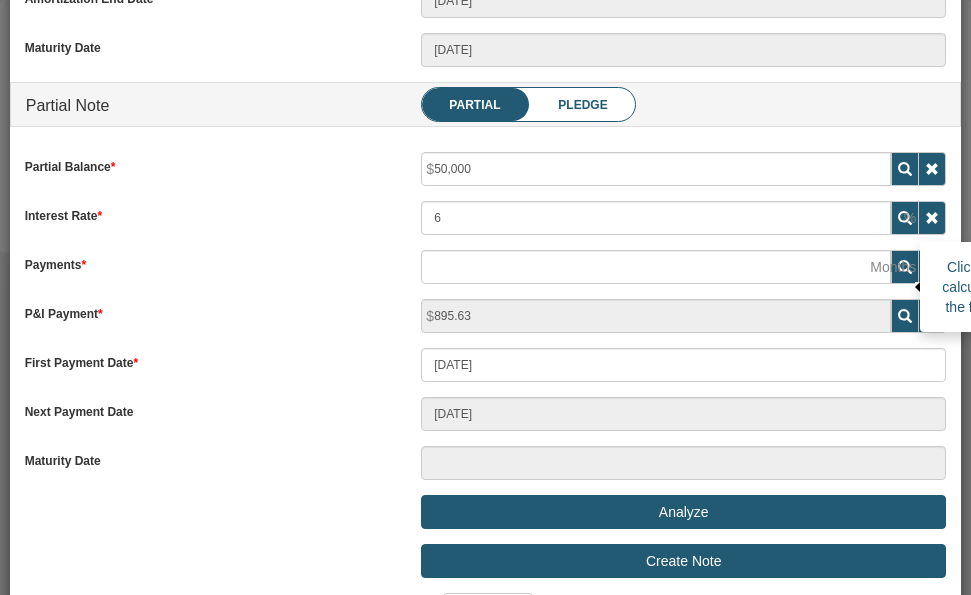 click at bounding box center [905, 267] 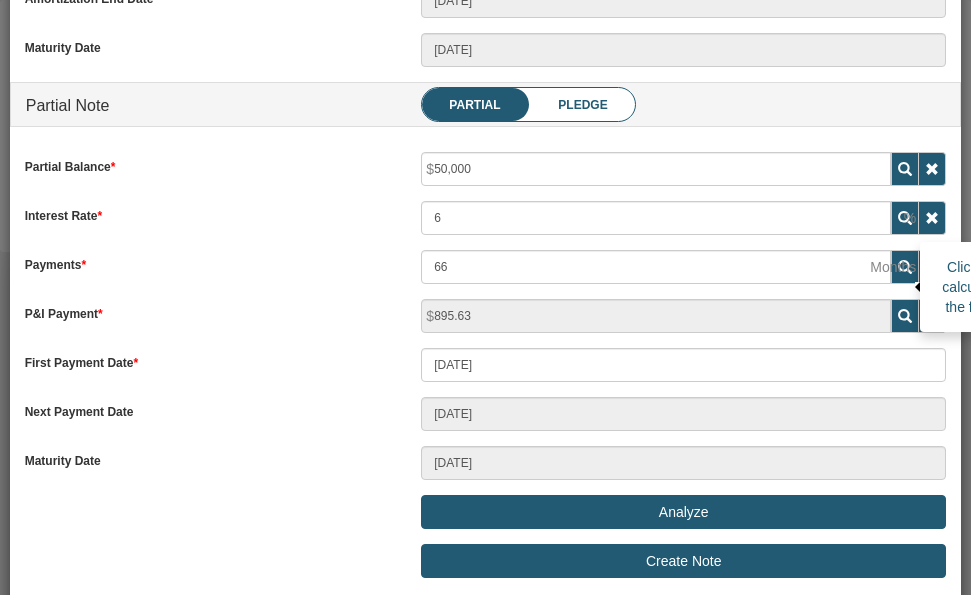 scroll, scrollTop: 999750, scrollLeft: 999777, axis: both 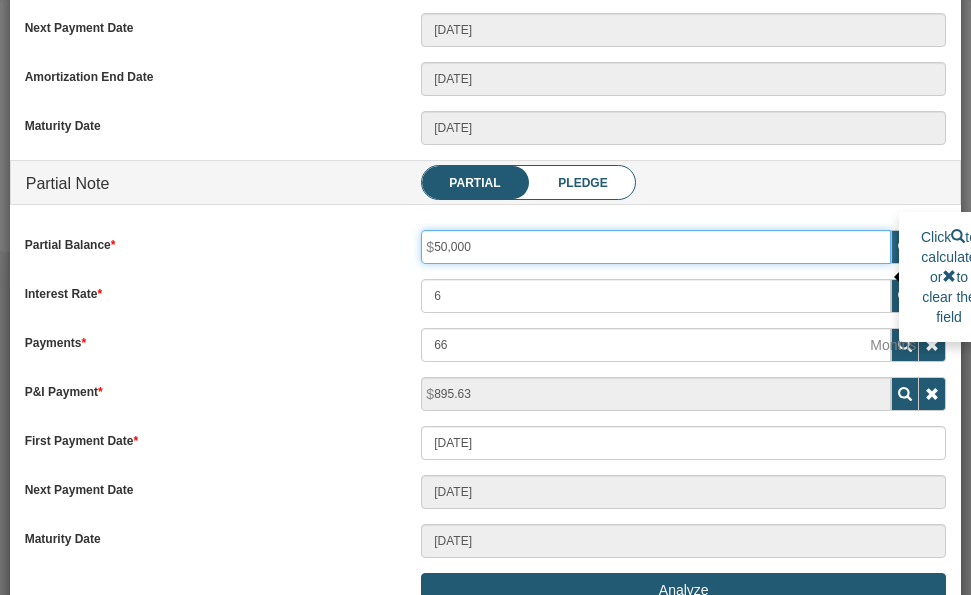 click on "50,000" at bounding box center [656, 247] 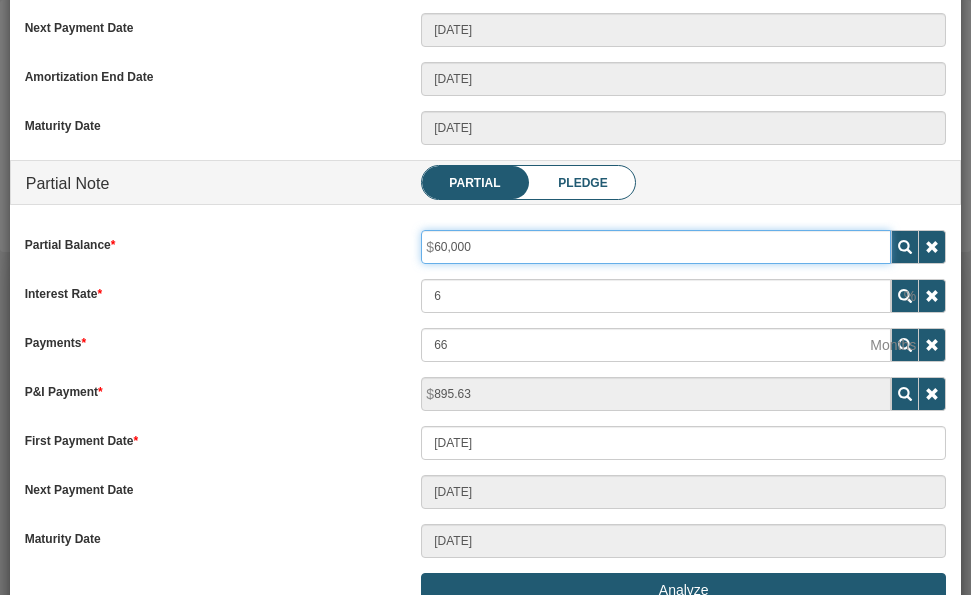 type on "60,000" 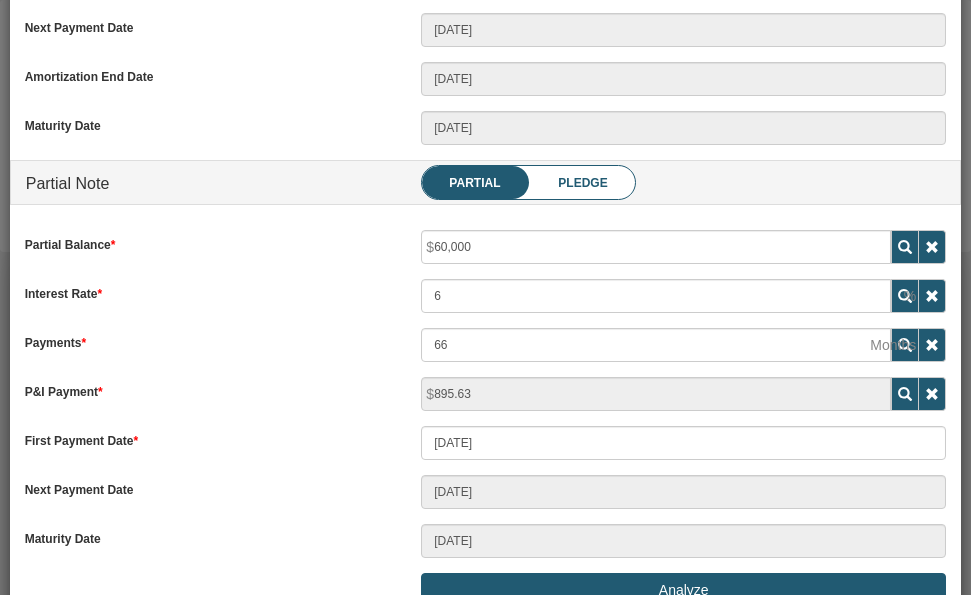 click on "Interest Rate
6" at bounding box center [486, 296] 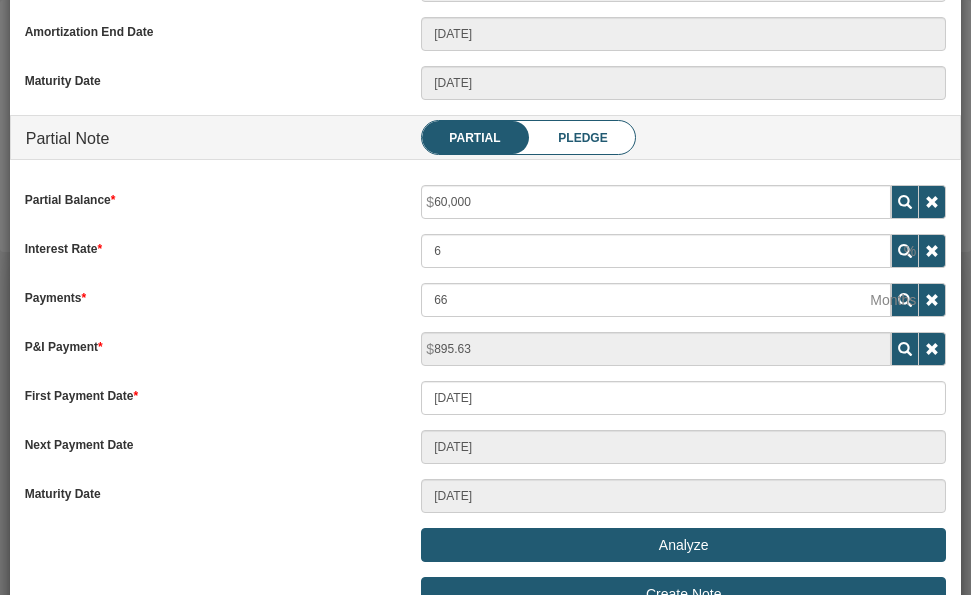 scroll, scrollTop: 699, scrollLeft: 0, axis: vertical 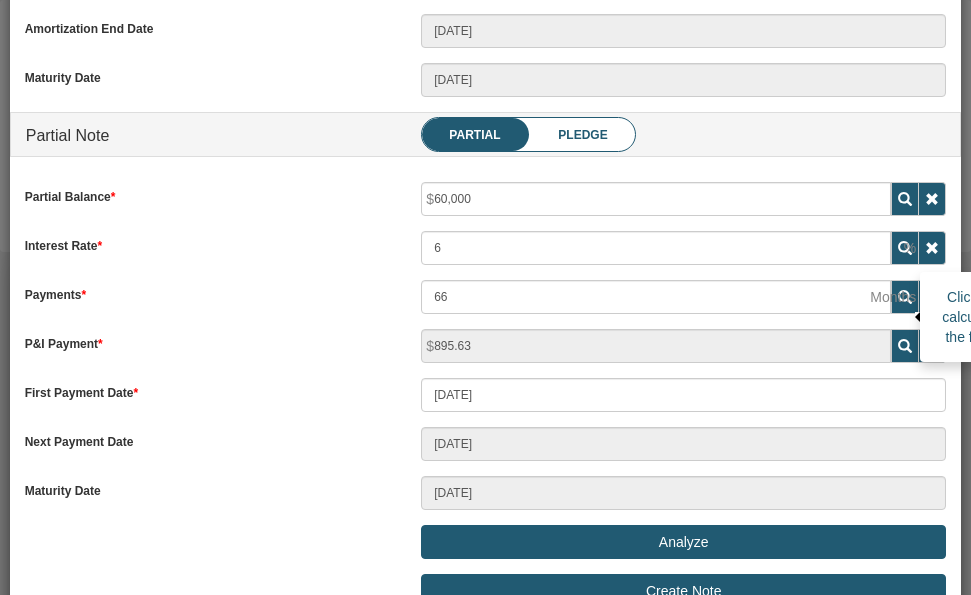 click at bounding box center [905, 297] 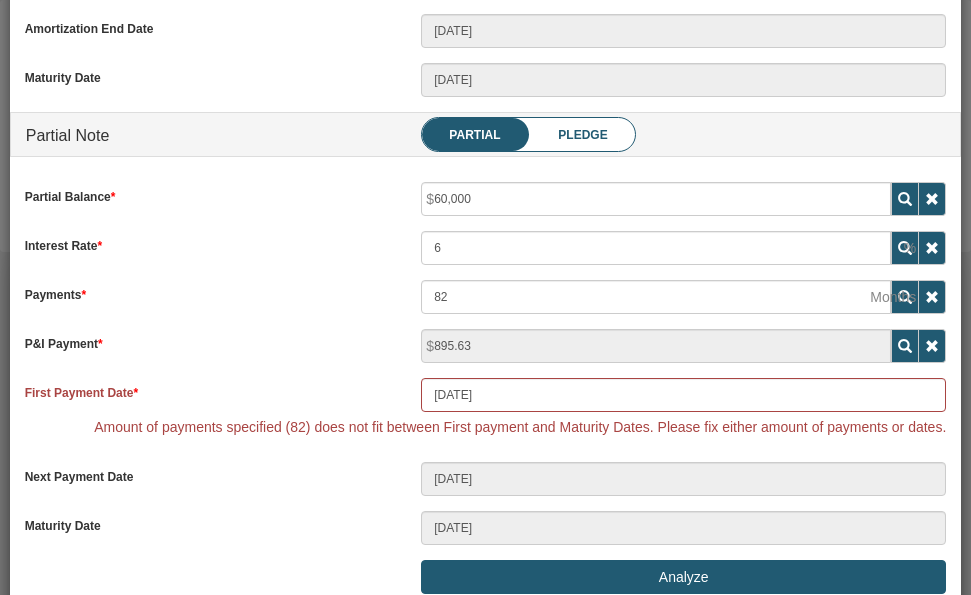scroll, scrollTop: 999750, scrollLeft: 999777, axis: both 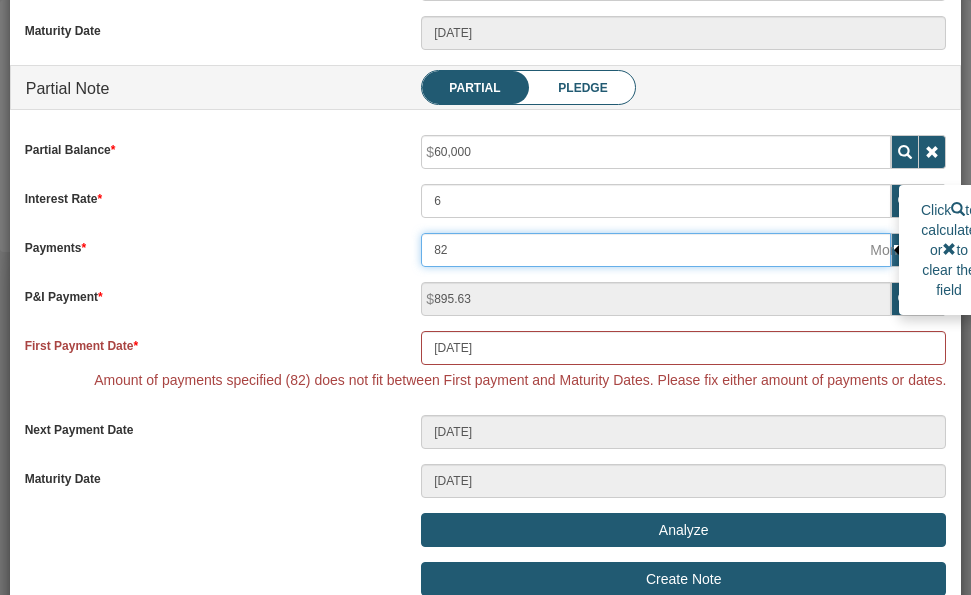 type on "81" 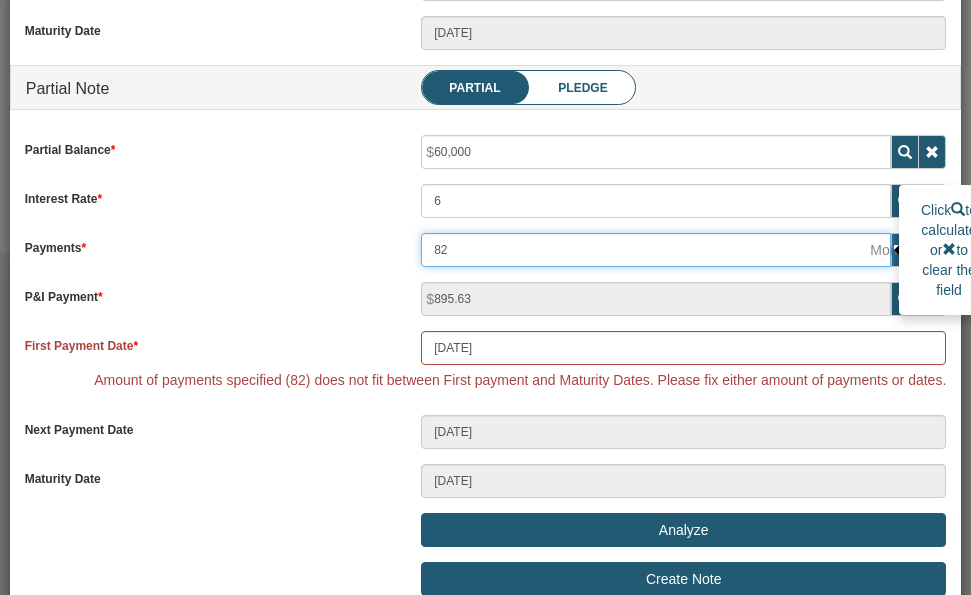 type on "04/20/2032" 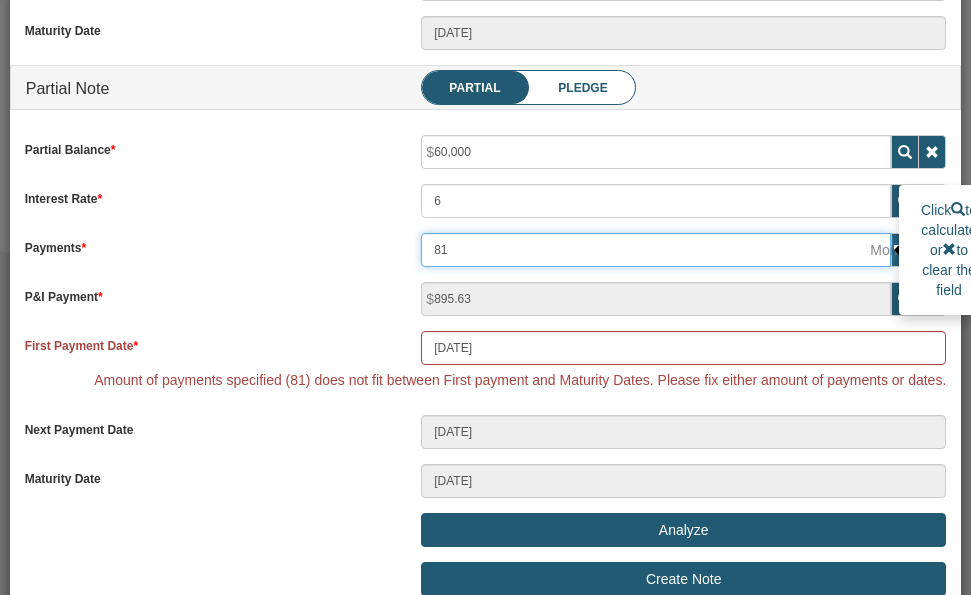 drag, startPoint x: 450, startPoint y: 252, endPoint x: 418, endPoint y: 255, distance: 32.140316 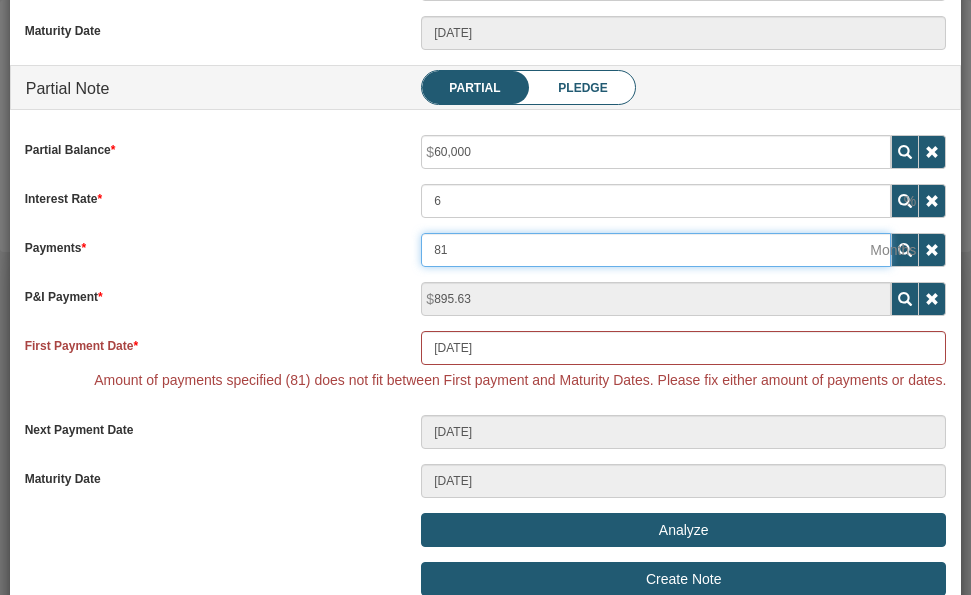 type on "8" 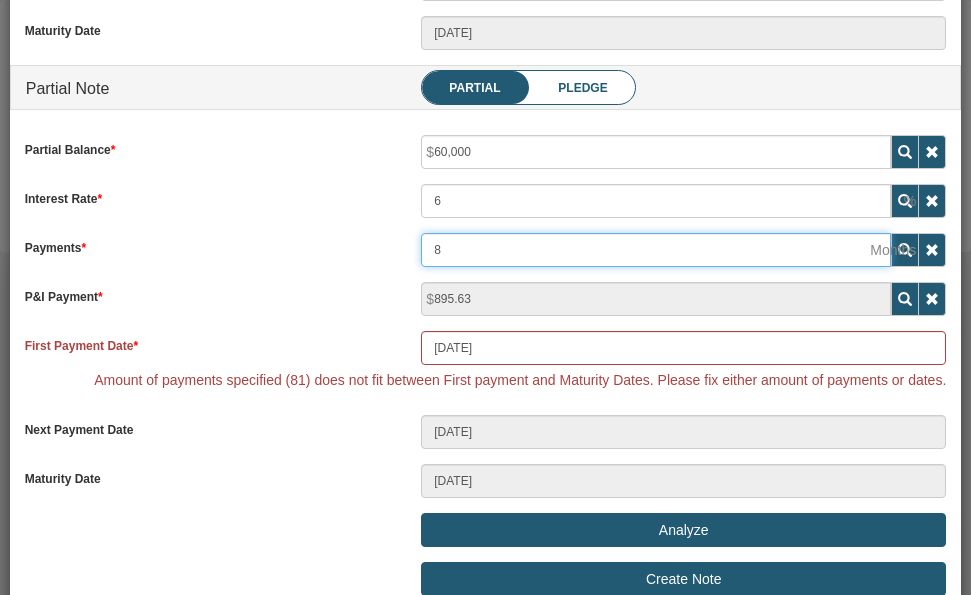 type on "03/20/2026" 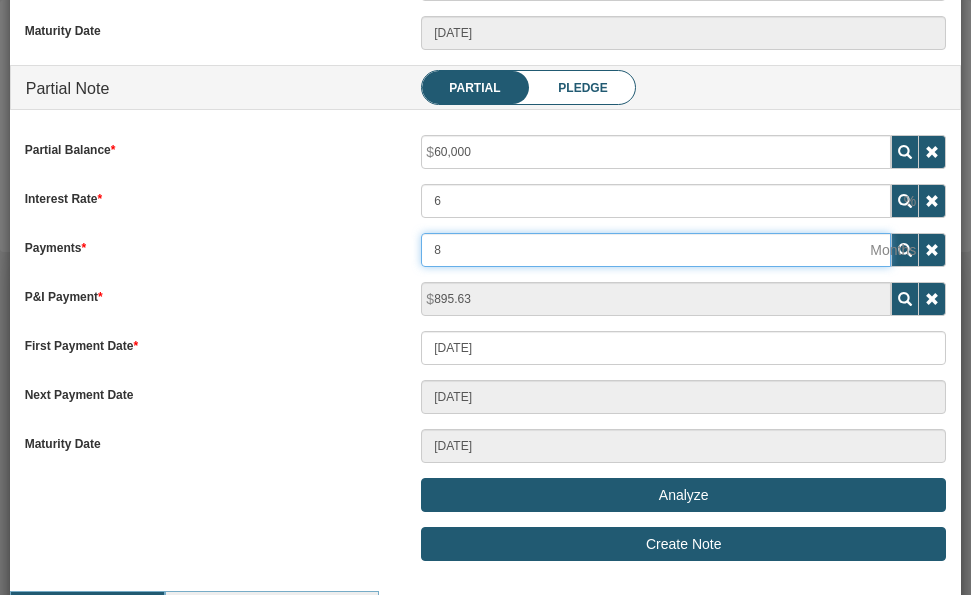 type on "80" 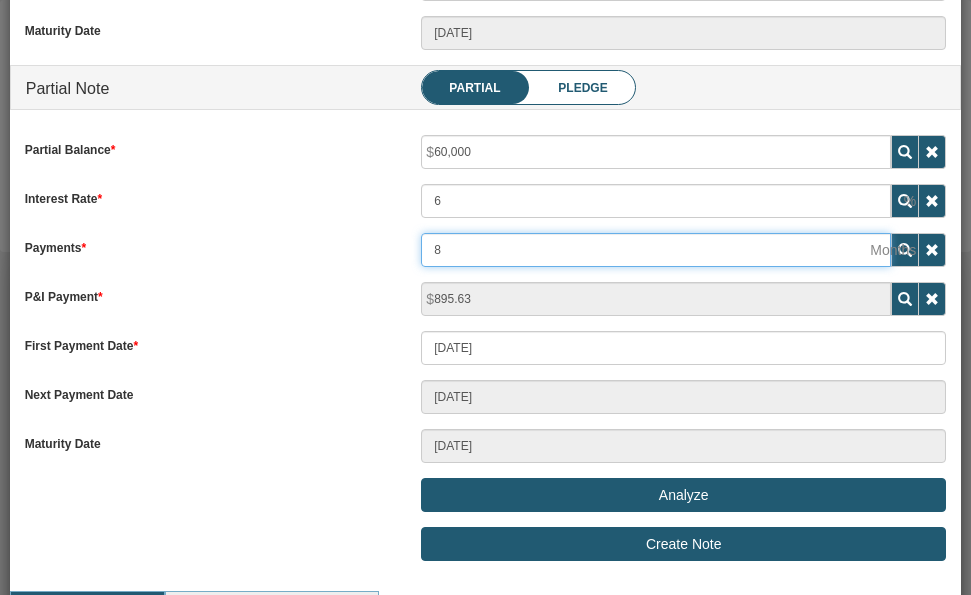 type on "03/20/2032" 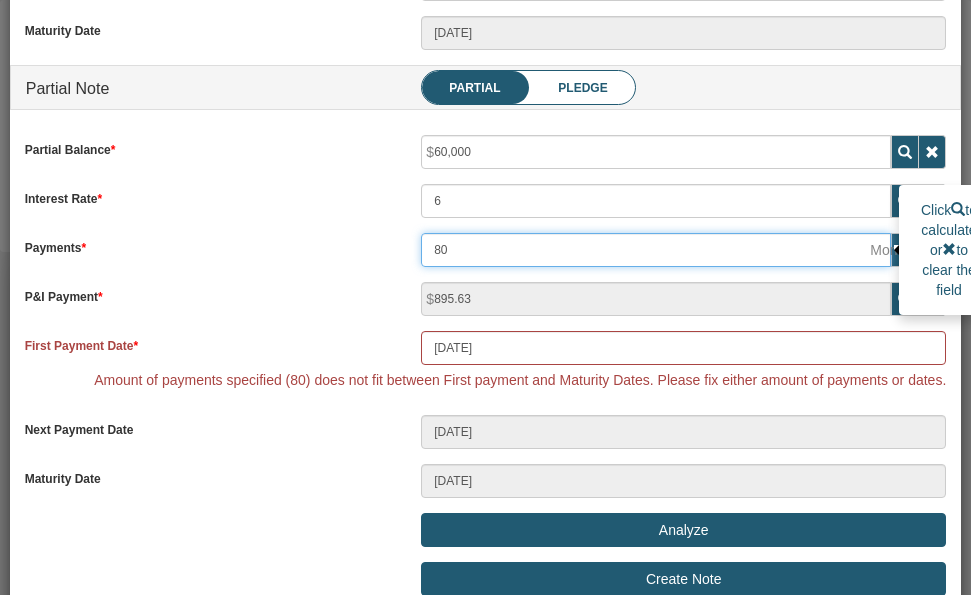 drag, startPoint x: 450, startPoint y: 250, endPoint x: 400, endPoint y: 257, distance: 50.48762 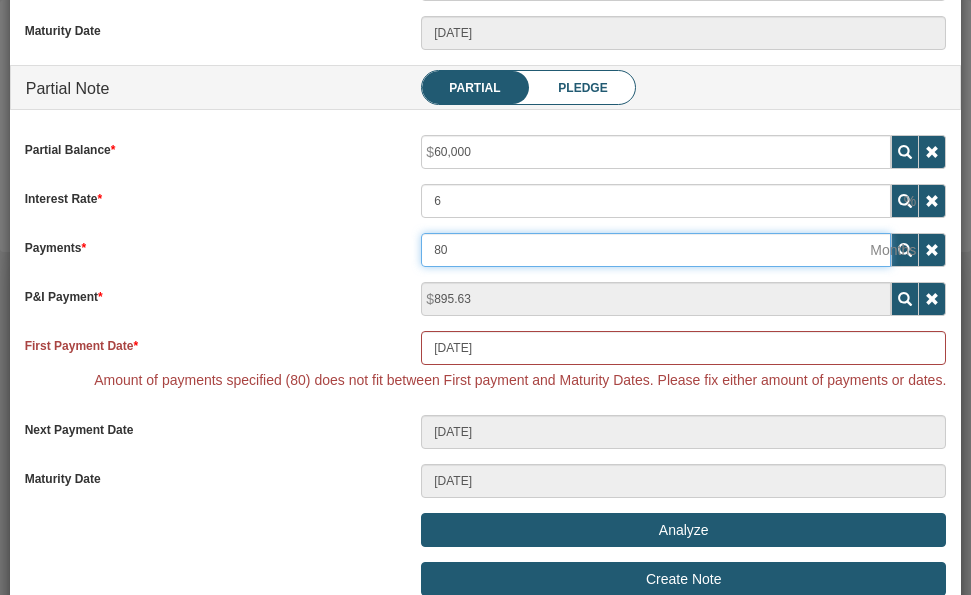 type on "8" 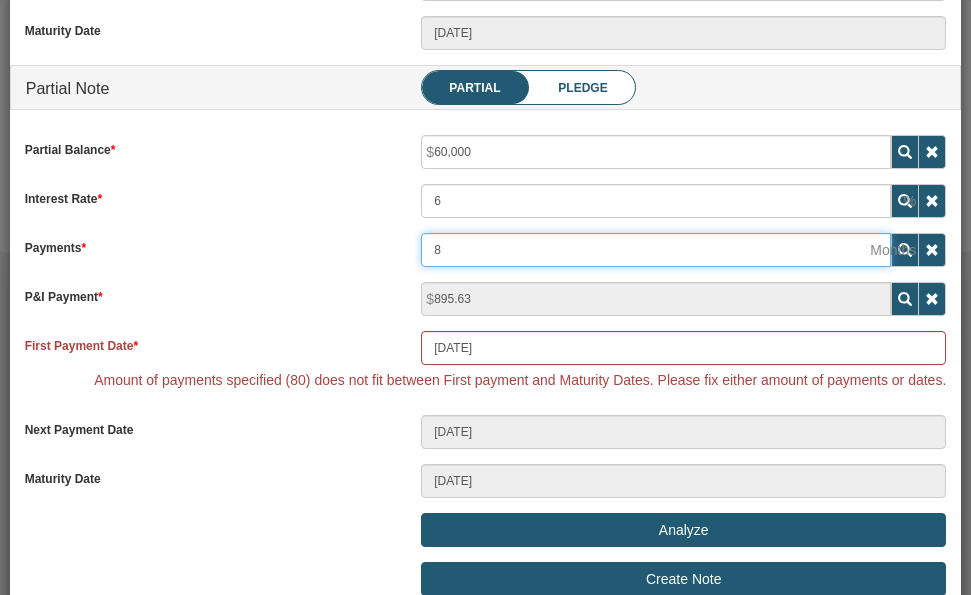 type on "03/20/2026" 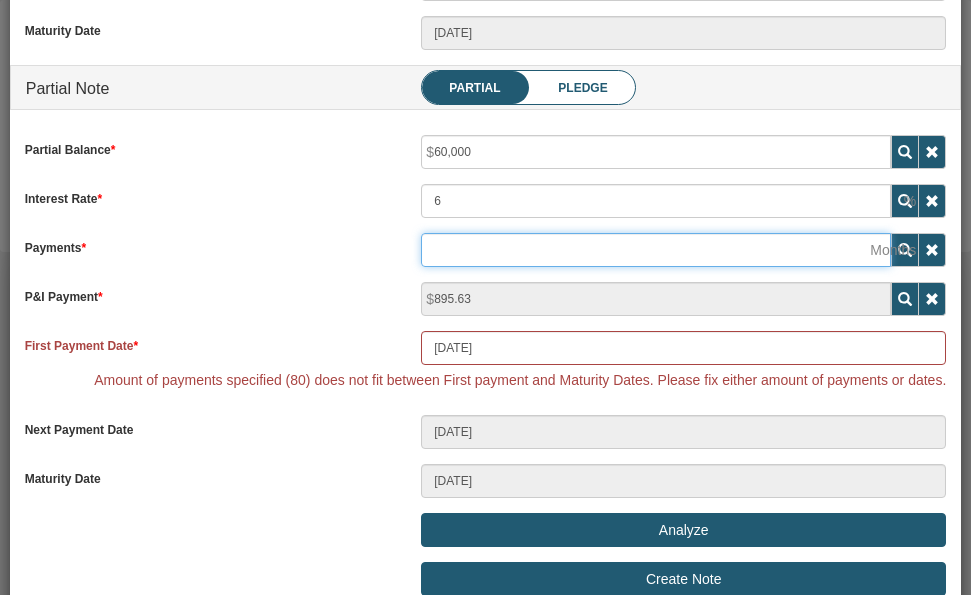 type 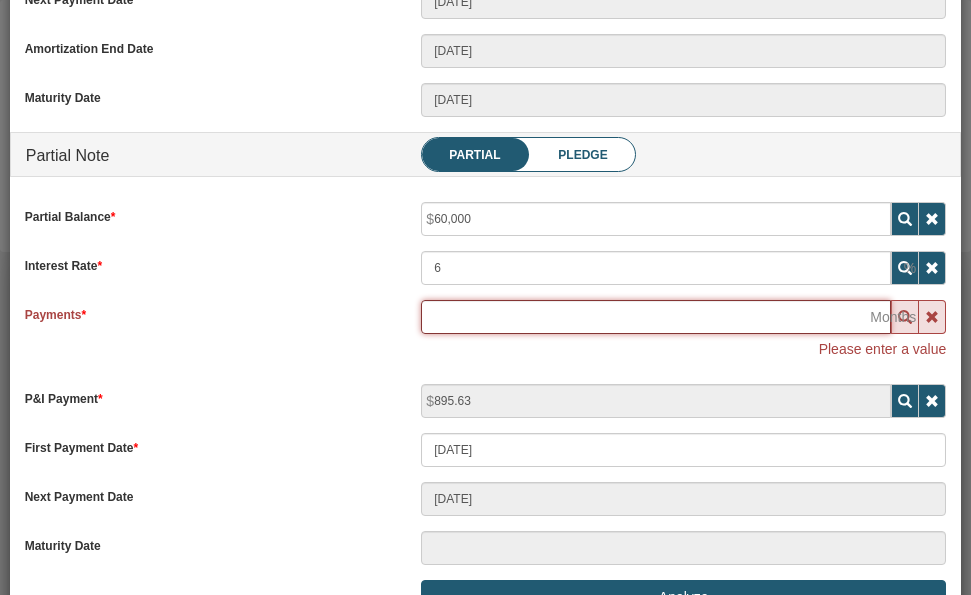 scroll, scrollTop: 693, scrollLeft: 0, axis: vertical 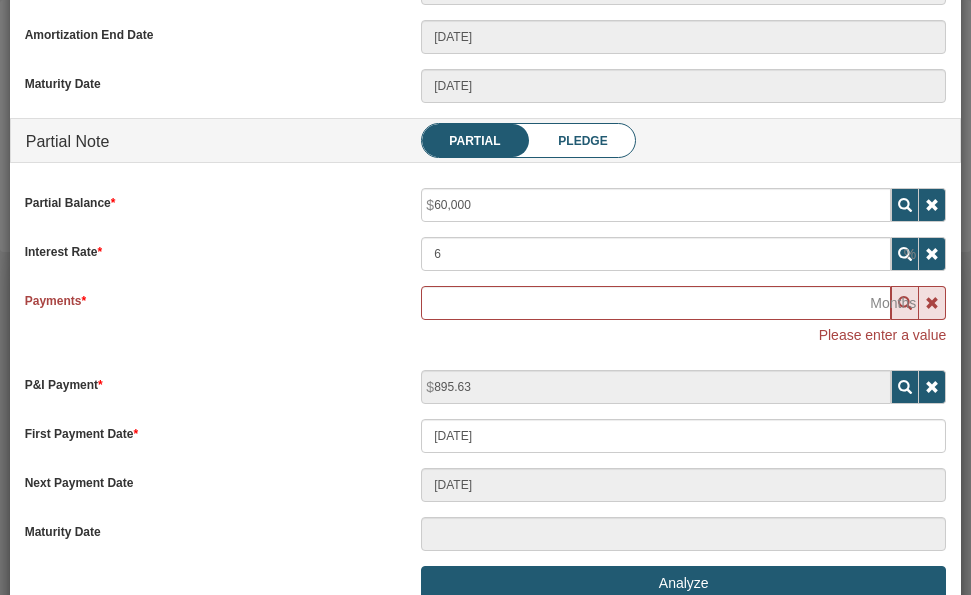 click on "Pledge" at bounding box center [582, 141] 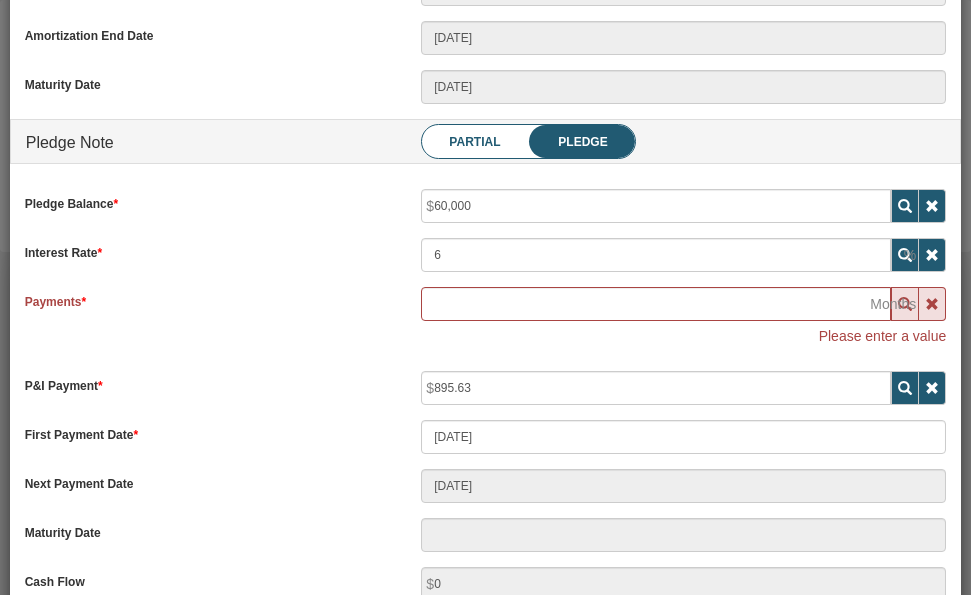 scroll, scrollTop: 688, scrollLeft: 0, axis: vertical 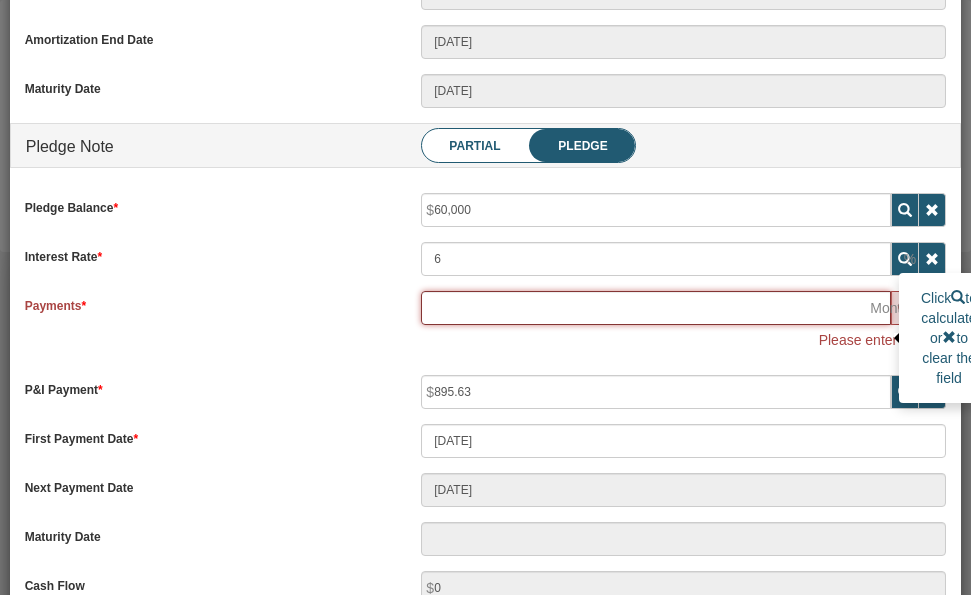click at bounding box center (656, 308) 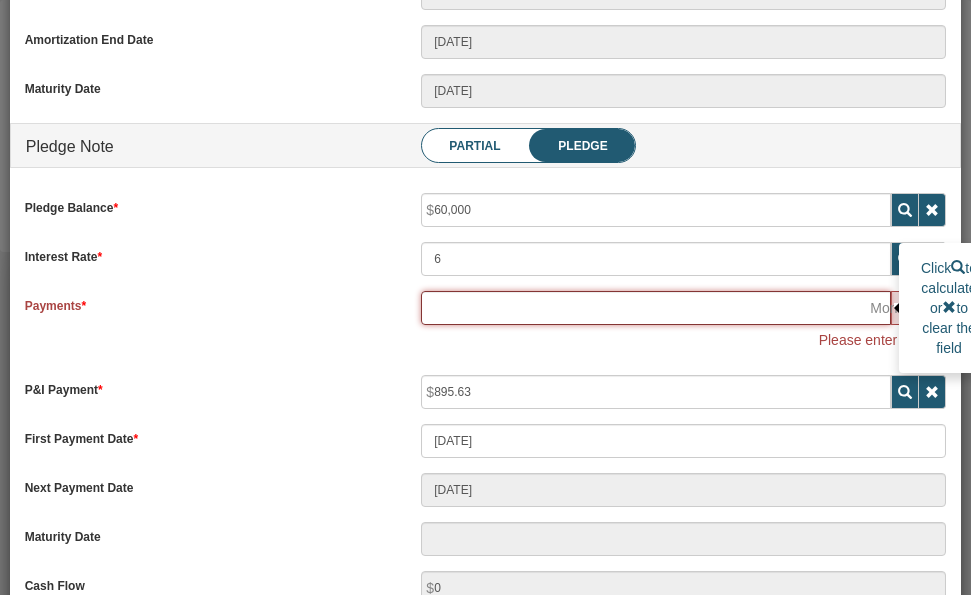 type on "1" 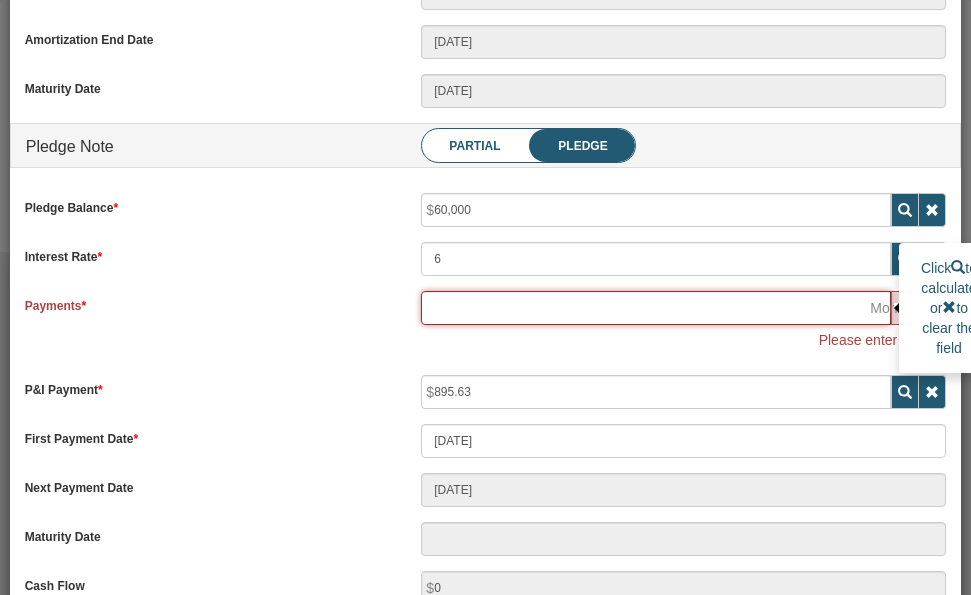 type on "08/20/2025" 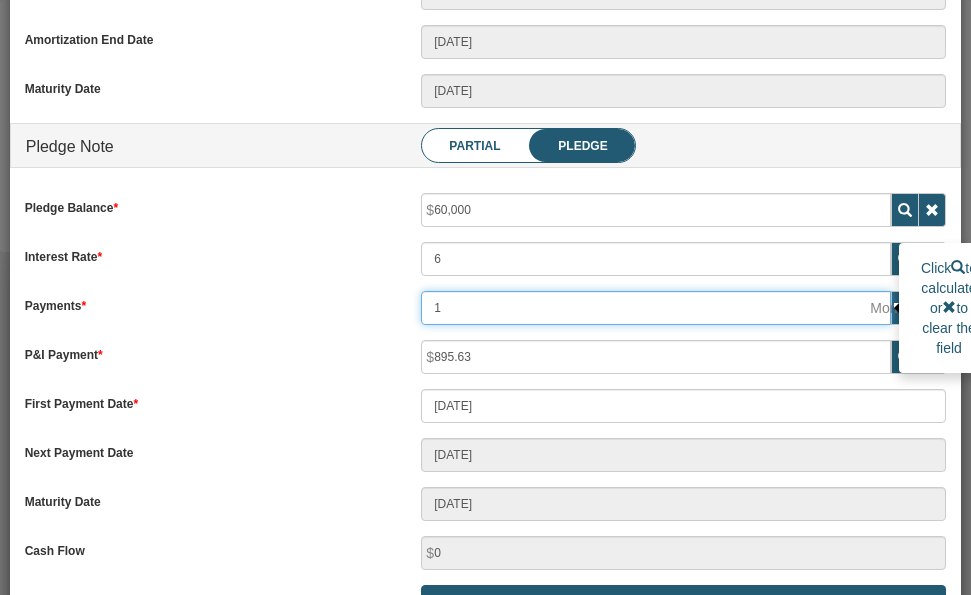 drag, startPoint x: 443, startPoint y: 310, endPoint x: 396, endPoint y: 342, distance: 56.859474 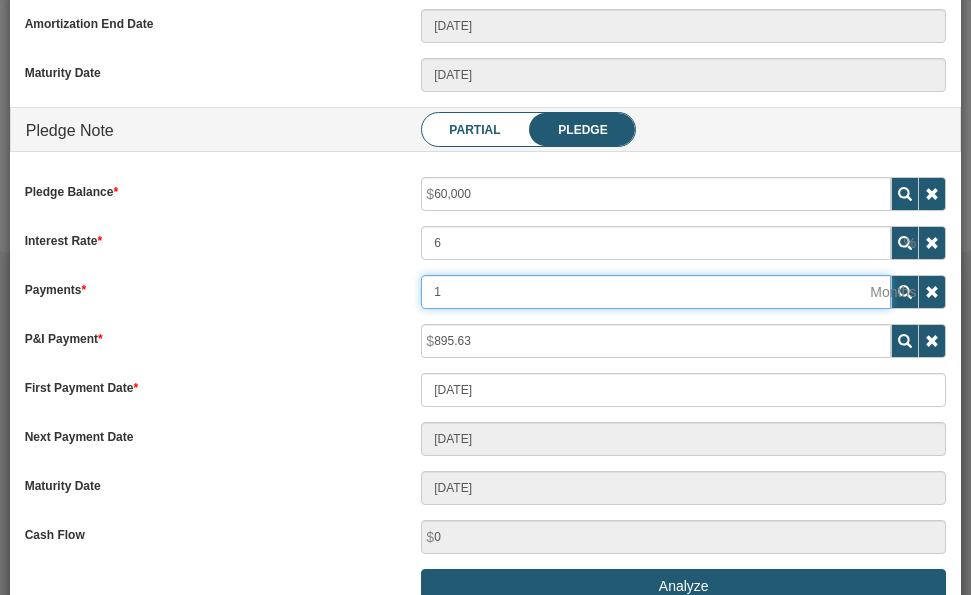 scroll, scrollTop: 682, scrollLeft: 0, axis: vertical 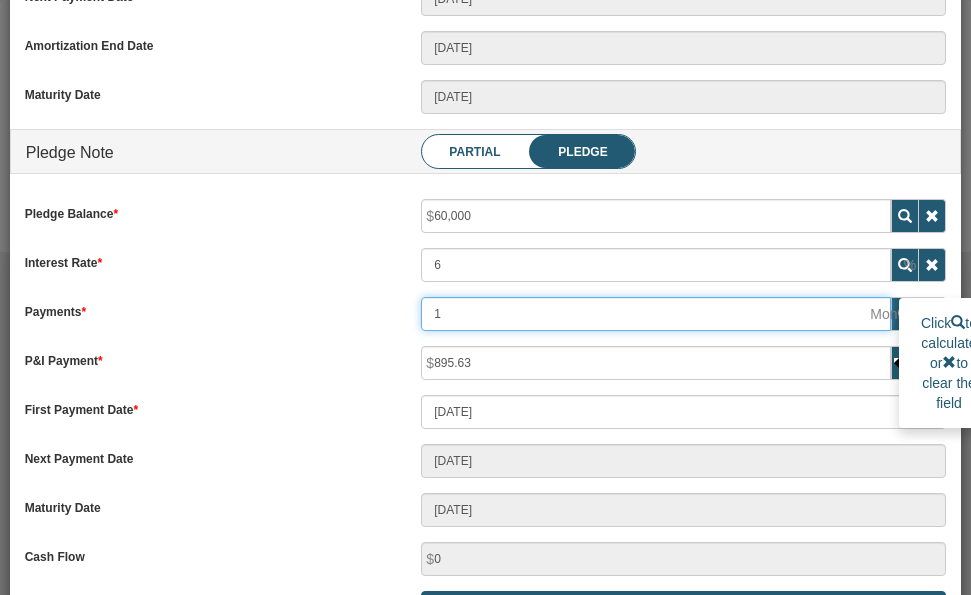 type on "1" 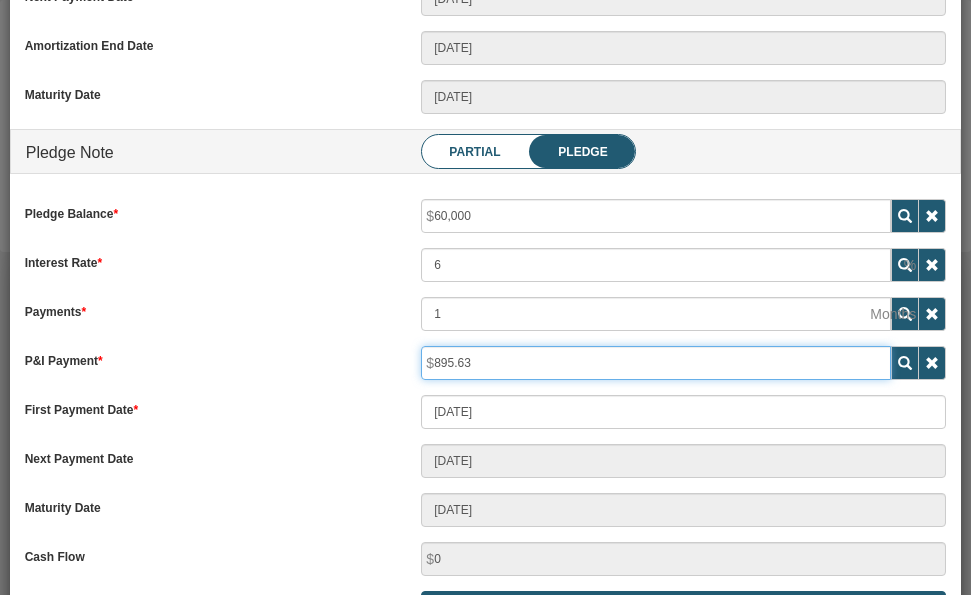 drag, startPoint x: 487, startPoint y: 364, endPoint x: 413, endPoint y: 368, distance: 74.10803 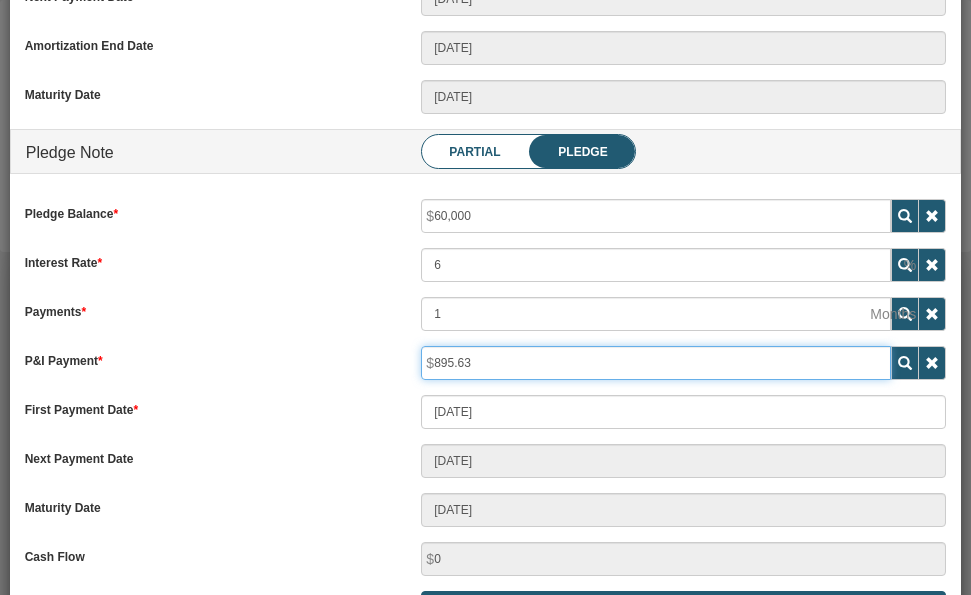 click on "895.63" at bounding box center (683, 363) 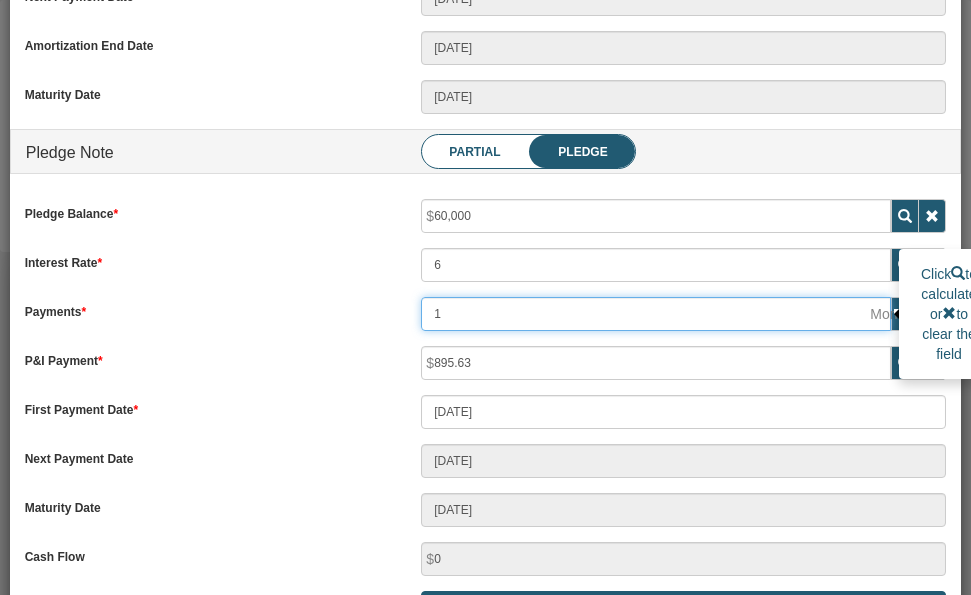 click on "1" at bounding box center [656, 314] 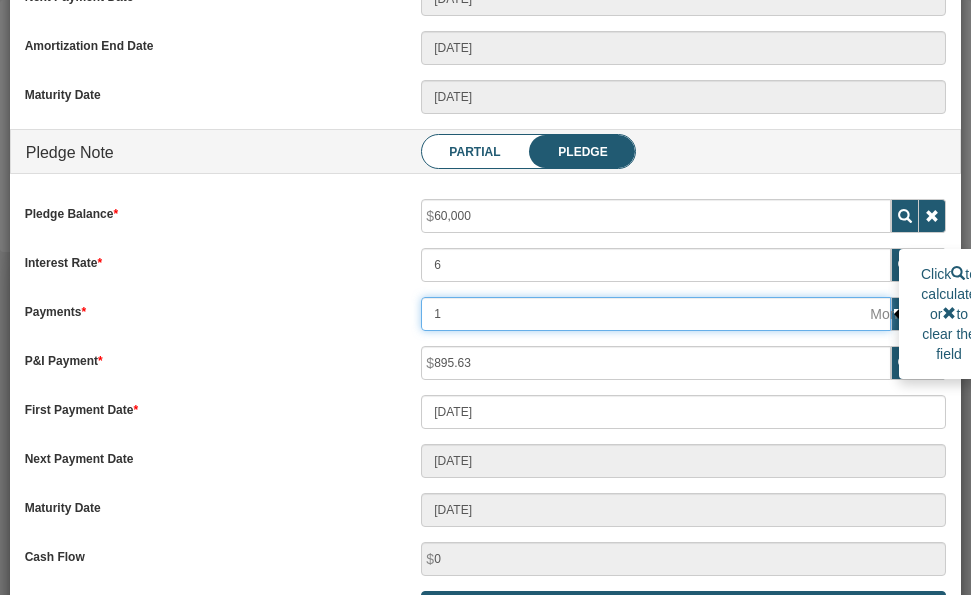 type 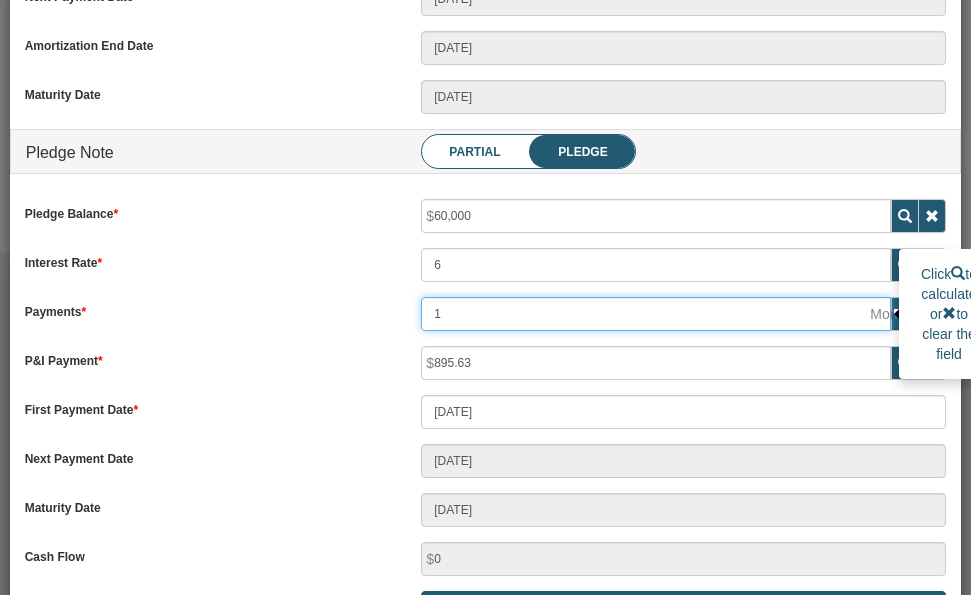 type 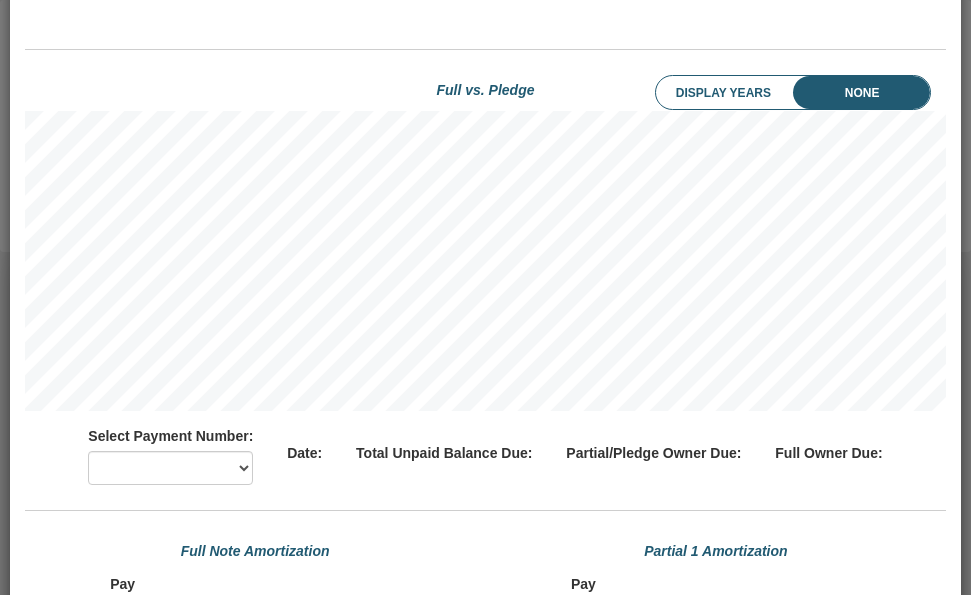 scroll, scrollTop: 1895, scrollLeft: 0, axis: vertical 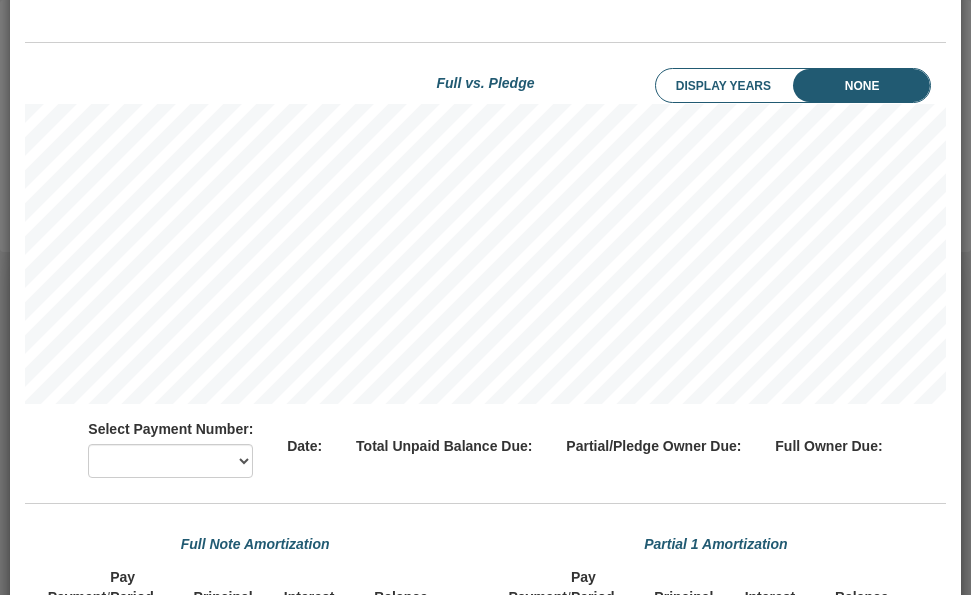 type 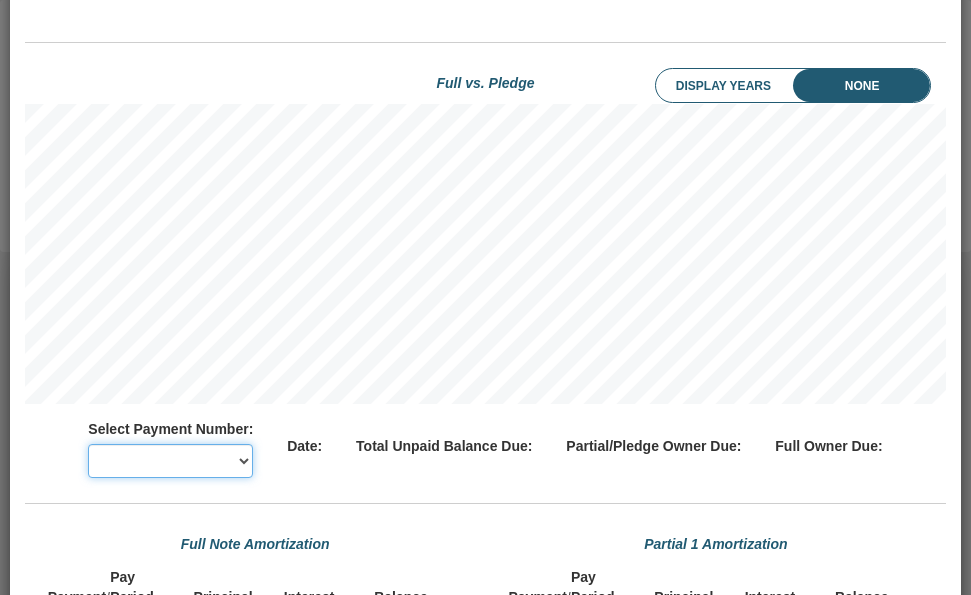 click on "2 3 4 5 6 7 8 9 10 11 12 13 14 15 16 17 18 19 20 21 22 23 24 25 26 27 28 29 30 31 32 33 34 35 36 37 38 39 40 41 42 43 44 45 46 47 48 49 50 51 52 53 54 55 56 57 58 59 60 61 62 63 64 65 66 67 68 69 70 71 72 73 74 75 76 77 78 79 80 81 82 83 84 85" at bounding box center (170, 461) 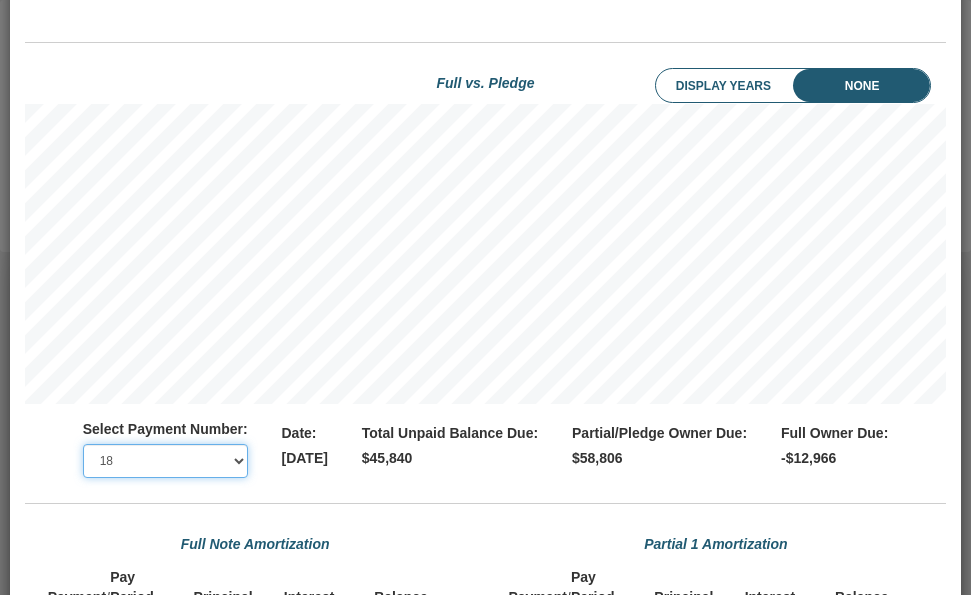 scroll, scrollTop: 999700, scrollLeft: 999078, axis: both 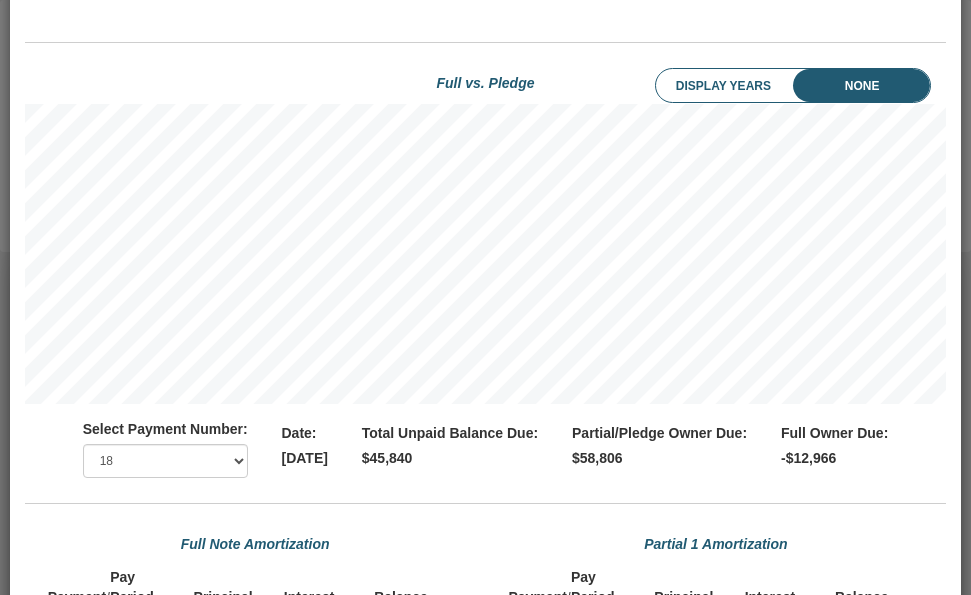 click on "None" at bounding box center (877, 86) 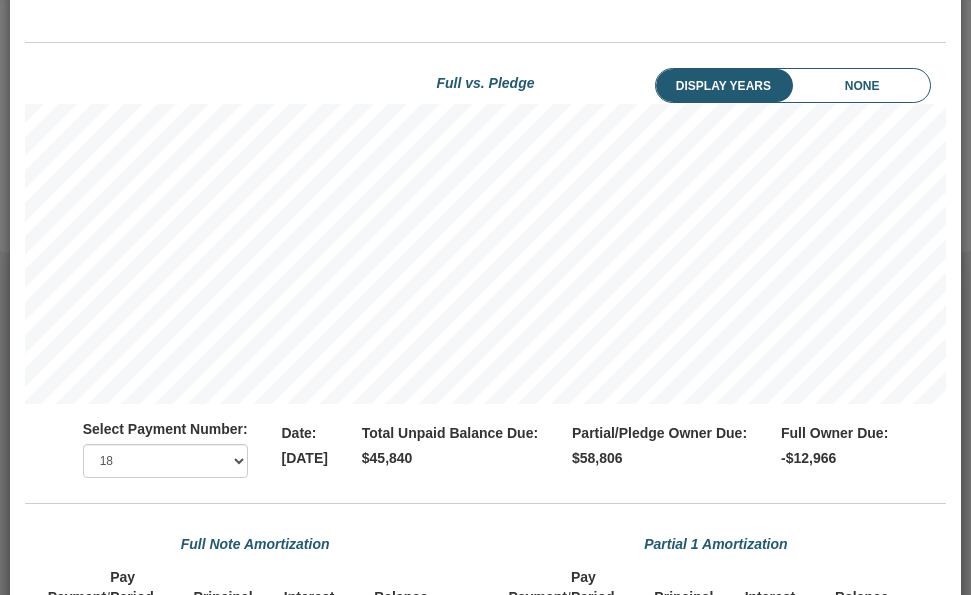 scroll, scrollTop: 999700, scrollLeft: 999078, axis: both 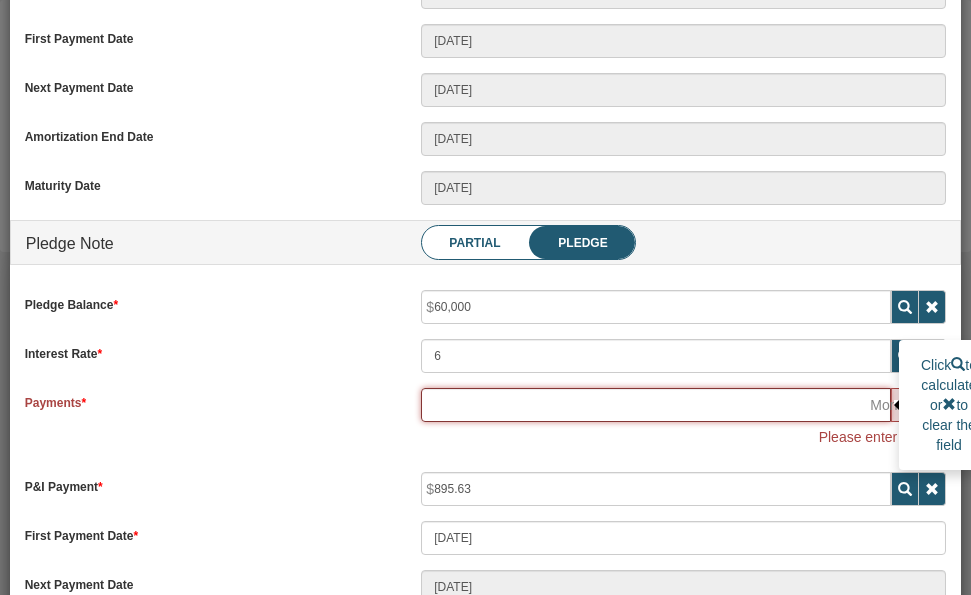 click at bounding box center (656, 405) 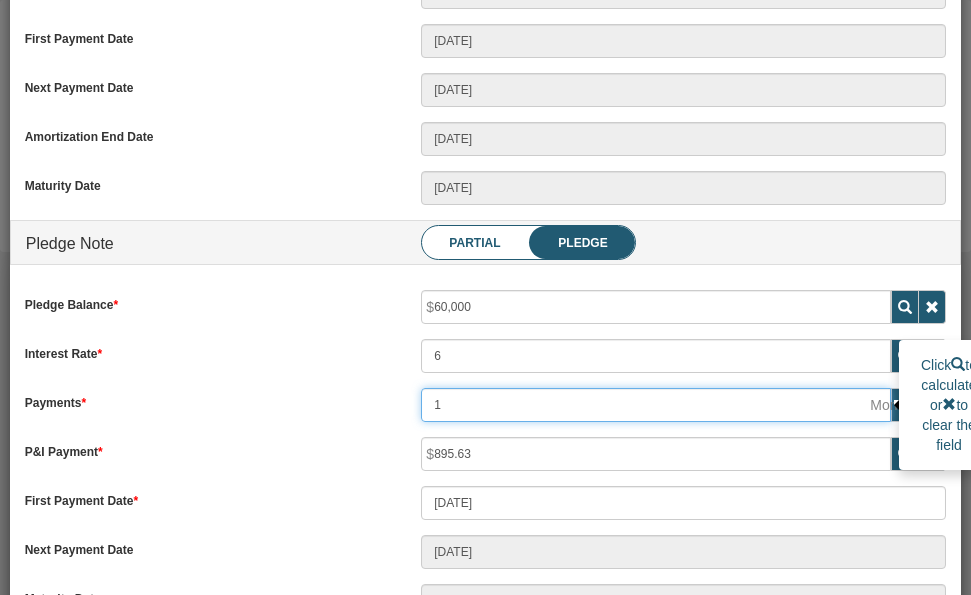 type on "15" 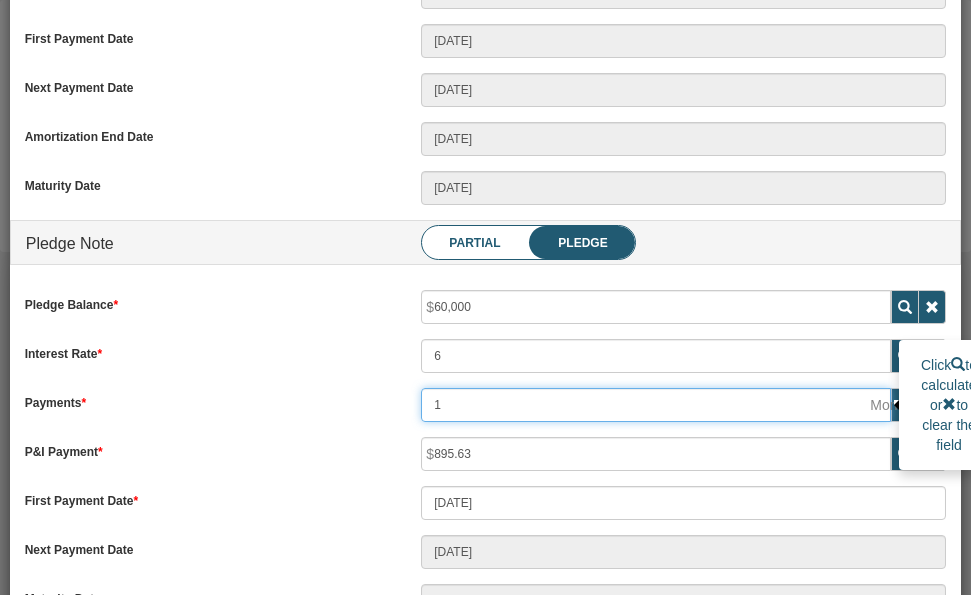 type on "10/20/2026" 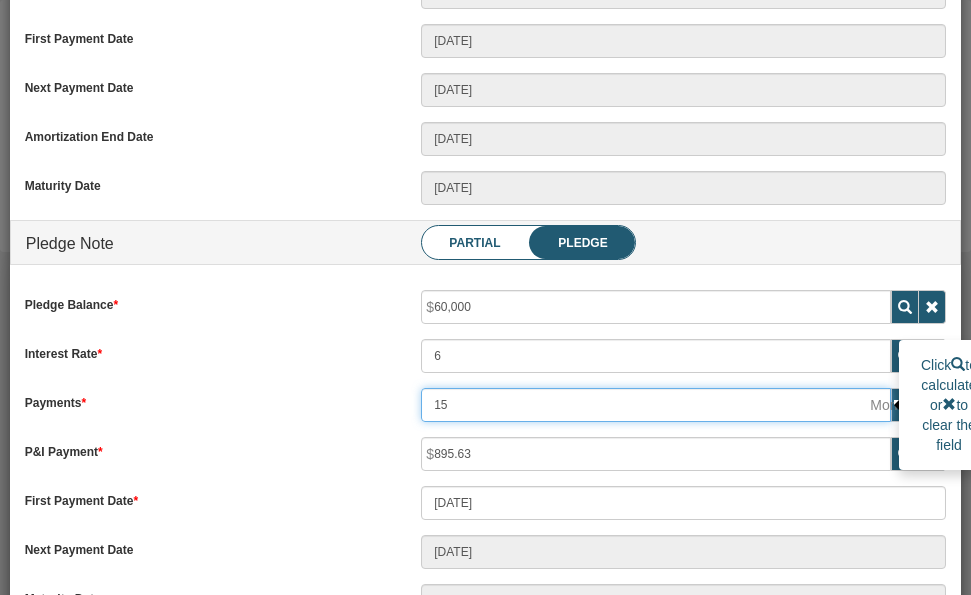type on "150" 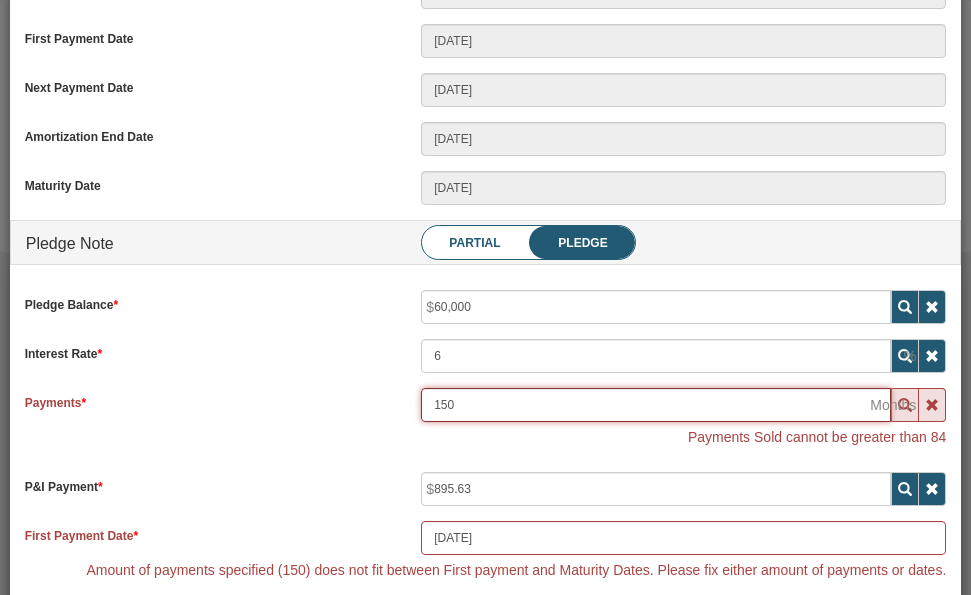 type on "15" 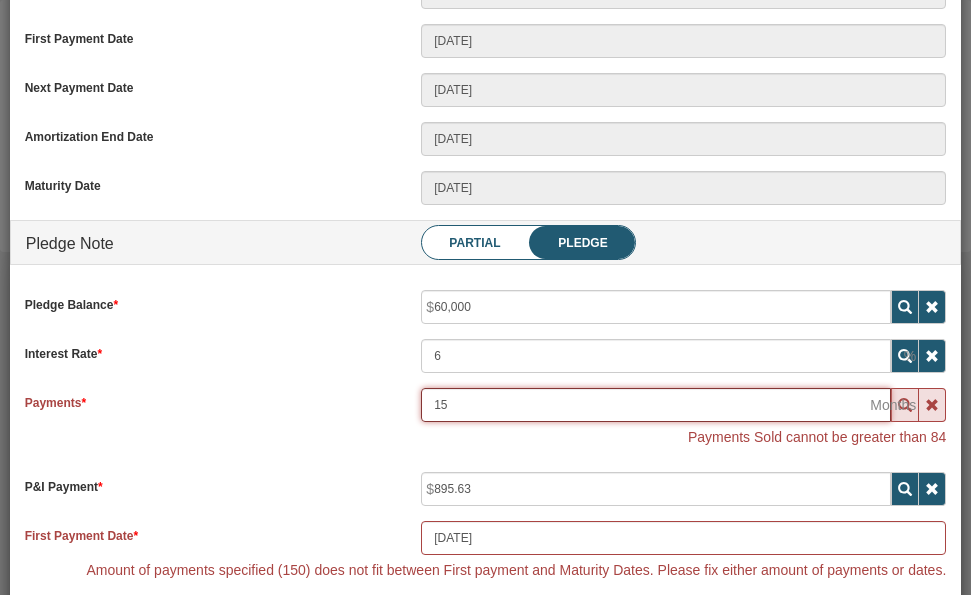 type on "10/20/2026" 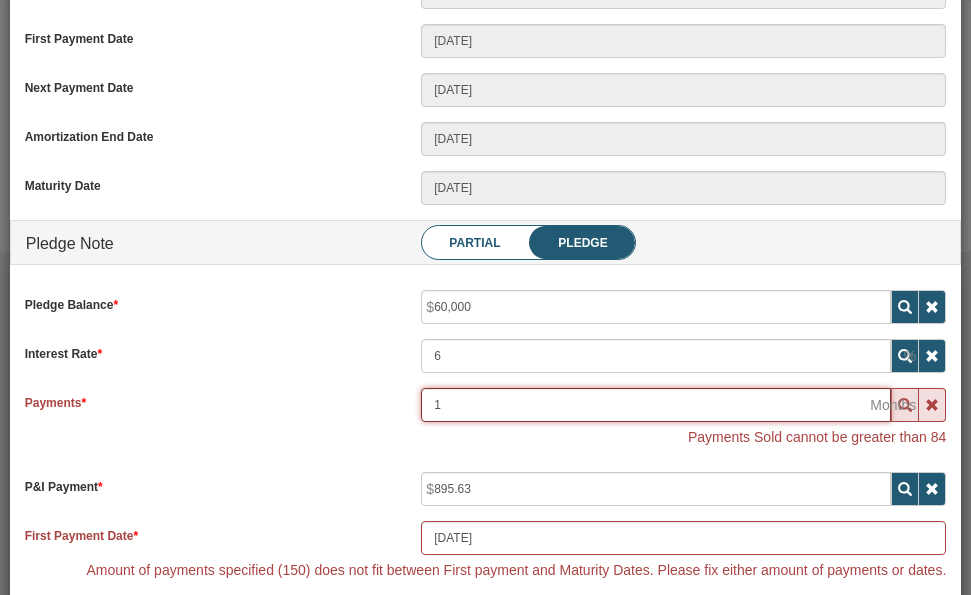 type on "08/20/2025" 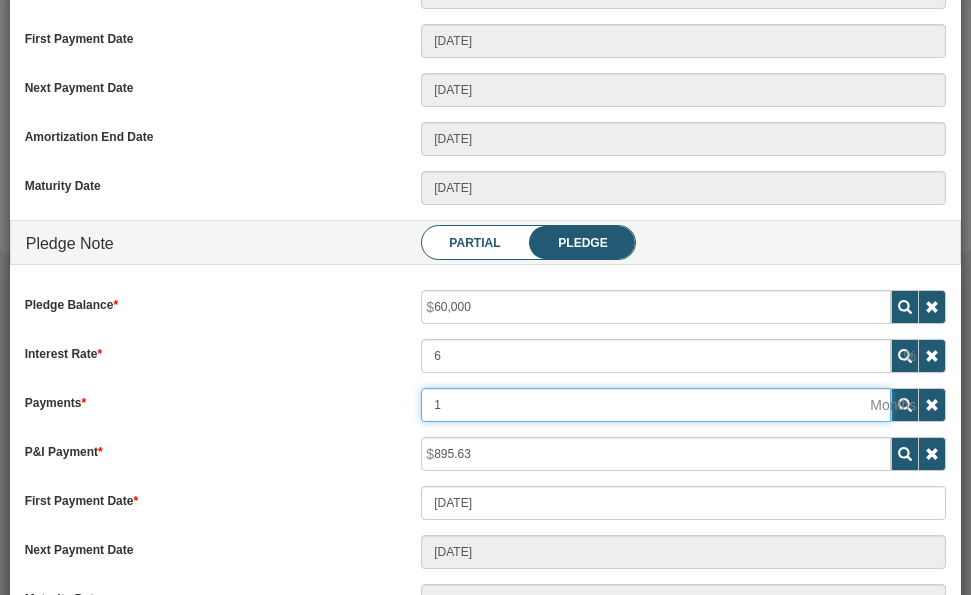 type 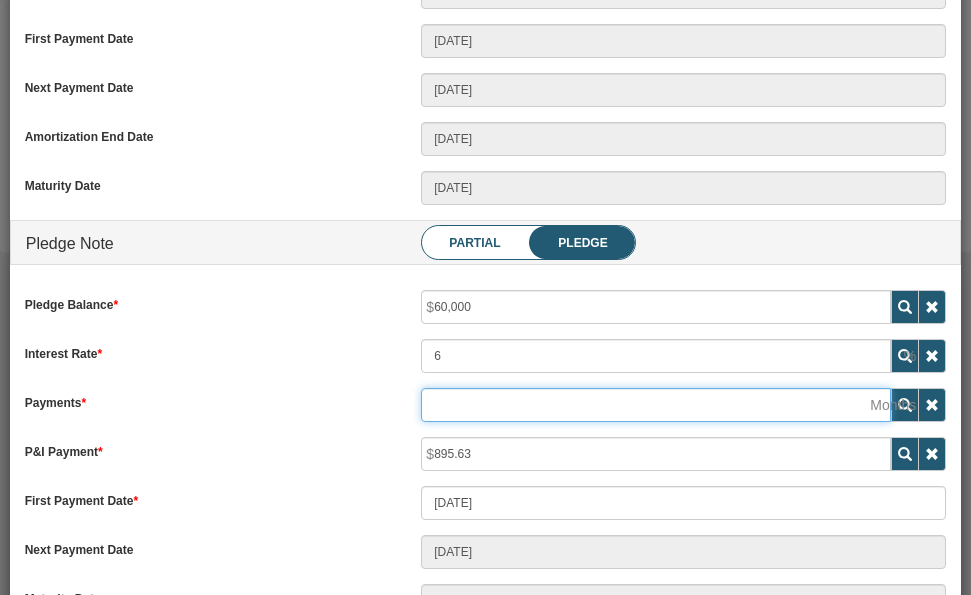 type 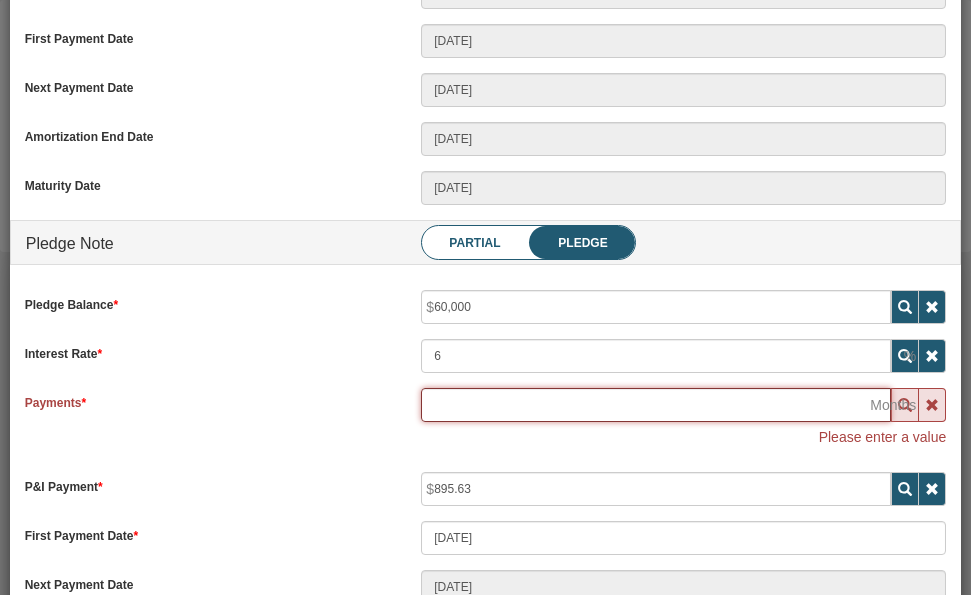 type on "5" 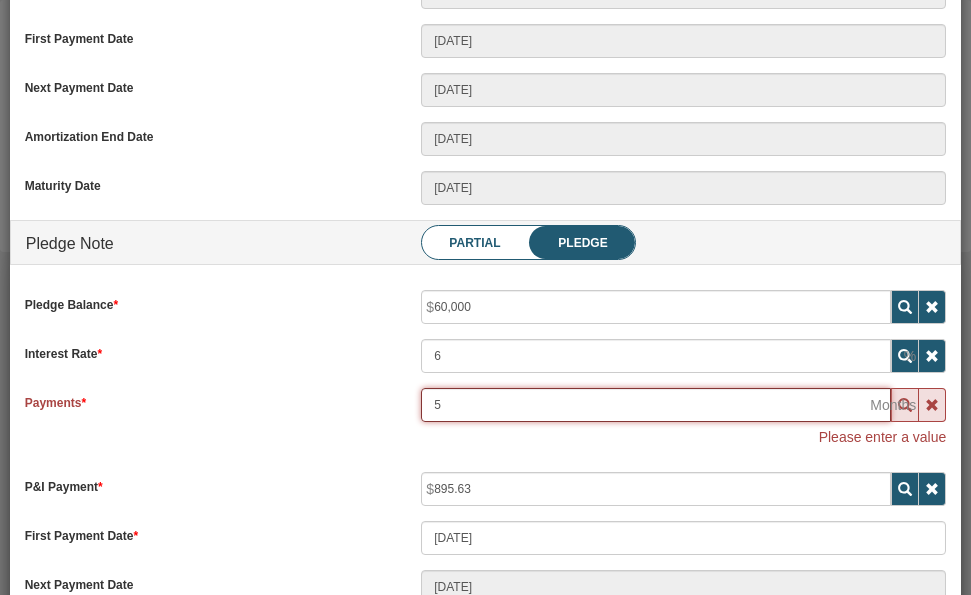 type on "12/20/2025" 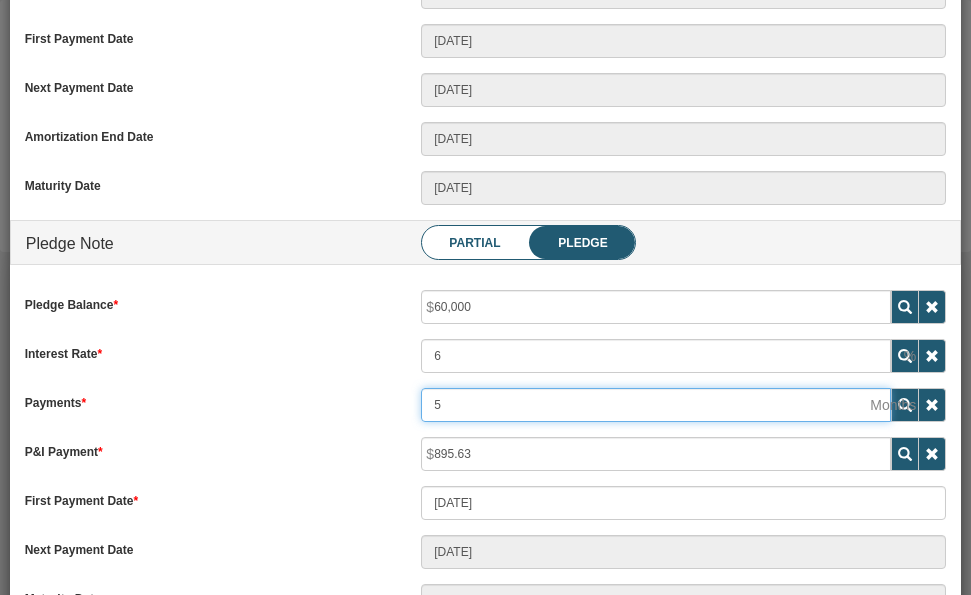 type on "55" 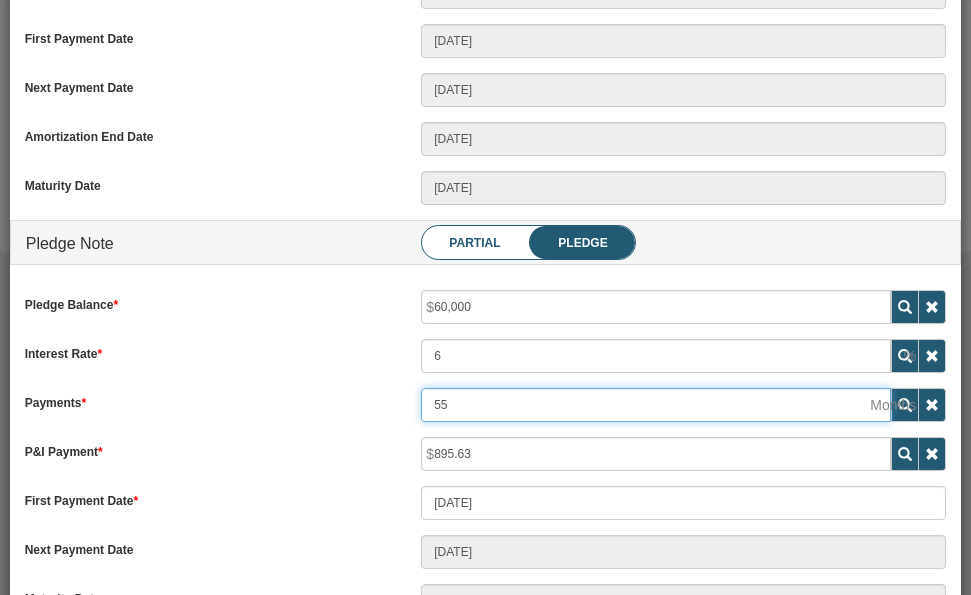 type on "02/20/2030" 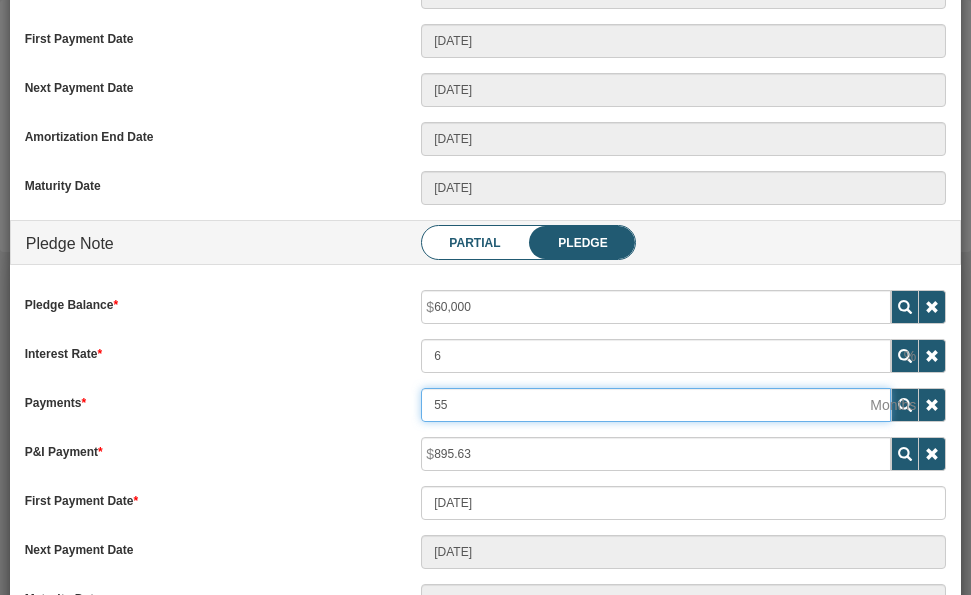 type on "55" 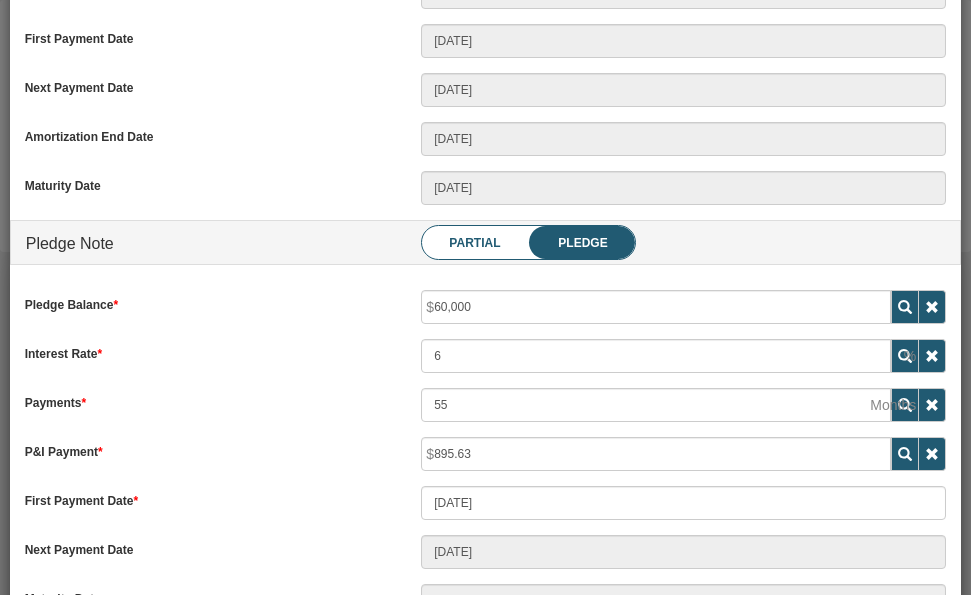 click on "Pledge Balance
60,000
Interest Rate
6
Payments
55" at bounding box center [486, 388] 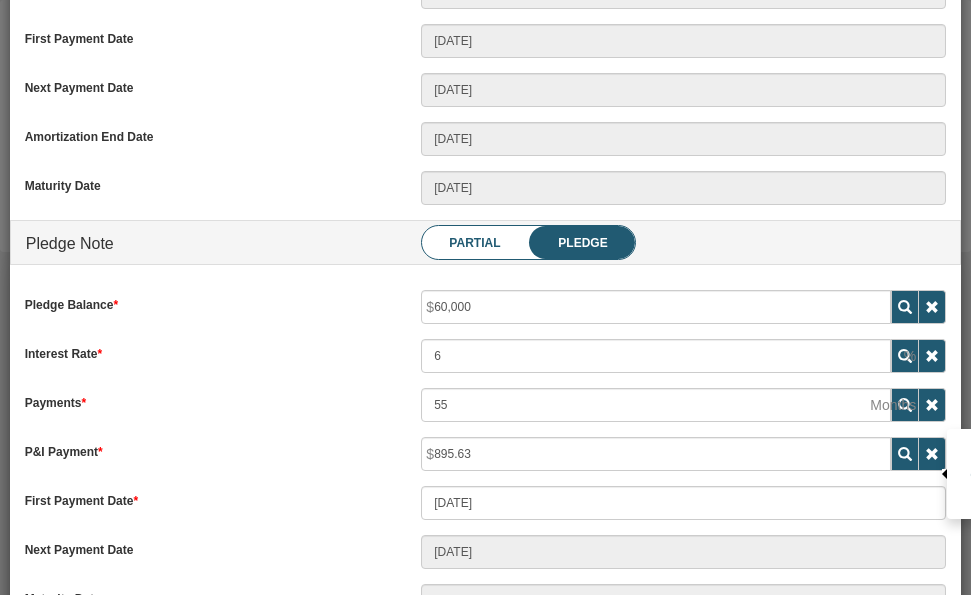 click at bounding box center (932, 454) 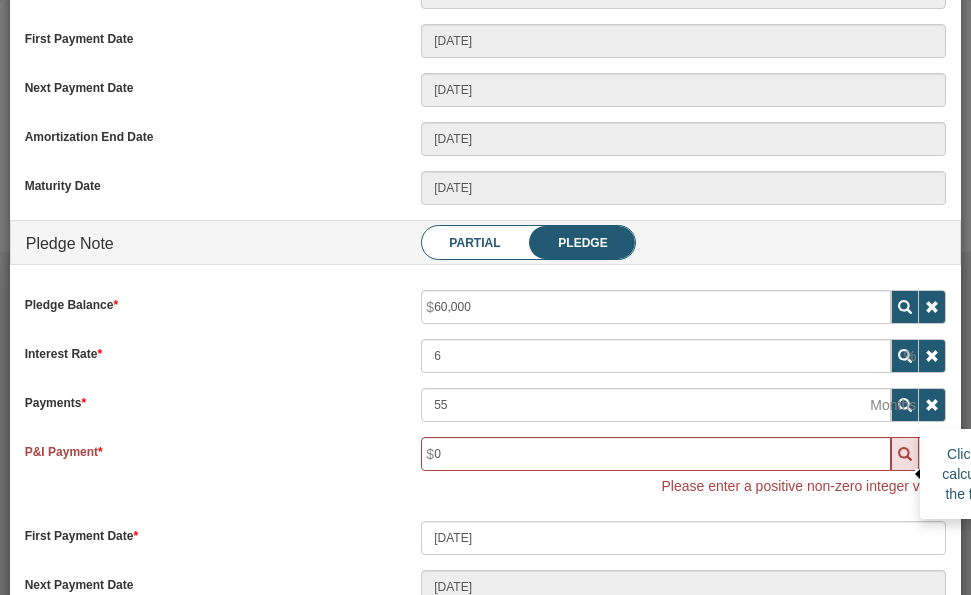 click at bounding box center (905, 454) 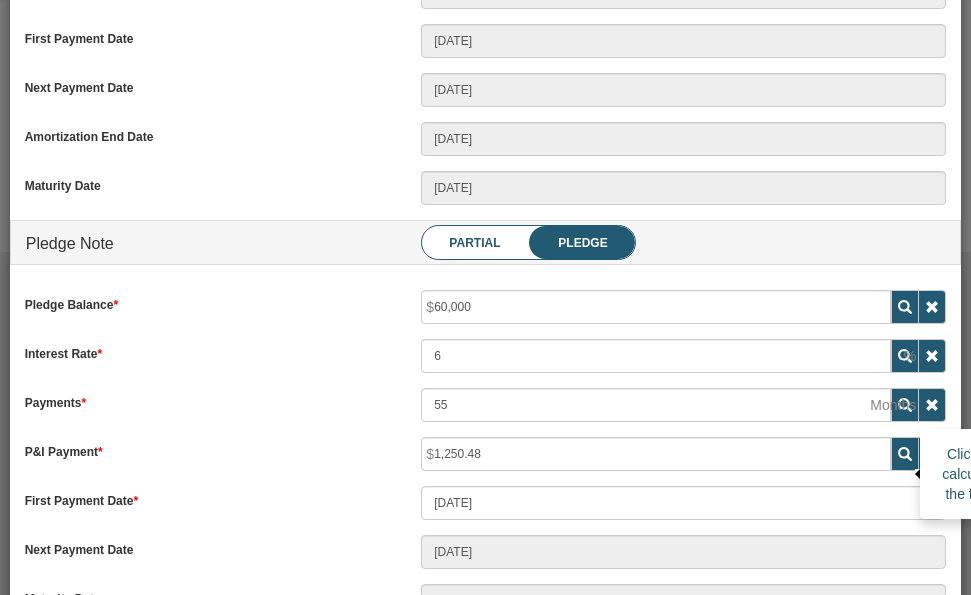 scroll, scrollTop: 999750, scrollLeft: 999777, axis: both 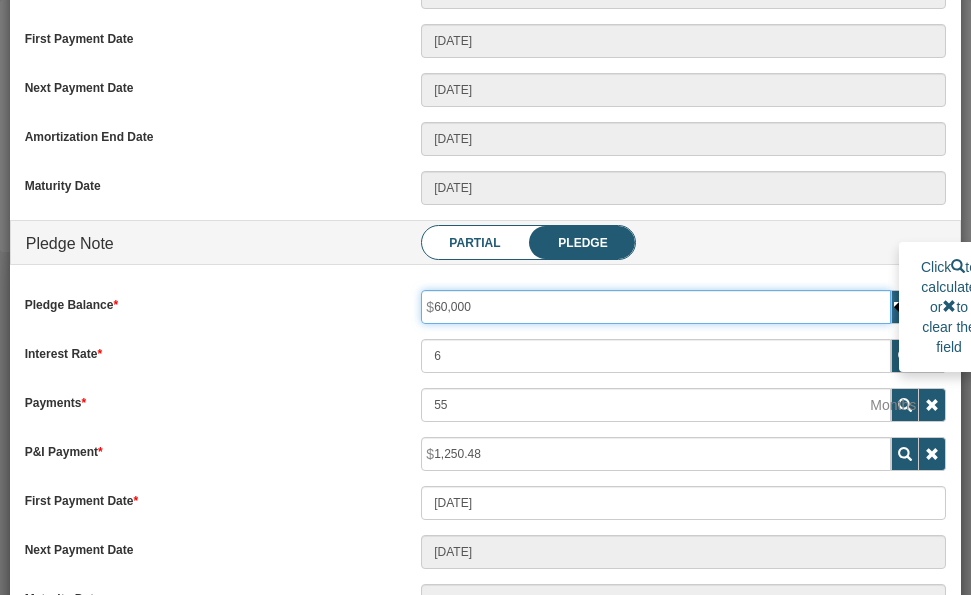 click on "60,000" at bounding box center [656, 307] 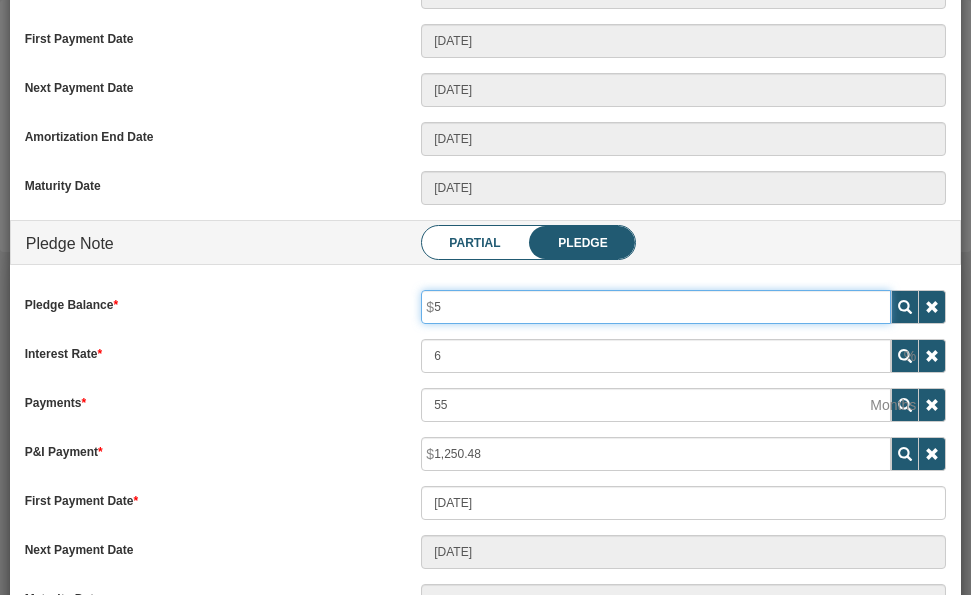 type on "50,000" 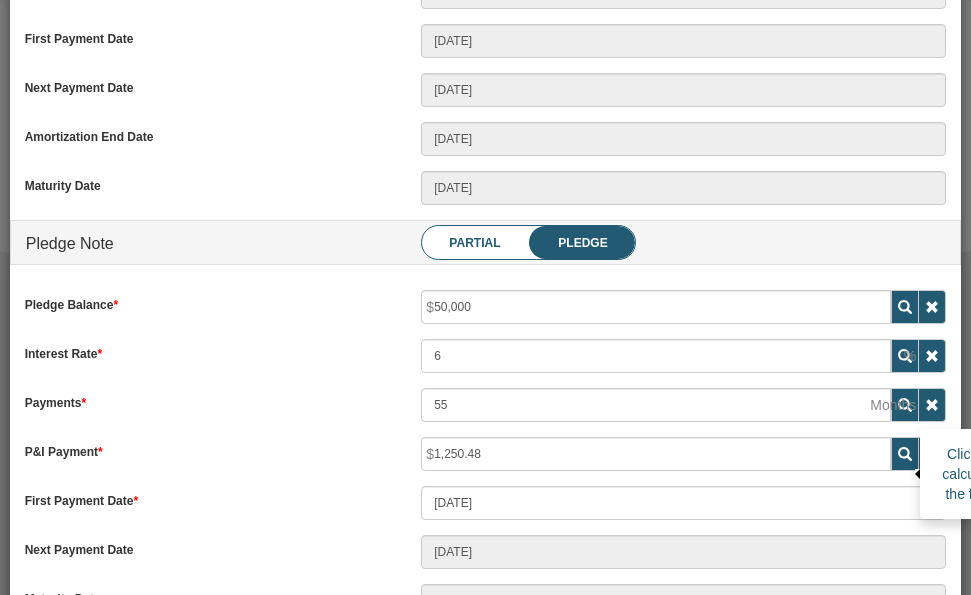 click at bounding box center [905, 454] 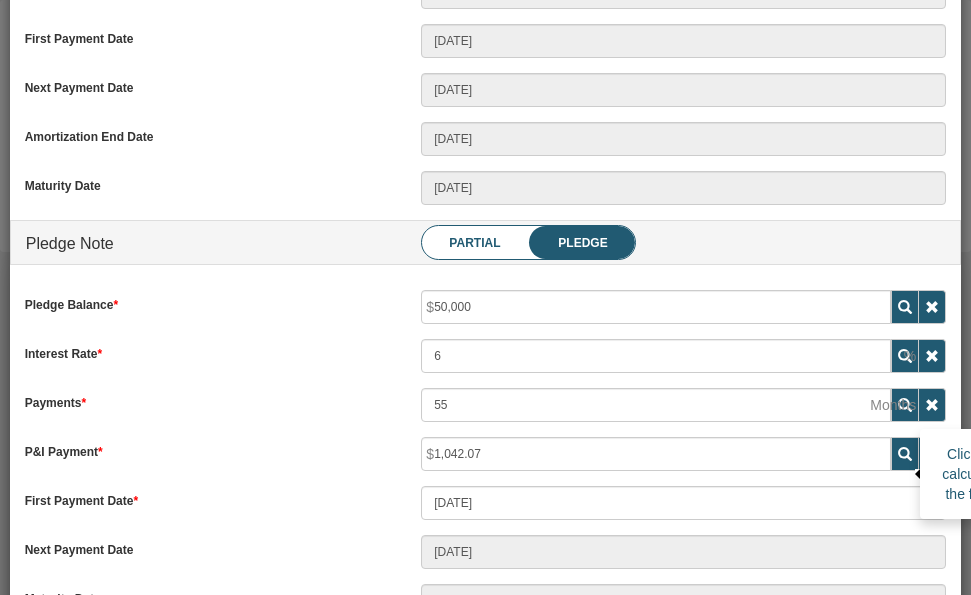 scroll, scrollTop: 999750, scrollLeft: 999777, axis: both 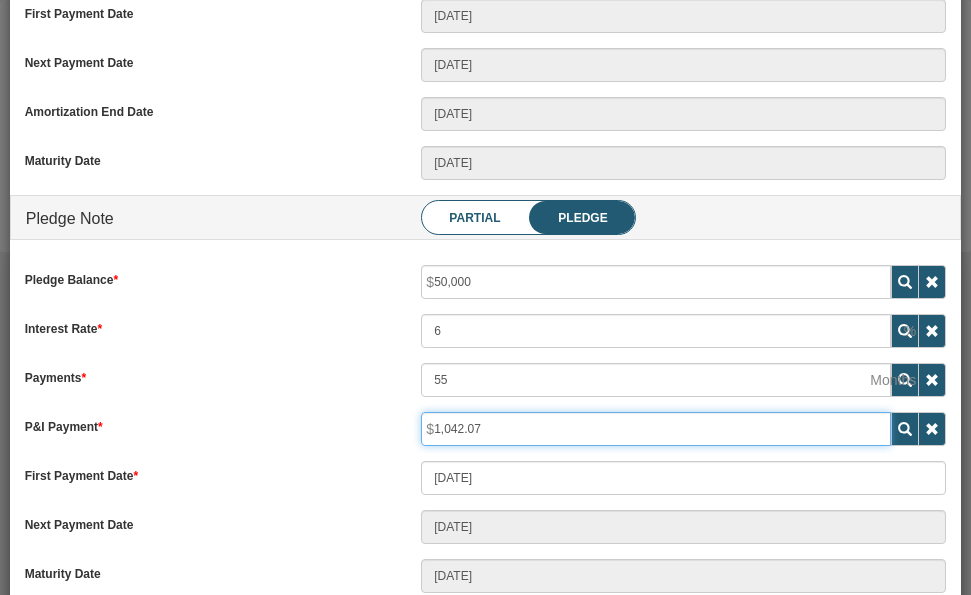 drag, startPoint x: 493, startPoint y: 434, endPoint x: 394, endPoint y: 431, distance: 99.04544 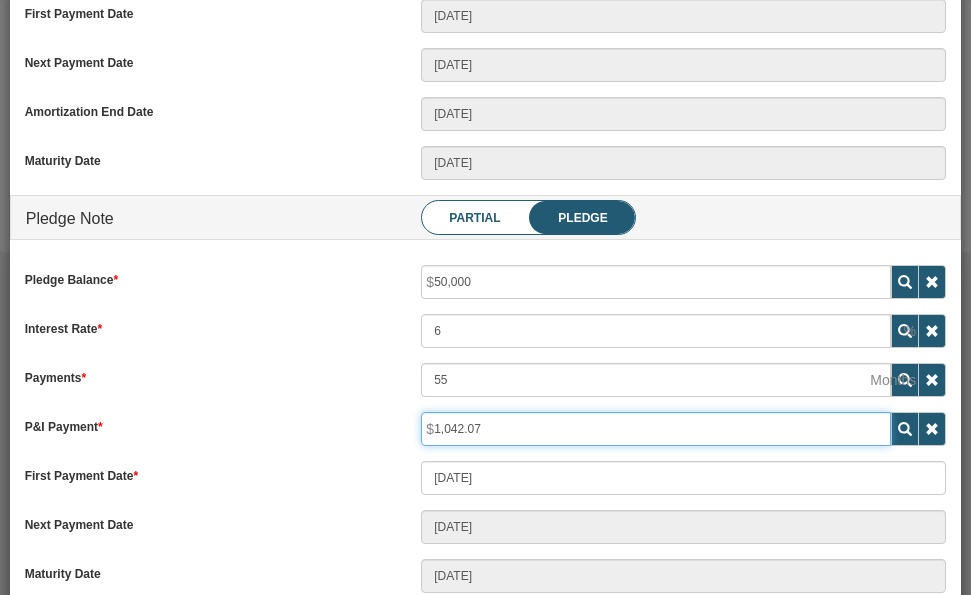 click on "P&I Payment
1,042.07" at bounding box center (486, 429) 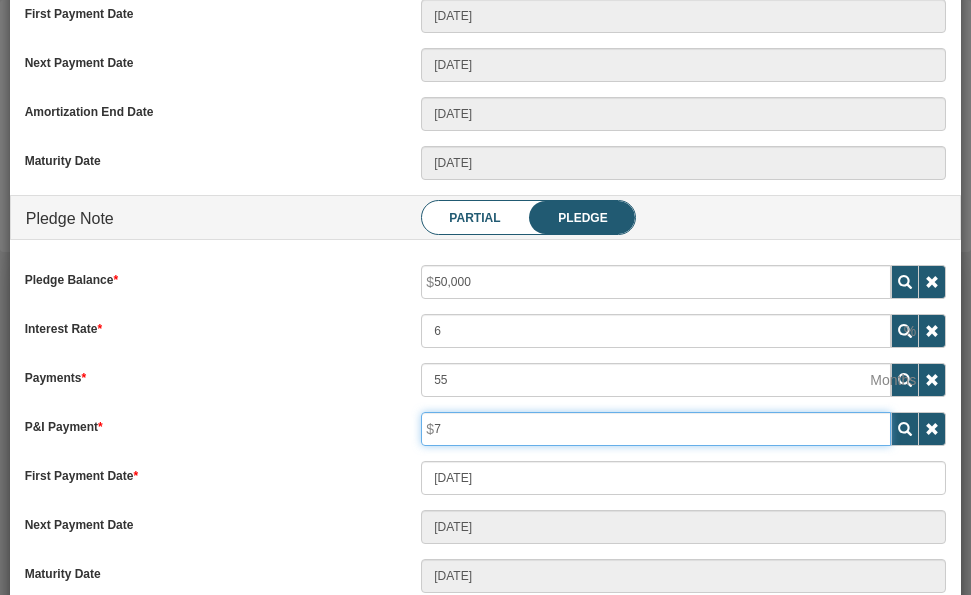 type on "70" 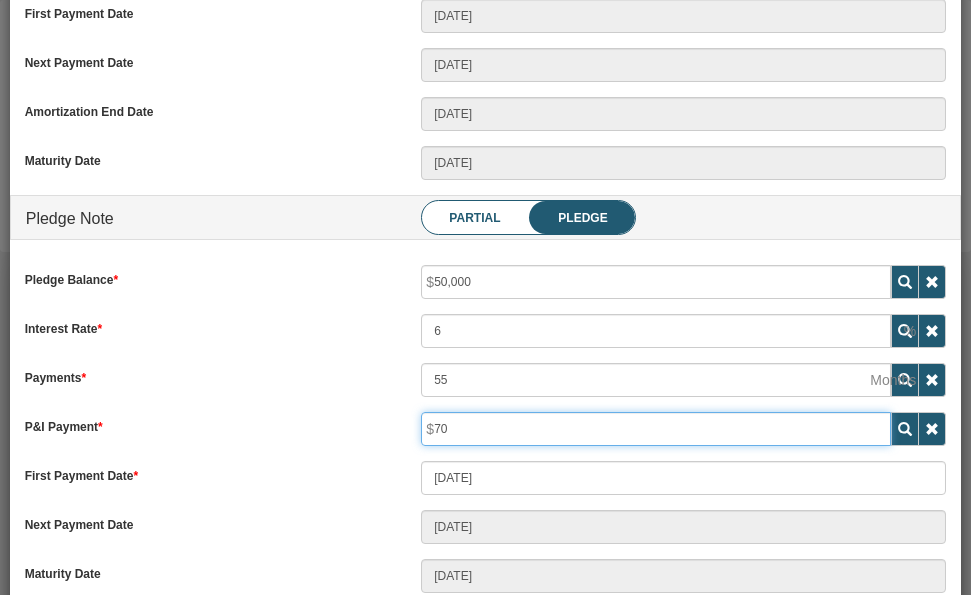 type on "700" 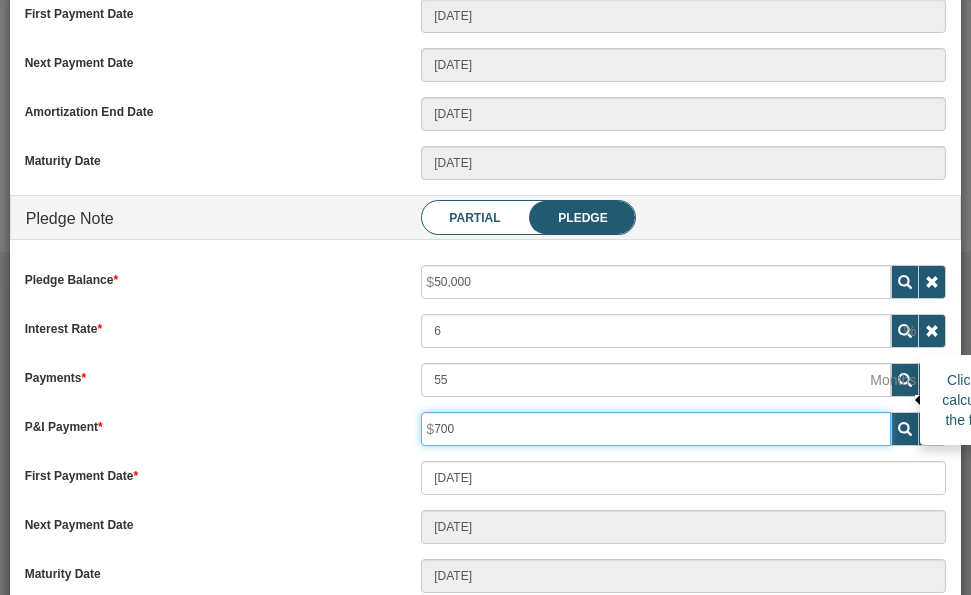 type on "700" 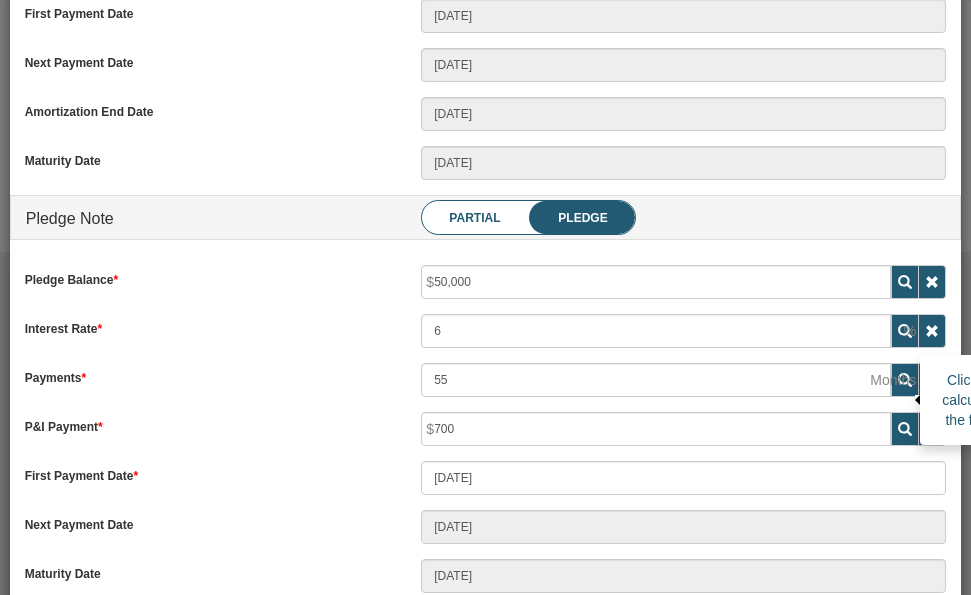 click at bounding box center [905, 380] 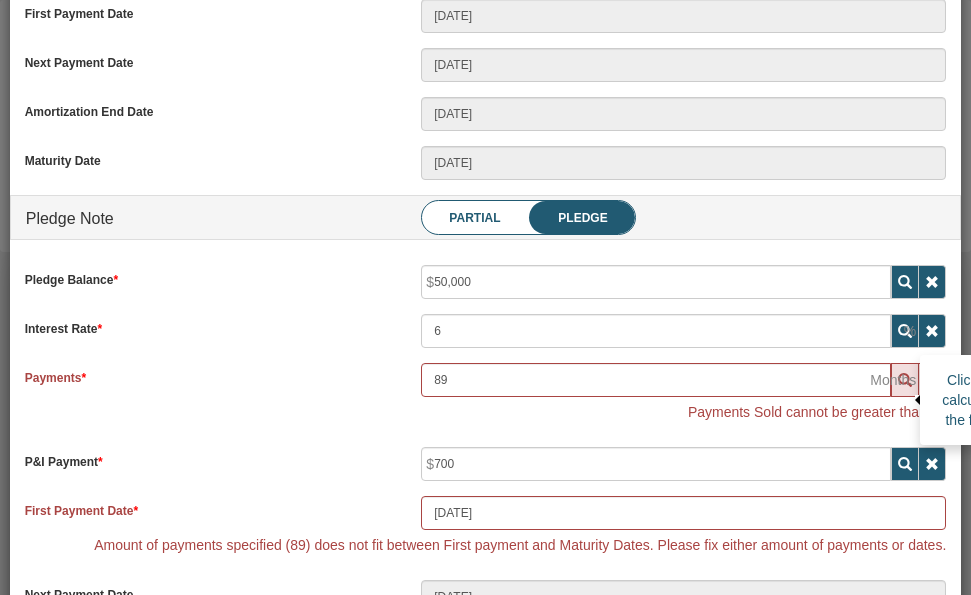 scroll, scrollTop: 999750, scrollLeft: 999777, axis: both 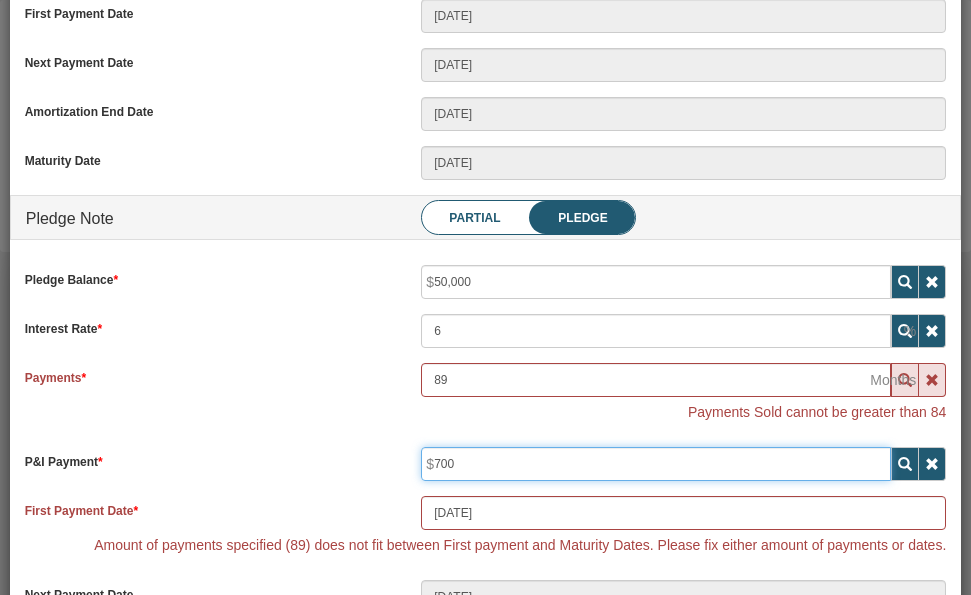 drag, startPoint x: 457, startPoint y: 464, endPoint x: 430, endPoint y: 462, distance: 27.073973 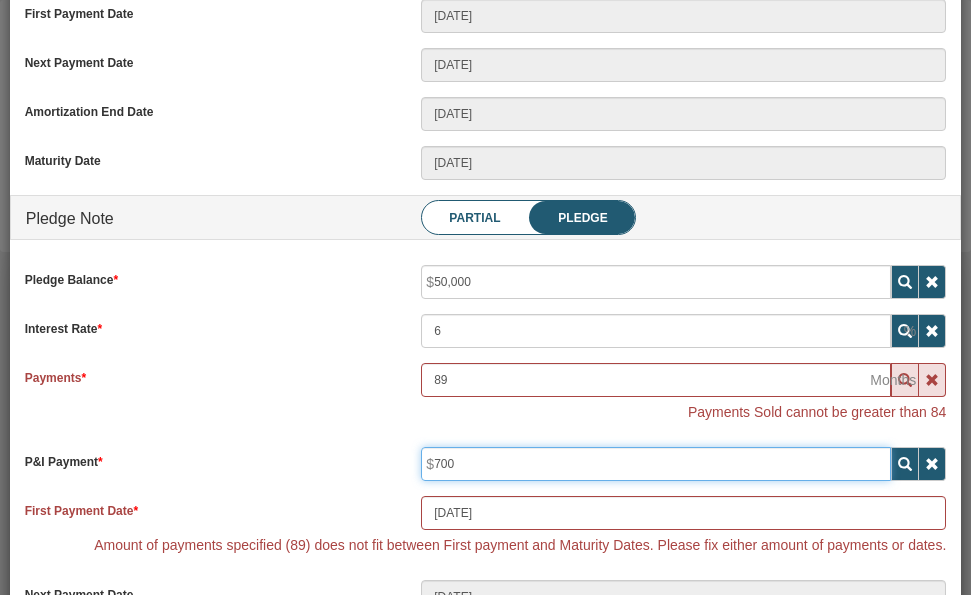 click on "700" at bounding box center [891, 447] 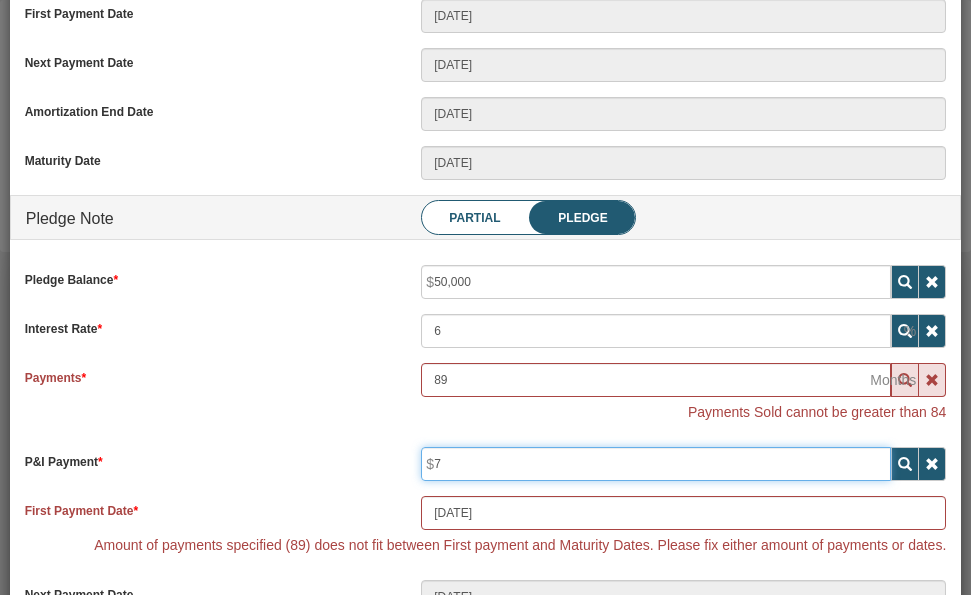 type on "75" 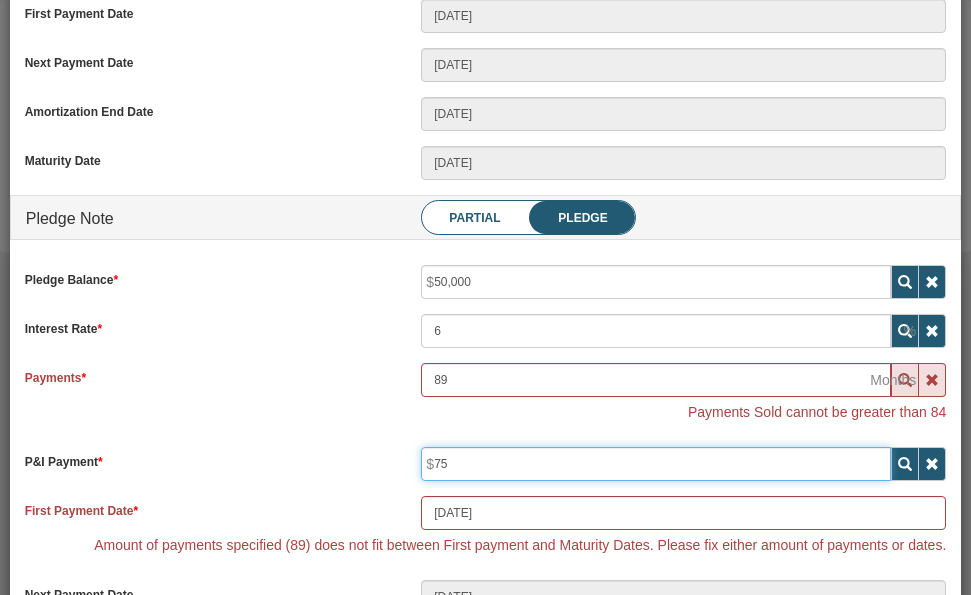 type on "820.63" 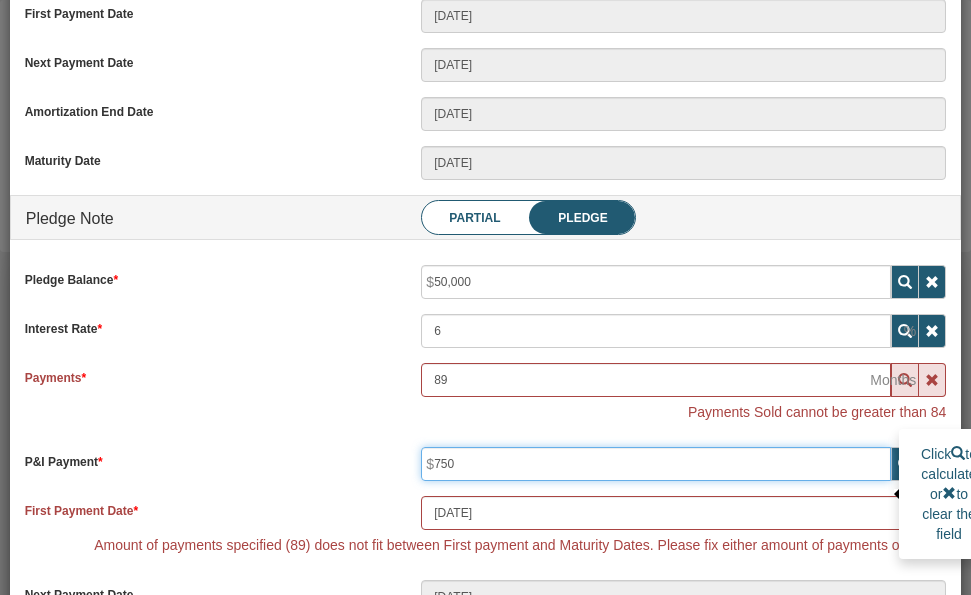 type on "750" 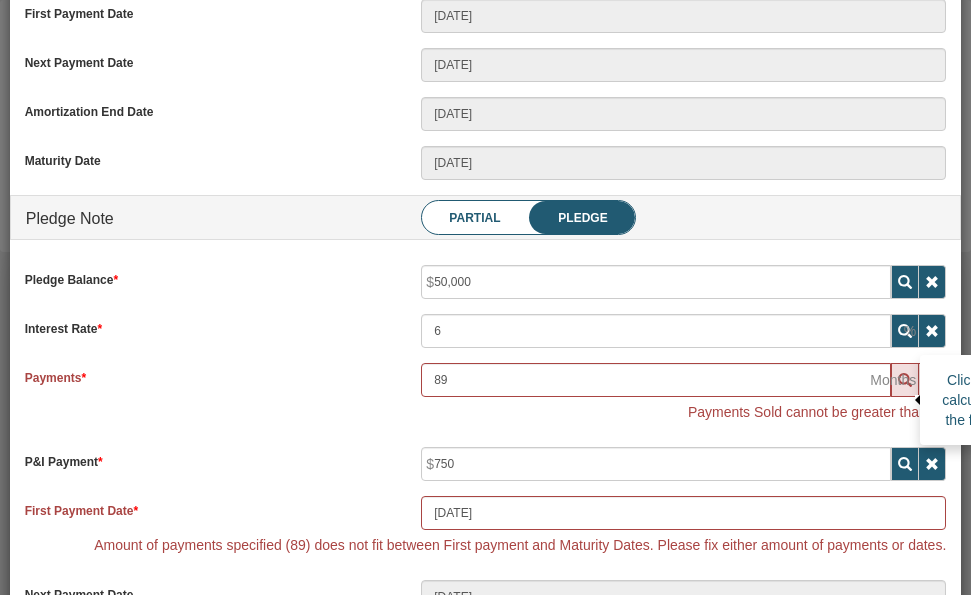 click at bounding box center [905, 380] 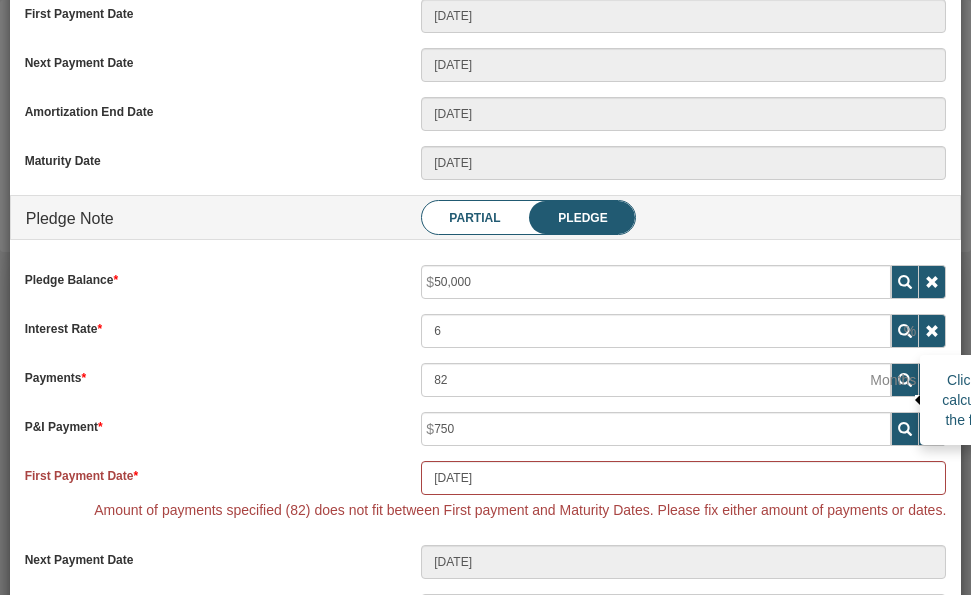 scroll, scrollTop: 999750, scrollLeft: 999777, axis: both 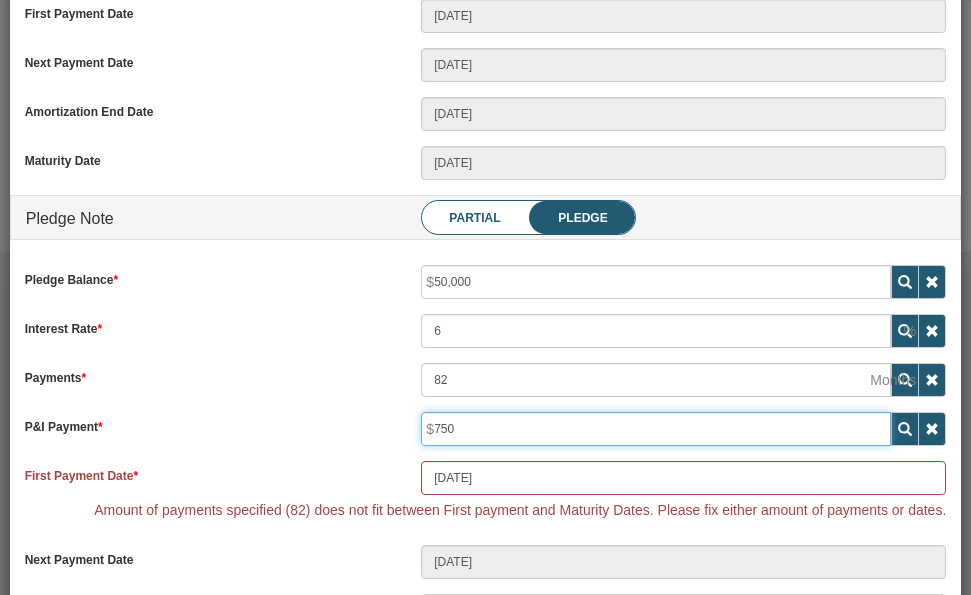 drag, startPoint x: 459, startPoint y: 431, endPoint x: 433, endPoint y: 431, distance: 26 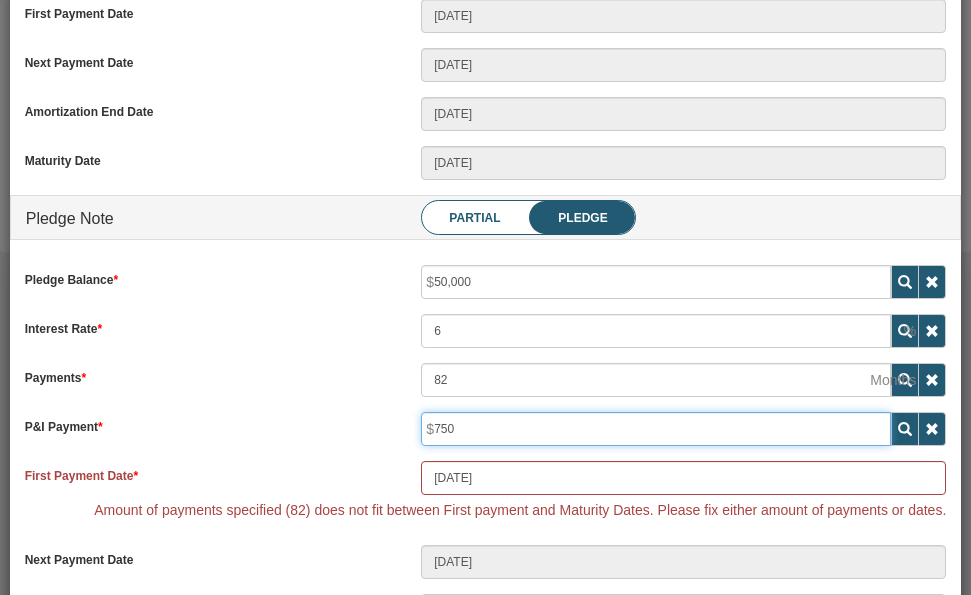 click on "750" at bounding box center (891, 412) 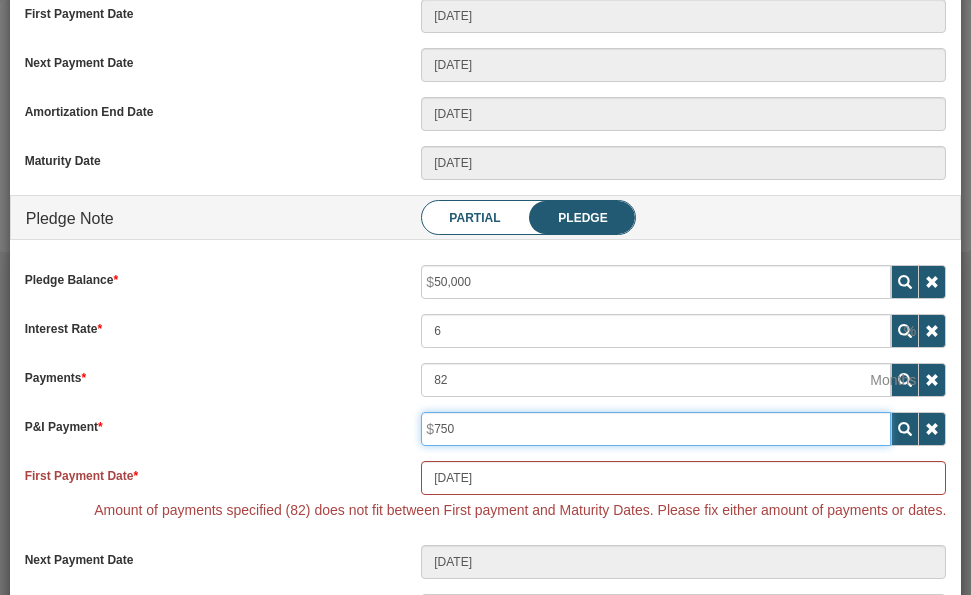 type on "8" 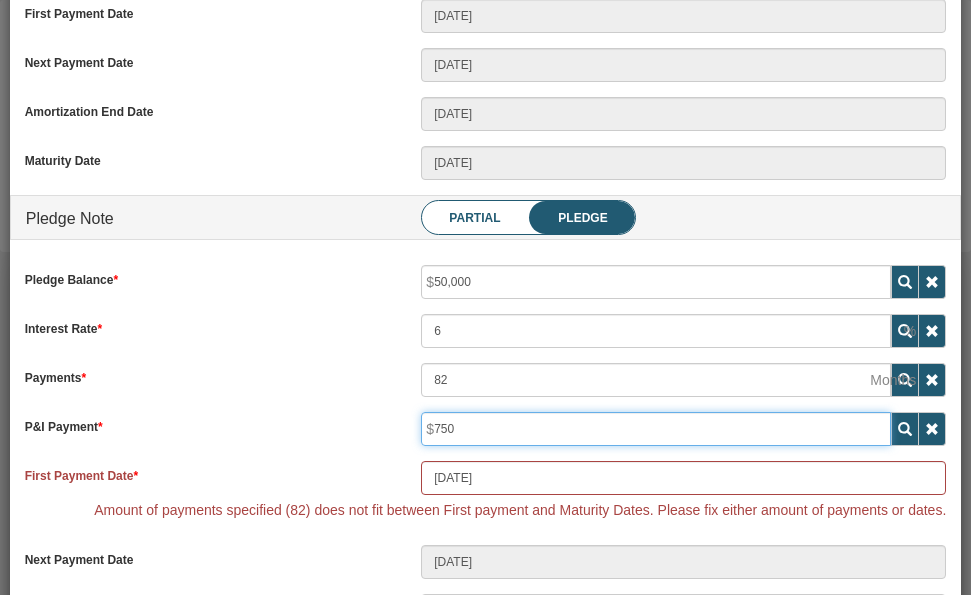 type on "887.63" 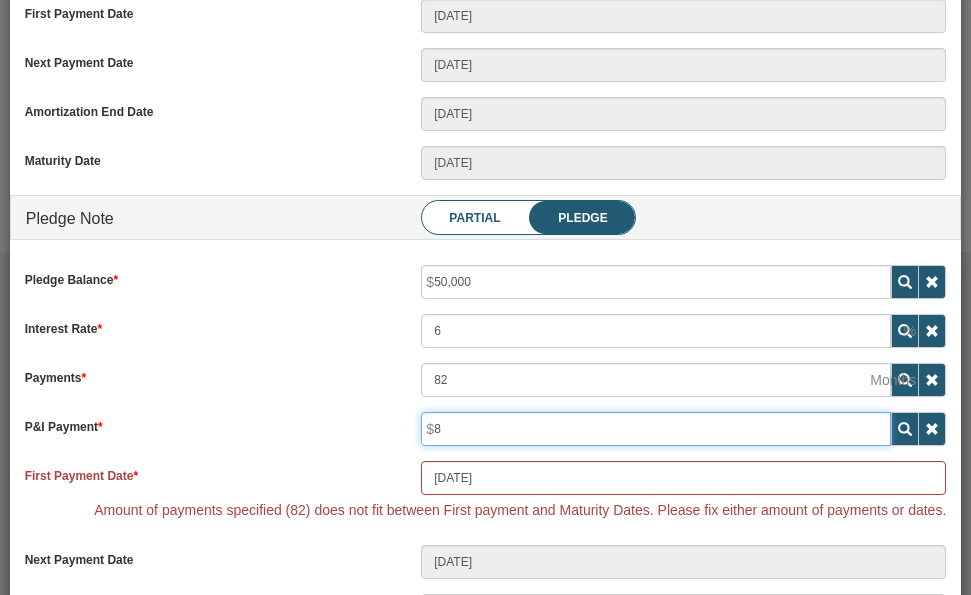 type on "80" 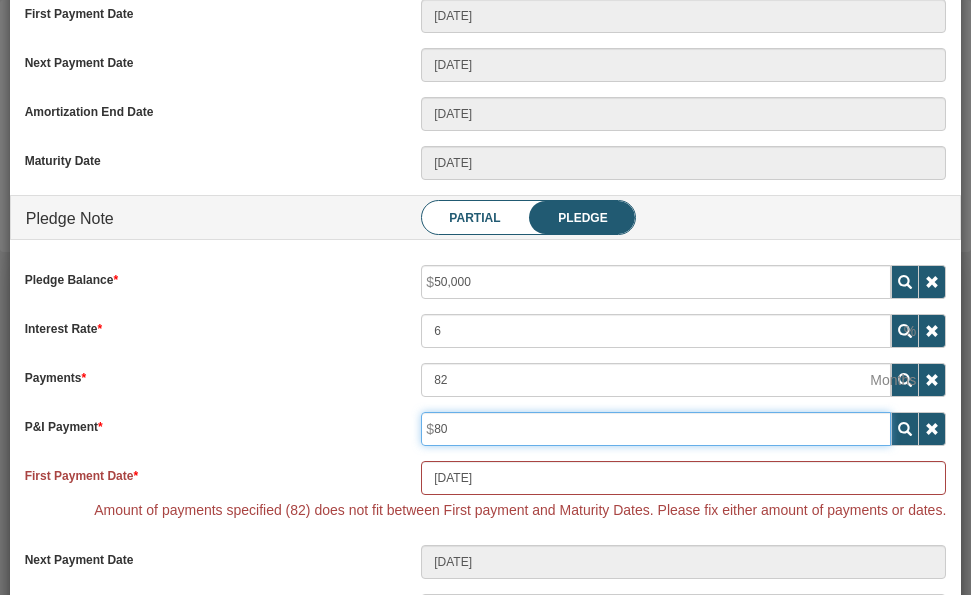 type on "815.63" 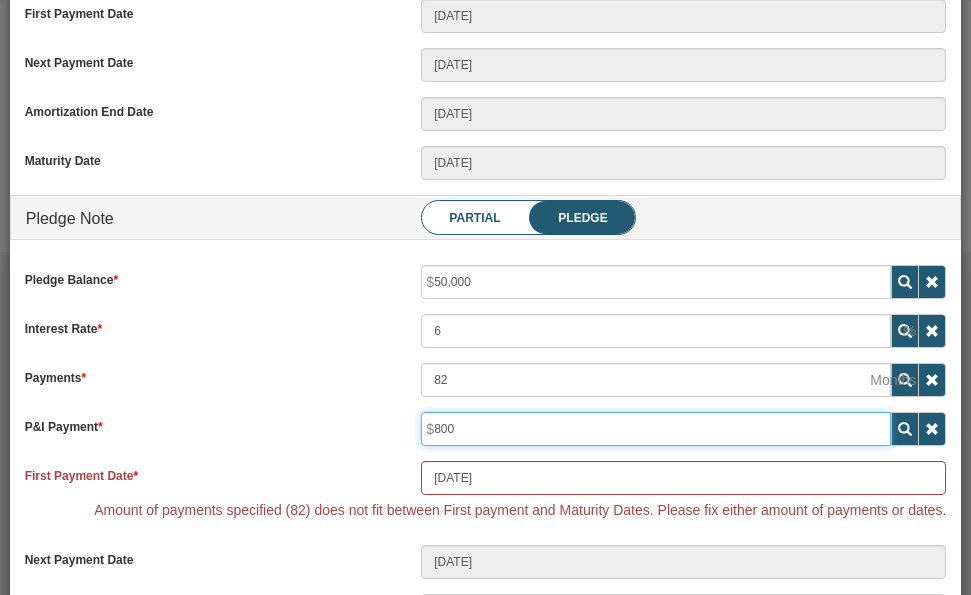 type on "95.63" 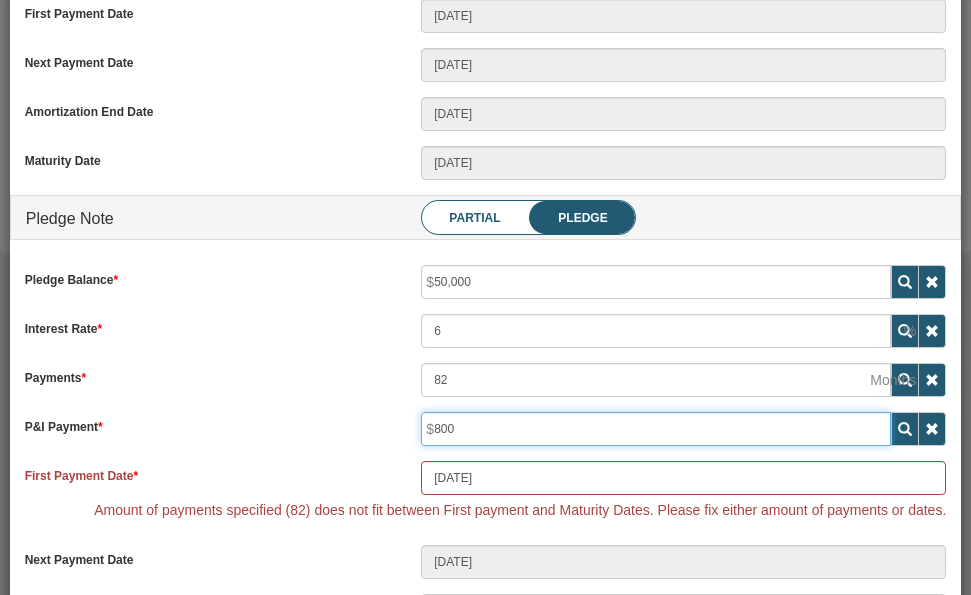 type on "800" 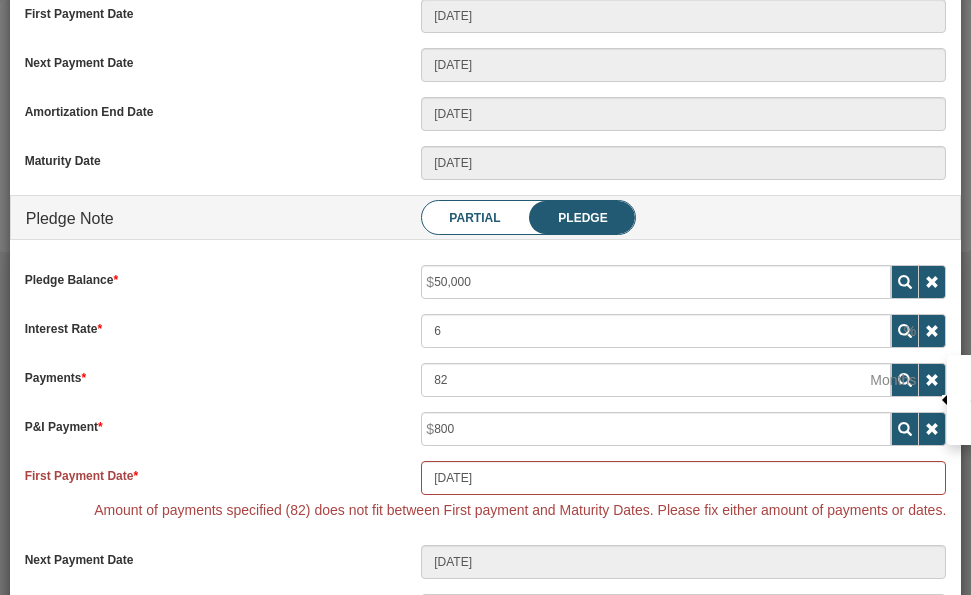 click at bounding box center (932, 380) 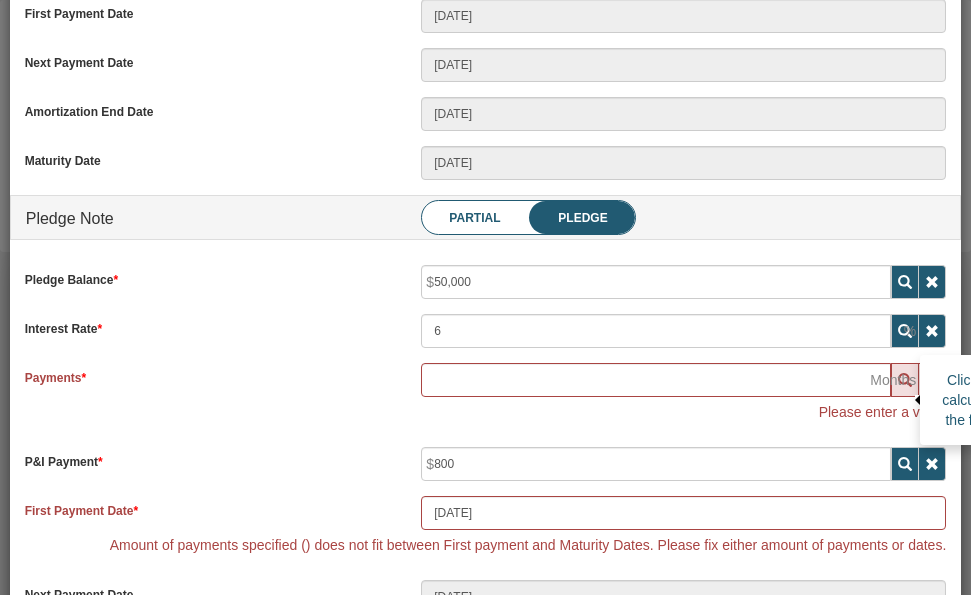 click at bounding box center (905, 380) 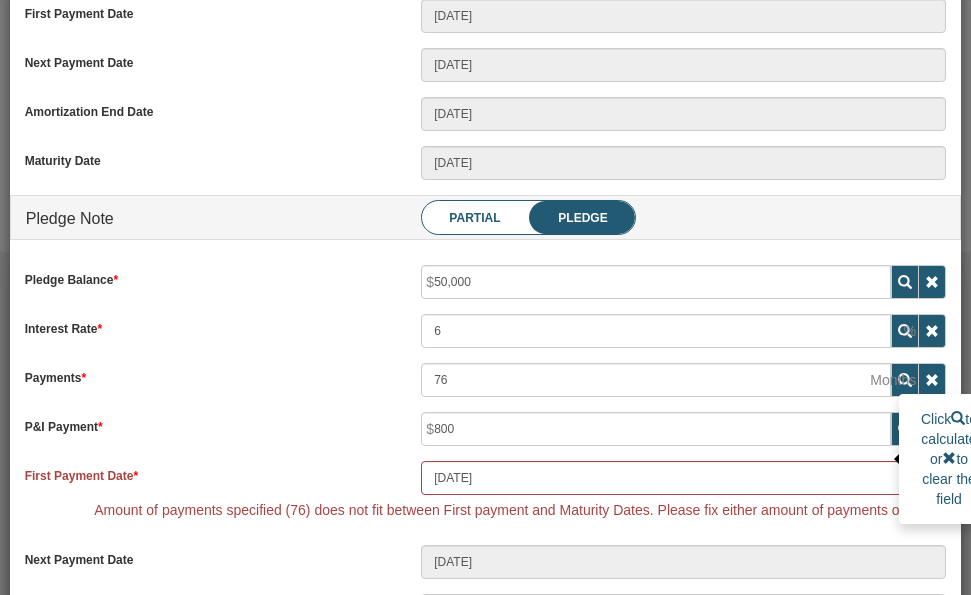 scroll, scrollTop: 999750, scrollLeft: 999777, axis: both 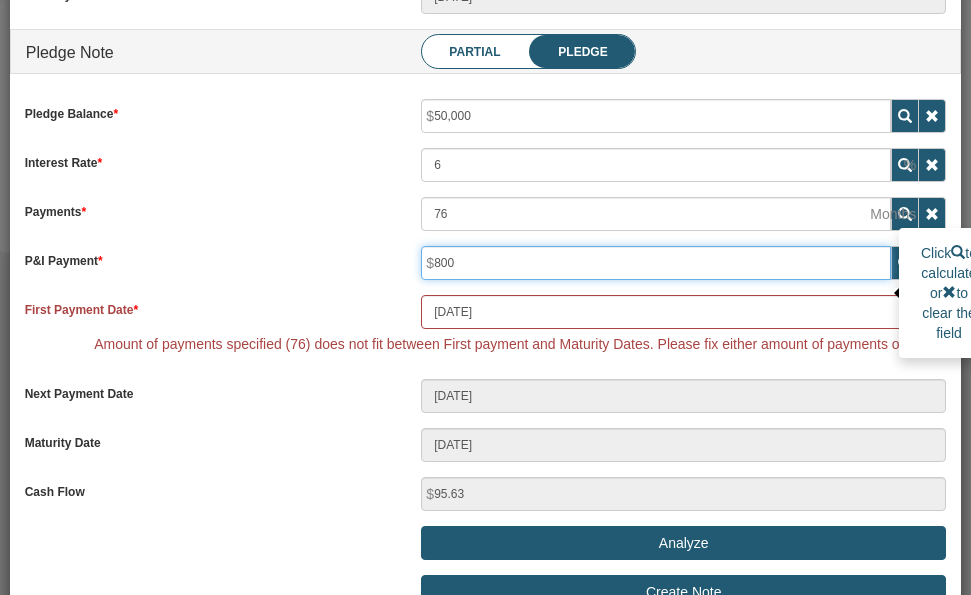drag, startPoint x: 456, startPoint y: 263, endPoint x: 442, endPoint y: 262, distance: 14.035668 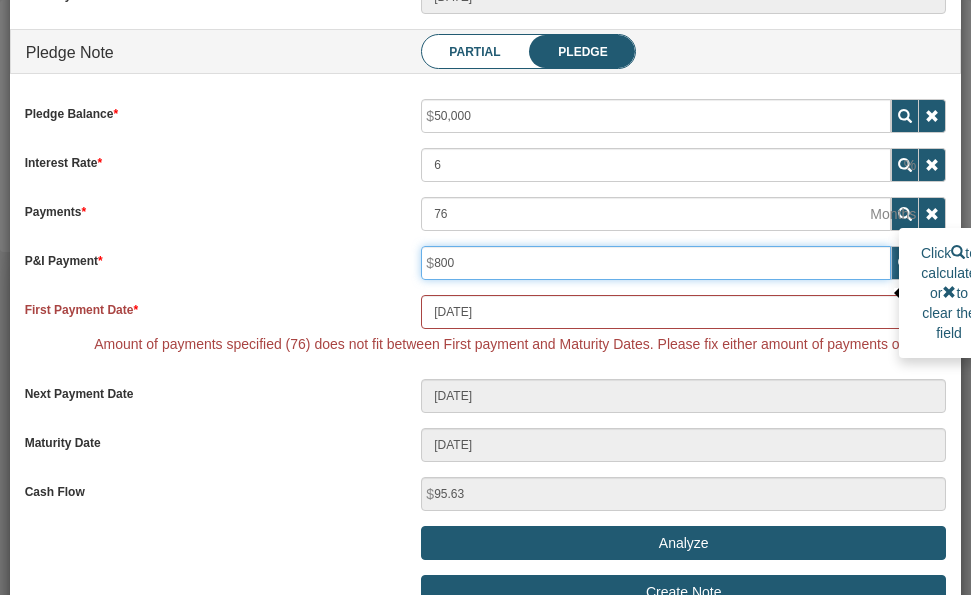 click on "800" at bounding box center (656, 263) 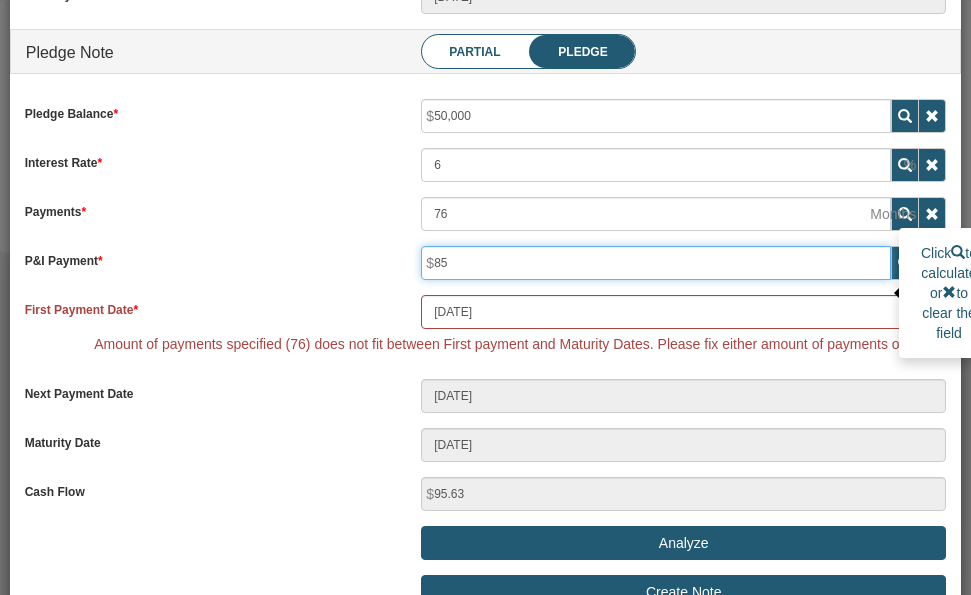 type on "810.63" 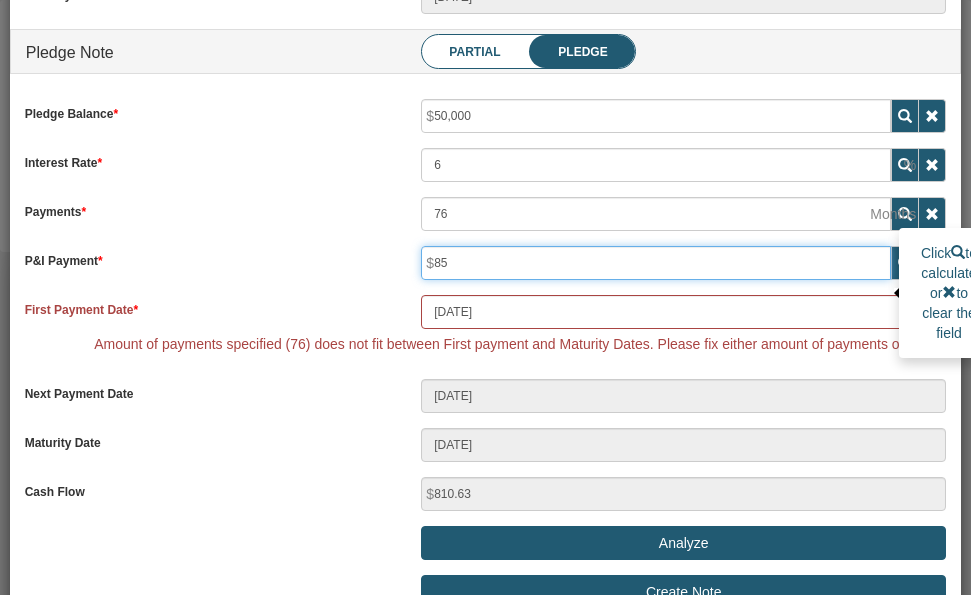 type on "850" 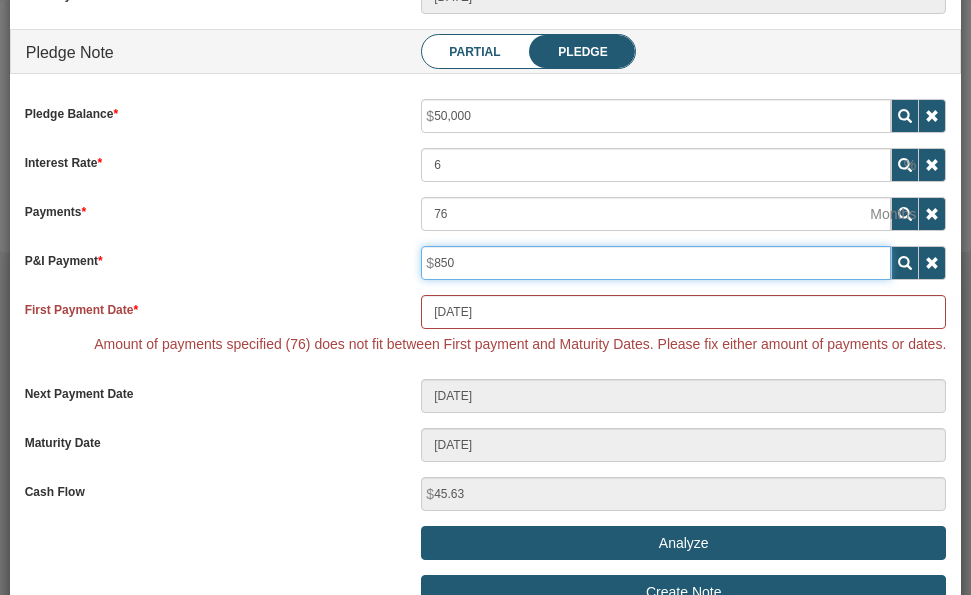 type on "850" 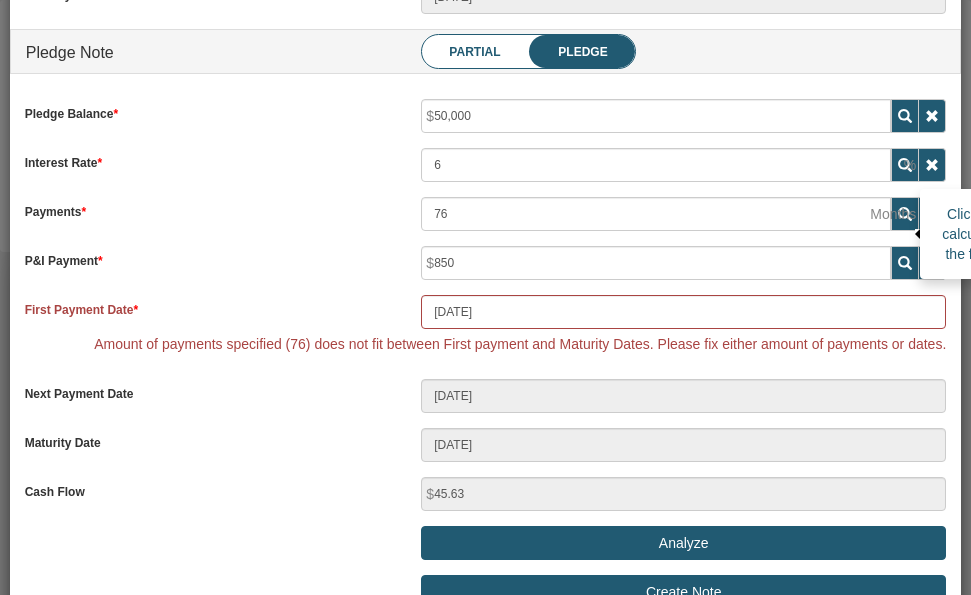 click at bounding box center (905, 214) 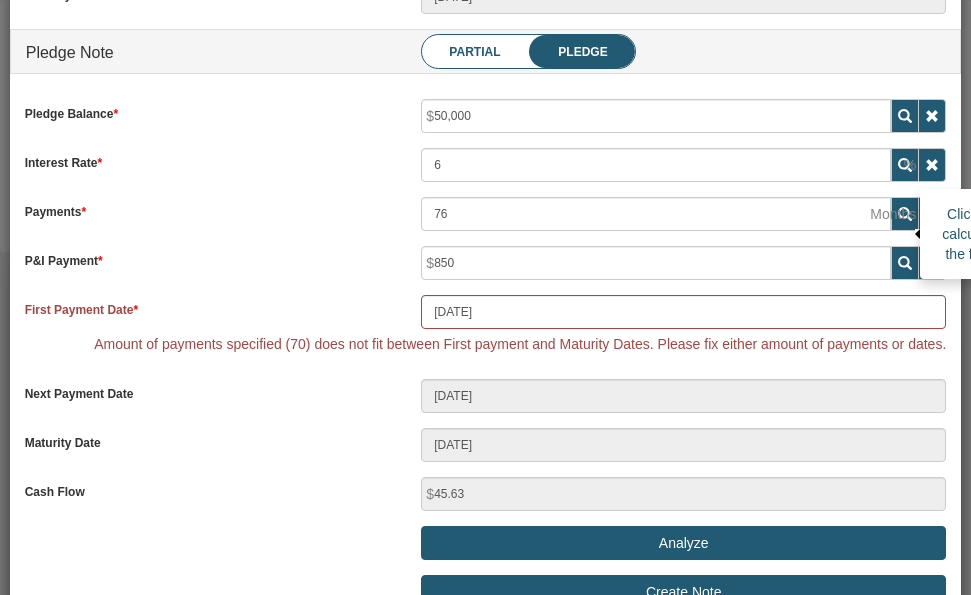 type on "70" 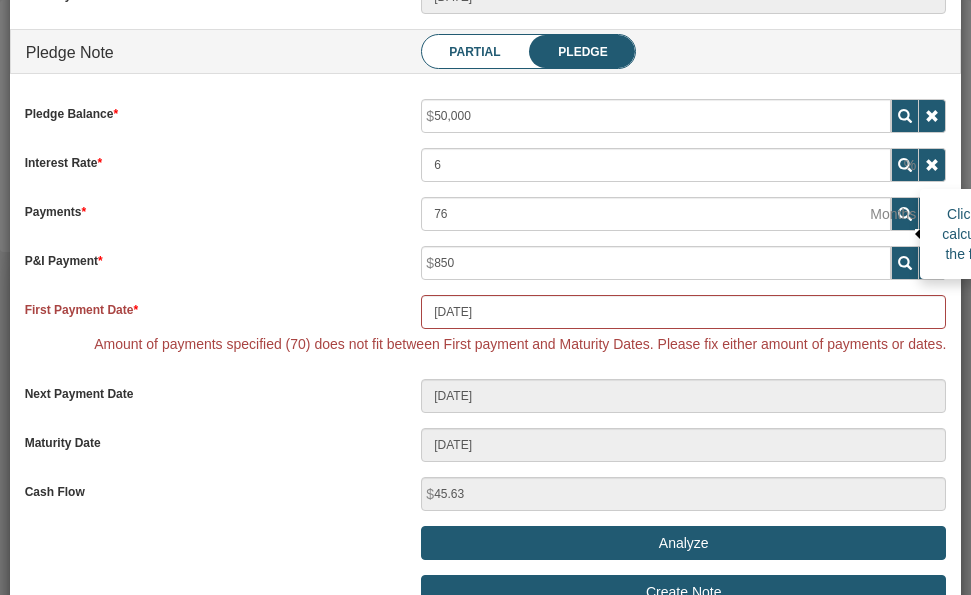 type on "05/20/2031" 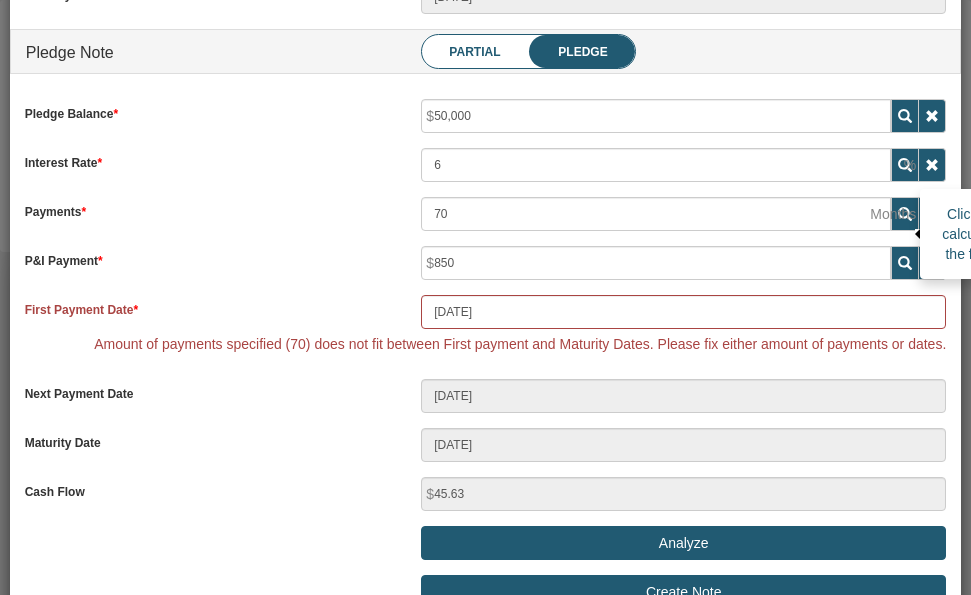 scroll, scrollTop: 999750, scrollLeft: 999777, axis: both 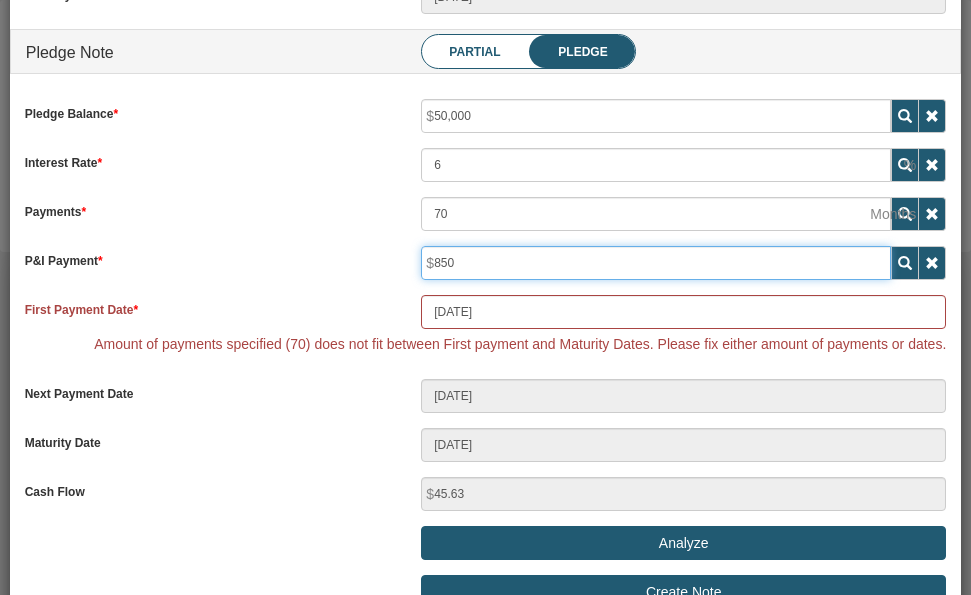 drag, startPoint x: 459, startPoint y: 264, endPoint x: 432, endPoint y: 263, distance: 27.018513 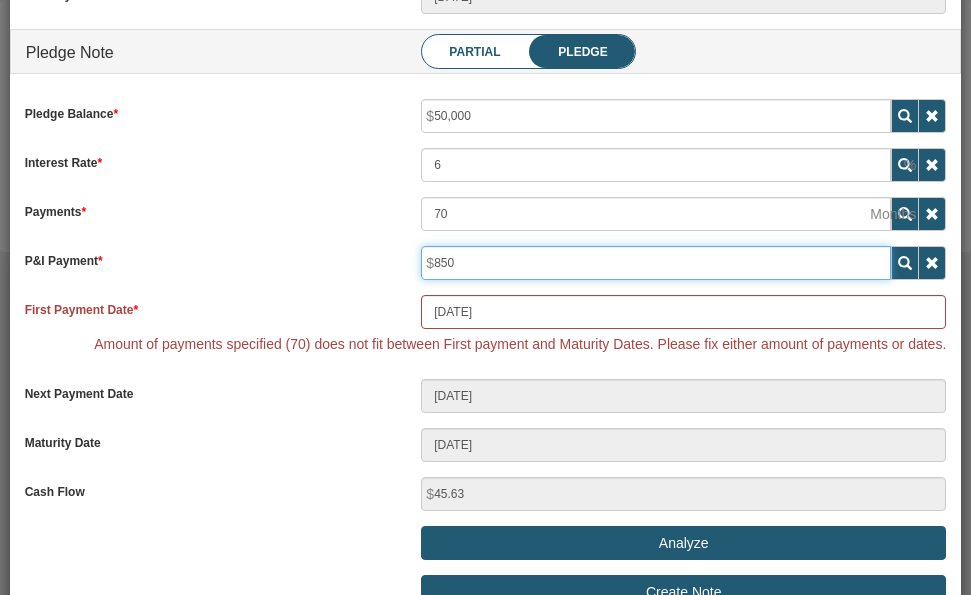 click on "850" at bounding box center (891, 246) 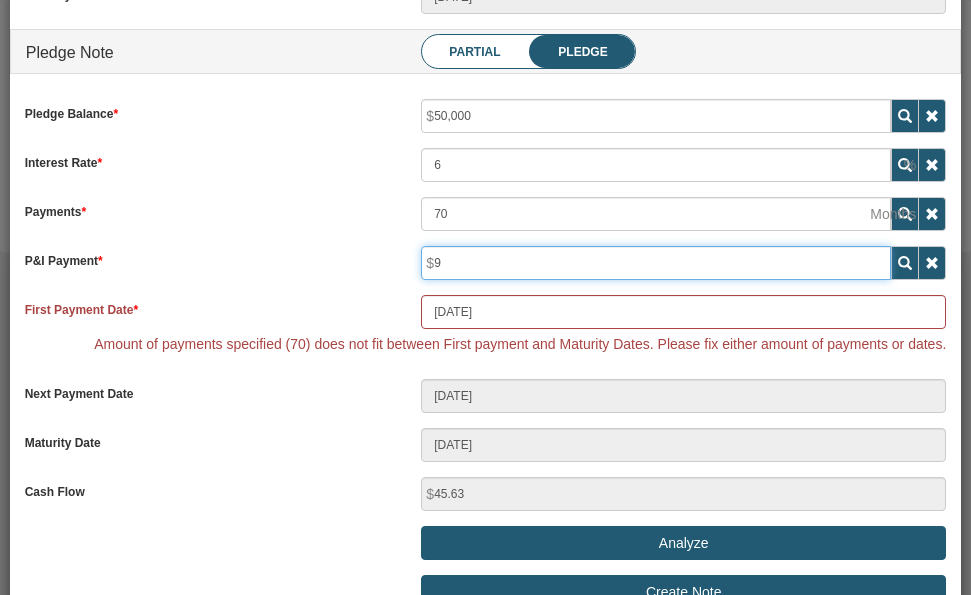 type on "886.63" 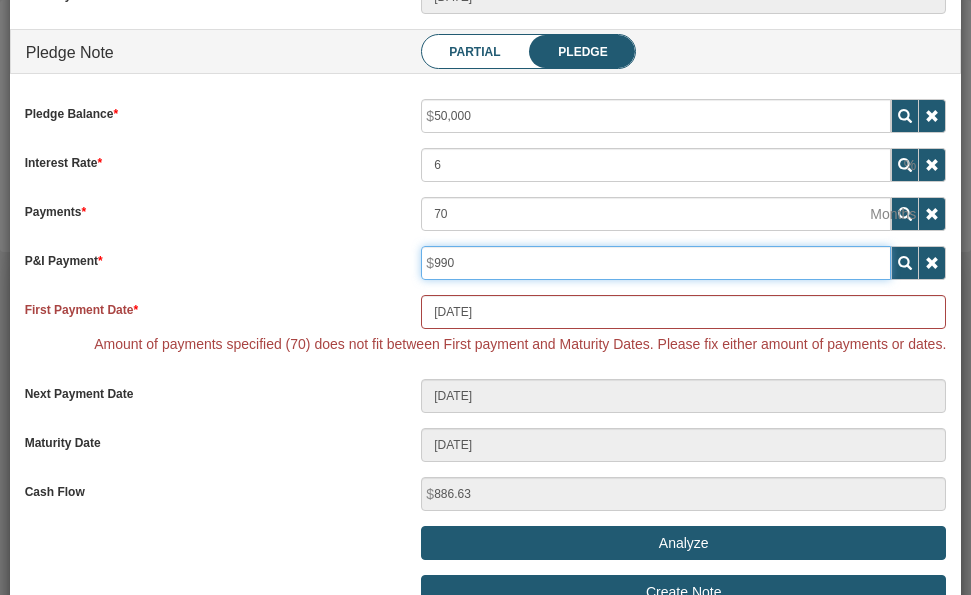 type on "9,900" 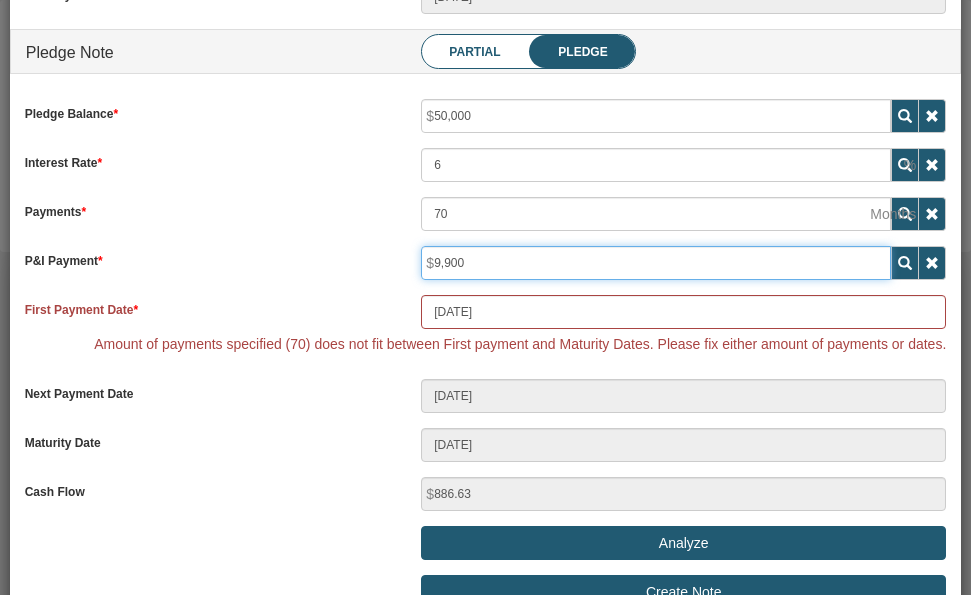 type on "-9004.37" 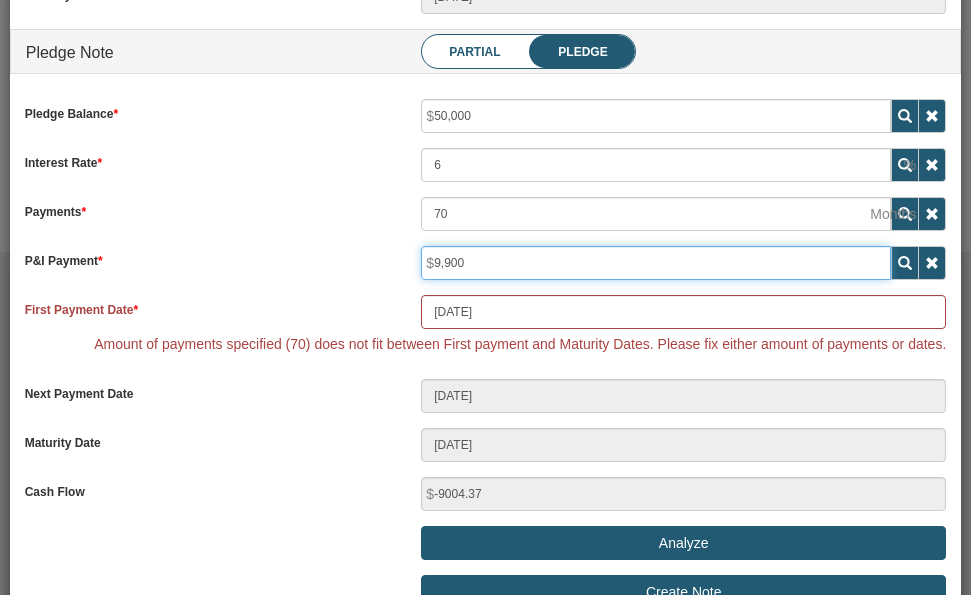type on "990" 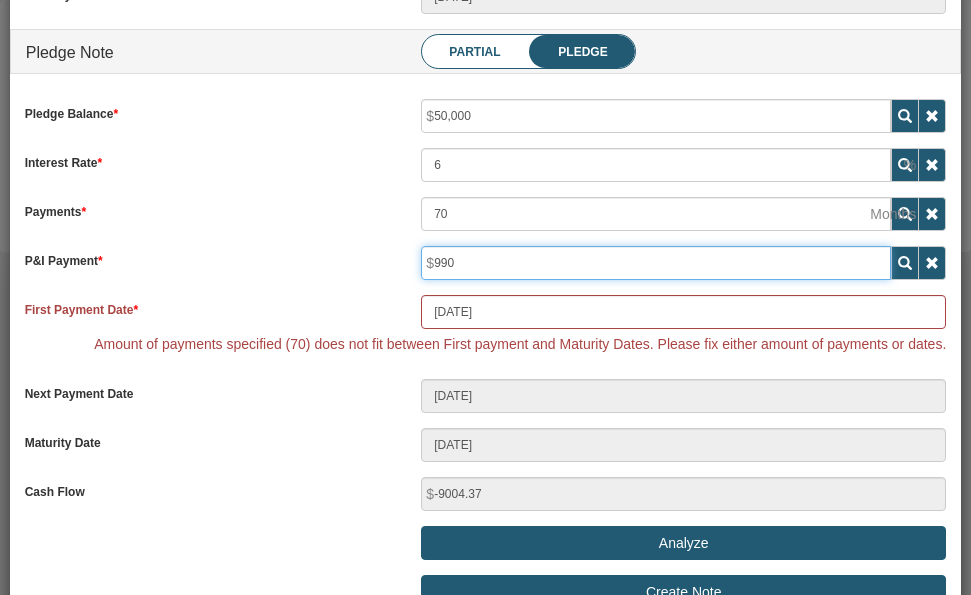type on "-94.37" 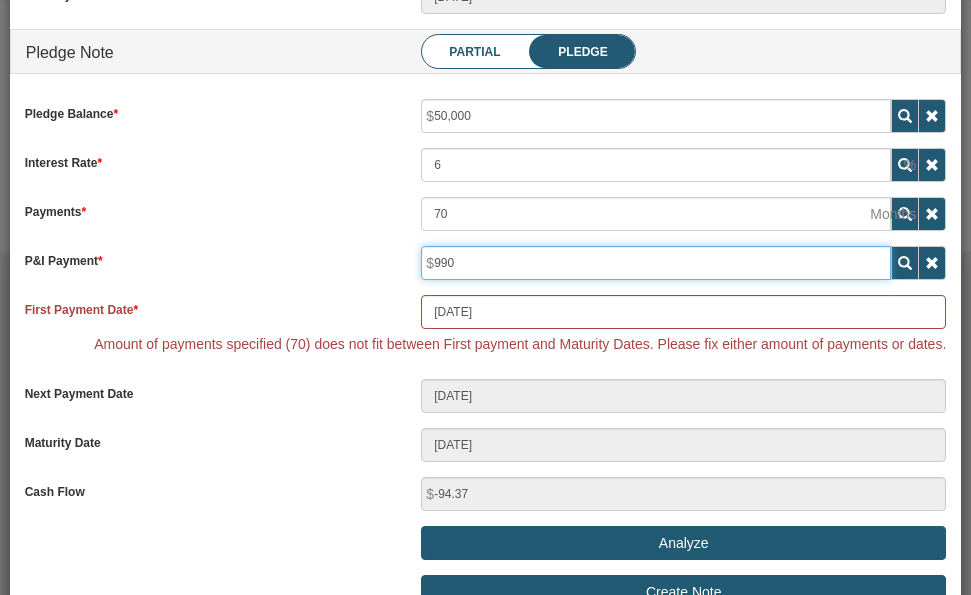 type on "99" 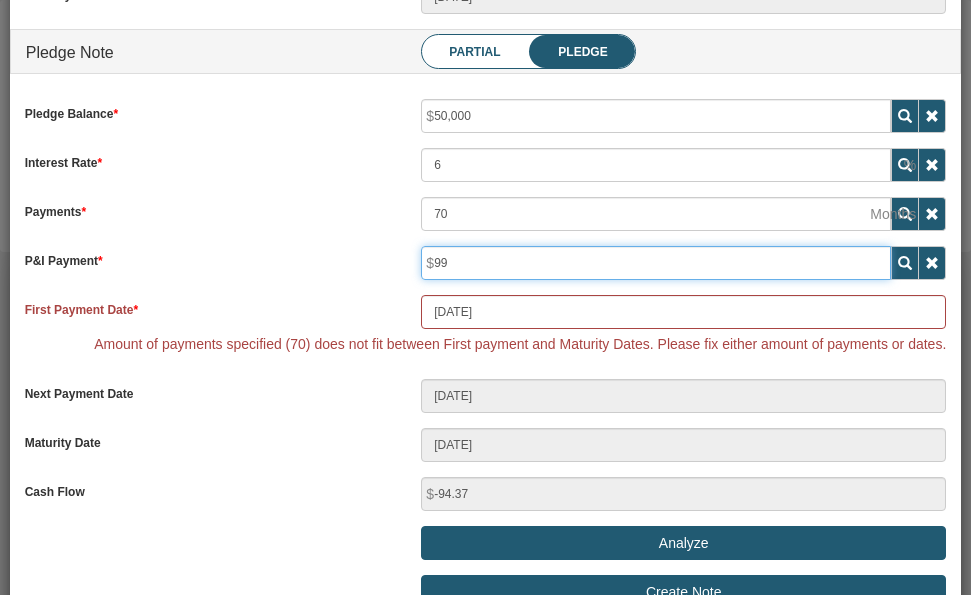 type on "796.63" 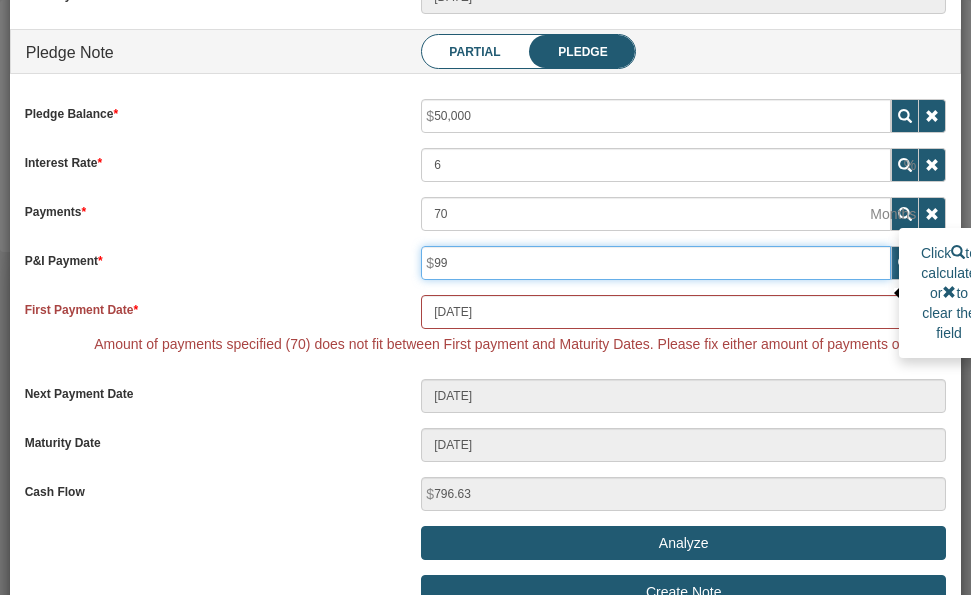 type on "9" 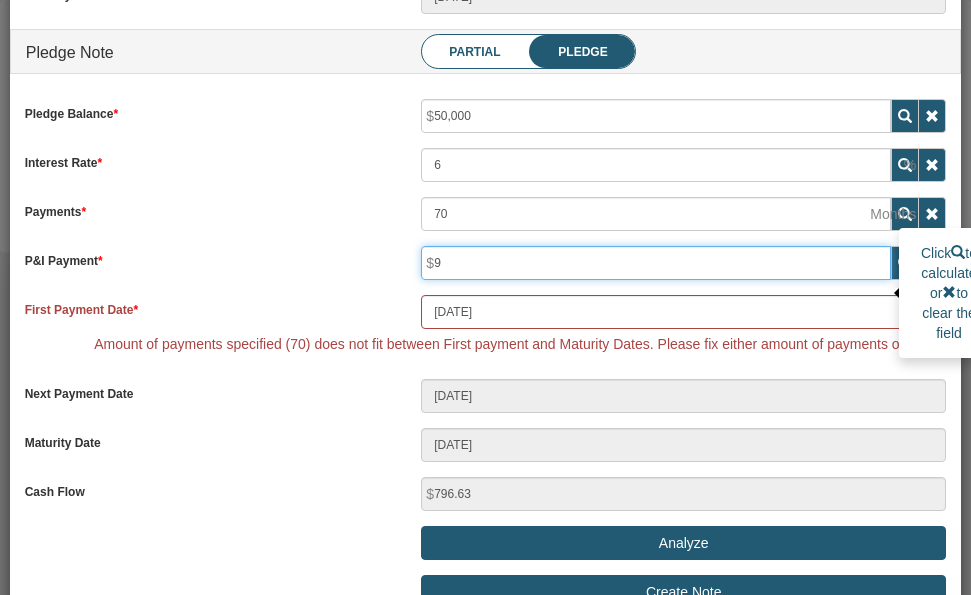 type on "886.63" 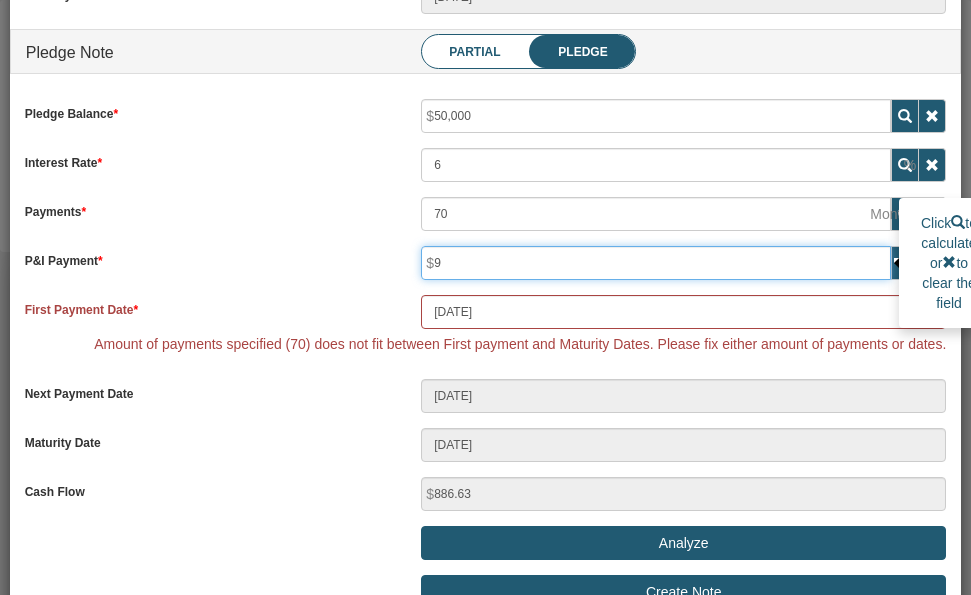 type on "90" 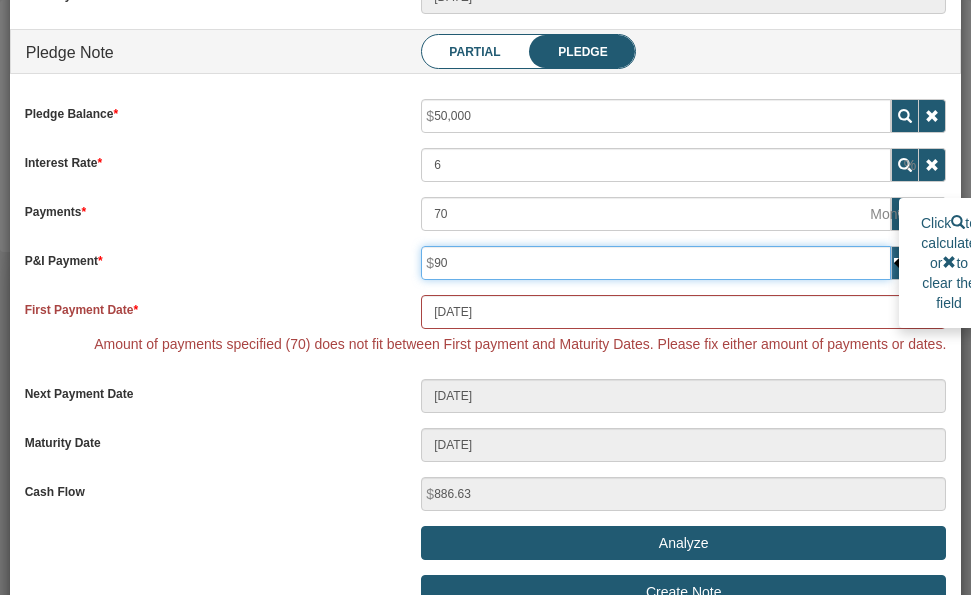 type on "805.63" 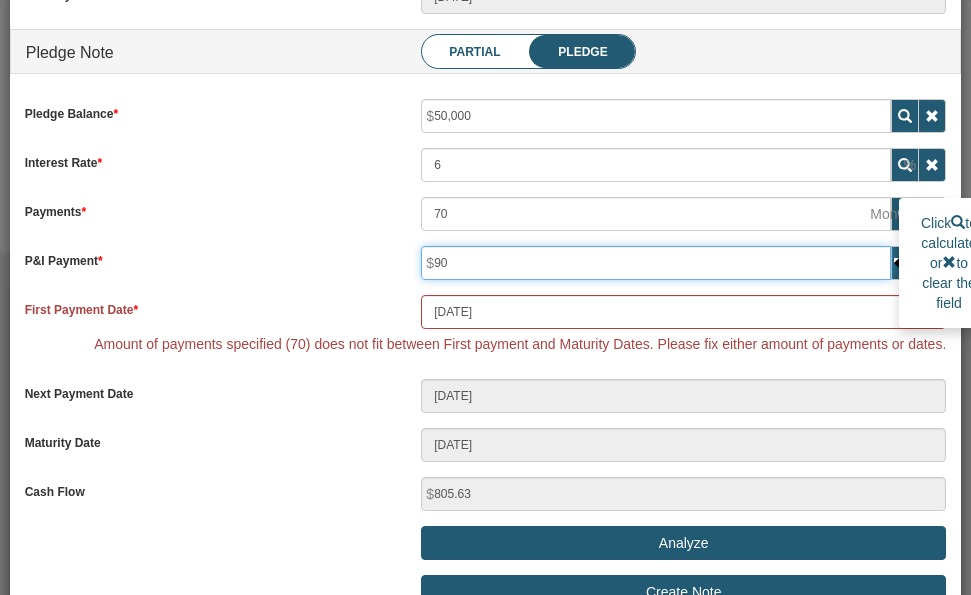 type on "900" 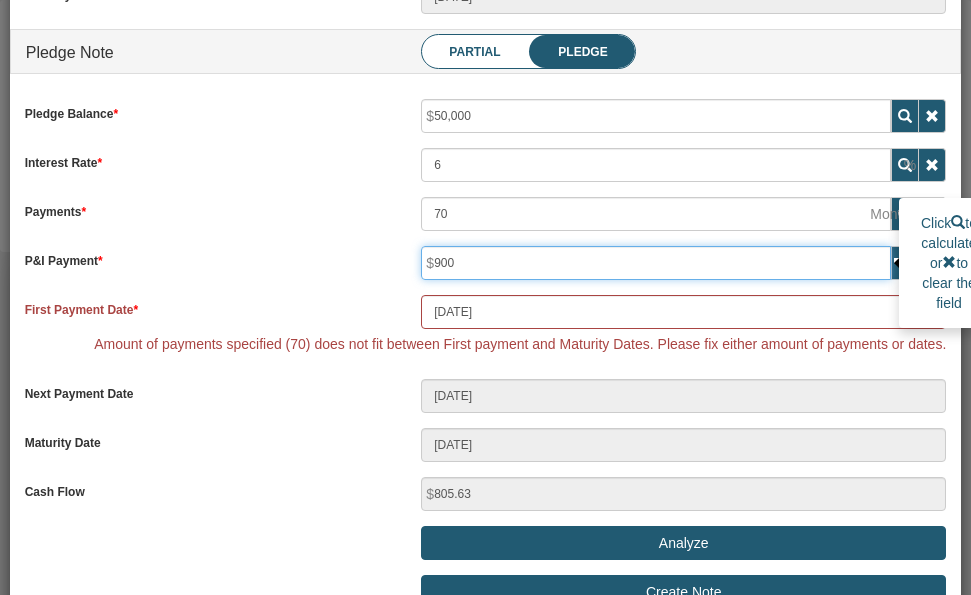 type on "-4.37" 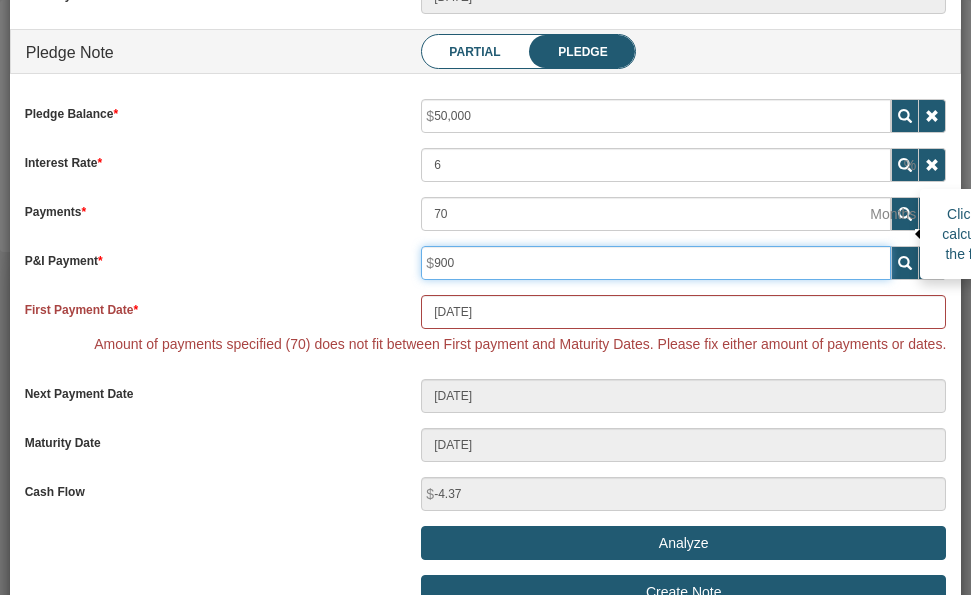 type on "900" 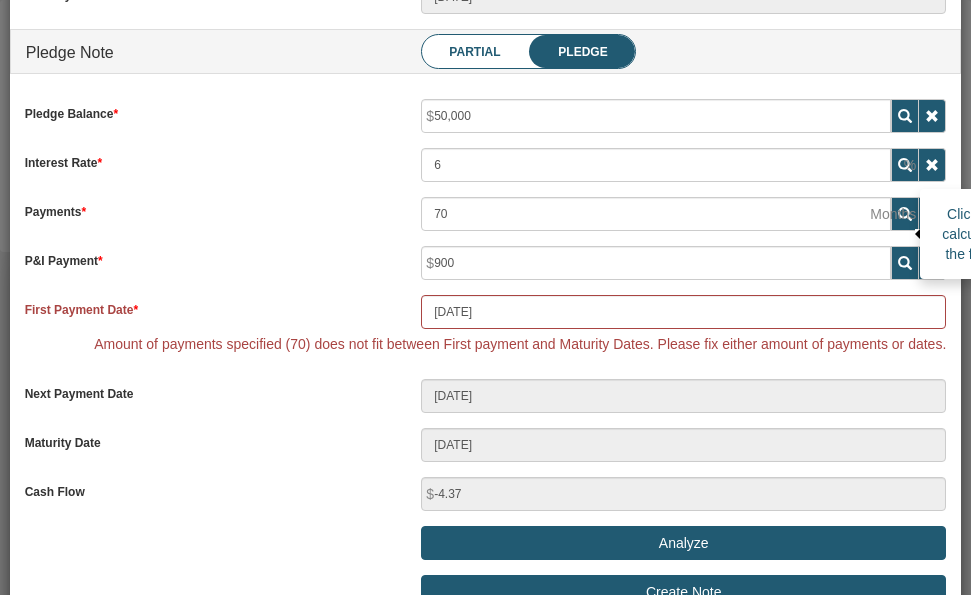 click at bounding box center [905, 214] 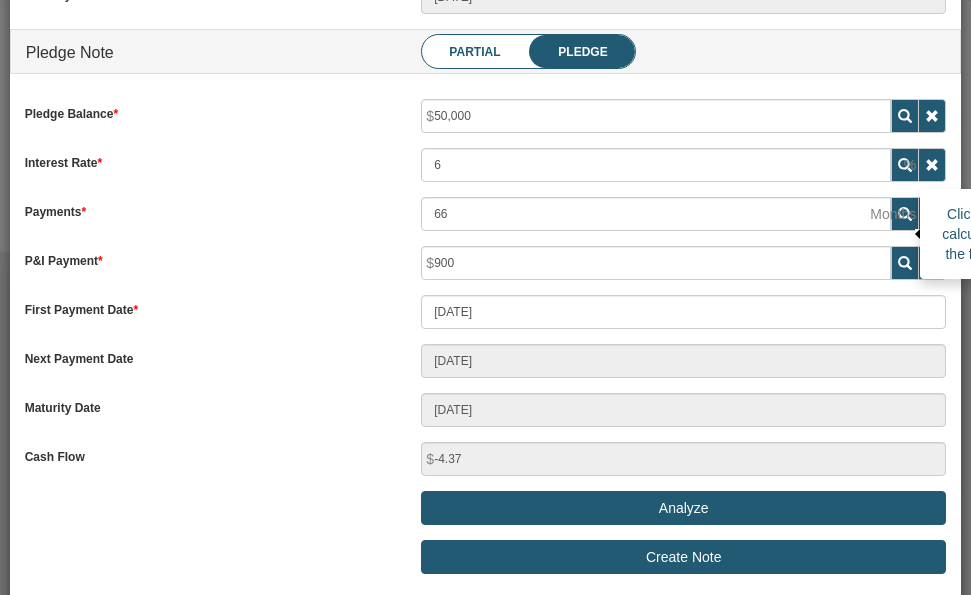 scroll, scrollTop: 999750, scrollLeft: 999777, axis: both 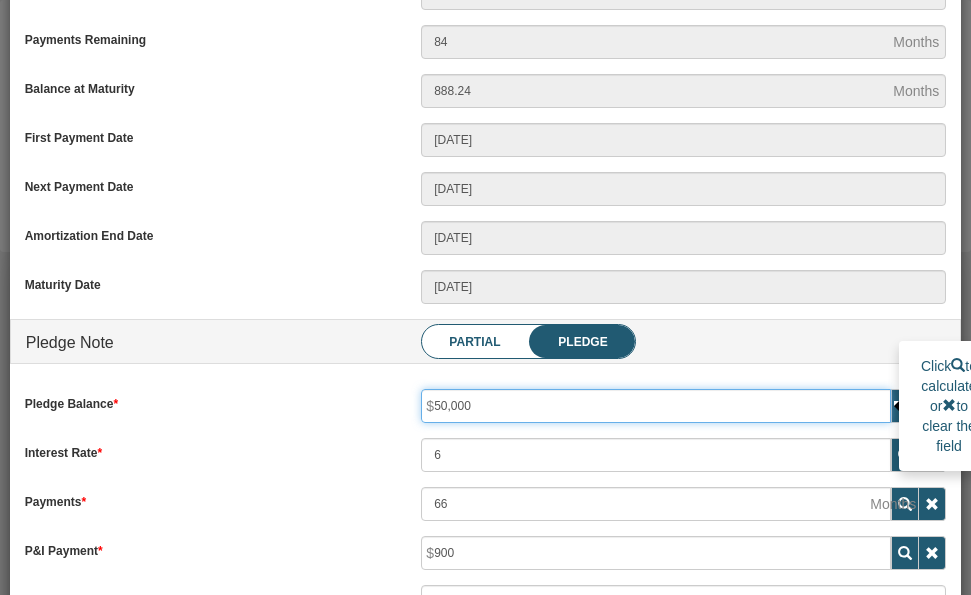 click on "50,000" at bounding box center [656, 406] 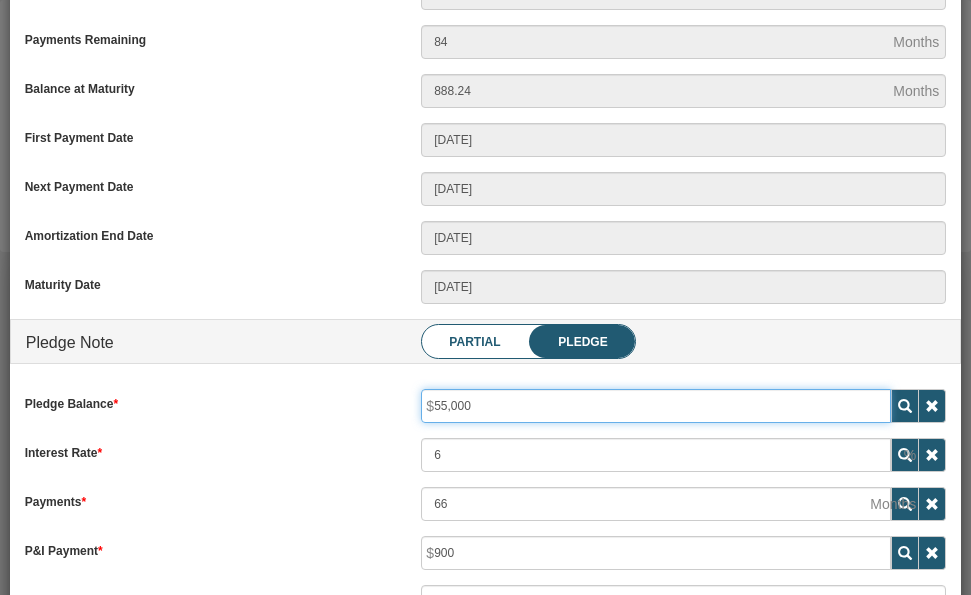 scroll, scrollTop: 489, scrollLeft: 0, axis: vertical 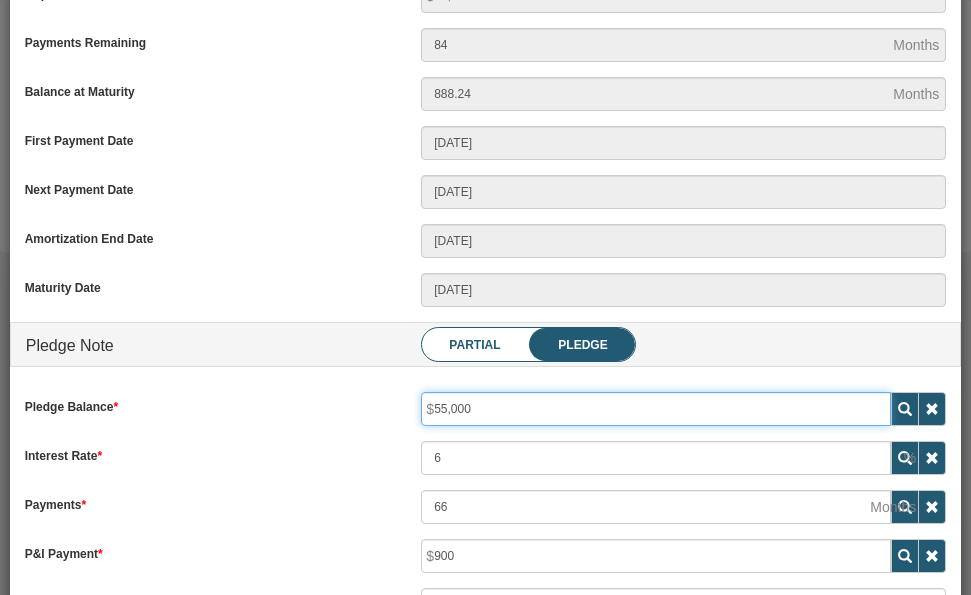 type on "55,000" 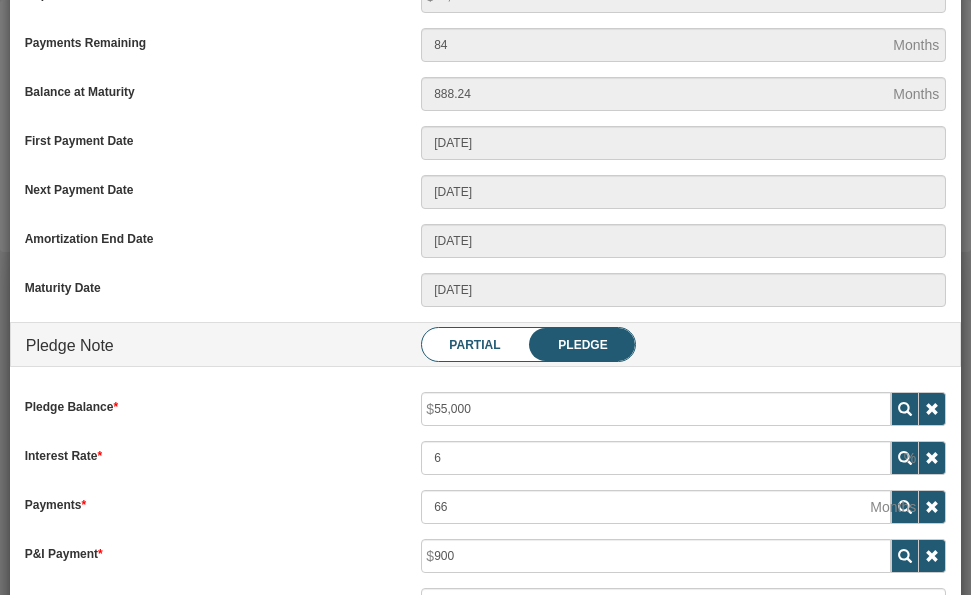 click on "Pledge Balance
55,000
Interest Rate
6
Payments
66
900" at bounding box center [486, 490] 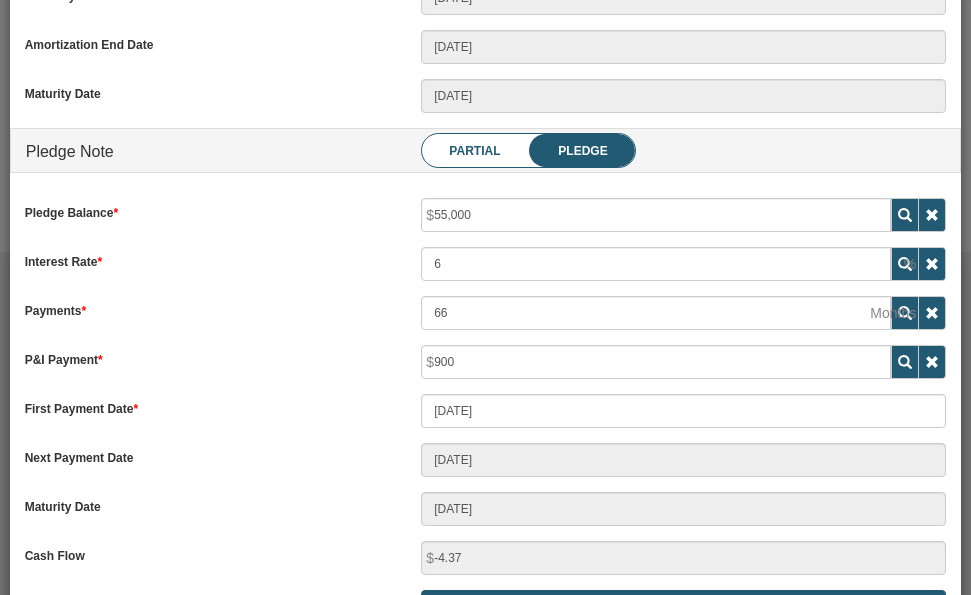 scroll, scrollTop: 684, scrollLeft: 0, axis: vertical 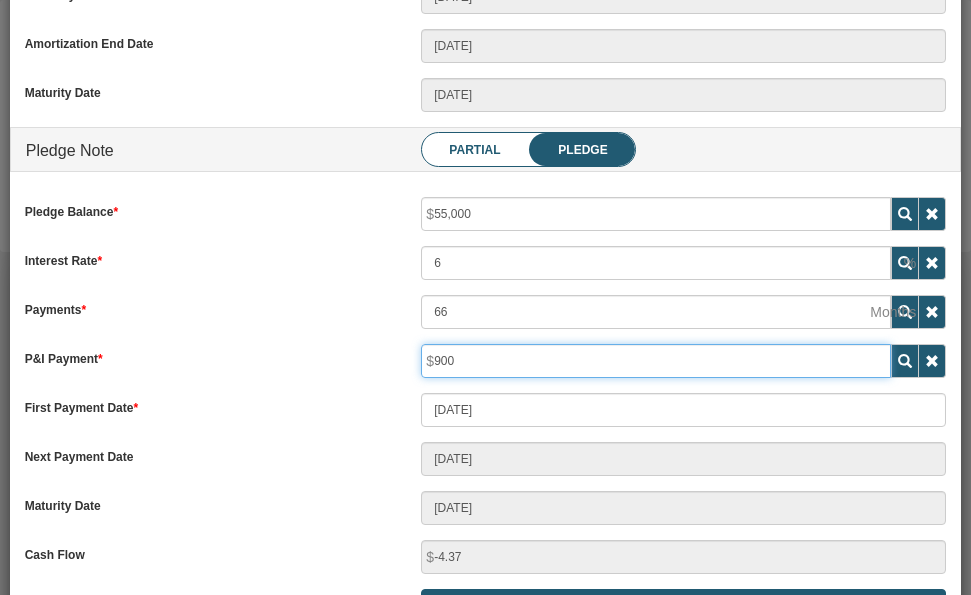 drag, startPoint x: 463, startPoint y: 363, endPoint x: 405, endPoint y: 360, distance: 58.077534 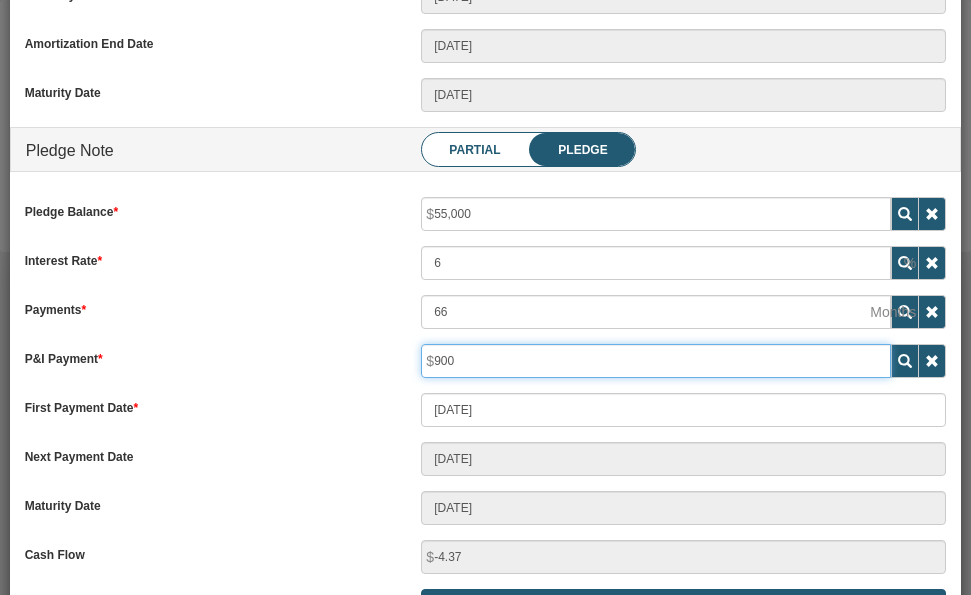 click on "900" at bounding box center [683, 361] 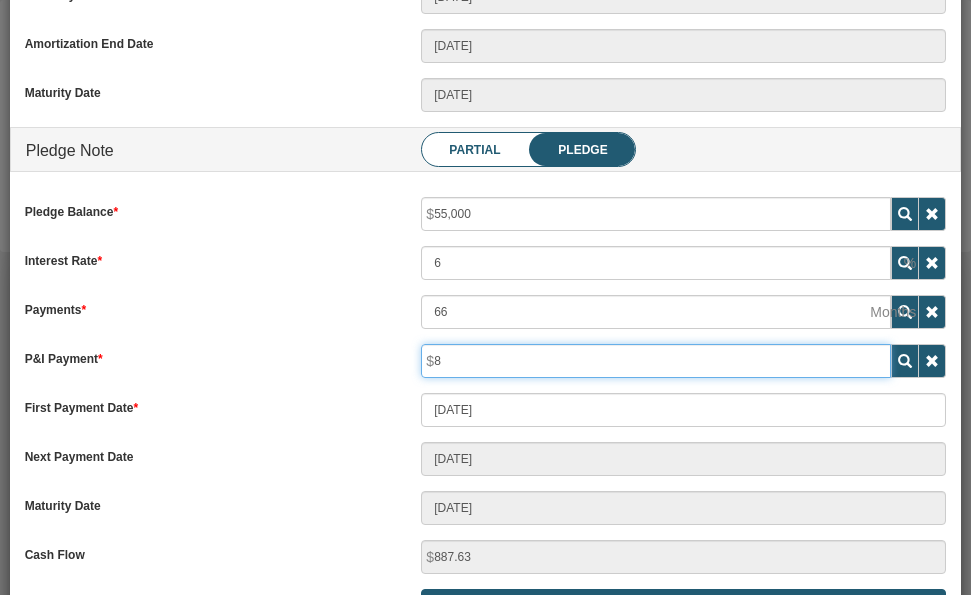 type on "89" 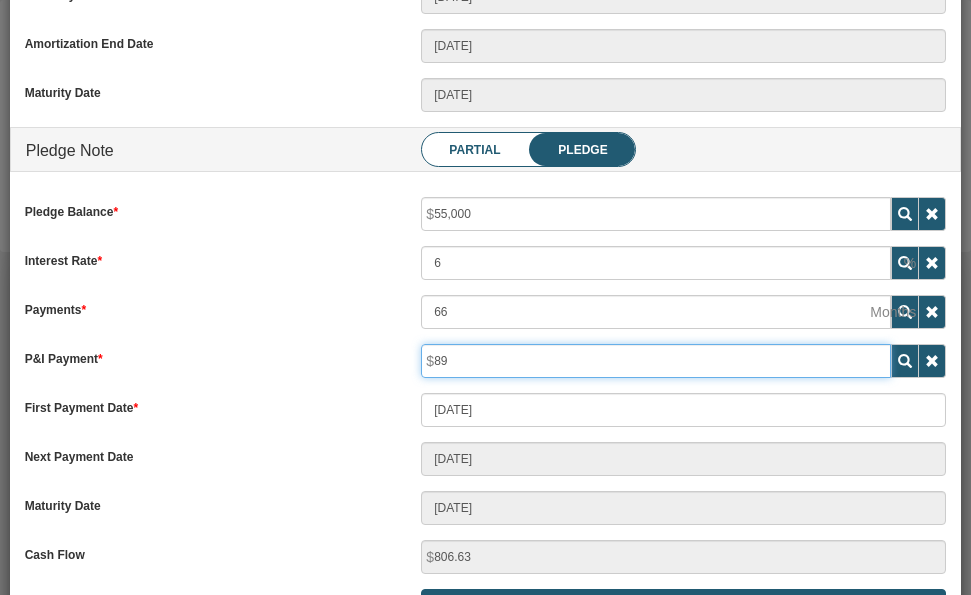 type on "895" 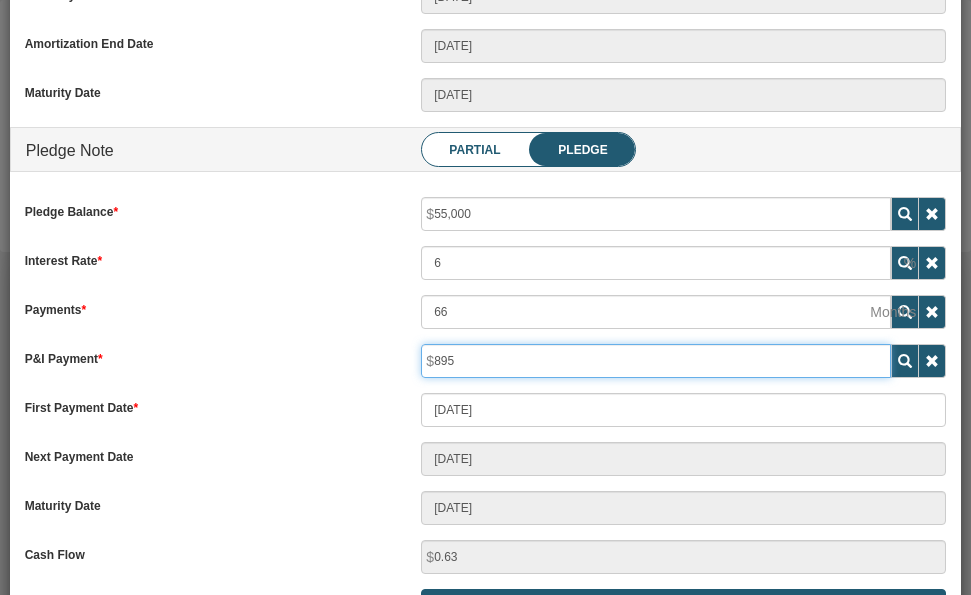 type on "8,956" 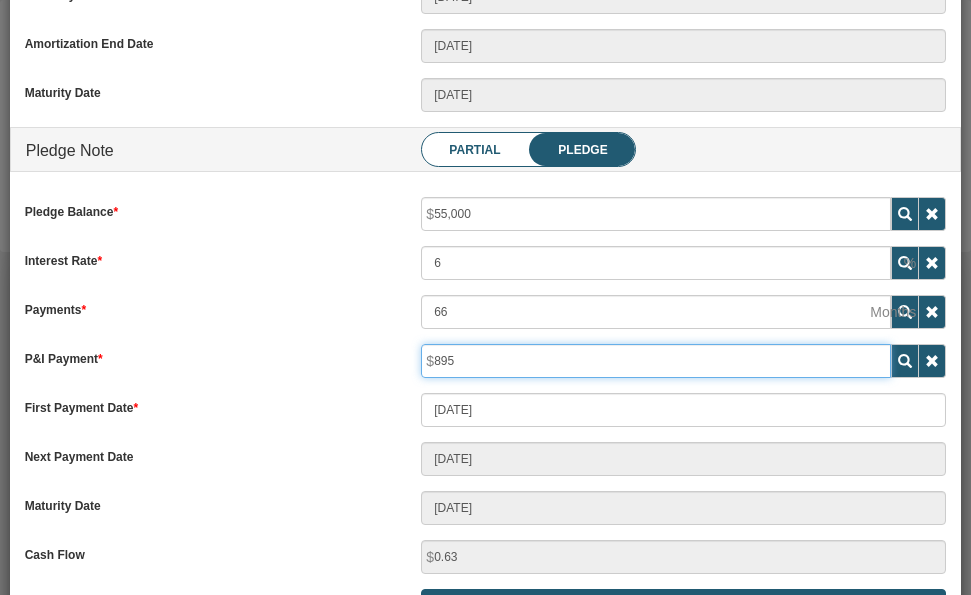 type on "-8060.37" 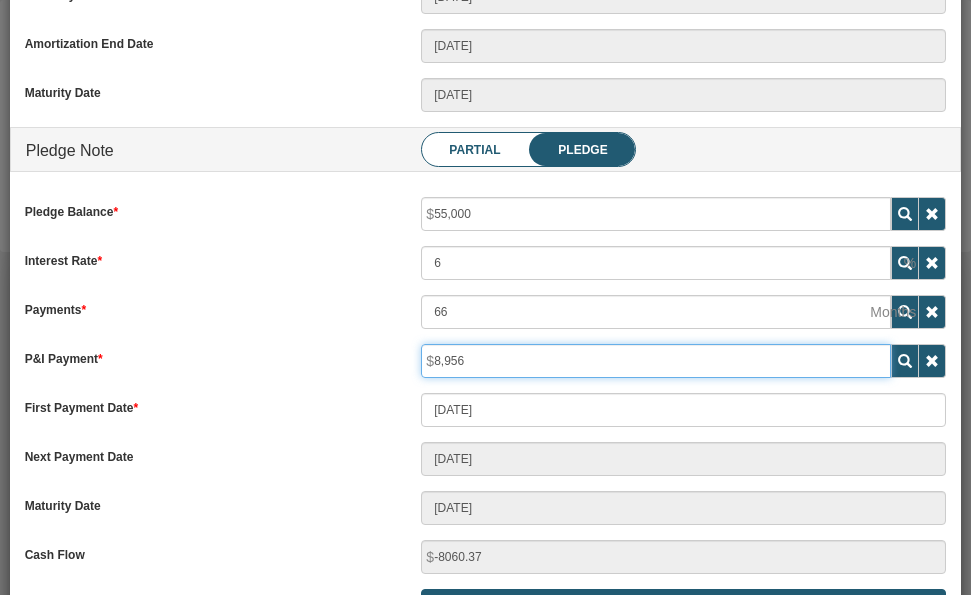 type on "89,563" 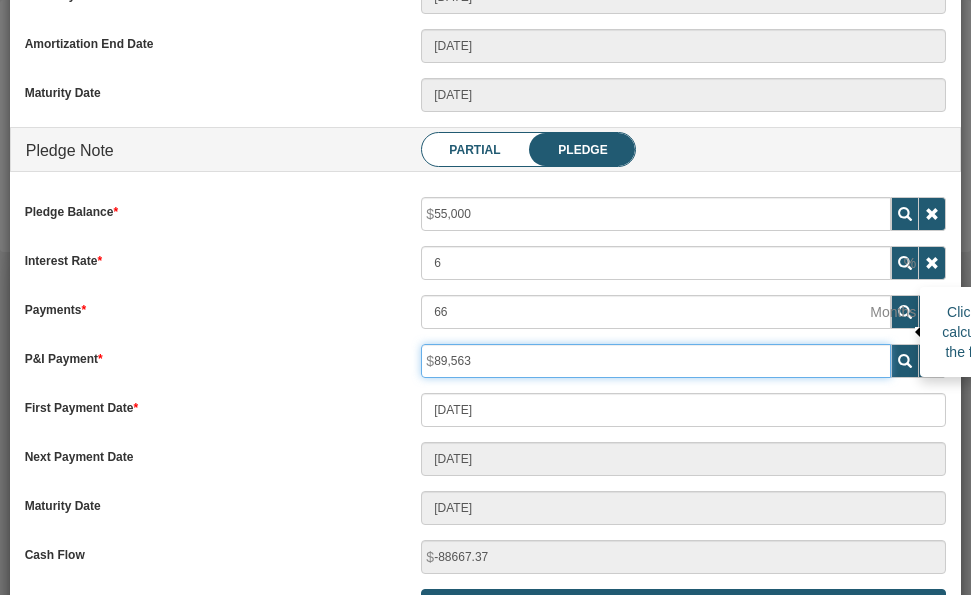 type on "89,563" 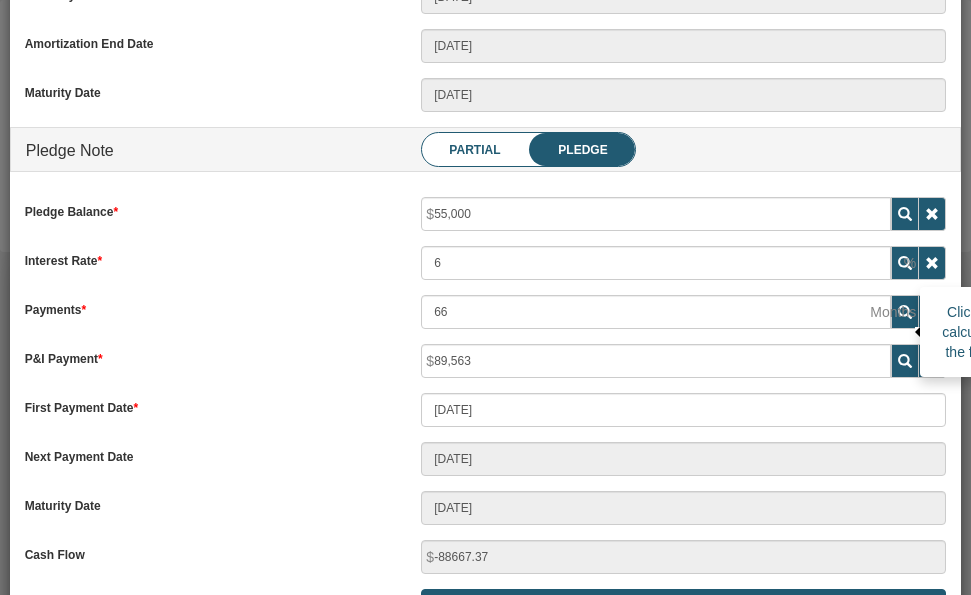 click at bounding box center [905, 312] 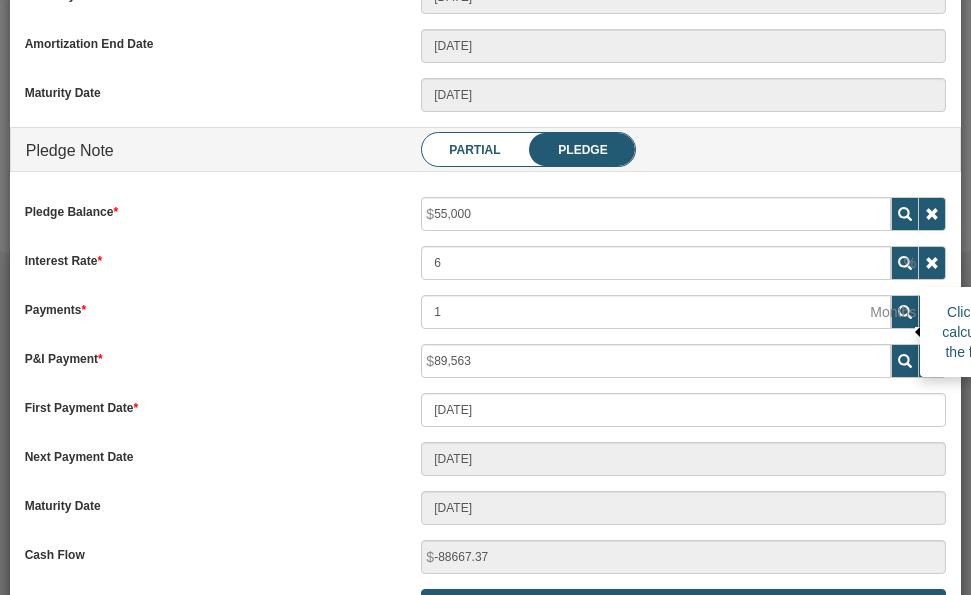 scroll, scrollTop: 999750, scrollLeft: 999777, axis: both 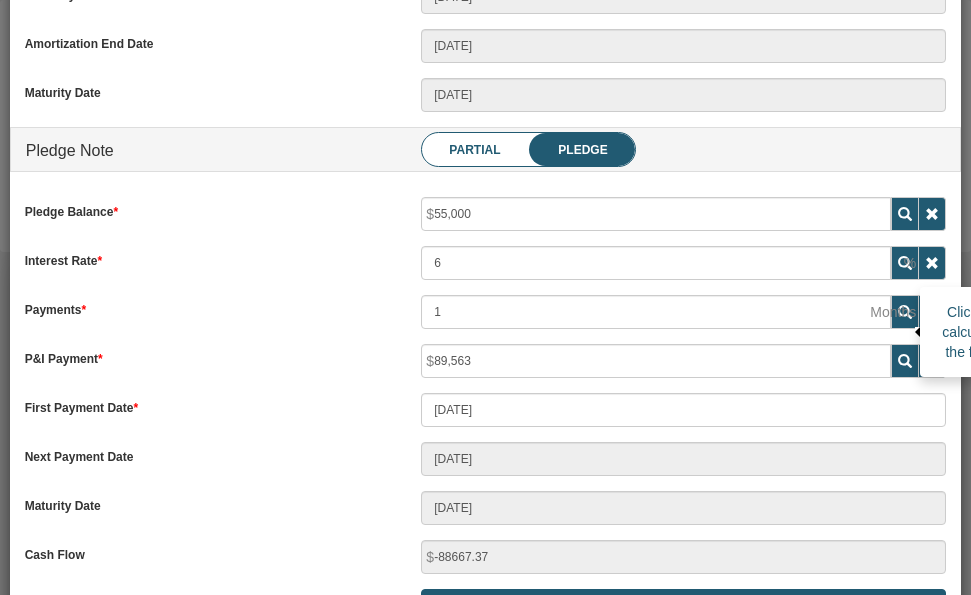 click at bounding box center (905, 312) 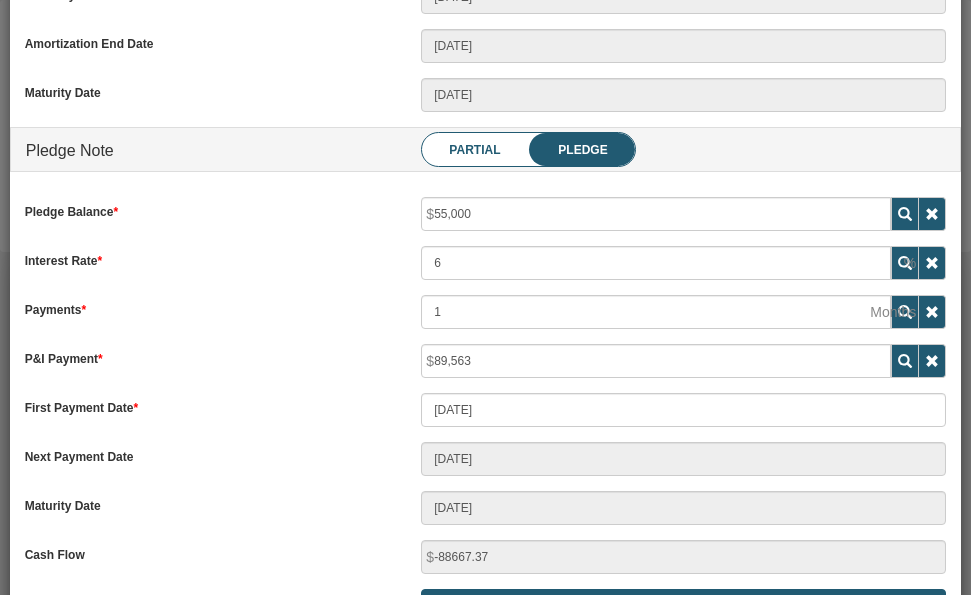 scroll, scrollTop: 999750, scrollLeft: 999777, axis: both 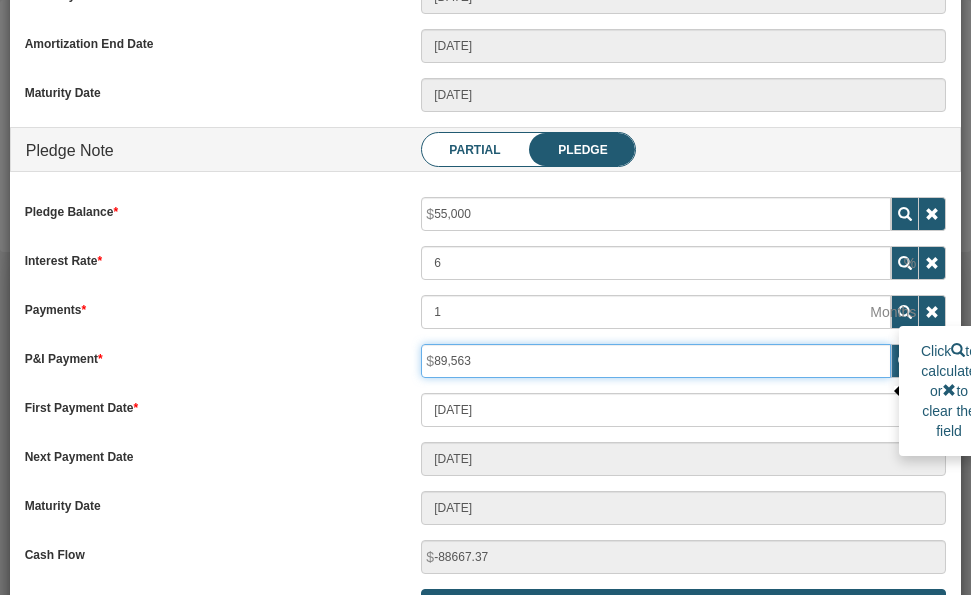 click on "89,563" at bounding box center (656, 361) 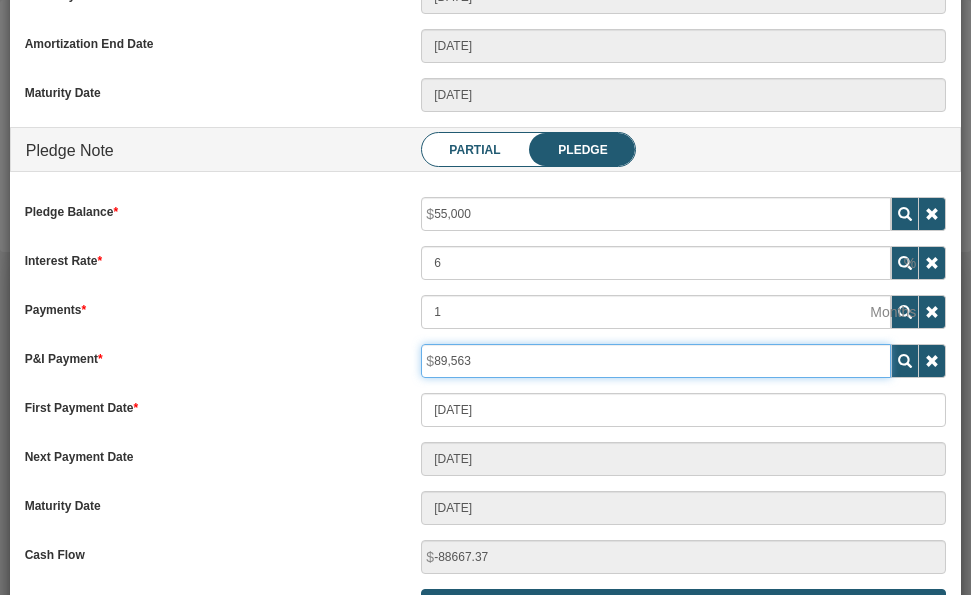type on "895.63" 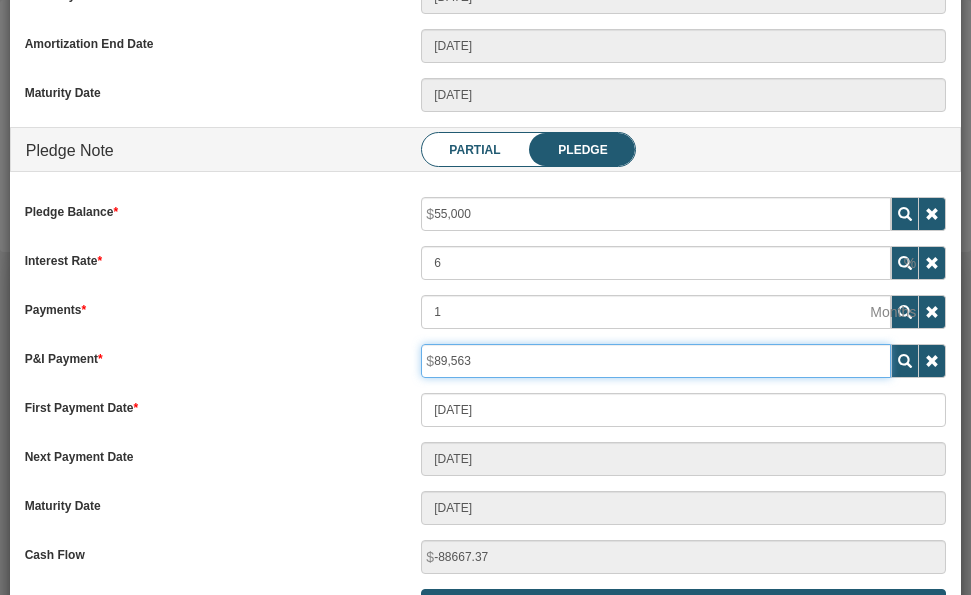 type on "0" 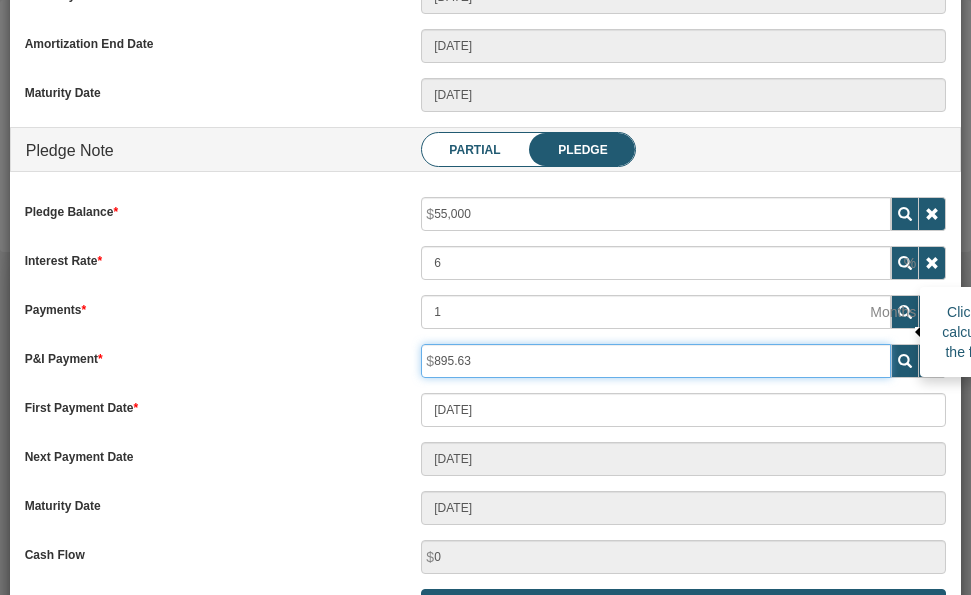 type on "895.63" 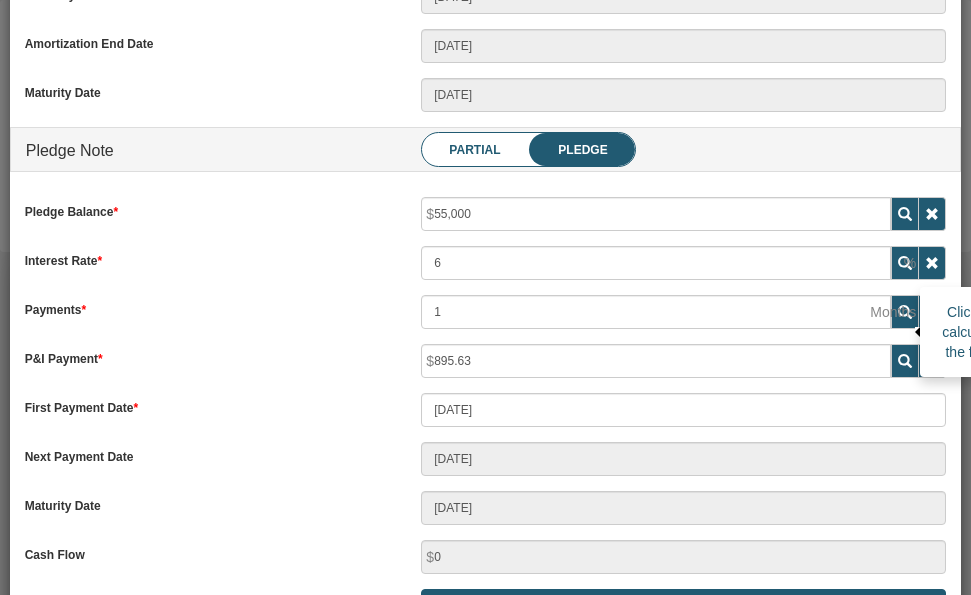 click at bounding box center [905, 312] 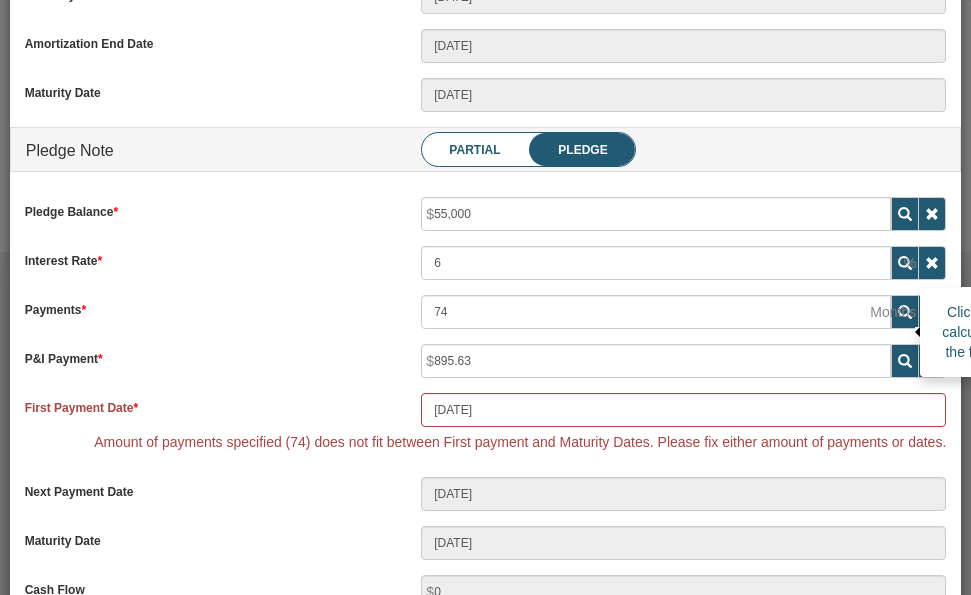 scroll, scrollTop: 999750, scrollLeft: 999777, axis: both 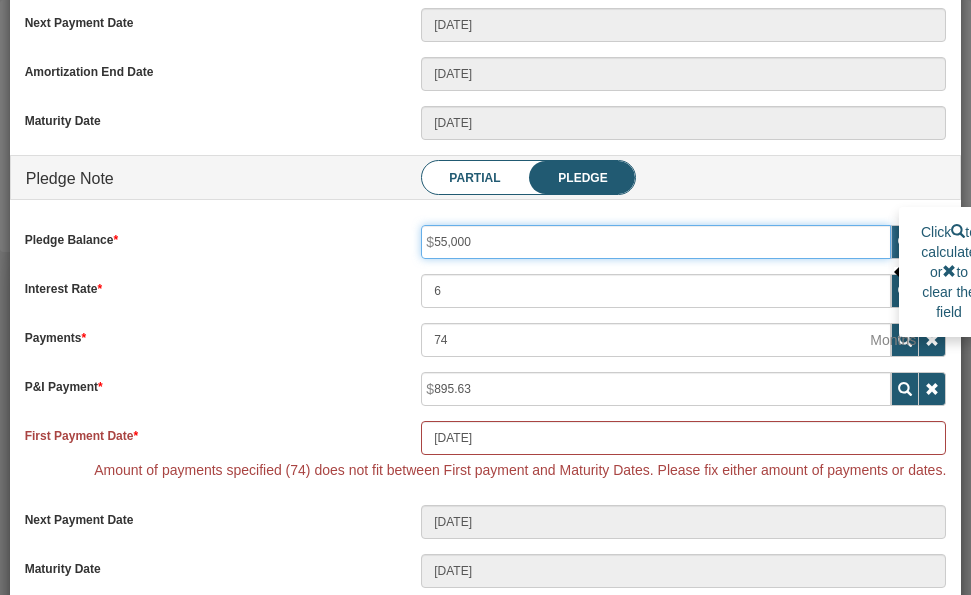 click on "55,000" at bounding box center [656, 242] 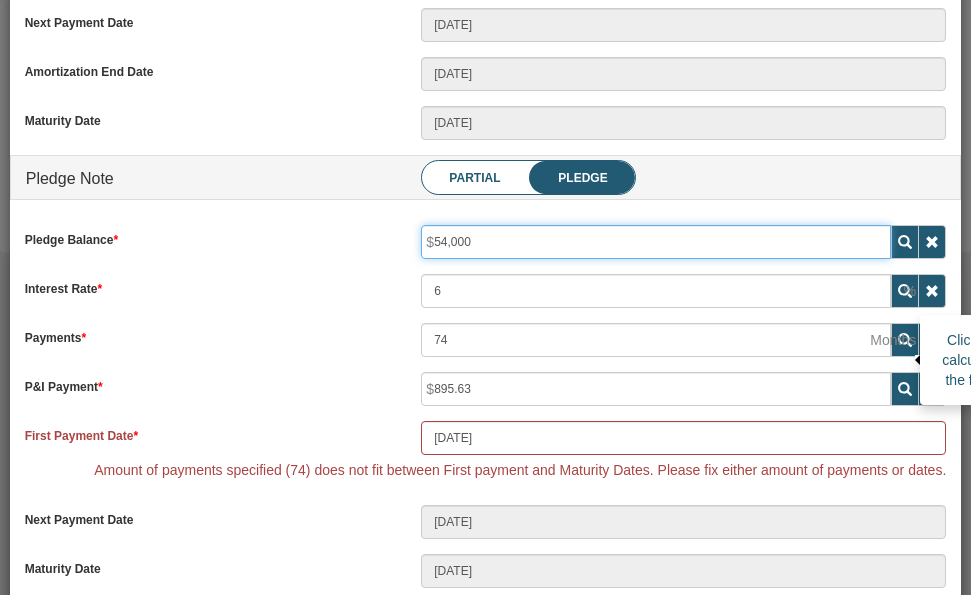 type on "54,000" 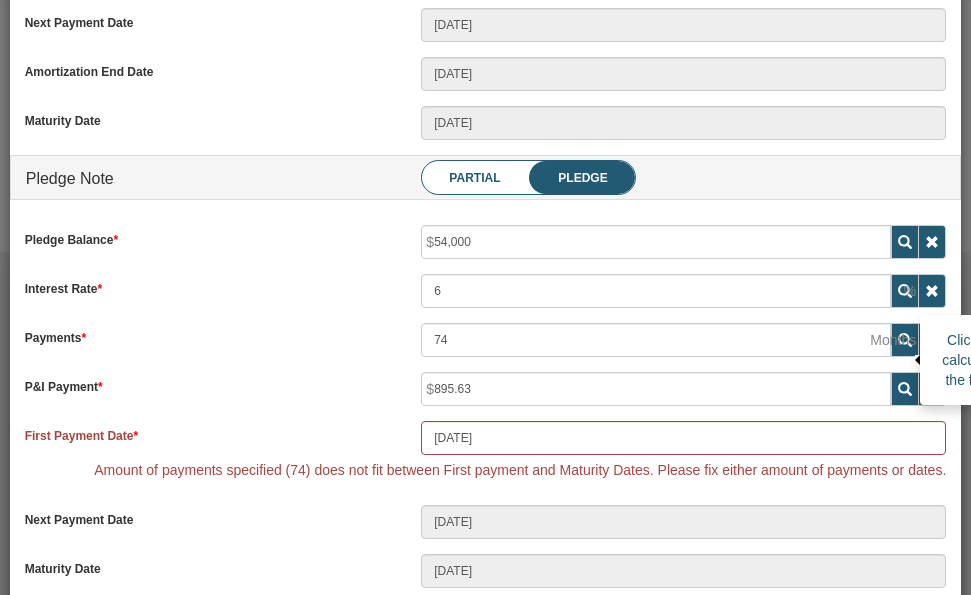 click at bounding box center (905, 340) 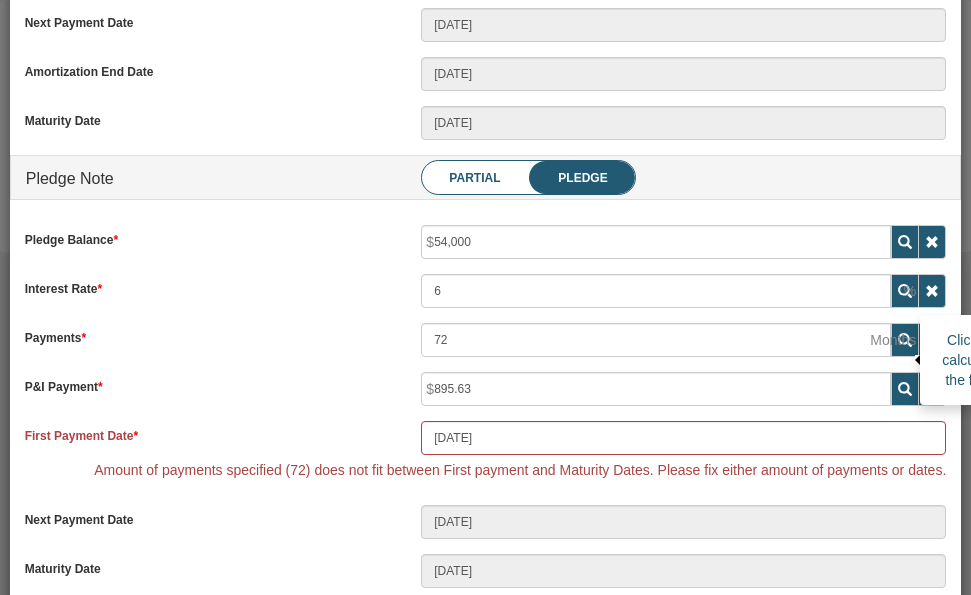 scroll, scrollTop: 655, scrollLeft: 0, axis: vertical 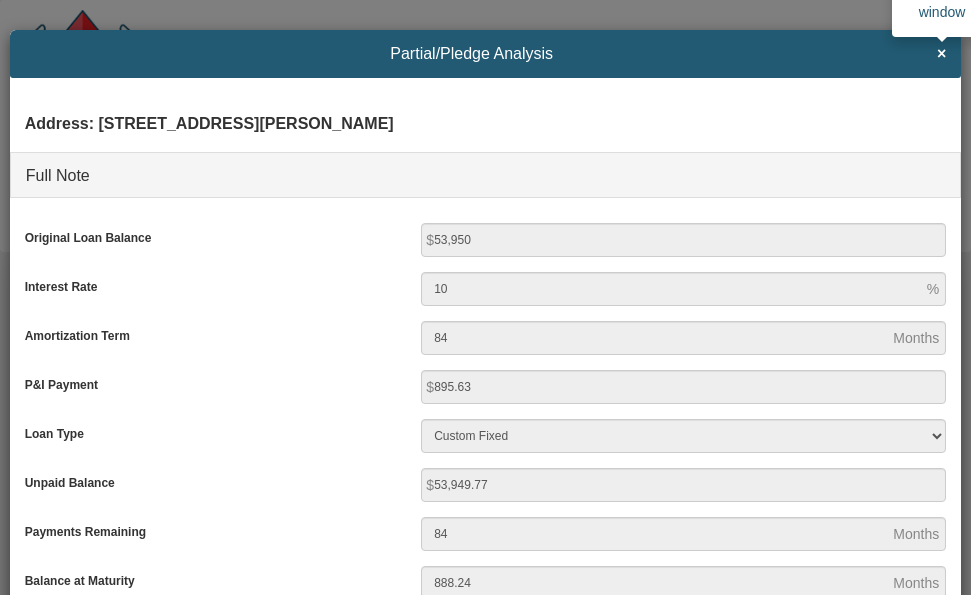 click on "×" at bounding box center (941, 54) 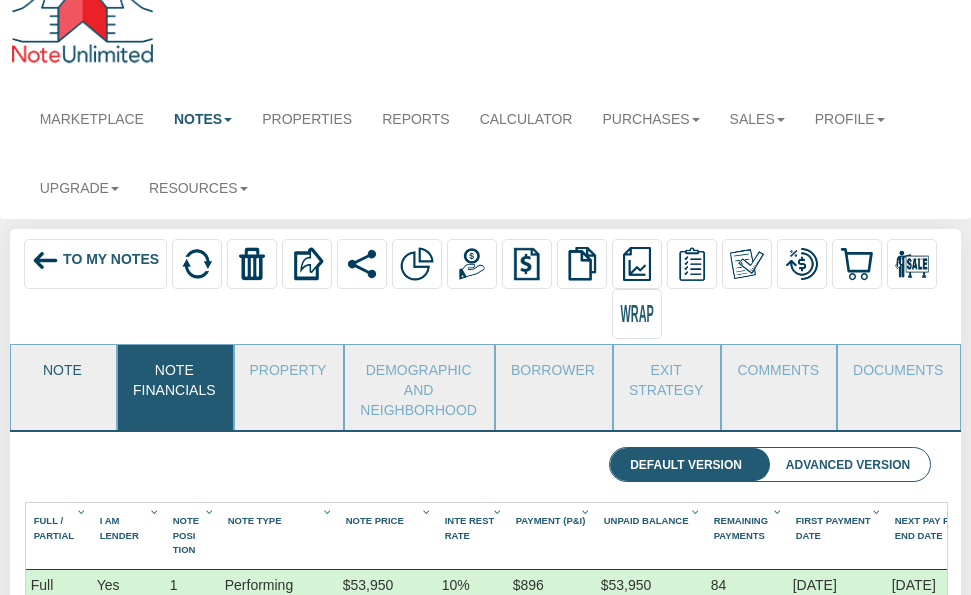 click on "Note" at bounding box center [62, 370] 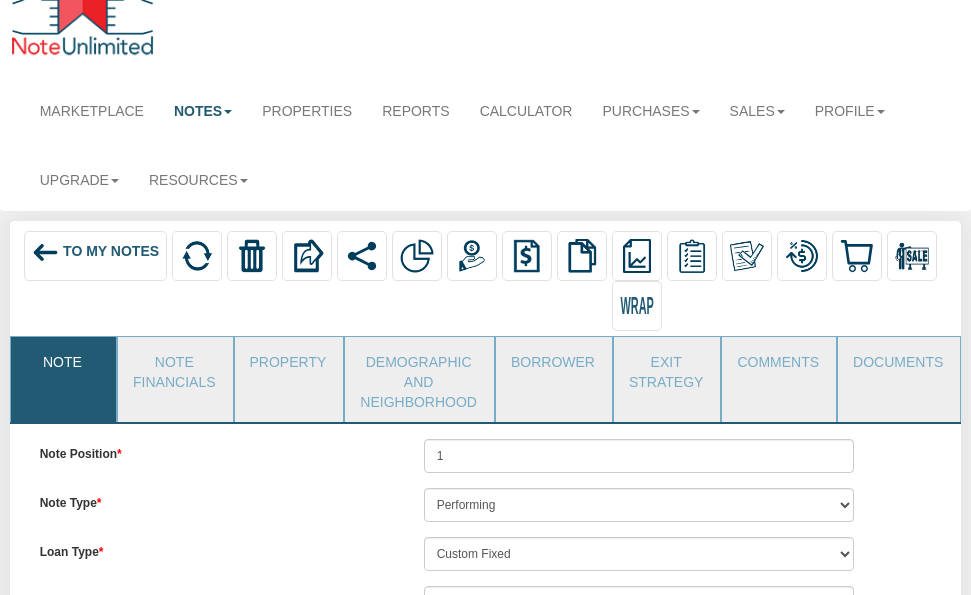 drag, startPoint x: 83, startPoint y: 251, endPoint x: 35, endPoint y: 30, distance: 226.1526 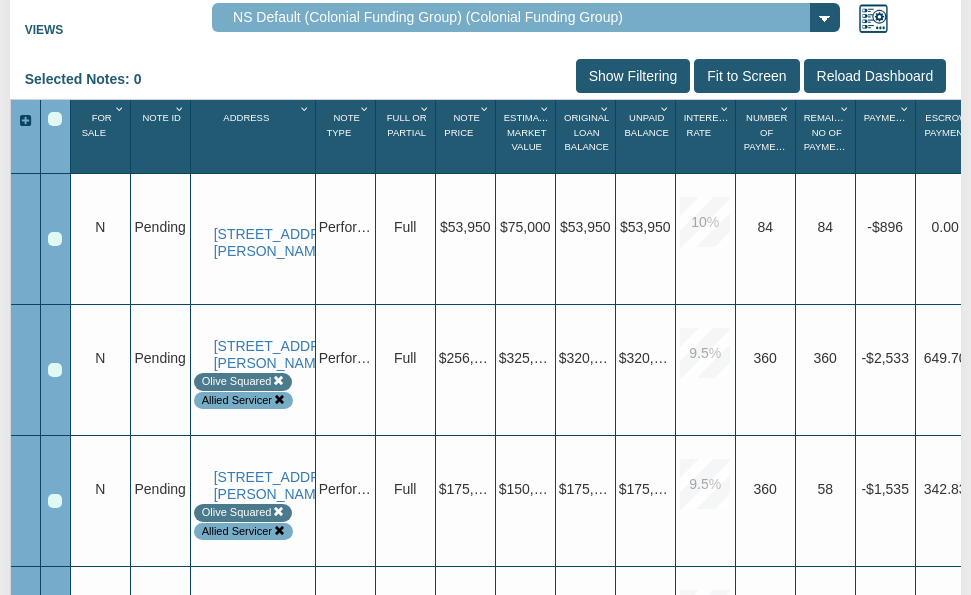 scroll, scrollTop: 574, scrollLeft: 0, axis: vertical 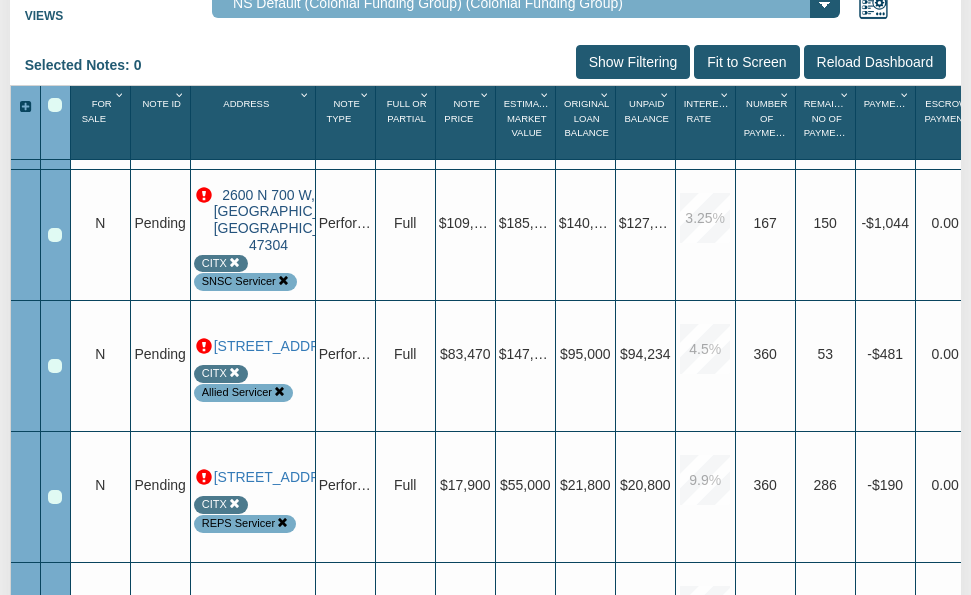 click on "2600 N 700 W, MUNCIE, IN, 47304" at bounding box center [269, 220] 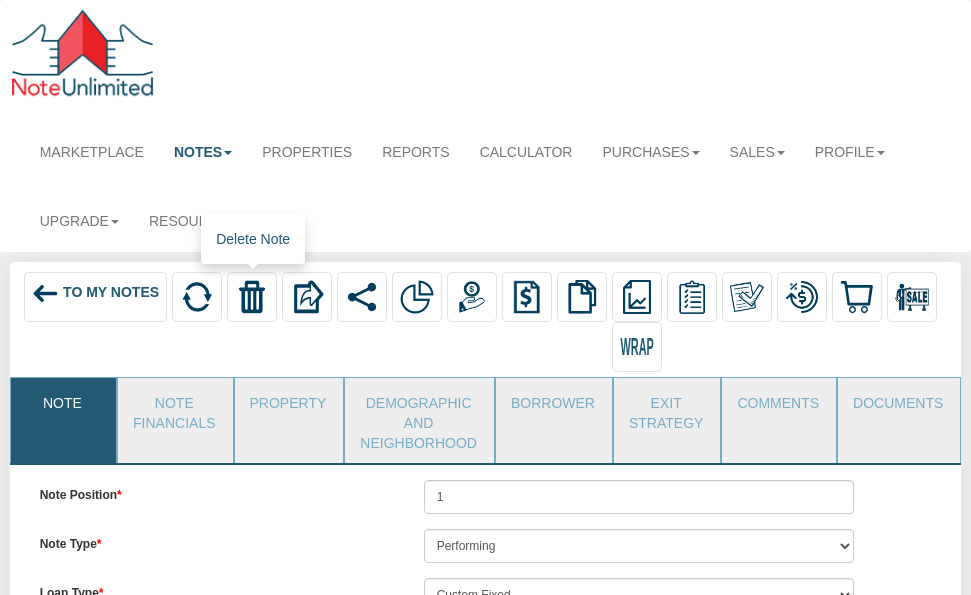 scroll, scrollTop: 5, scrollLeft: 0, axis: vertical 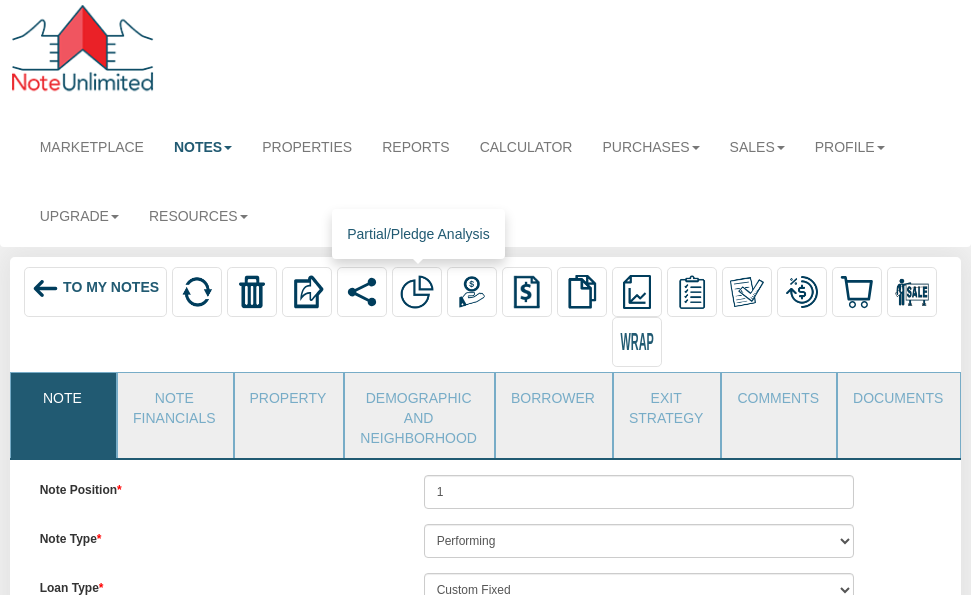 click at bounding box center (417, 292) 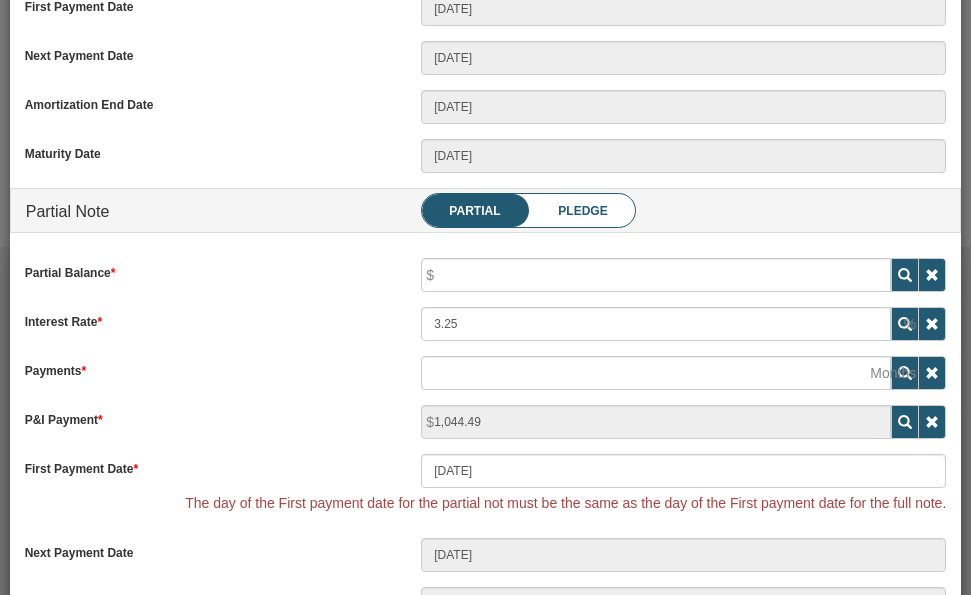 scroll, scrollTop: 697, scrollLeft: 0, axis: vertical 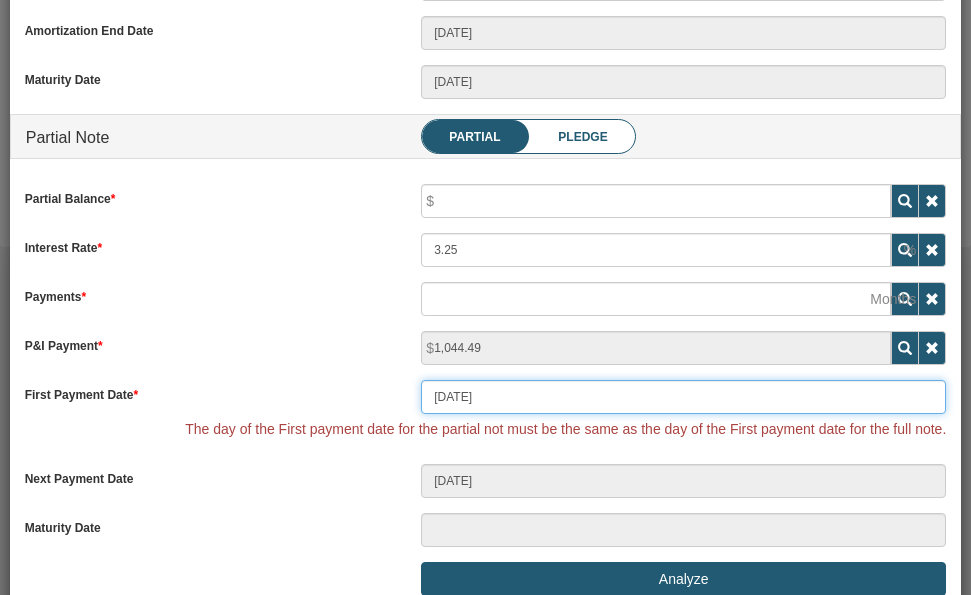 click on "08/01/2025" at bounding box center (683, 397) 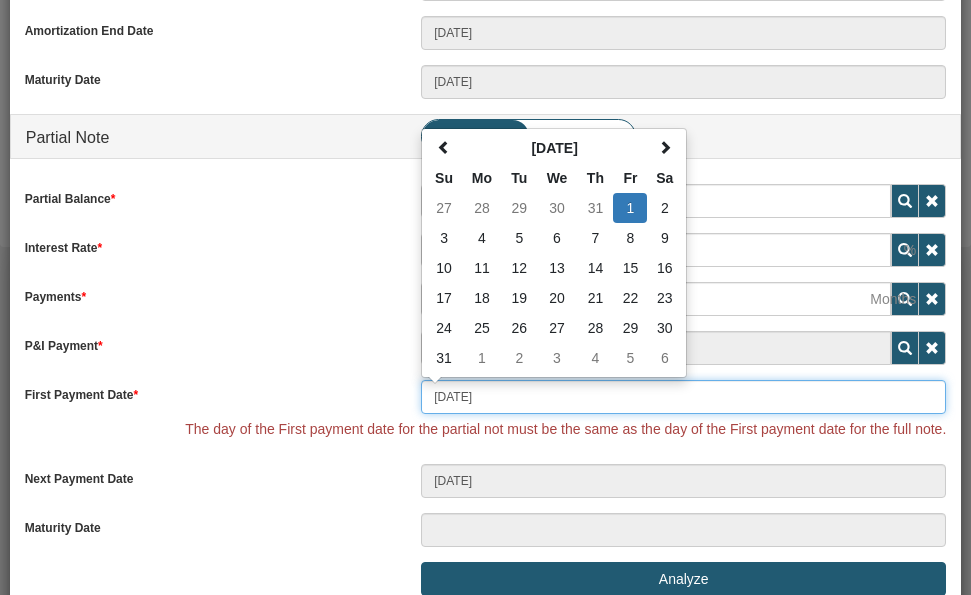 drag, startPoint x: 507, startPoint y: 395, endPoint x: 400, endPoint y: 398, distance: 107.042046 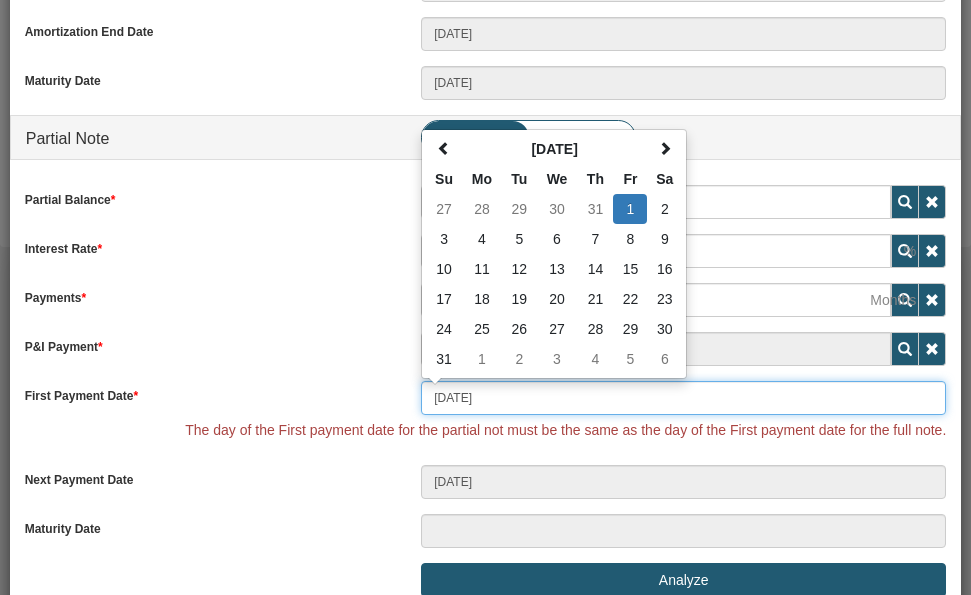 click on "08/01/2025" at bounding box center [683, 398] 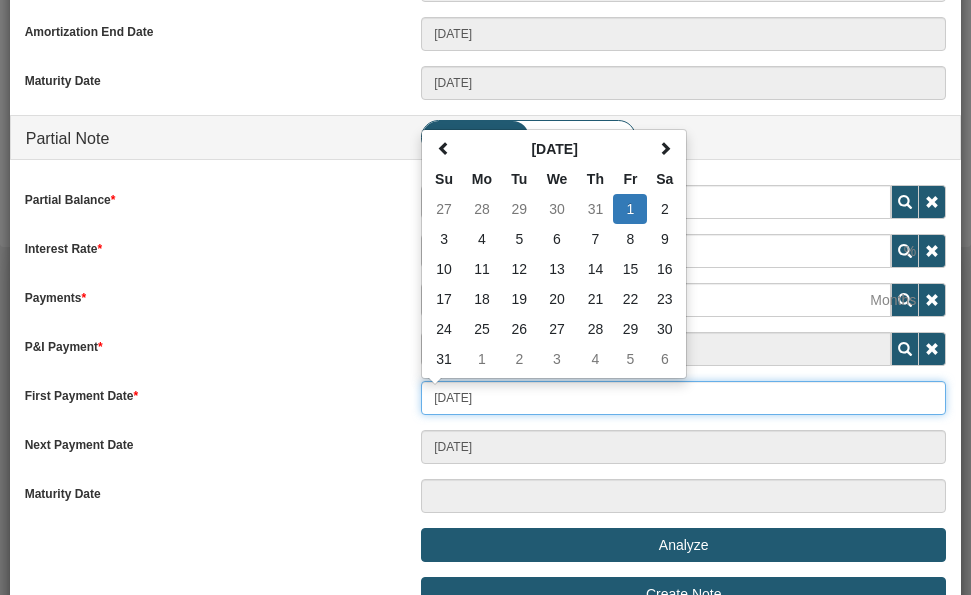 type on "08/04/2025" 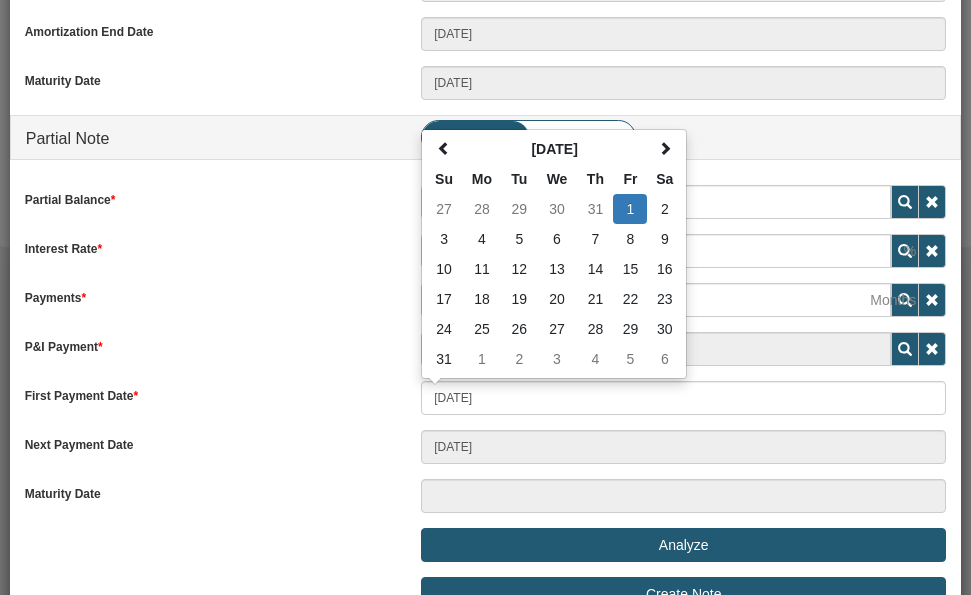 type on "08/04/2025" 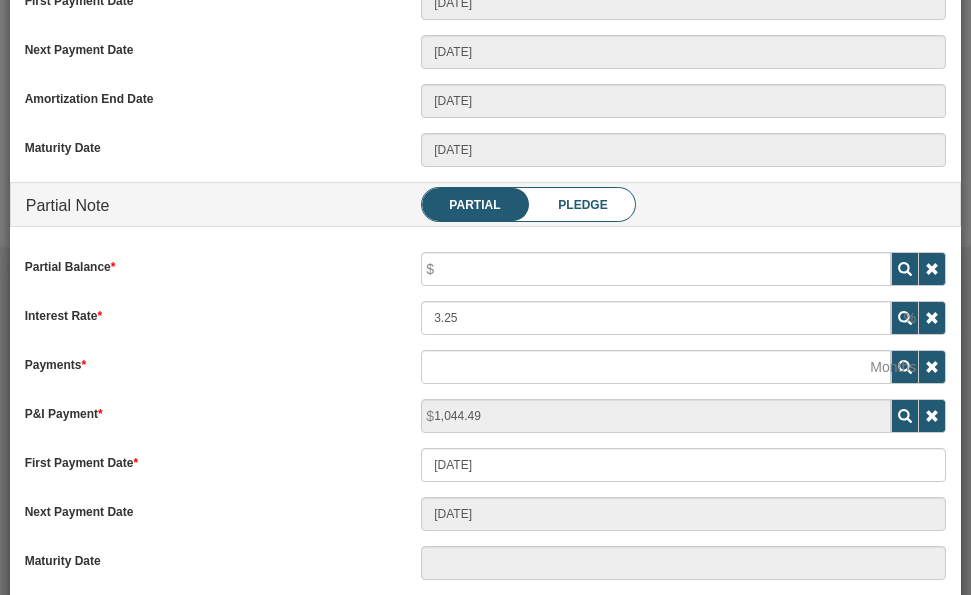 scroll, scrollTop: 628, scrollLeft: 0, axis: vertical 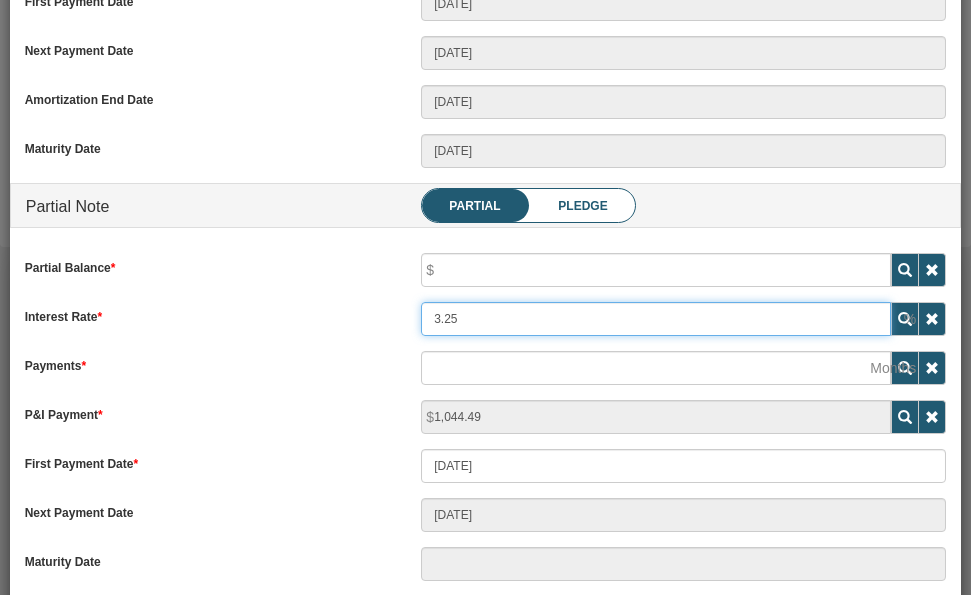 drag, startPoint x: 471, startPoint y: 321, endPoint x: 398, endPoint y: 322, distance: 73.00685 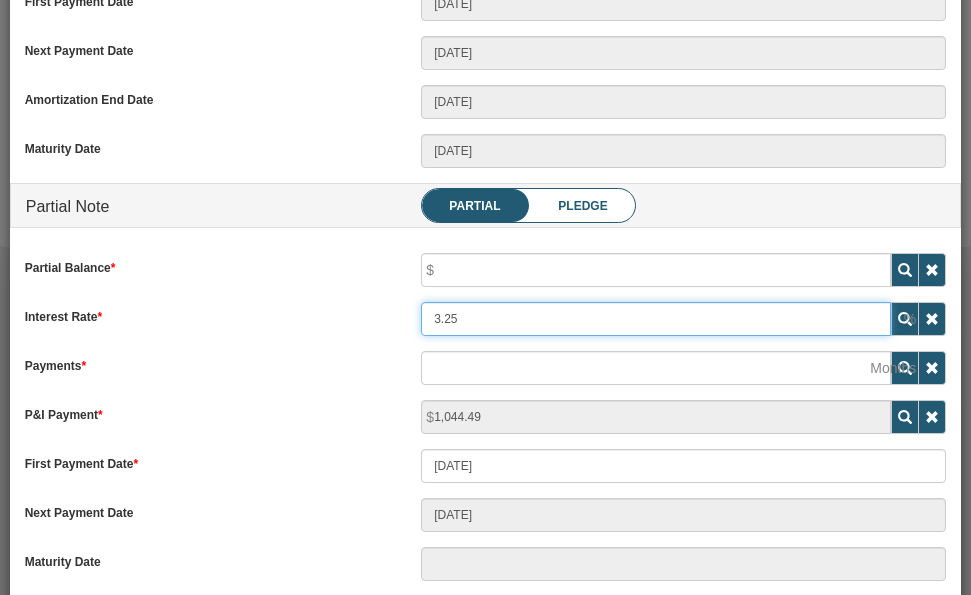 click on "Interest Rate
3.25" at bounding box center (486, 319) 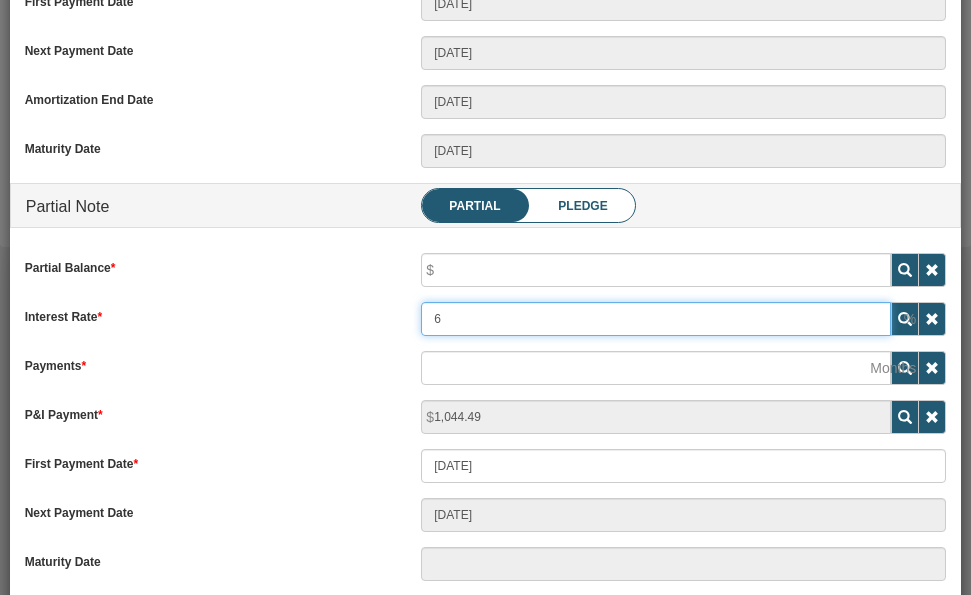 scroll, scrollTop: 627, scrollLeft: 0, axis: vertical 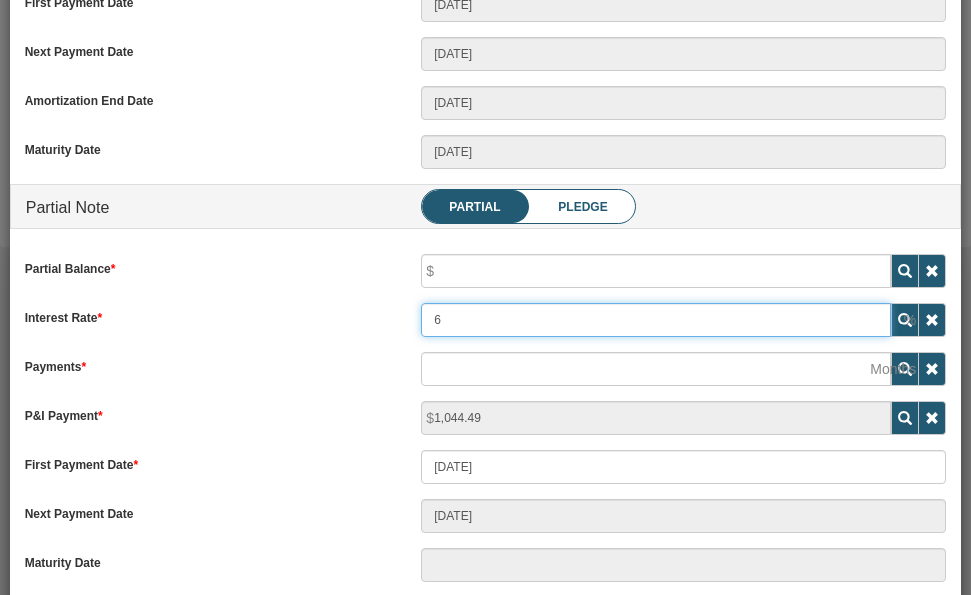 type on "6" 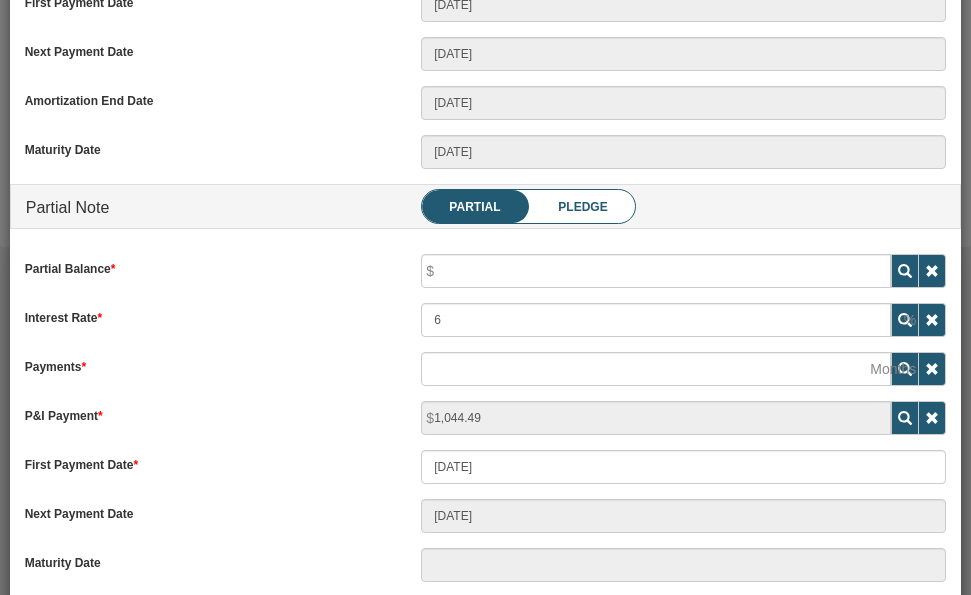 click on "Payments" at bounding box center (208, 364) 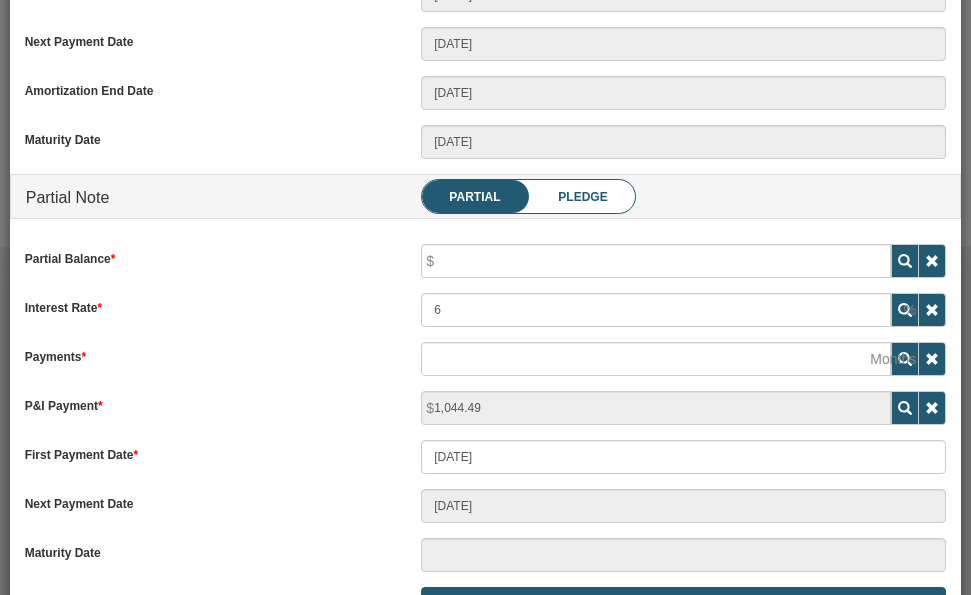 scroll, scrollTop: 818, scrollLeft: 0, axis: vertical 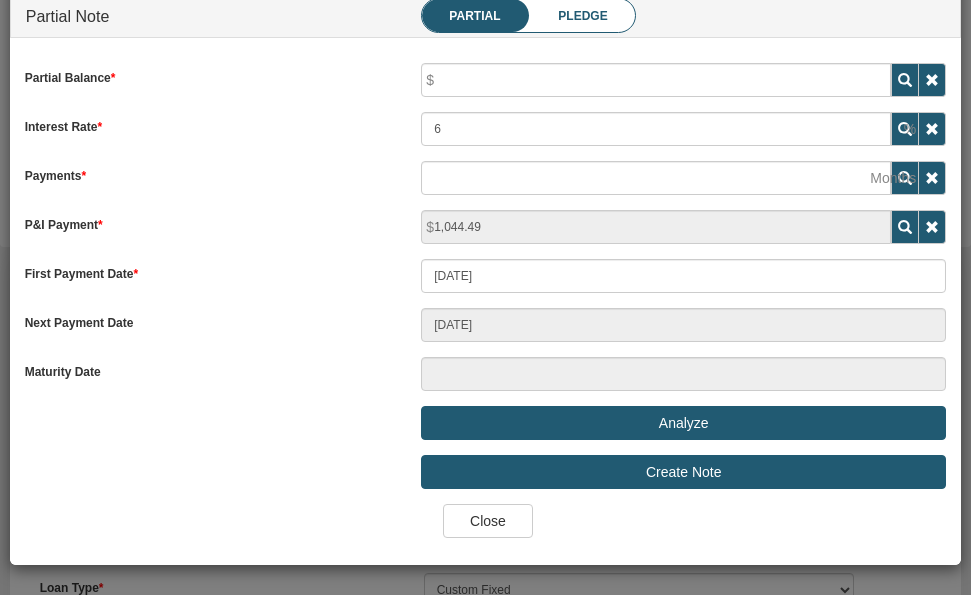 click on "Analyze" at bounding box center (683, 423) 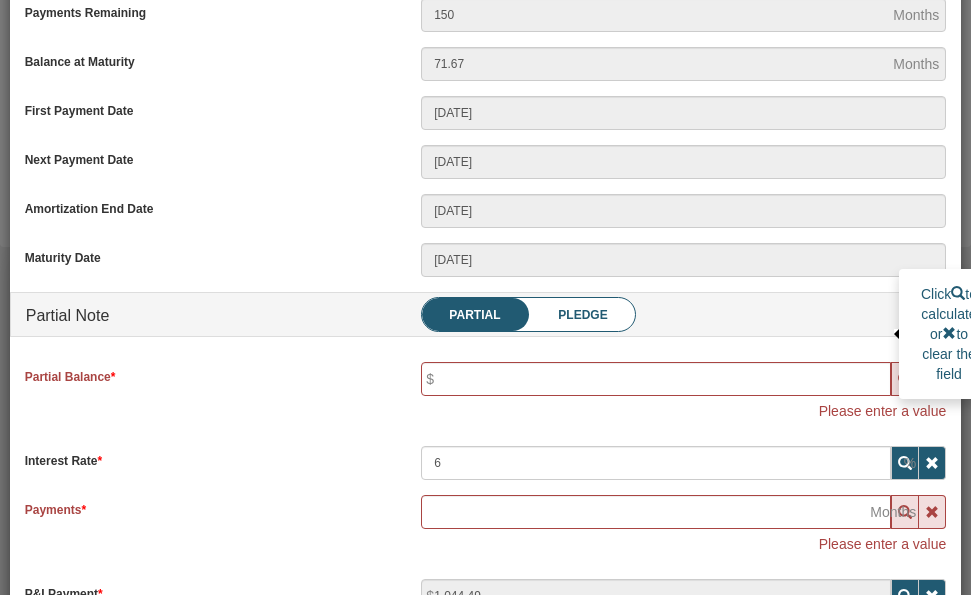 scroll, scrollTop: 598, scrollLeft: 0, axis: vertical 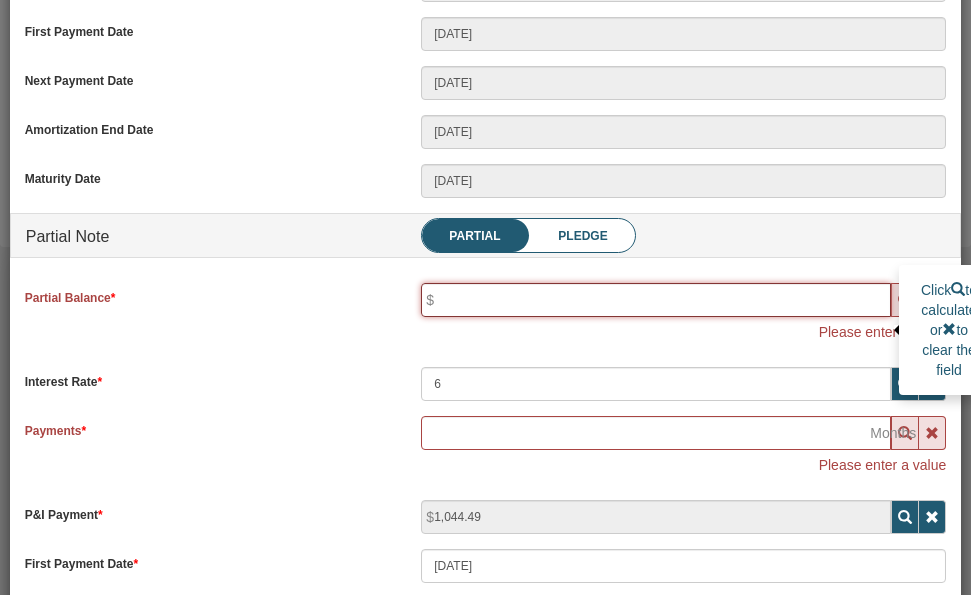 click at bounding box center (656, 300) 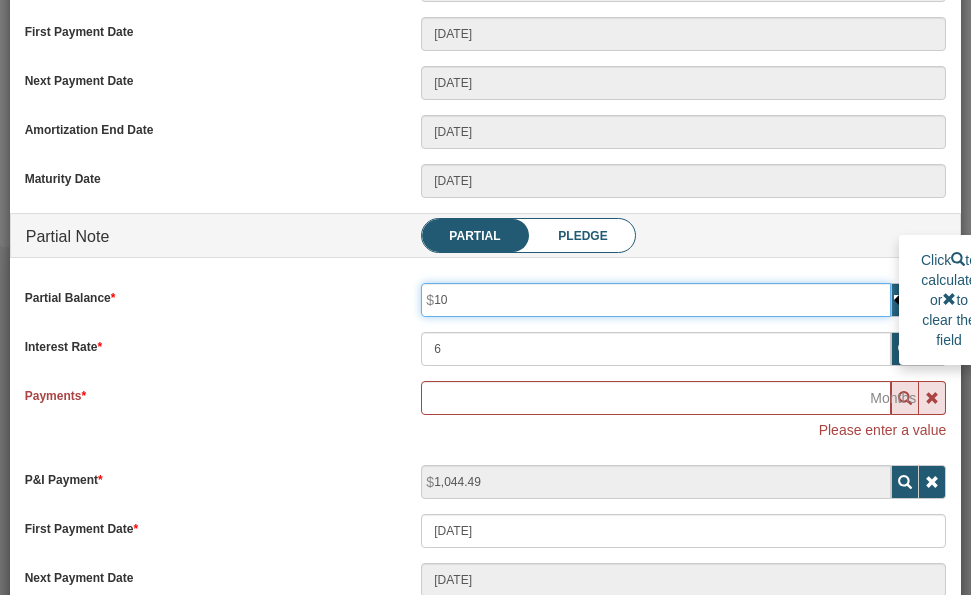 type on "1" 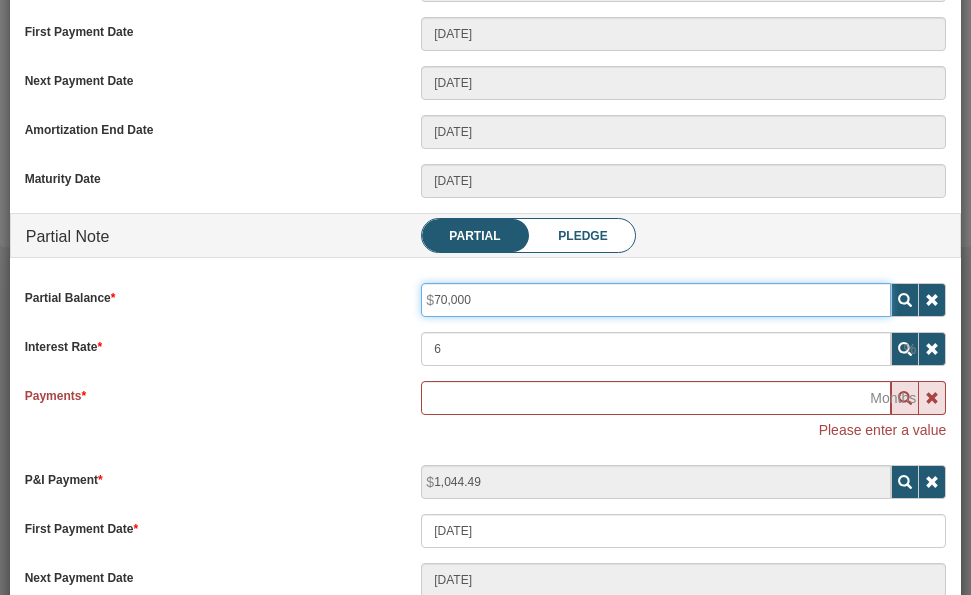 type on "70,000" 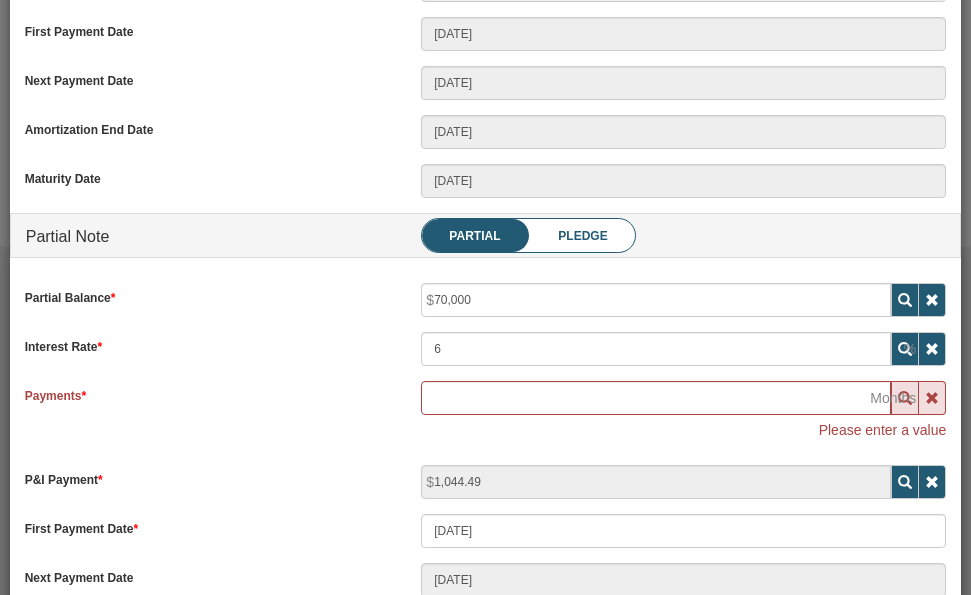 click on "Partial Balance
70,000
Interest Rate
6
Payments" at bounding box center (486, 398) 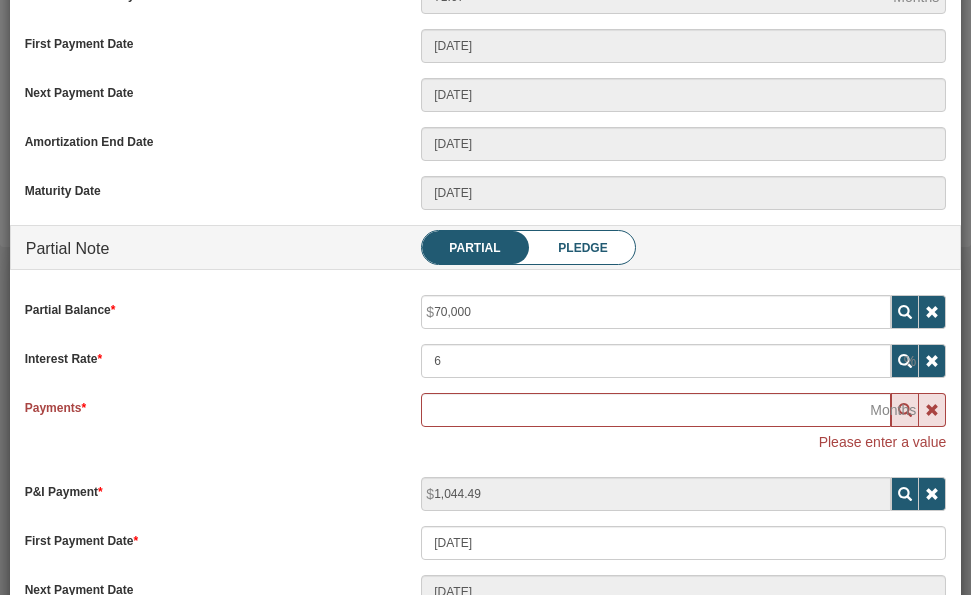 scroll, scrollTop: 584, scrollLeft: 0, axis: vertical 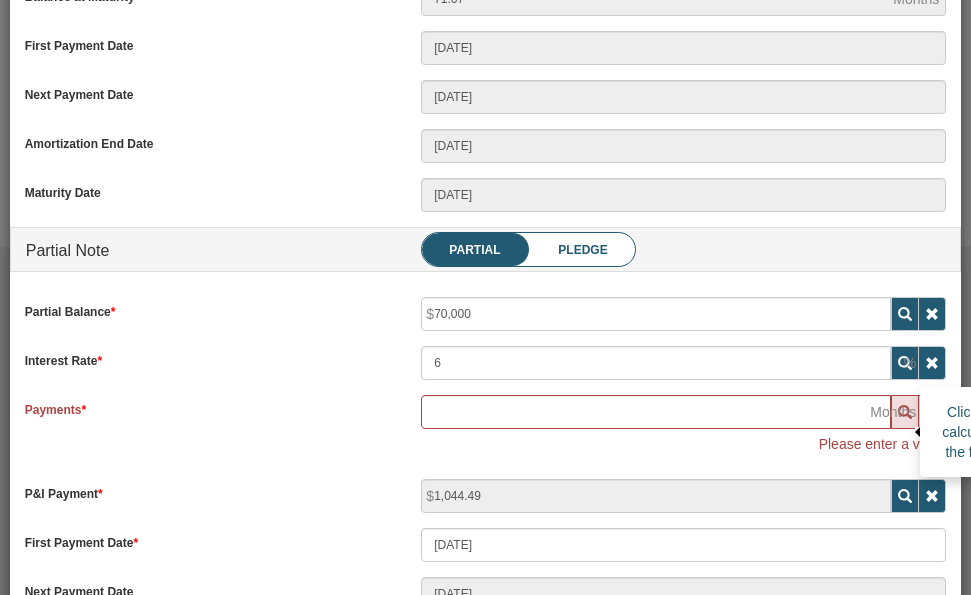 click at bounding box center [905, 412] 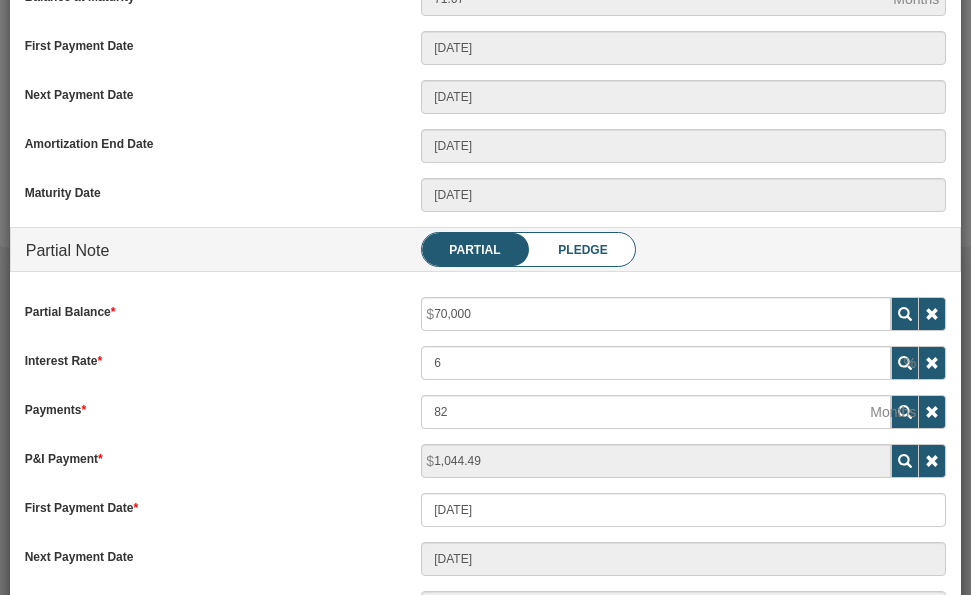 scroll, scrollTop: 999700, scrollLeft: 999078, axis: both 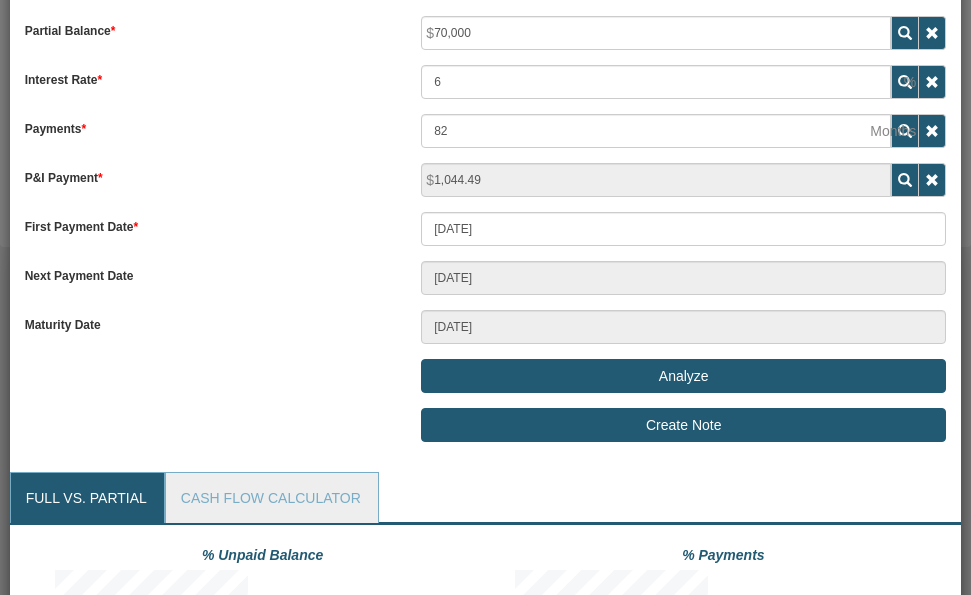 click on "Analyze" at bounding box center (683, 376) 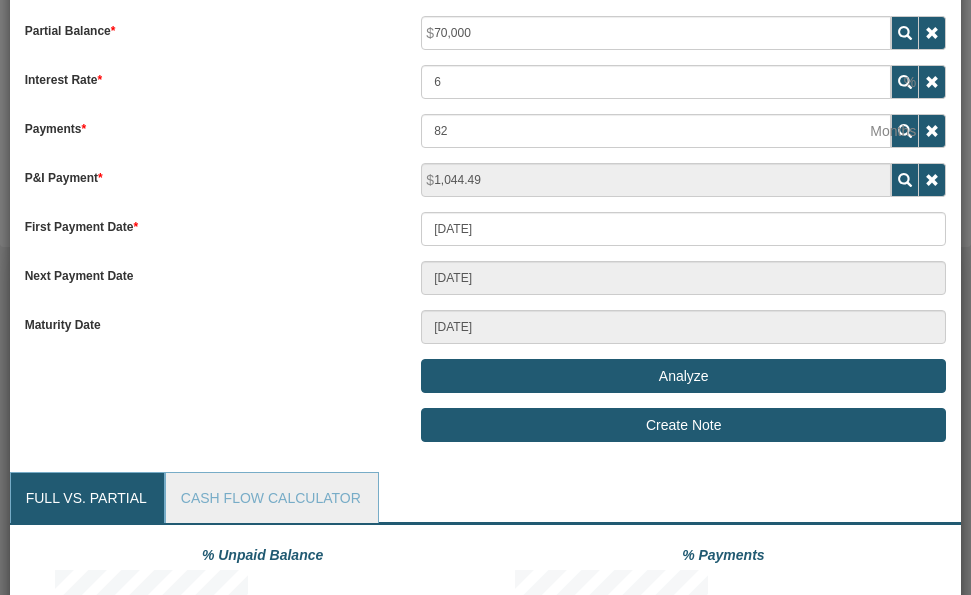 scroll, scrollTop: 919, scrollLeft: 0, axis: vertical 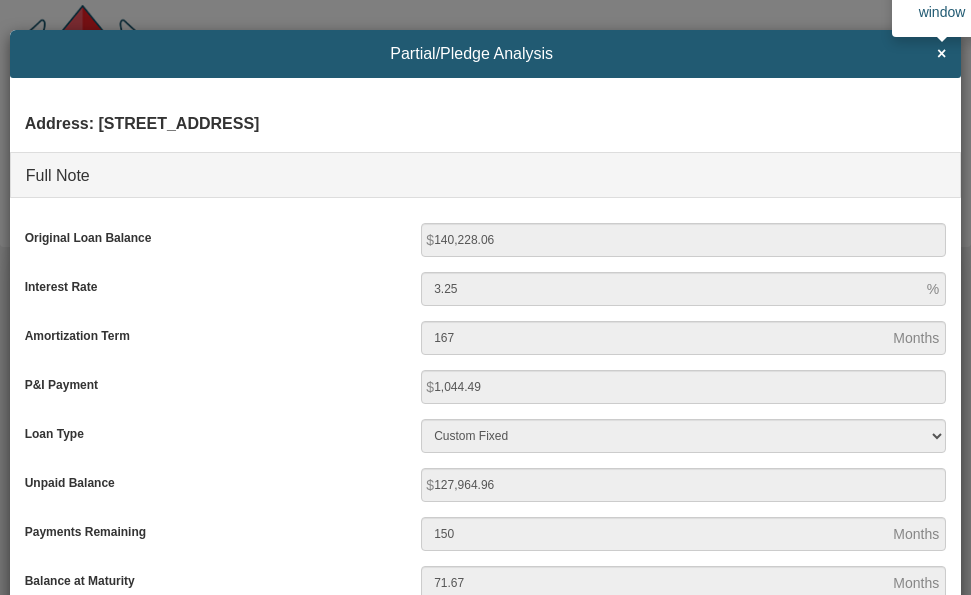 click on "×" at bounding box center [941, 54] 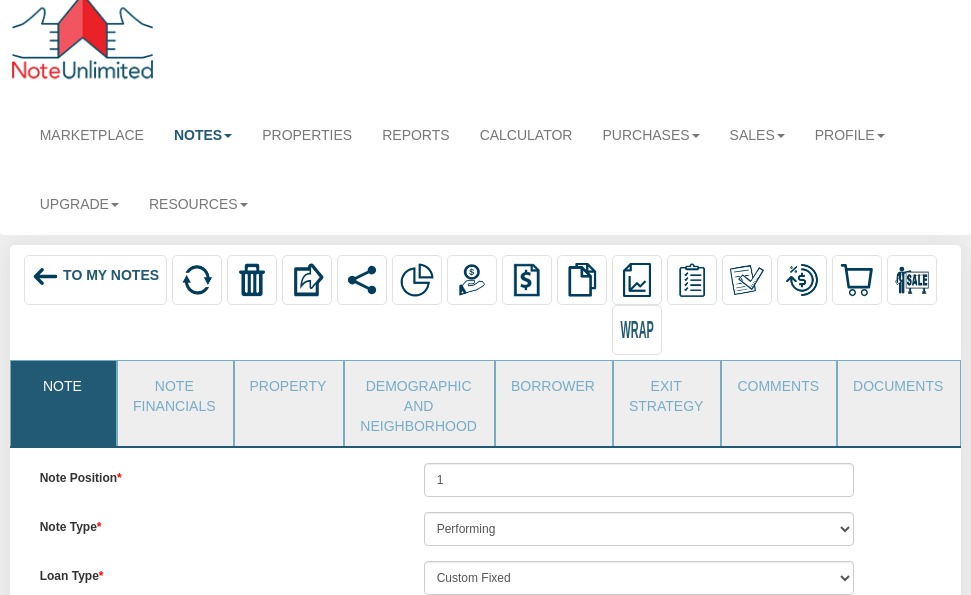 scroll, scrollTop: 0, scrollLeft: 0, axis: both 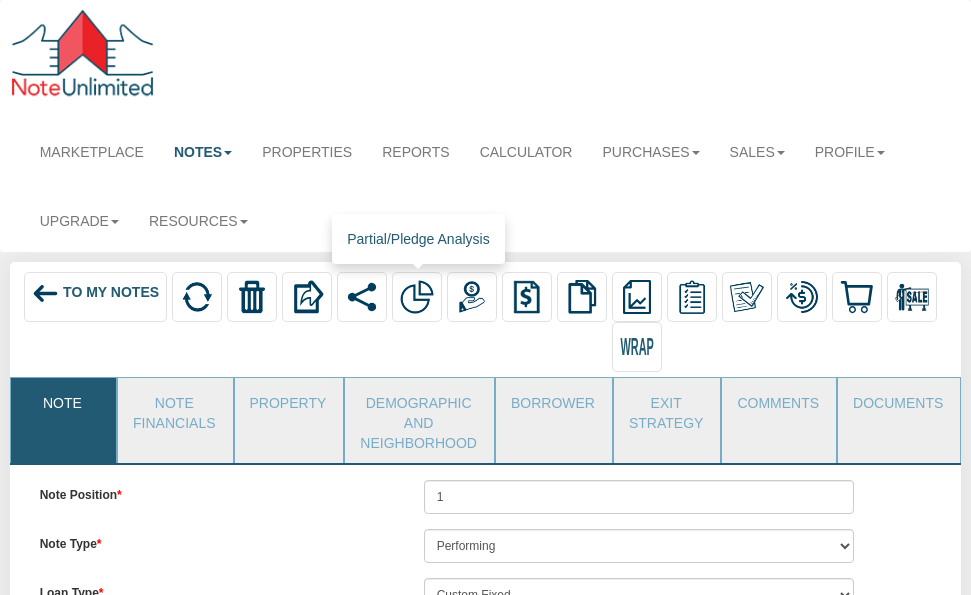 click at bounding box center [417, 297] 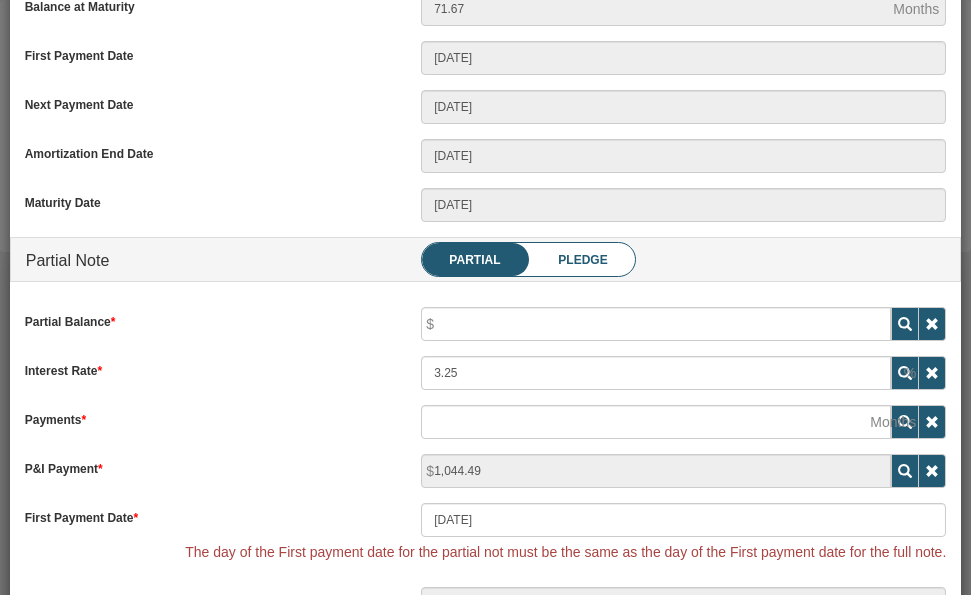 scroll, scrollTop: 583, scrollLeft: 0, axis: vertical 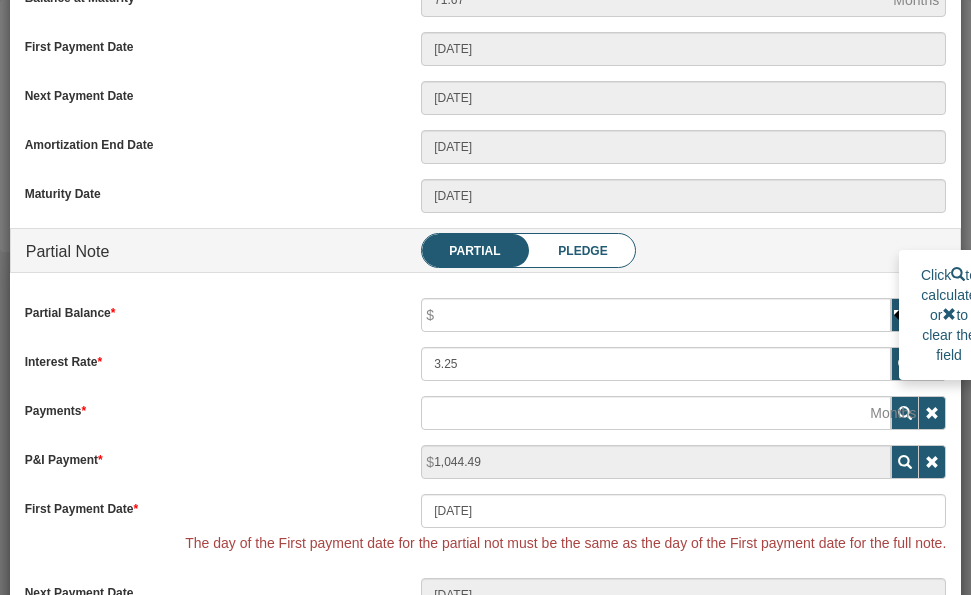 click at bounding box center (656, 315) 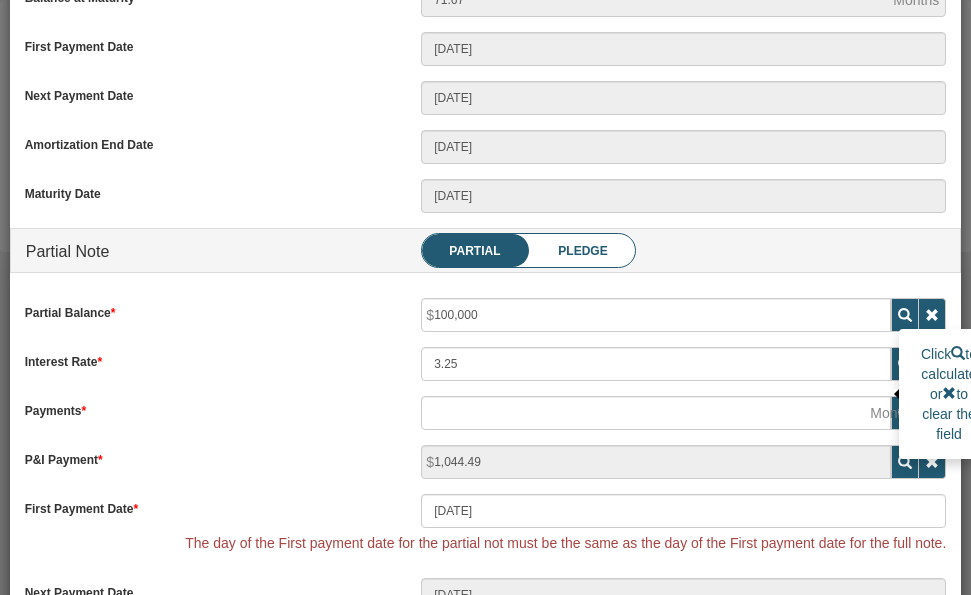 type on "100,000" 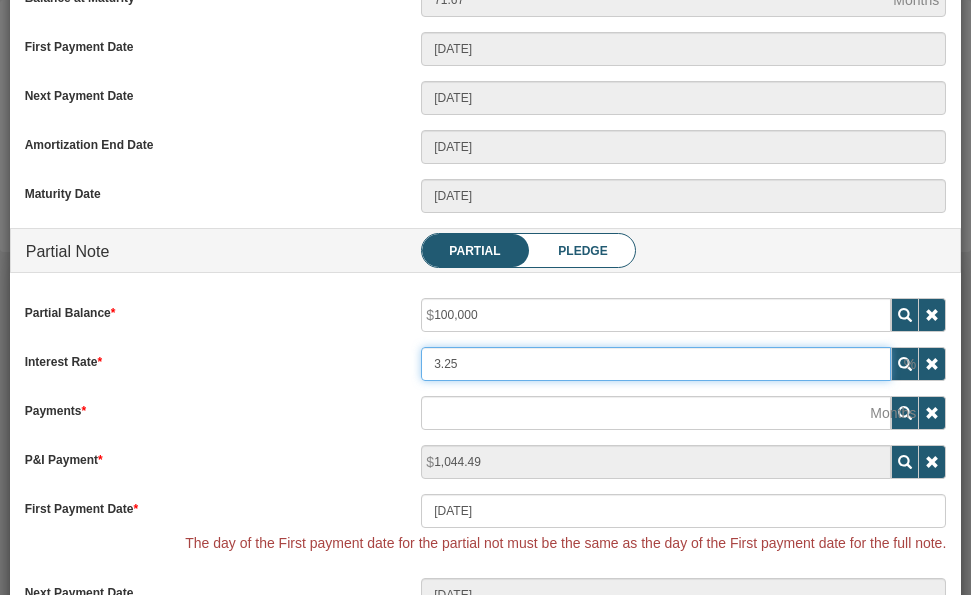 drag, startPoint x: 475, startPoint y: 368, endPoint x: 418, endPoint y: 366, distance: 57.035076 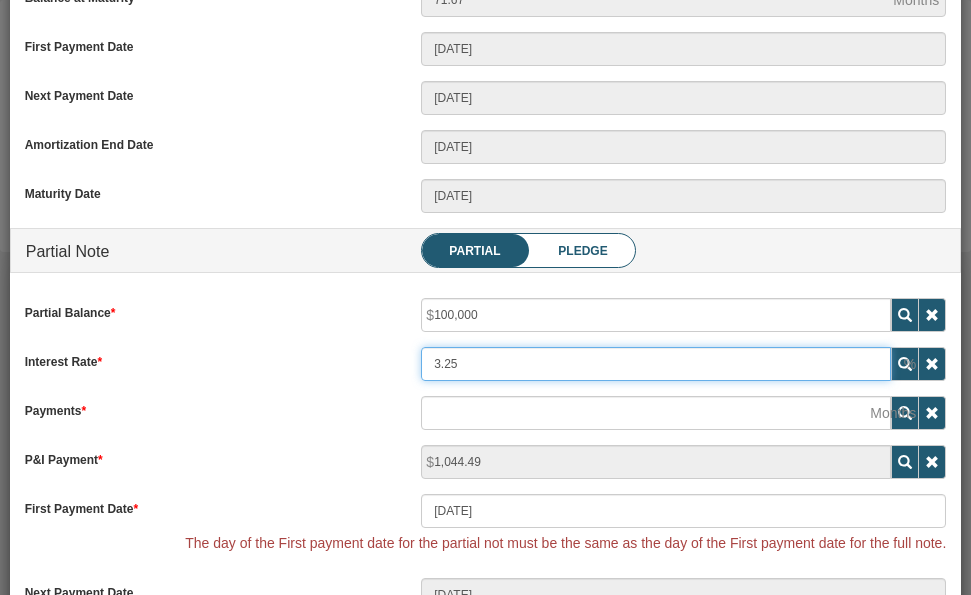 click on "3.25" at bounding box center [683, 364] 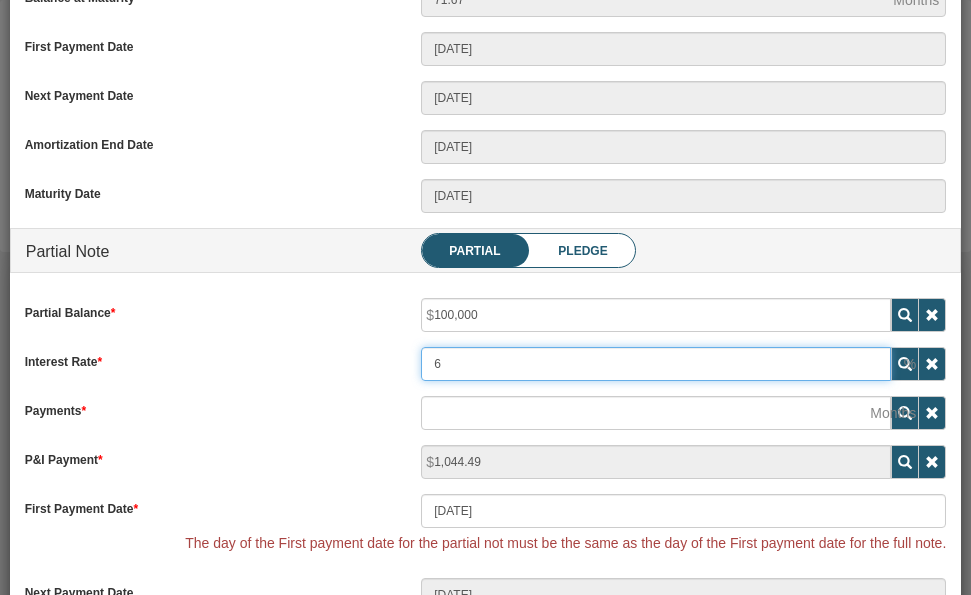 type on "6" 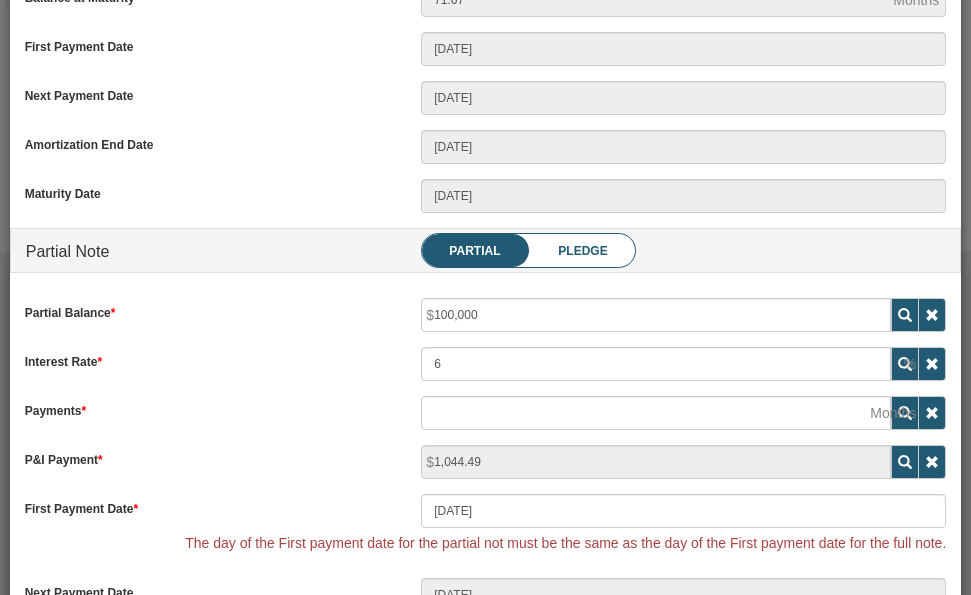 click on "Payments" at bounding box center [208, 408] 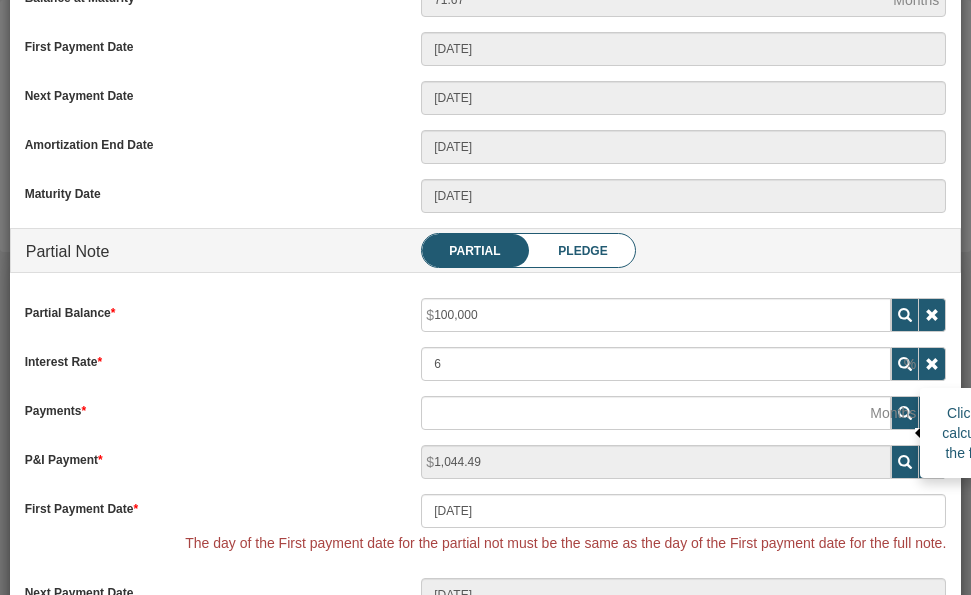 click at bounding box center (905, 413) 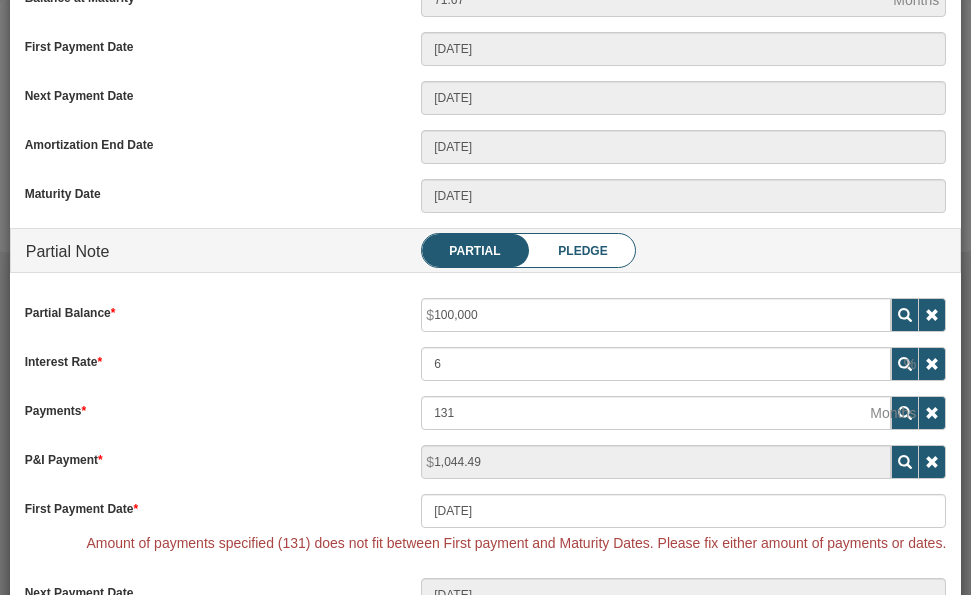 scroll, scrollTop: 999750, scrollLeft: 999777, axis: both 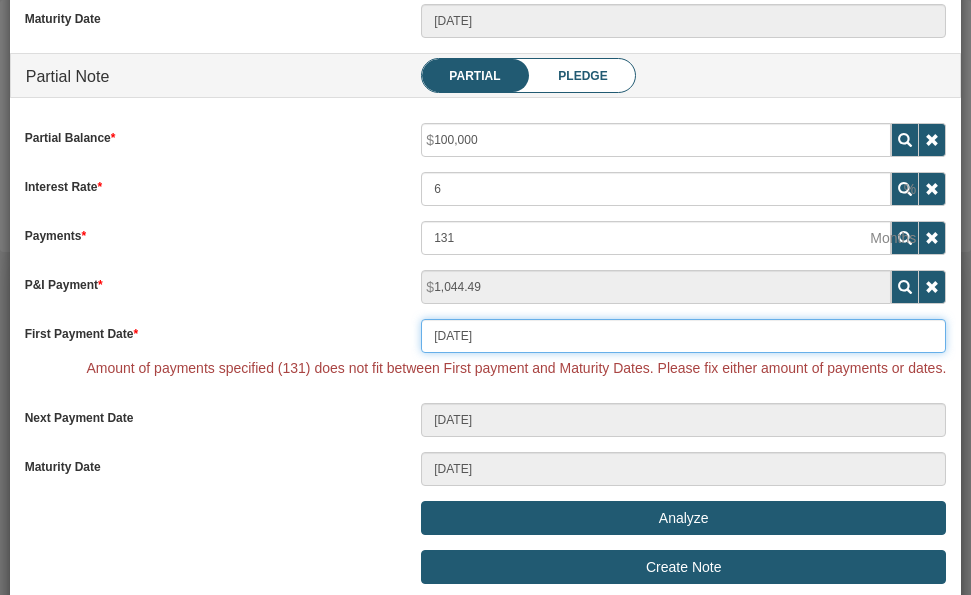 click on "08/01/2025" at bounding box center [683, 336] 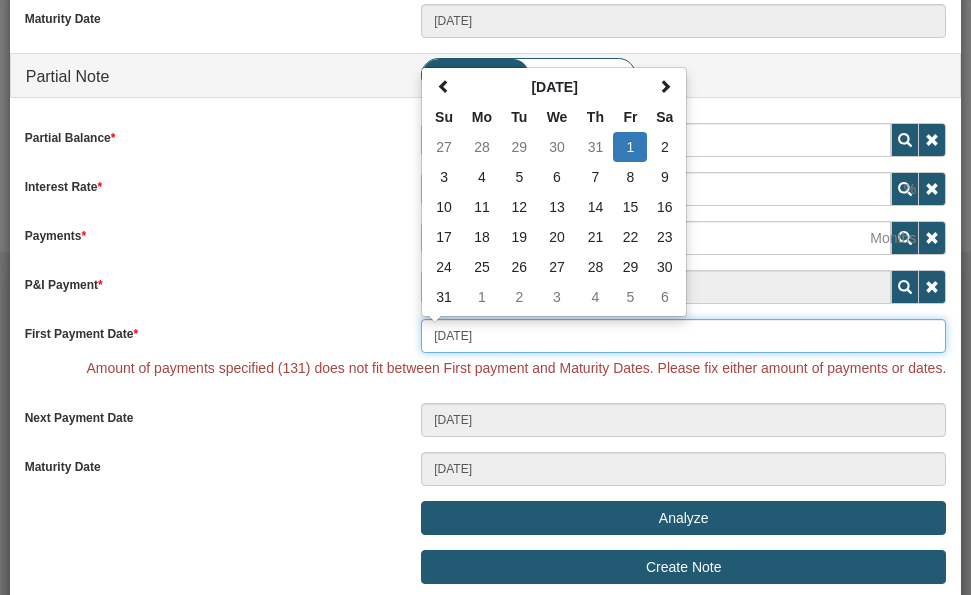 drag, startPoint x: 481, startPoint y: 179, endPoint x: 471, endPoint y: 202, distance: 25.079872 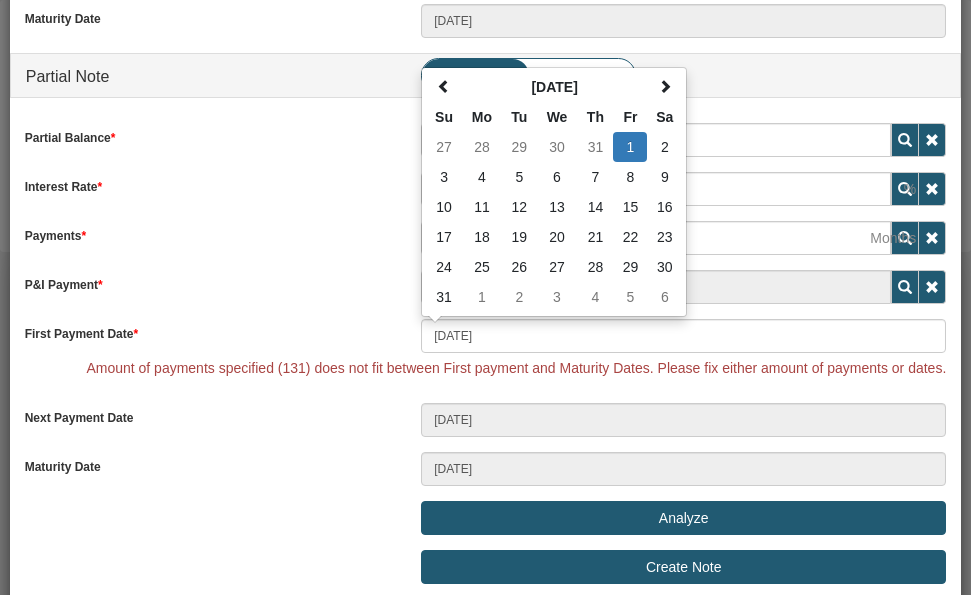 type on "08/04/2025" 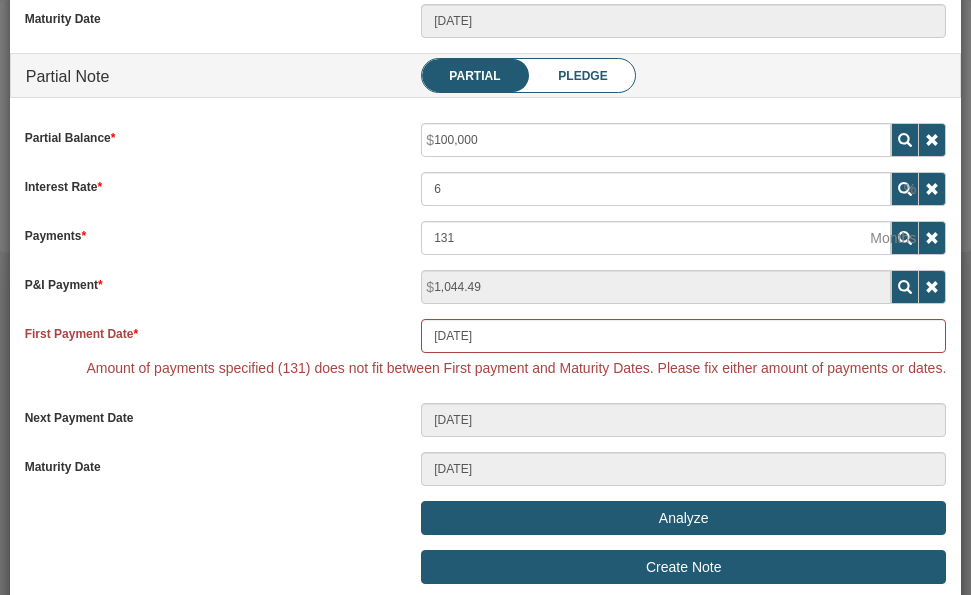 click on "Maturity Date" at bounding box center [208, 464] 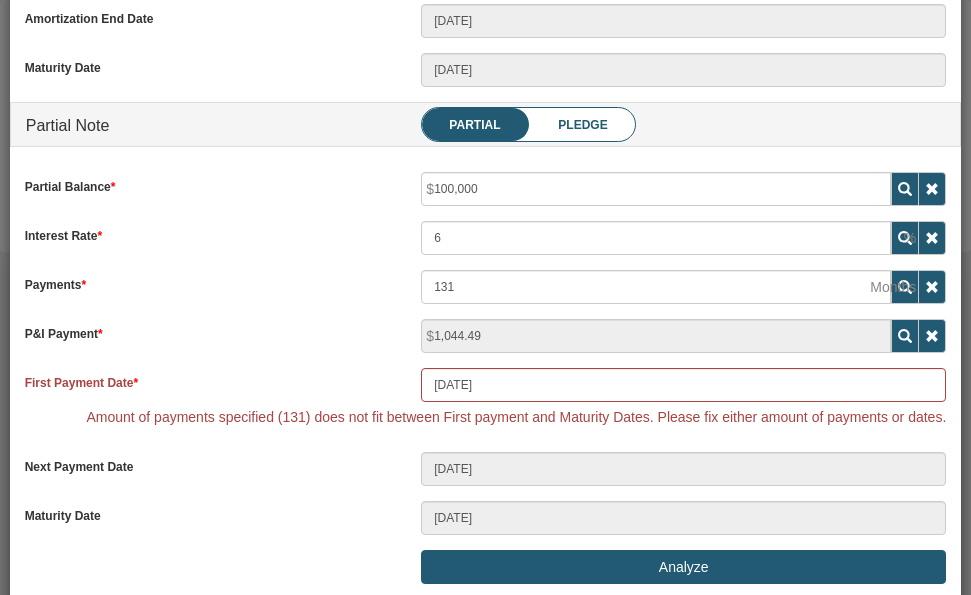 scroll, scrollTop: 716, scrollLeft: 0, axis: vertical 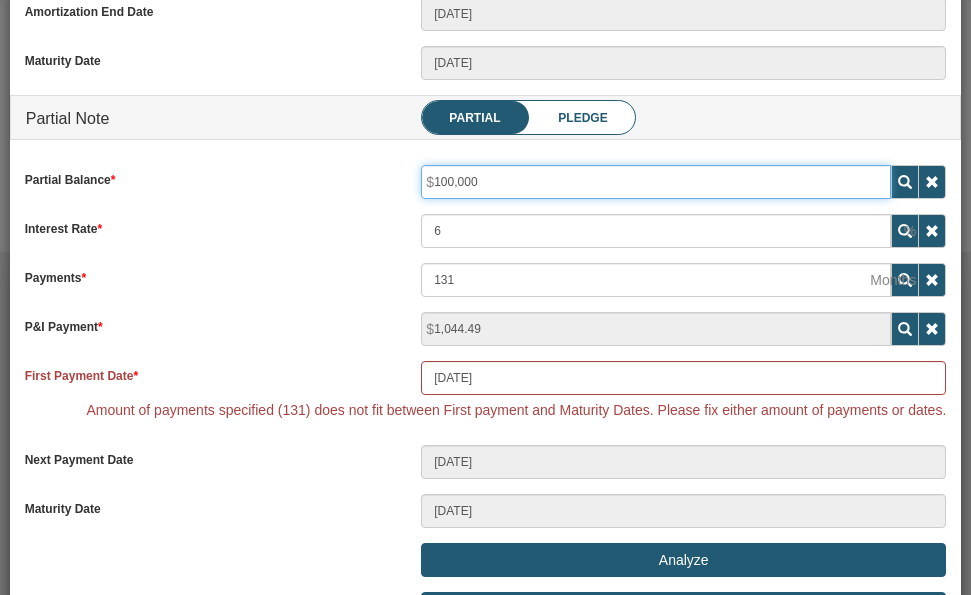 drag, startPoint x: 482, startPoint y: 185, endPoint x: 433, endPoint y: 183, distance: 49.0408 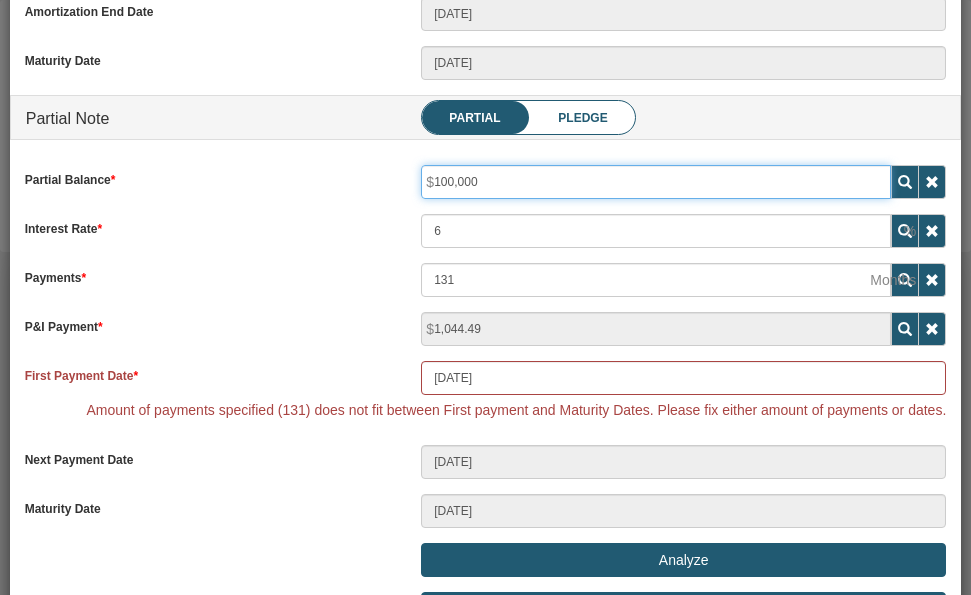 click on "100,000" at bounding box center (891, 165) 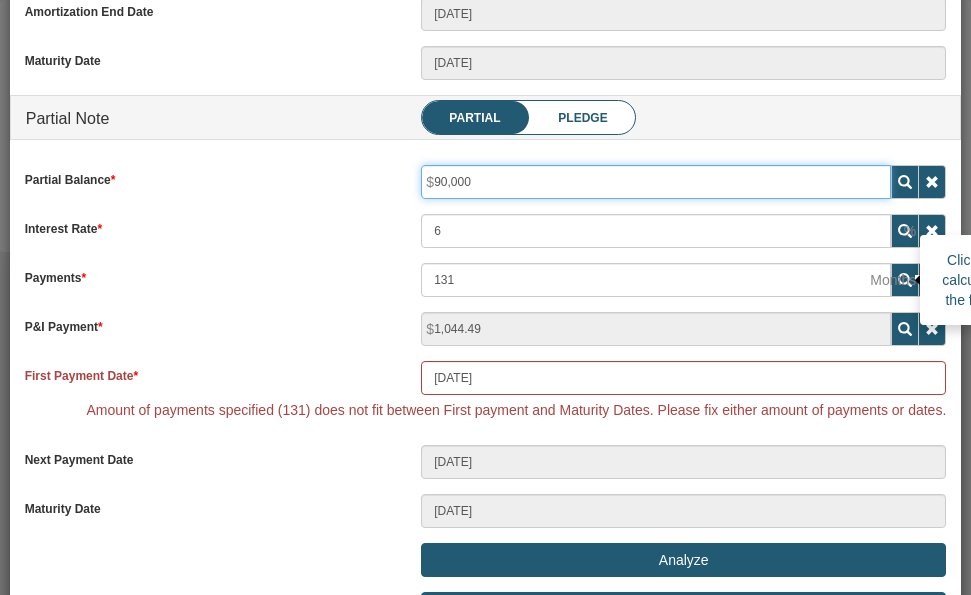 type 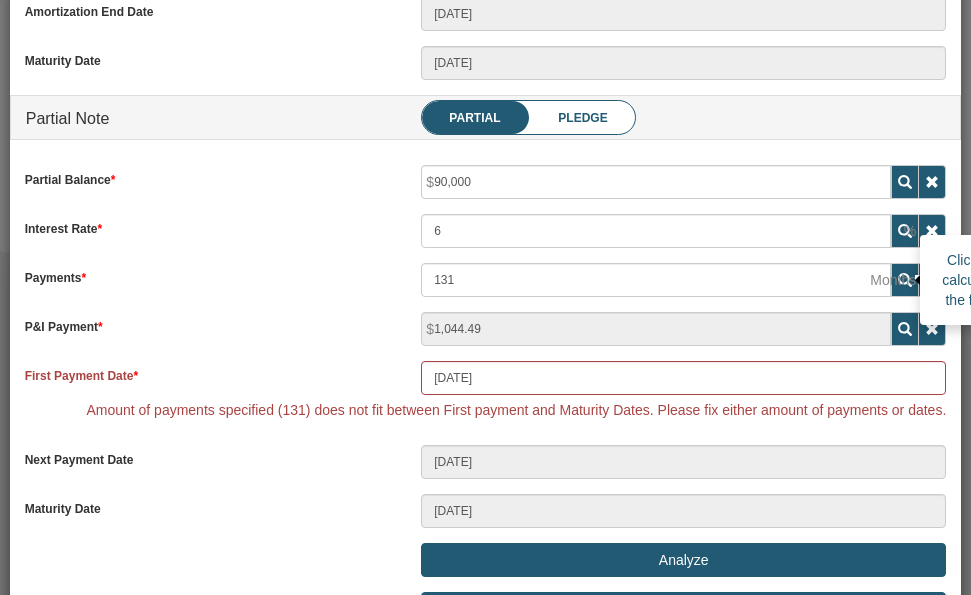click at bounding box center [905, 280] 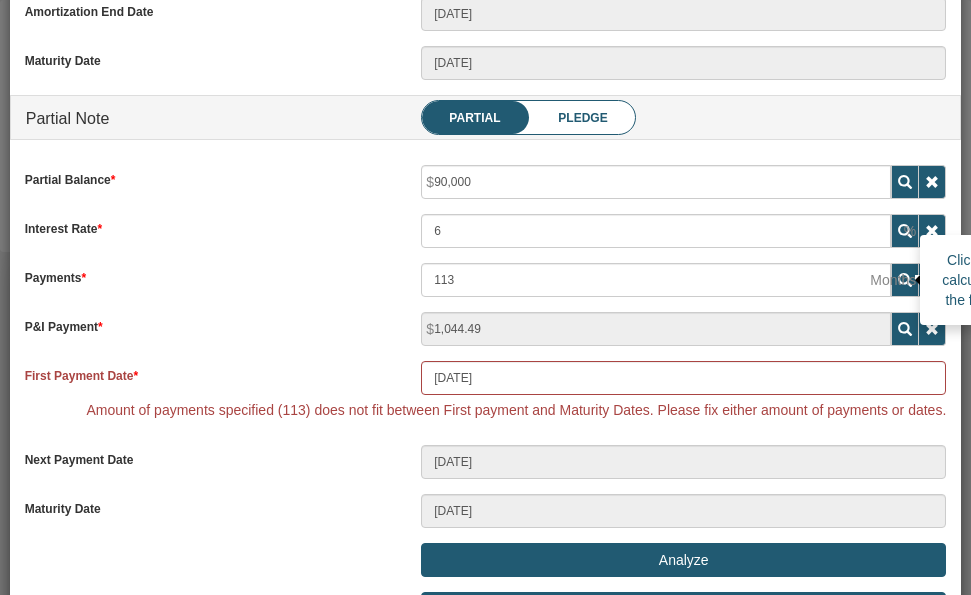 scroll, scrollTop: 999700, scrollLeft: 999078, axis: both 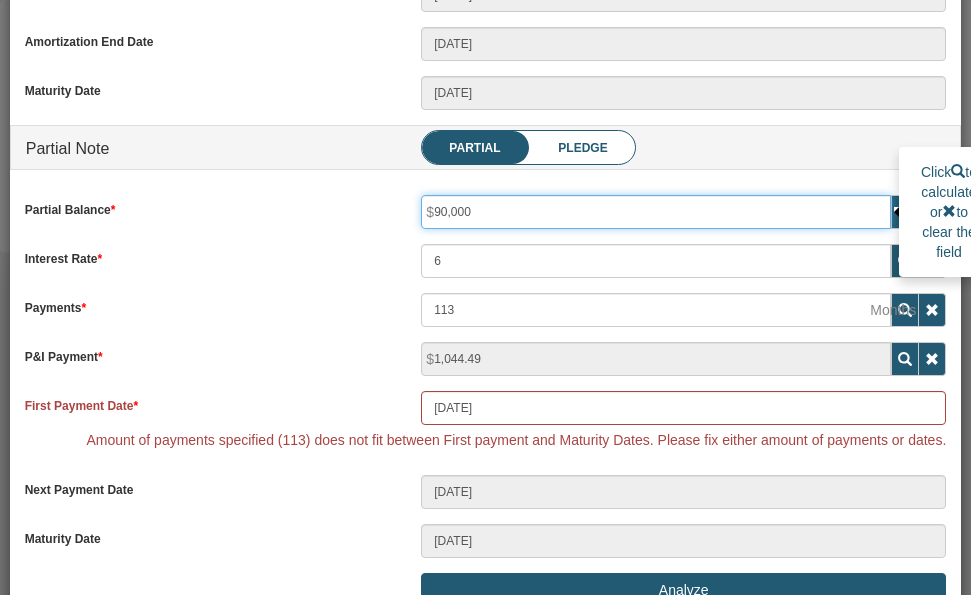 click on "90,000" at bounding box center [656, 212] 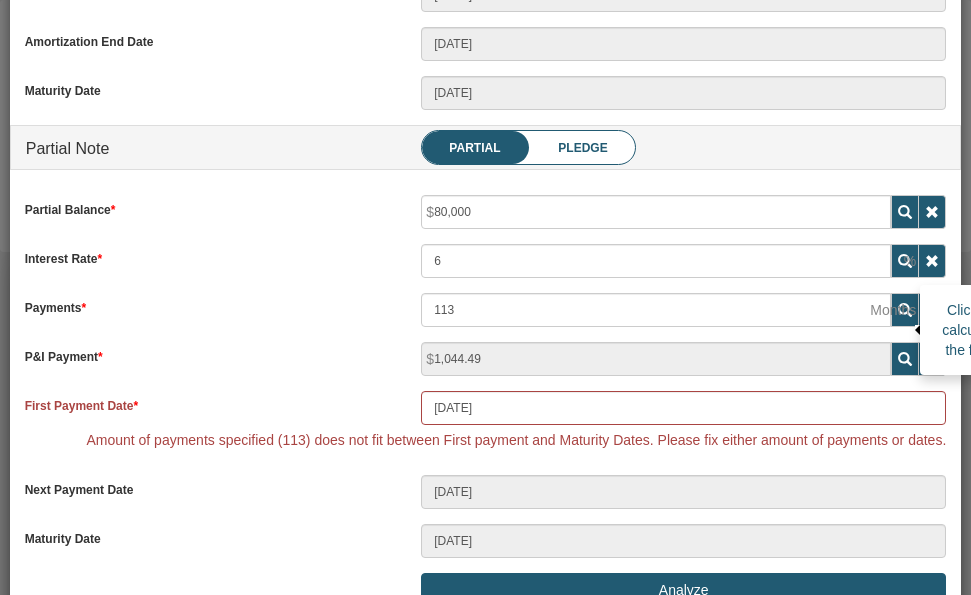 click at bounding box center [905, 310] 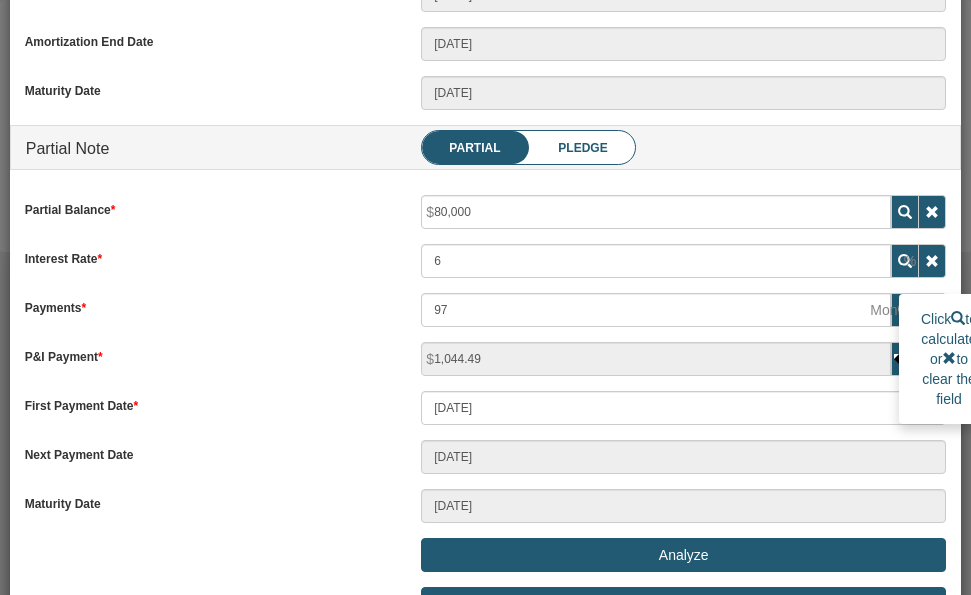 scroll, scrollTop: 999700, scrollLeft: 999078, axis: both 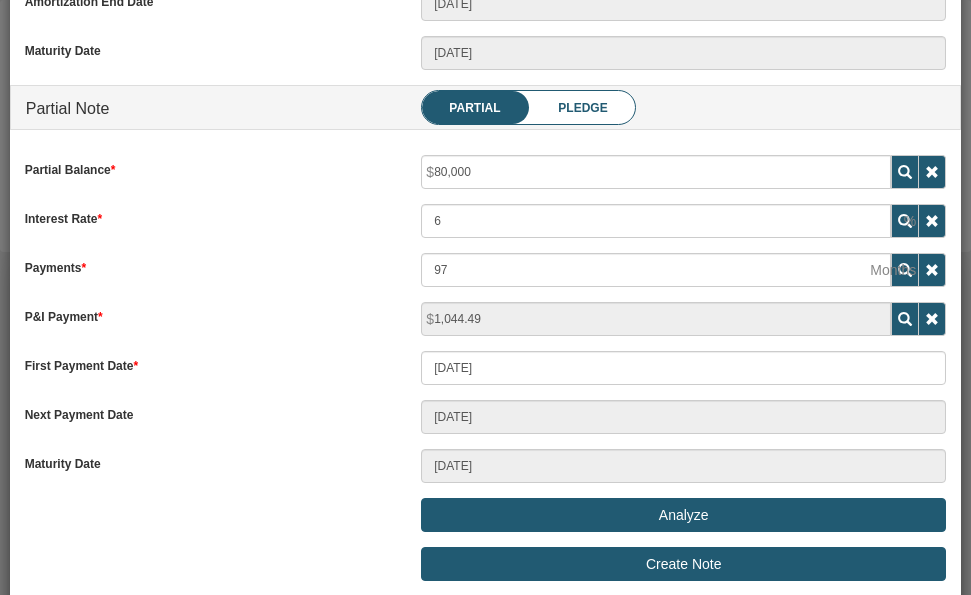 click on "Pledge" at bounding box center [582, 108] 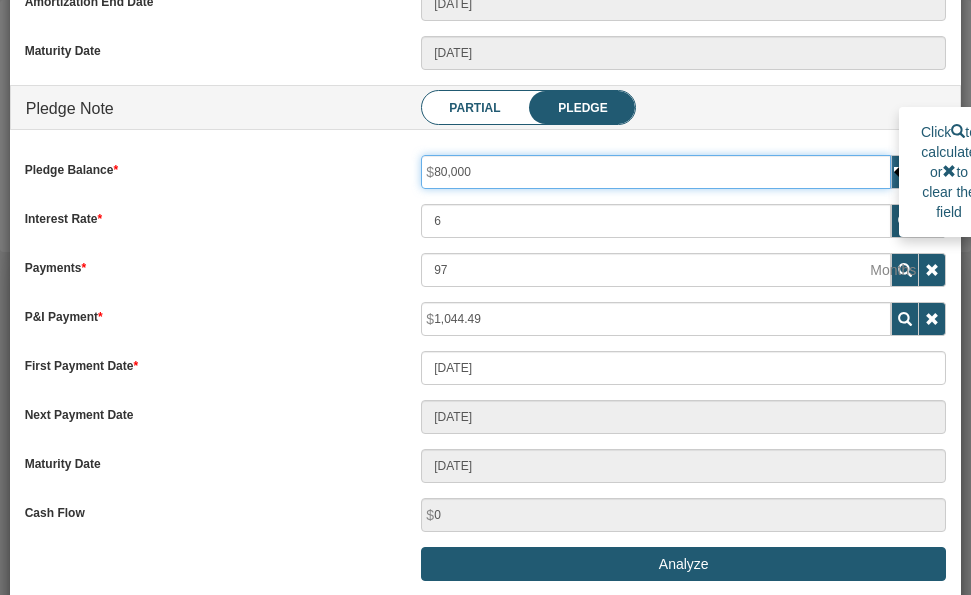 click on "80,000" at bounding box center [656, 172] 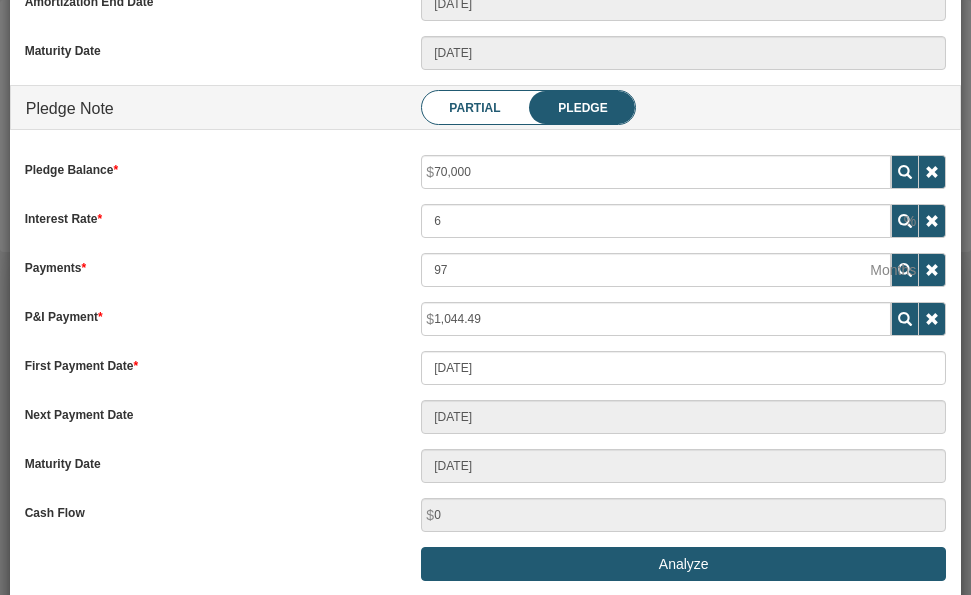 drag, startPoint x: 351, startPoint y: 298, endPoint x: 377, endPoint y: 303, distance: 26.476404 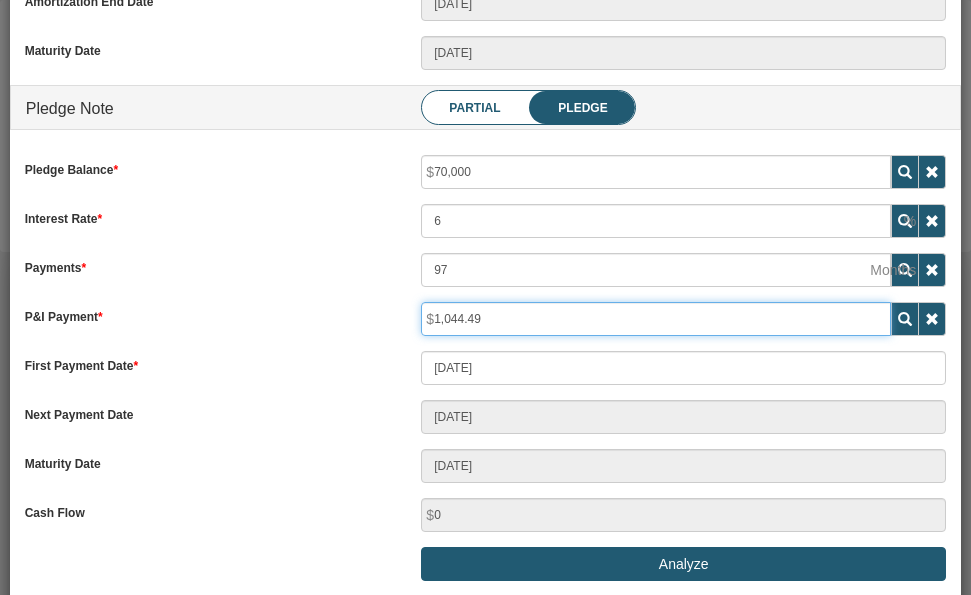 drag, startPoint x: 495, startPoint y: 318, endPoint x: 397, endPoint y: 320, distance: 98.02041 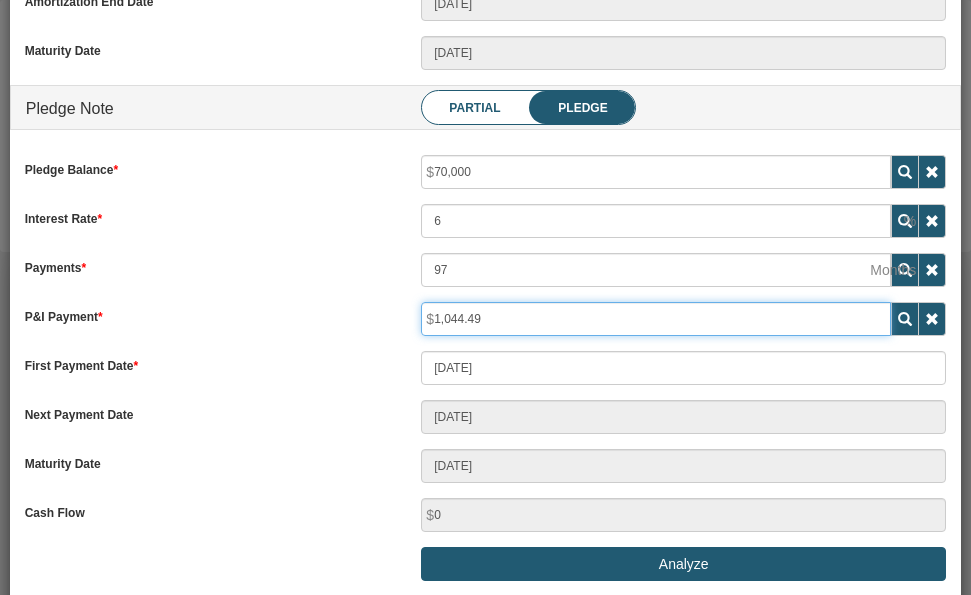 click on "P&I Payment
1,044.49" at bounding box center [486, 319] 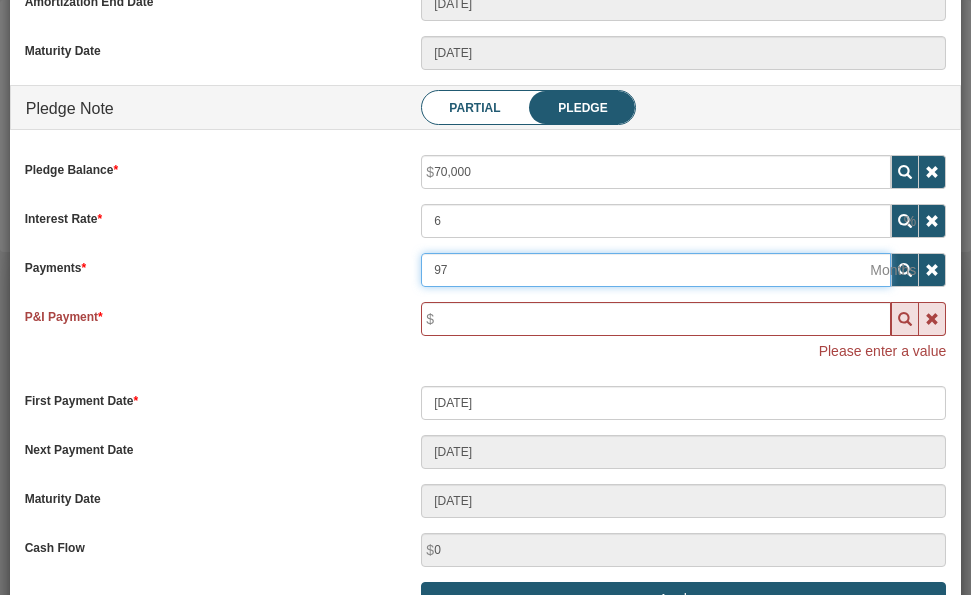 drag, startPoint x: 450, startPoint y: 271, endPoint x: 411, endPoint y: 273, distance: 39.051247 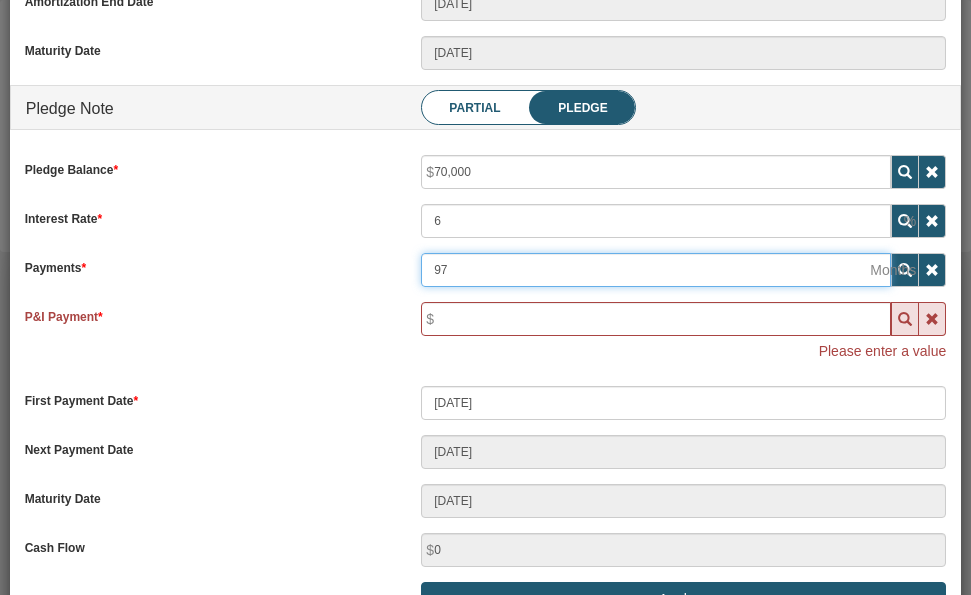 click on "97" at bounding box center [683, 270] 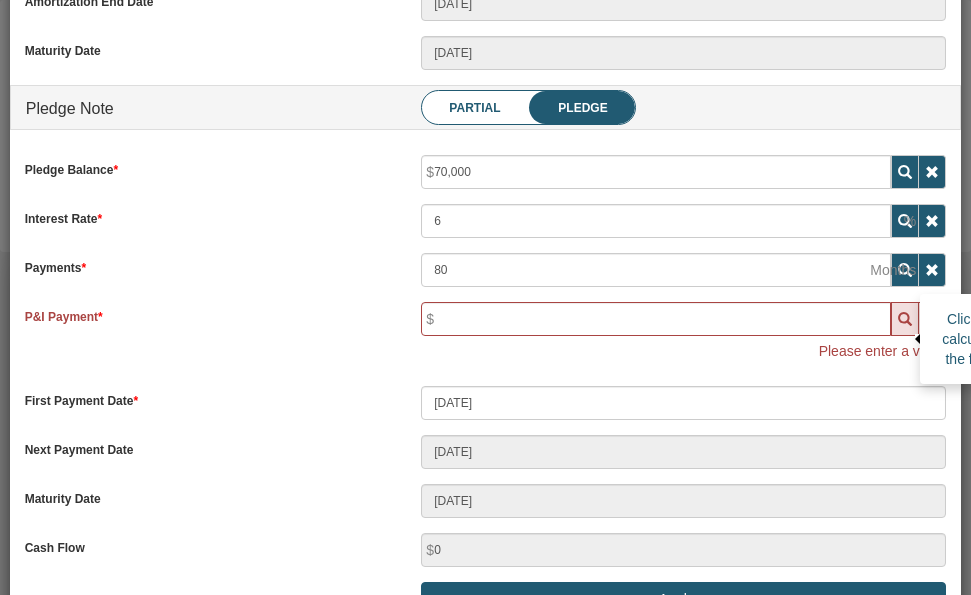 click at bounding box center (905, 319) 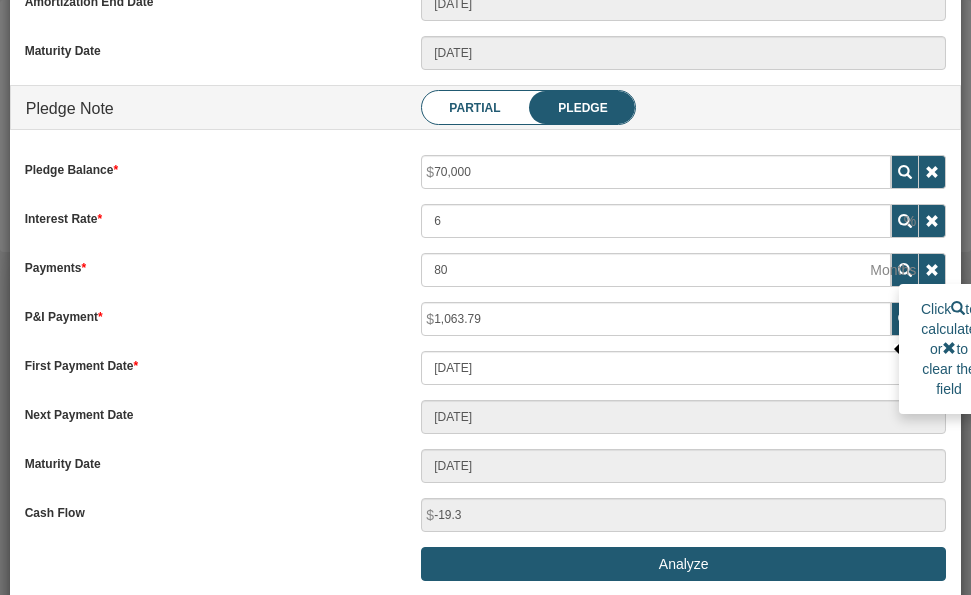 scroll, scrollTop: 999750, scrollLeft: 999777, axis: both 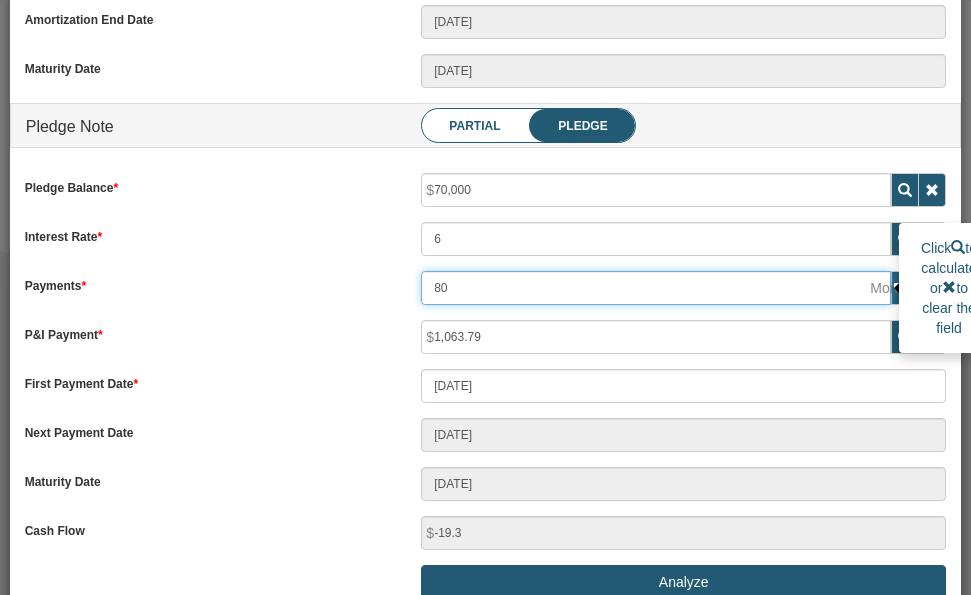 click on "80" at bounding box center [656, 288] 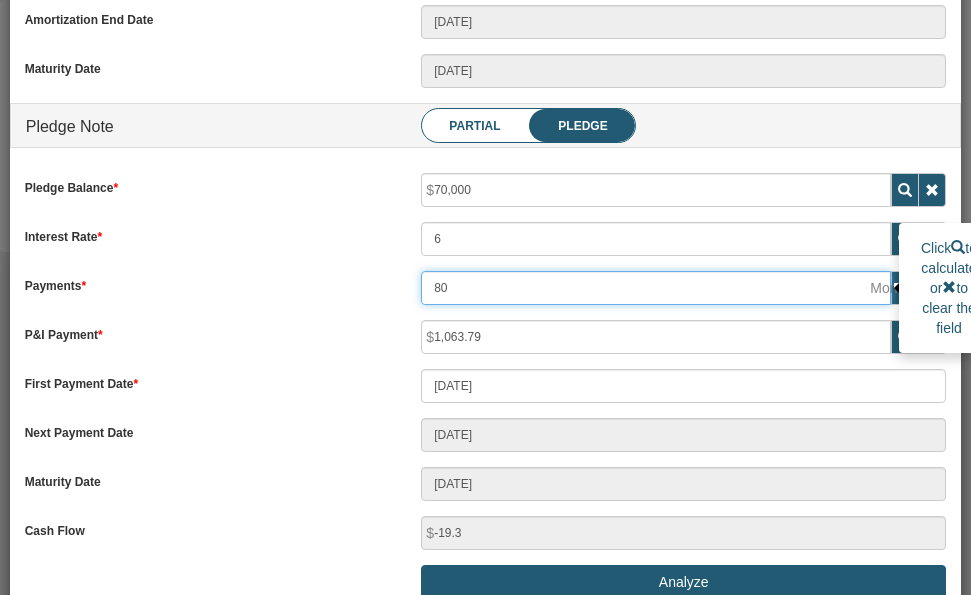 drag, startPoint x: 453, startPoint y: 291, endPoint x: 416, endPoint y: 293, distance: 37.054016 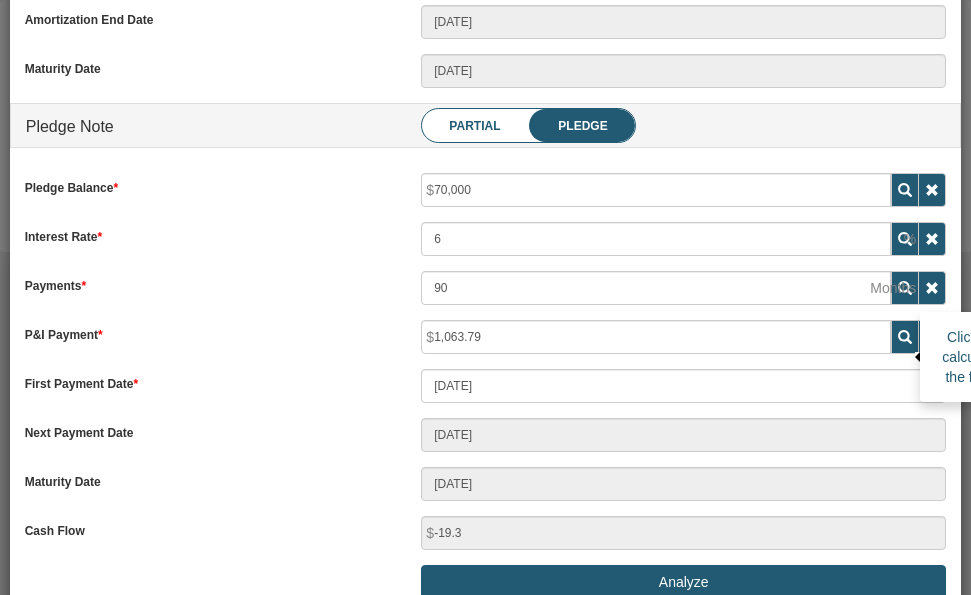 click at bounding box center (905, 337) 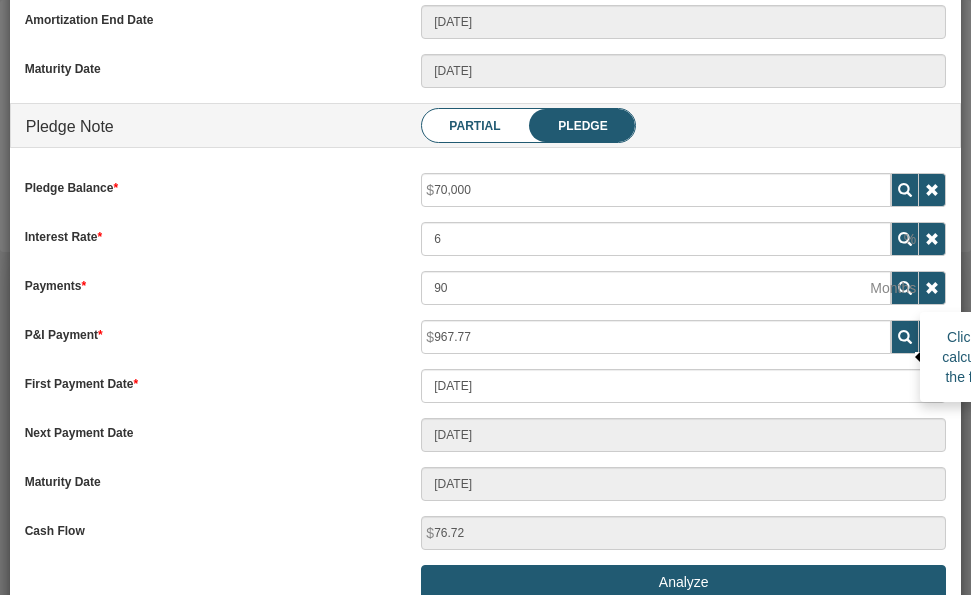 scroll, scrollTop: 999700, scrollLeft: 999078, axis: both 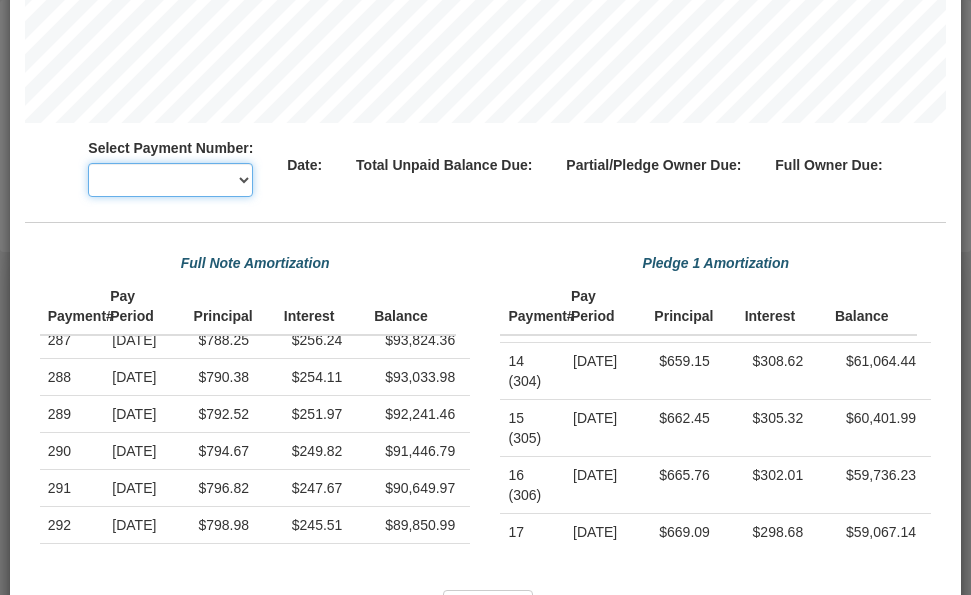 click on "242 243 244 245 246 247 248 249 250 251 252 253 254 255 256 257 258 259 260 261 262 263 264 265 266 267 268 269 270 271 272 273 274 275 276 277 278 279 280 281 282 283 284 285 286 287 288 289 290 291 292 293 294 295 296 297 298 299 300 301 302 303 304 305 306 307 308 309 310 311 312 313 314 315 316 317 318 319 320 321 322 323 324 325 326 327 328 329 330 331 332 333 334 335 336 337 338 339 340 341 342 343 344 345 346 347 348 349 350 351 352 353 354 355 356 357 358 359 360 361 362 363 364 365 366 367 368 369 370 371 372 373 374 375 376 377 378 379 380 381 382 383 384 385 386 387 388 389 390 391" at bounding box center (170, 180) 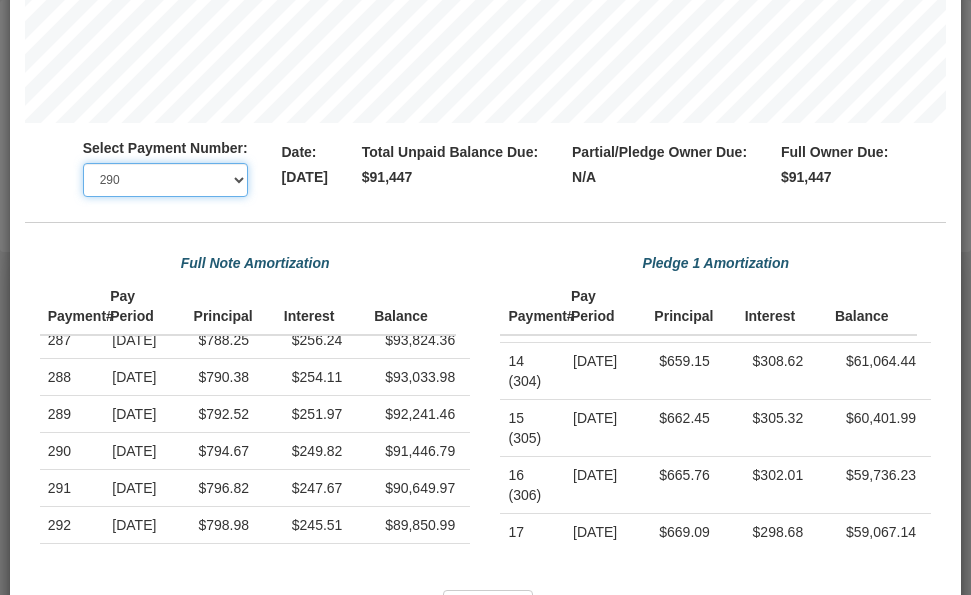 scroll, scrollTop: 999700, scrollLeft: 999078, axis: both 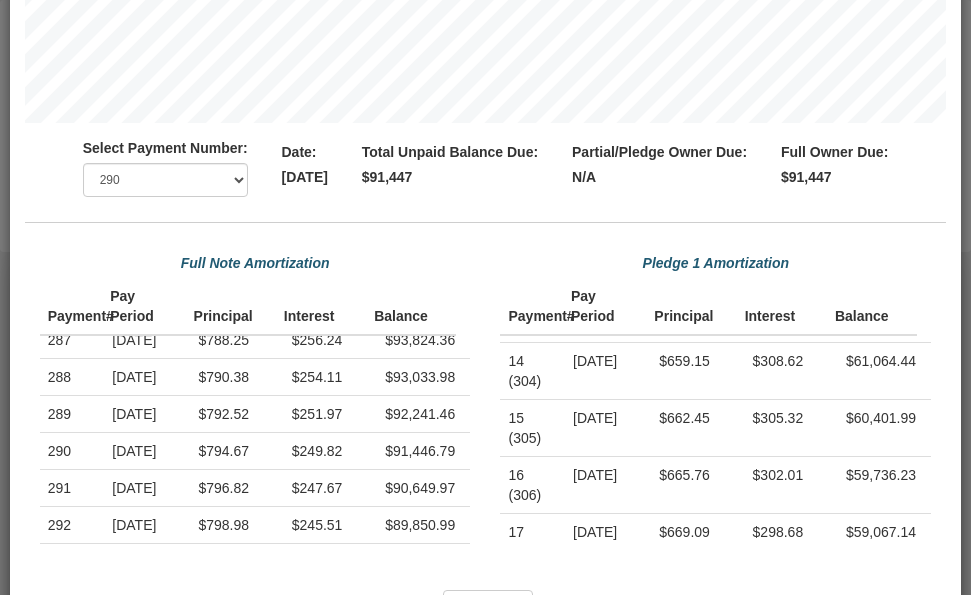 click on "Balance" at bounding box center [411, 306] 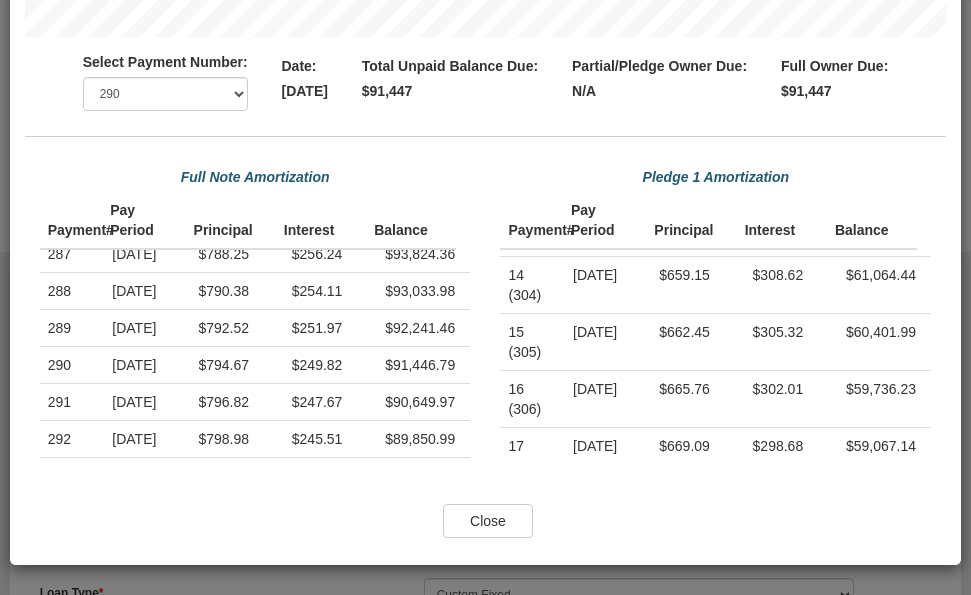 scroll, scrollTop: 2275, scrollLeft: 0, axis: vertical 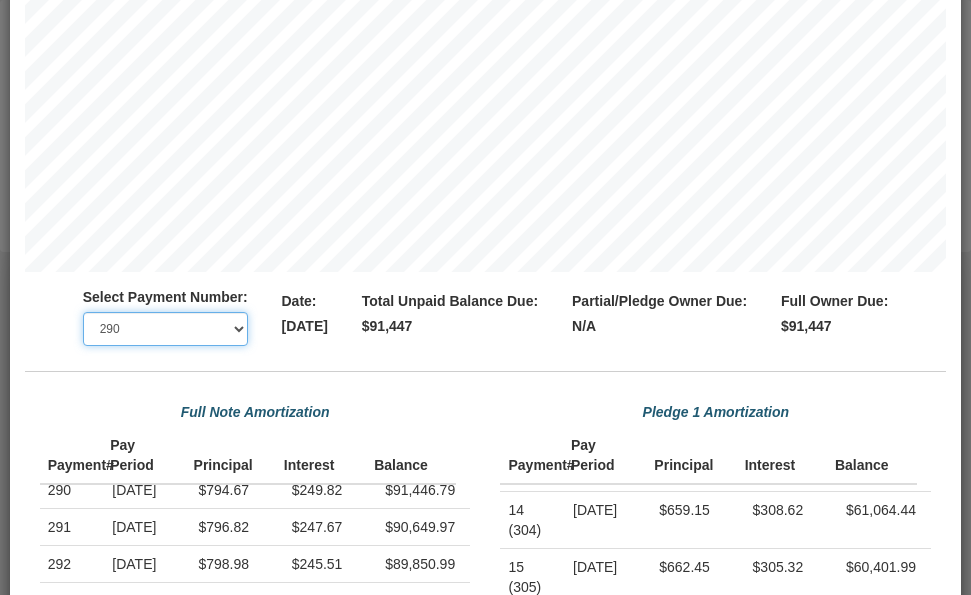 click on "242 243 244 245 246 247 248 249 250 251 252 253 254 255 256 257 258 259 260 261 262 263 264 265 266 267 268 269 270 271 272 273 274 275 276 277 278 279 280 281 282 283 284 285 286 287 288 289 290 291 292 293 294 295 296 297 298 299 300 301 302 303 304 305 306 307 308 309 310 311 312 313 314 315 316 317 318 319 320 321 322 323 324 325 326 327 328 329 330 331 332 333 334 335 336 337 338 339 340 341 342 343 344 345 346 347 348 349 350 351 352 353 354 355 356 357 358 359 360 361 362 363 364 365 366 367 368 369 370 371 372 373 374 375 376 377 378 379 380 381 382 383 384 385 386 387 388 389 390 391" at bounding box center [165, 329] 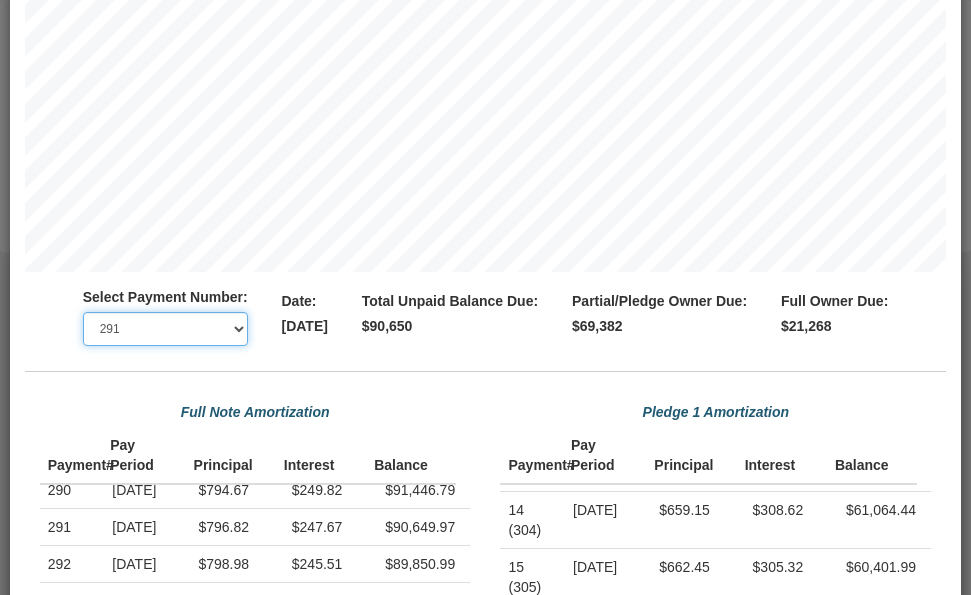 scroll, scrollTop: 999700, scrollLeft: 999078, axis: both 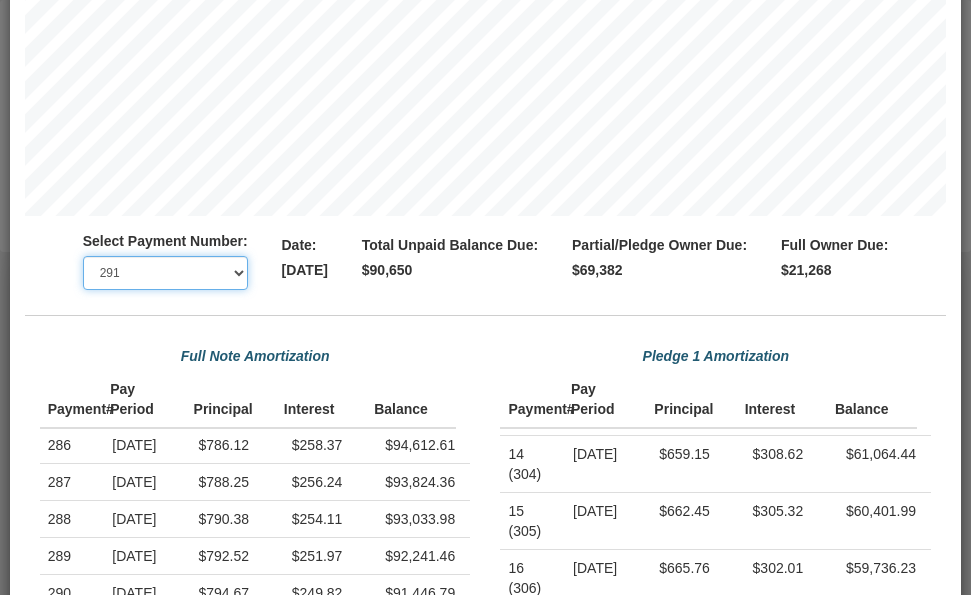 click on "242 243 244 245 246 247 248 249 250 251 252 253 254 255 256 257 258 259 260 261 262 263 264 265 266 267 268 269 270 271 272 273 274 275 276 277 278 279 280 281 282 283 284 285 286 287 288 289 290 291 292 293 294 295 296 297 298 299 300 301 302 303 304 305 306 307 308 309 310 311 312 313 314 315 316 317 318 319 320 321 322 323 324 325 326 327 328 329 330 331 332 333 334 335 336 337 338 339 340 341 342 343 344 345 346 347 348 349 350 351 352 353 354 355 356 357 358 359 360 361 362 363 364 365 366 367 368 369 370 371 372 373 374 375 376 377 378 379 380 381 382 383 384 385 386 387 388 389 390 391" at bounding box center [165, 273] 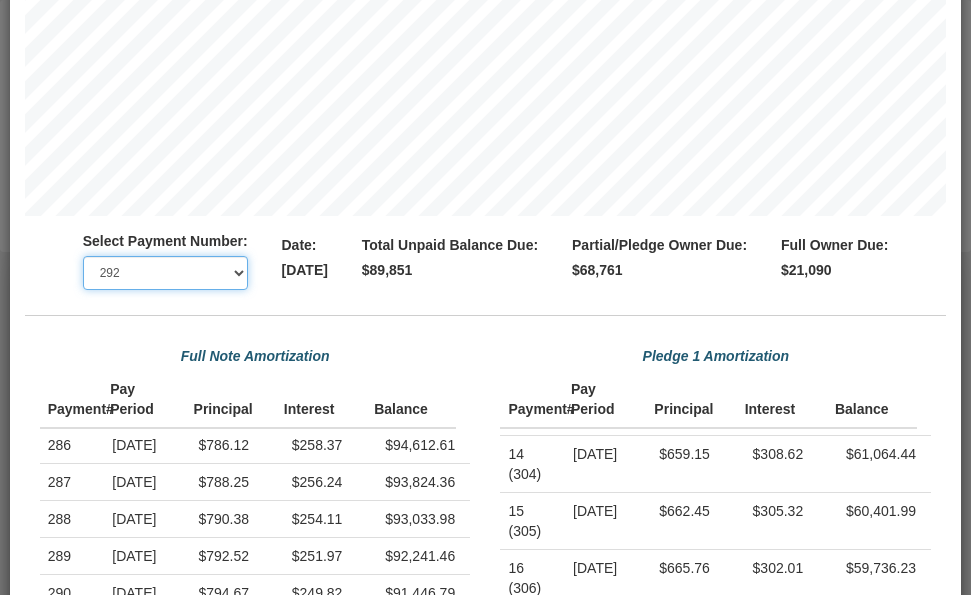 scroll, scrollTop: 999700, scrollLeft: 999078, axis: both 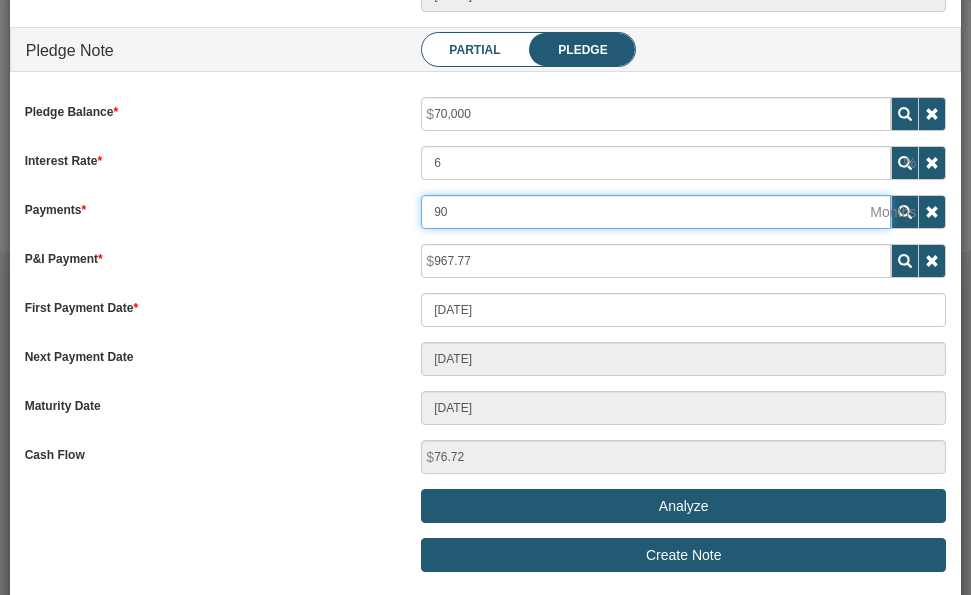 drag, startPoint x: 455, startPoint y: 212, endPoint x: 408, endPoint y: 222, distance: 48.052055 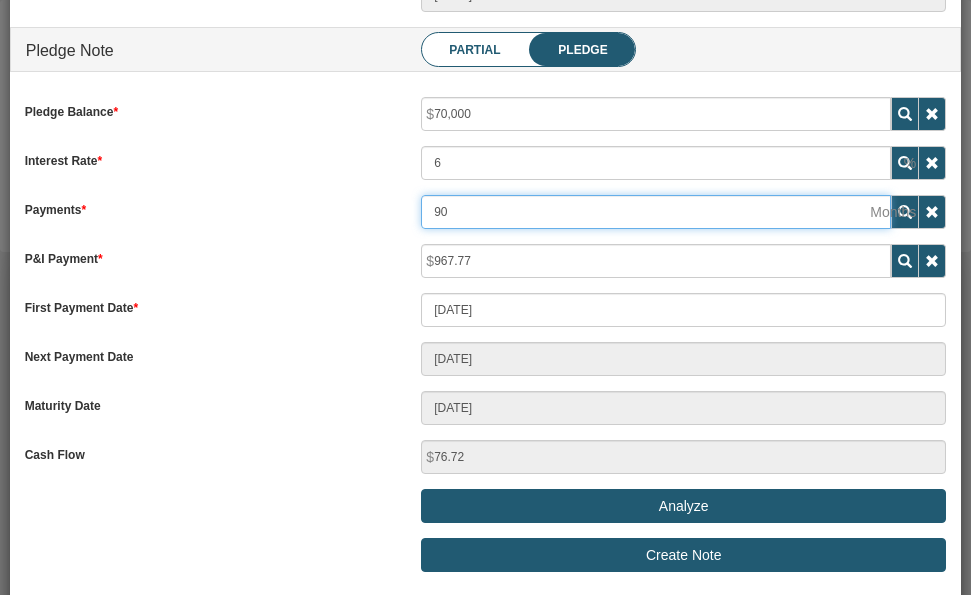 click on "90" at bounding box center [683, 212] 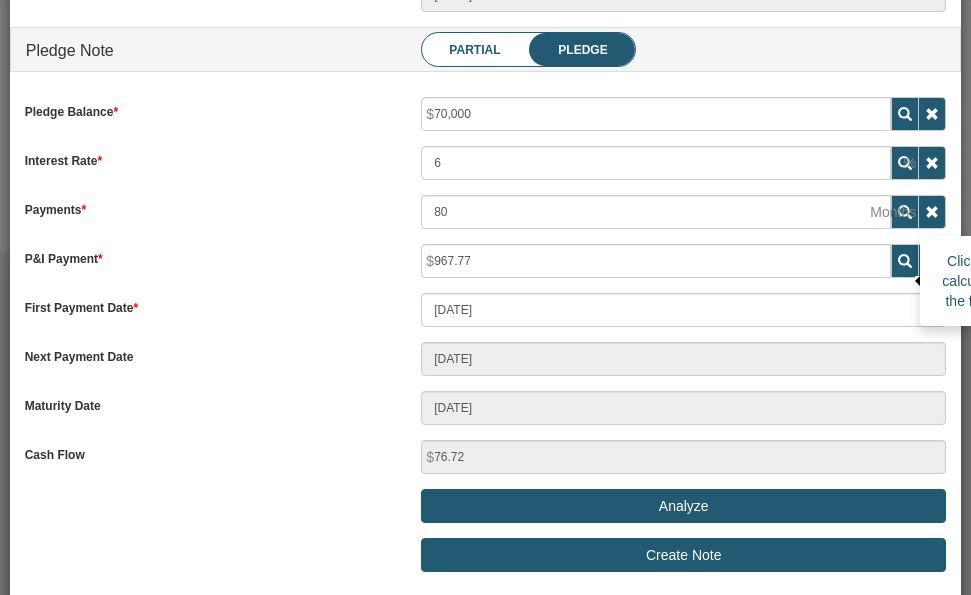 click at bounding box center [905, 261] 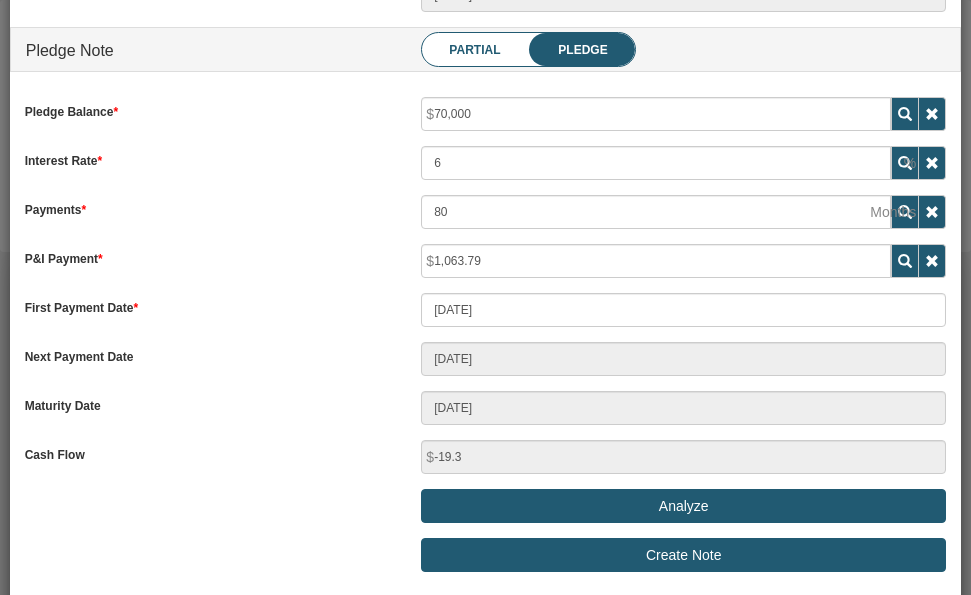 scroll, scrollTop: 999700, scrollLeft: 999078, axis: both 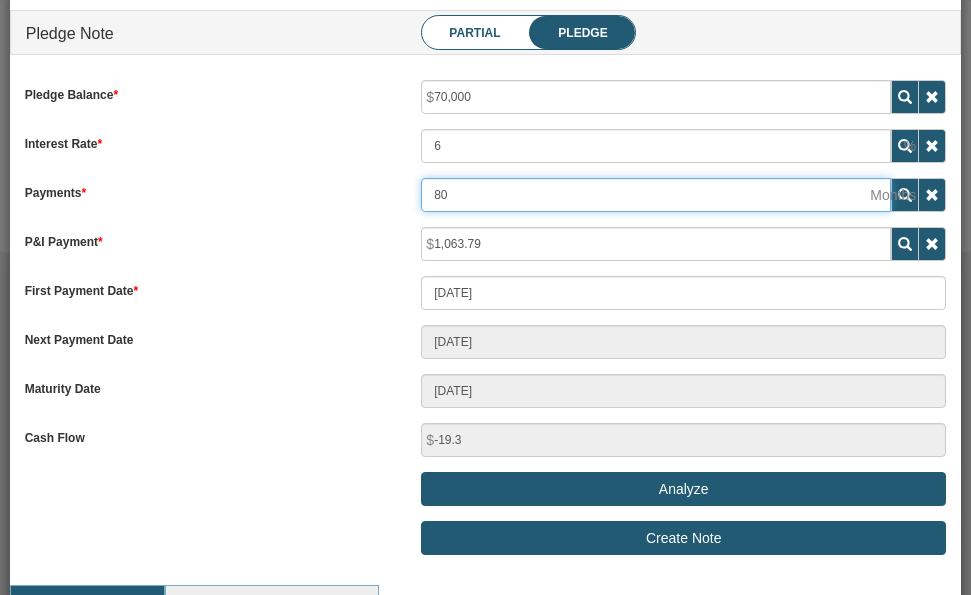 drag, startPoint x: 0, startPoint y: 0, endPoint x: 395, endPoint y: 211, distance: 447.82364 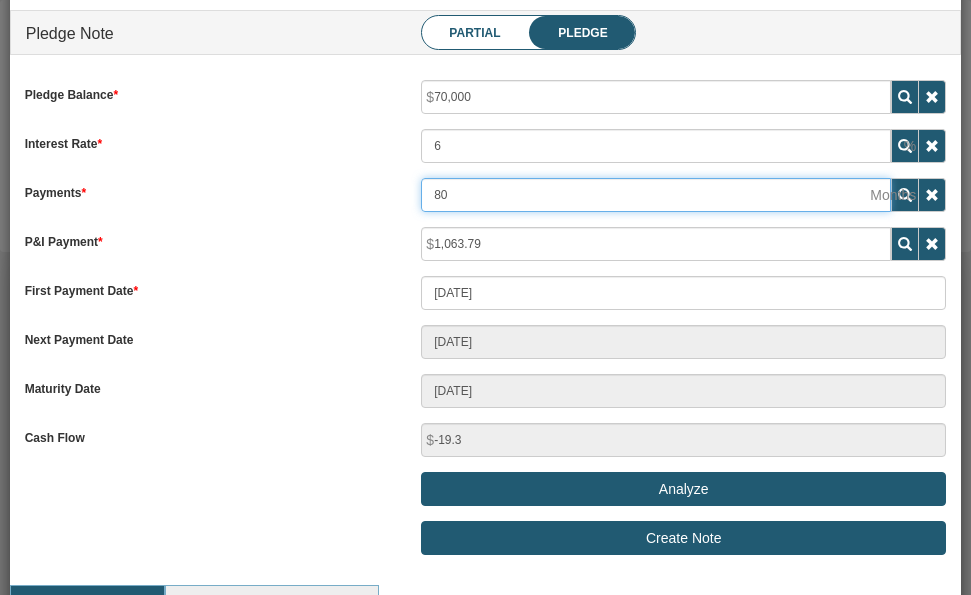 click on "80" at bounding box center [683, 195] 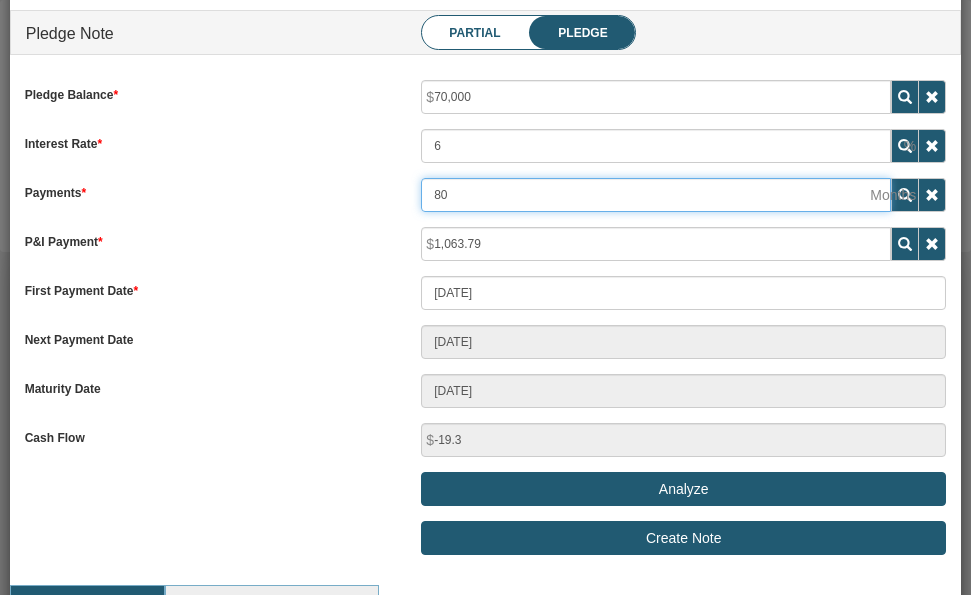 type on "9" 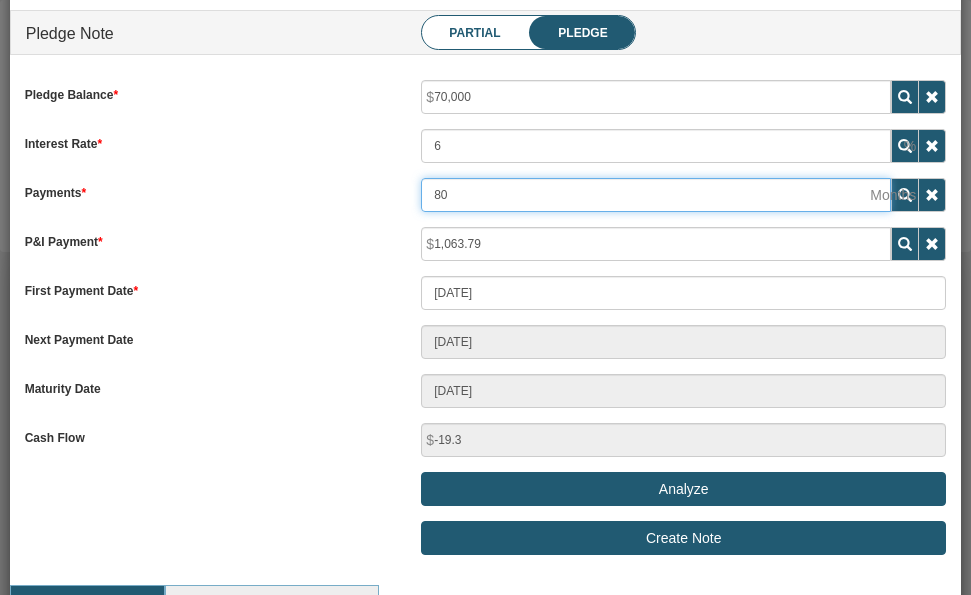 type on "04/04/2026" 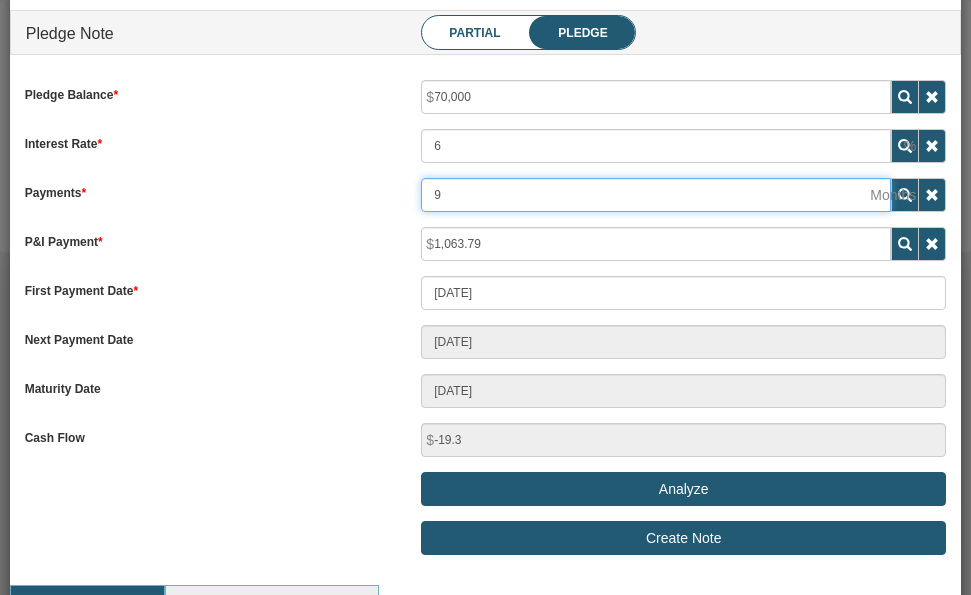 type on "95" 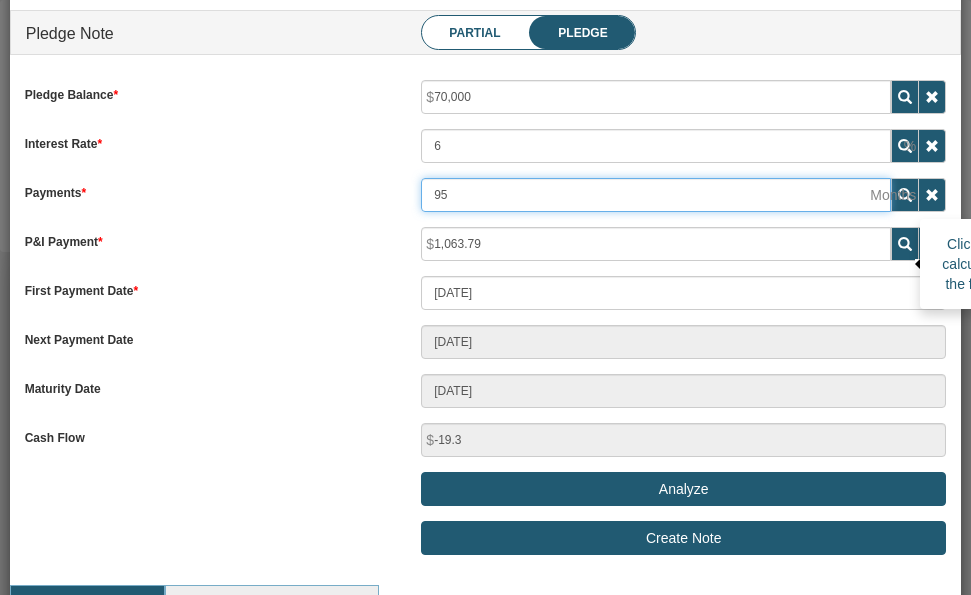 type on "95" 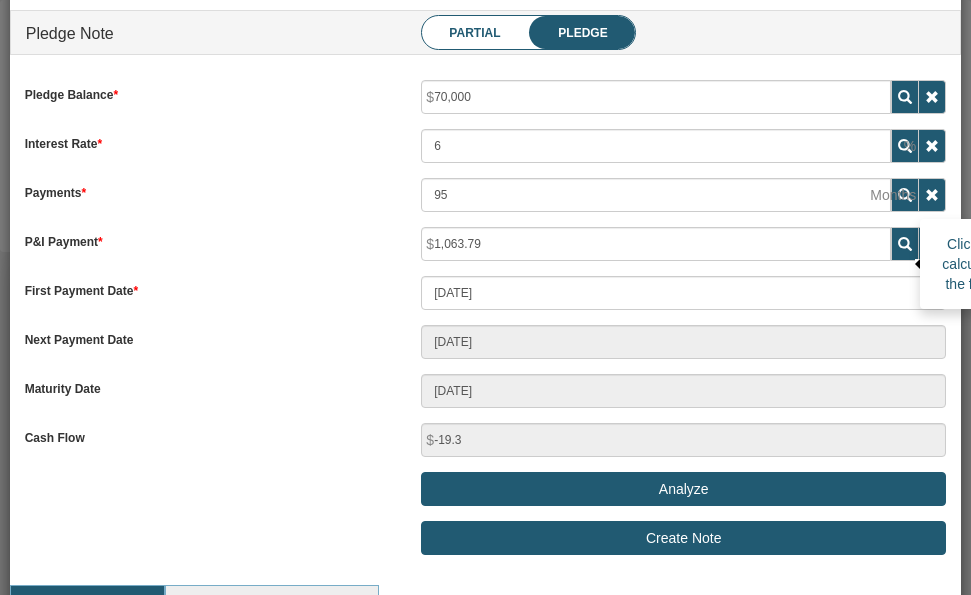 click at bounding box center [905, 244] 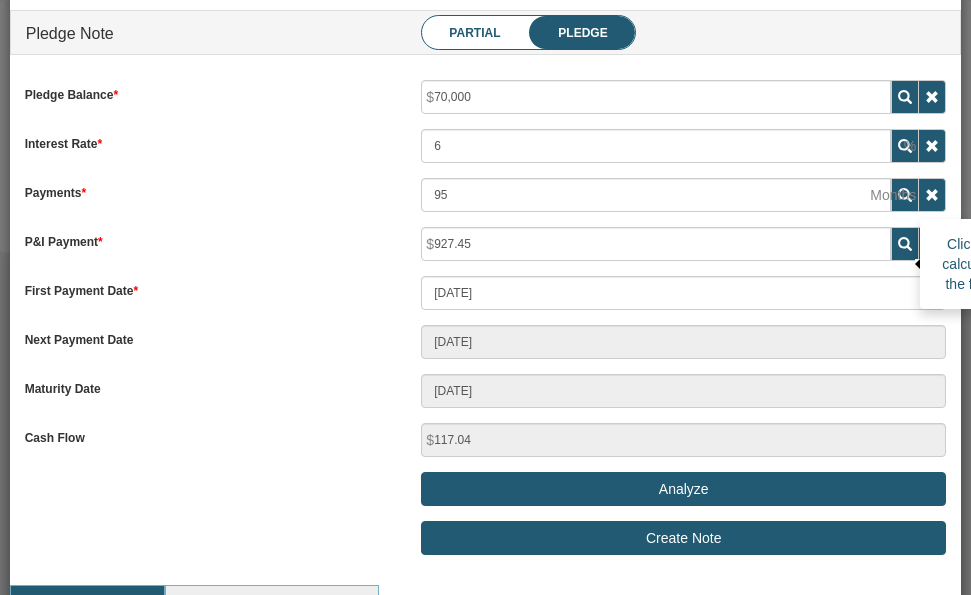 scroll, scrollTop: 999750, scrollLeft: 999777, axis: both 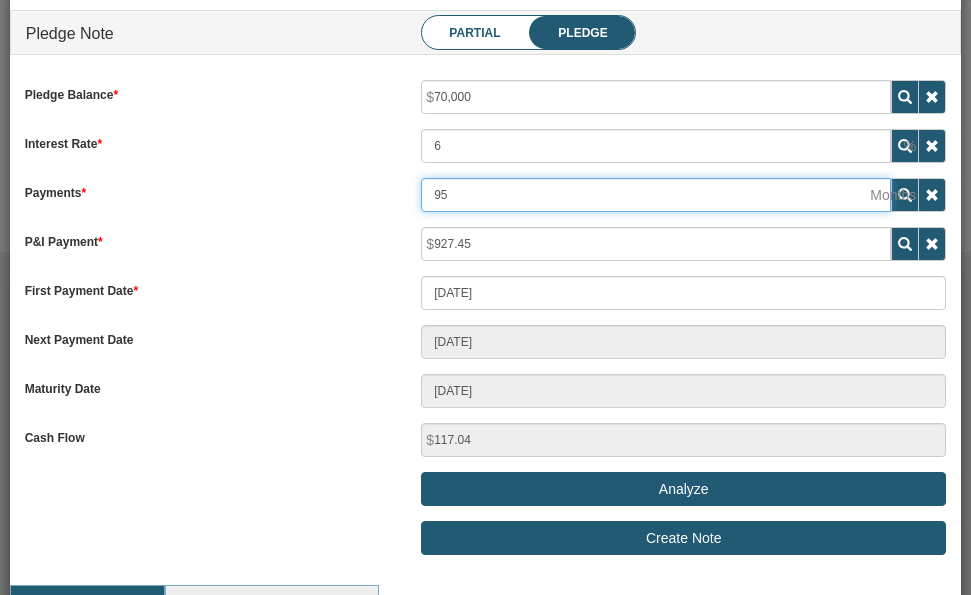 drag, startPoint x: 448, startPoint y: 196, endPoint x: 396, endPoint y: 196, distance: 52 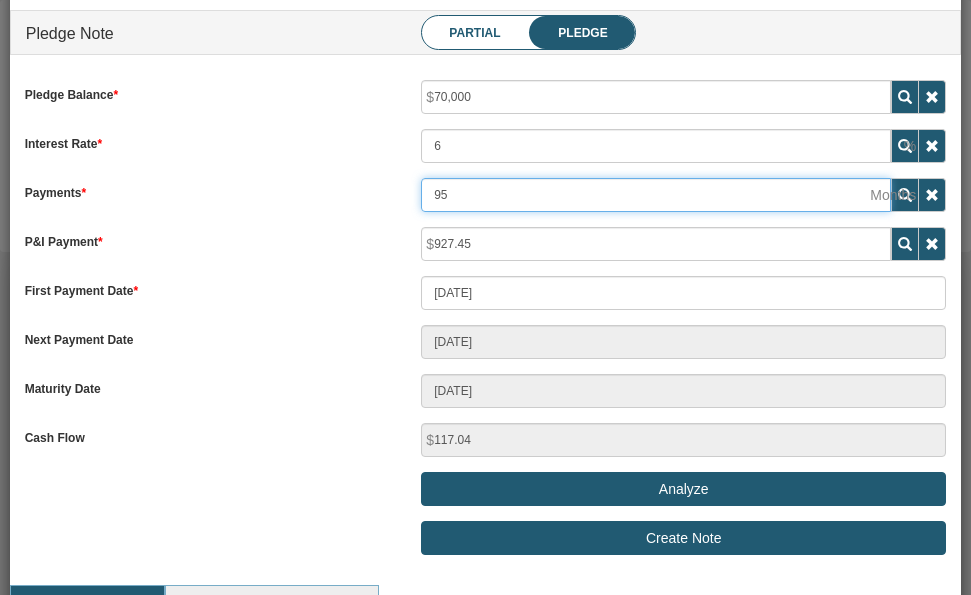 click on "Payments
95" at bounding box center [486, 195] 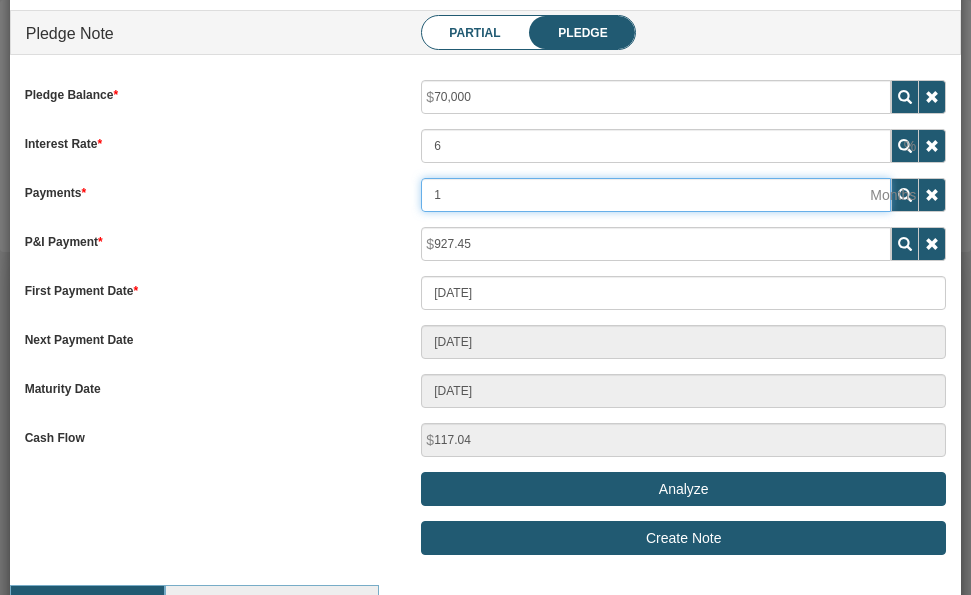 type on "10" 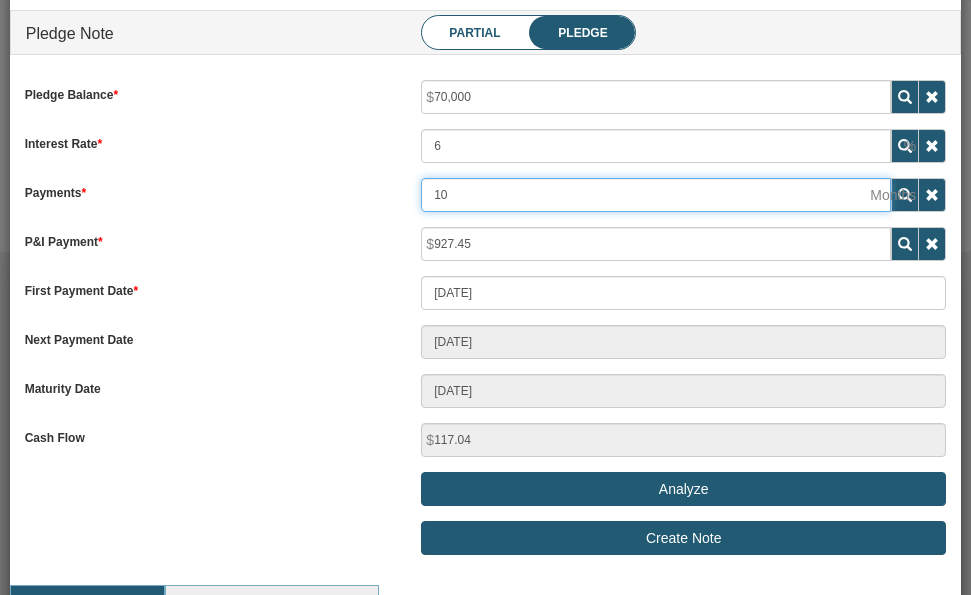 type on "05/04/2026" 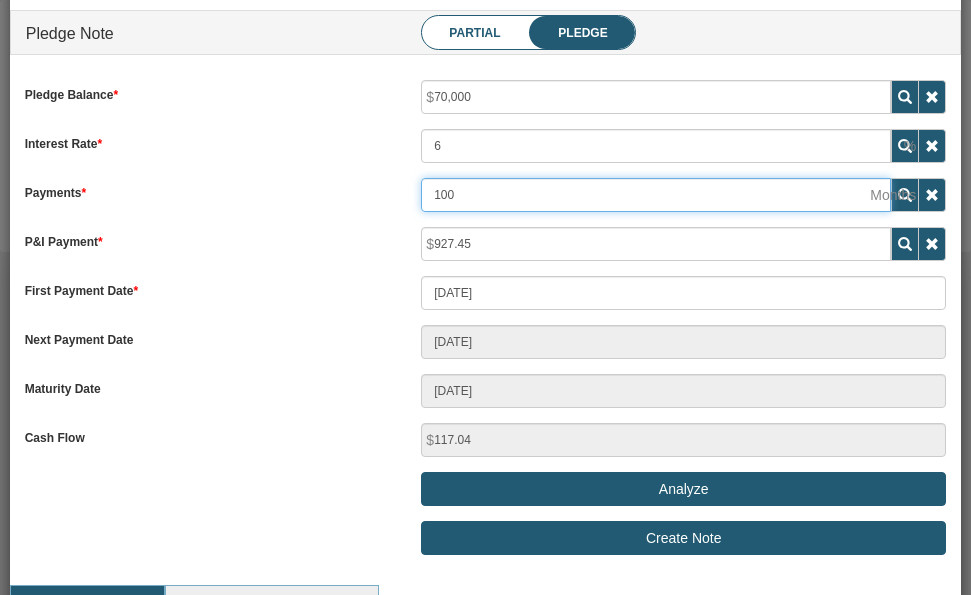 type on "11/04/2033" 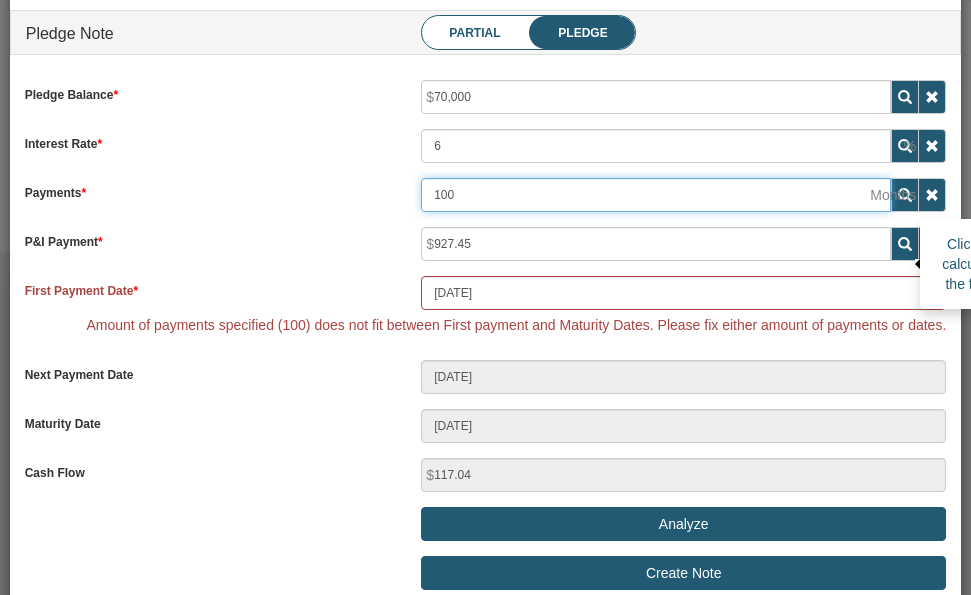 type on "100" 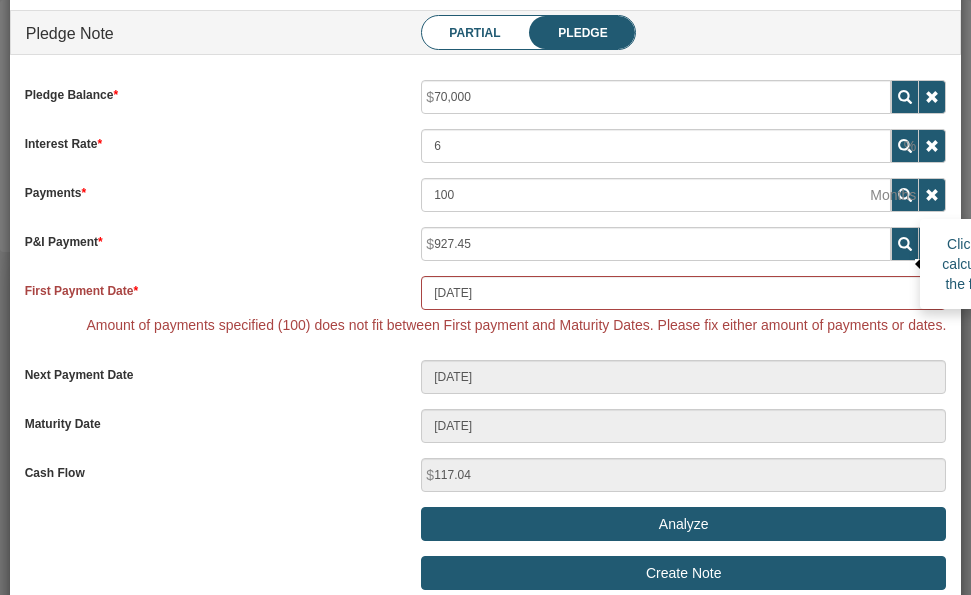 click at bounding box center (905, 244) 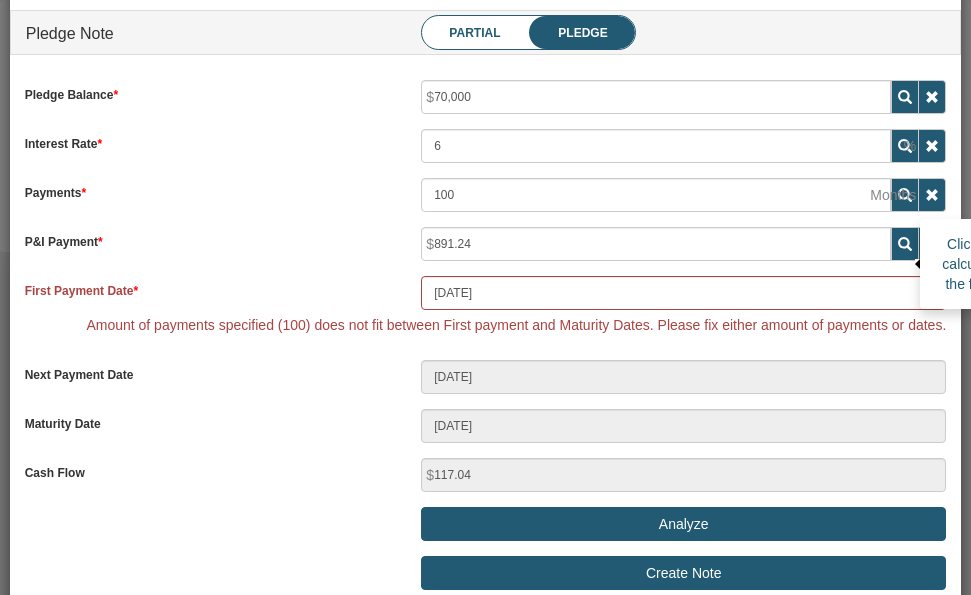 type on "153.25" 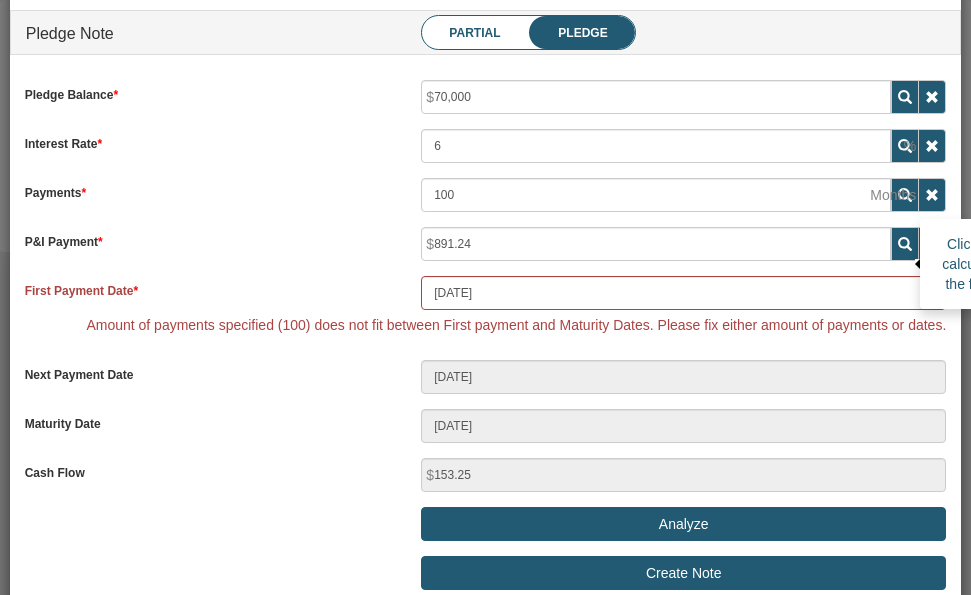 scroll, scrollTop: 999700, scrollLeft: 999078, axis: both 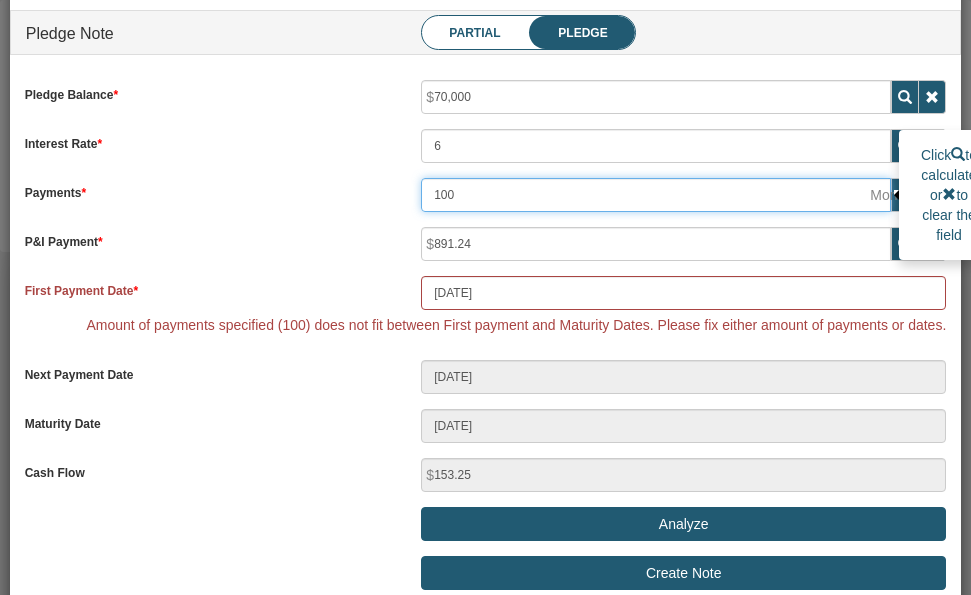 click on "100" at bounding box center [656, 195] 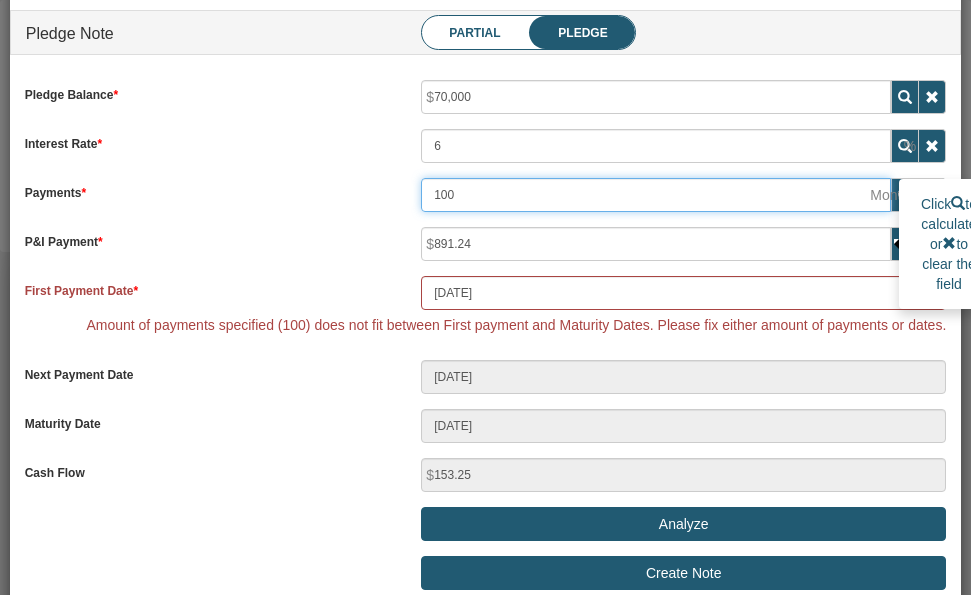 type on "10" 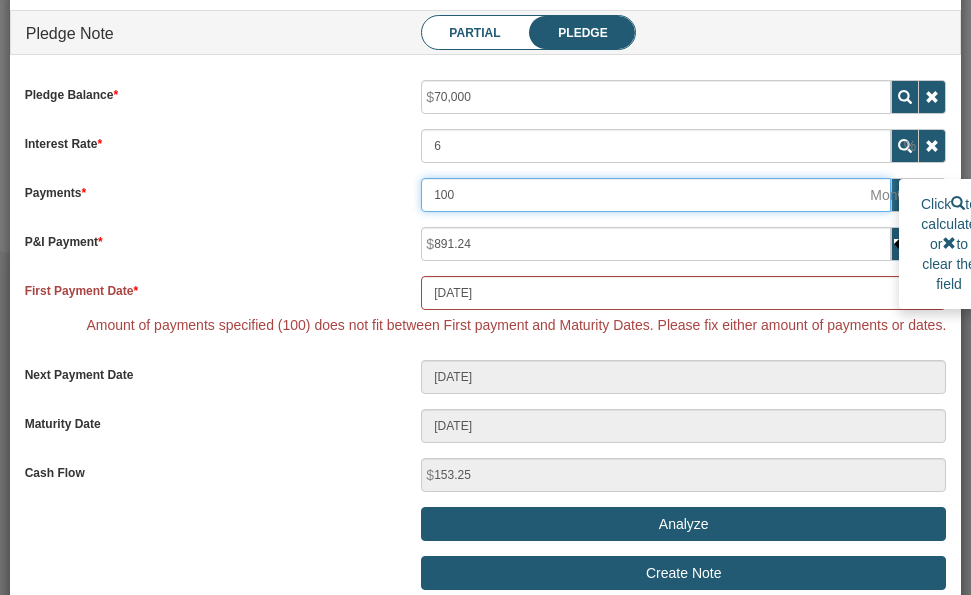 type on "05/04/2026" 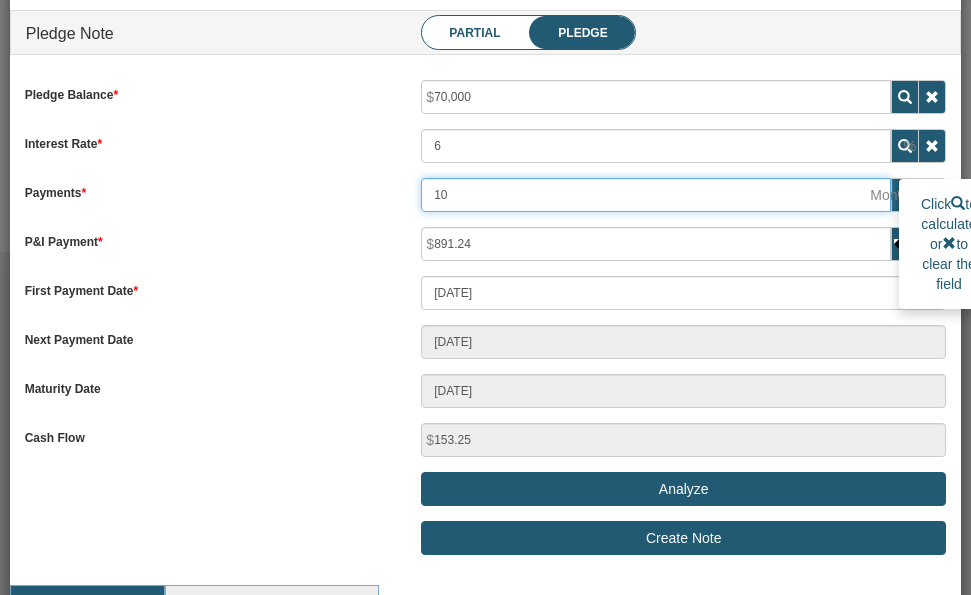 type on "1" 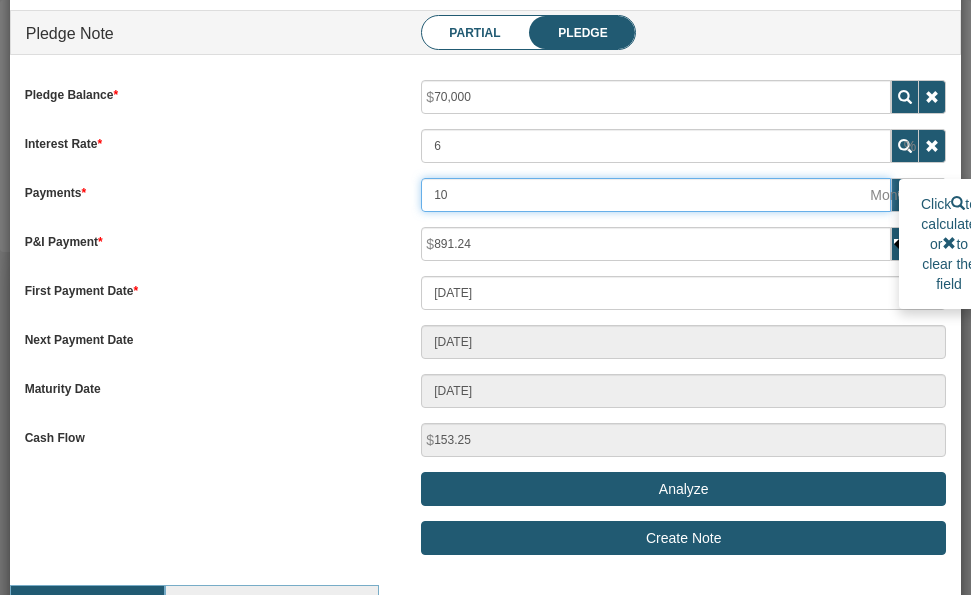 type on "[DATE]" 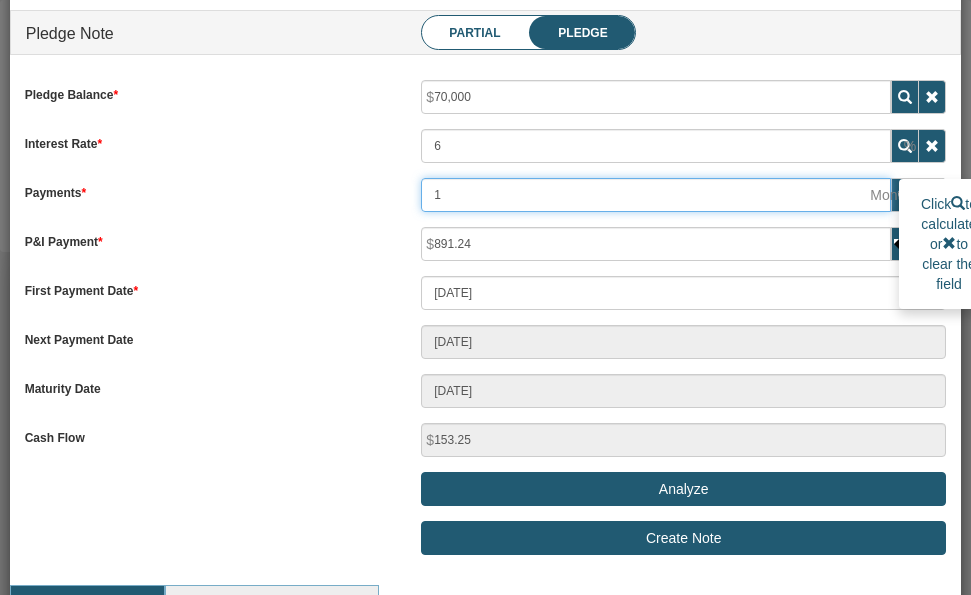 type 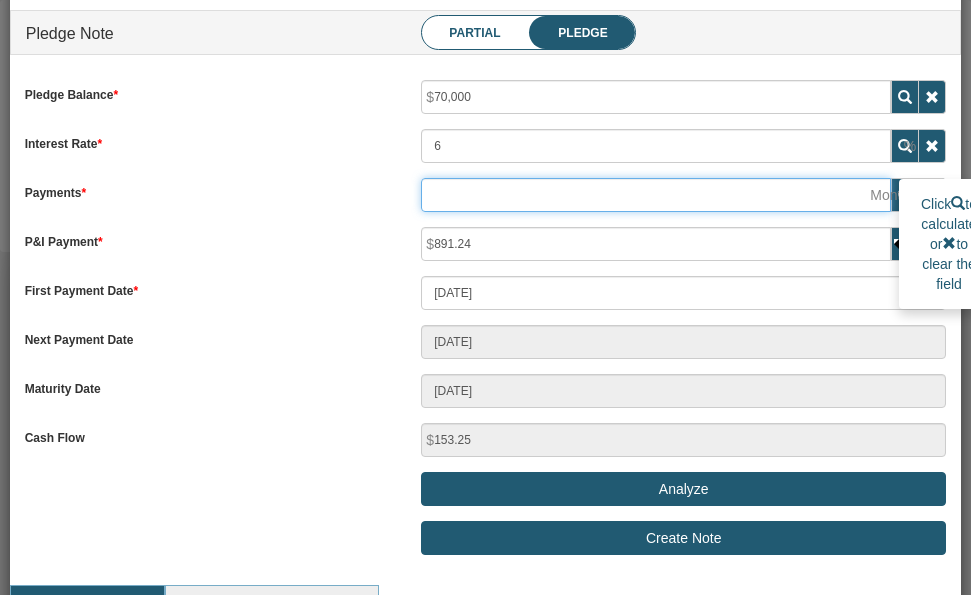 type 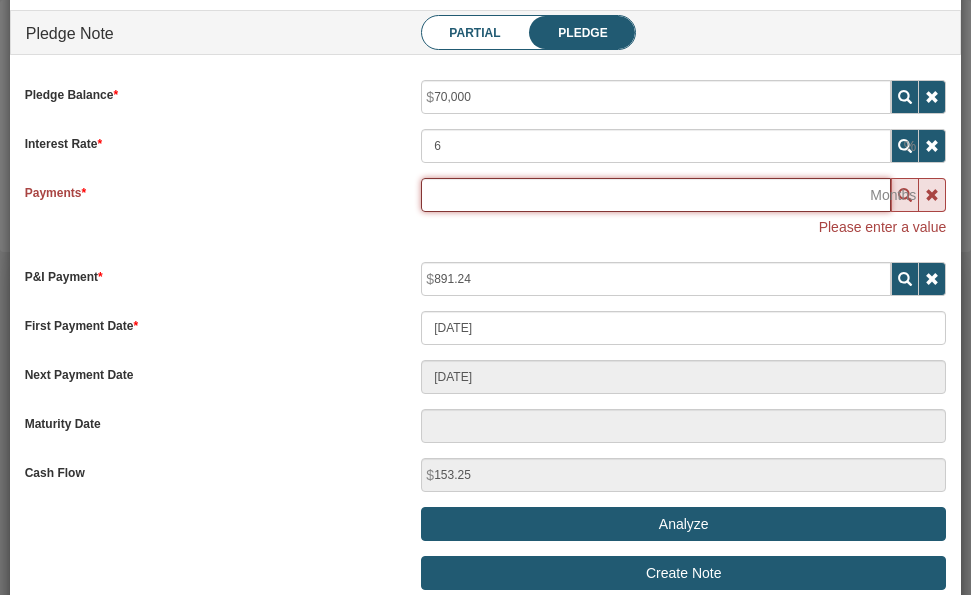 type on "9" 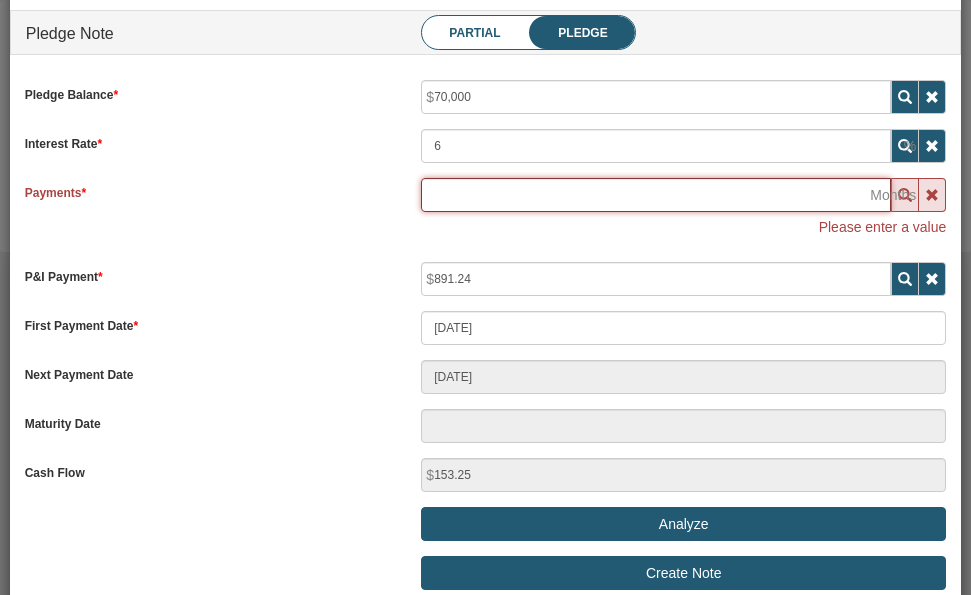 type on "04/04/2026" 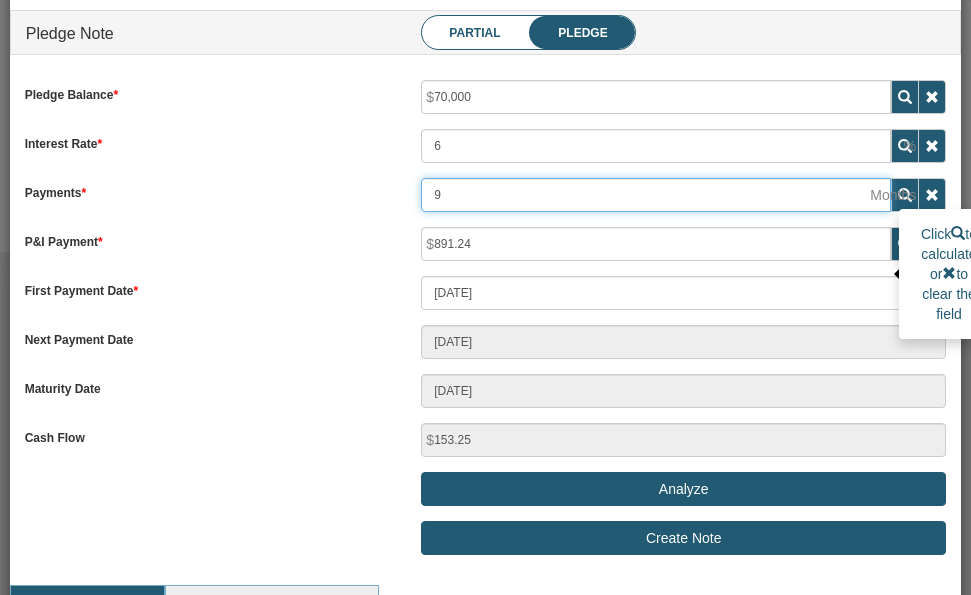 type on "97" 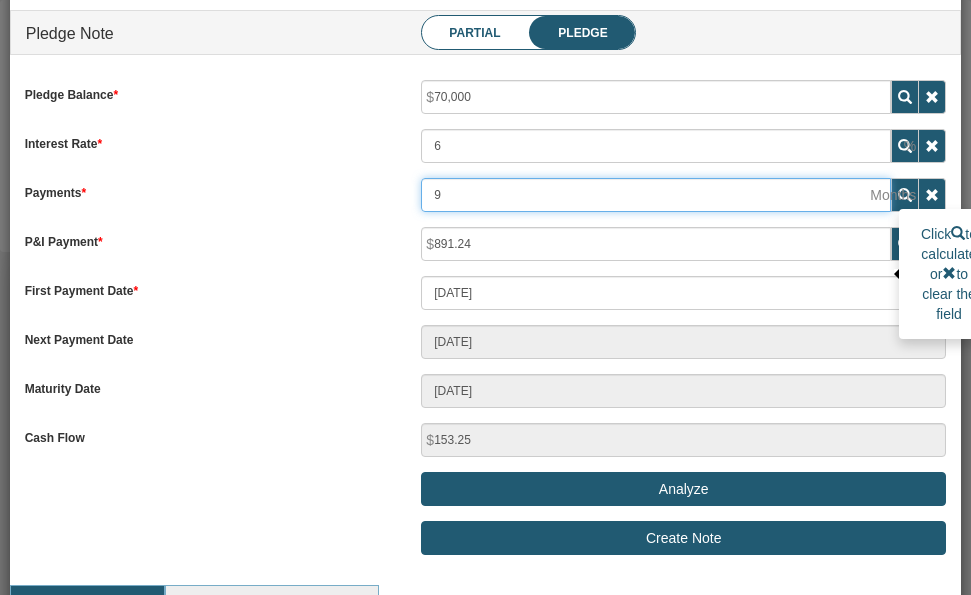 type on "08/04/2033" 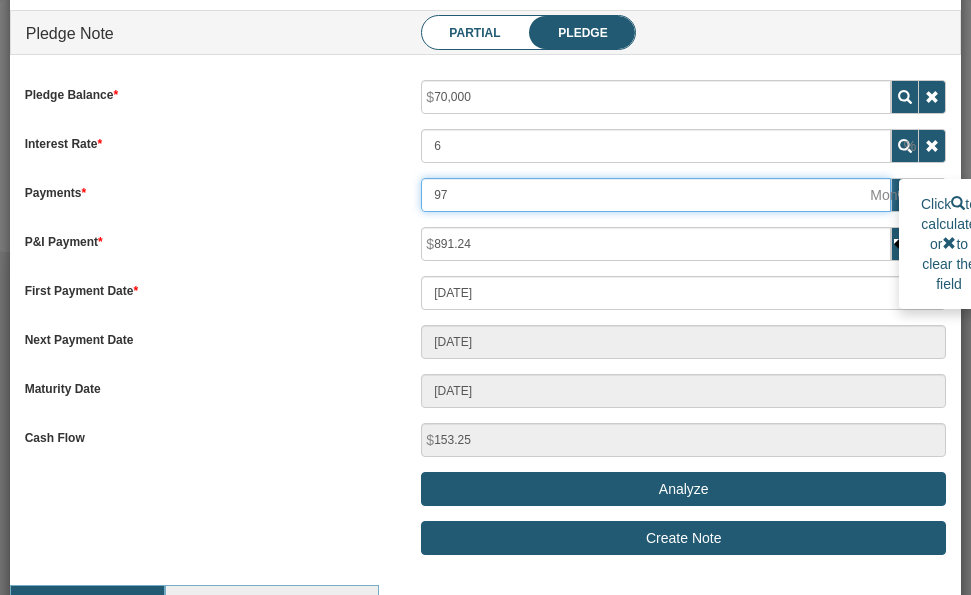 type on "97" 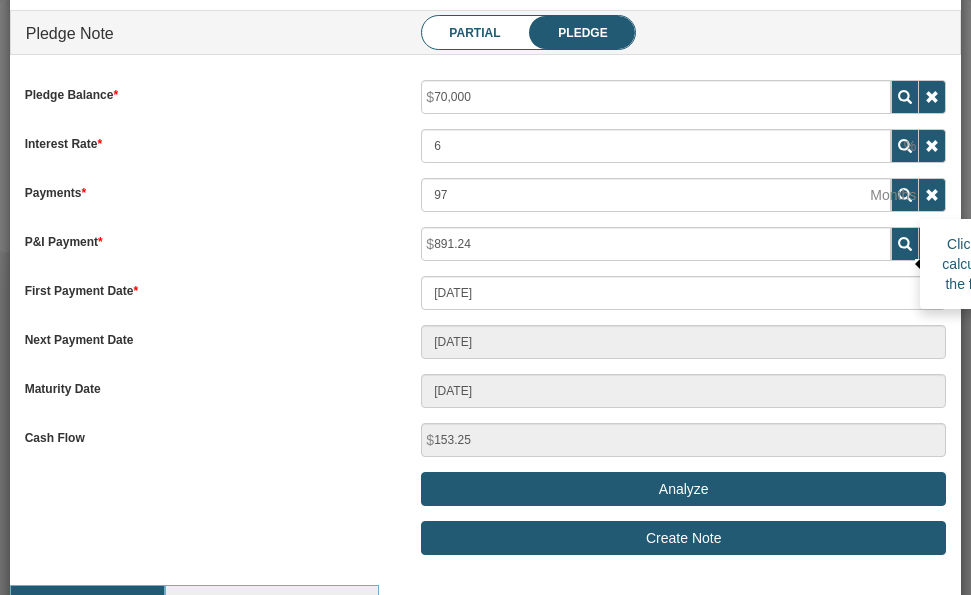 click at bounding box center [905, 244] 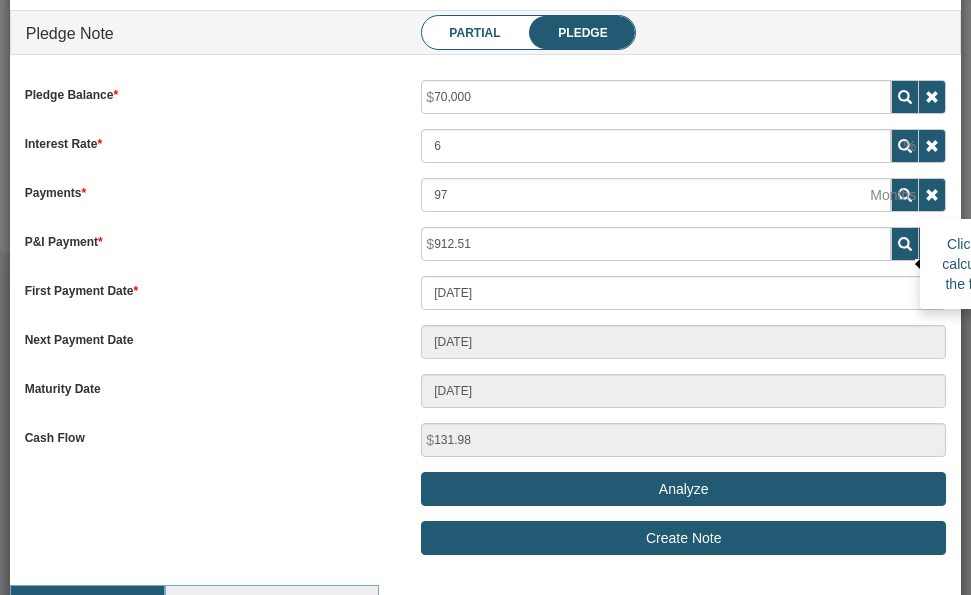 scroll, scrollTop: 999700, scrollLeft: 999078, axis: both 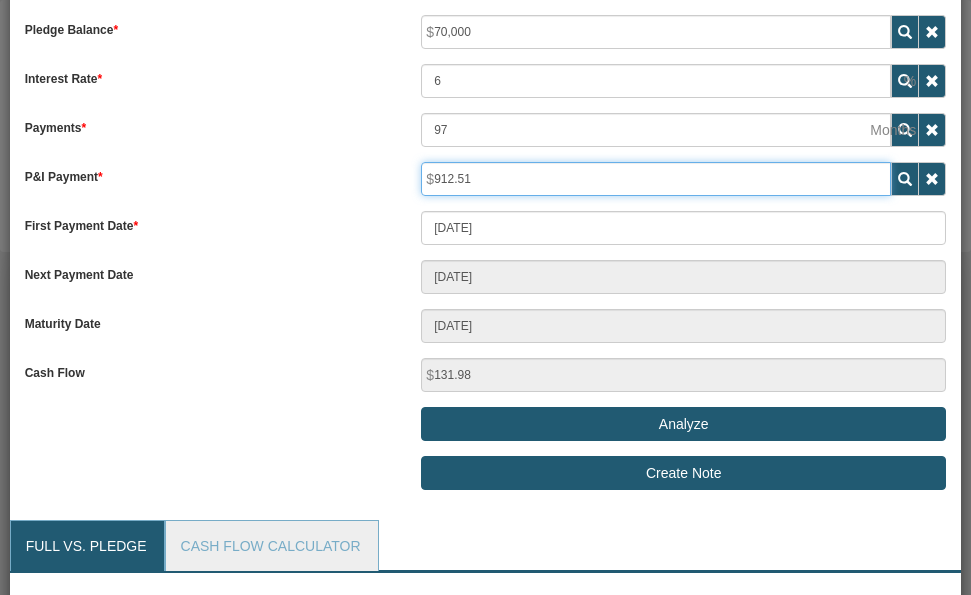 drag, startPoint x: 480, startPoint y: 176, endPoint x: 401, endPoint y: 181, distance: 79.15807 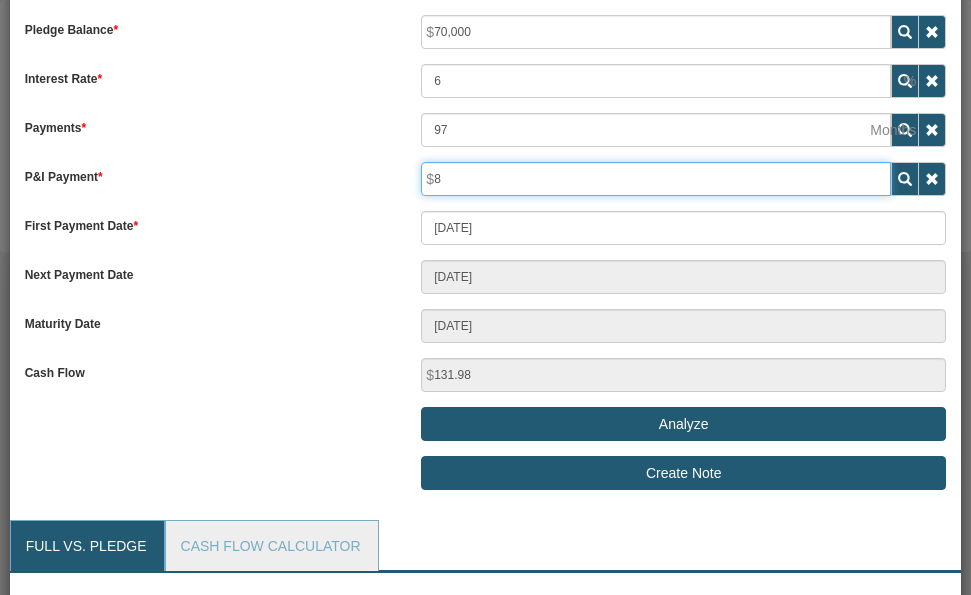 type on "1036.49" 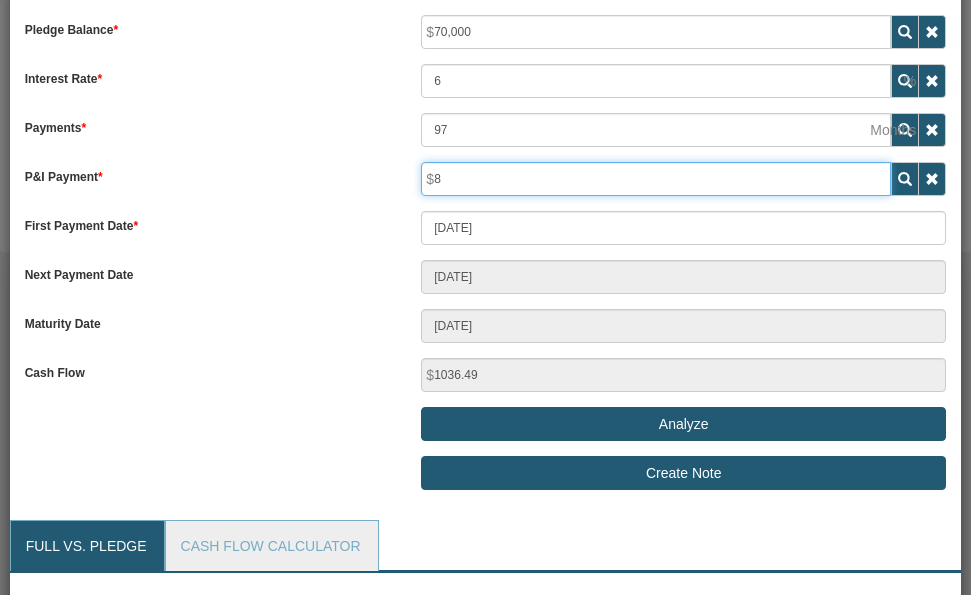type on "80" 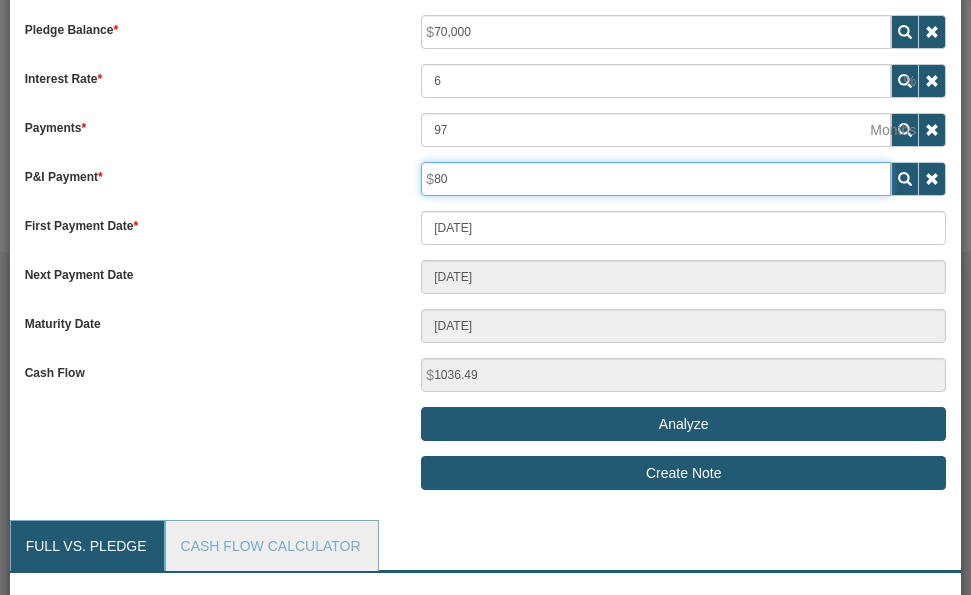 type on "964.49" 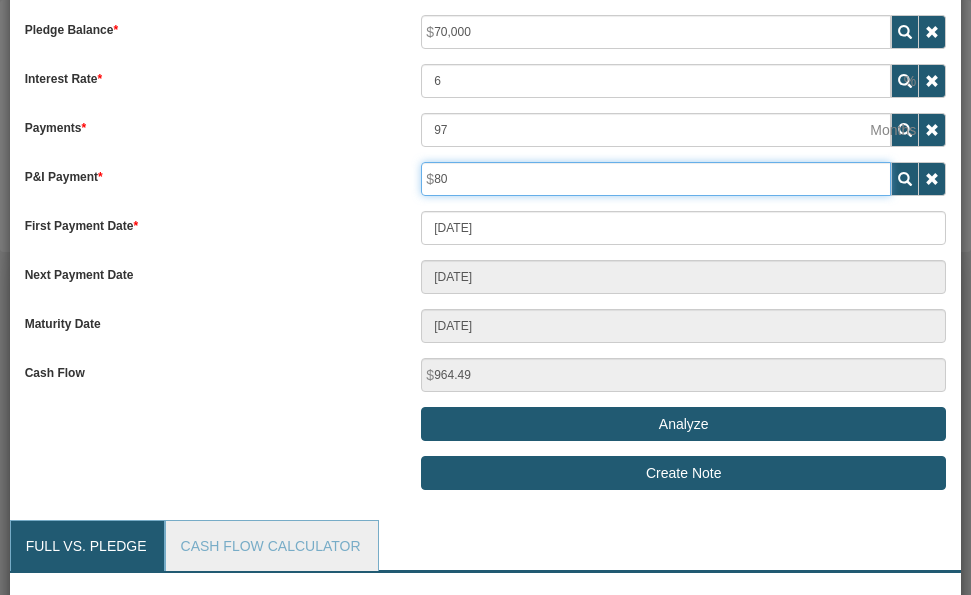 type on "800" 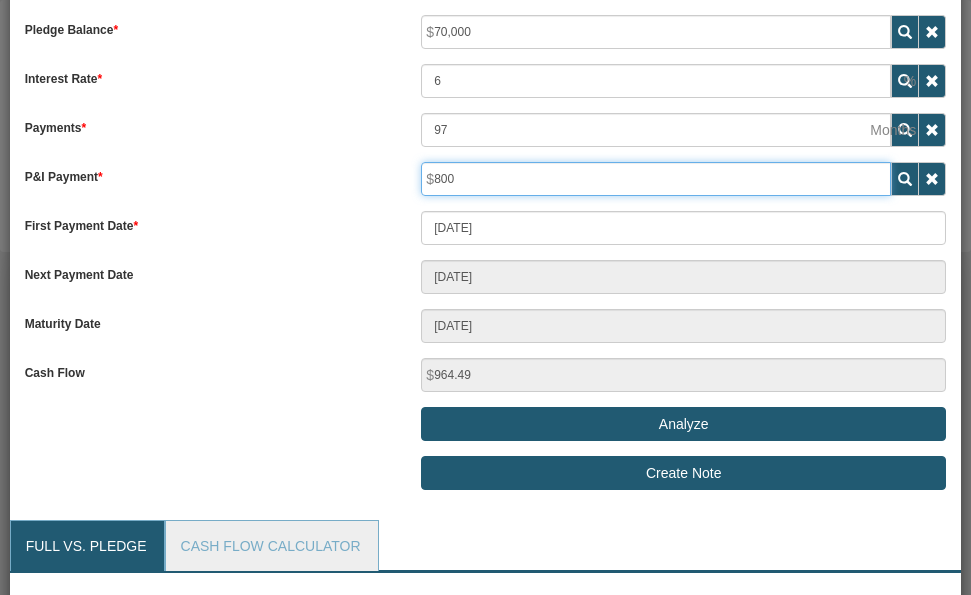 type on "244.49" 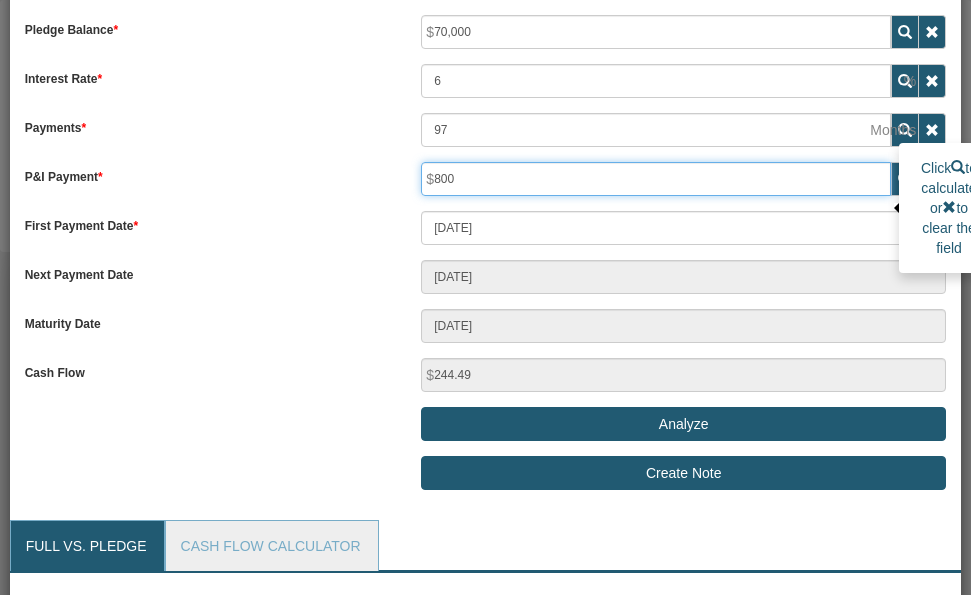 scroll, scrollTop: 867, scrollLeft: 0, axis: vertical 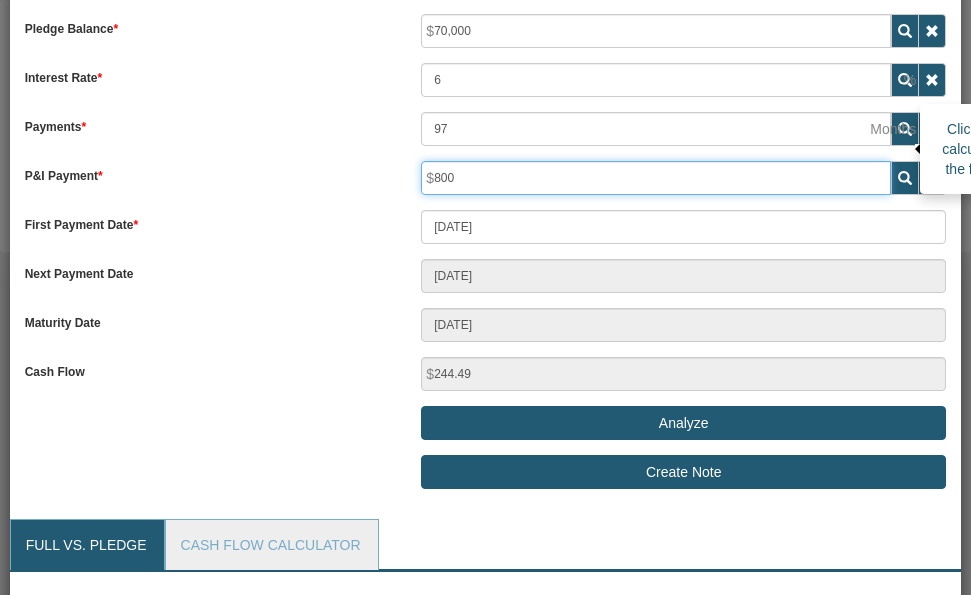 type on "800" 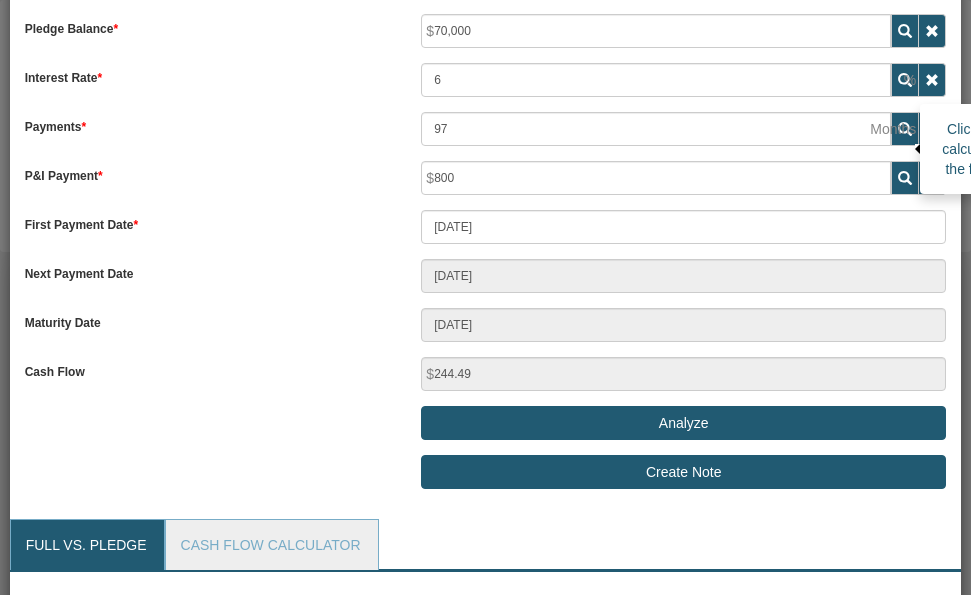 click at bounding box center [905, 129] 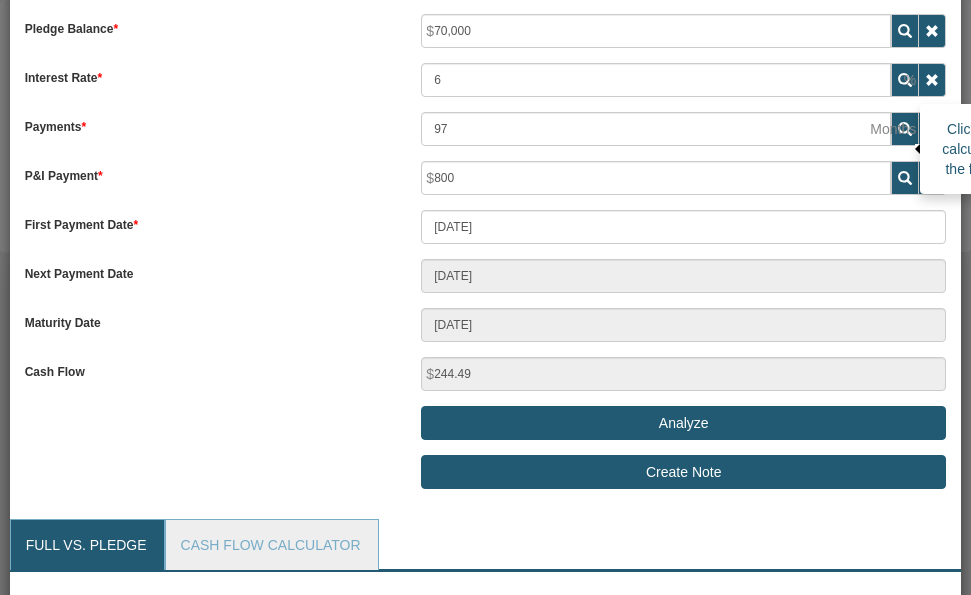 type on "116" 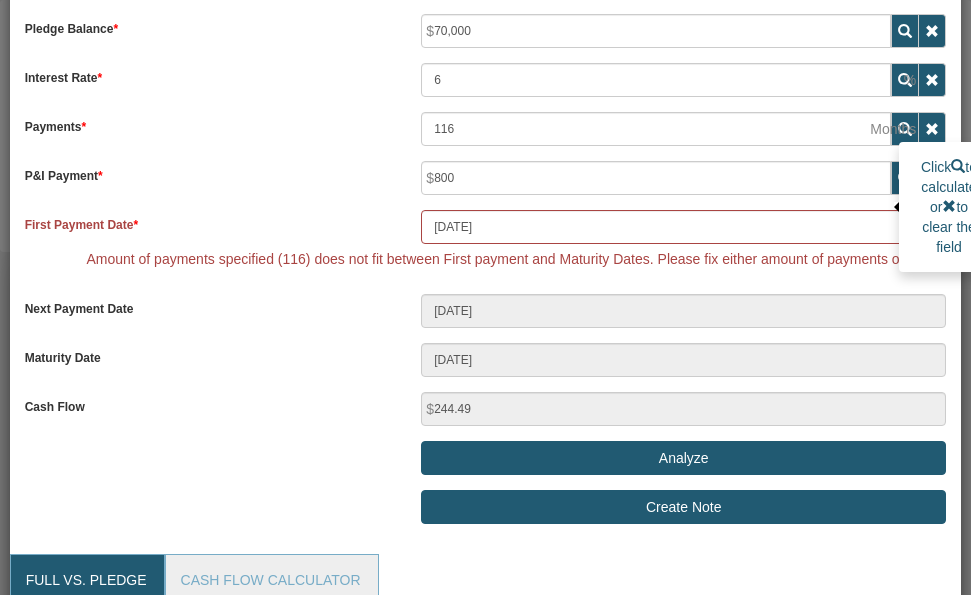 scroll, scrollTop: 999750, scrollLeft: 999777, axis: both 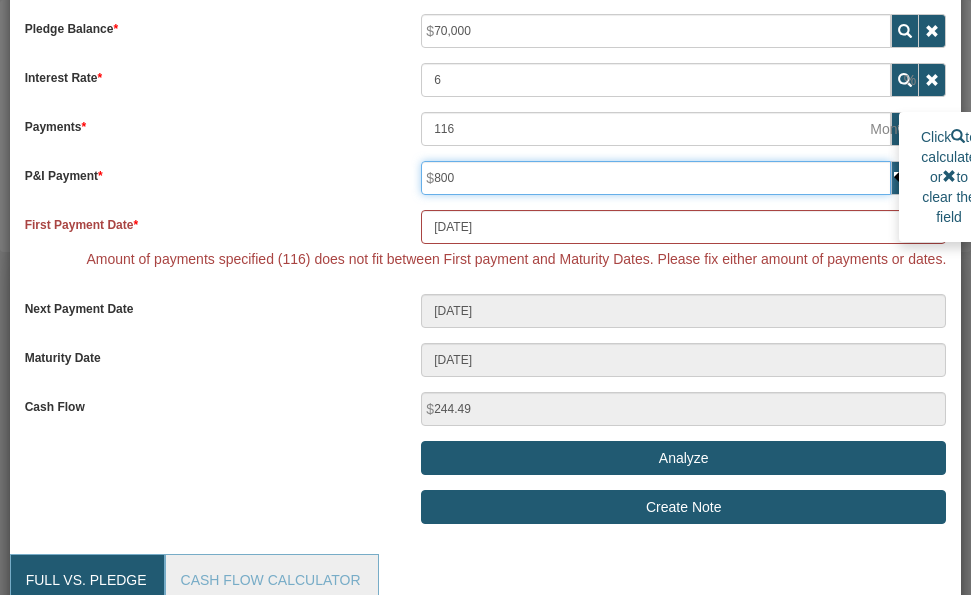 drag, startPoint x: 457, startPoint y: 178, endPoint x: 439, endPoint y: 176, distance: 18.110771 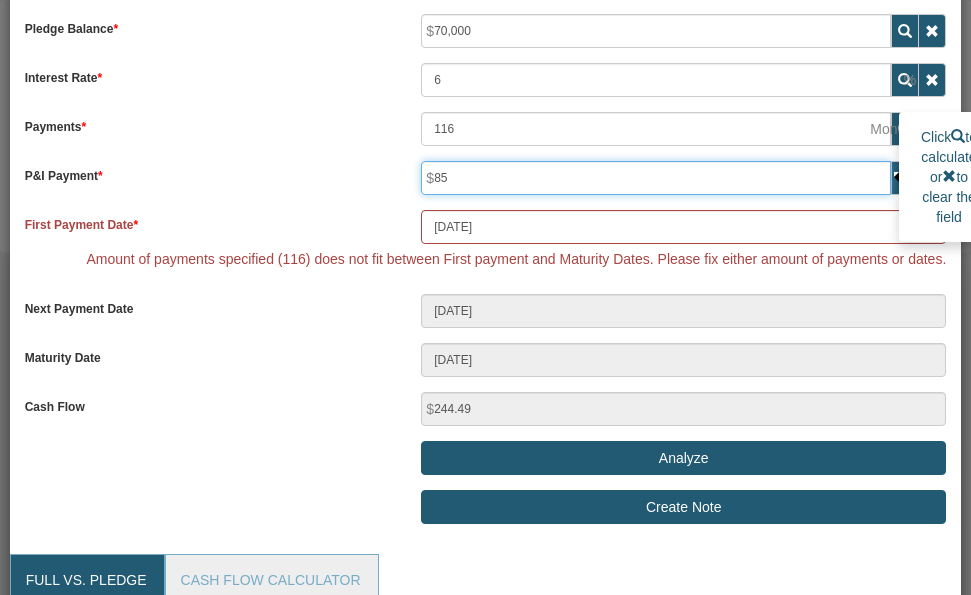 type on "959.49" 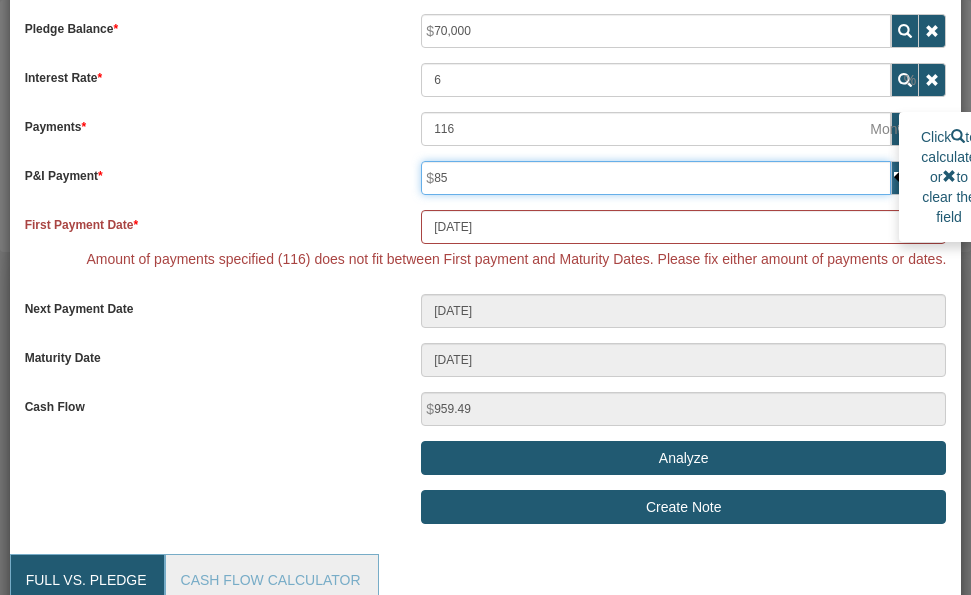 type on "850" 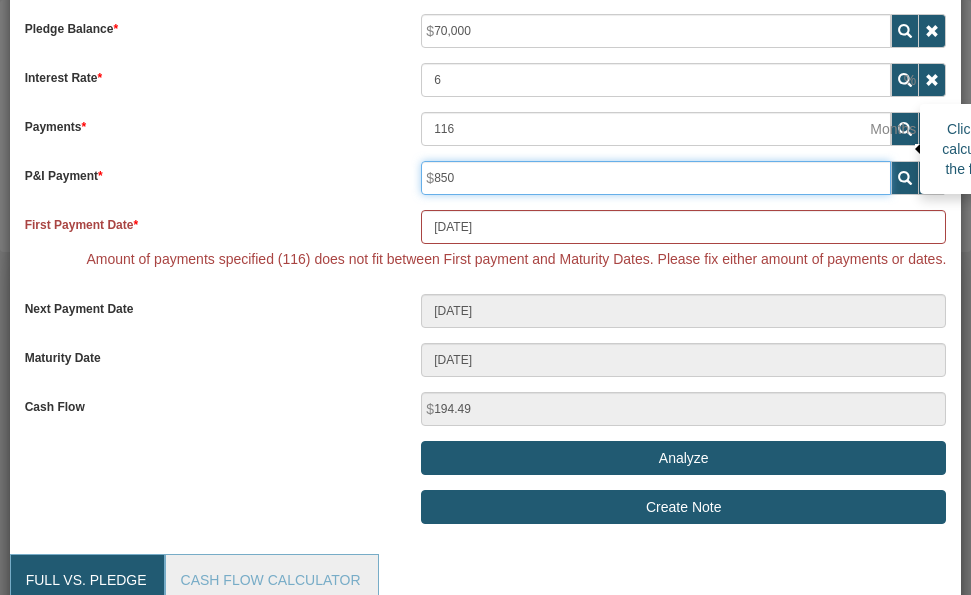 type on "850" 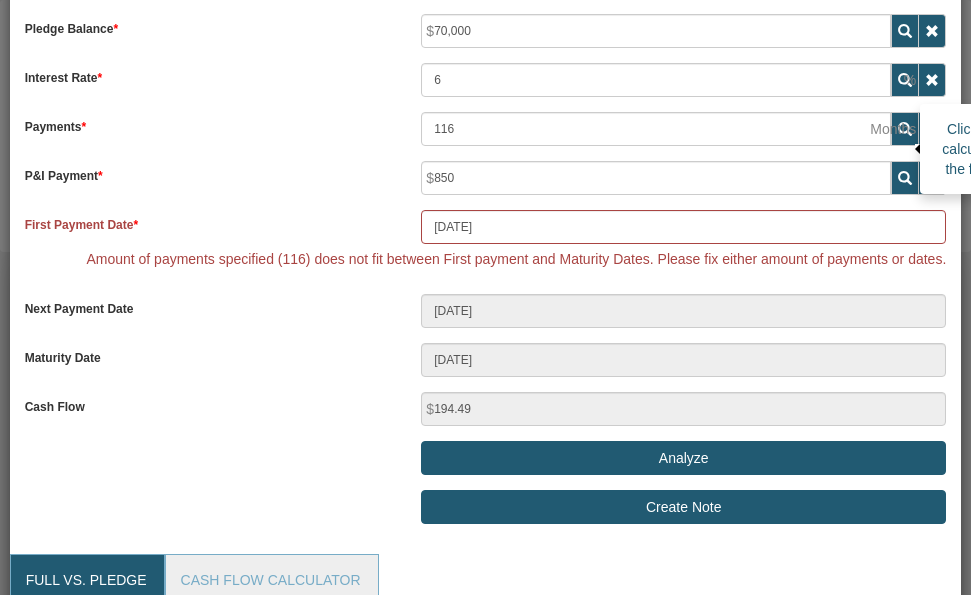 click at bounding box center (905, 129) 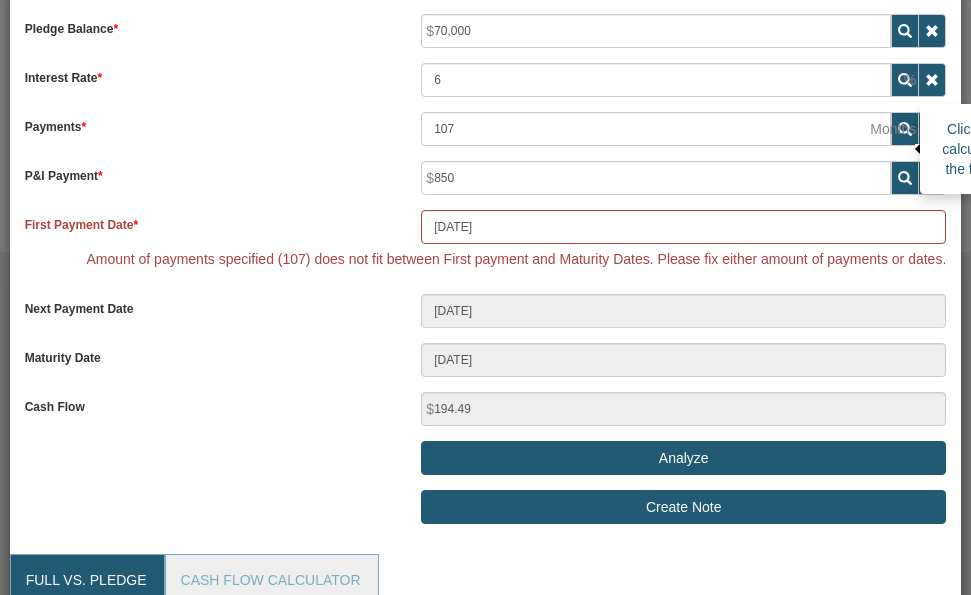 scroll, scrollTop: 865, scrollLeft: 0, axis: vertical 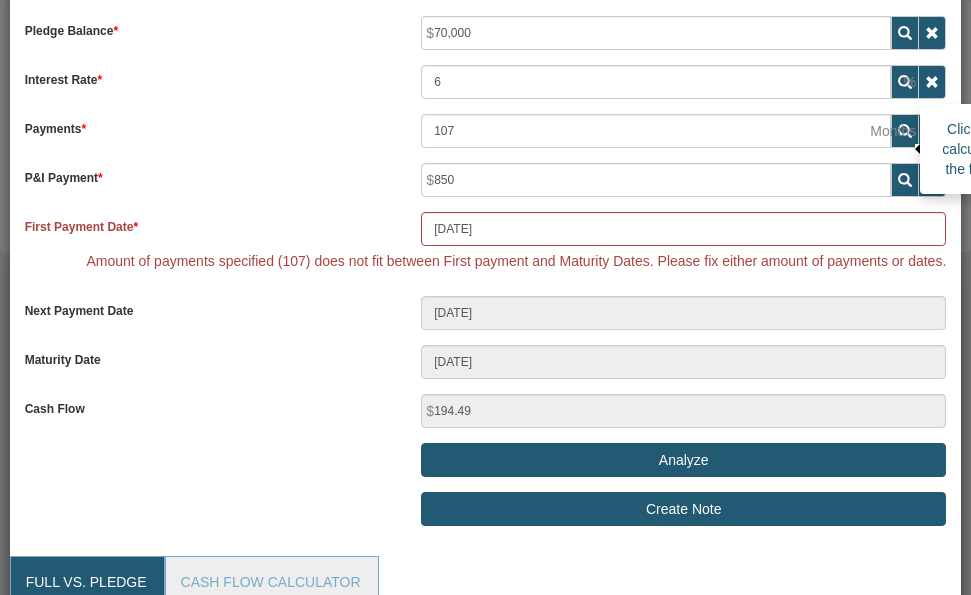 click at bounding box center [905, 131] 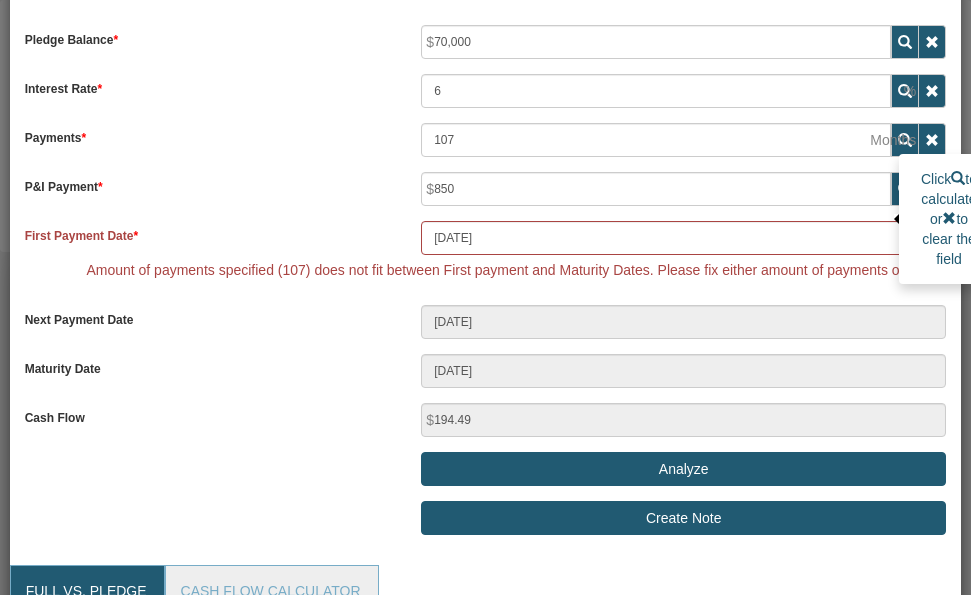 scroll, scrollTop: 855, scrollLeft: 0, axis: vertical 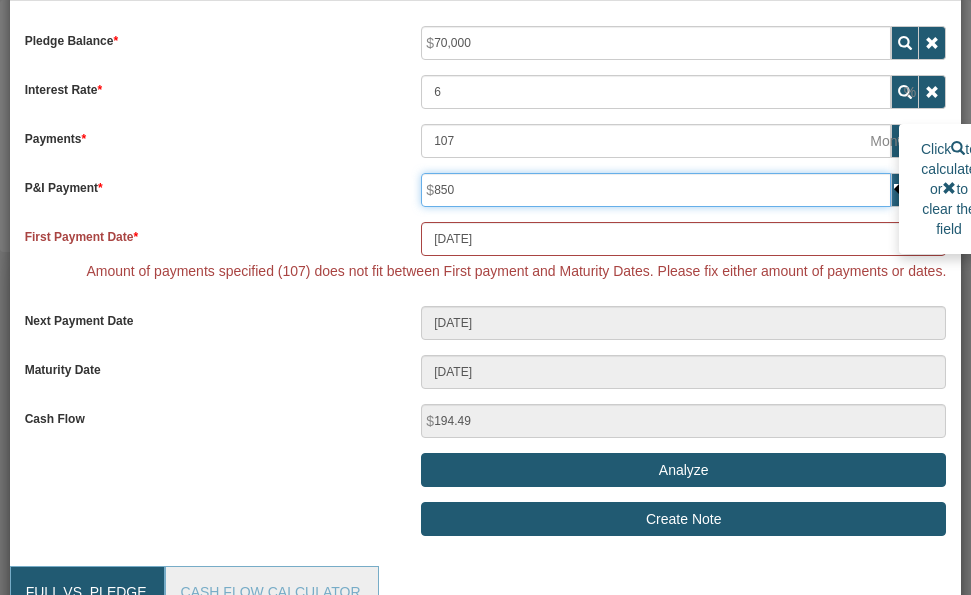 click on "850" at bounding box center (656, 190) 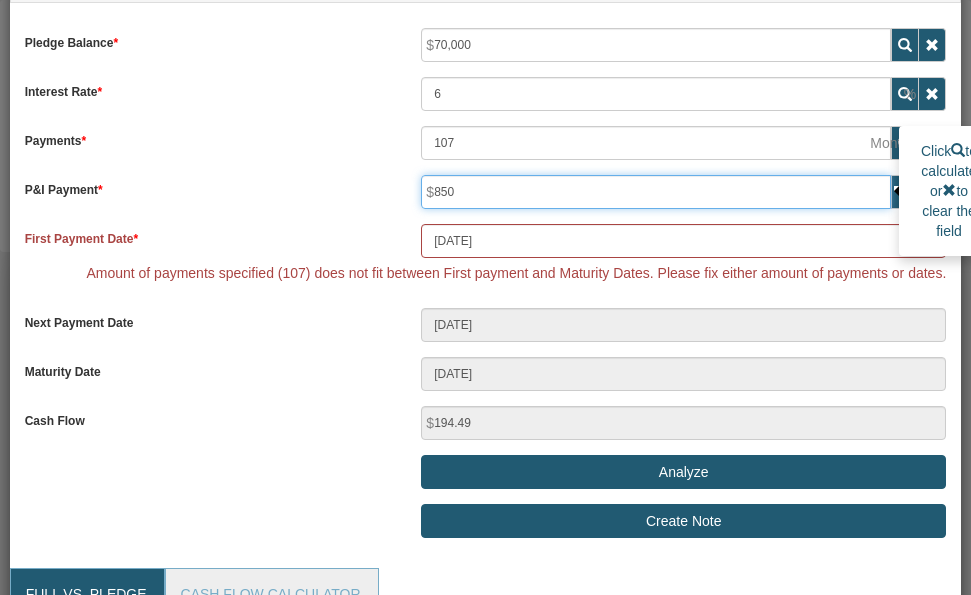 type on "85" 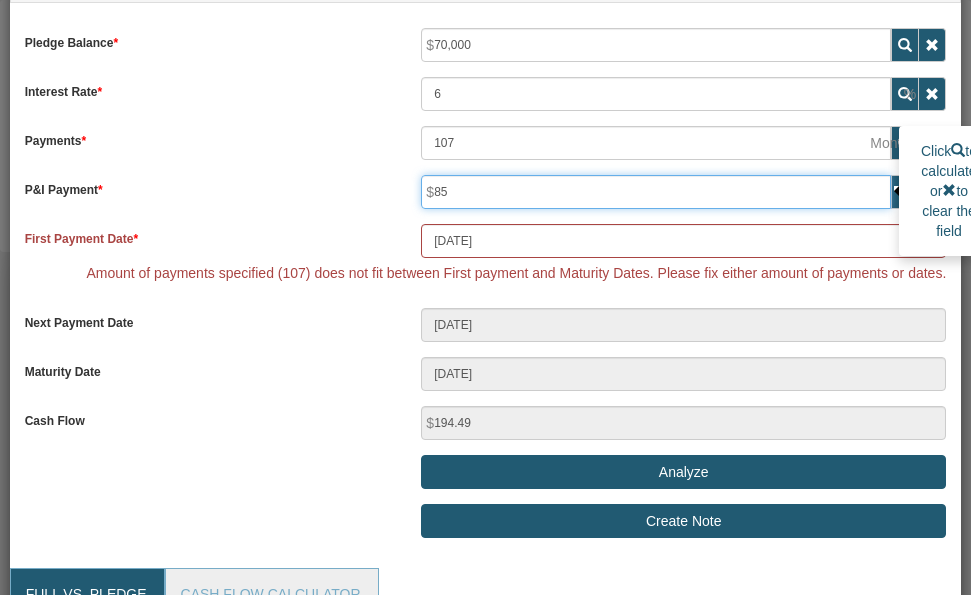 type on "959.49" 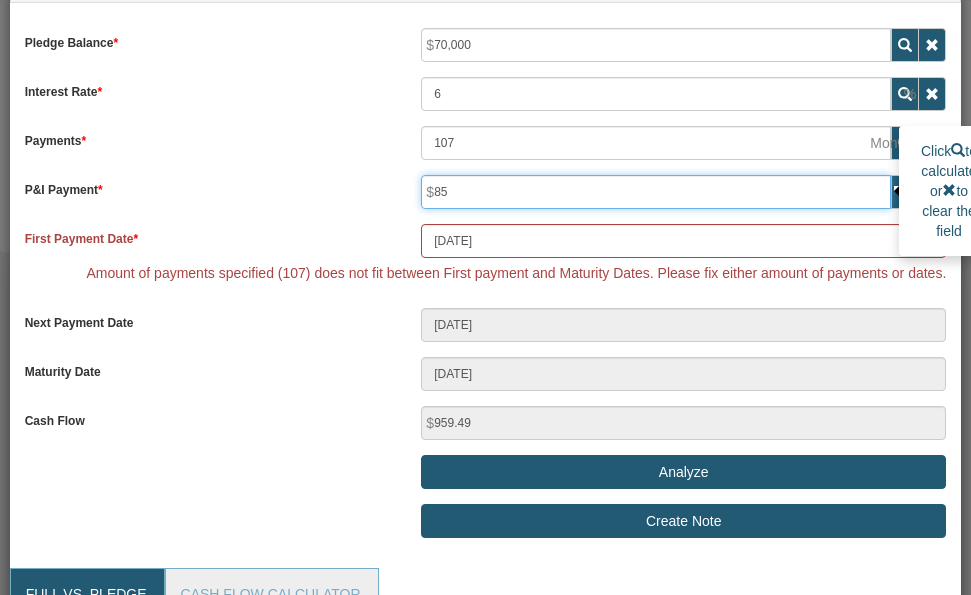 type on "8" 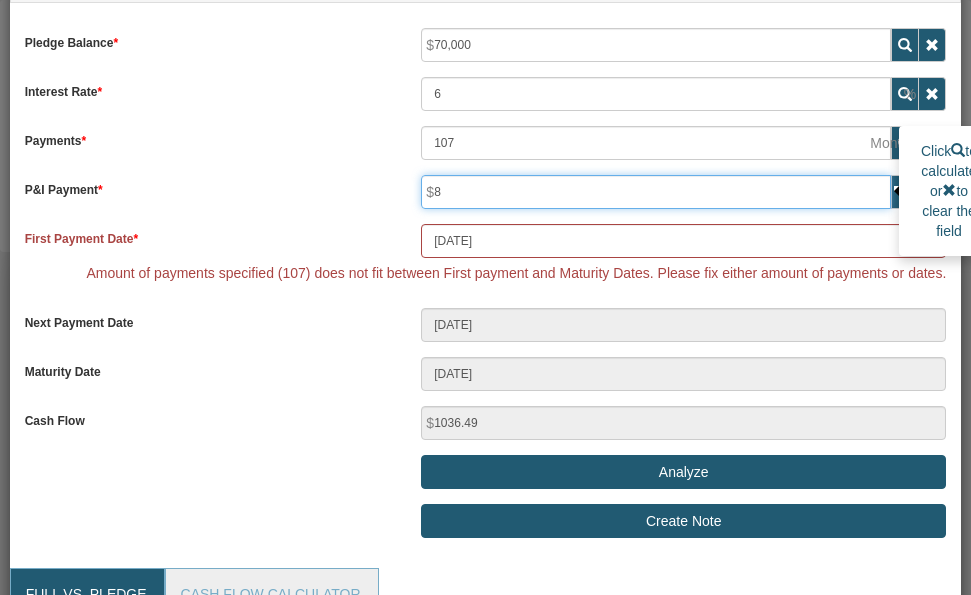 type on "87" 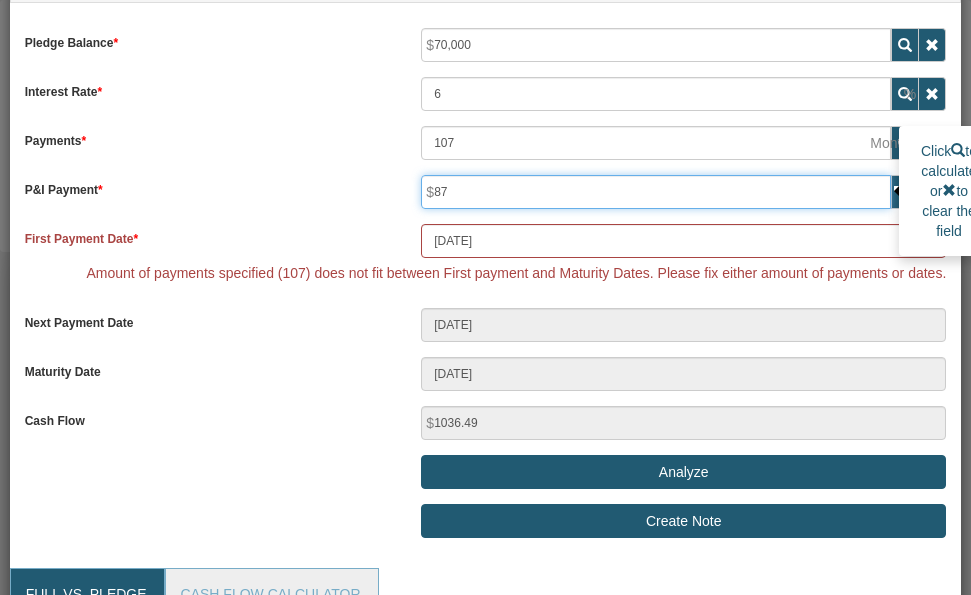 type on "957.49" 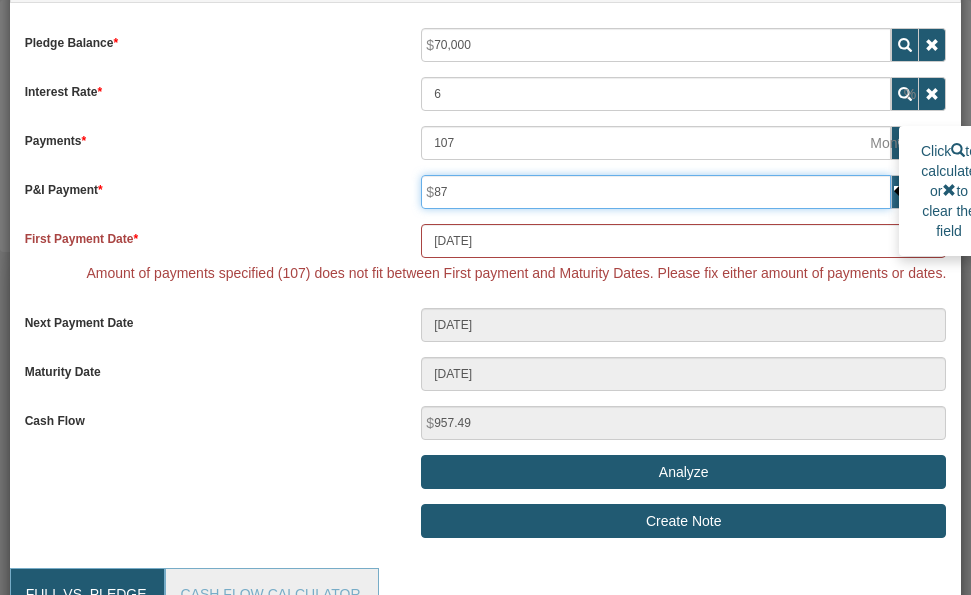 type on "875" 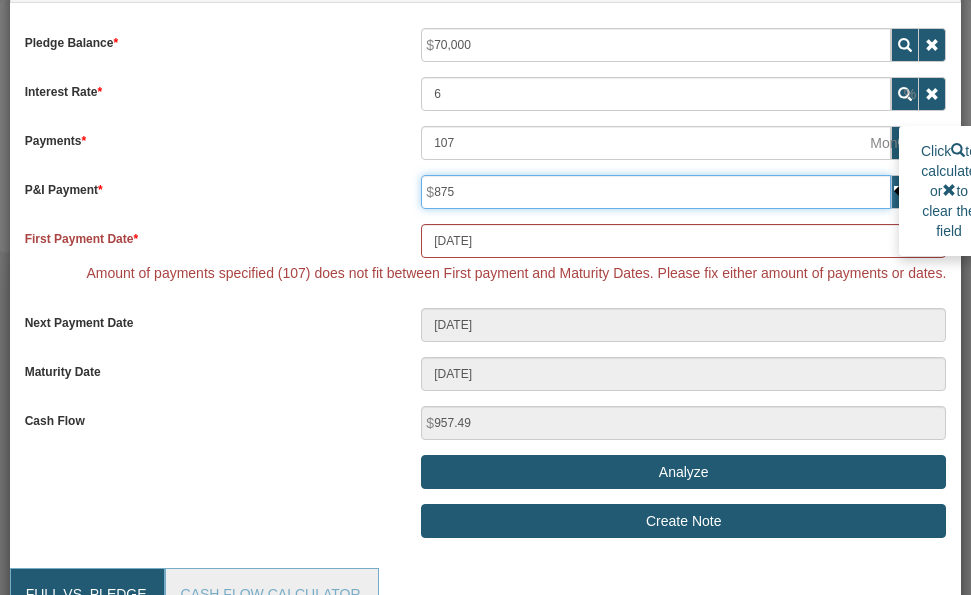 type on "169.49" 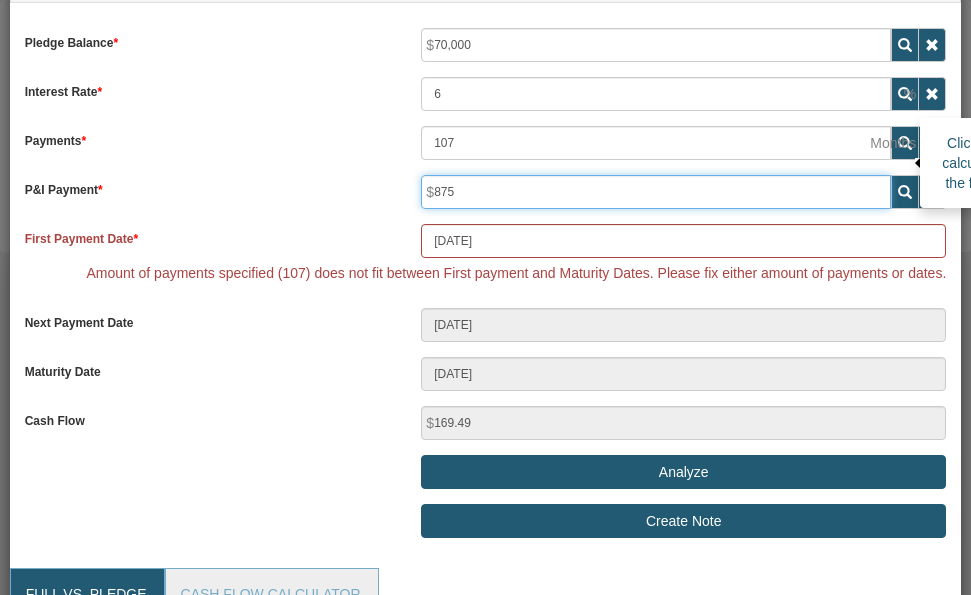 type on "875" 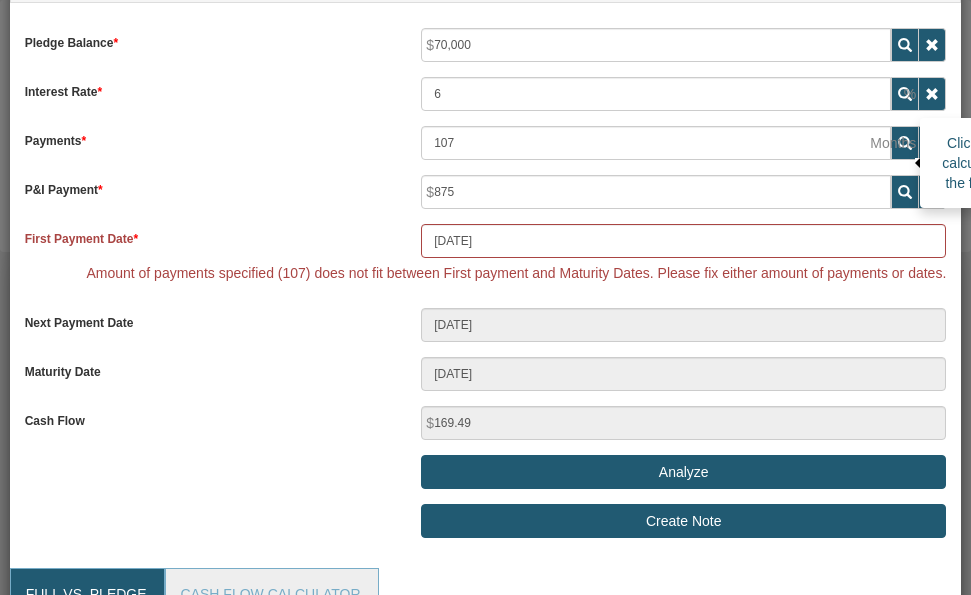 click at bounding box center (905, 143) 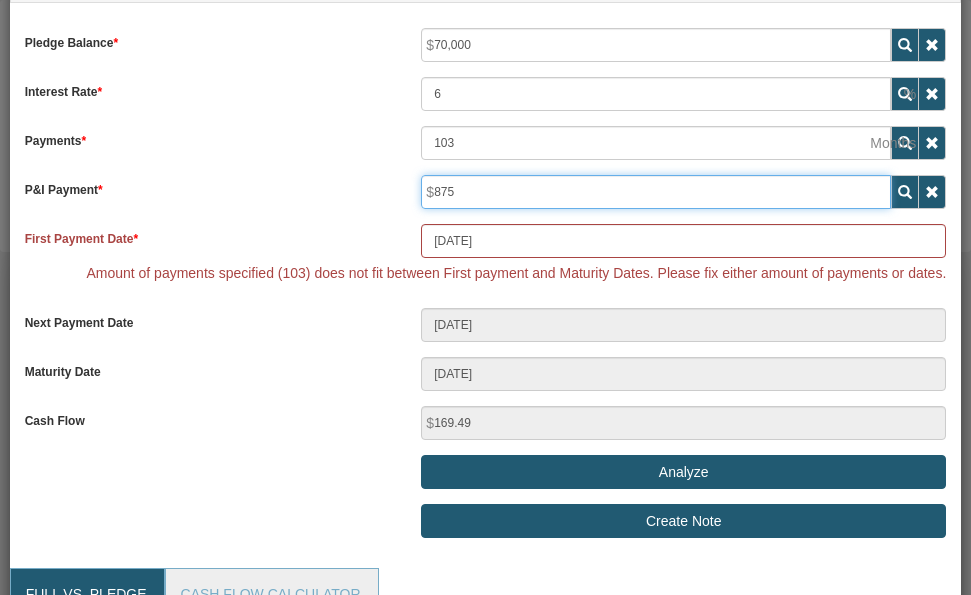 drag, startPoint x: 457, startPoint y: 192, endPoint x: 427, endPoint y: 194, distance: 30.066593 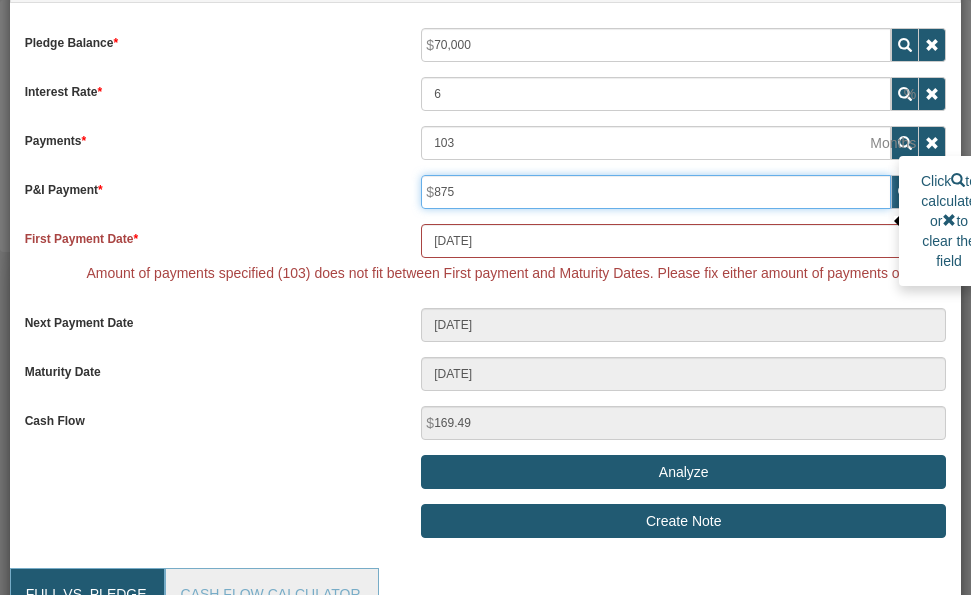 type on "9" 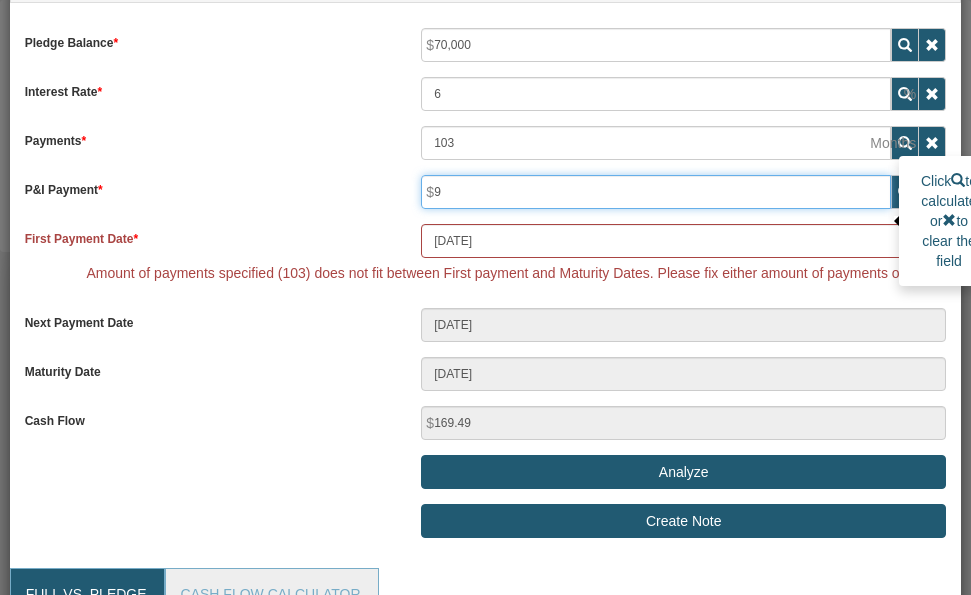 type on "1035.49" 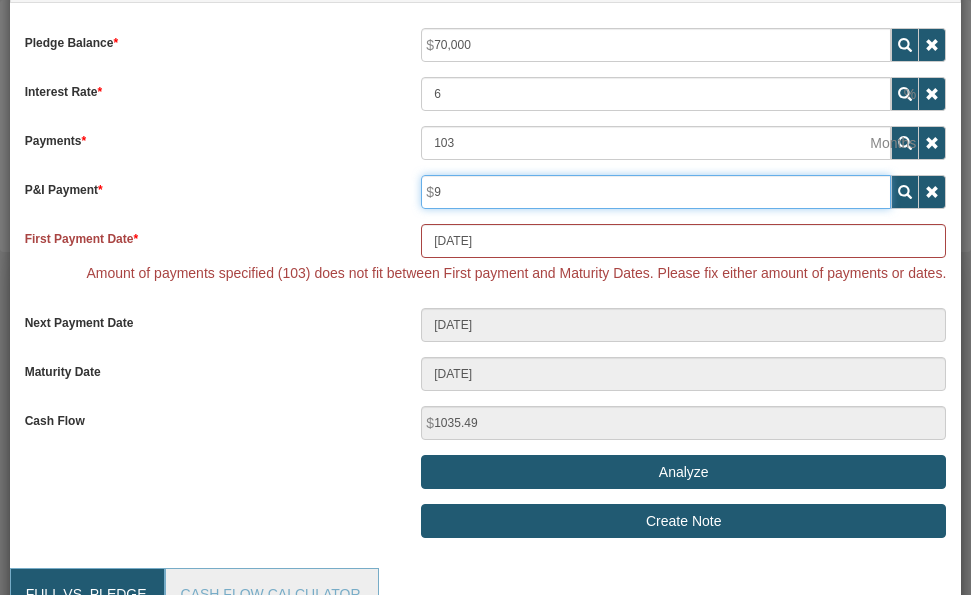 type on "90" 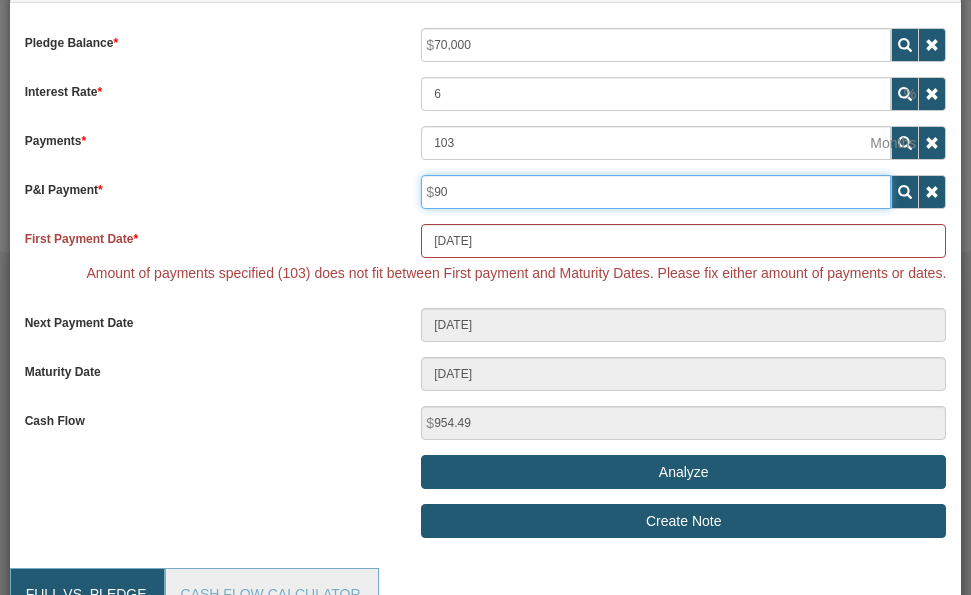 type on "900" 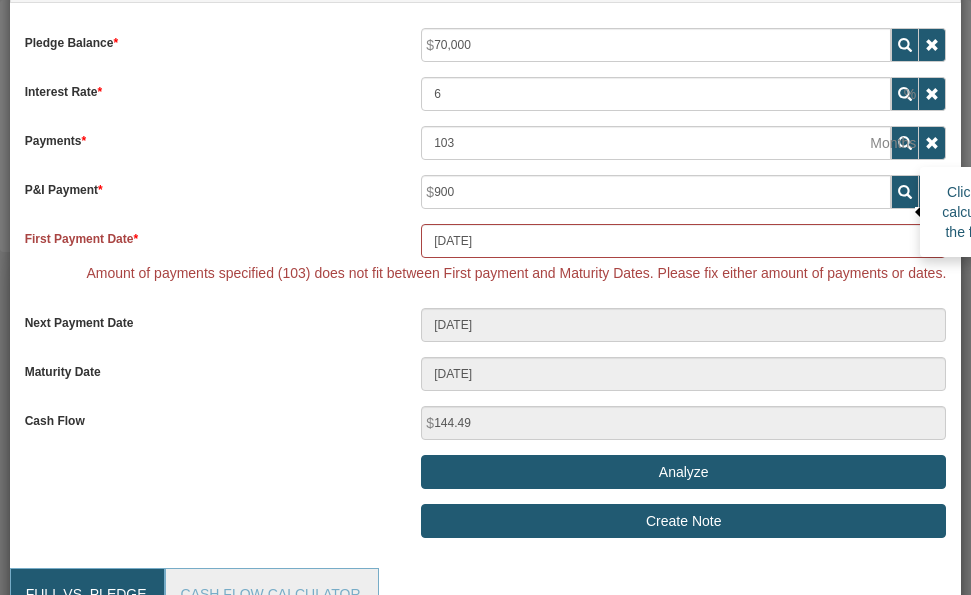 click at bounding box center [905, 192] 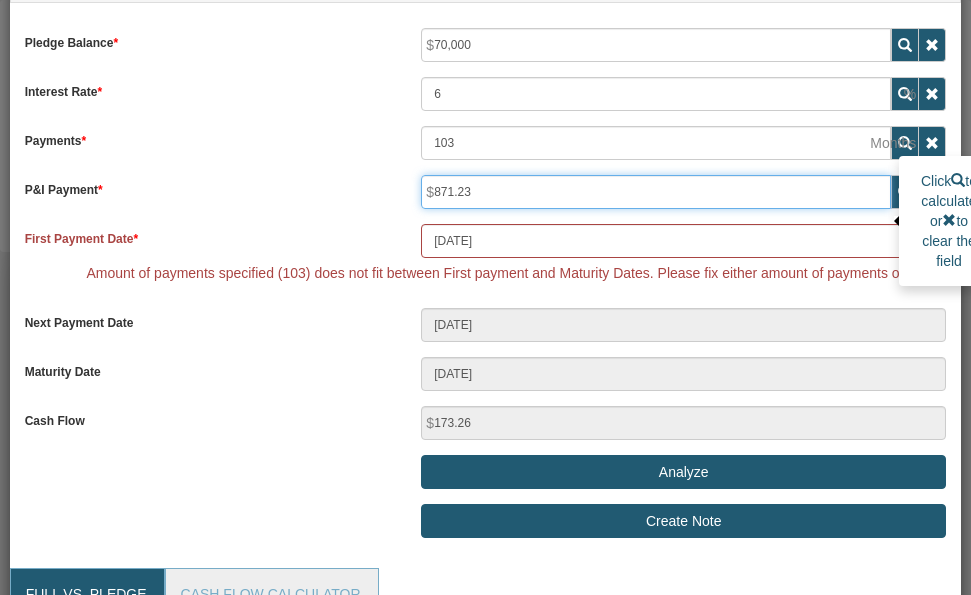 drag, startPoint x: 477, startPoint y: 193, endPoint x: 432, endPoint y: 192, distance: 45.01111 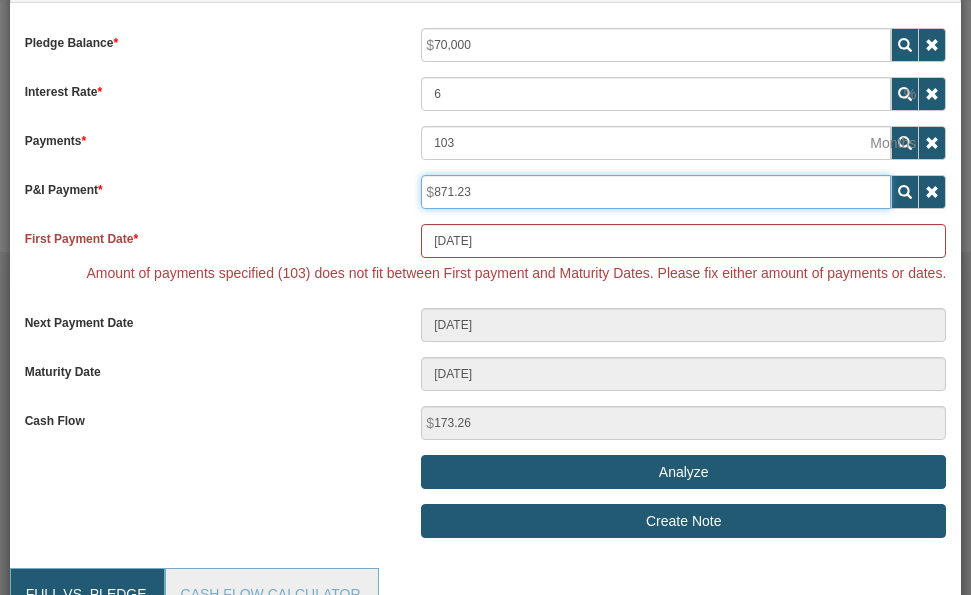 type on "9" 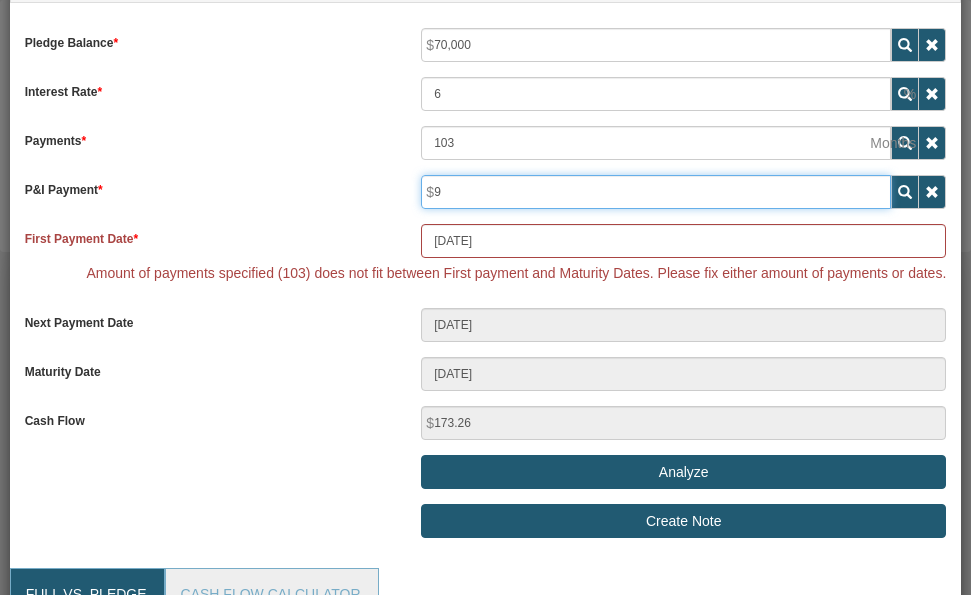 type on "1035.49" 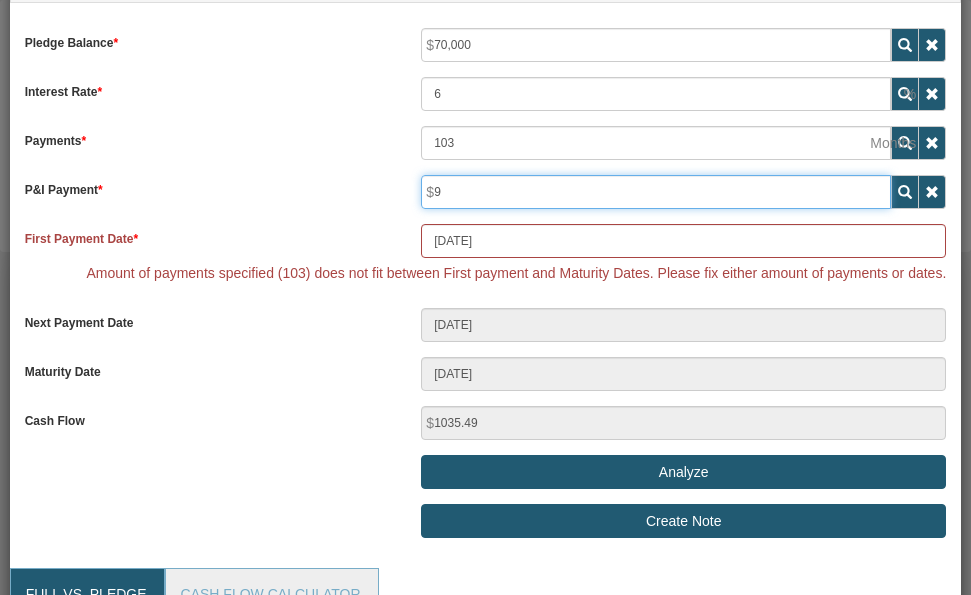 type on "90" 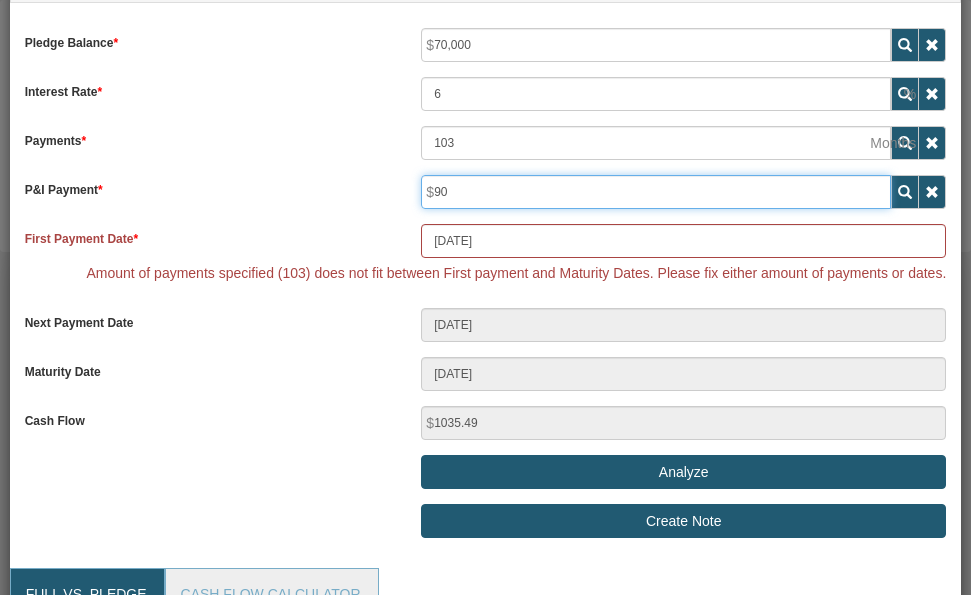 type on "954.49" 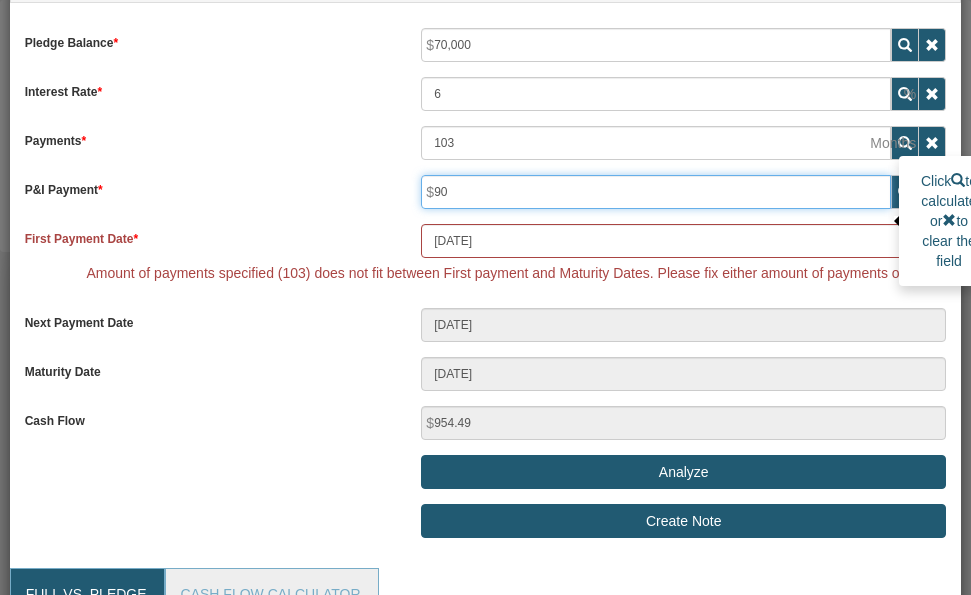 type on "900" 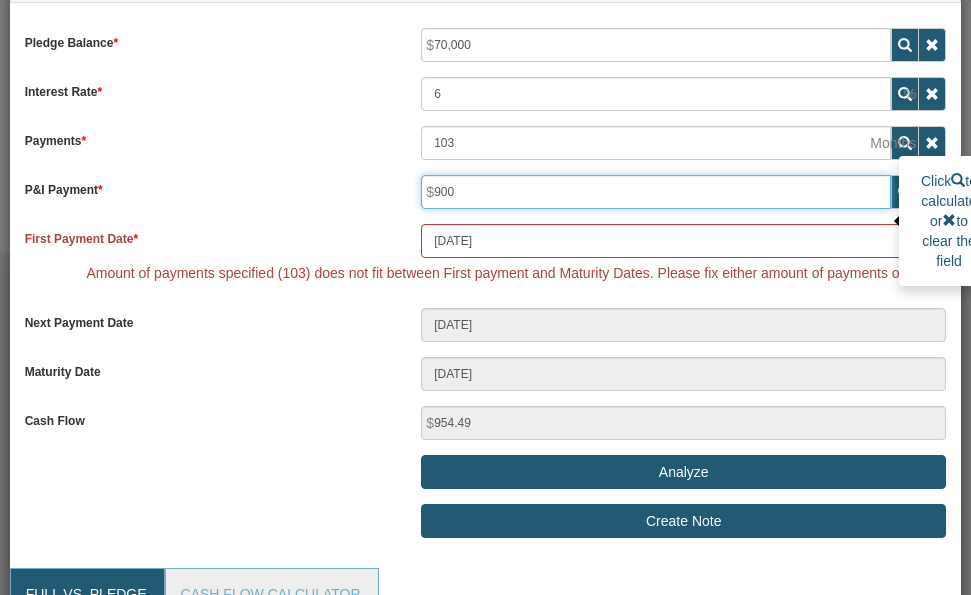 type on "144.49" 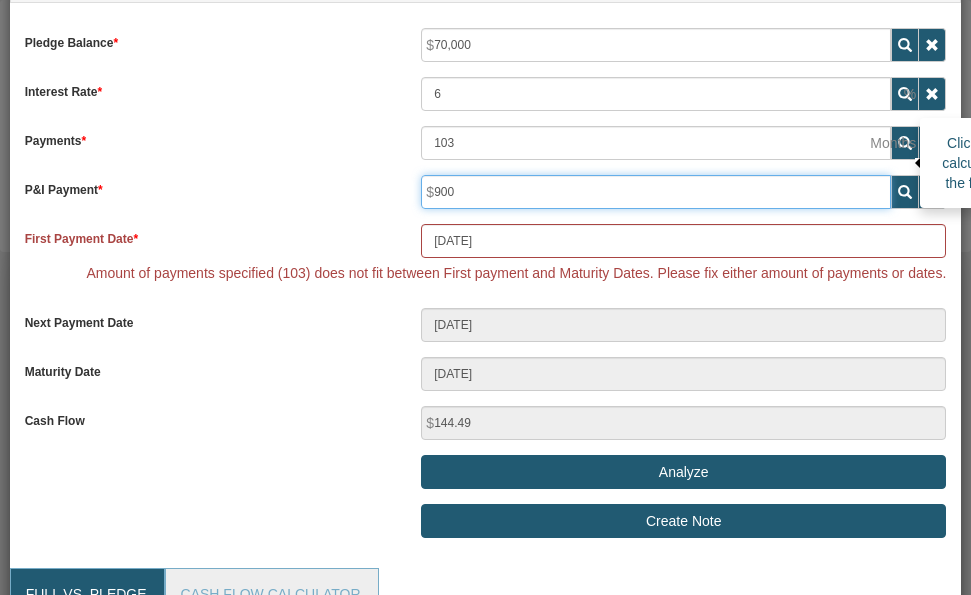 type on "900" 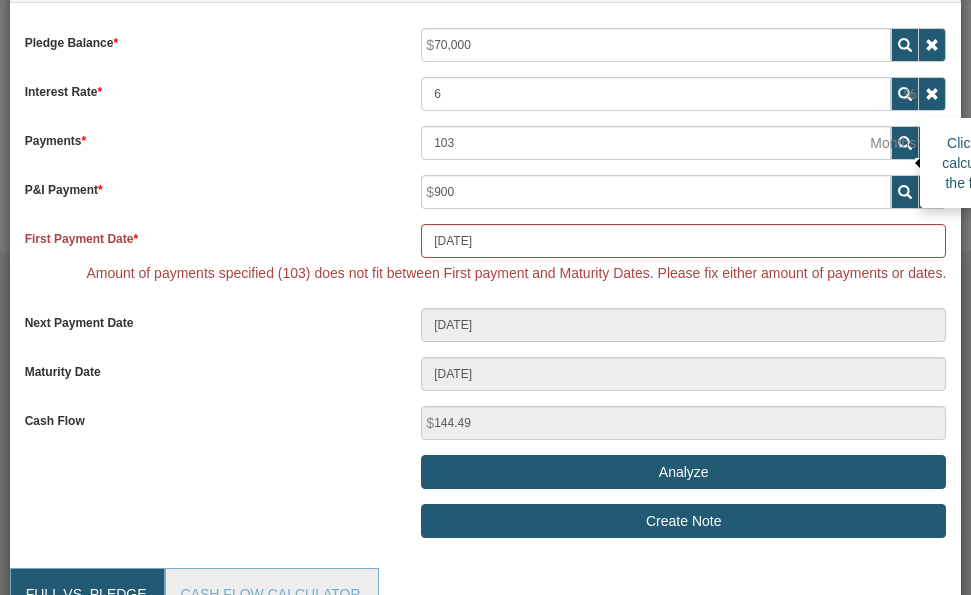 click at bounding box center (905, 143) 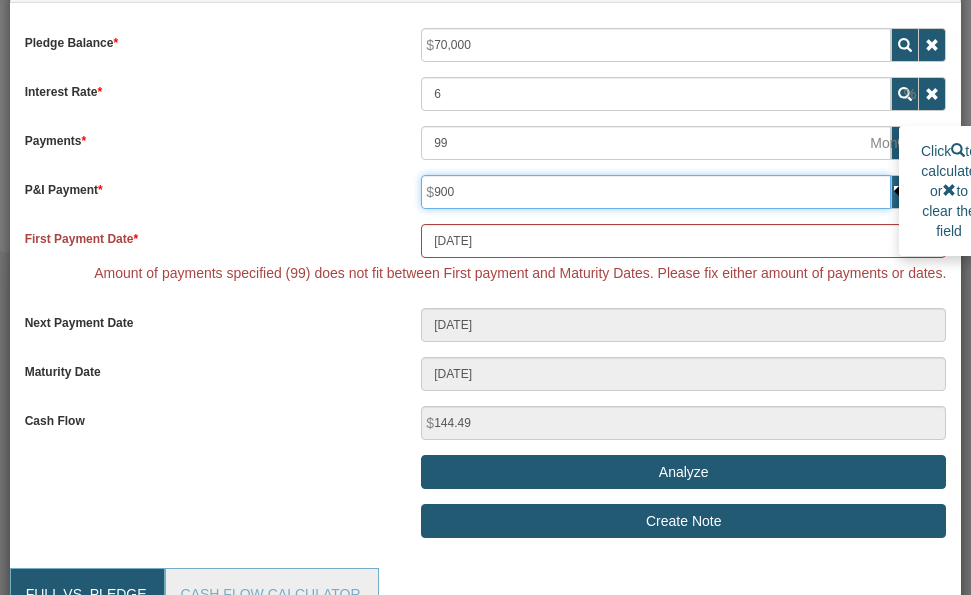 drag, startPoint x: 454, startPoint y: 192, endPoint x: 442, endPoint y: 193, distance: 12.0415945 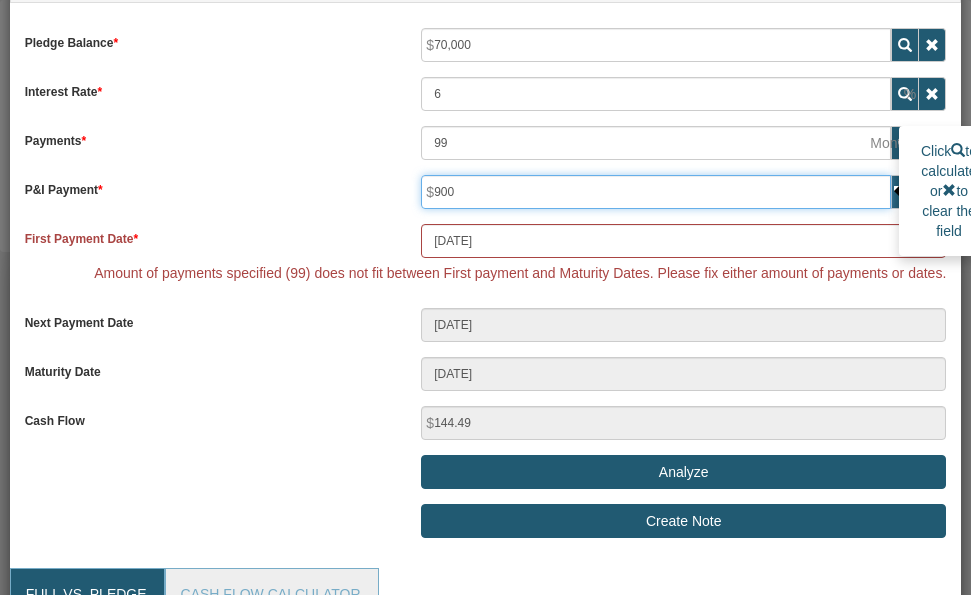 type on "95" 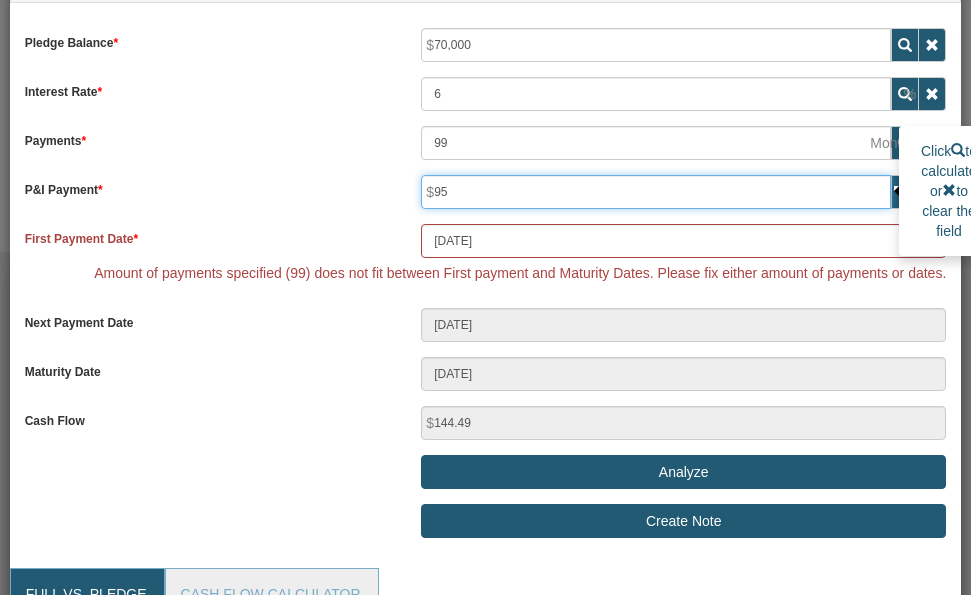 type on "949.49" 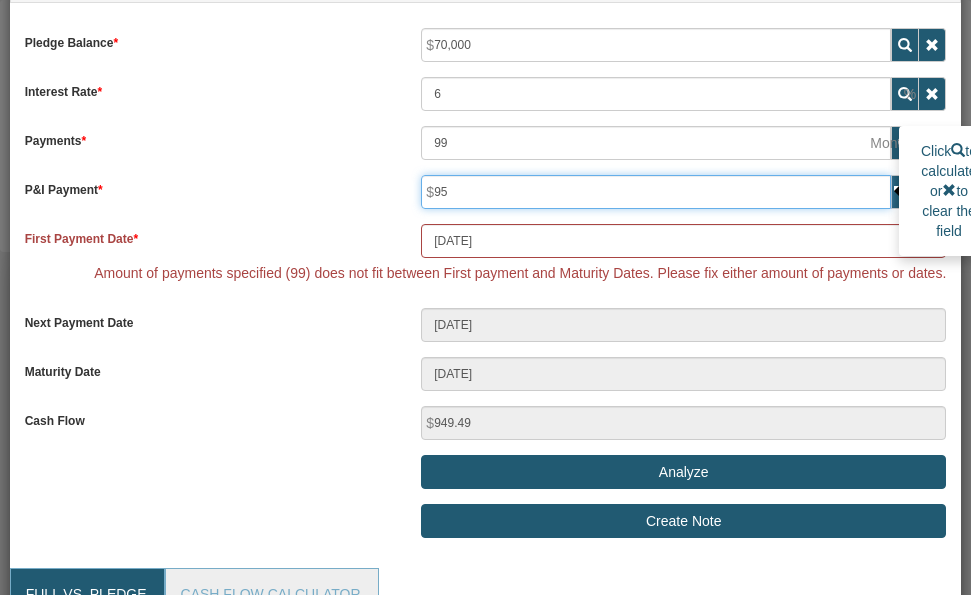 type on "950" 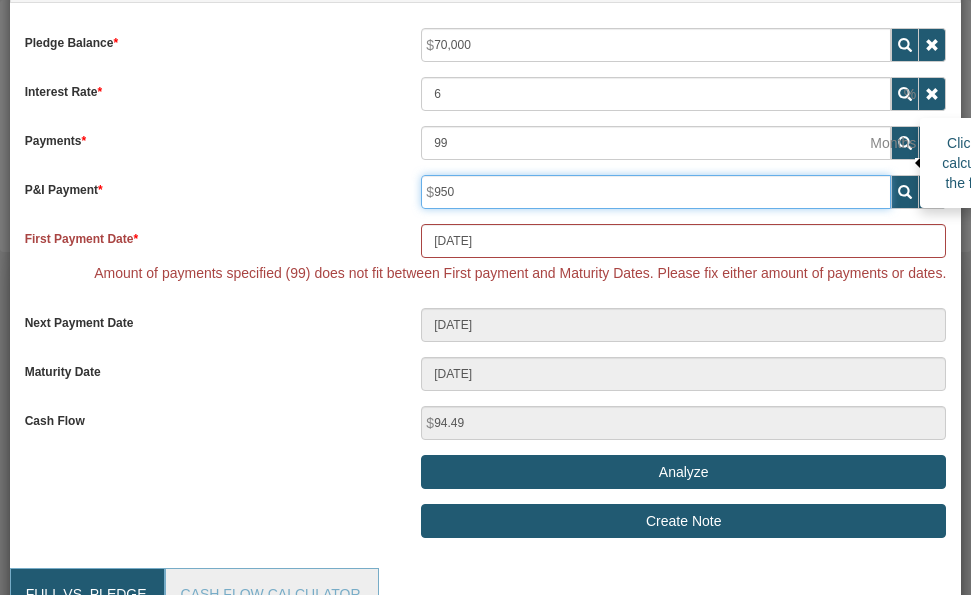 type on "950" 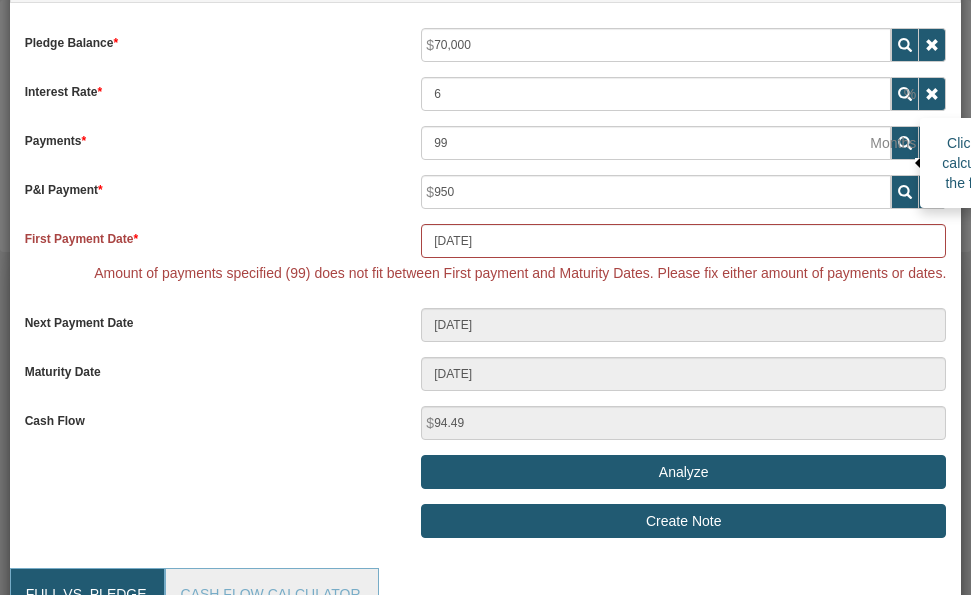click at bounding box center [905, 143] 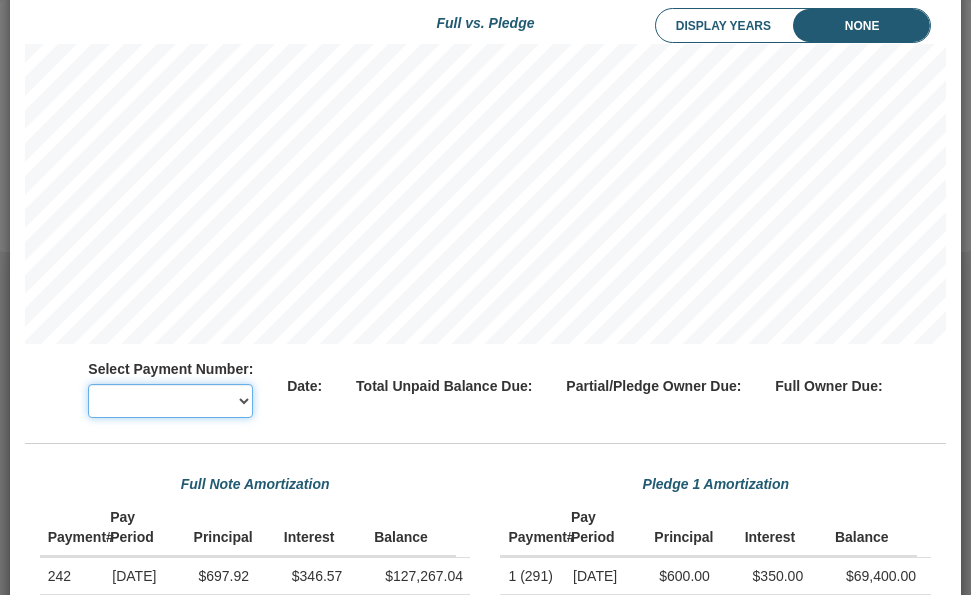 click on "242 243 244 245 246 247 248 249 250 251 252 253 254 255 256 257 258 259 260 261 262 263 264 265 266 267 268 269 270 271 272 273 274 275 276 277 278 279 280 281 282 283 284 285 286 287 288 289 290 291 292 293 294 295 296 297 298 299 300 301 302 303 304 305 306 307 308 309 310 311 312 313 314 315 316 317 318 319 320 321 322 323 324 325 326 327 328 329 330 331 332 333 334 335 336 337 338 339 340 341 342 343 344 345 346 347 348 349 350 351 352 353 354 355 356 357 358 359 360 361 362 363 364 365 366 367 368 369 370 371 372 373 374 375 376 377 378 379 380 381 382 383 384 385 386 387 388 389 390 391" at bounding box center (170, 401) 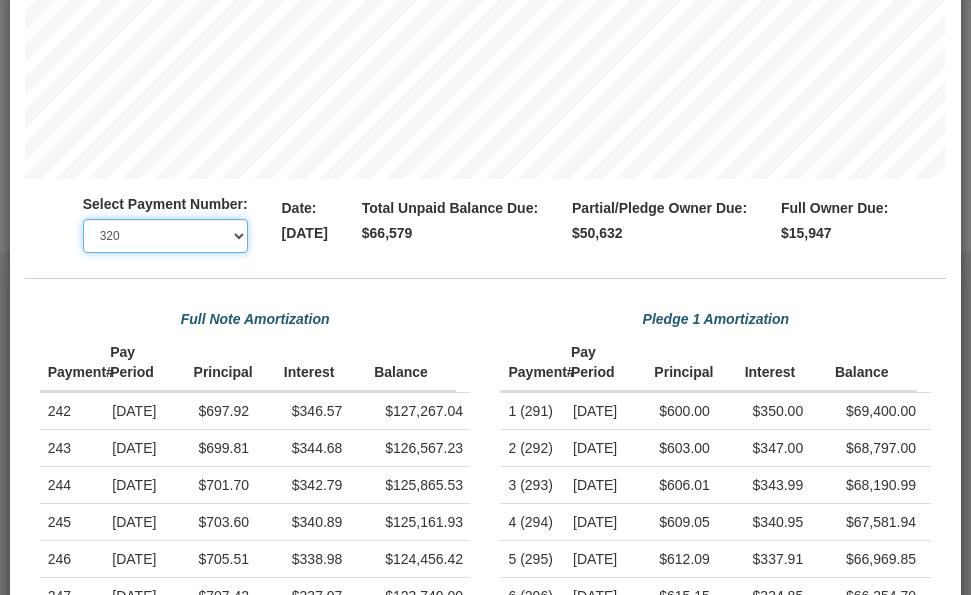 scroll, scrollTop: 2087, scrollLeft: 0, axis: vertical 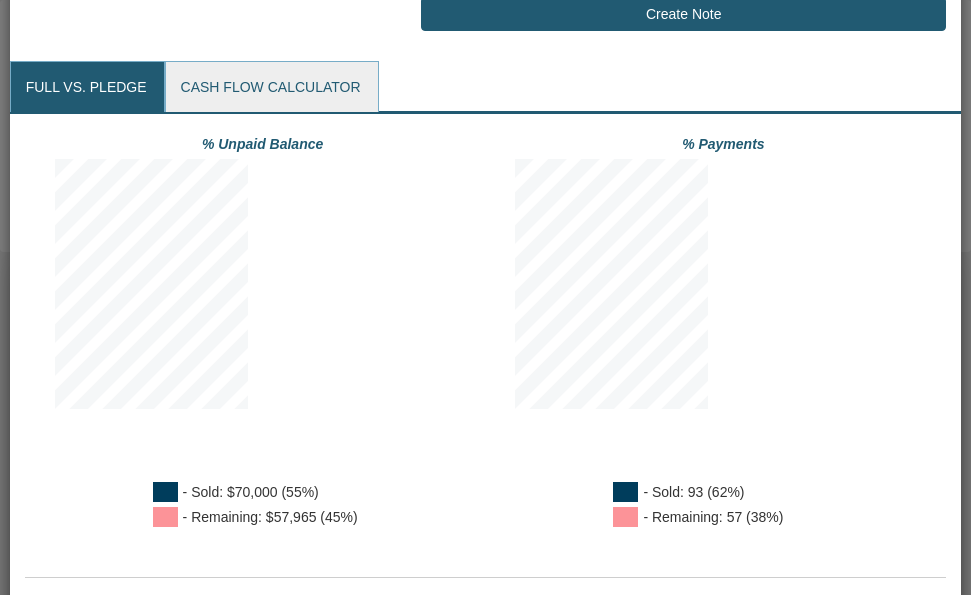 click on "Cash Flow Calculator" at bounding box center [271, 87] 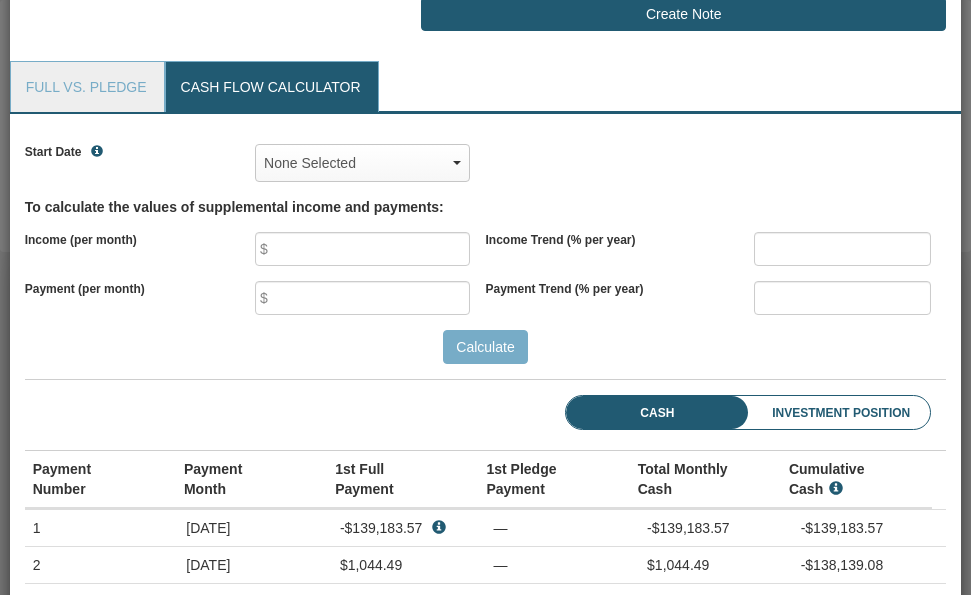 scroll, scrollTop: 999730, scrollLeft: 999078, axis: both 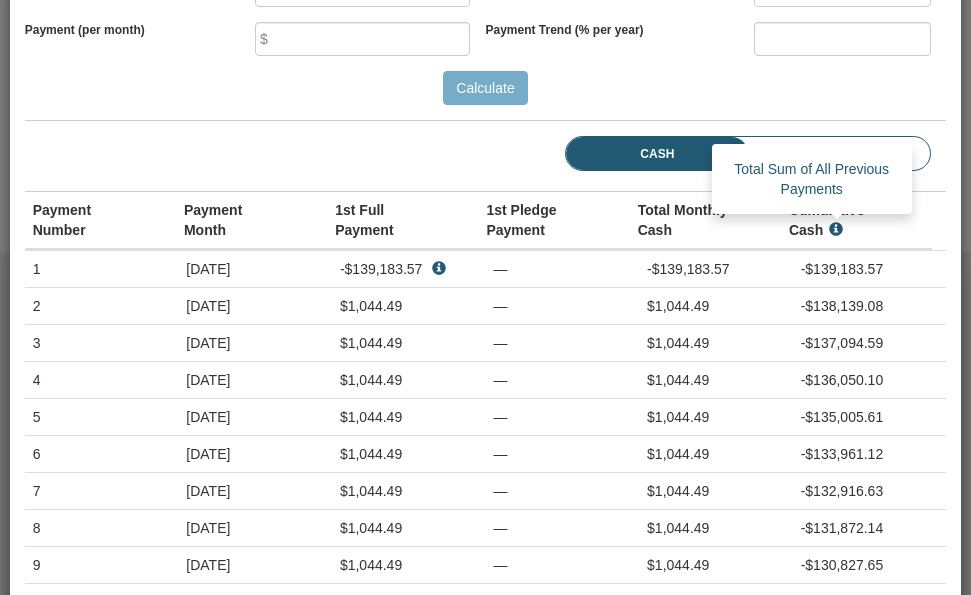 click at bounding box center (833, 229) 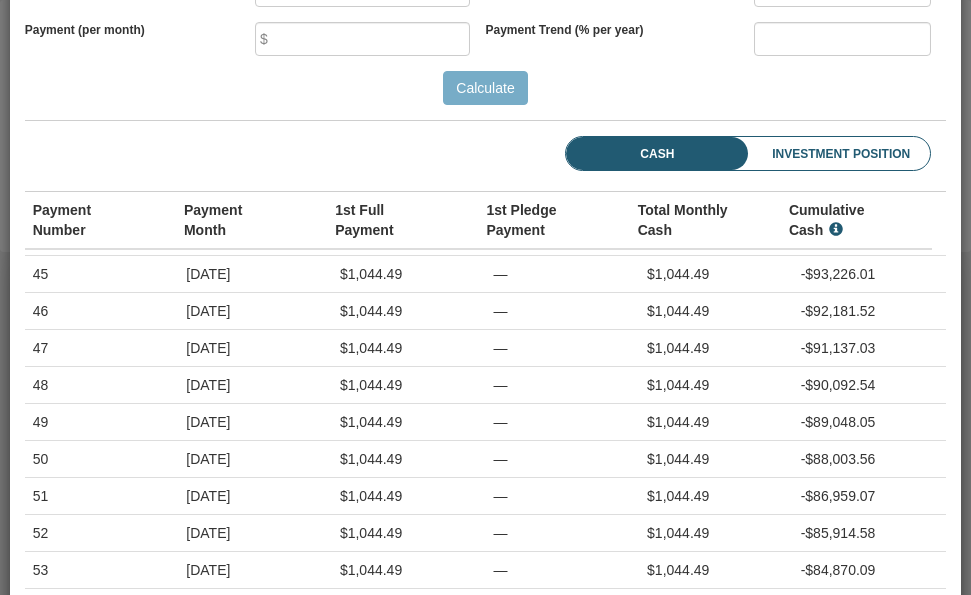 scroll, scrollTop: 1612, scrollLeft: 0, axis: vertical 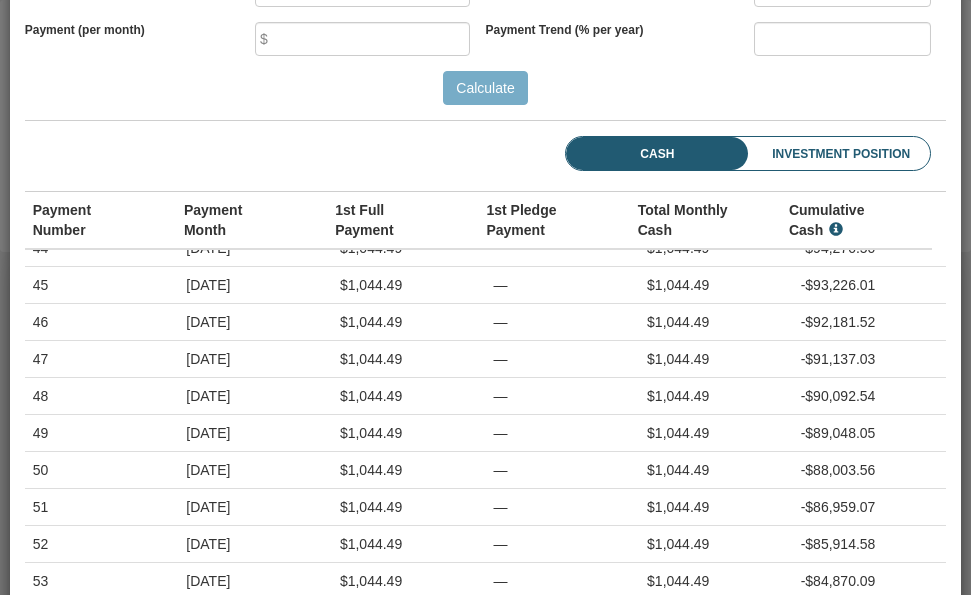 click on "Investment Position" at bounding box center [814, 154] 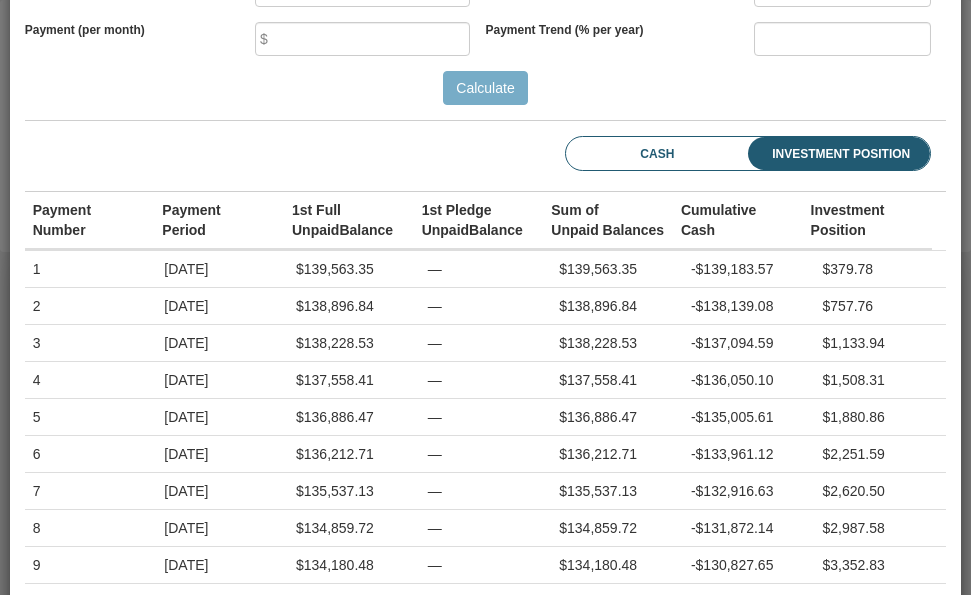 scroll, scrollTop: 999730, scrollLeft: 999078, axis: both 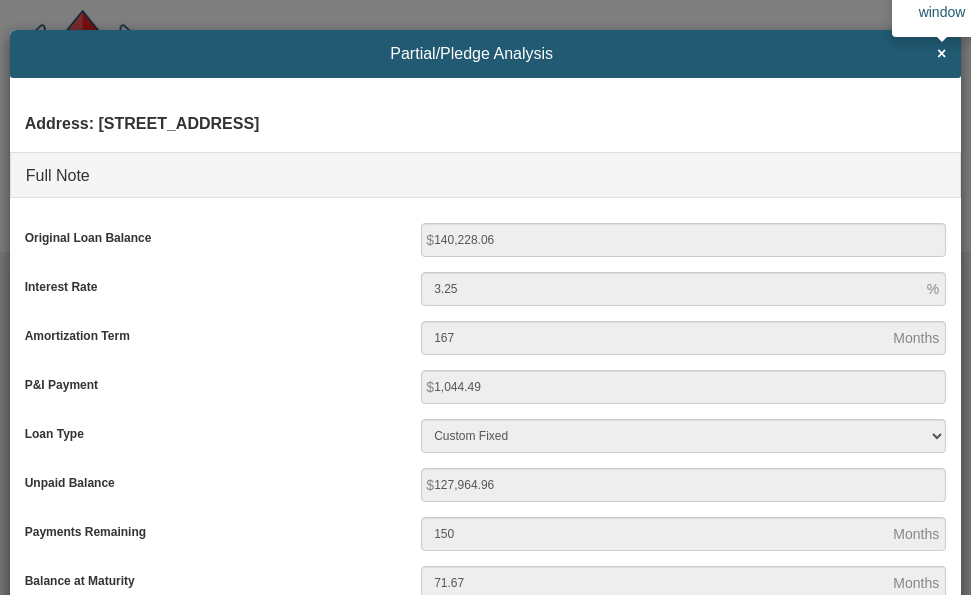 click on "×" at bounding box center (941, 54) 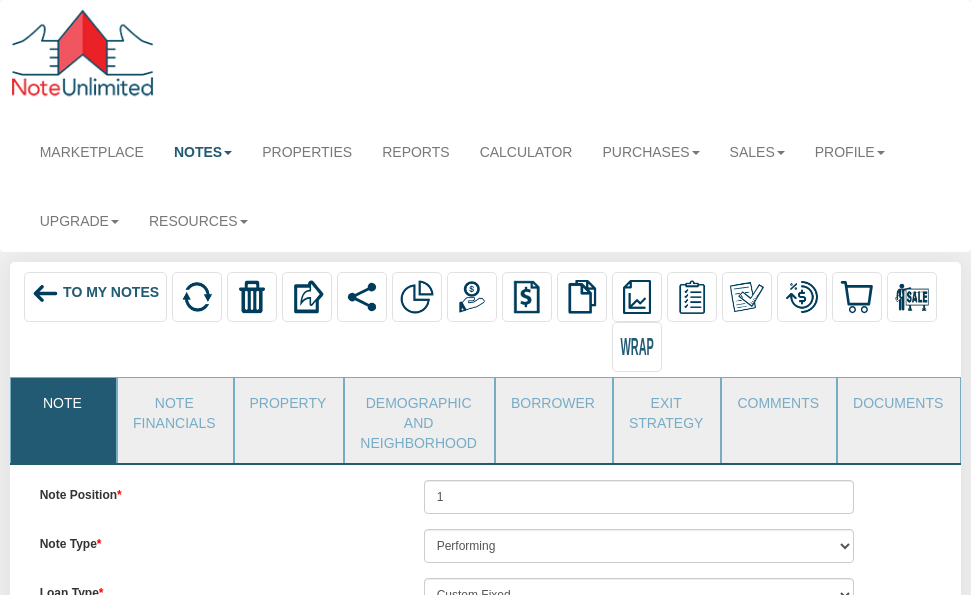 click on "To My Notes" at bounding box center [111, 292] 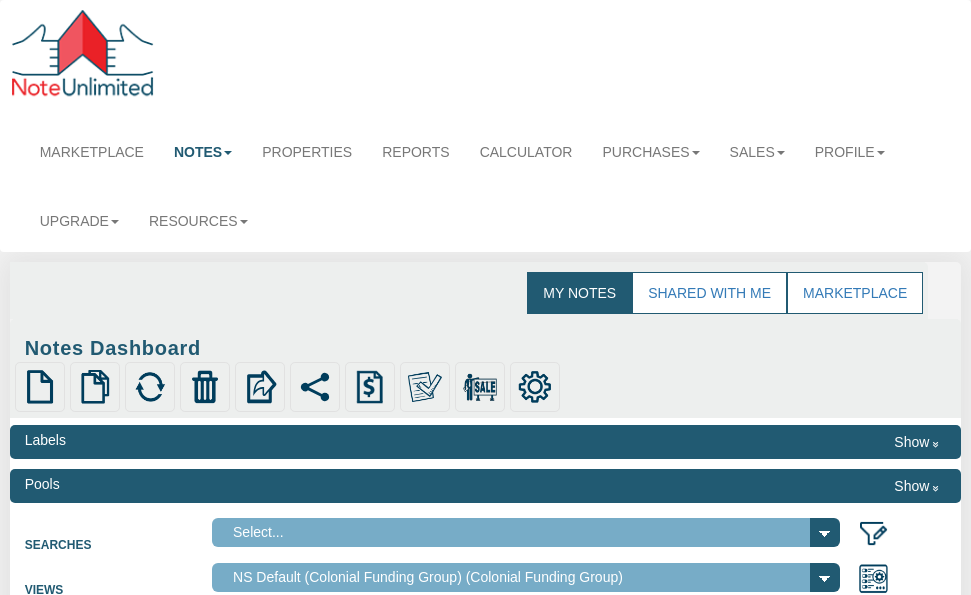 scroll, scrollTop: 349, scrollLeft: 0, axis: vertical 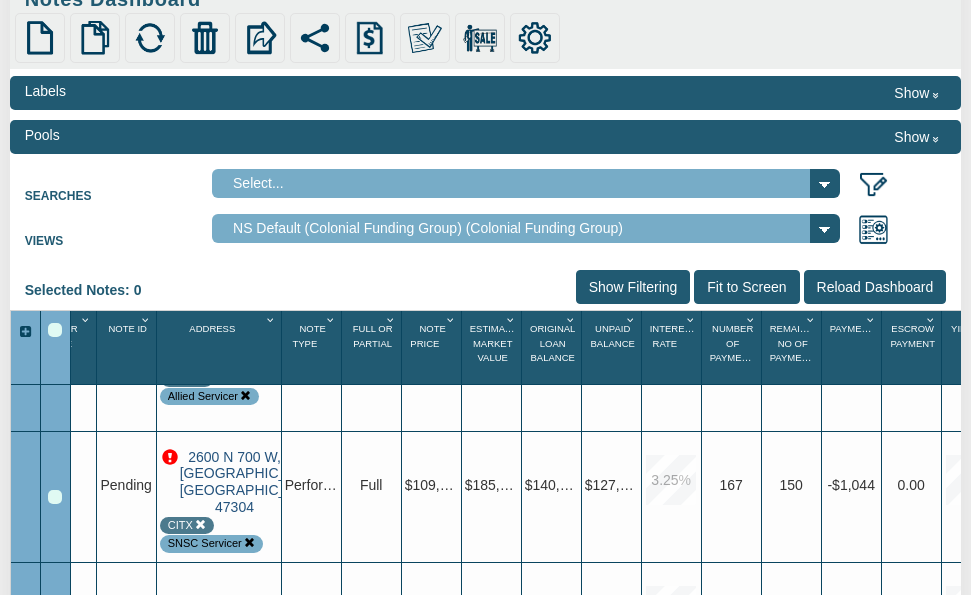 click on "2600 N 700 W, MUNCIE, IN, 47304" at bounding box center [235, 482] 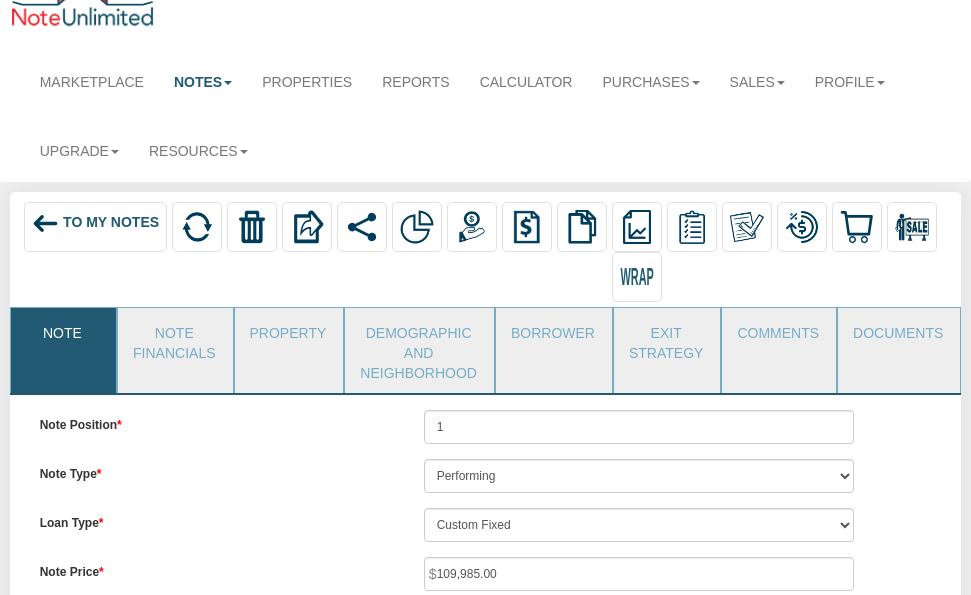 click on "To My Notes" at bounding box center [111, 222] 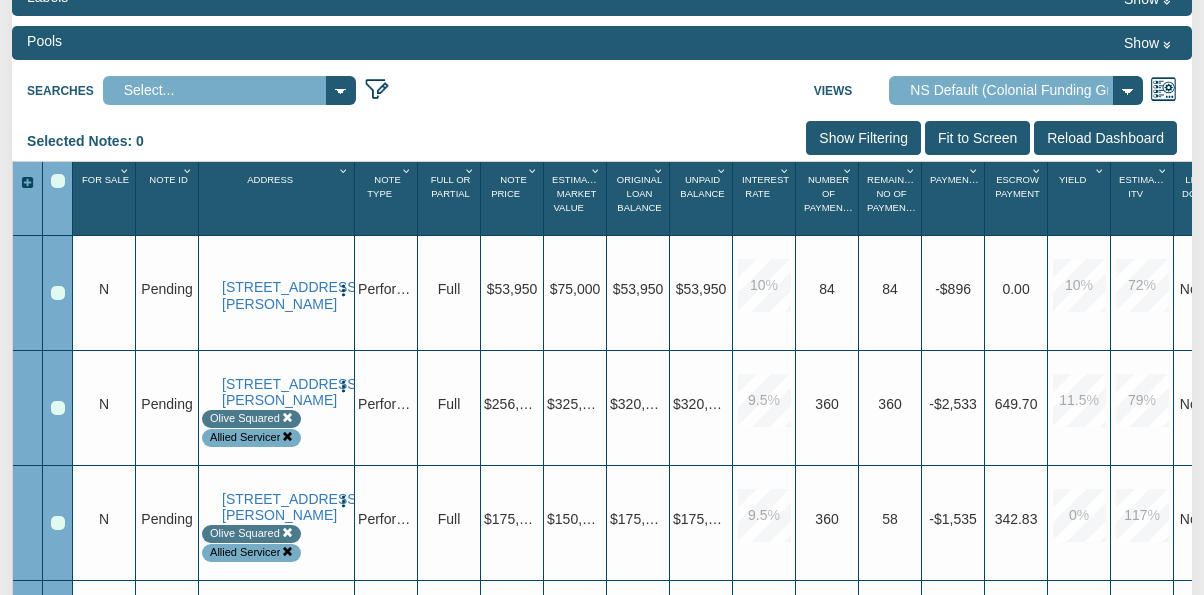 scroll, scrollTop: 286, scrollLeft: 0, axis: vertical 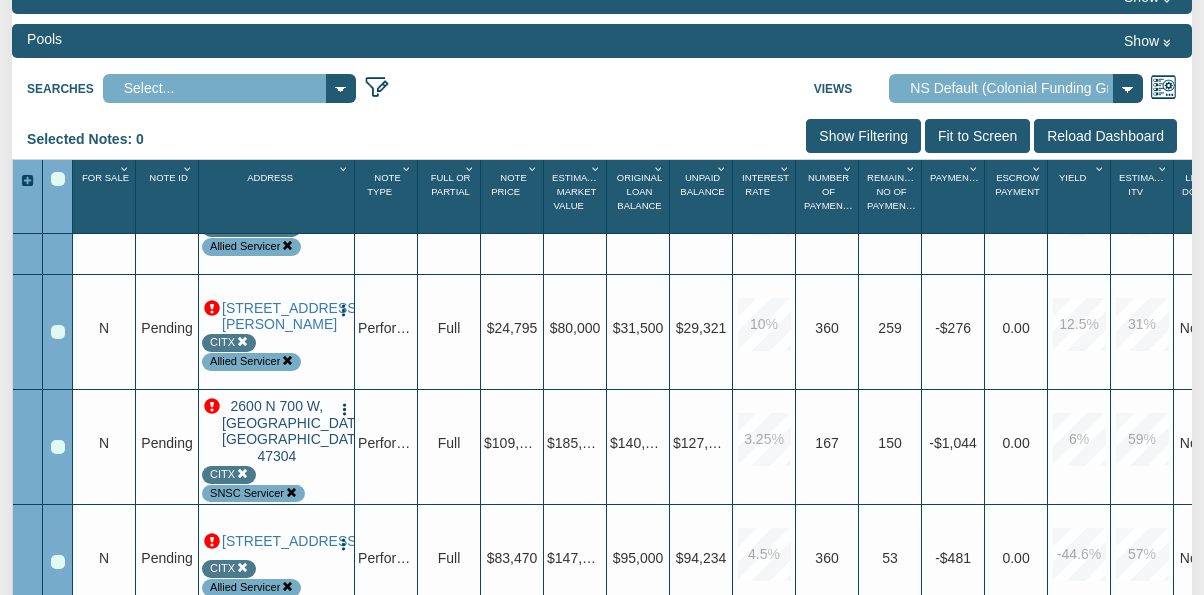 click on "2600 N 700 W, MUNCIE, IN, 47304" at bounding box center [277, 431] 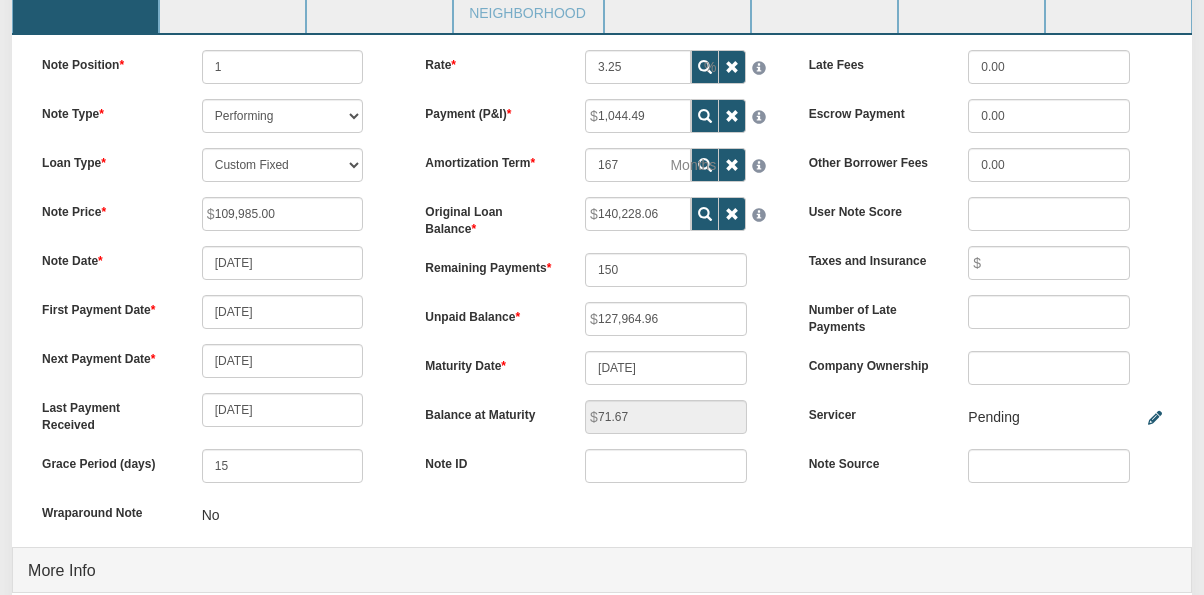 scroll, scrollTop: 336, scrollLeft: 0, axis: vertical 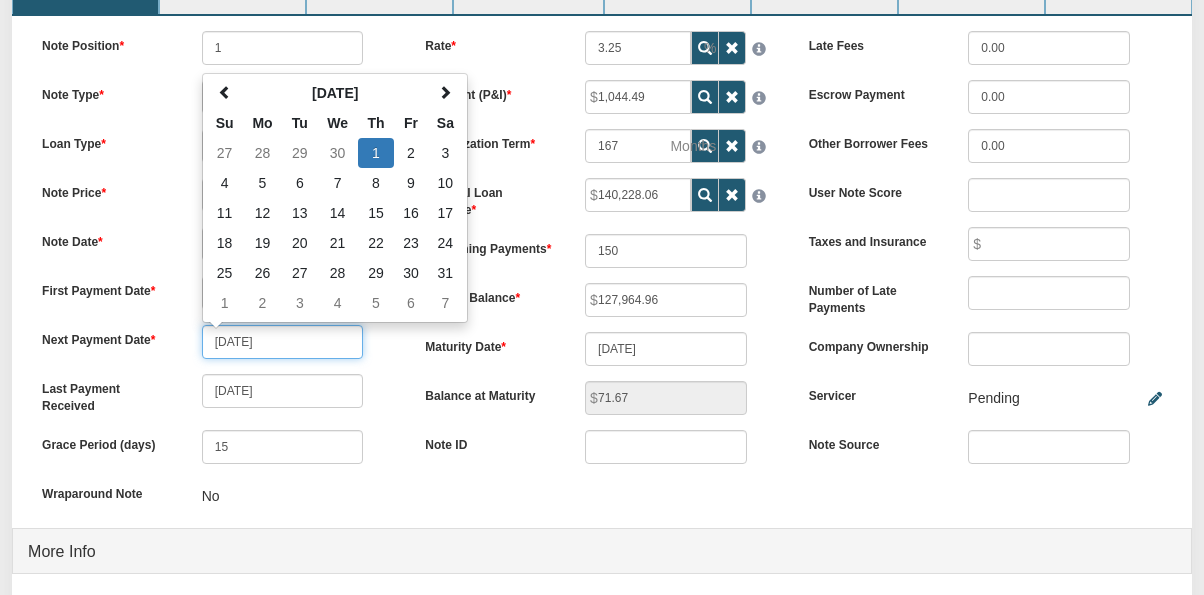 drag, startPoint x: 288, startPoint y: 341, endPoint x: 158, endPoint y: 343, distance: 130.01538 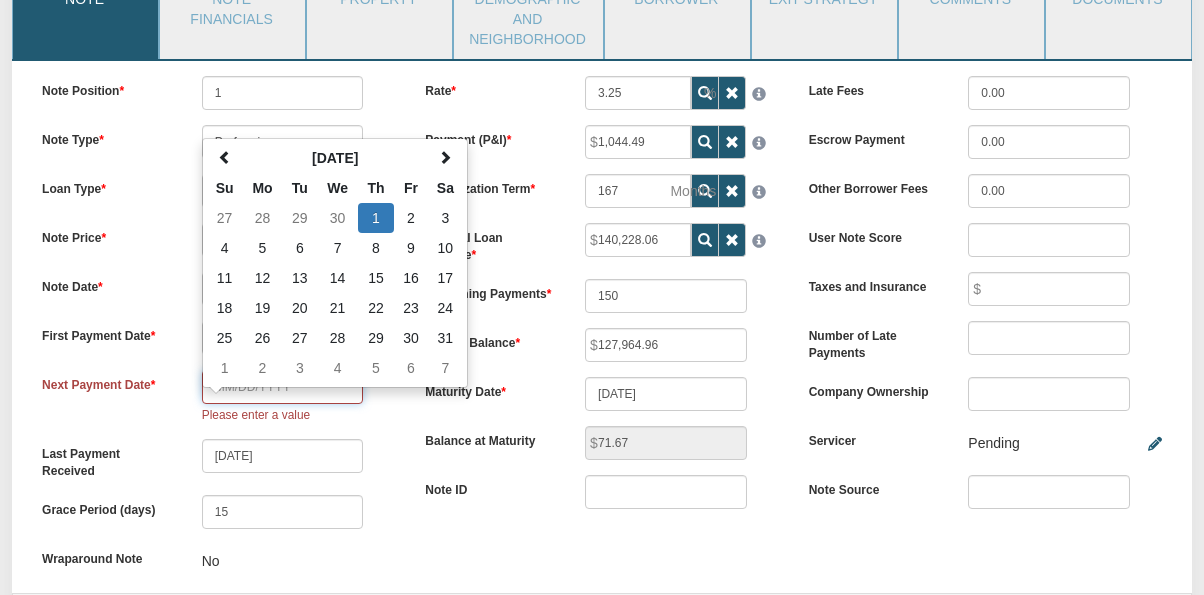 scroll, scrollTop: 286, scrollLeft: 0, axis: vertical 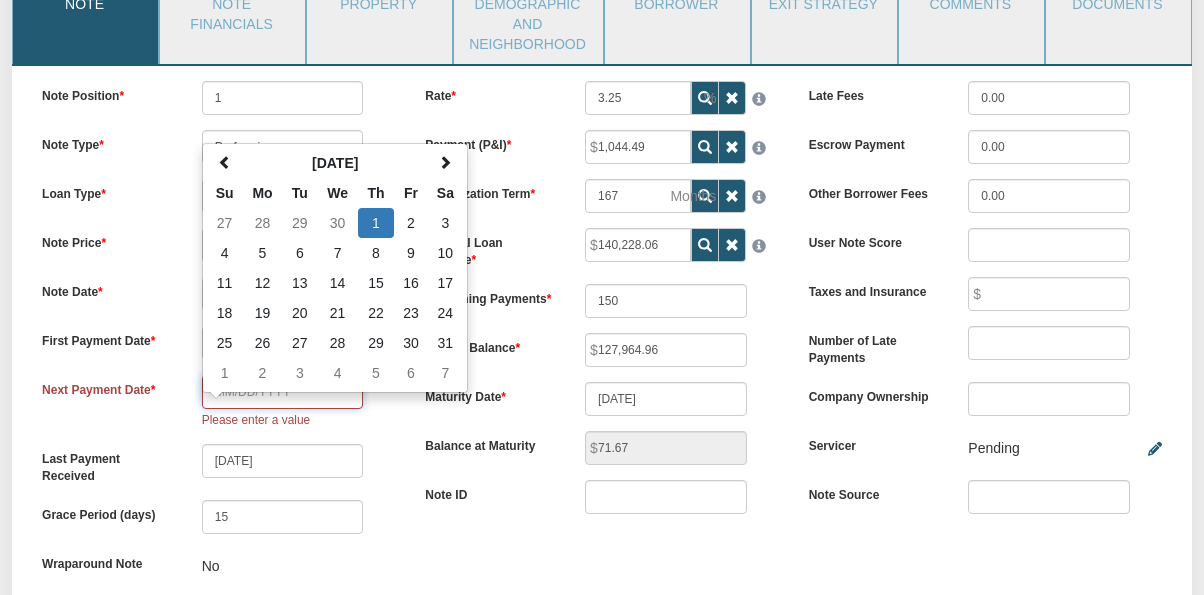 click at bounding box center [283, 392] 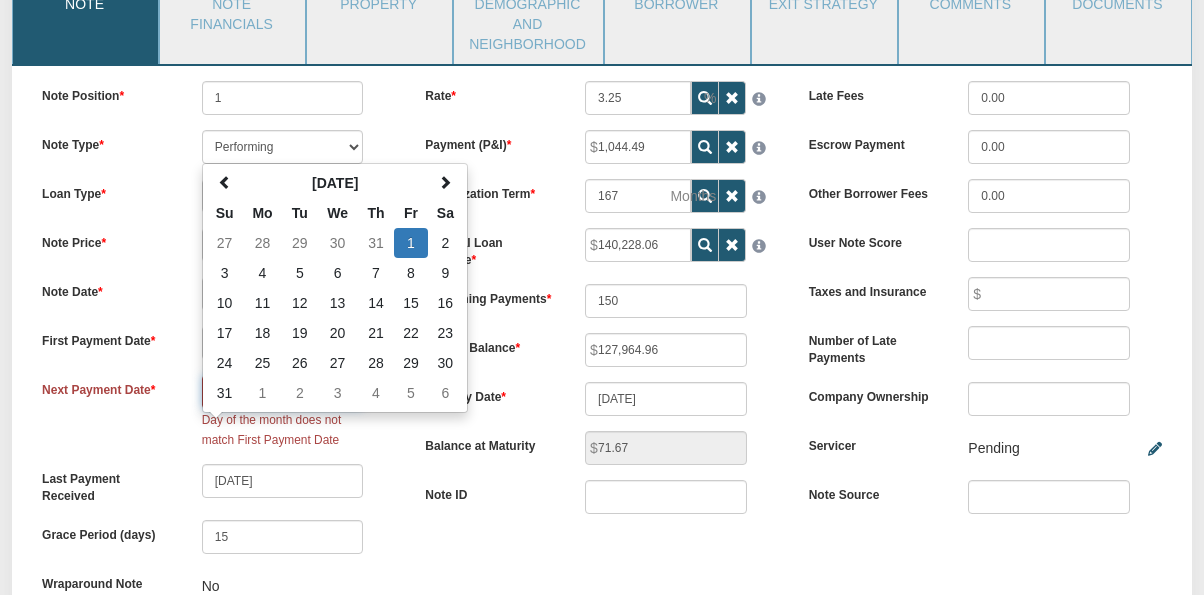 drag, startPoint x: 407, startPoint y: 243, endPoint x: 380, endPoint y: 305, distance: 67.62396 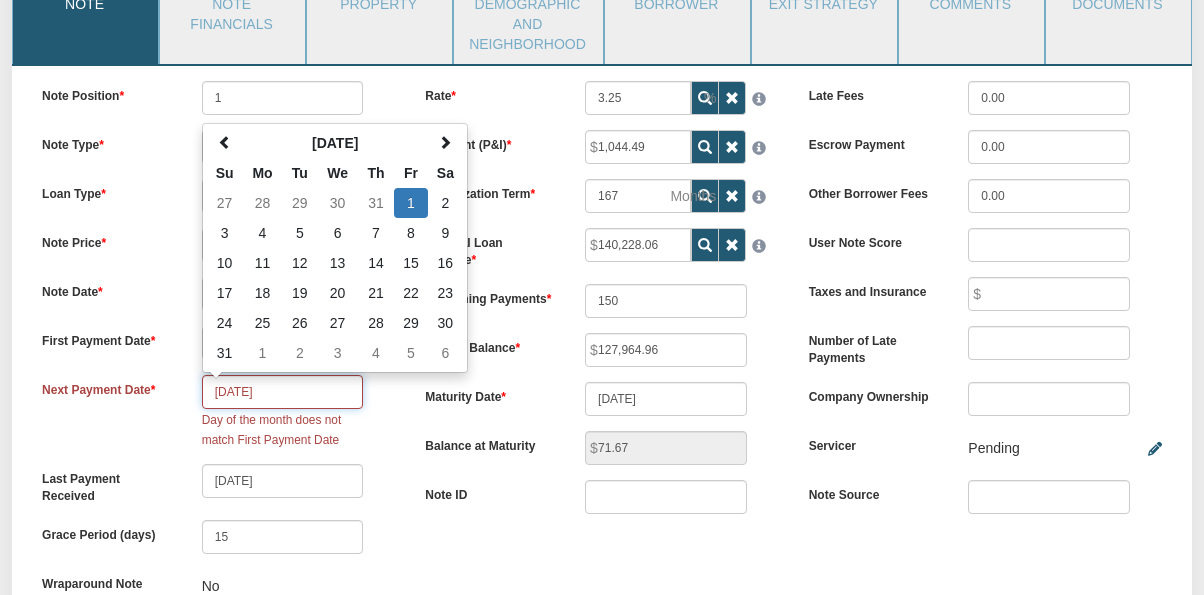click on "08/01/2025" at bounding box center (283, 392) 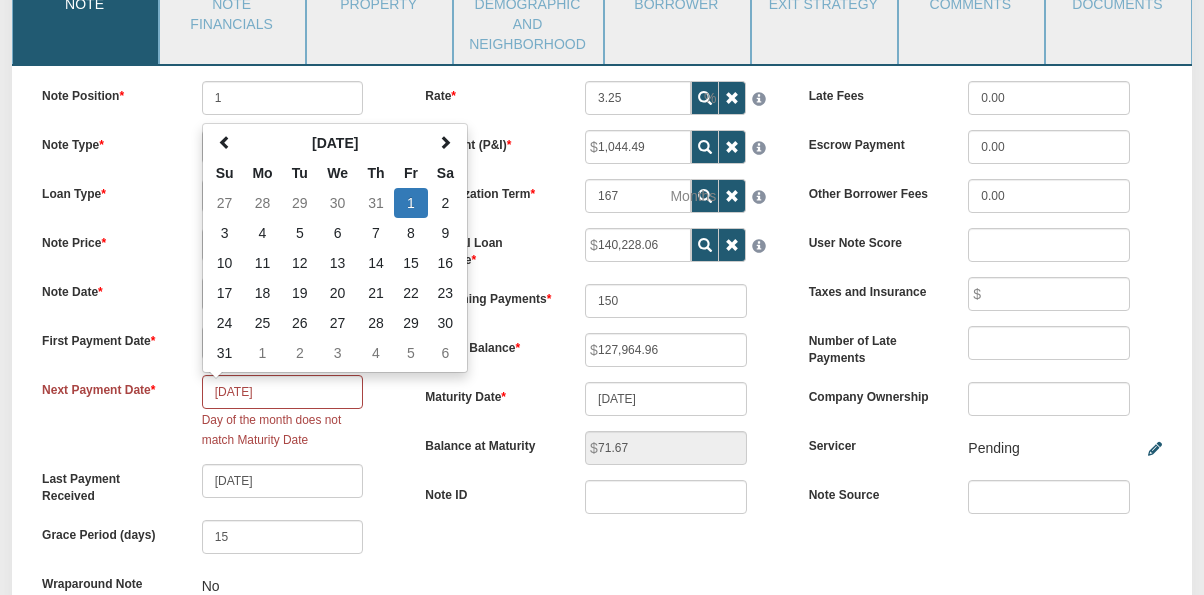 click on "08/04/2025 August 2025 Su Mo Tu We Th Fr Sa 27 28 29 30 31 1 2 3 4 5 6 7 8 9 10 11 12 13 14 15 16 17 18 19 20 21 22 23 24 25 26 27 28 29 30 31 1 2 3 4 5 6 2025 Jan Feb Mar Apr May Jun Jul Aug Sep Oct Nov Dec 2020-2031 2020 2021 2022 2023 2024 2025 2026 2027 2028 2029 2030 2031 2000-2107 2000 - 2011 2012 - 2023 2024 - 2035 2036 - 2047 2048 - 2059 2060 - 2071 2072 - 2083 2084 - 2095 2096 - 2107
Day of the month does not match Maturity Date" at bounding box center [283, 412] 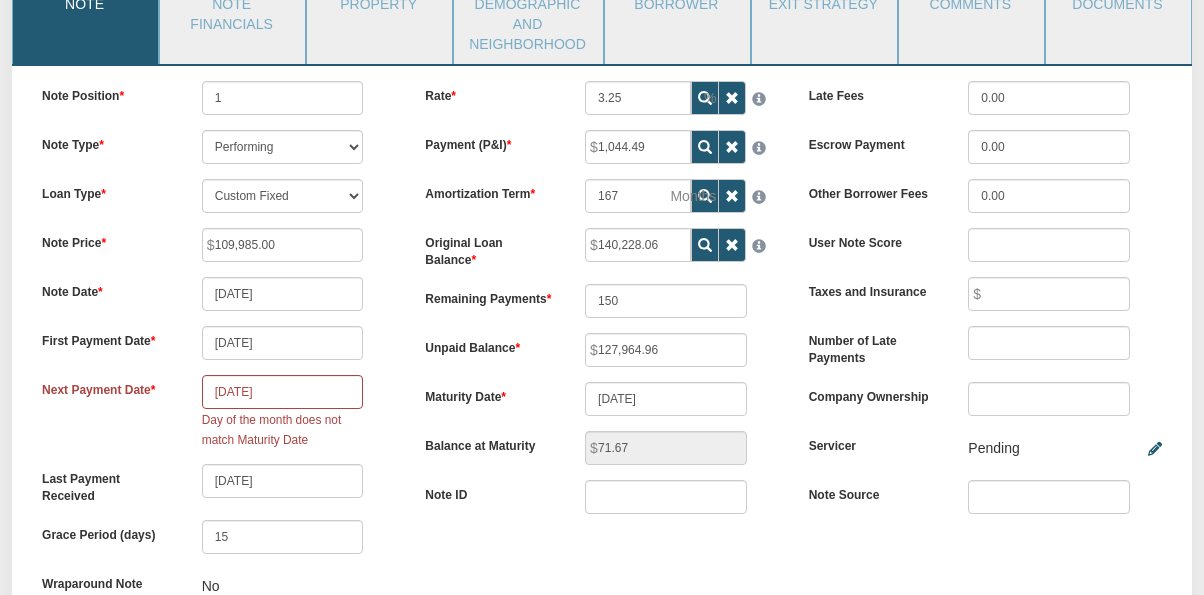 click on "Next Payment Date
08/04/2025
Day of the month does not match Maturity Date" at bounding box center (218, 412) 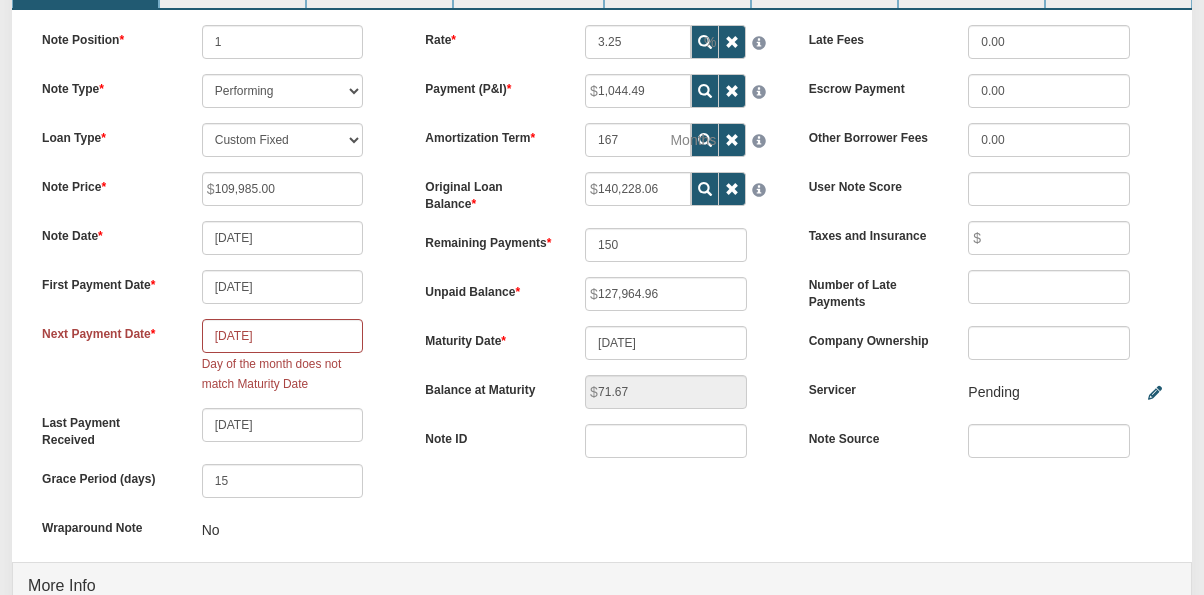 scroll, scrollTop: 347, scrollLeft: 0, axis: vertical 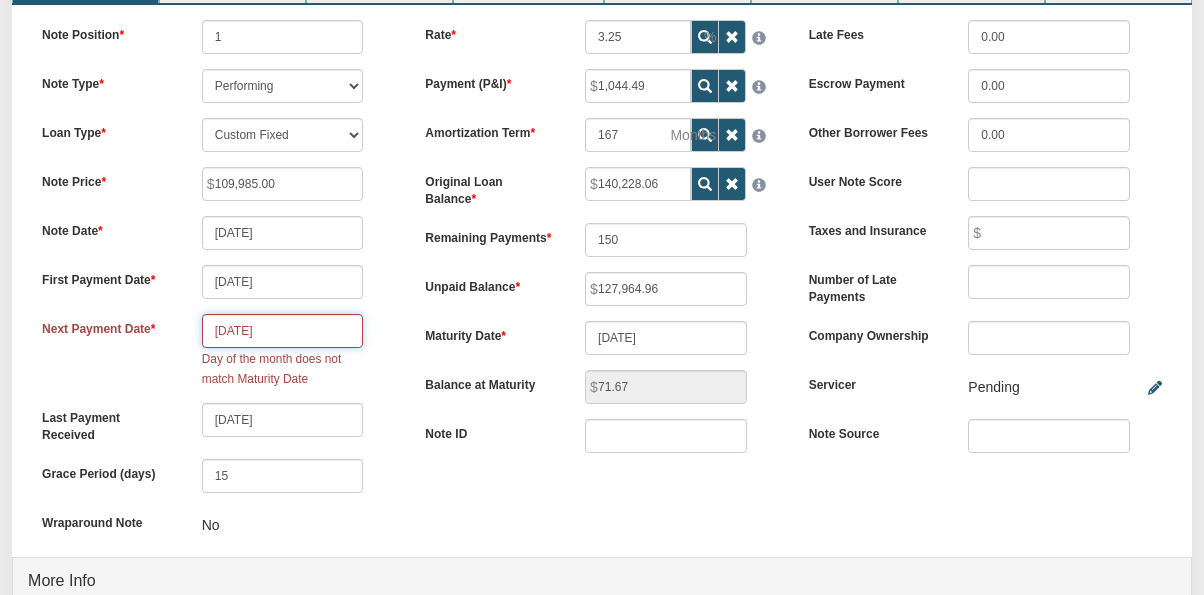 click on "08/04/2025" at bounding box center [283, 331] 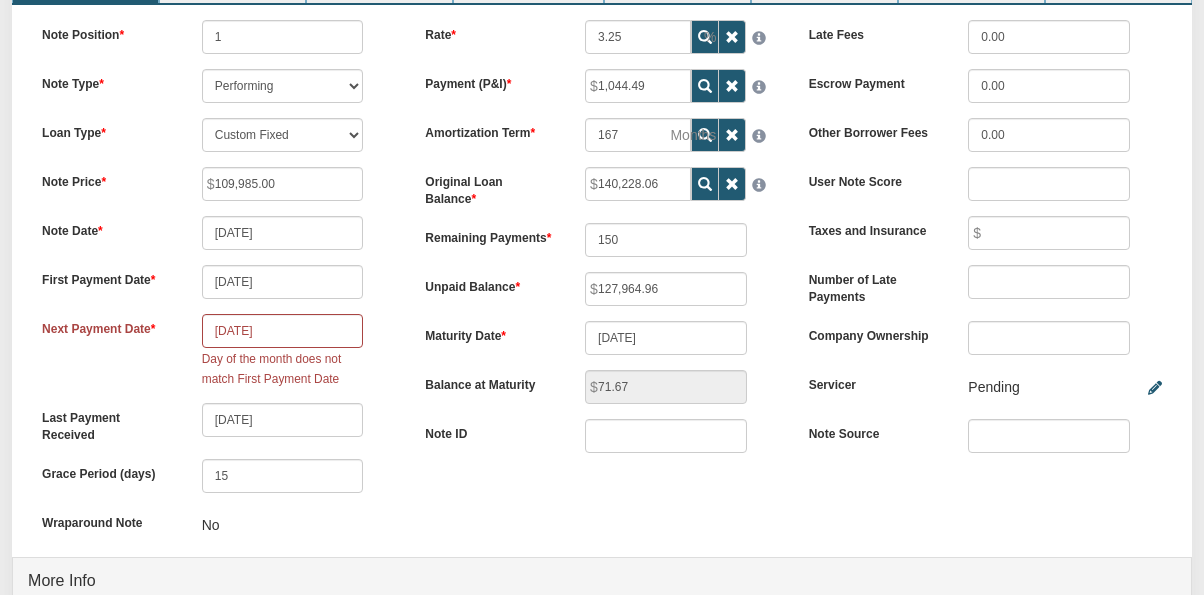 click on "Next Payment Date
08/01/2025
Day of the month does not match First Payment Date" at bounding box center [218, 351] 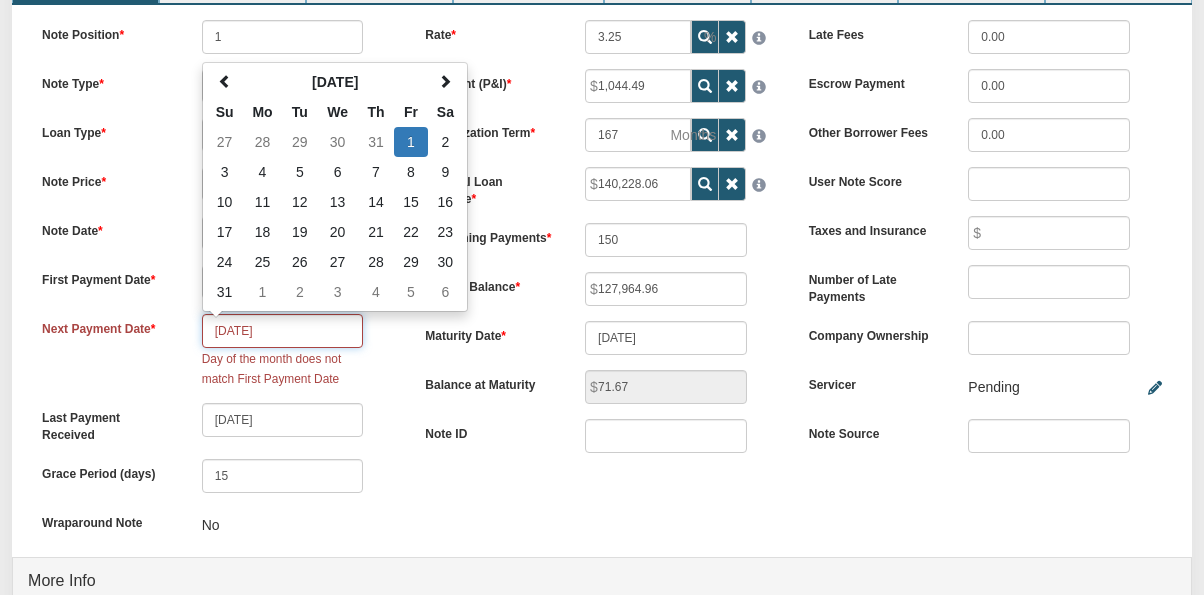click on "08/01/2025" at bounding box center [283, 331] 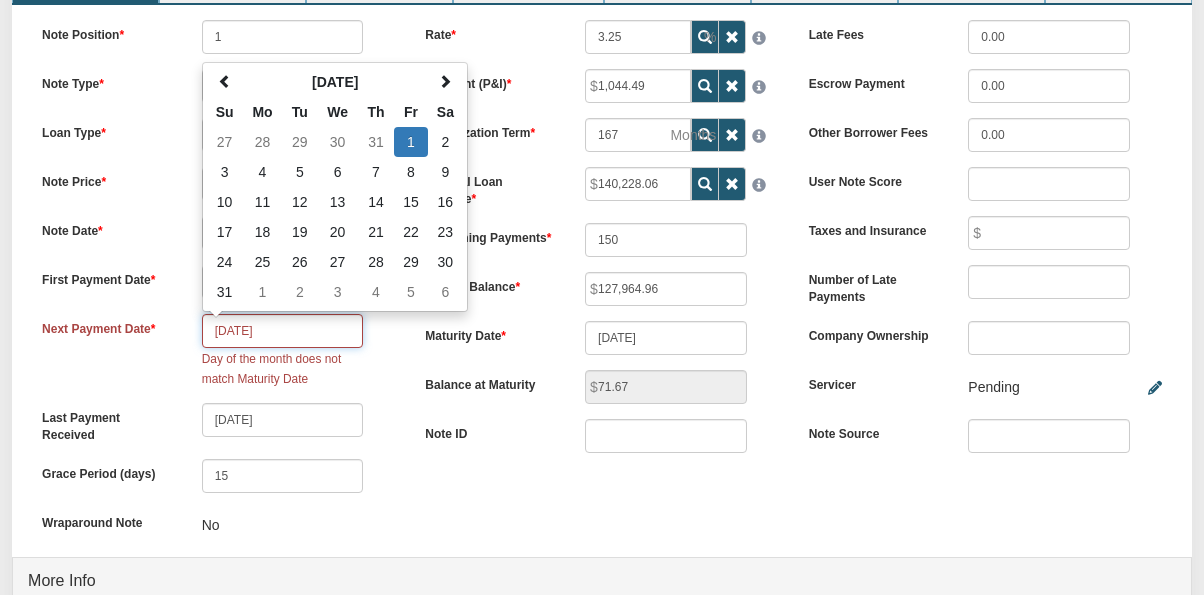 type on "08/04/2025" 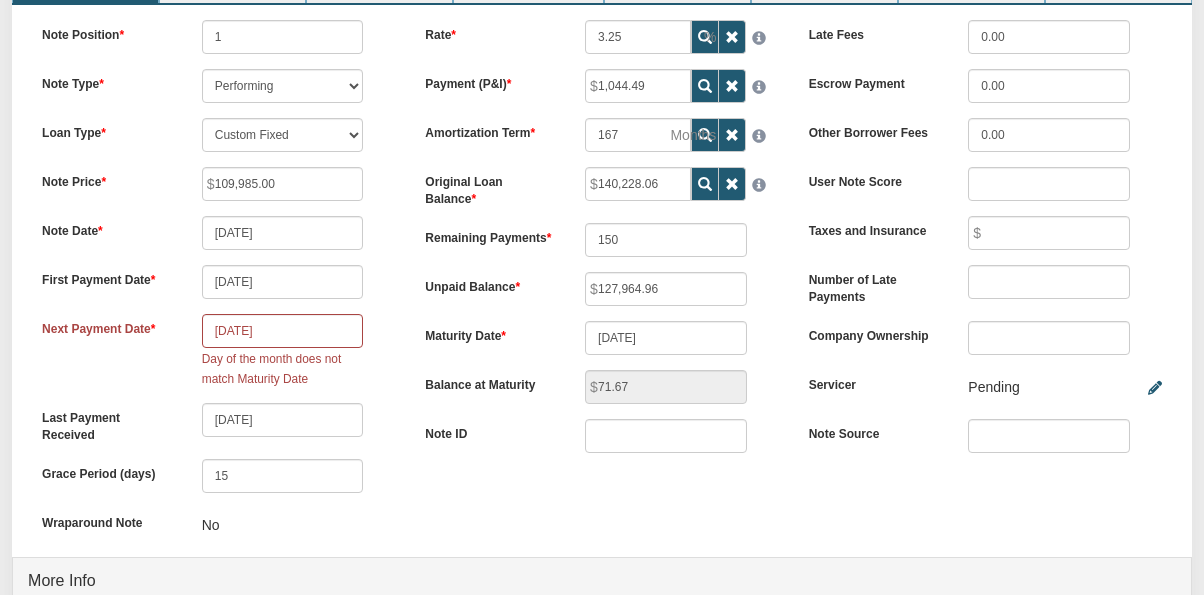 click on "Next Payment Date
08/04/2025
Day of the month does not match Maturity Date" at bounding box center [218, 351] 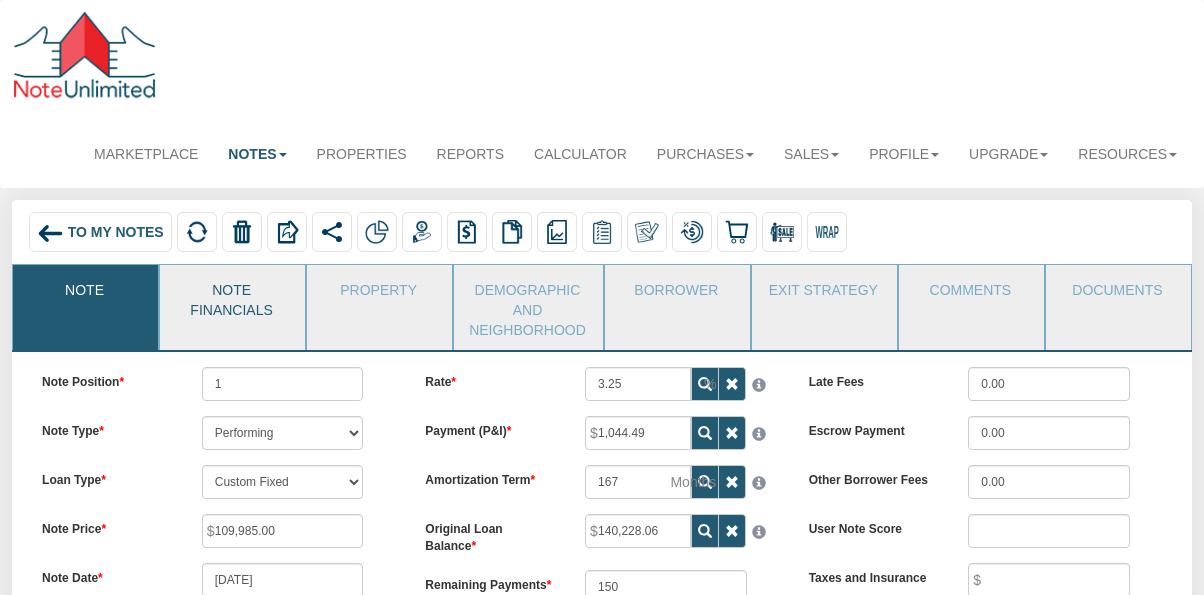 click on "Note Financials" at bounding box center (231, 297) 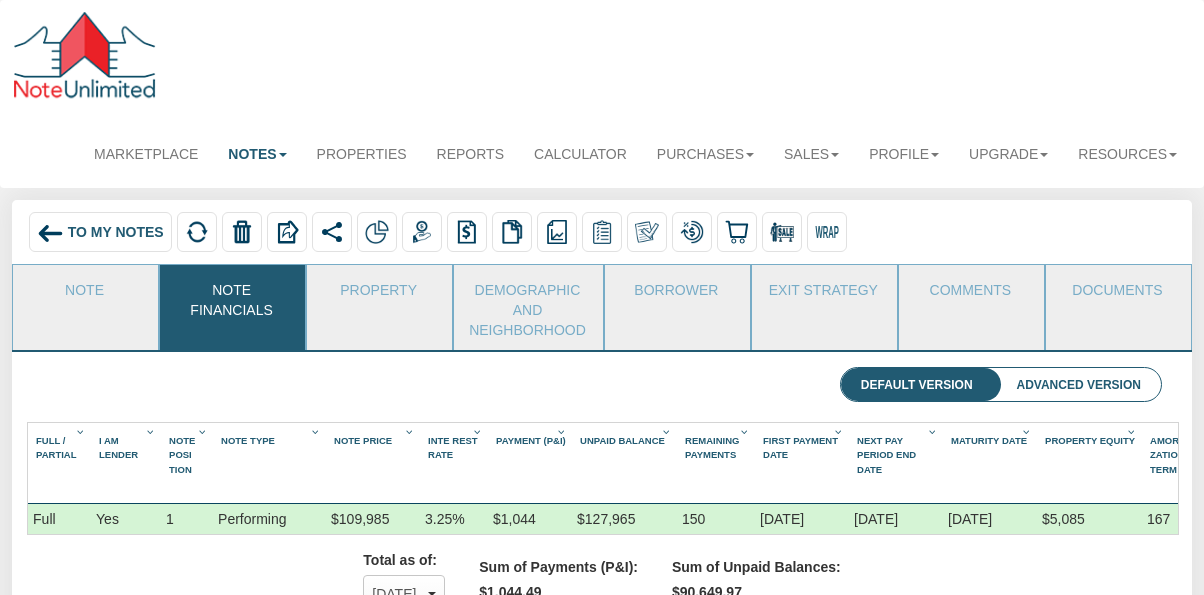 scroll, scrollTop: 999680, scrollLeft: 998880, axis: both 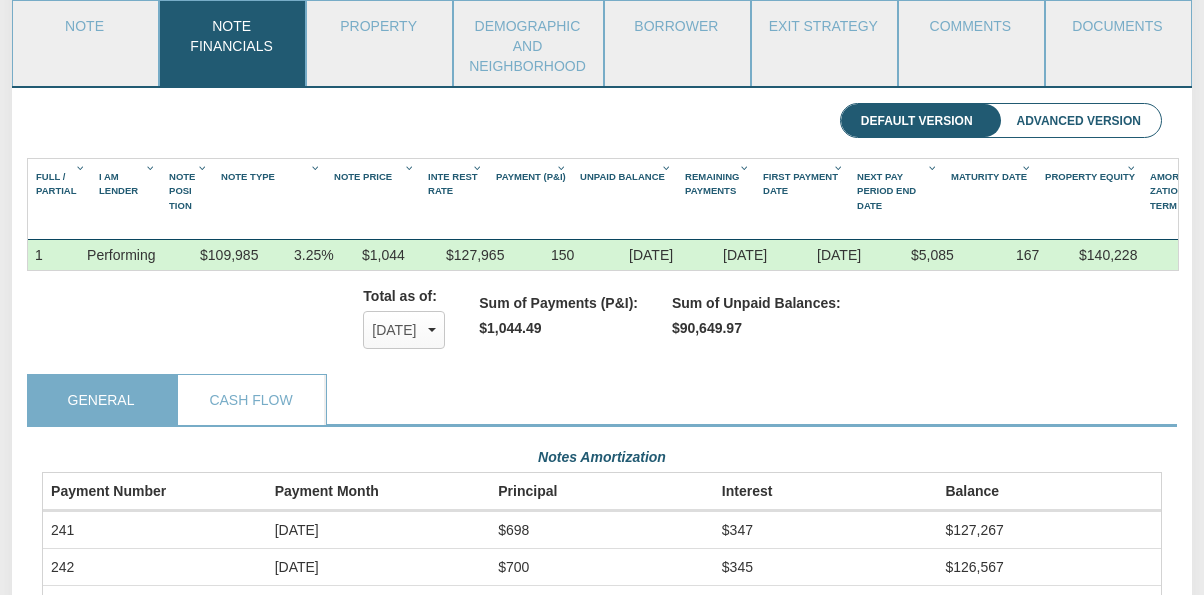 click on "07/01/2021" at bounding box center (765, 255) 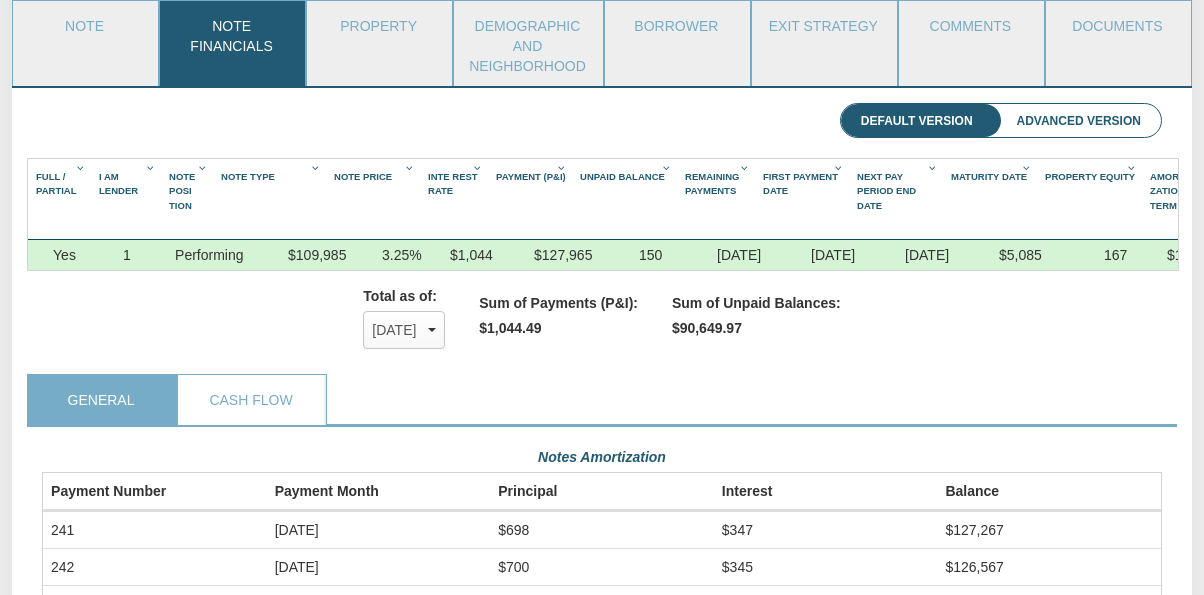 scroll, scrollTop: 0, scrollLeft: 132, axis: horizontal 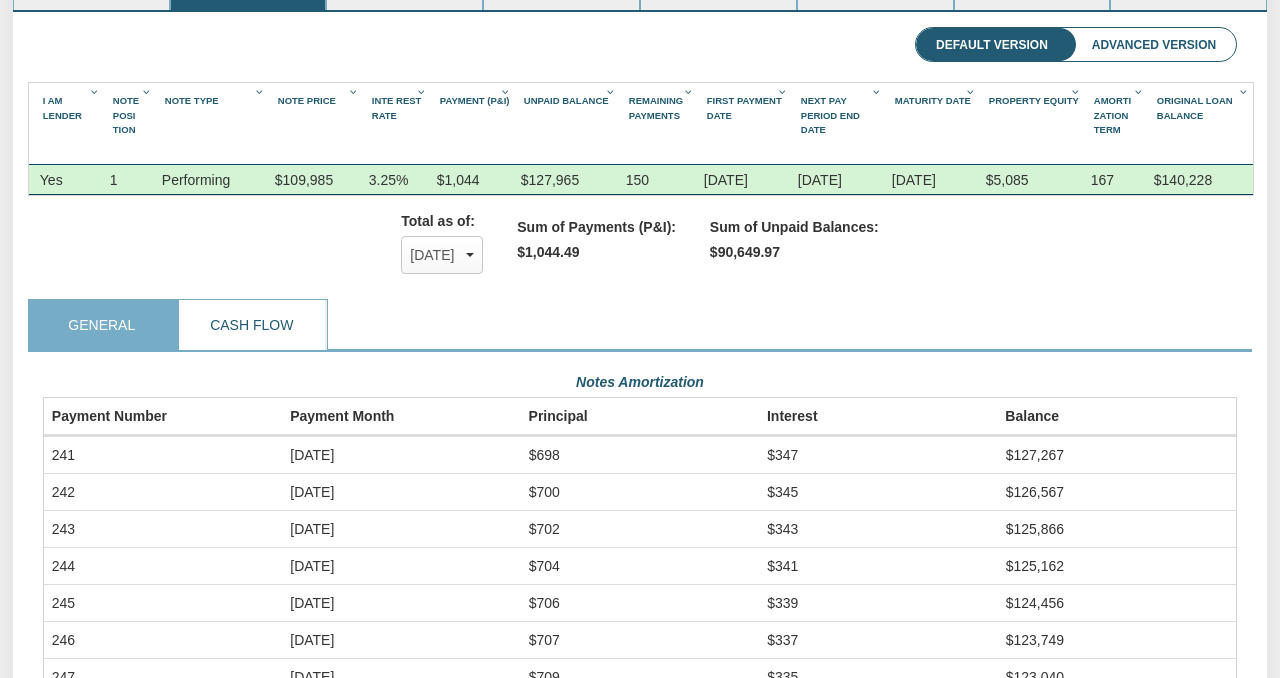 click on "Cash Flow" at bounding box center (252, 325) 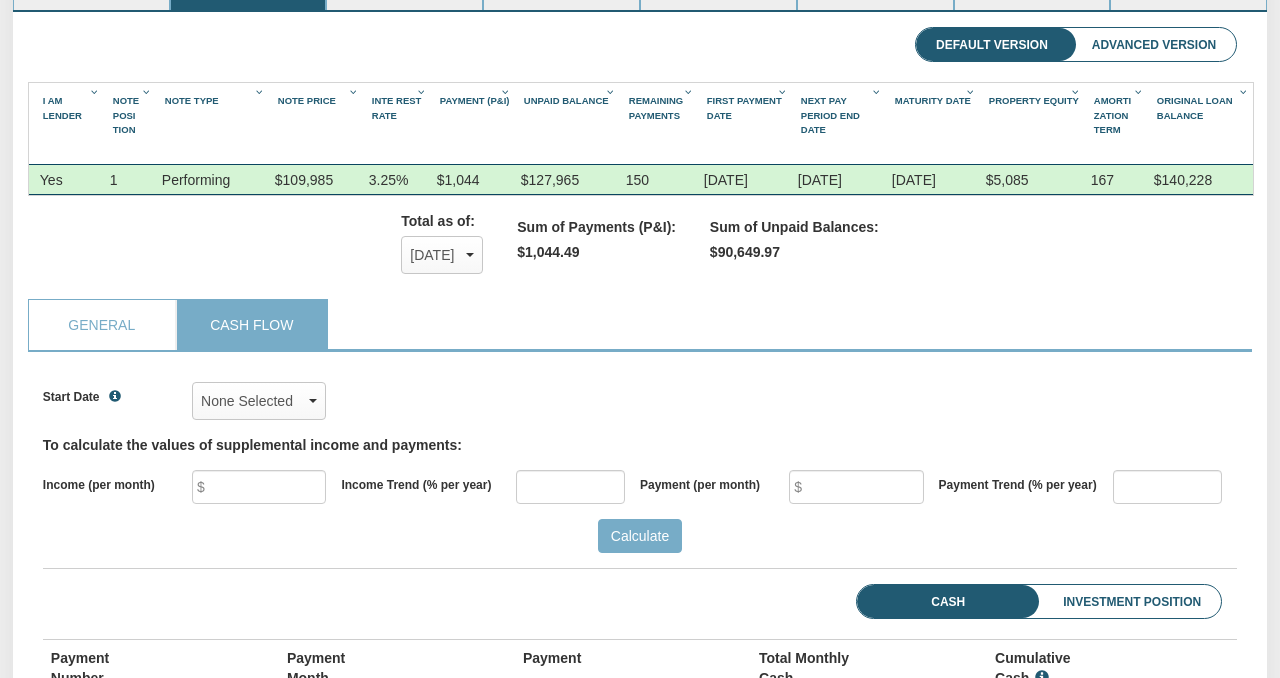 scroll, scrollTop: 999730, scrollLeft: 998805, axis: both 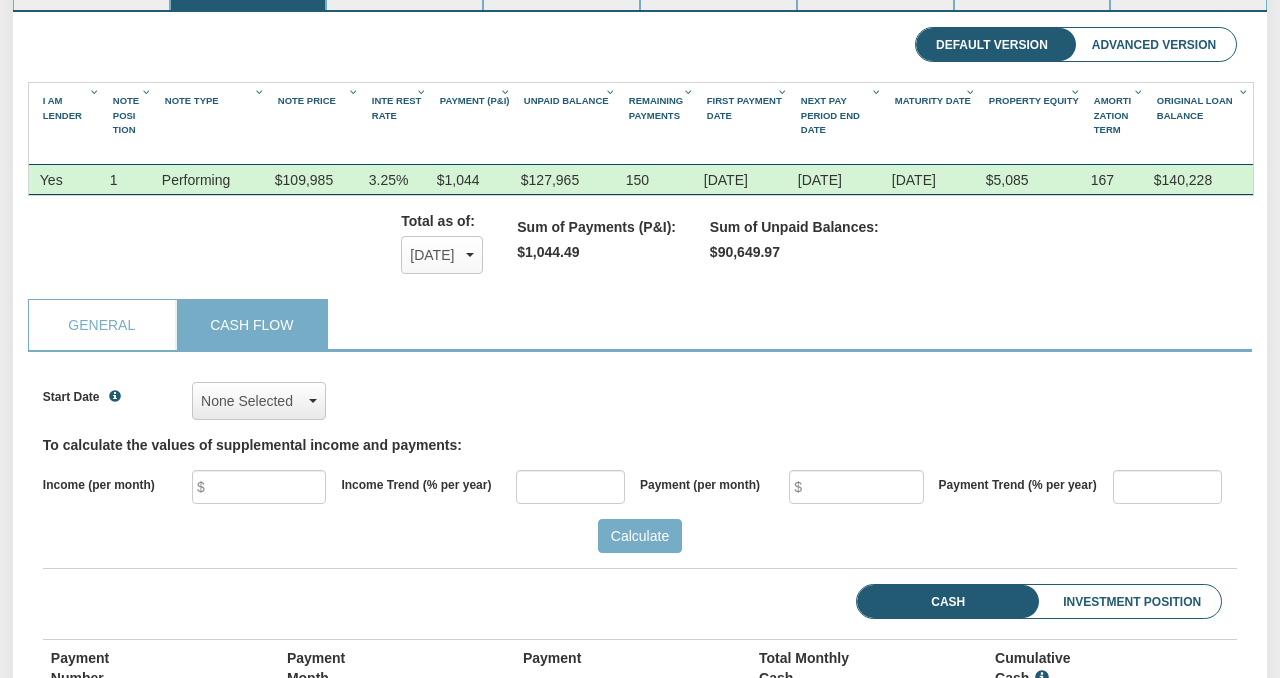 click at bounding box center (313, 401) 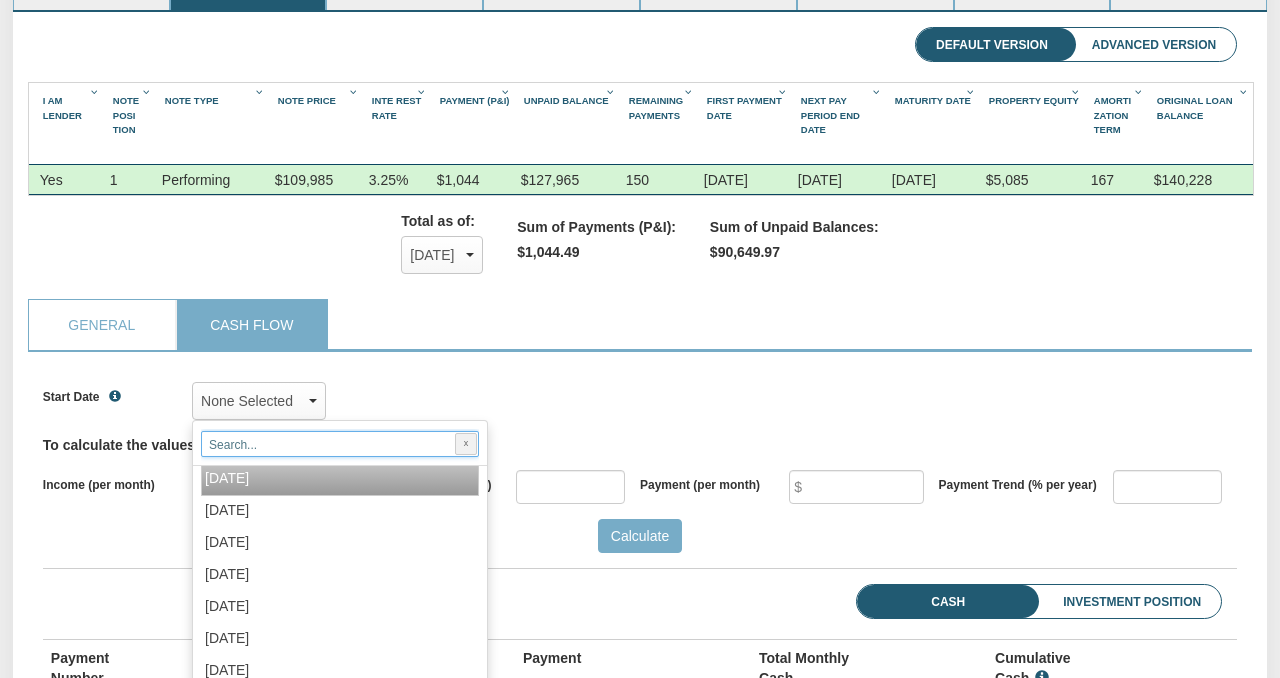 scroll, scrollTop: 72, scrollLeft: 0, axis: vertical 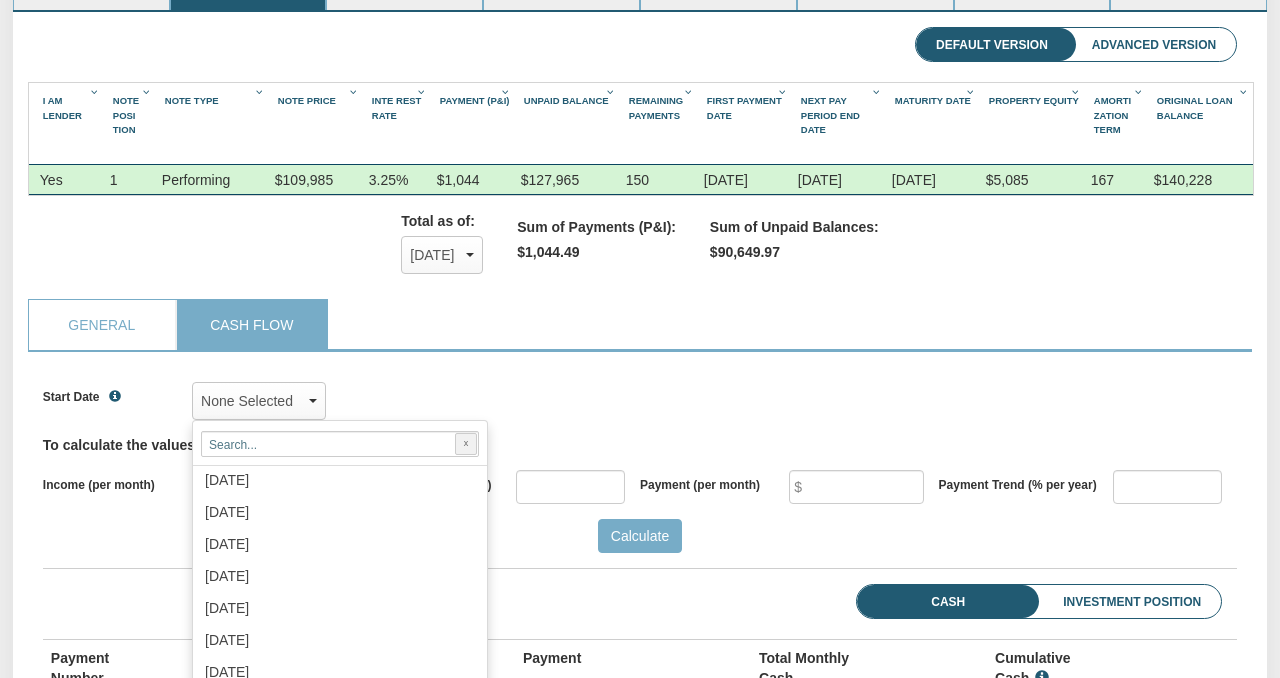 click on "Start Date
None Selected x             Jun, 2001       Jul, 2001       Aug, 2001       Sep, 2001       Oct, 2001       Nov, 2001       Dec, 2001       Jan, 2002       Feb, 2002       Mar, 2002       Apr, 2002       May, 2002       Jun, 2002       Jul, 2002       Aug, 2002       Sep, 2002       Oct, 2002       Nov, 2002       Dec, 2002       Jan, 2003       Feb, 2003       Mar, 2003       Apr, 2003       May, 2003       Jun, 2003       Jul, 2003       Aug, 2003       Sep, 2003       Oct, 2003       Nov, 2003       Dec, 2003       Jan, 2004       Feb, 2004       Mar, 2004       Apr, 2004       May, 2004       Jun, 2004       Jul, 2004       Aug, 2004       Sep, 2004       Oct, 2004       Nov, 2004       Dec, 2004       Jan, 2005       Feb, 2005       Mar, 2005       Apr, 2005       May, 2005       Jun, 2005       Jul, 2005       Aug, 2005       Sep, 2005" at bounding box center (640, 393) 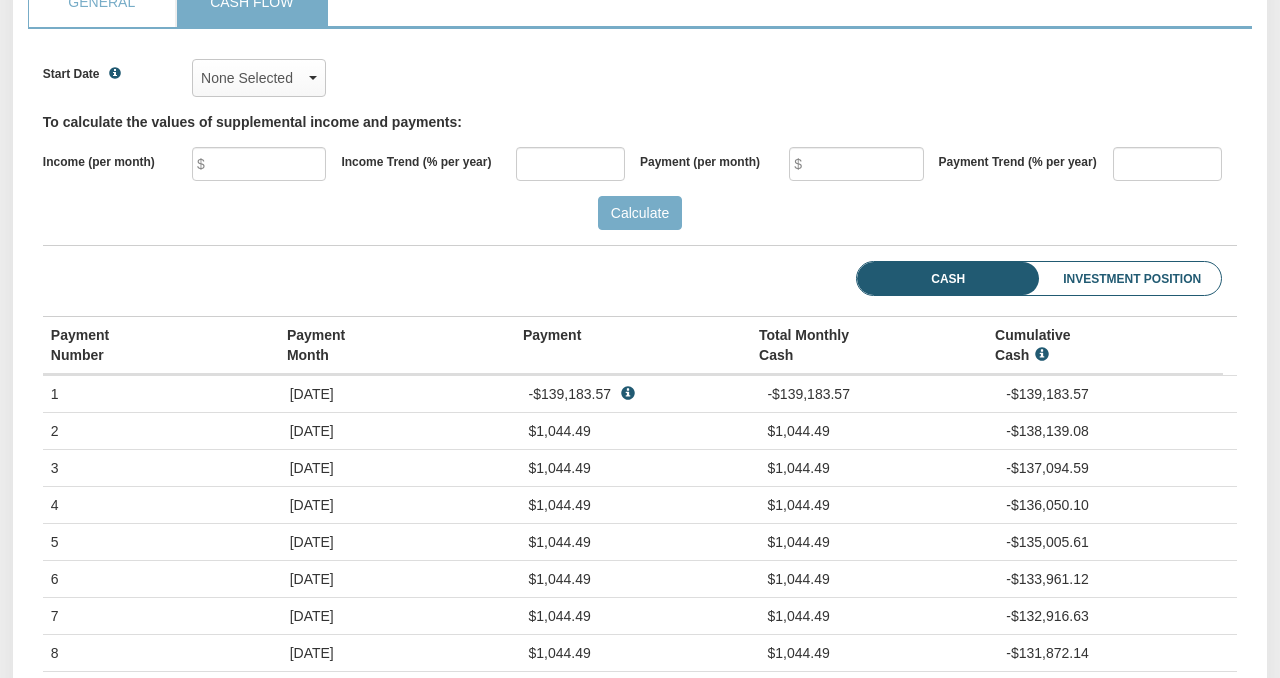 scroll, scrollTop: 667, scrollLeft: 0, axis: vertical 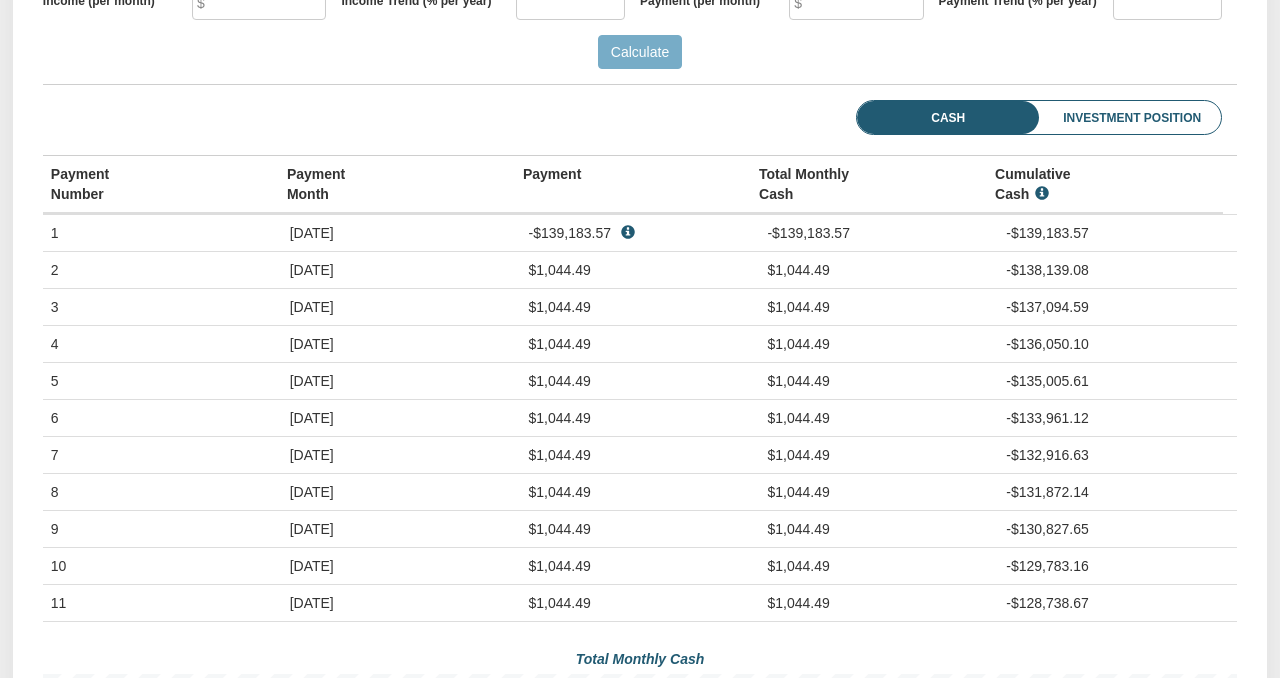 click on "Cash" at bounding box center [921, 118] 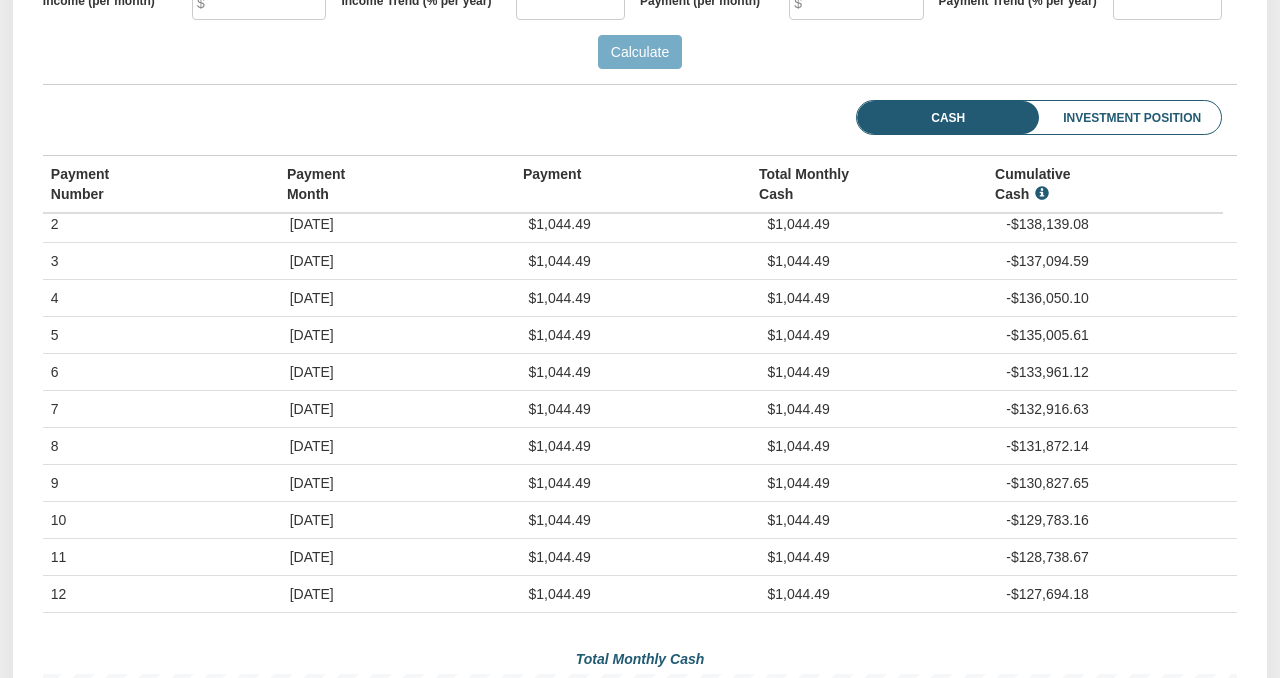 scroll, scrollTop: 0, scrollLeft: 0, axis: both 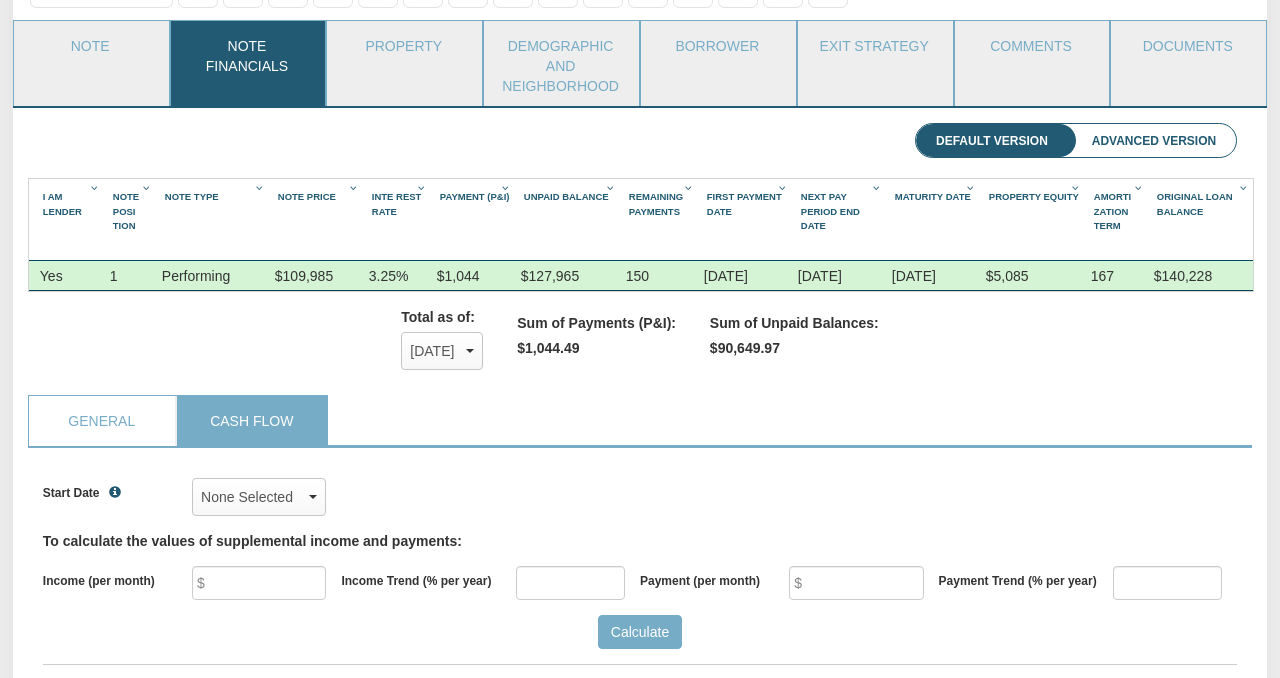 click on "07/01/2021" at bounding box center (840, 275) 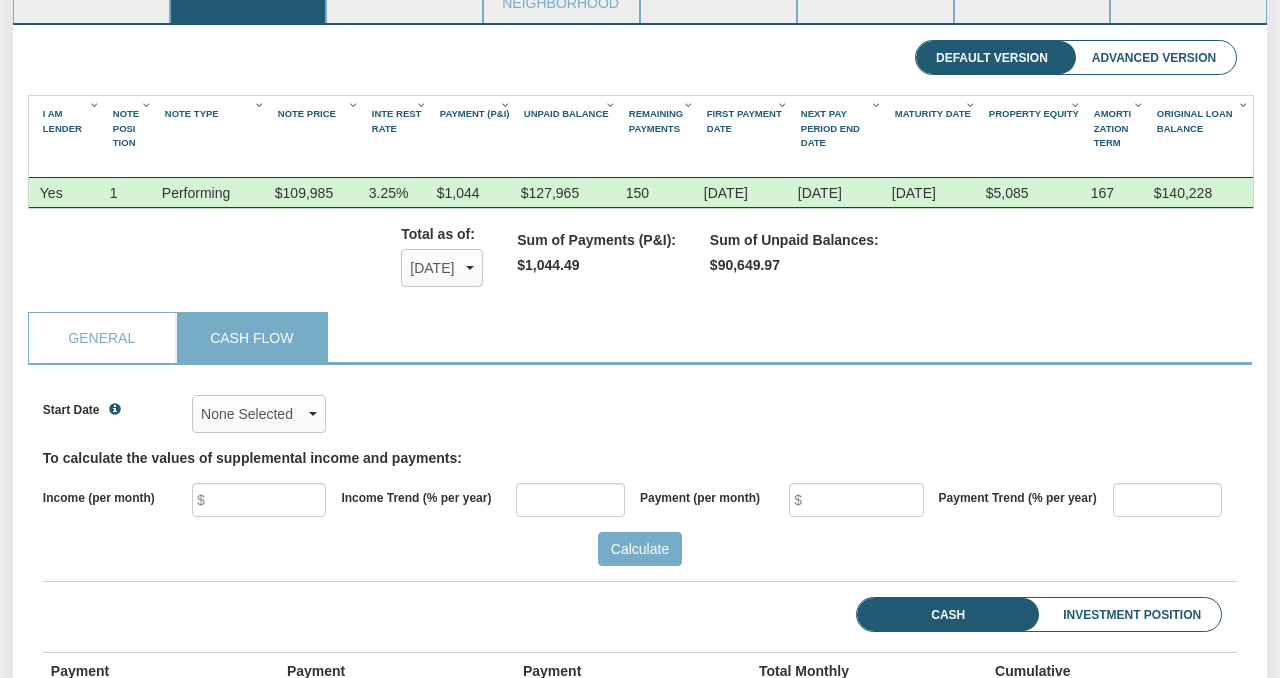 scroll, scrollTop: 338, scrollLeft: 0, axis: vertical 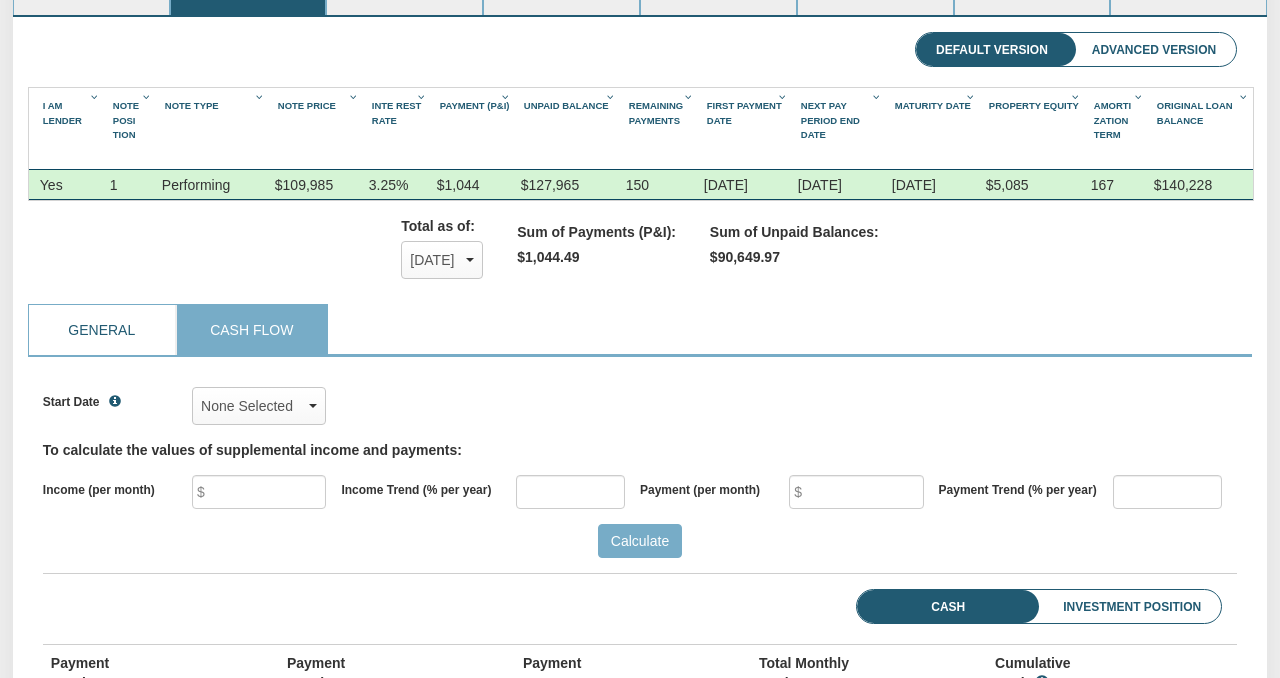 click on "General" at bounding box center (102, 330) 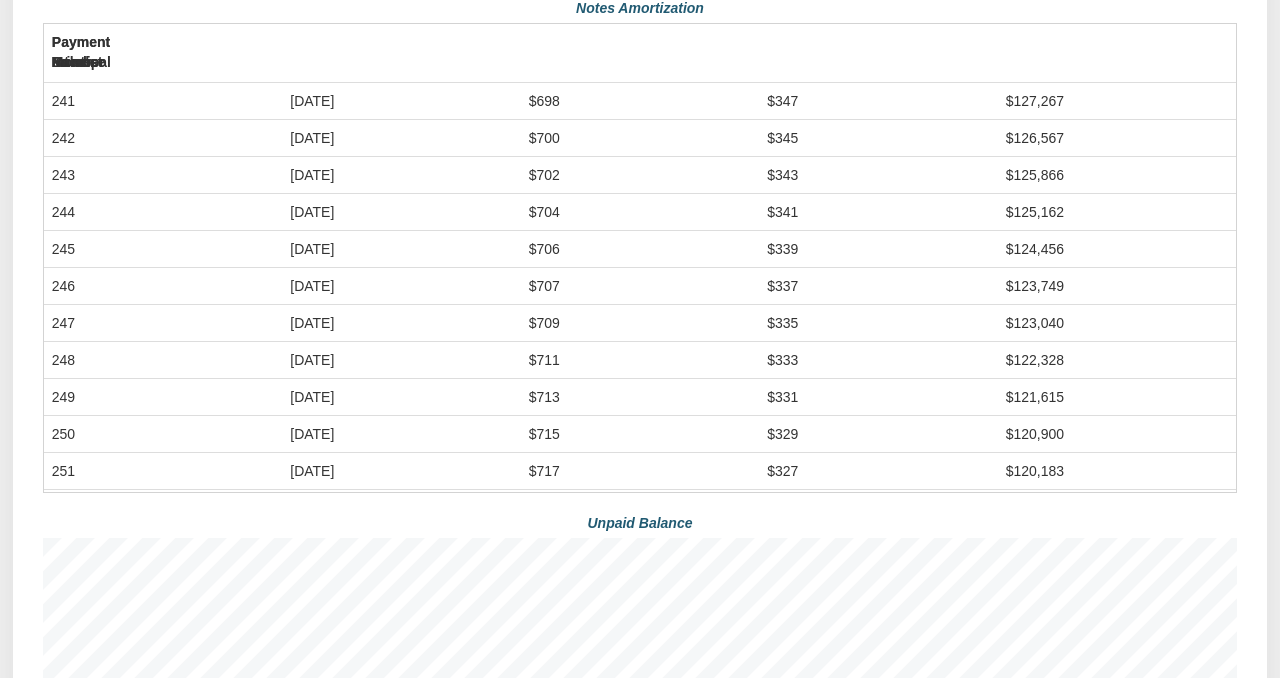 scroll, scrollTop: 719, scrollLeft: 0, axis: vertical 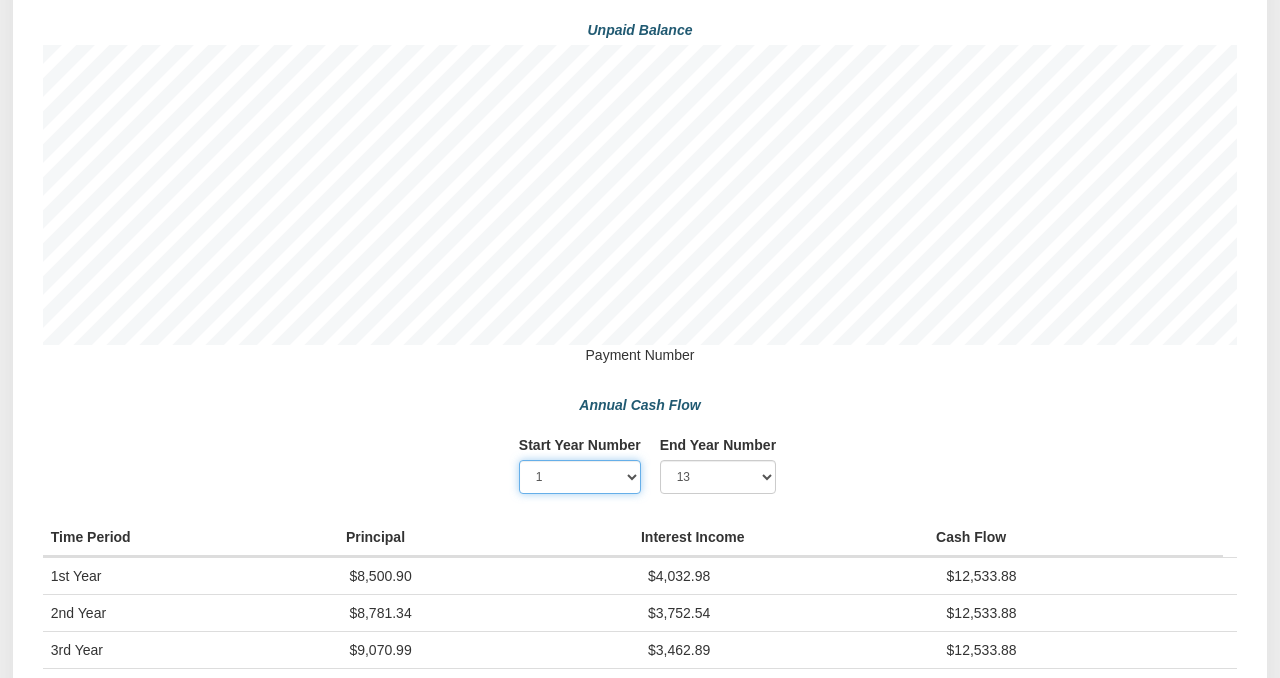 click on "1
2
3
4
5
6
7
8
9
10
11
12" at bounding box center (580, 477) 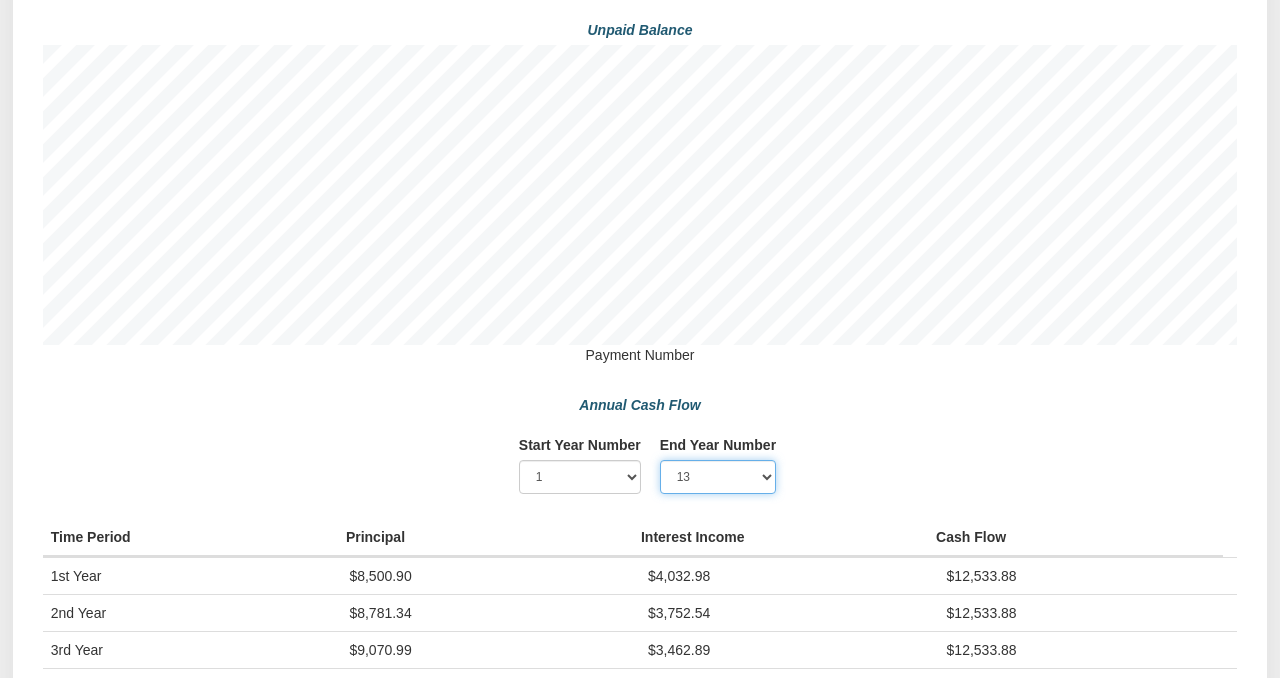 click on "1
2
3
4
5
6
7
8
9
10
11
12" at bounding box center [718, 477] 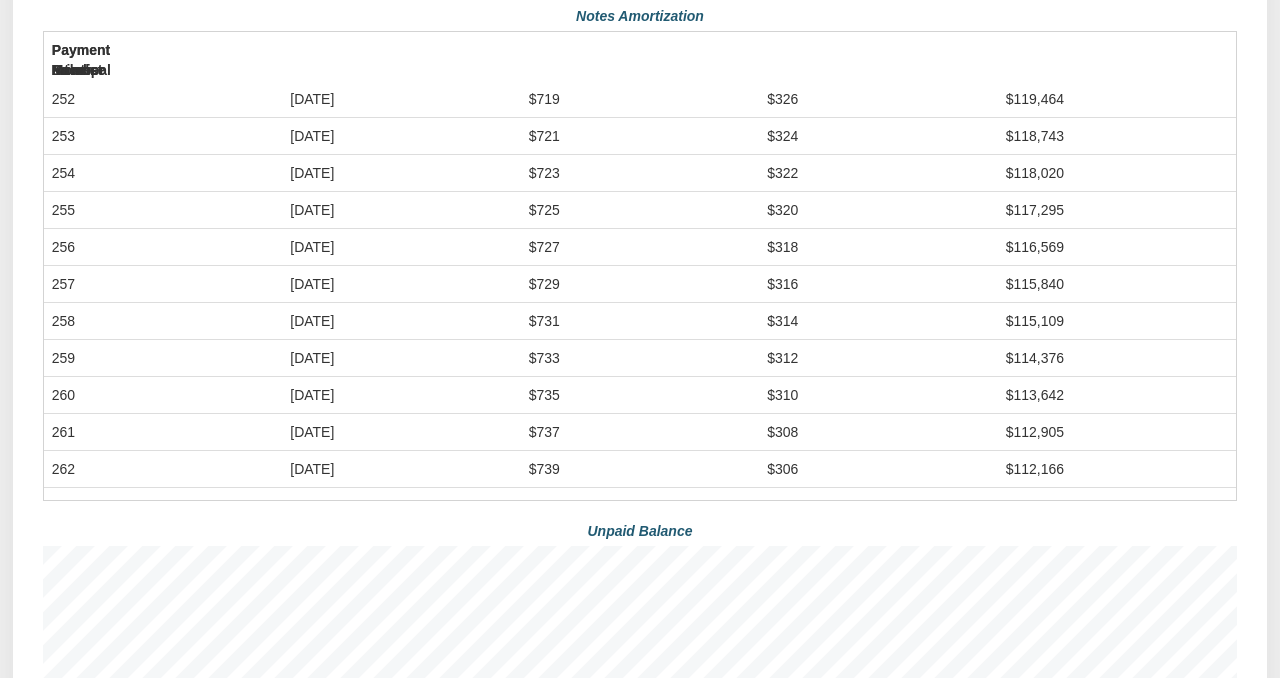 scroll, scrollTop: 649, scrollLeft: 0, axis: vertical 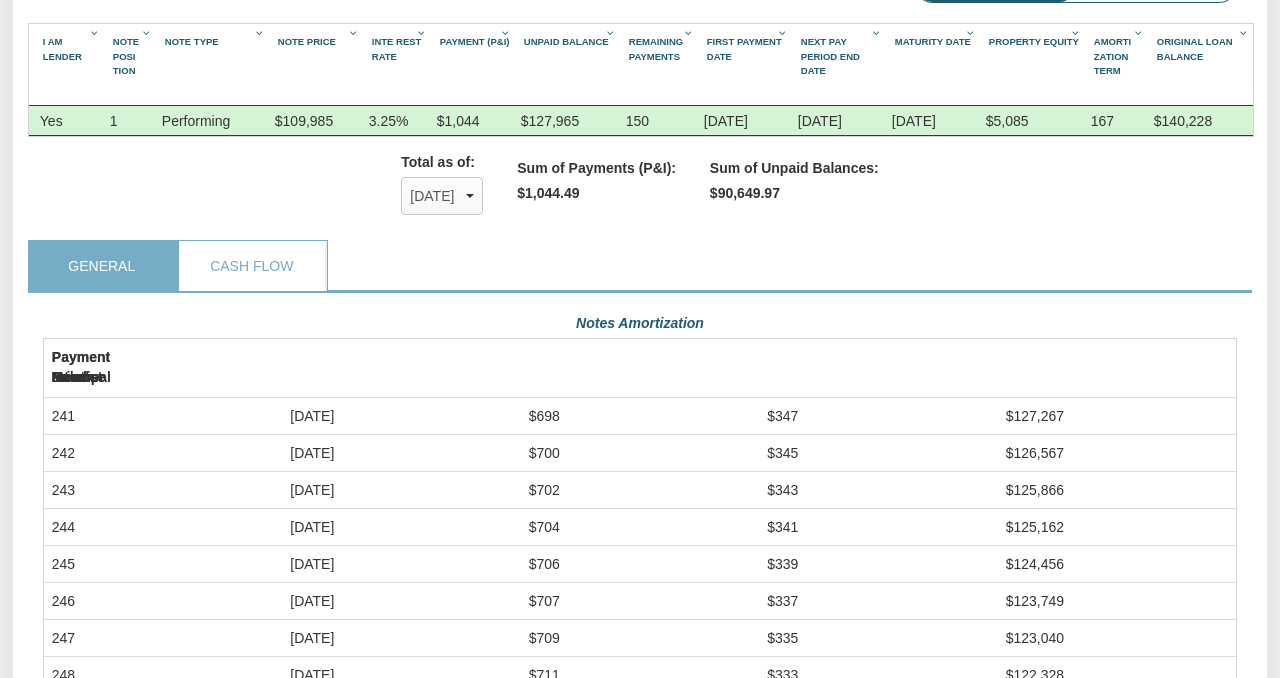 click on "General" at bounding box center (102, 266) 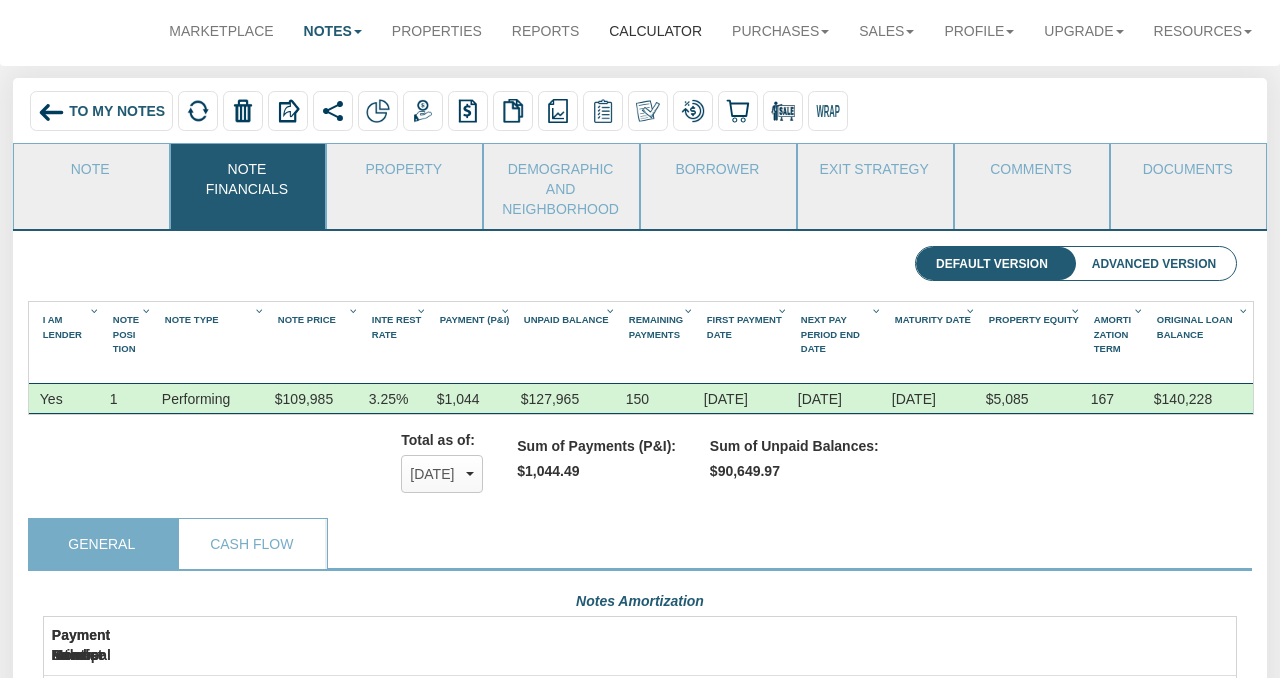scroll, scrollTop: 123, scrollLeft: 0, axis: vertical 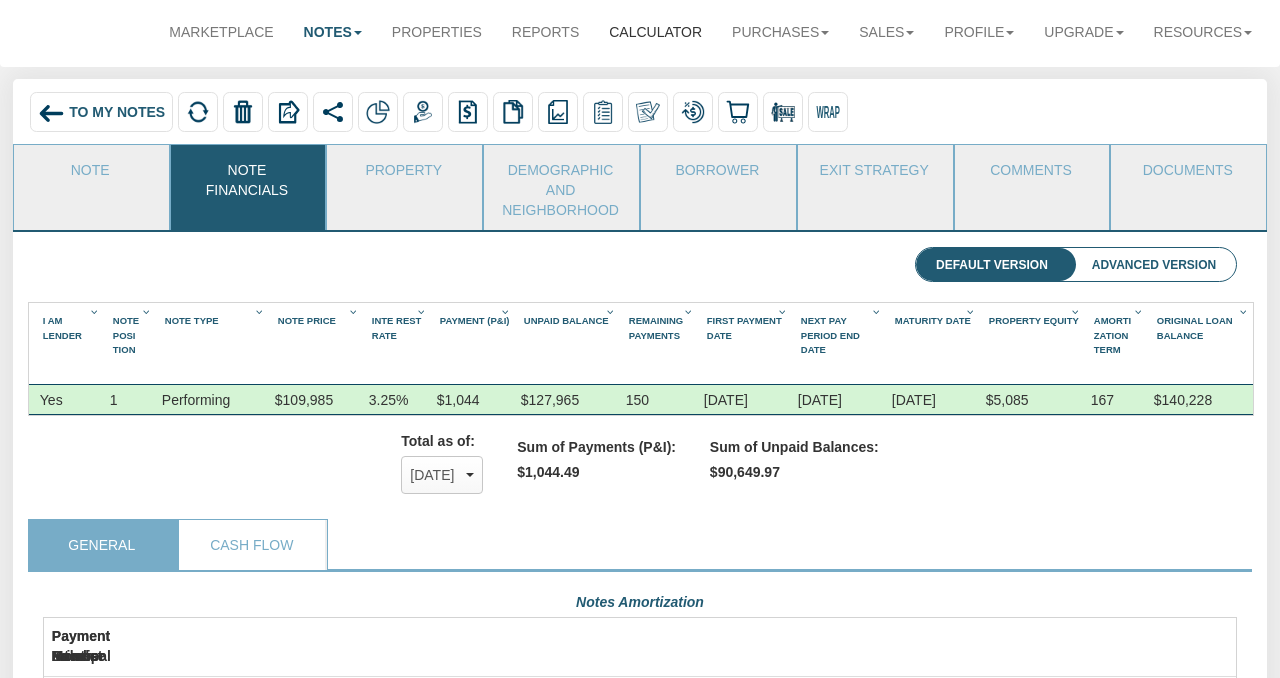 click on "Calculator" at bounding box center (655, 32) 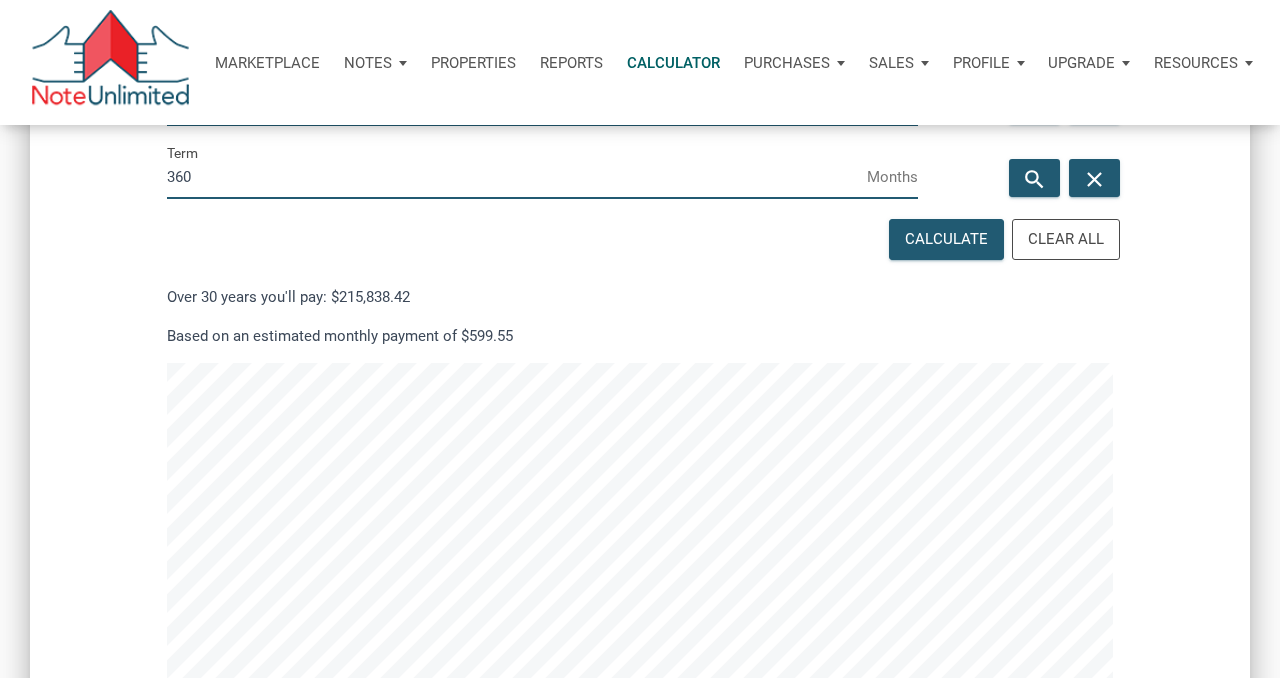 scroll, scrollTop: 558, scrollLeft: 0, axis: vertical 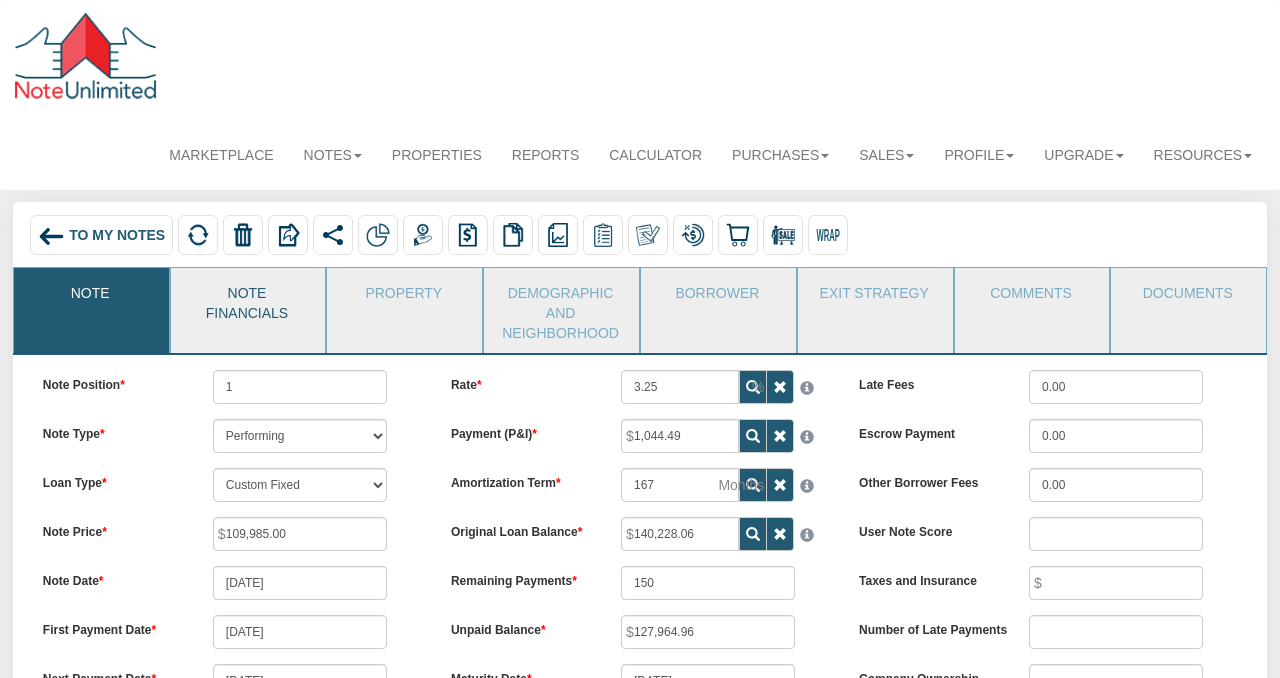 click on "Note Financials" at bounding box center [247, 300] 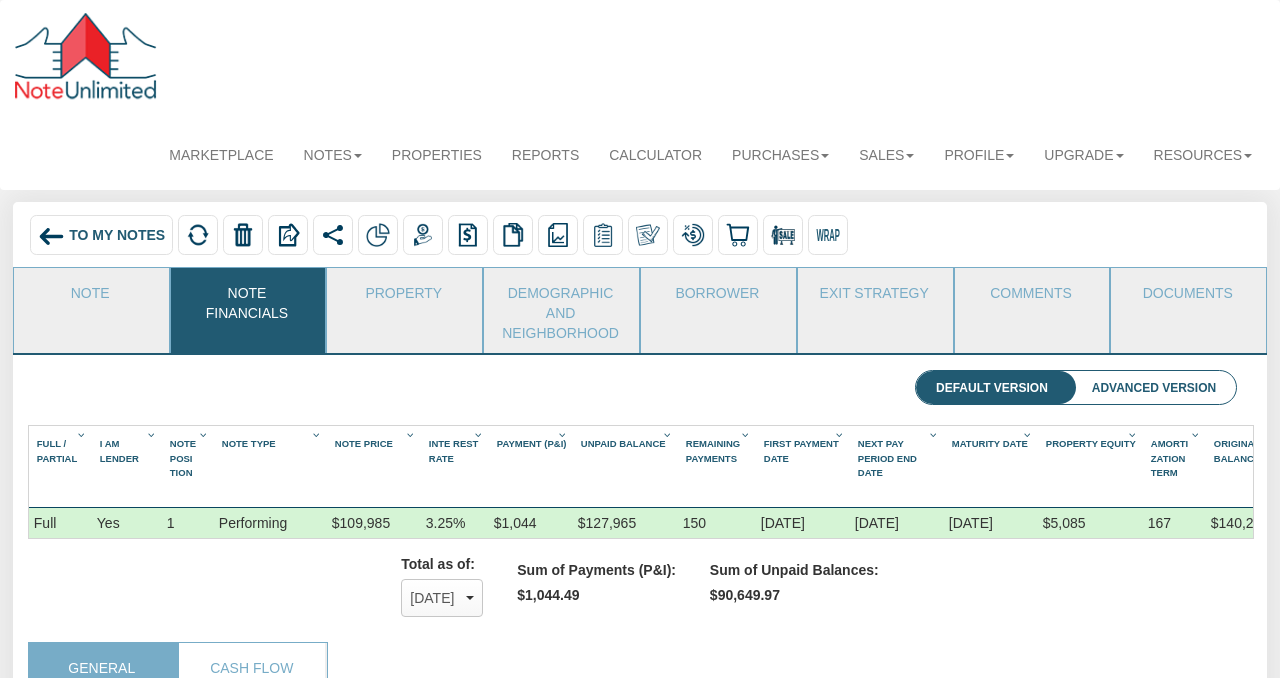 scroll, scrollTop: 999680, scrollLeft: 998805, axis: both 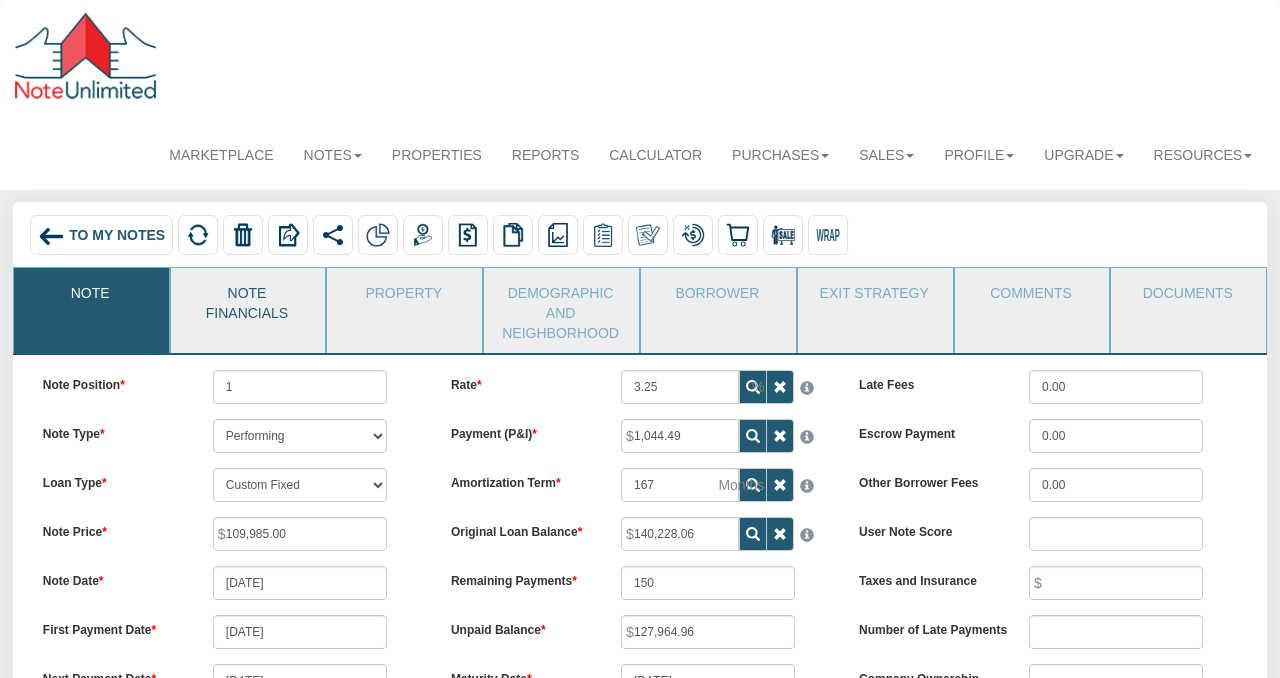 click on "Note Financials" at bounding box center [247, 300] 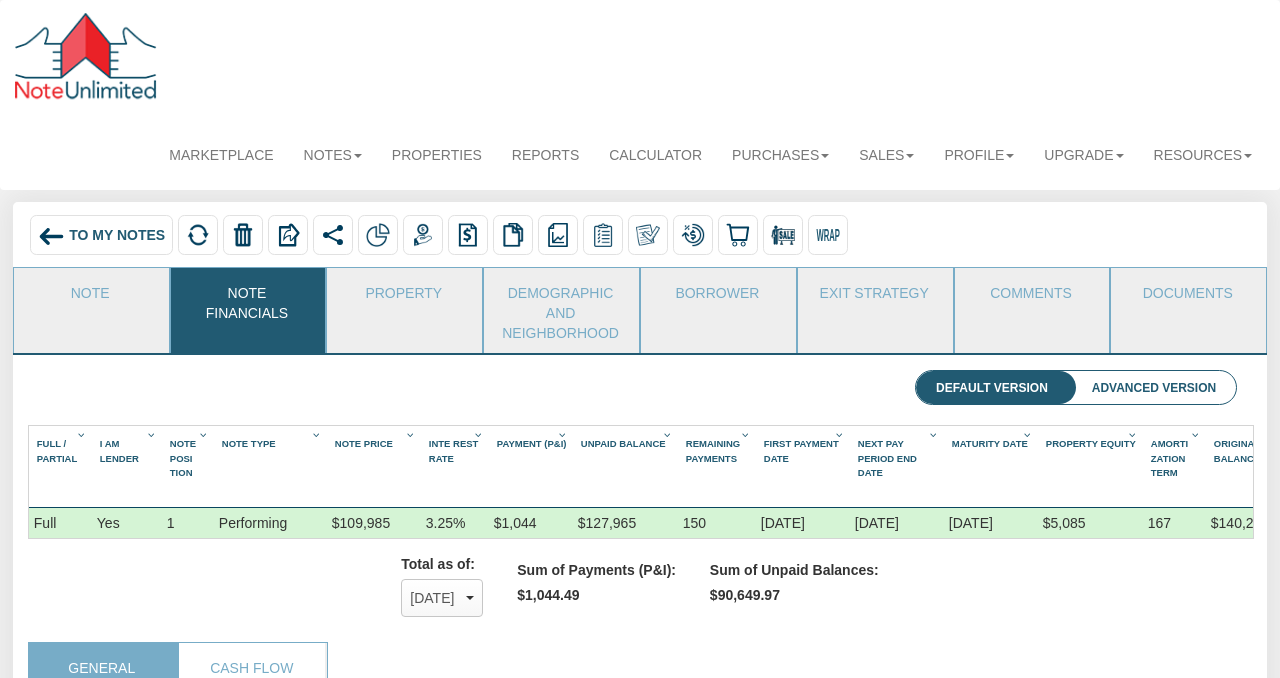 scroll, scrollTop: 999680, scrollLeft: 998805, axis: both 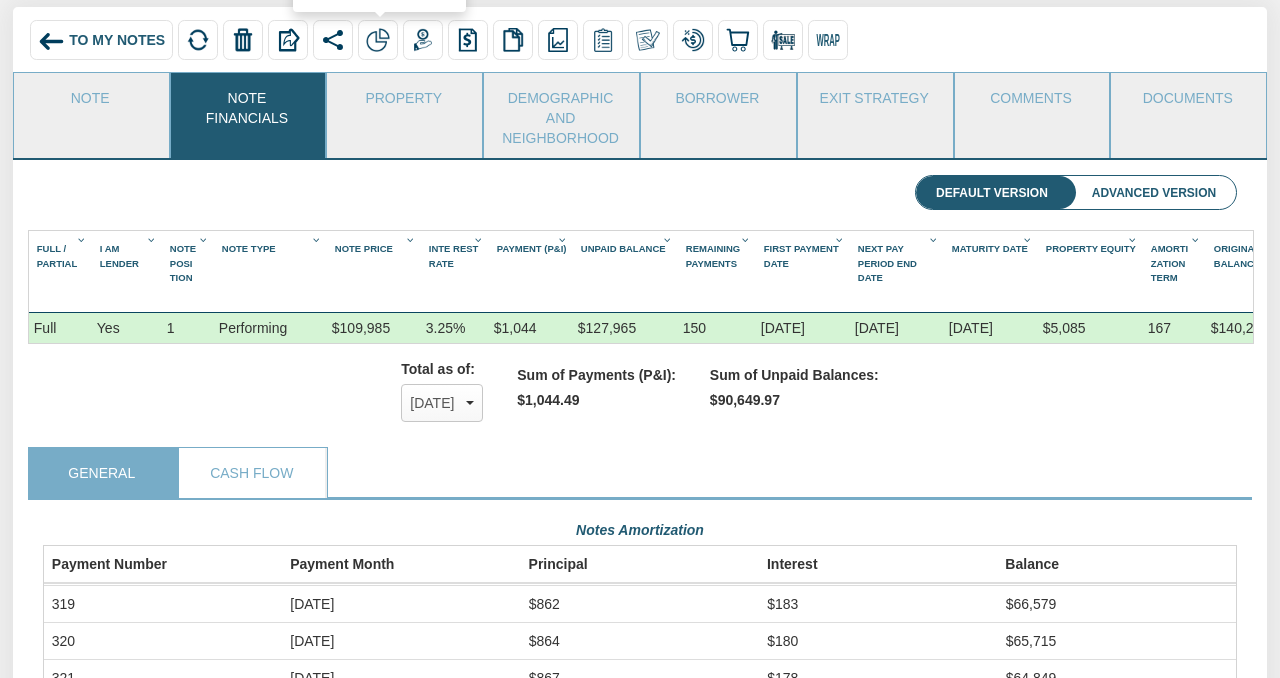 click at bounding box center [378, 40] 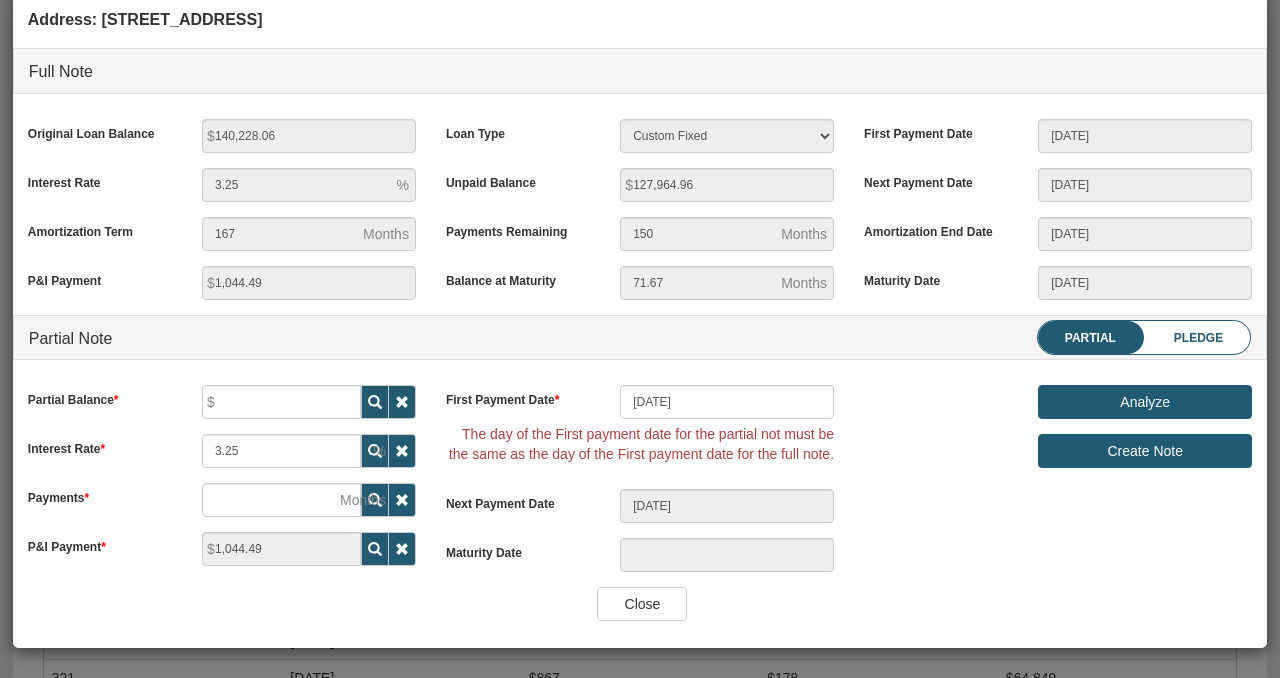 scroll, scrollTop: 124, scrollLeft: 0, axis: vertical 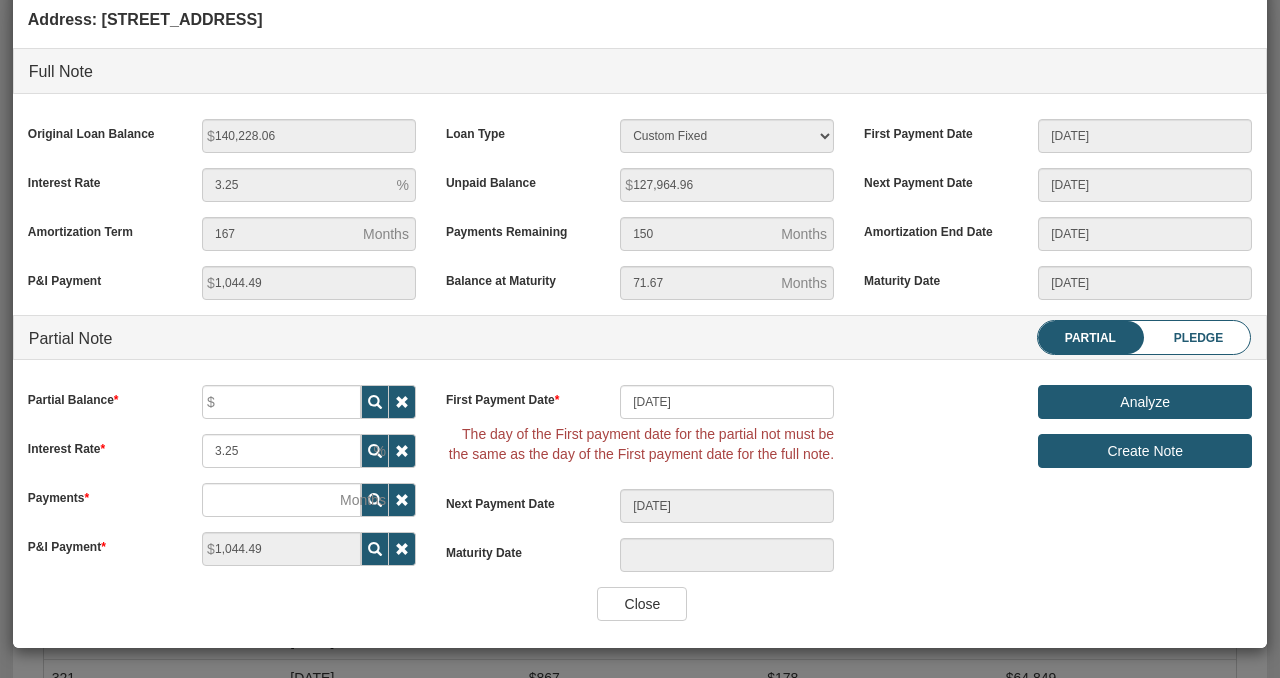 click on "Partial" at bounding box center [1090, 338] 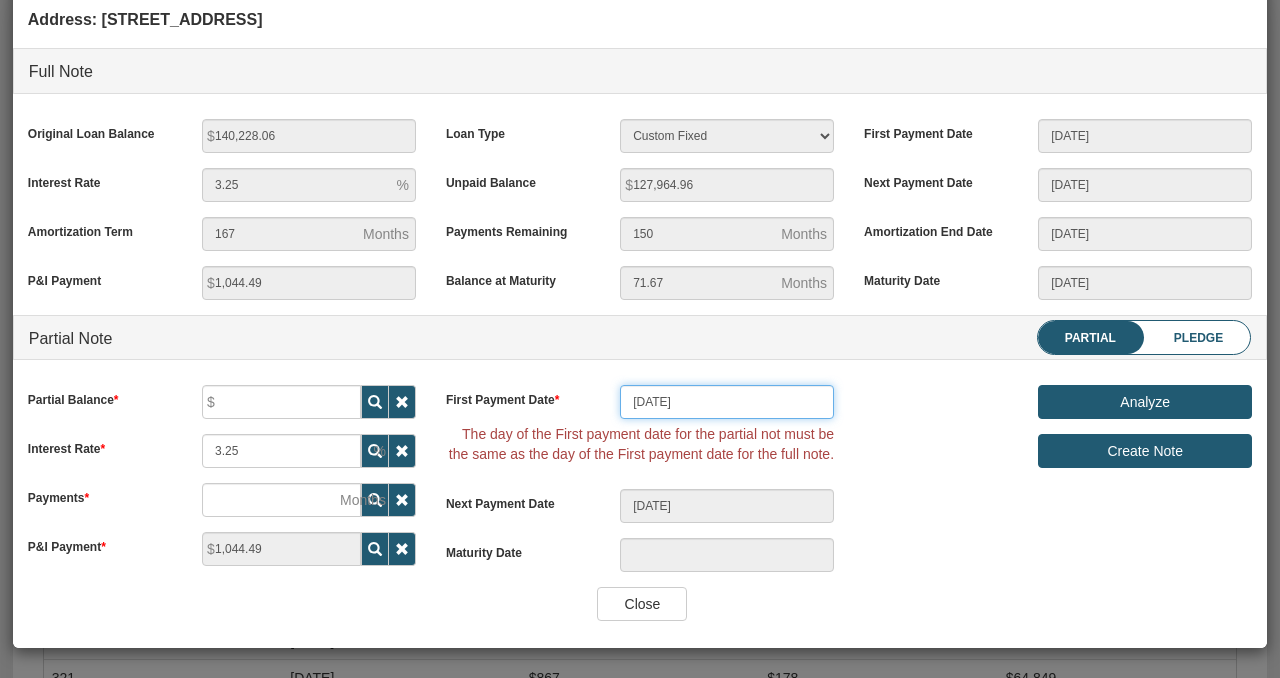 click on "[DATE]" at bounding box center (727, 402) 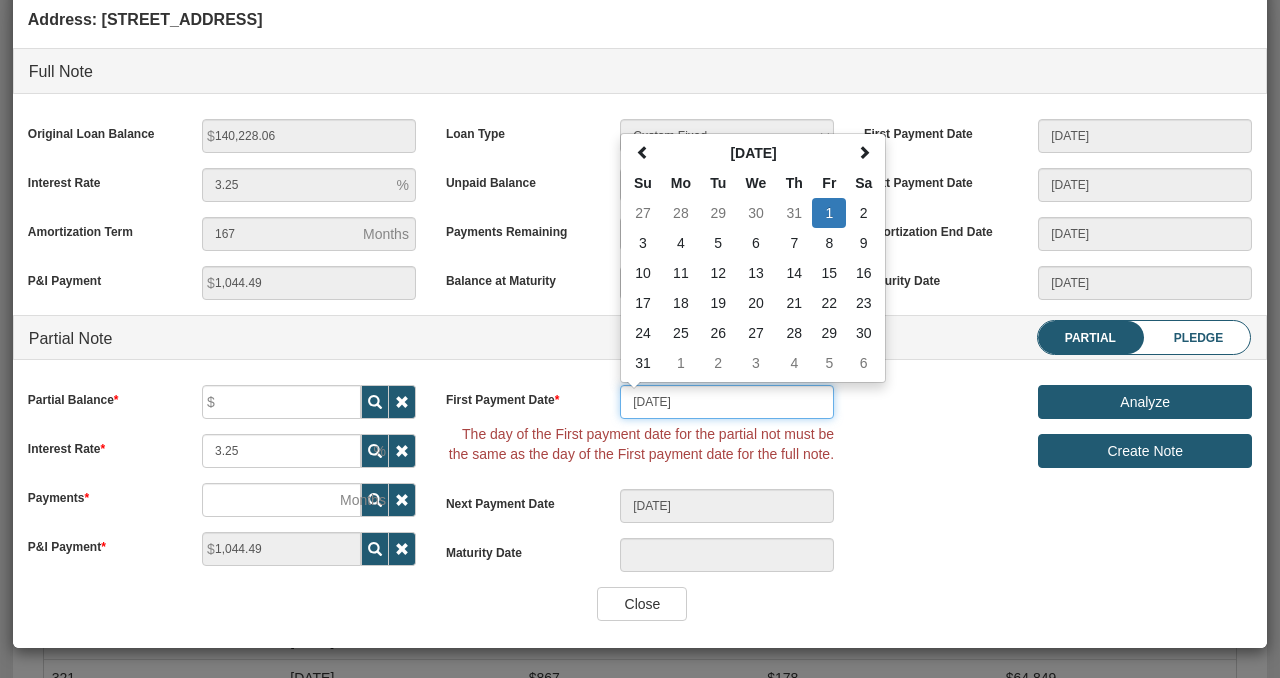 click on "4" at bounding box center (681, 243) 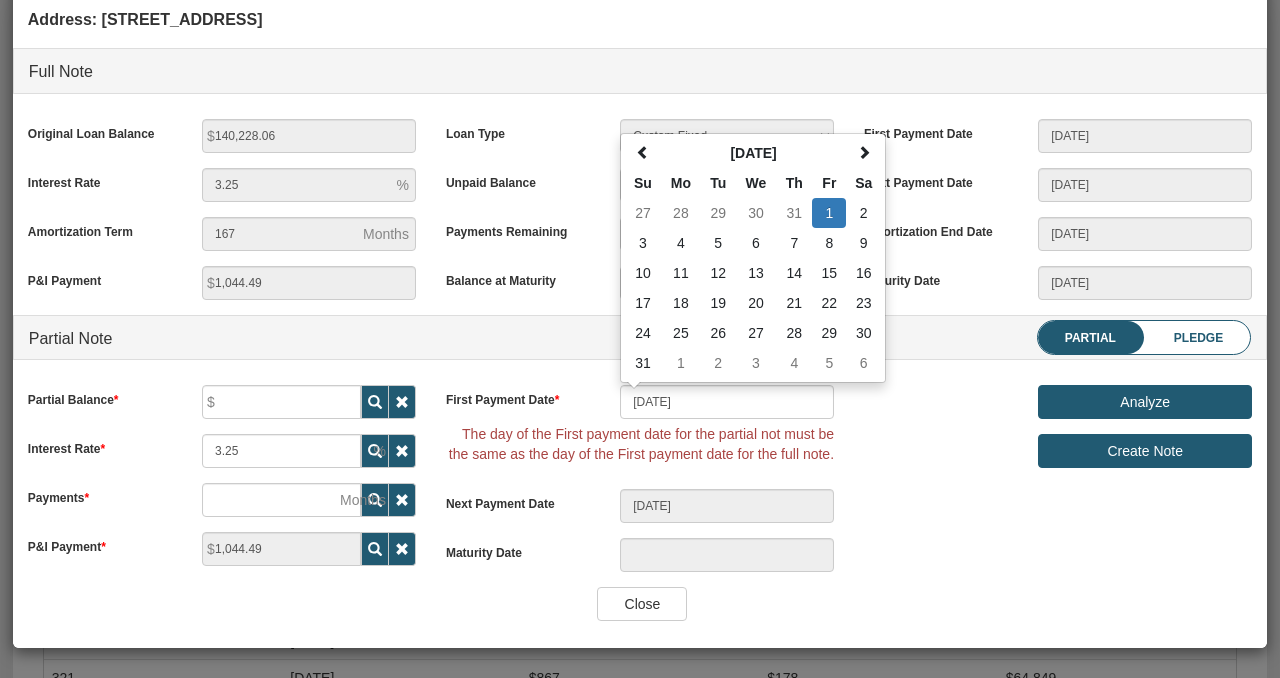 type on "[DATE]" 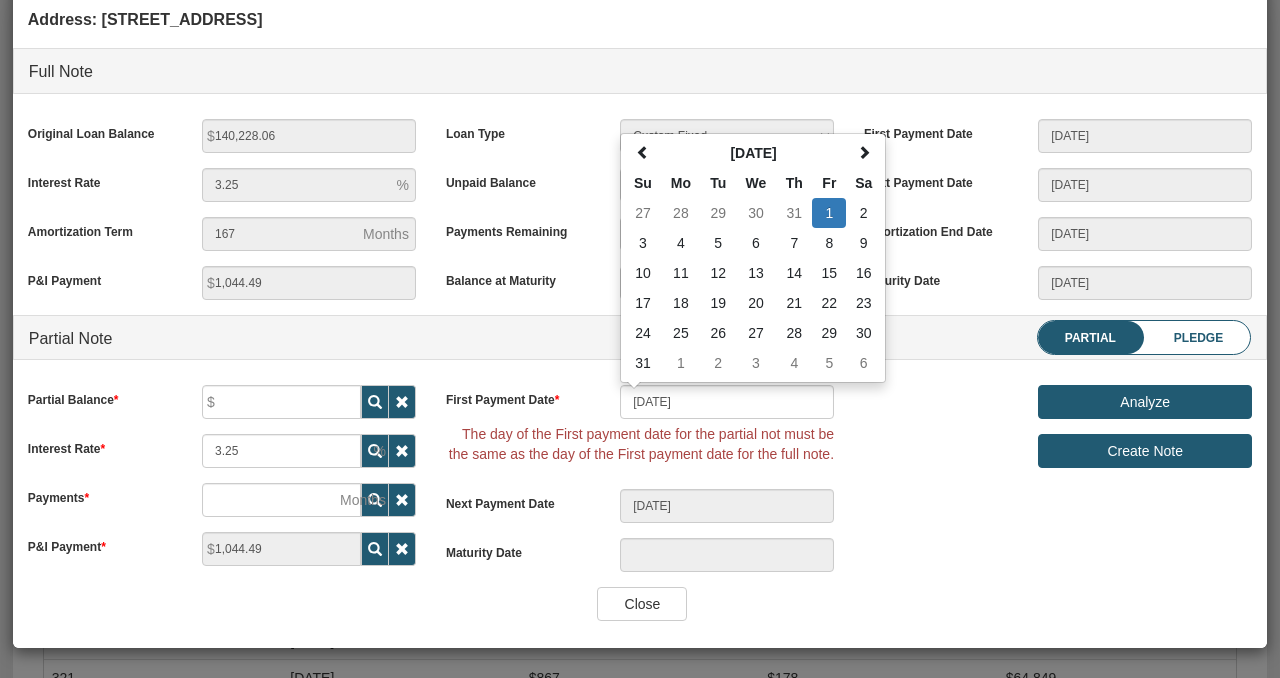 type on "[DATE]" 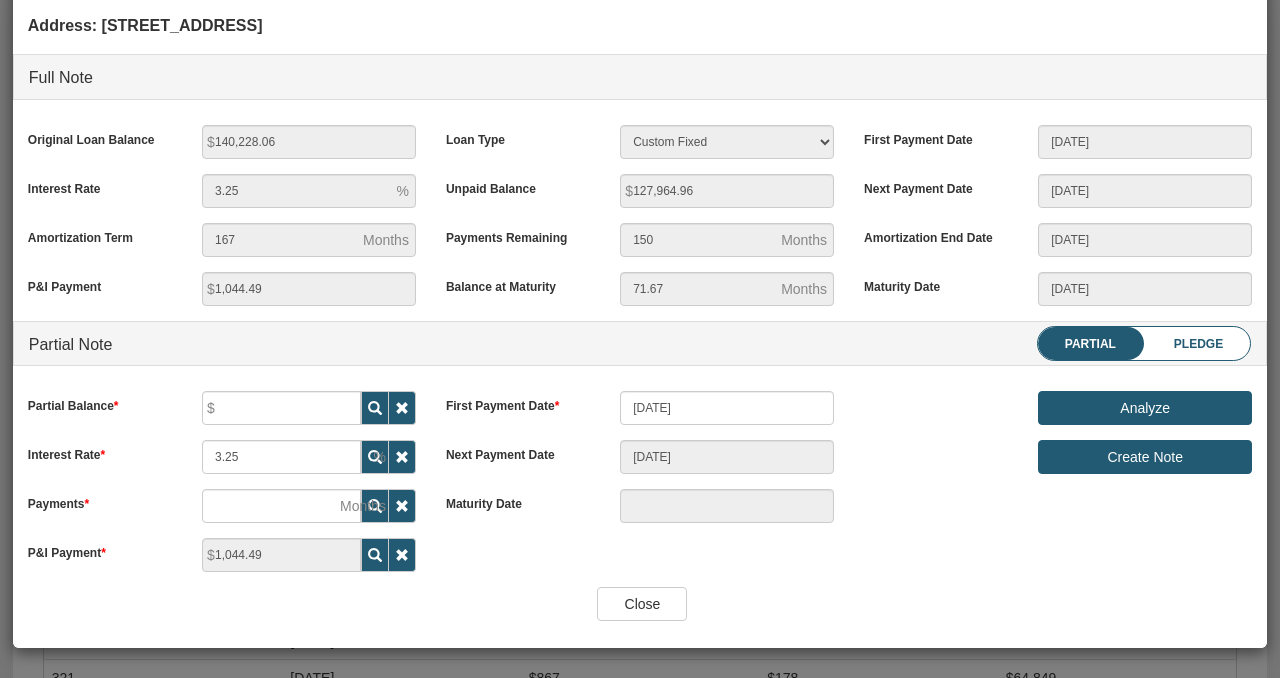 scroll, scrollTop: 98, scrollLeft: 0, axis: vertical 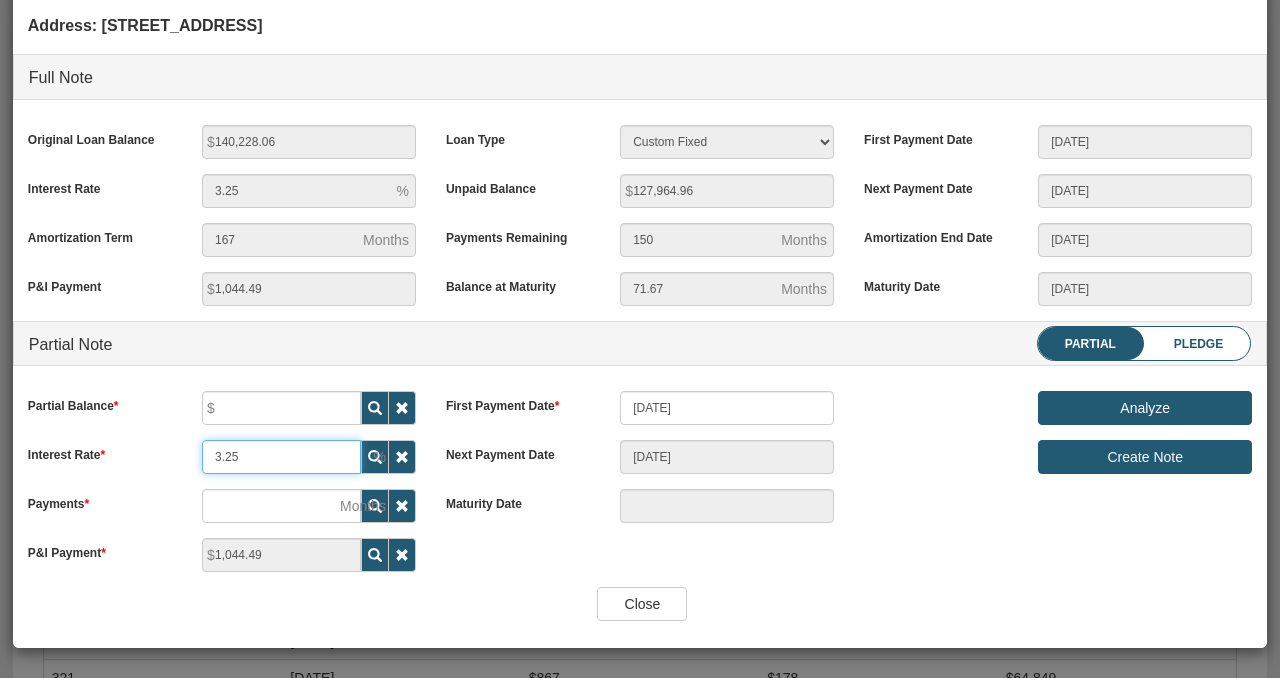 drag, startPoint x: 249, startPoint y: 461, endPoint x: 176, endPoint y: 456, distance: 73.171036 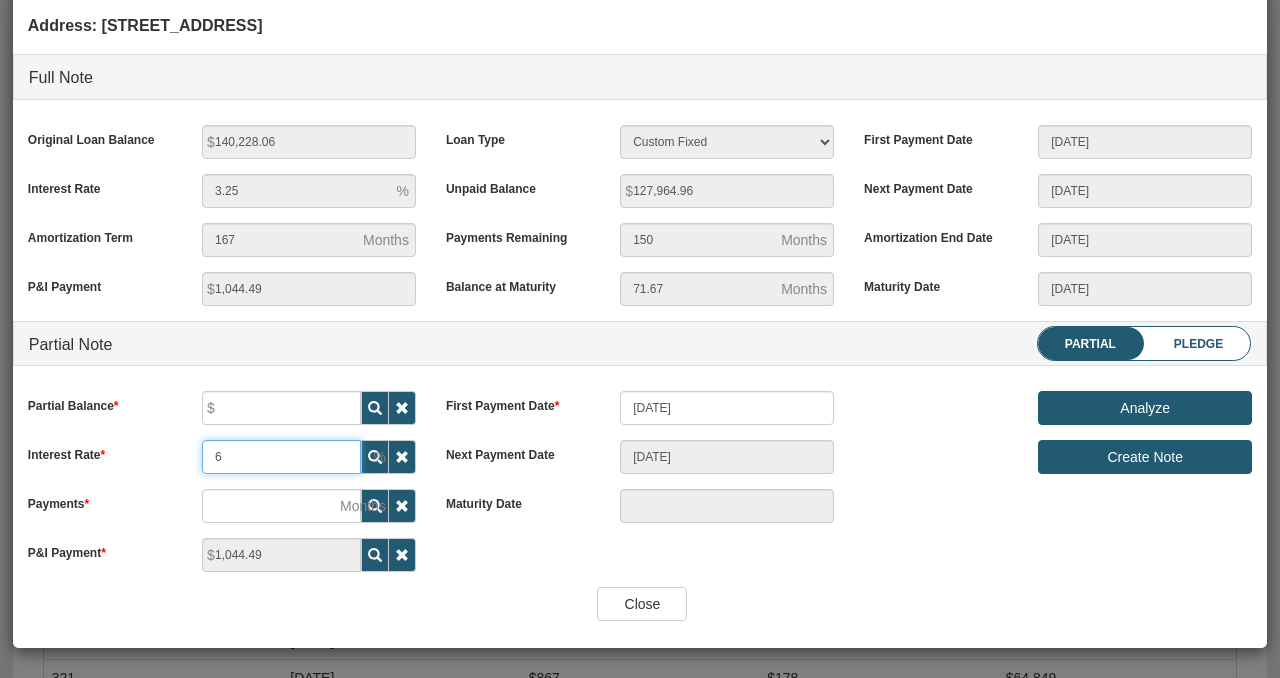 type on "6" 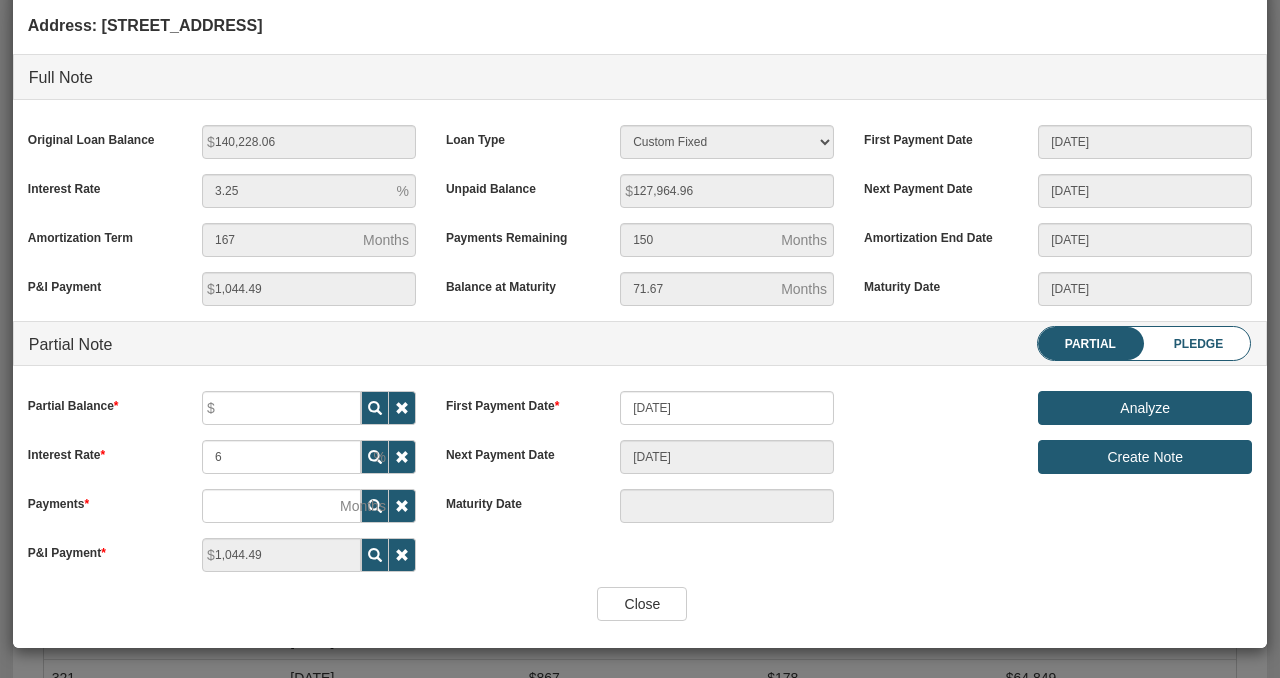 click on "Address: [STREET_ADDRESS]
Full Note
Original Loan Balance
140,228.06
Interest Rate
3.25
Amortization Term
167
P&I Payment
1,044.49
Loan Type
30 Year Fixed 15 Year Fixed 20 Year Fixed 40 Year Fixed 5 years balloon loan with 30 years amortization 7 years balloon loan with 30 years amortization Cash payment No loan Custom Fixed Custom loan with balloon
Unpaid Balance
127,964.96
Payments Remaining
150 6" at bounding box center (640, 297) 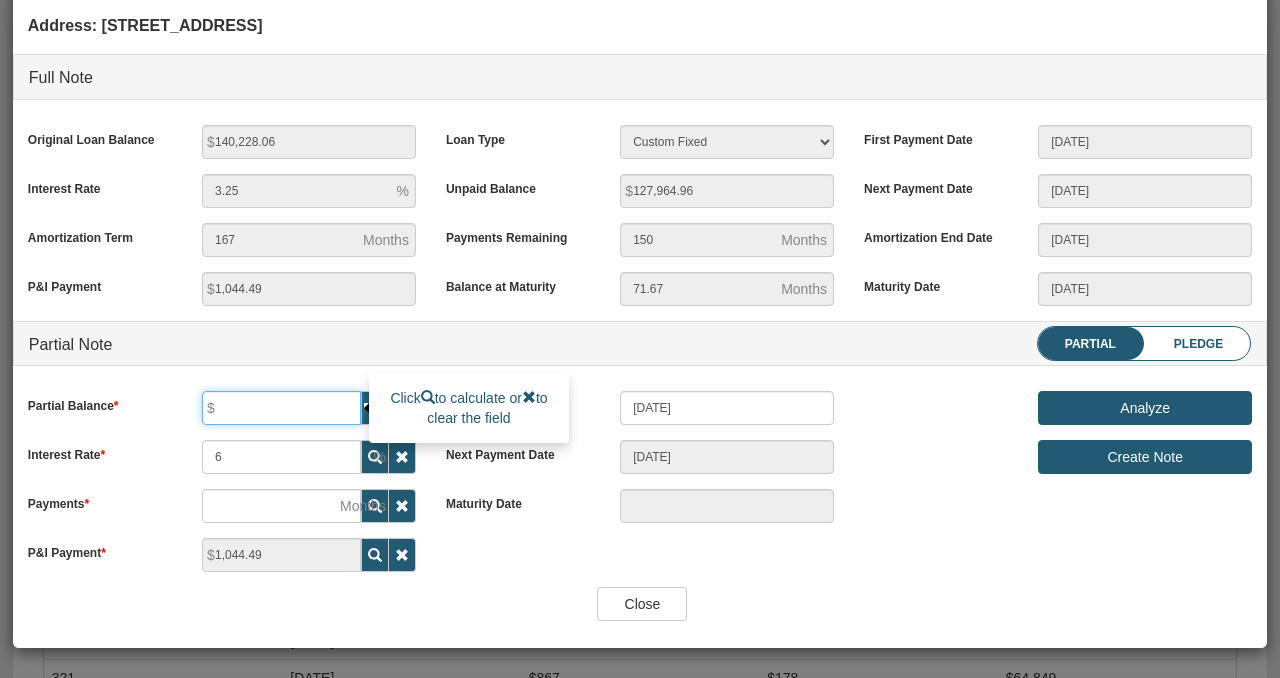 click at bounding box center (281, 408) 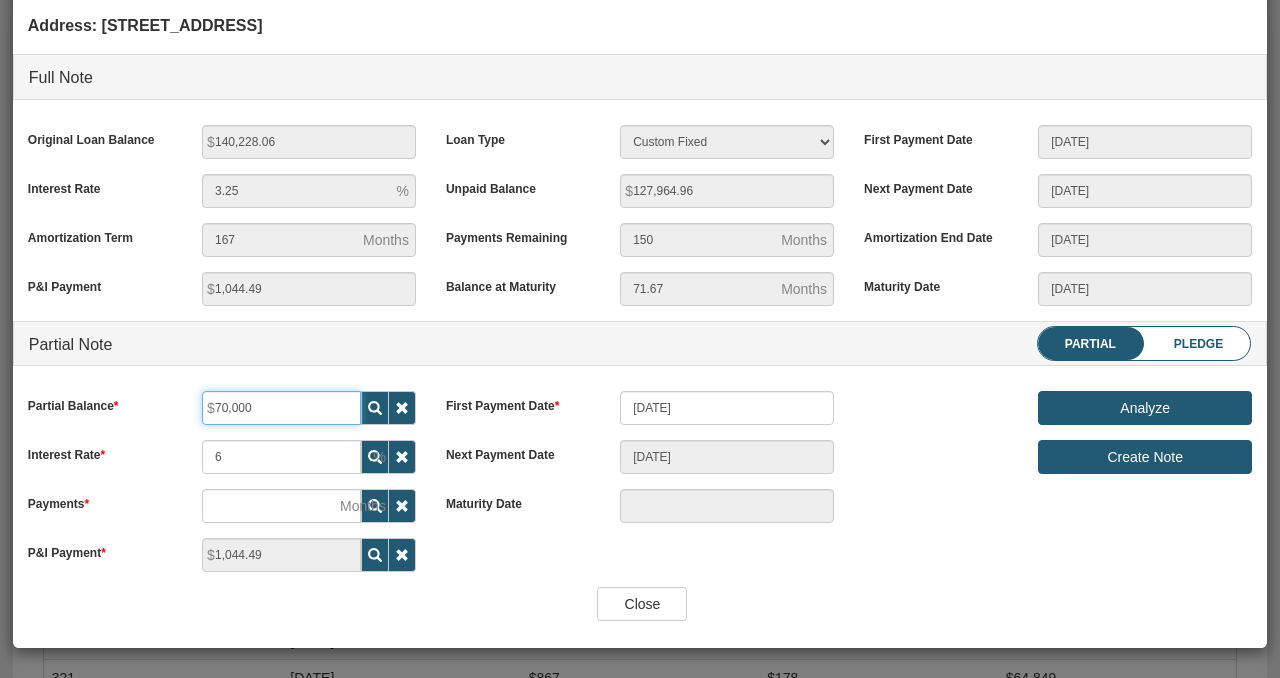type on "70,000" 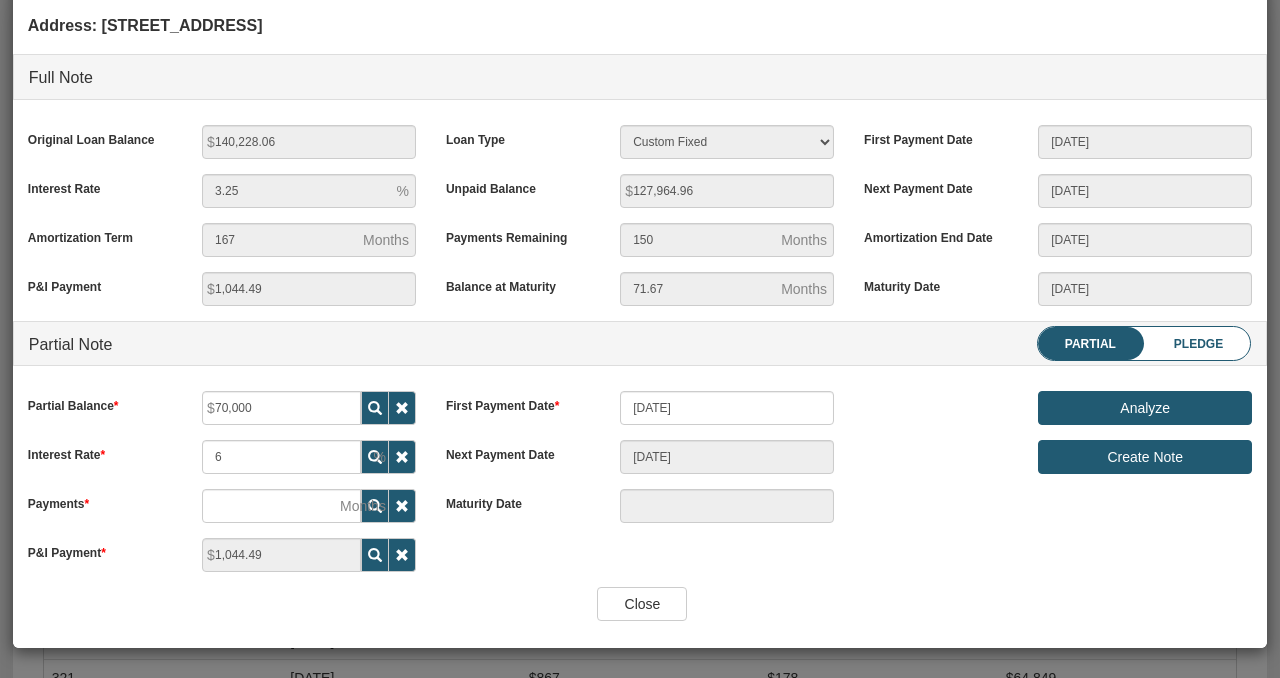 click on "Address: [STREET_ADDRESS]
Full Note
Original Loan Balance
140,228.06
Interest Rate
3.25
Amortization Term
167
P&I Payment
1,044.49
Loan Type
30 Year Fixed 15 Year Fixed 20 Year Fixed 40 Year Fixed 5 years balloon loan with 30 years amortization 7 years balloon loan with 30 years amortization Cash payment No loan Custom Fixed Custom loan with balloon
Unpaid Balance
127,964.96
Payments Remaining
150 6" at bounding box center (640, 297) 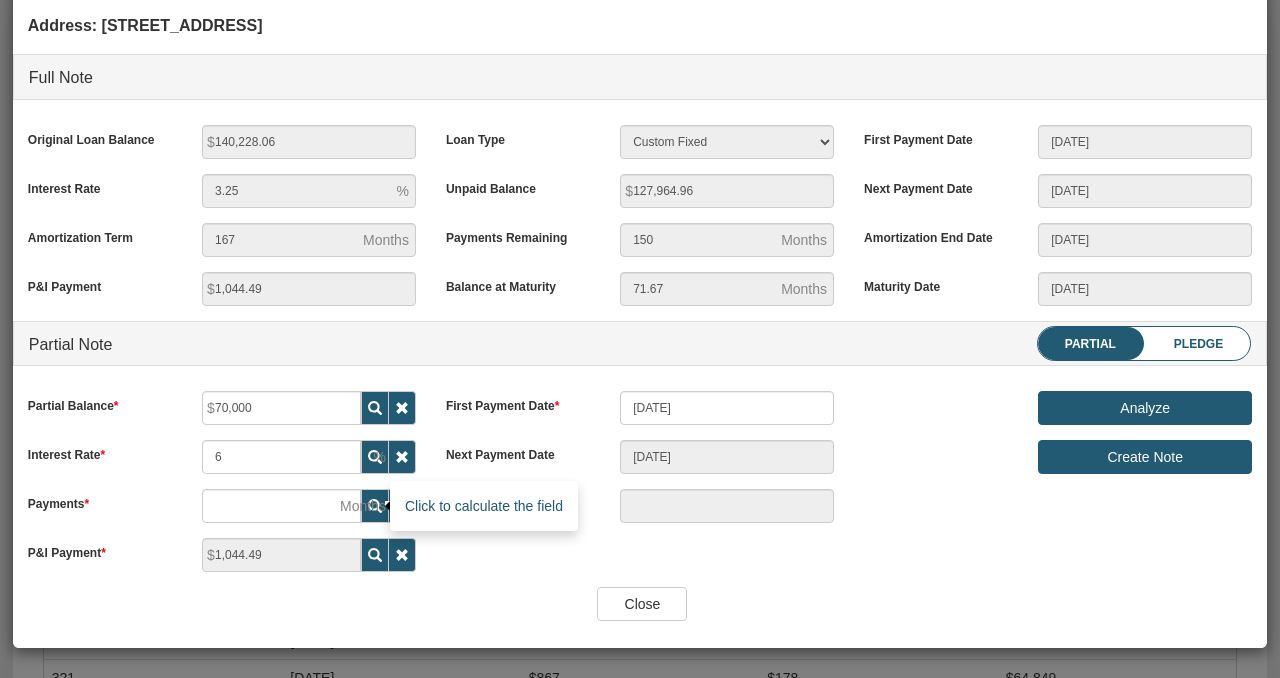 click at bounding box center [375, 506] 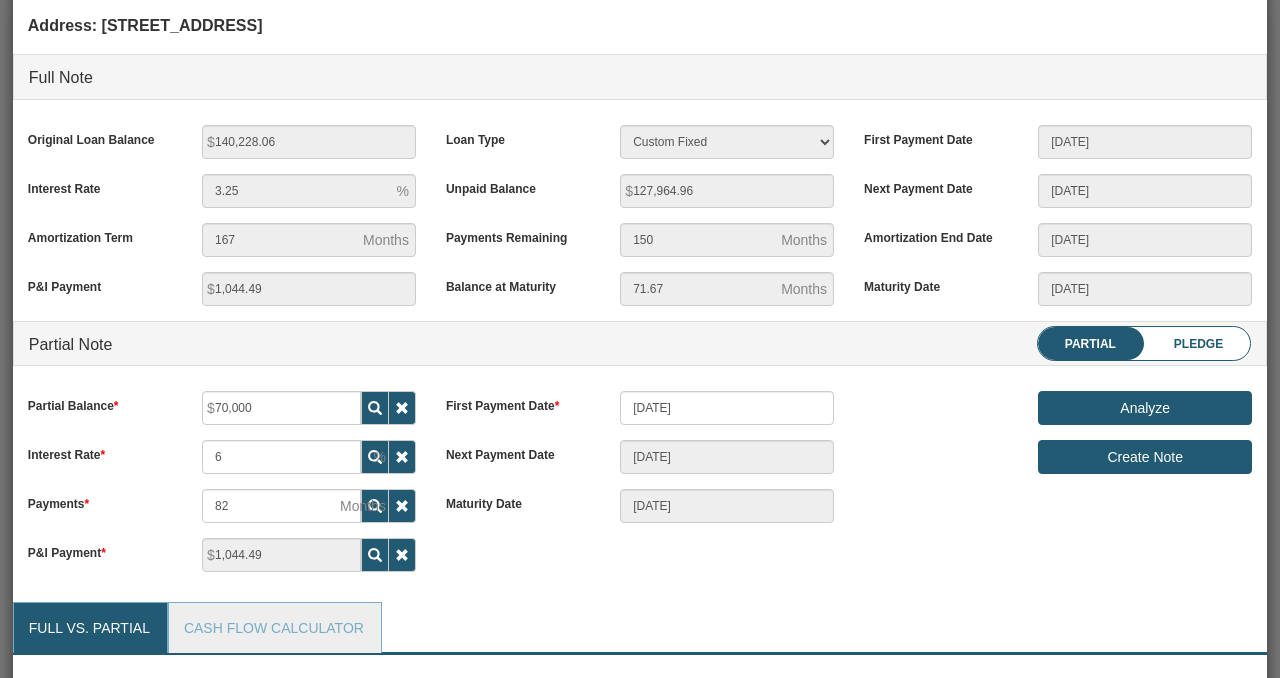 scroll, scrollTop: 999750, scrollLeft: 999701, axis: both 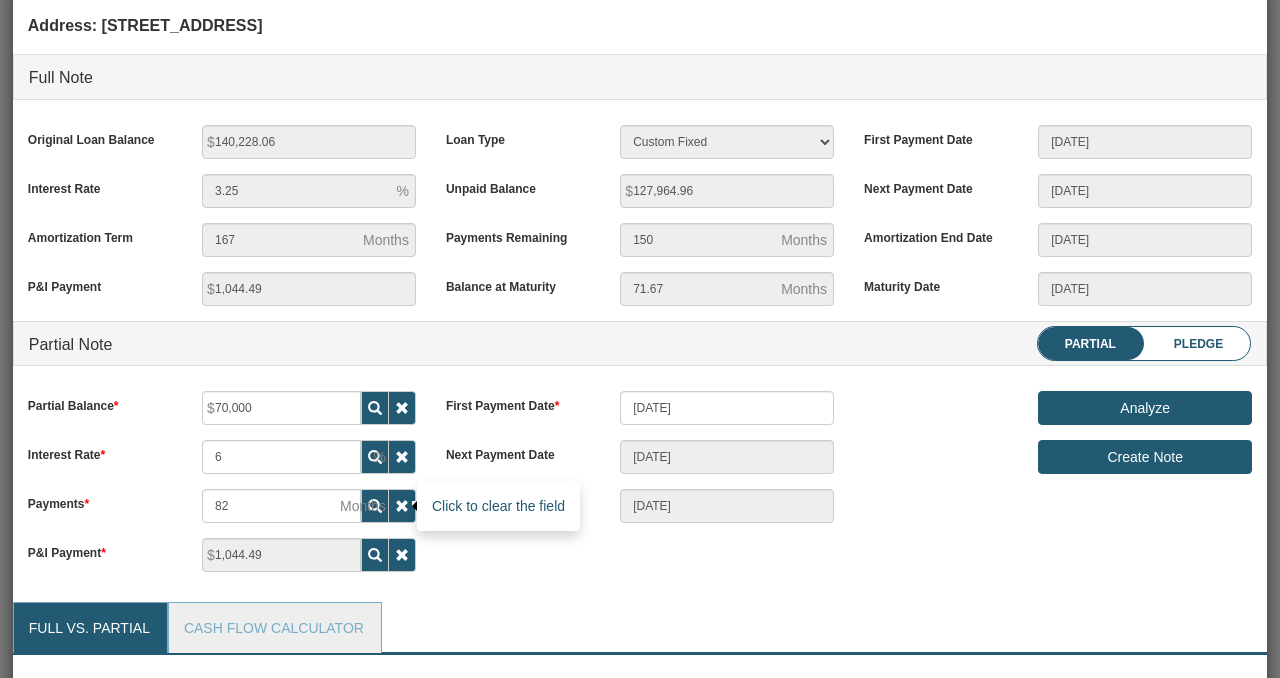 click at bounding box center [402, 506] 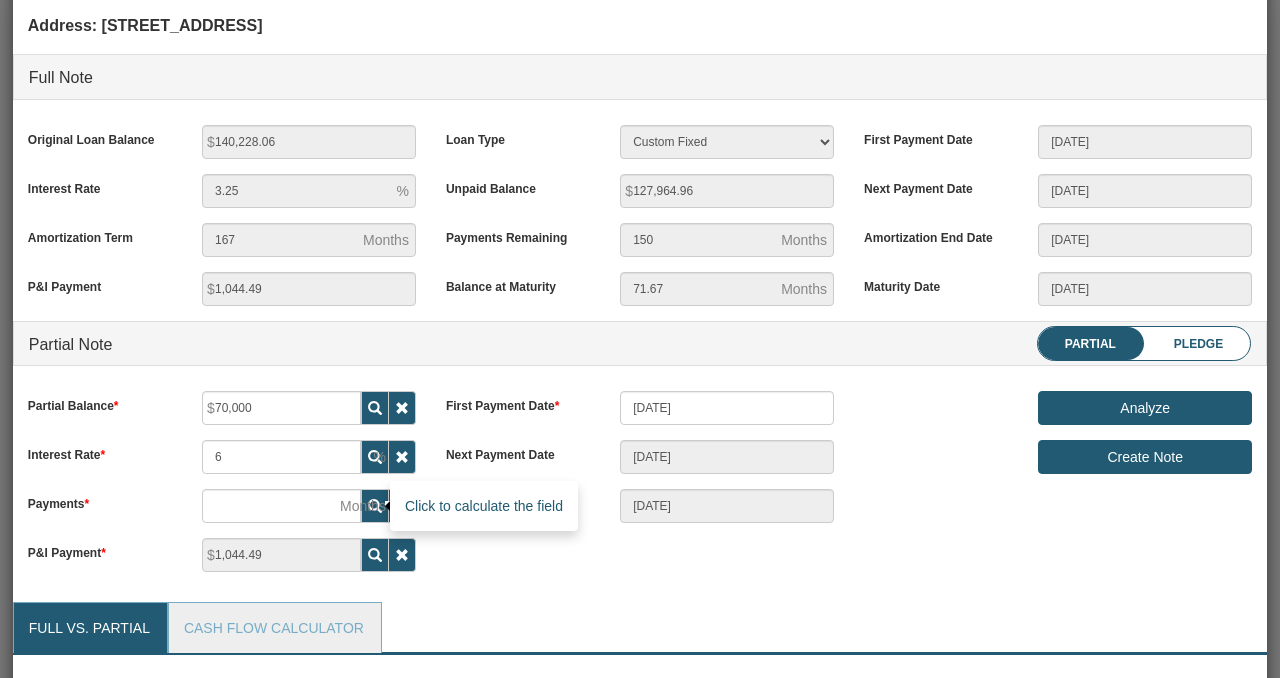 click at bounding box center [375, 506] 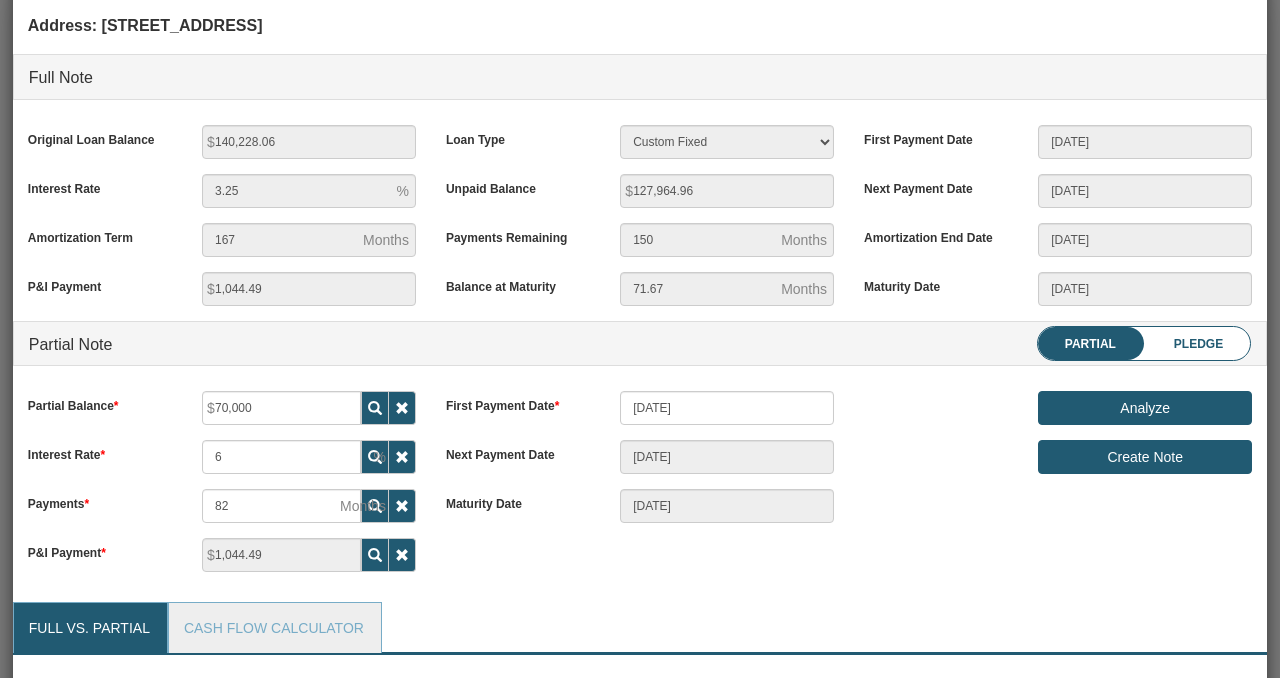 scroll, scrollTop: 999750, scrollLeft: 999701, axis: both 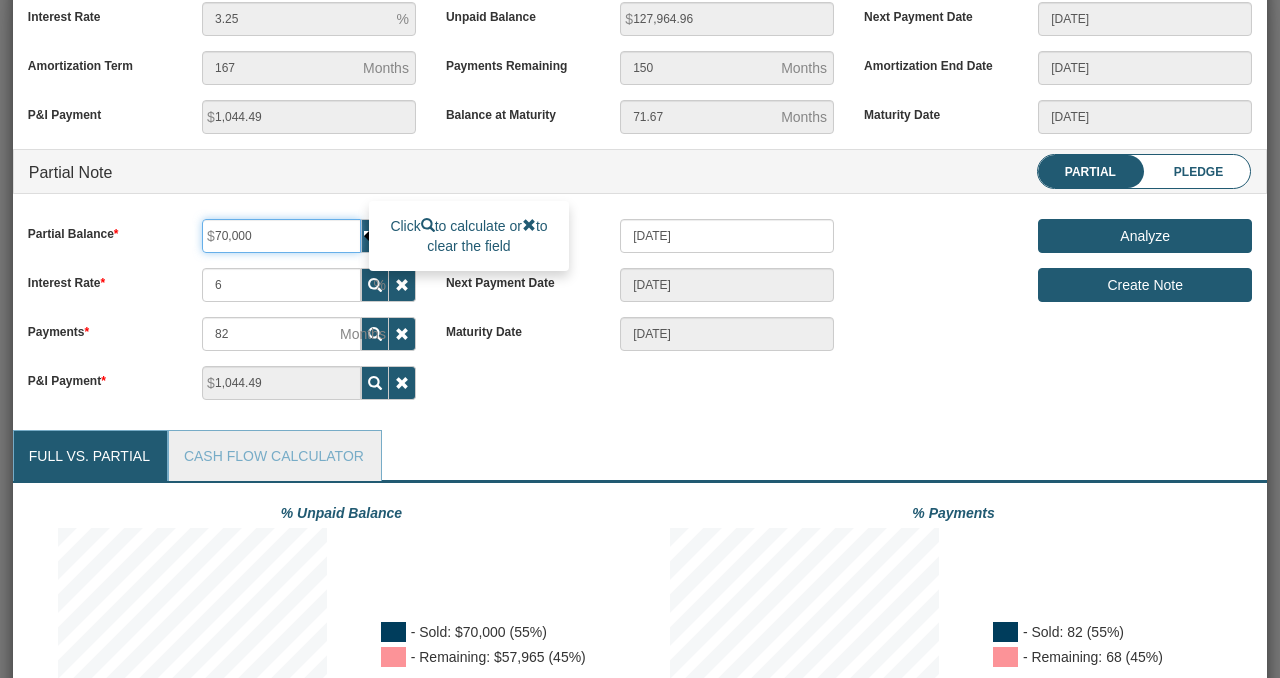 click on "70,000" at bounding box center [281, 236] 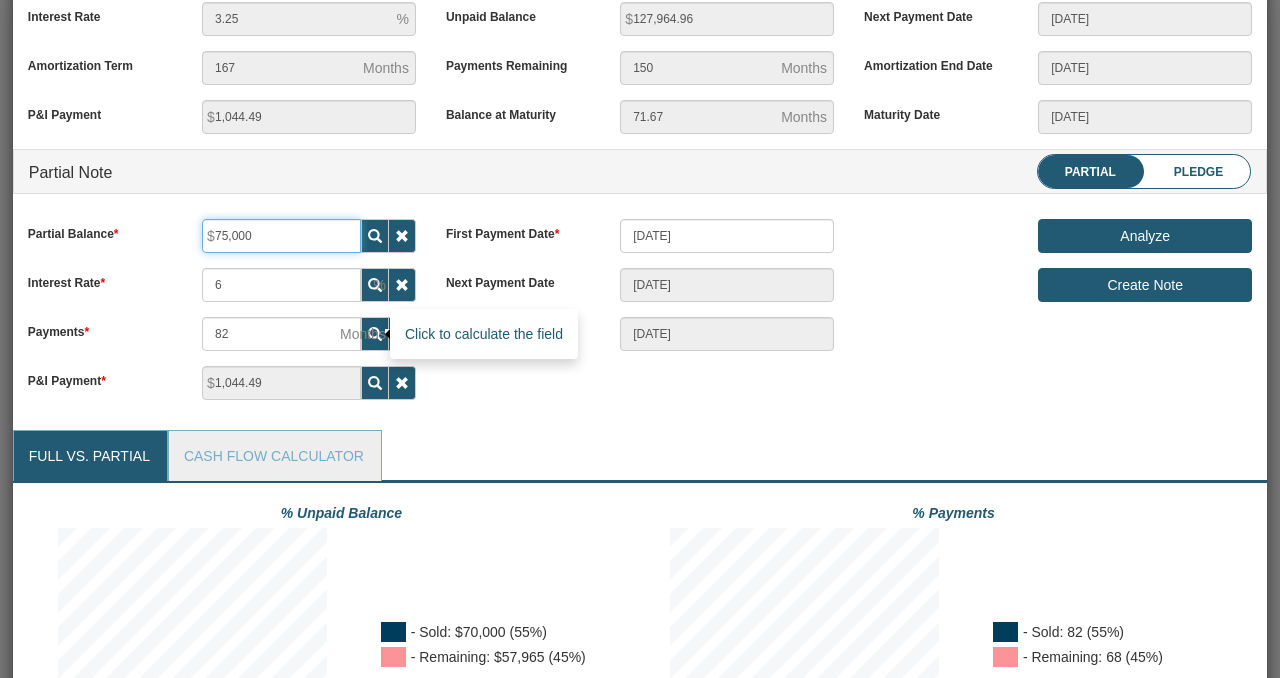 type on "75,000" 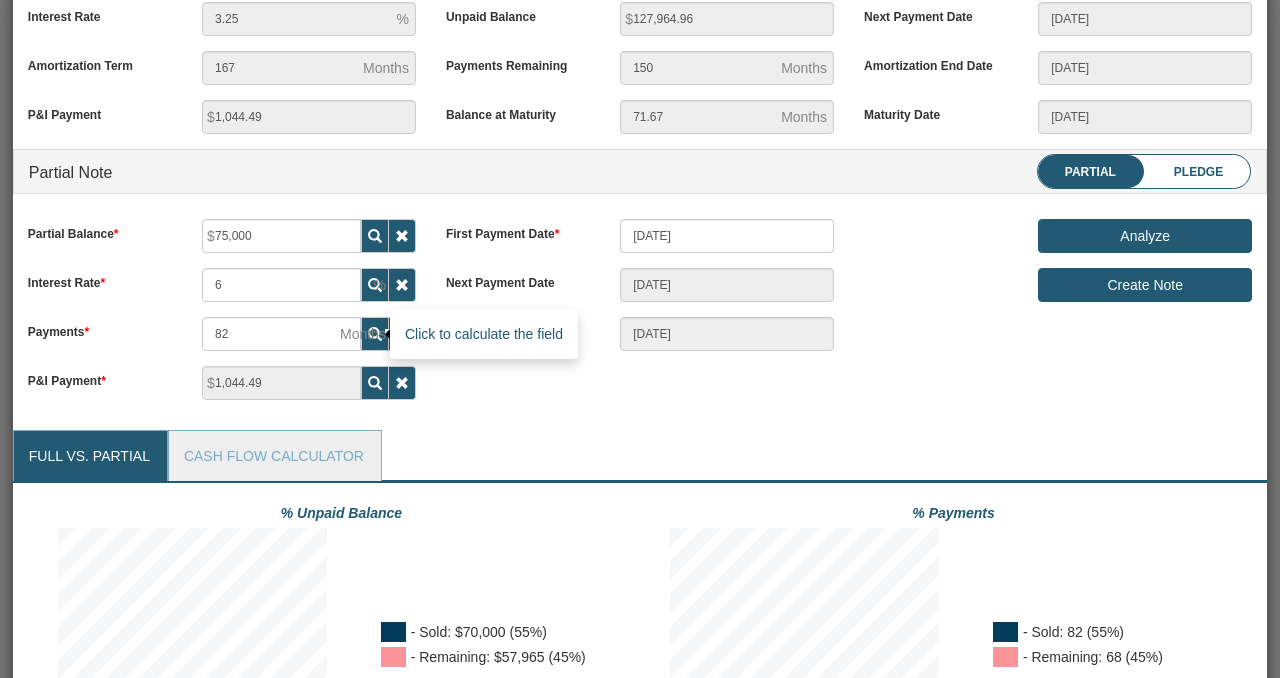 click at bounding box center [375, 334] 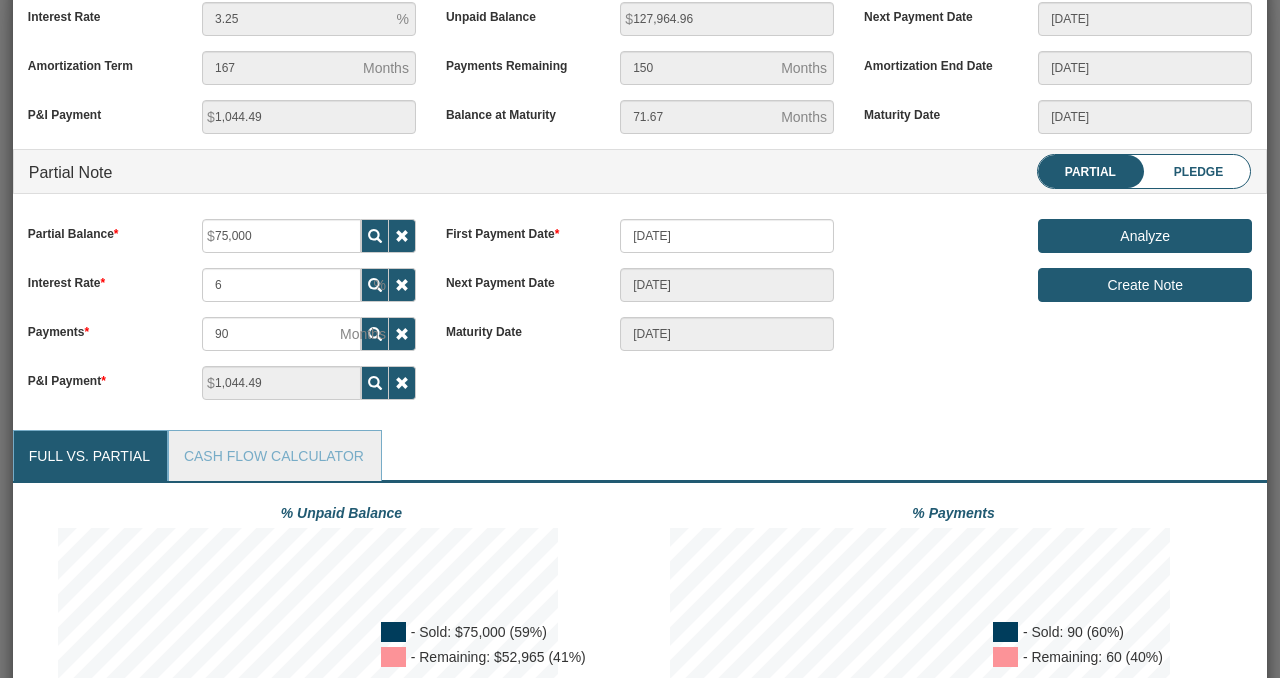 scroll, scrollTop: 270, scrollLeft: 0, axis: vertical 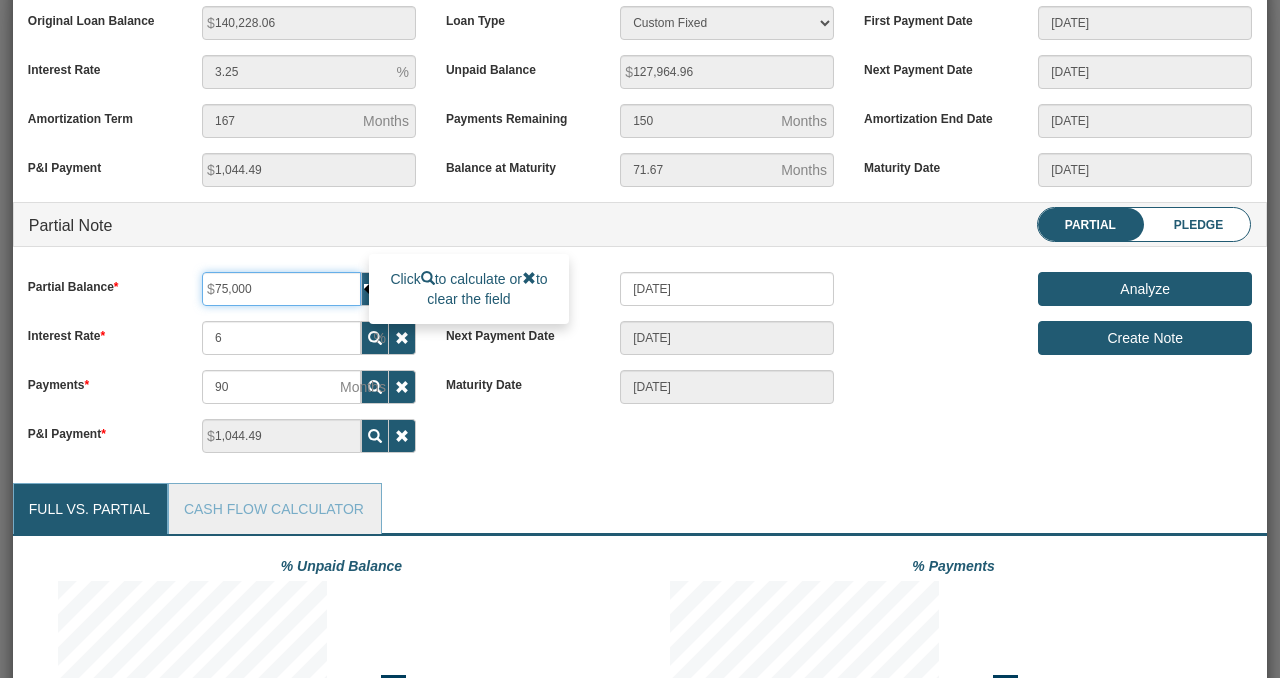 click on "75,000" at bounding box center [281, 289] 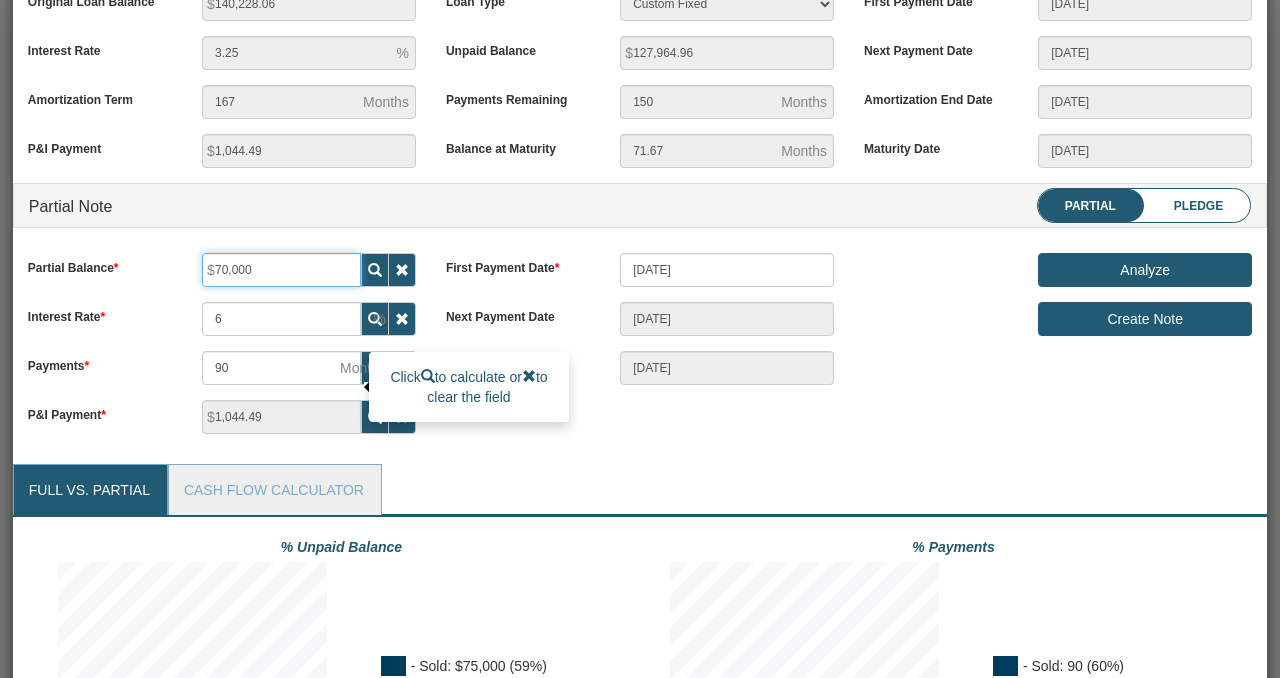 scroll, scrollTop: 264, scrollLeft: 0, axis: vertical 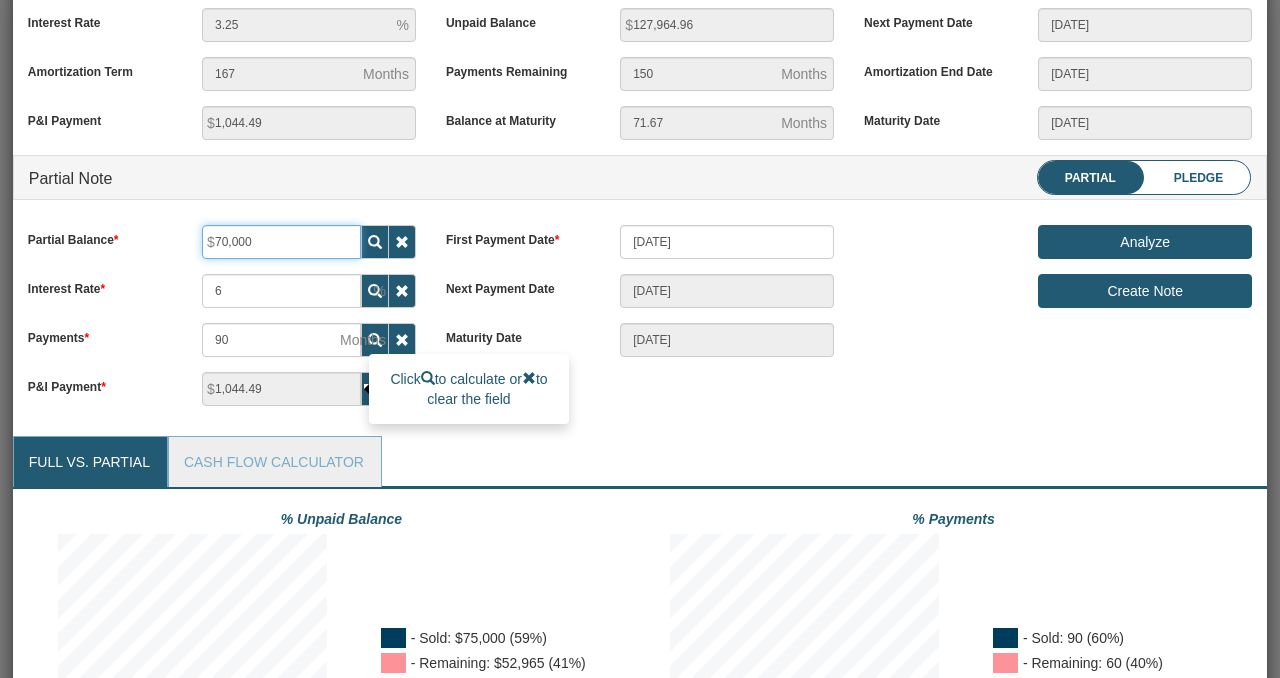 type on "70,000" 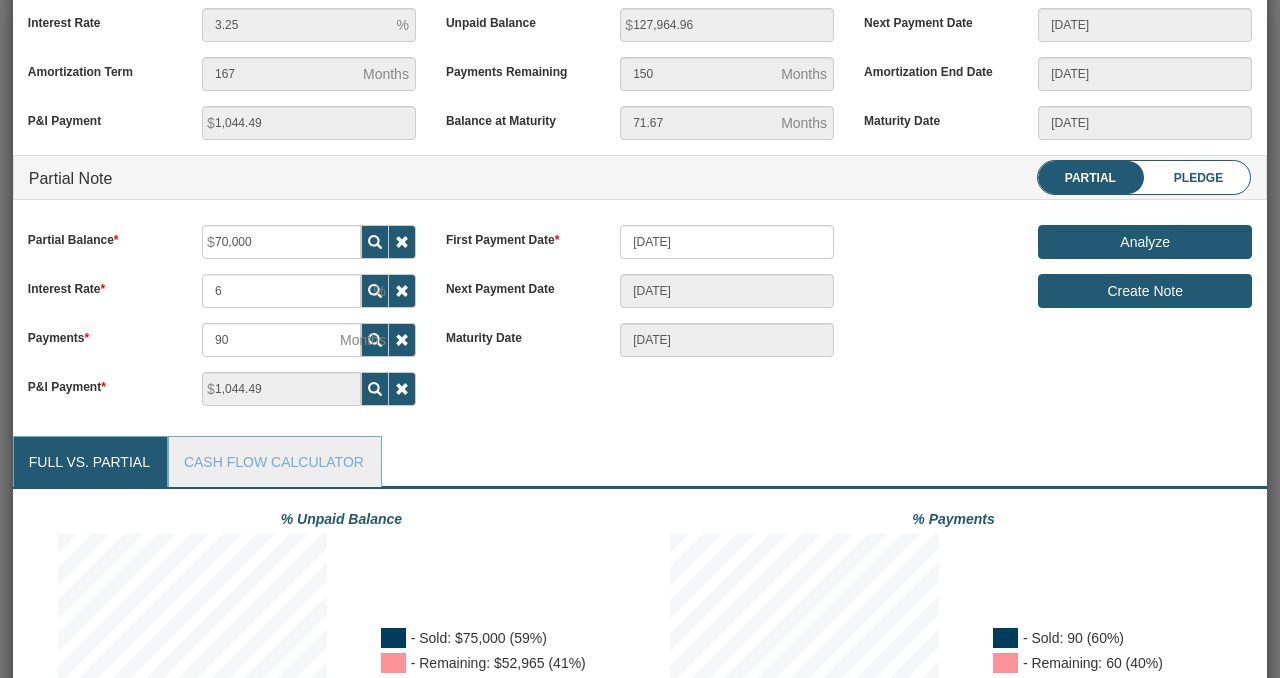click on "Analyze" at bounding box center [1145, 242] 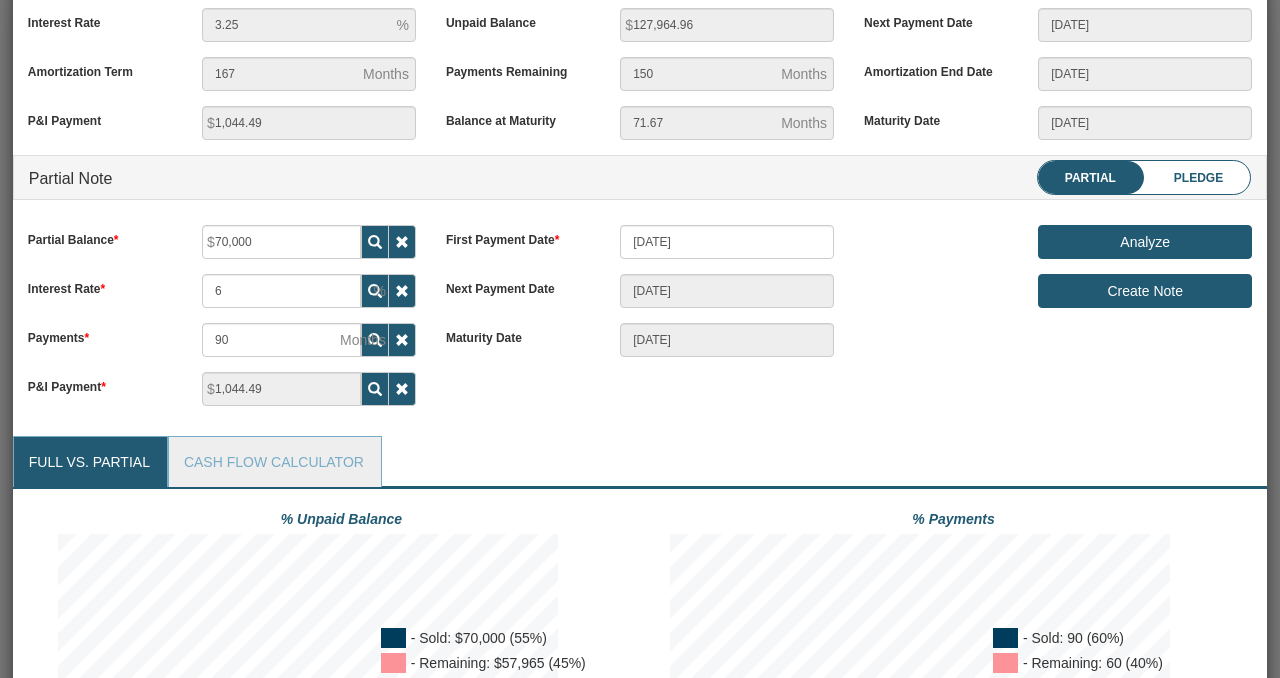 scroll, scrollTop: 264, scrollLeft: 0, axis: vertical 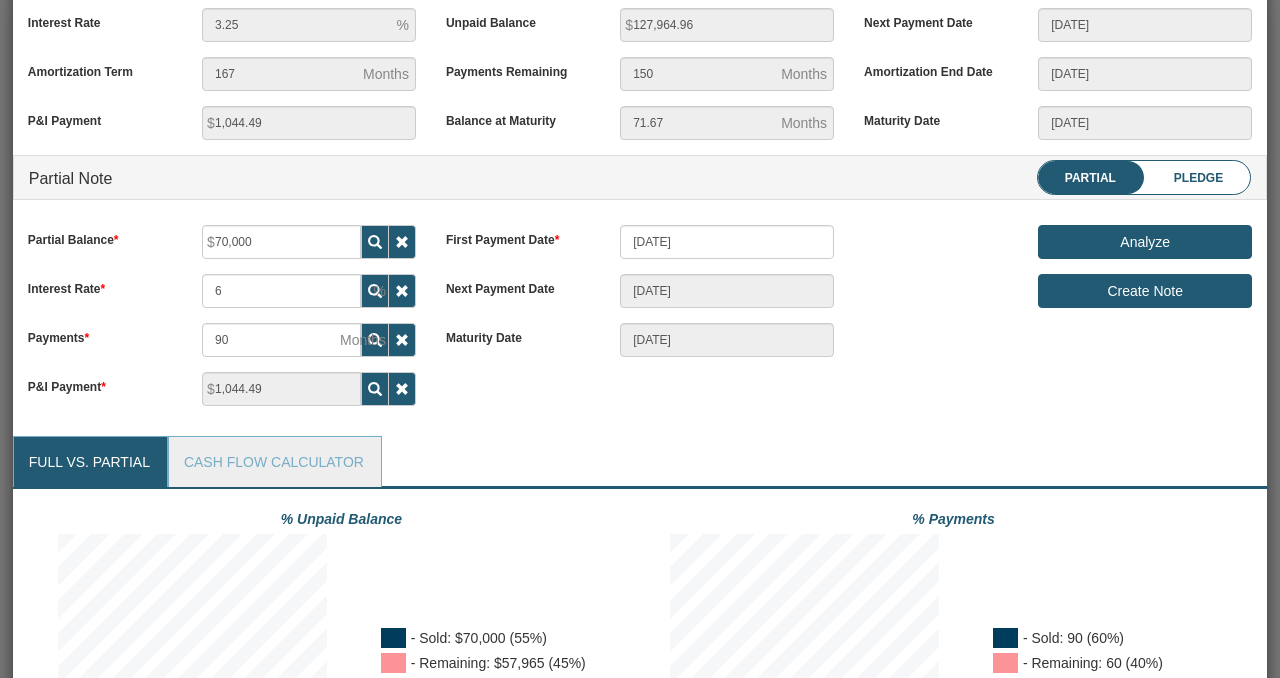 click on "Pledge" at bounding box center [1198, 178] 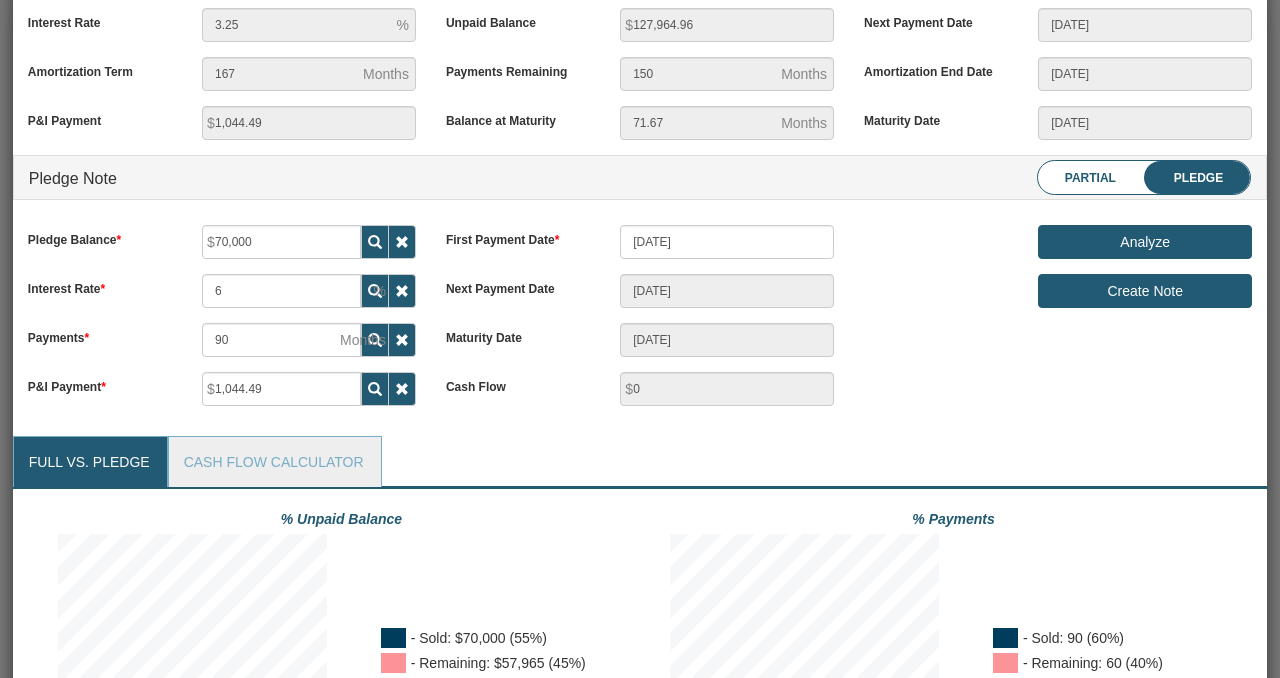 click on "Pledge" at bounding box center (1198, 178) 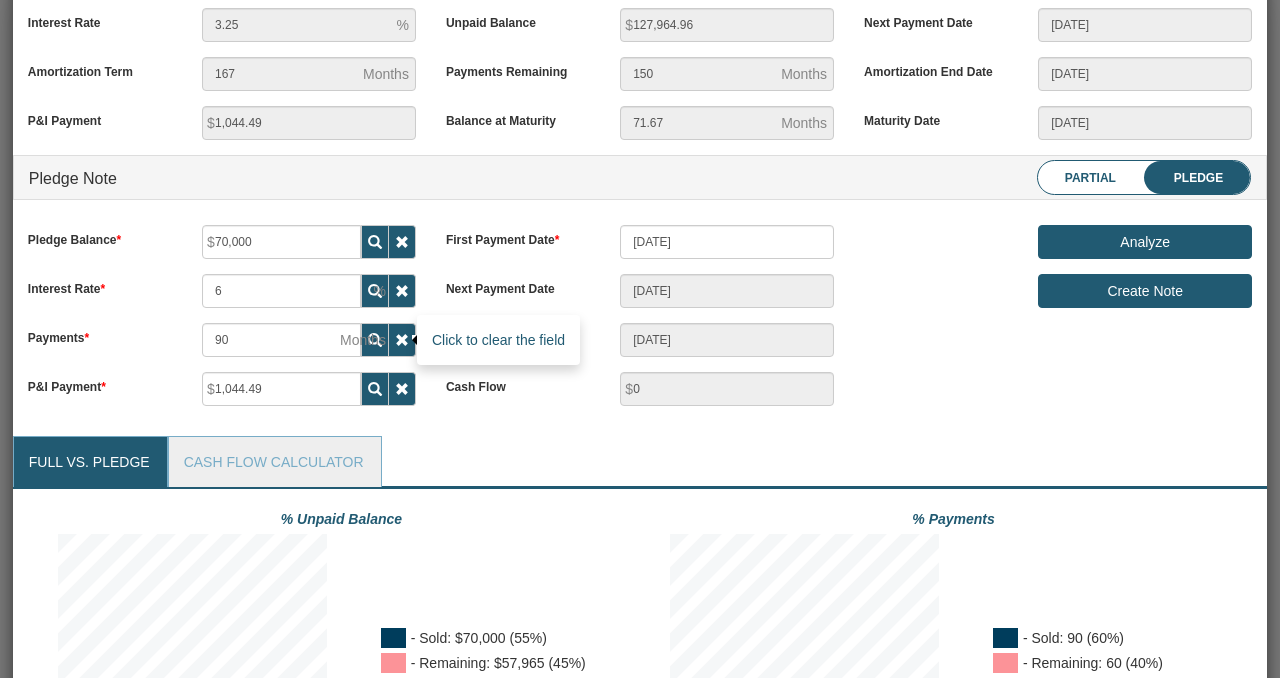 click at bounding box center [402, 340] 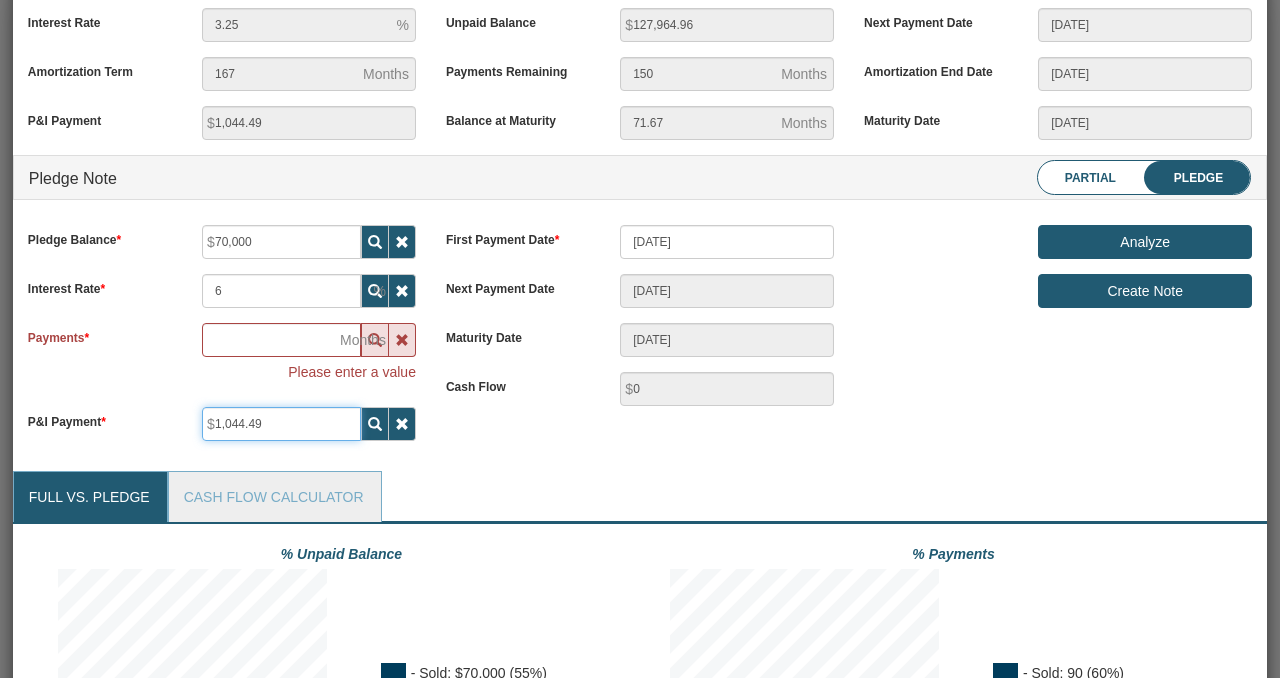 drag, startPoint x: 282, startPoint y: 424, endPoint x: 181, endPoint y: 422, distance: 101.0198 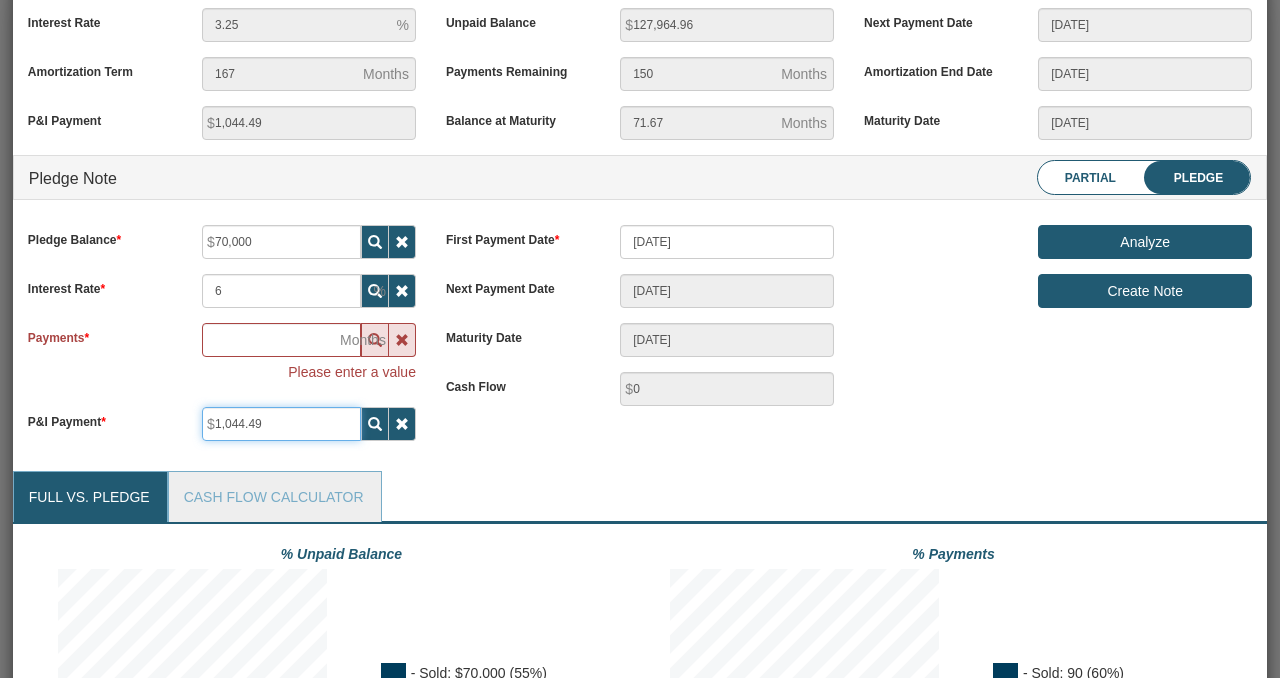 type on "9" 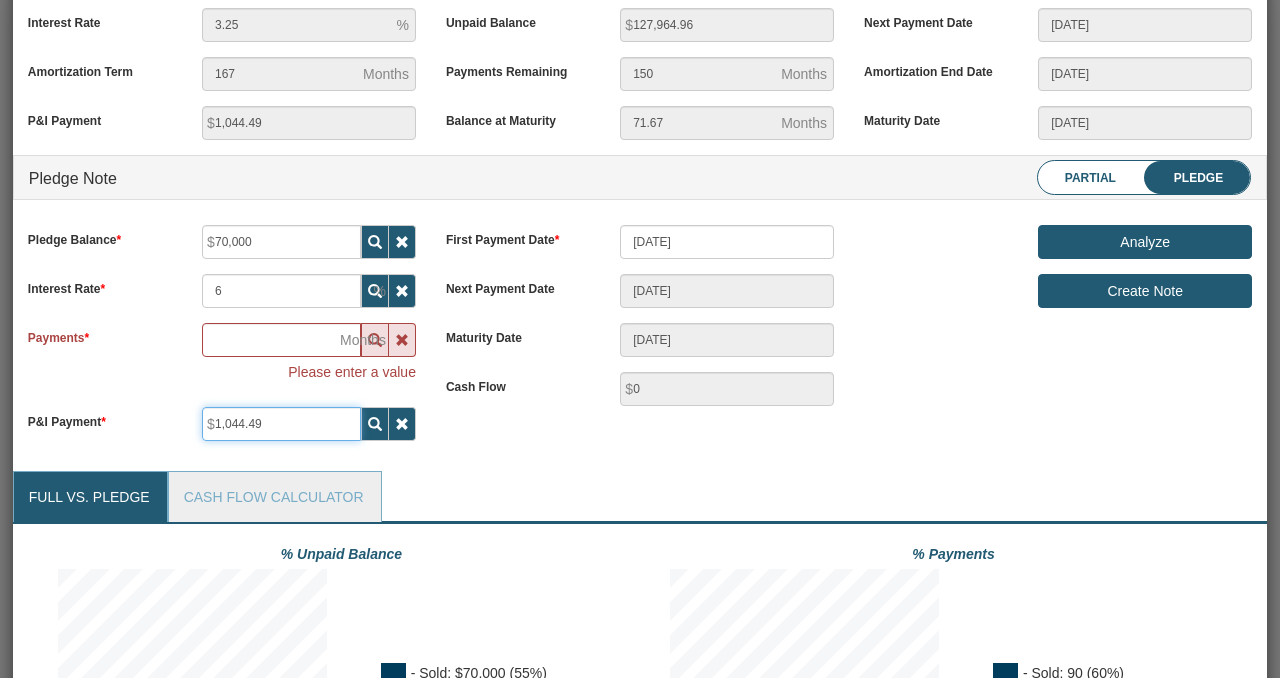 type on "1035.49" 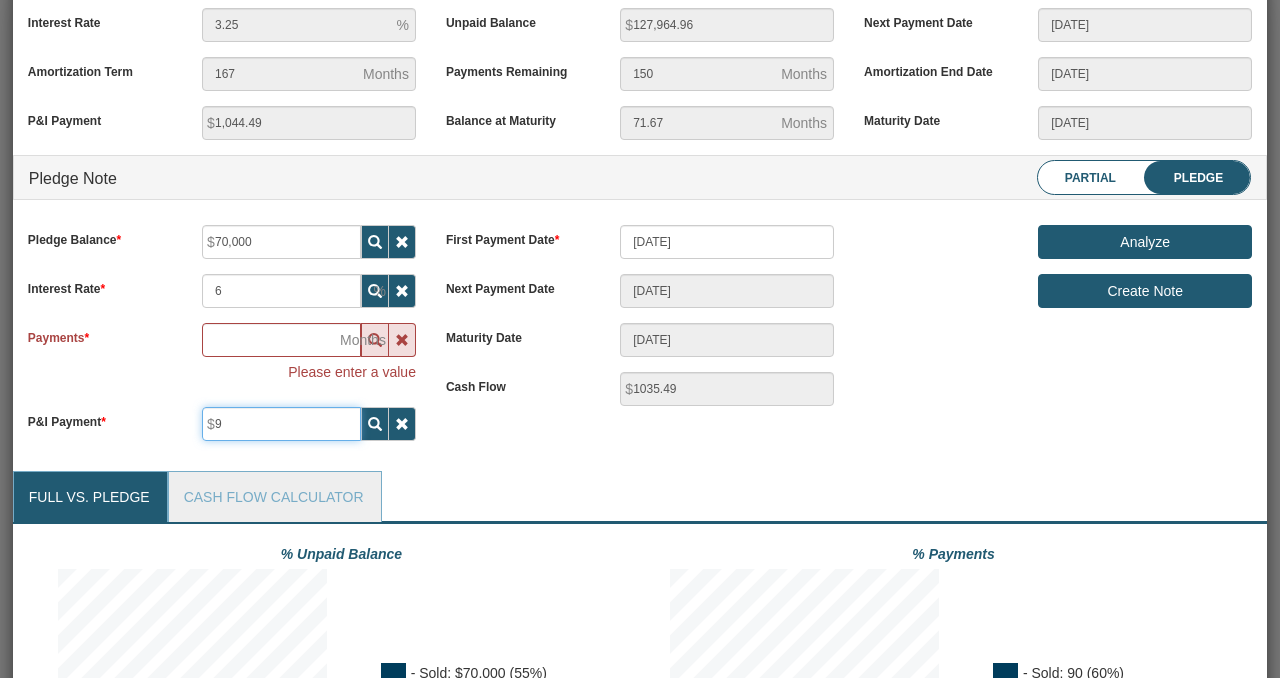 type on "90" 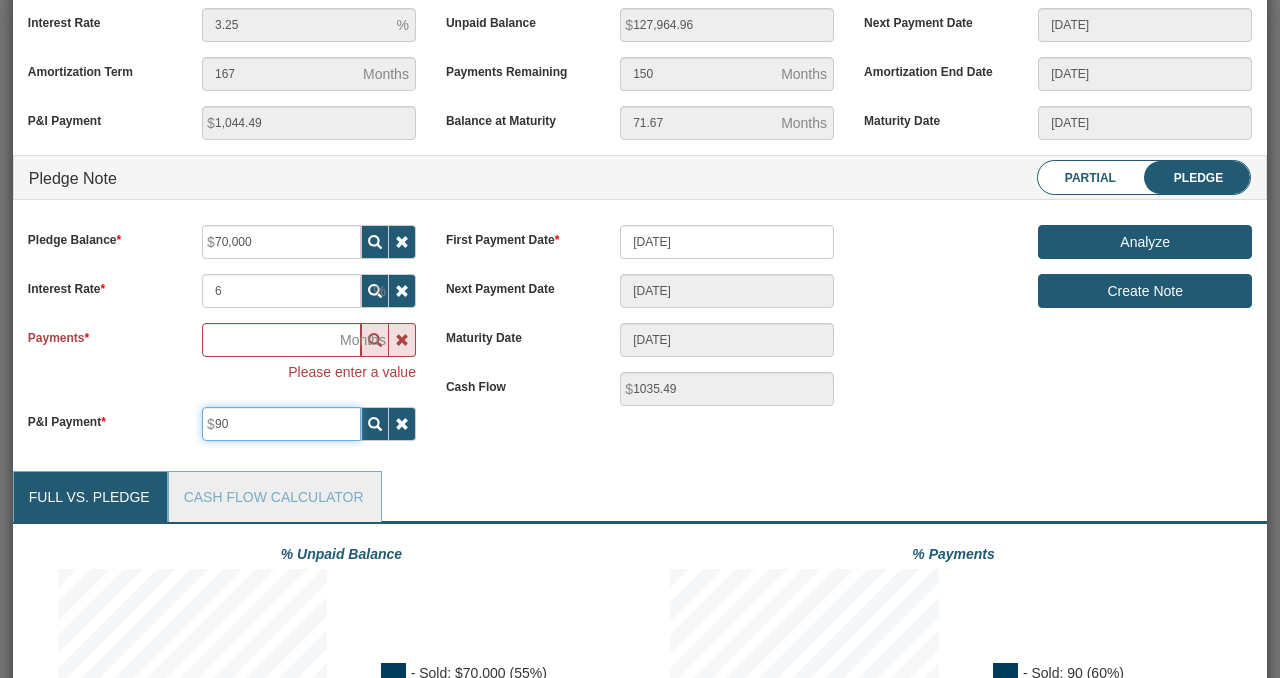 type on "954.49" 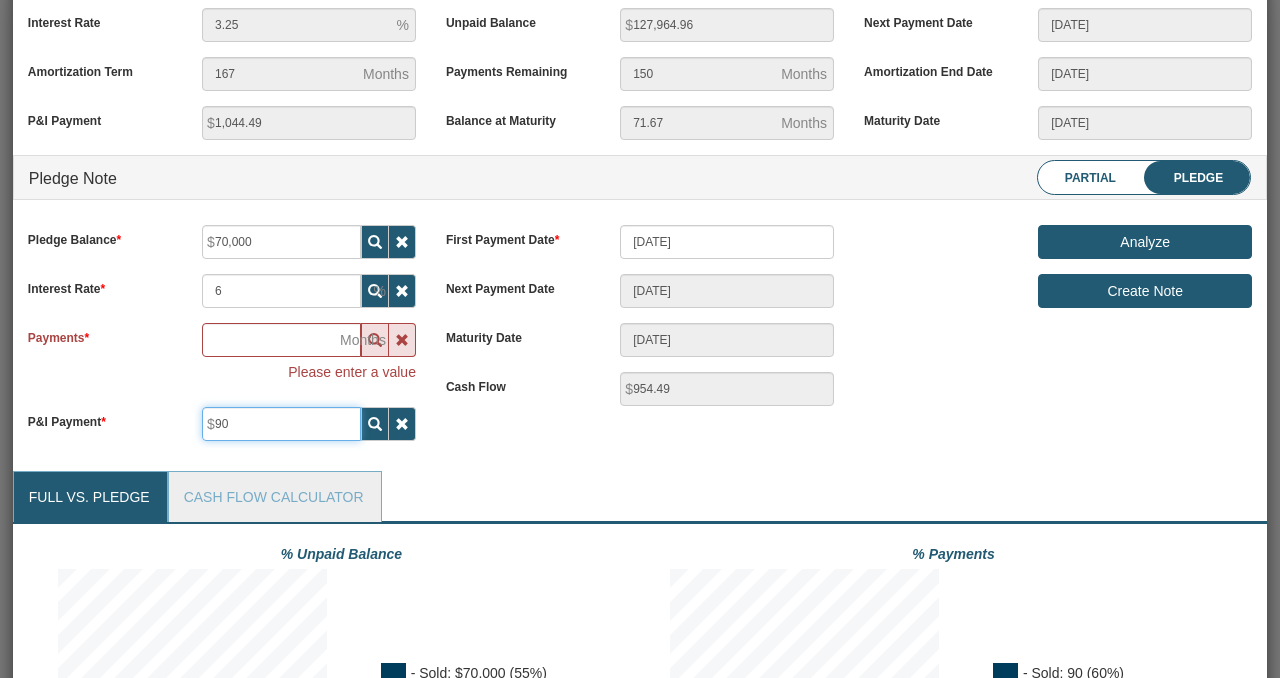 type on "900" 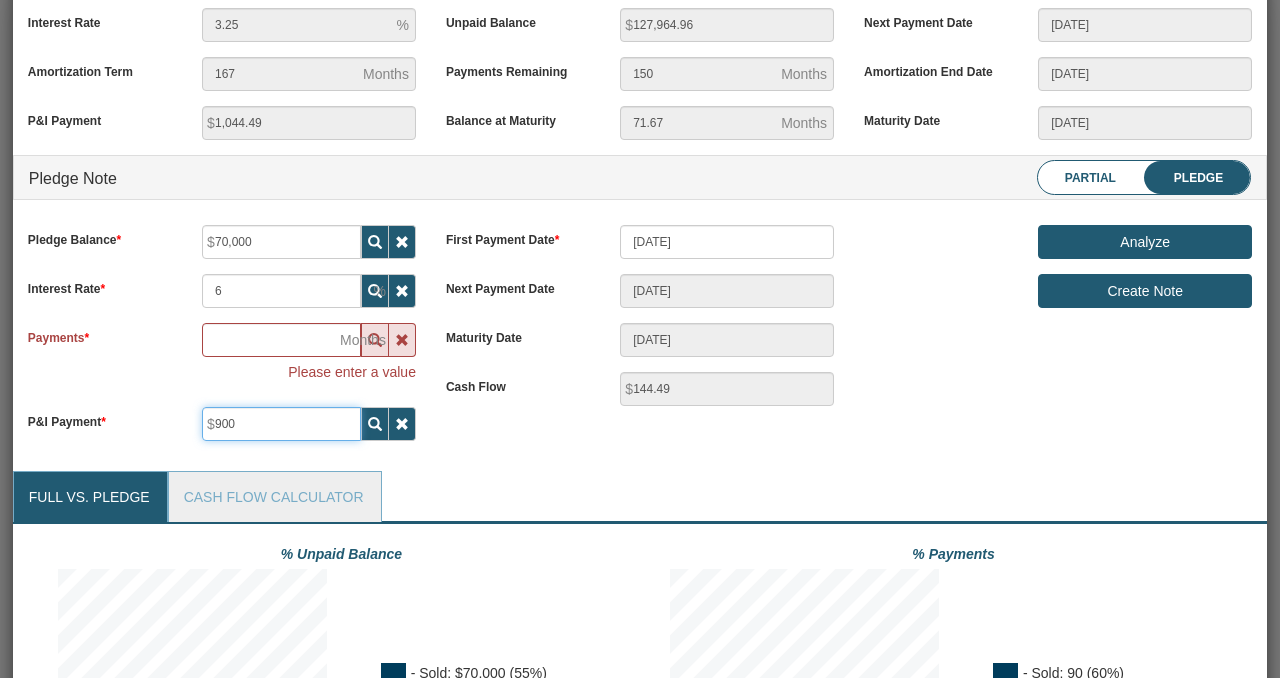 type on "900" 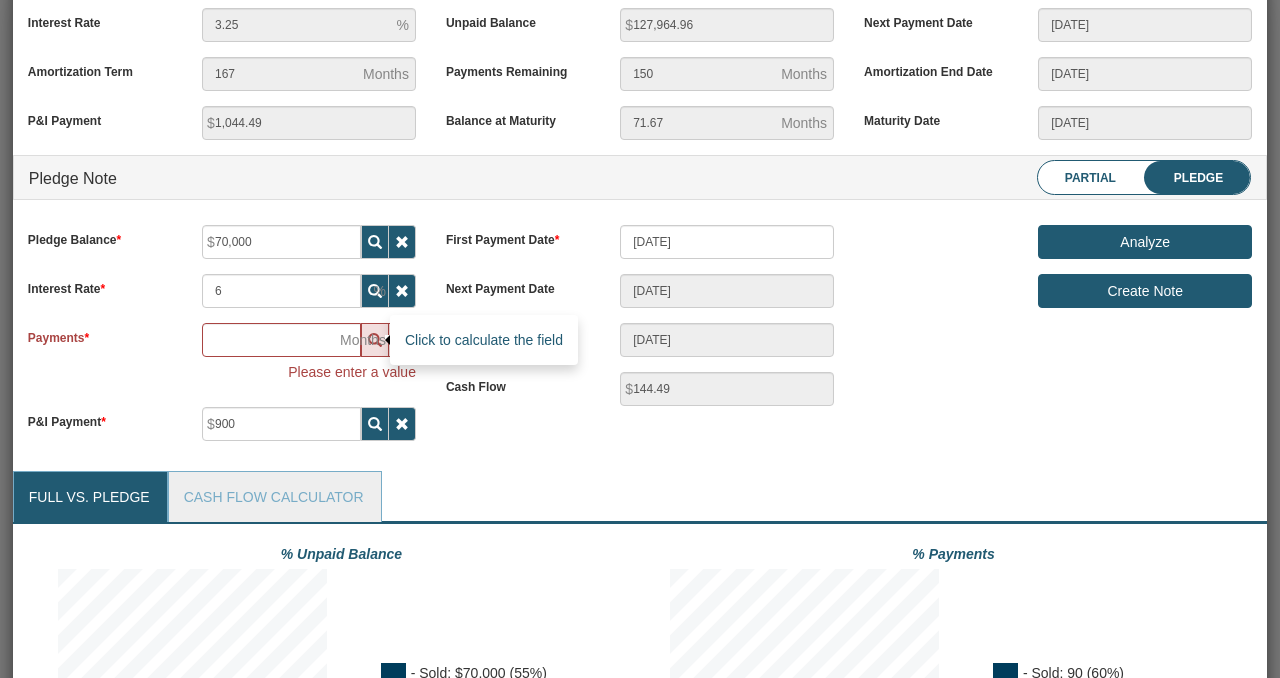click at bounding box center [375, 340] 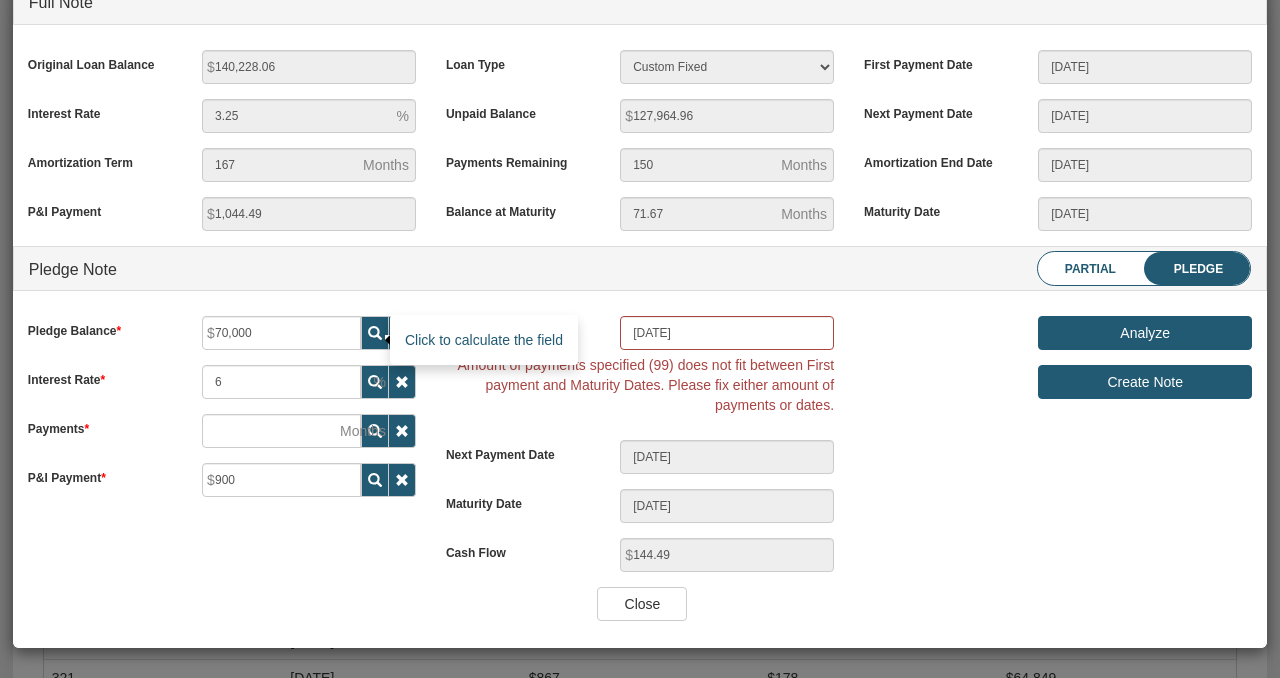 type on "99" 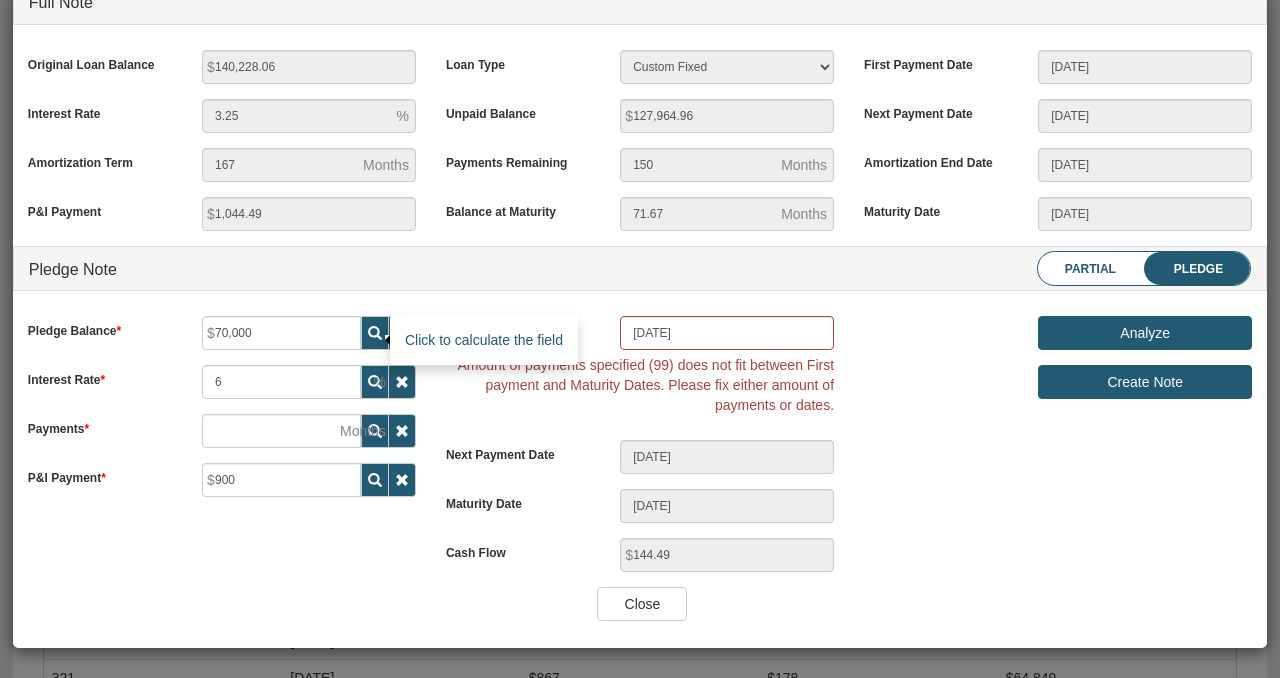 type on "10/04/2033" 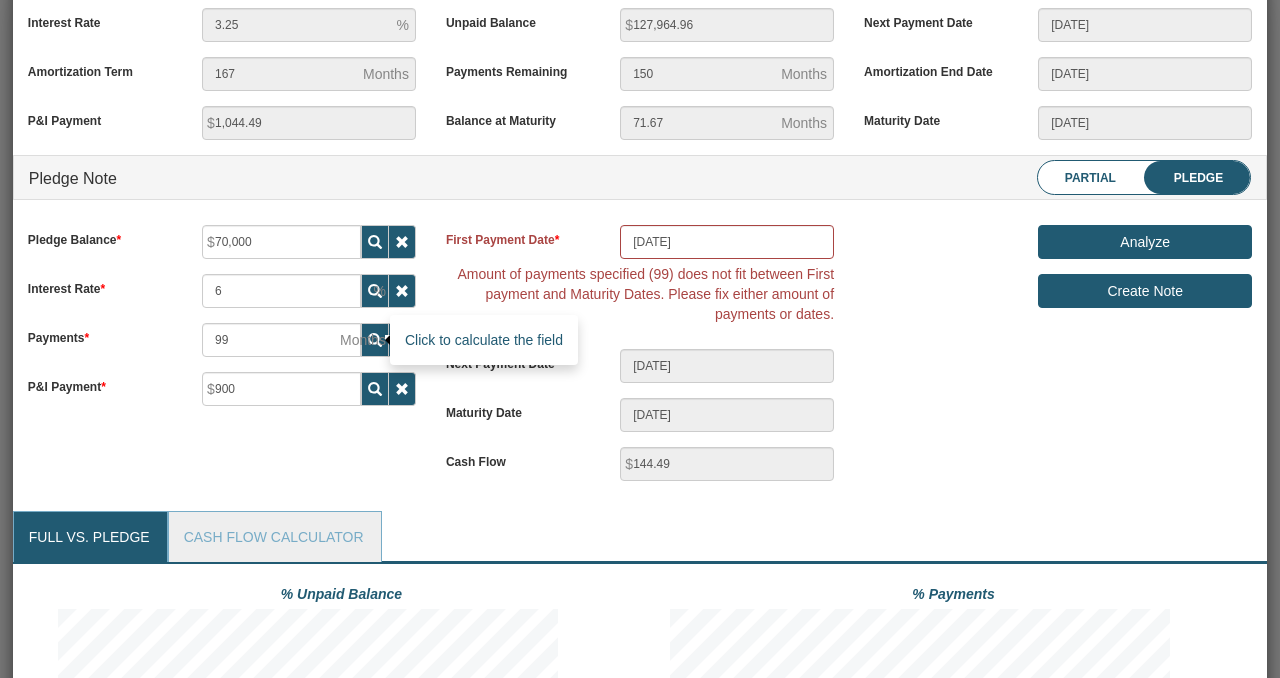 scroll, scrollTop: 264, scrollLeft: 0, axis: vertical 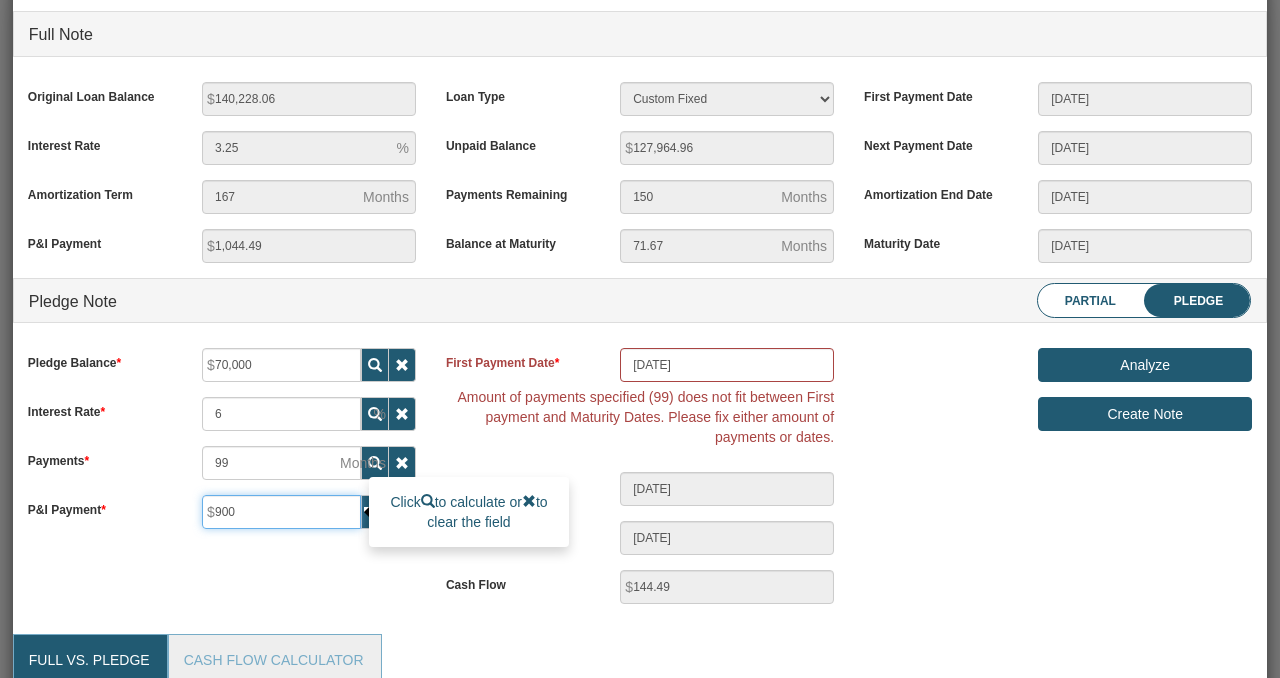 click on "900" at bounding box center [281, 512] 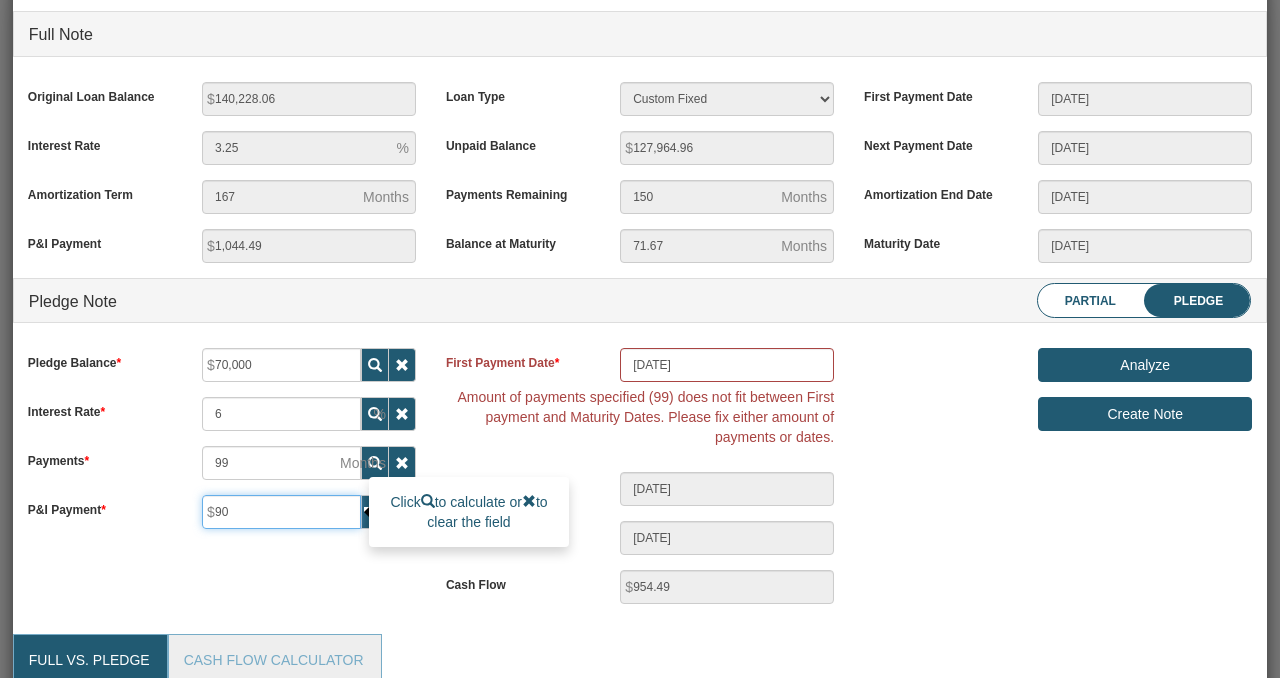 type on "9" 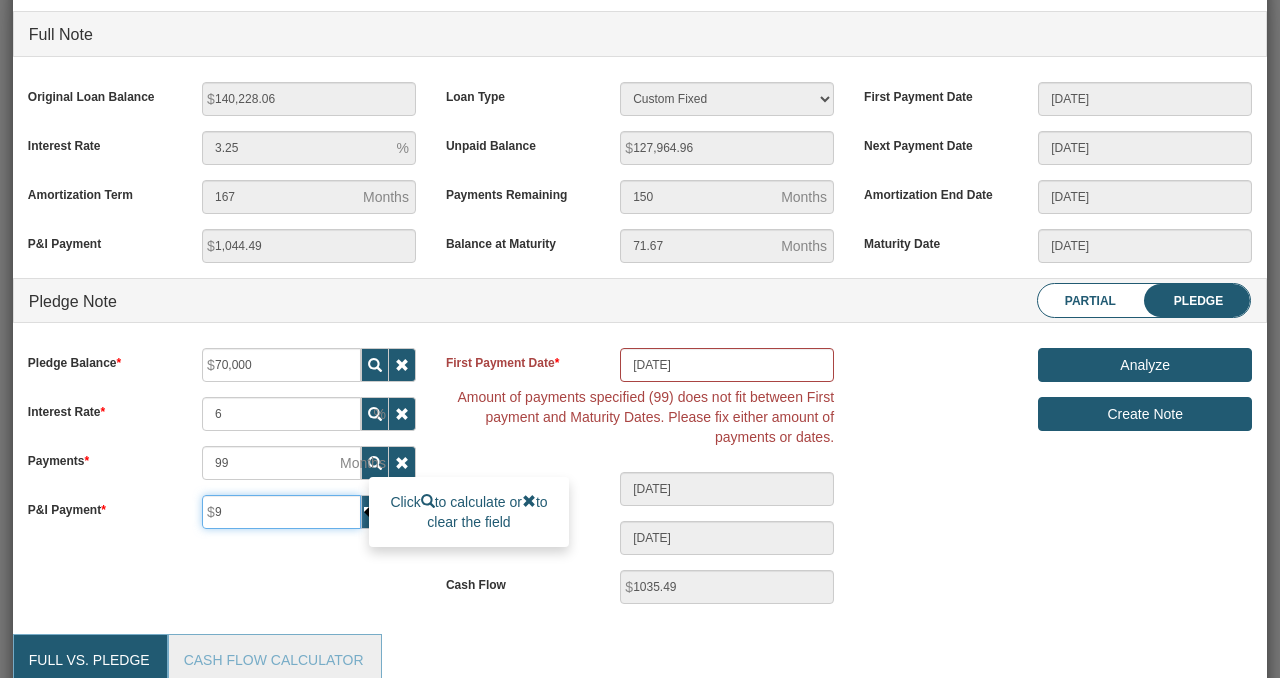 type on "95" 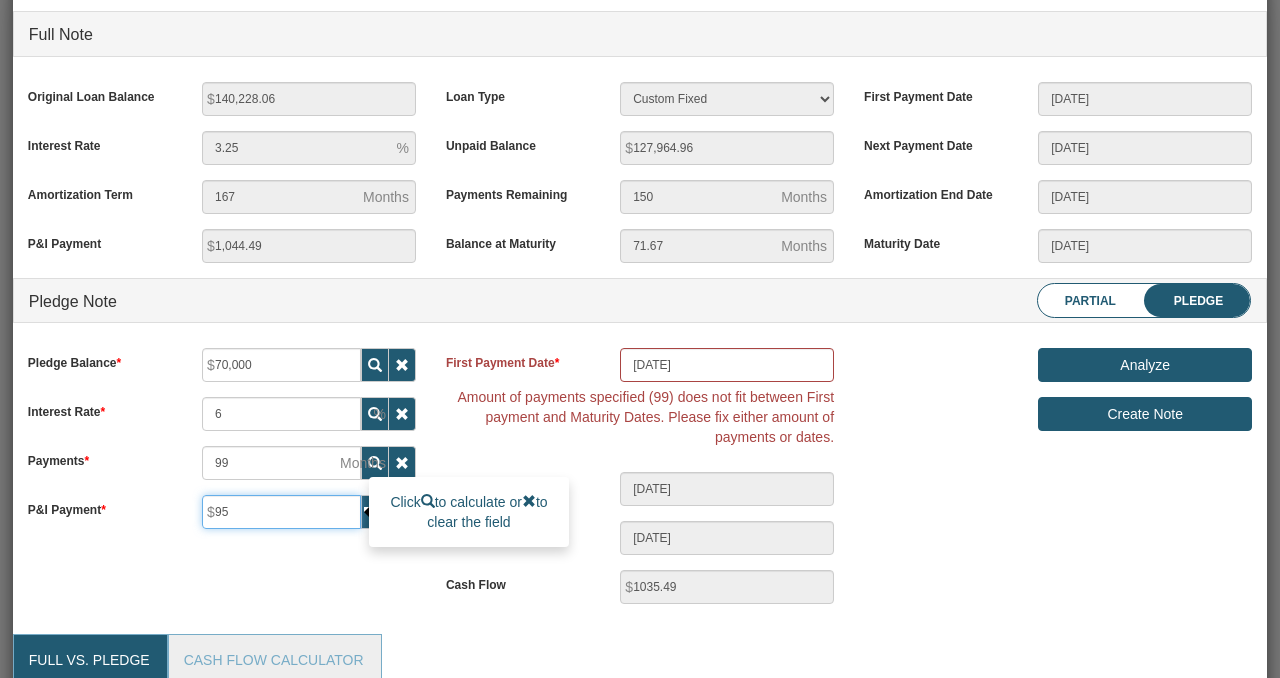 type on "949.49" 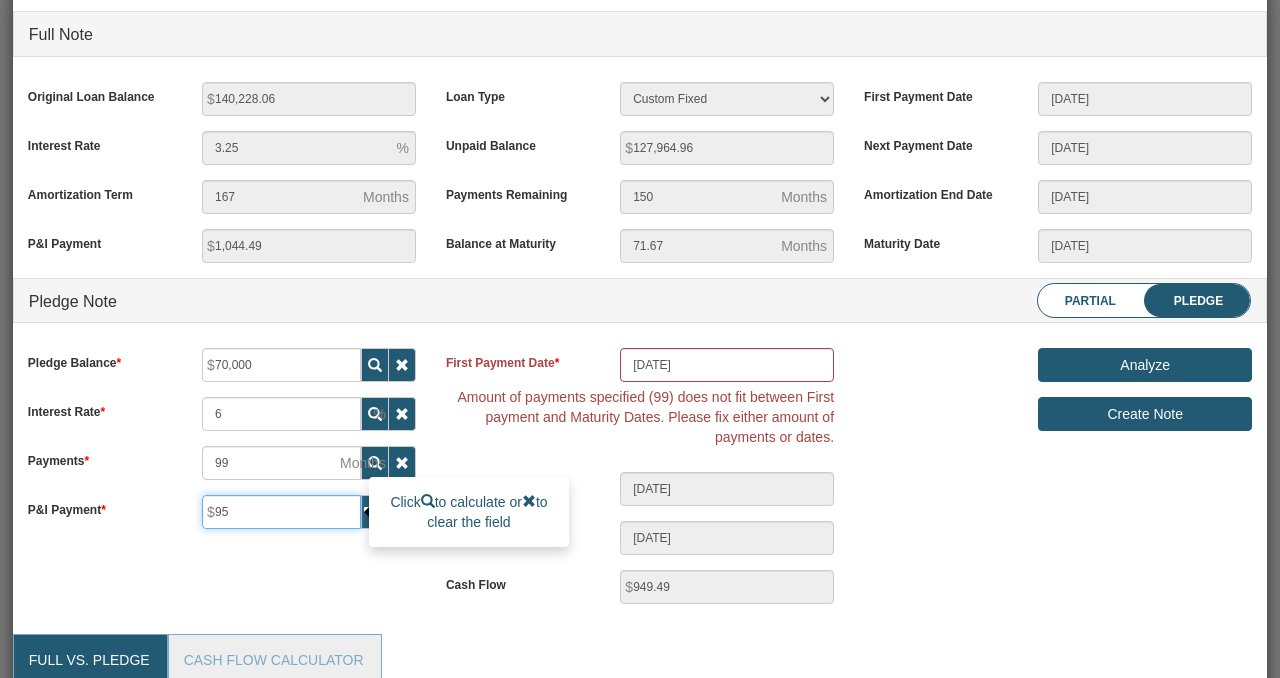 type on "950" 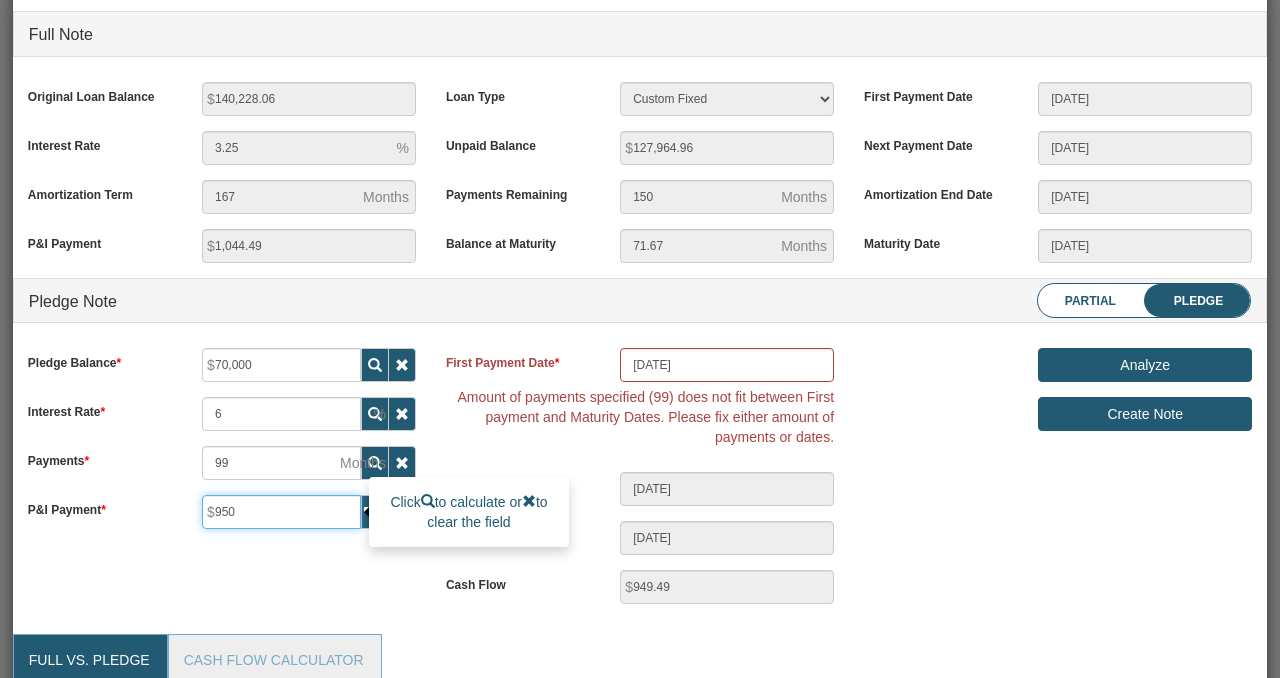 type on "94.49" 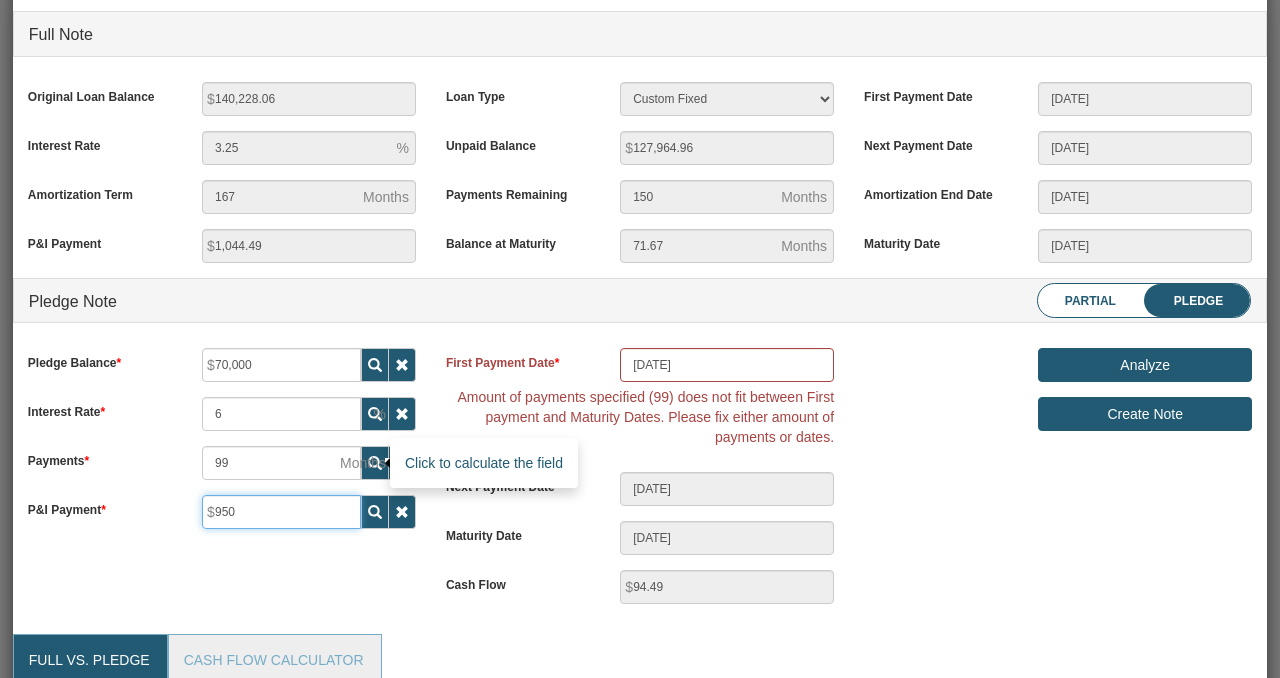 type on "950" 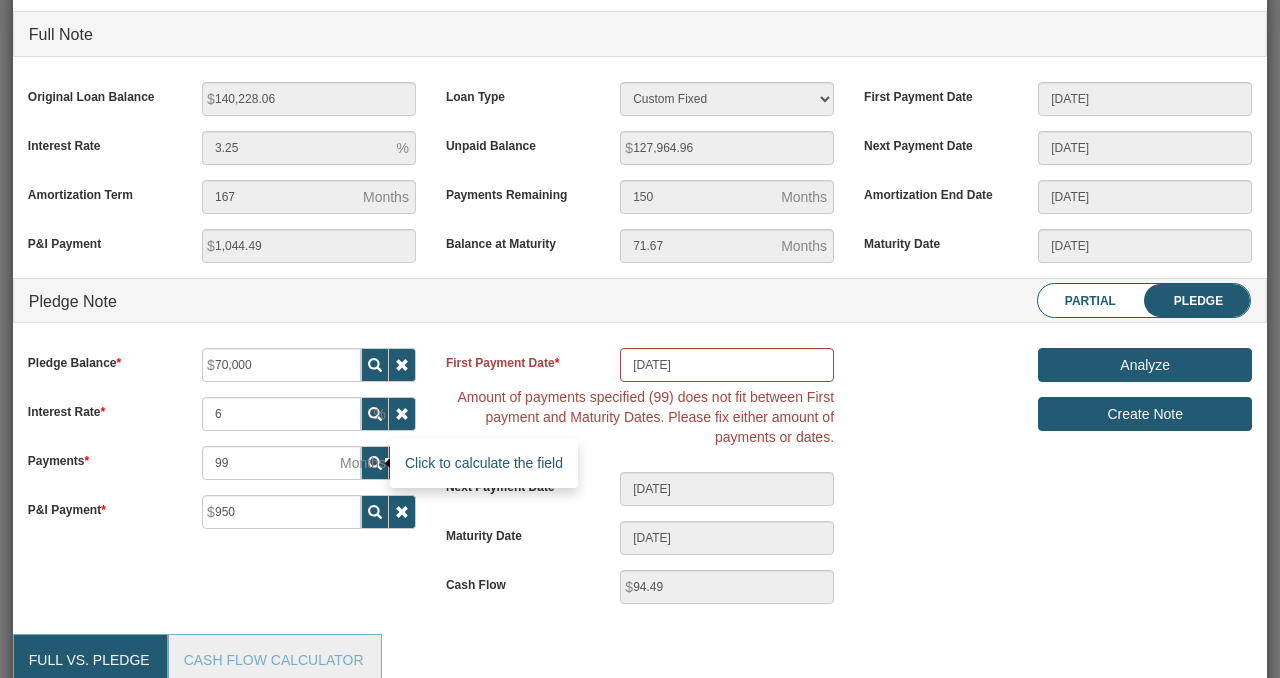 click at bounding box center (375, 463) 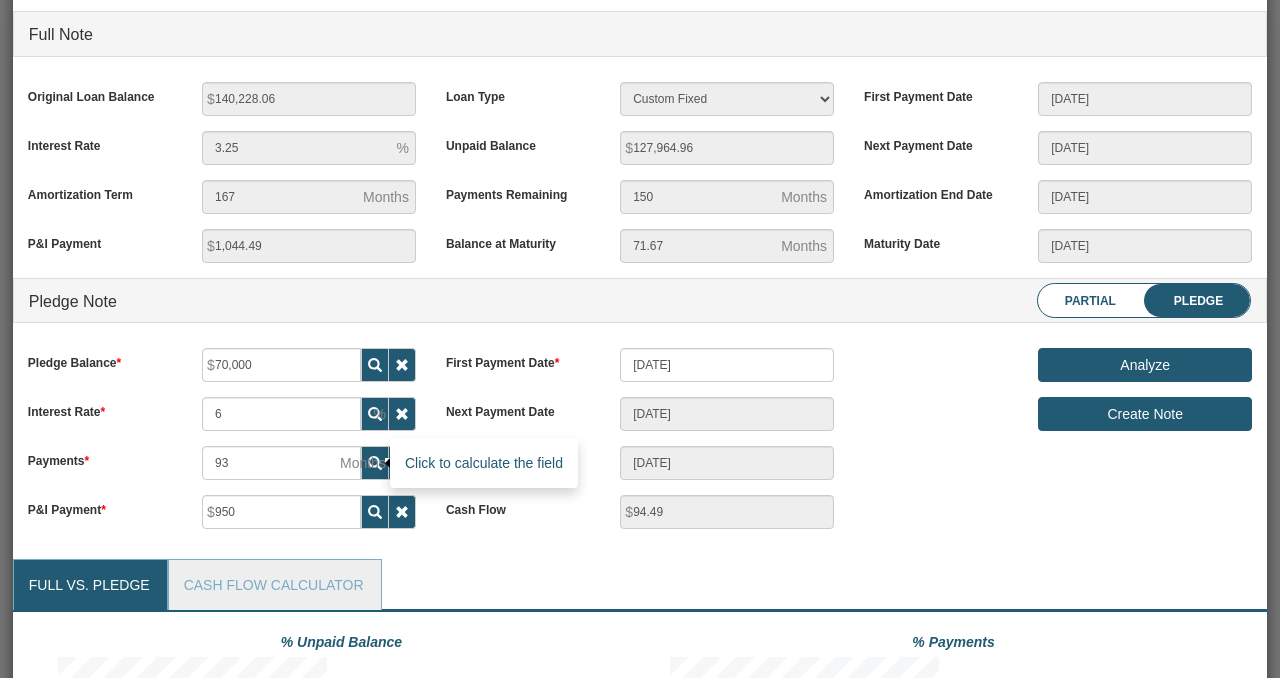 scroll, scrollTop: 141, scrollLeft: 0, axis: vertical 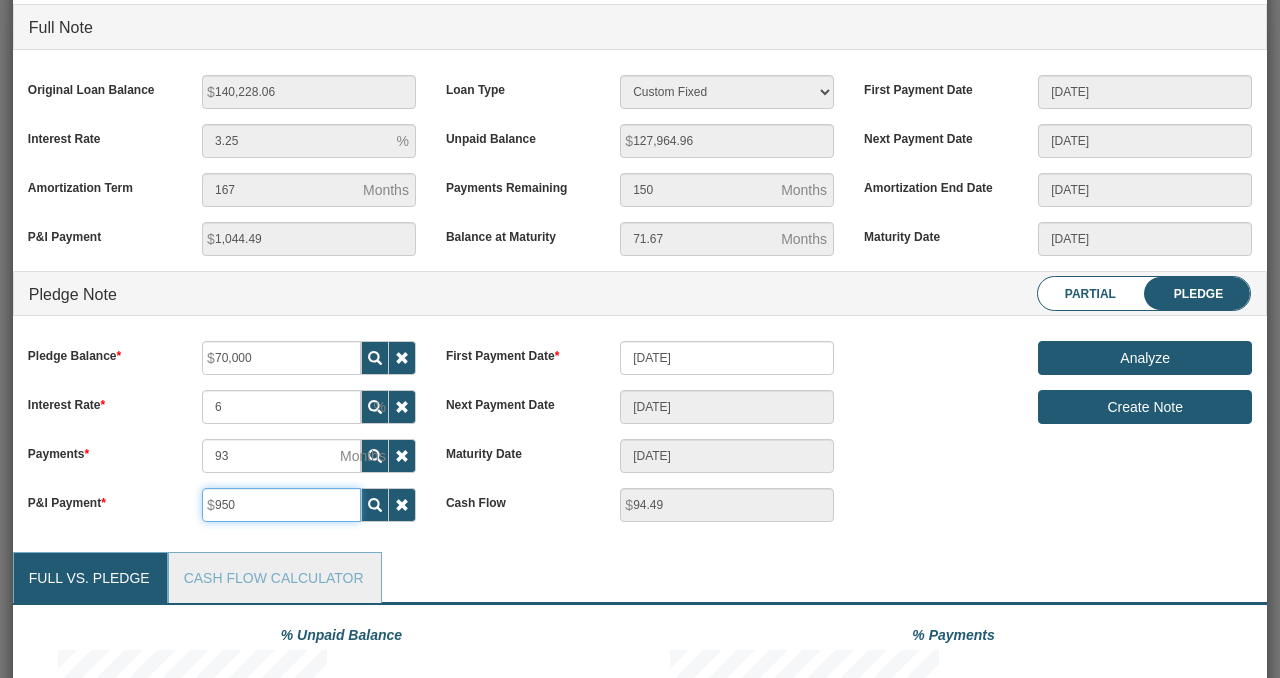 drag, startPoint x: 258, startPoint y: 509, endPoint x: 147, endPoint y: 494, distance: 112.00893 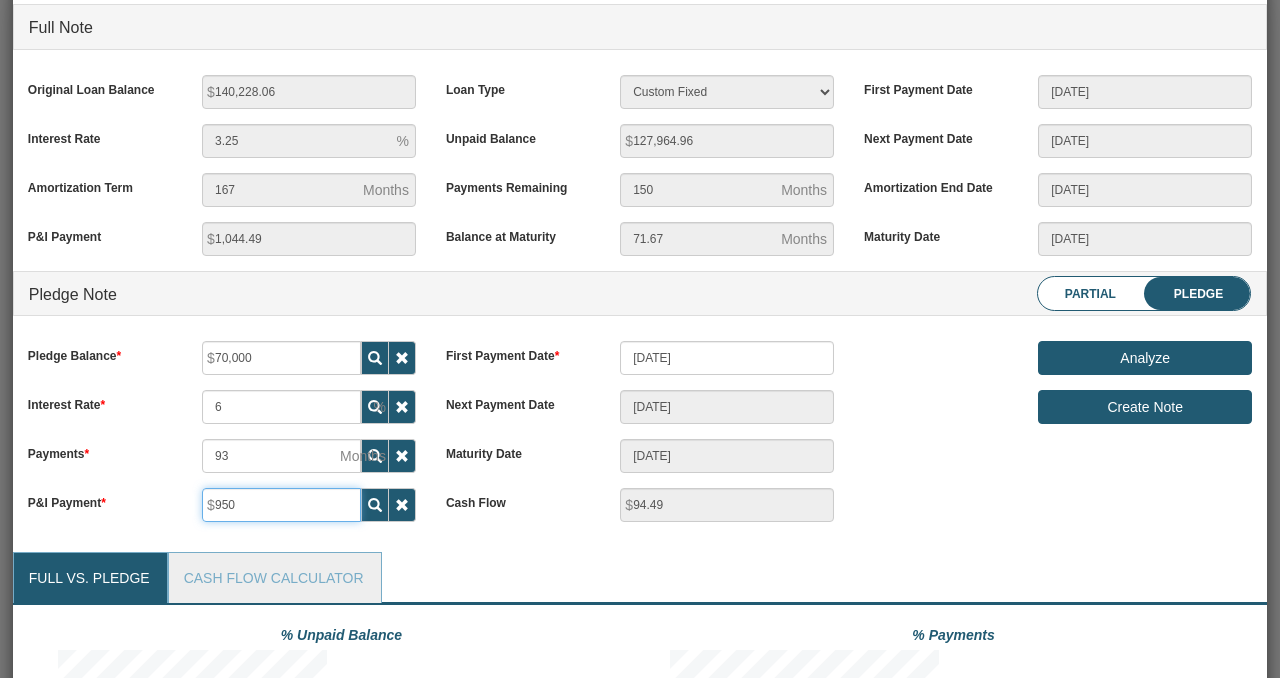 click on "P&I Payment
950" at bounding box center [222, 505] 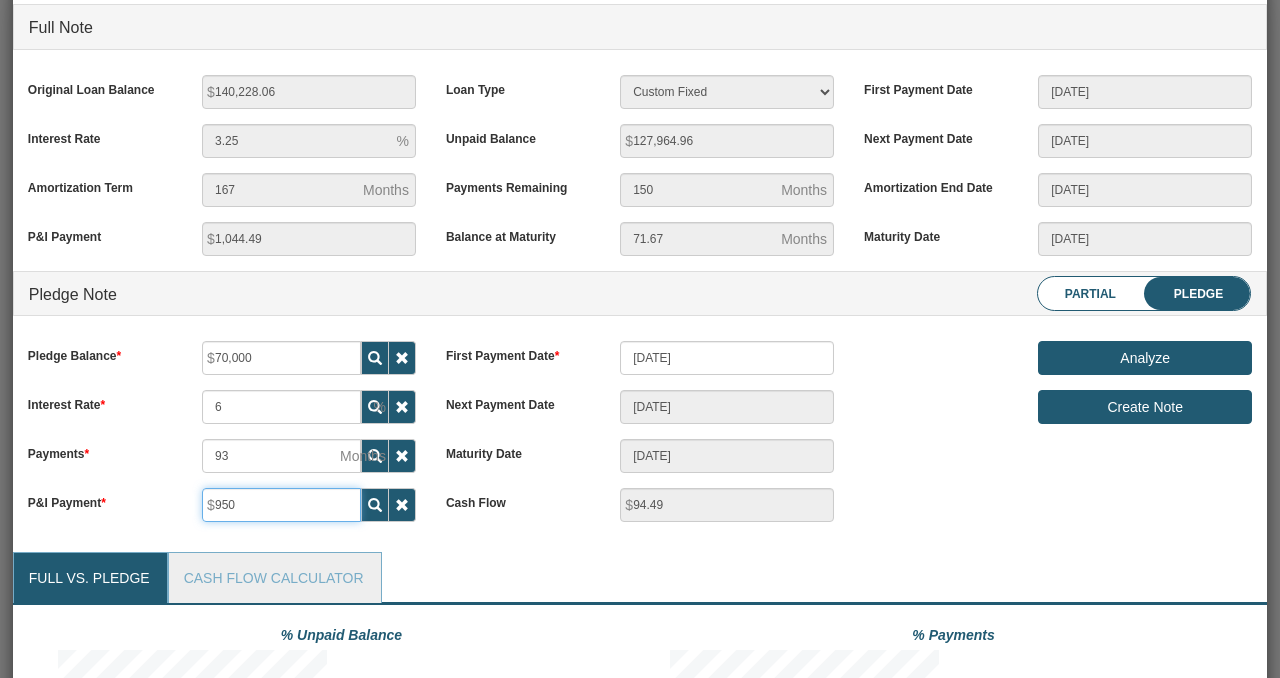 type on "1" 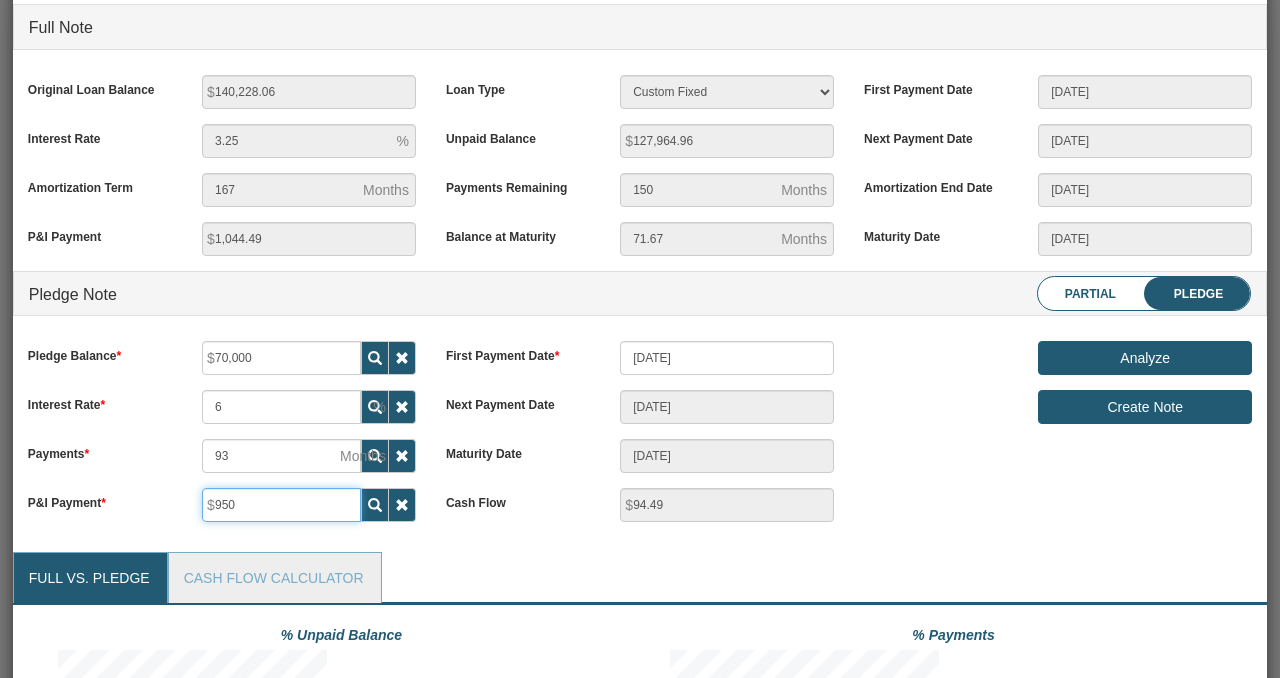 type on "1043.49" 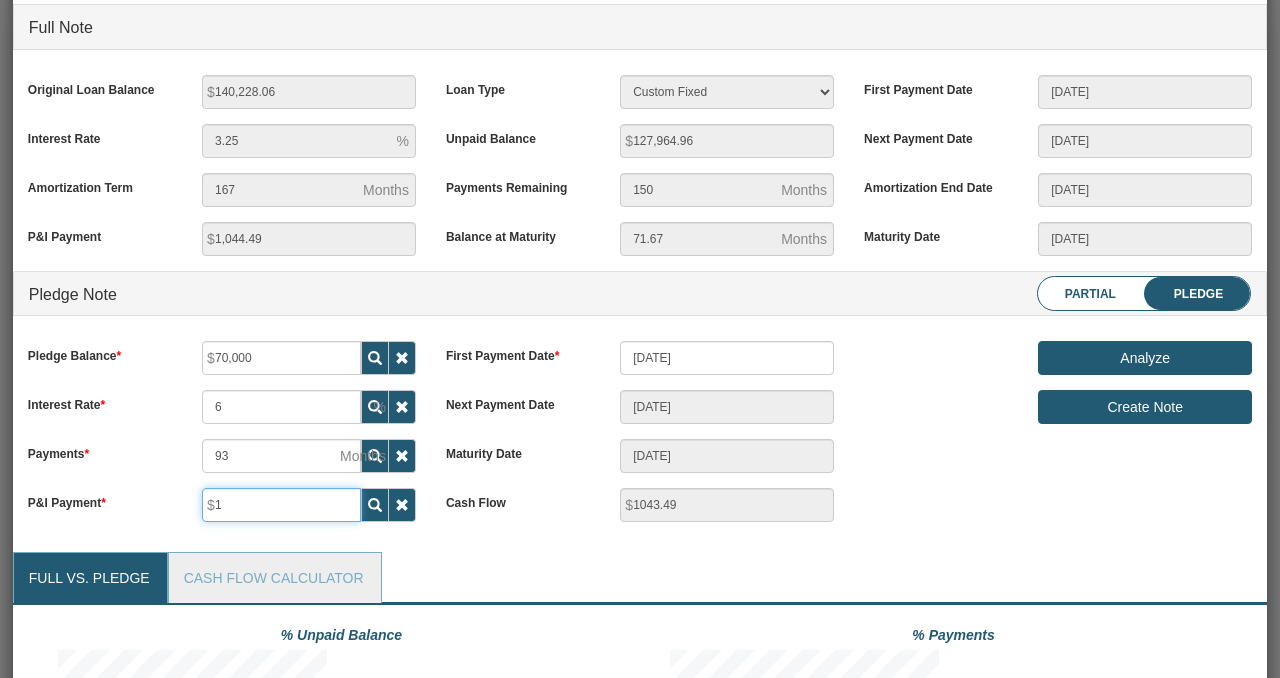 type on "10" 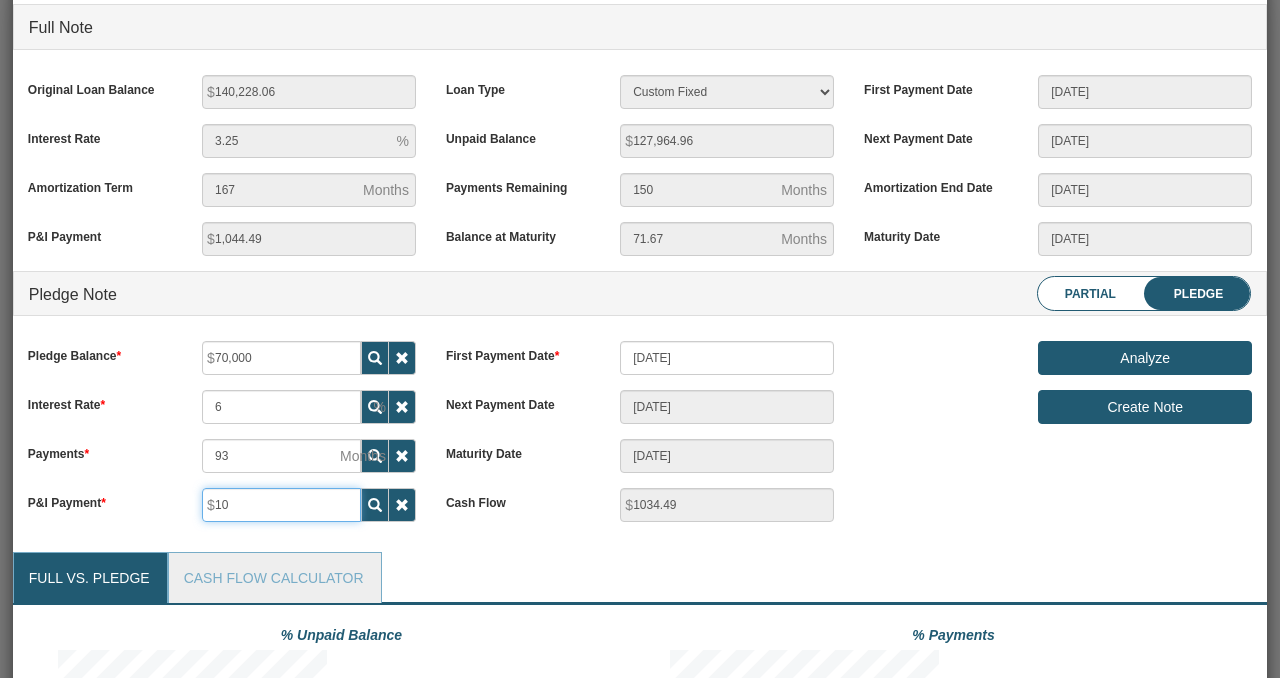 type on "104" 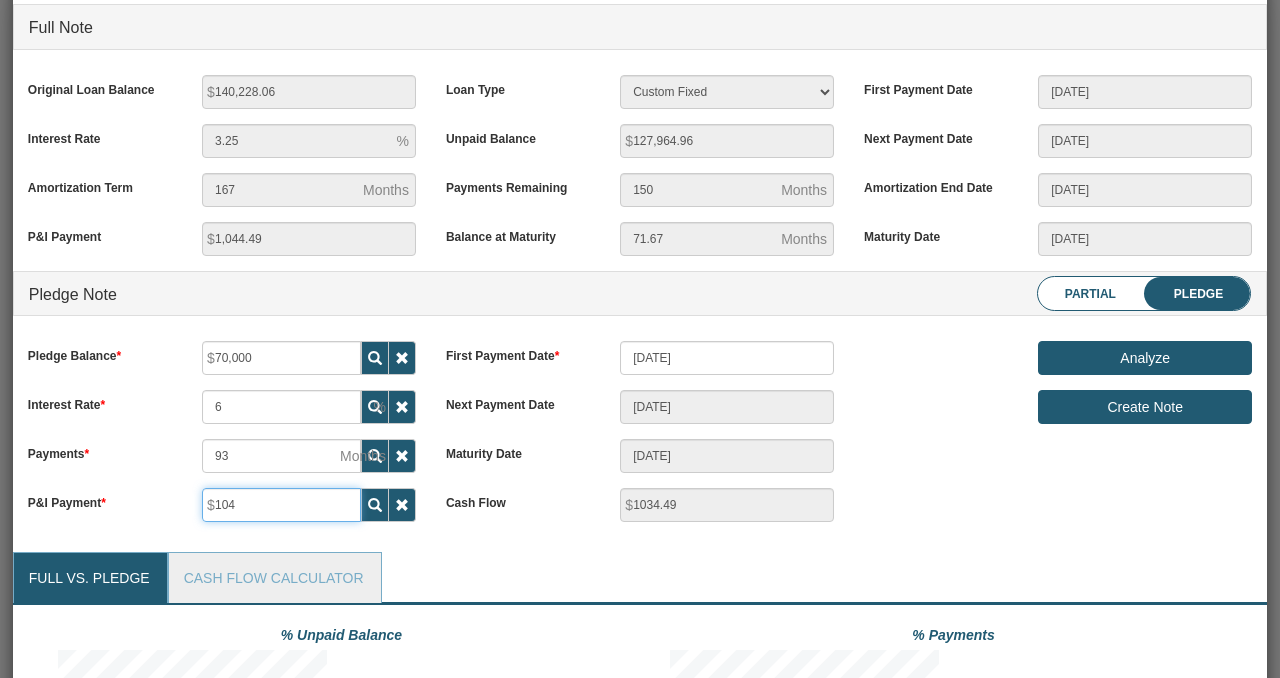 type on "940.49" 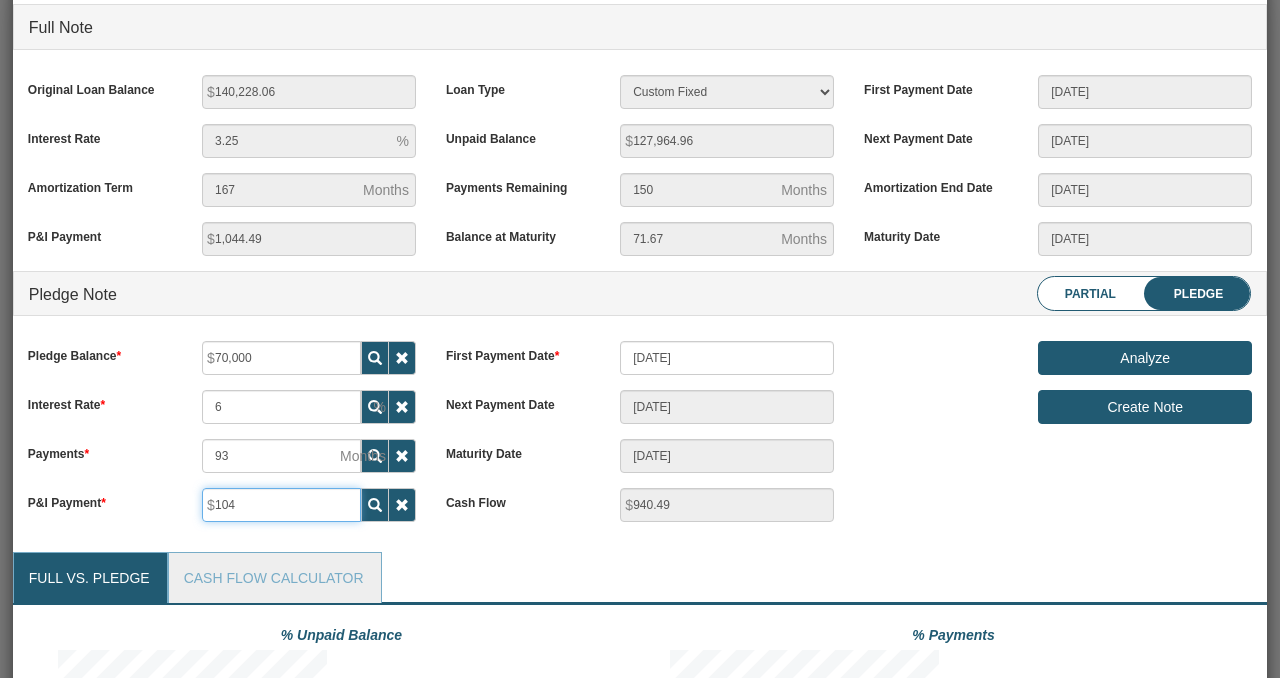 type on "1,044" 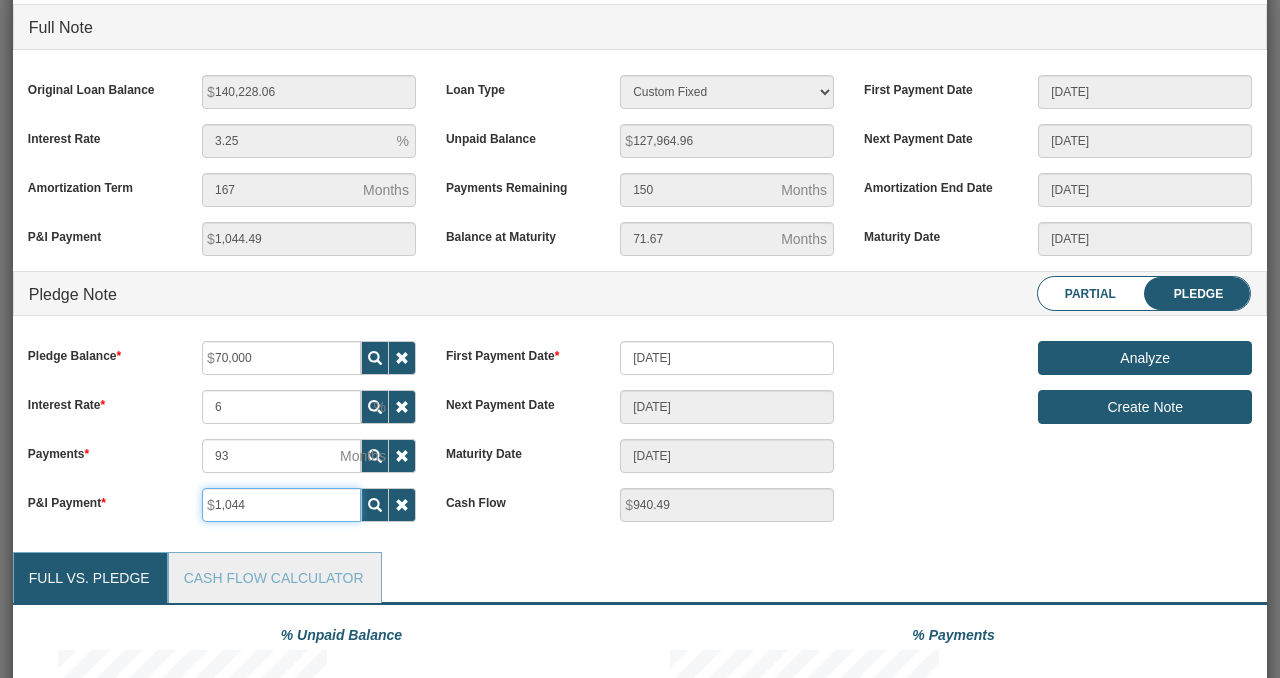 type on "0.49" 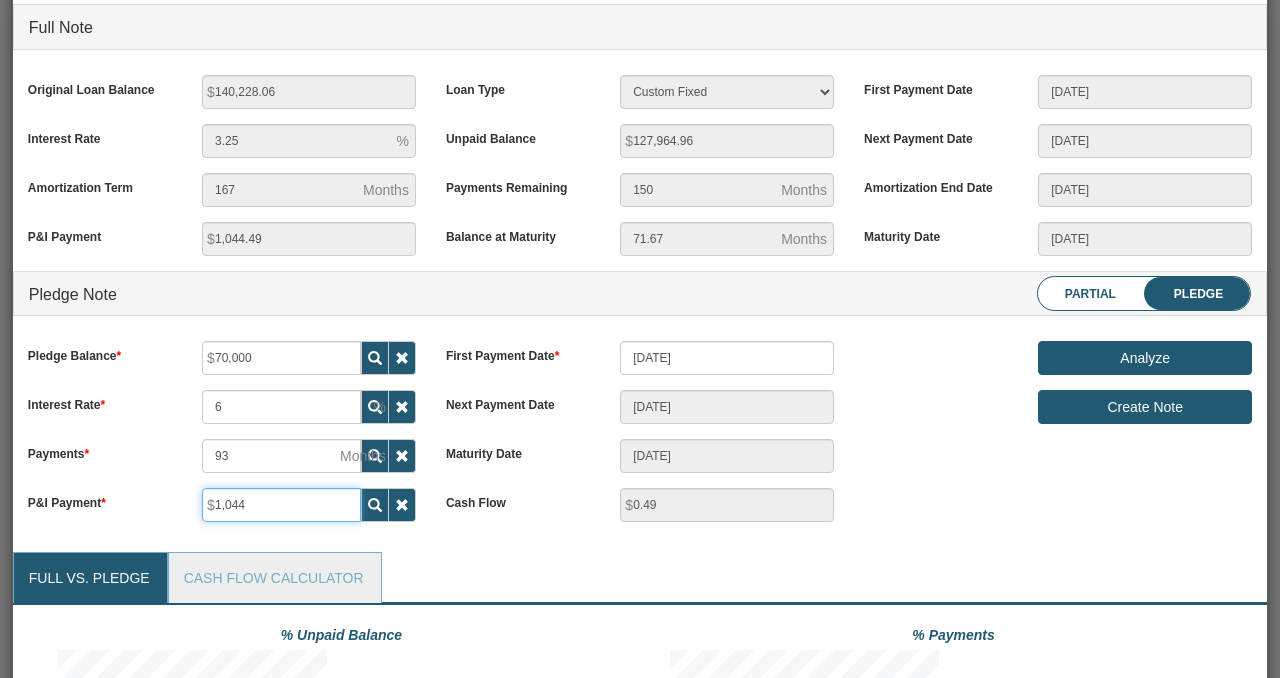 type on "10,444" 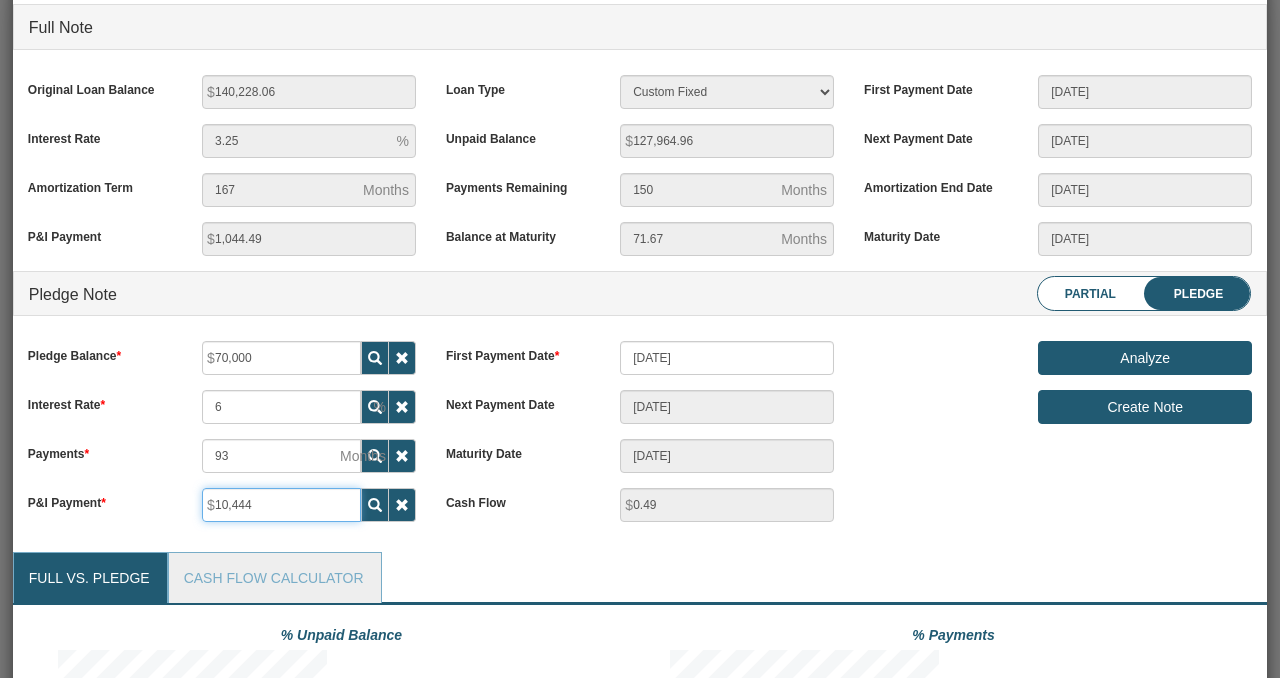 type on "-9399.51" 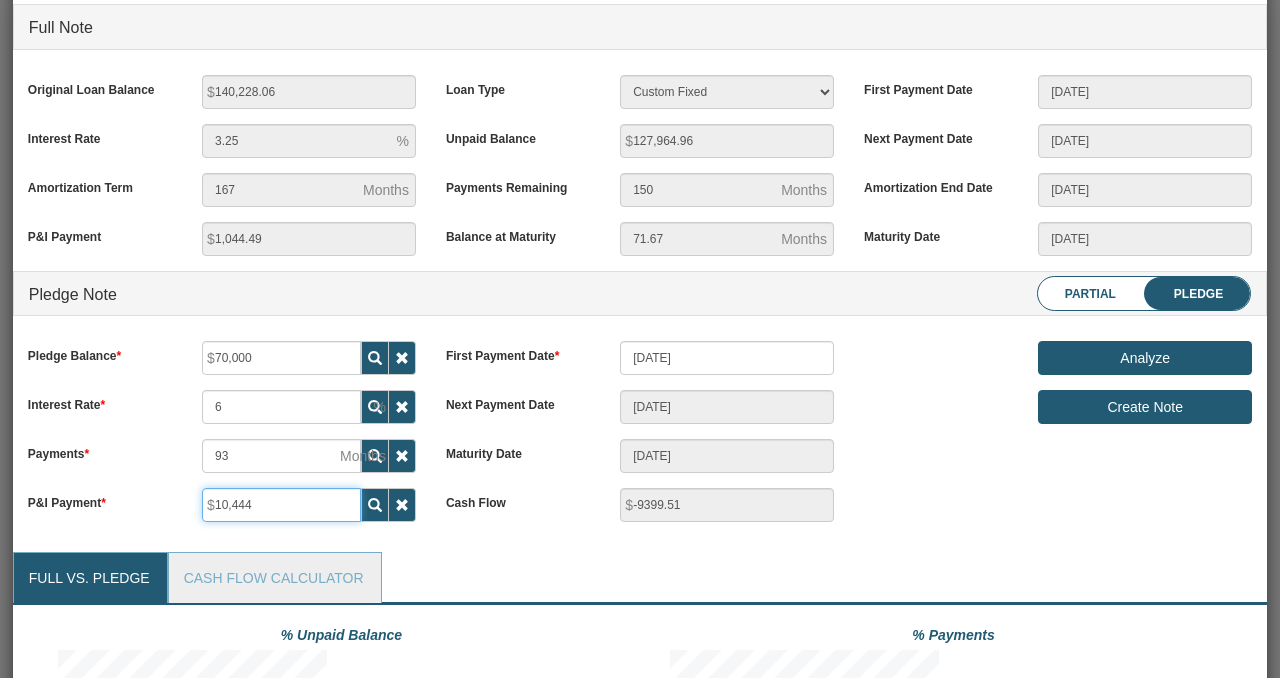 type on "104,449" 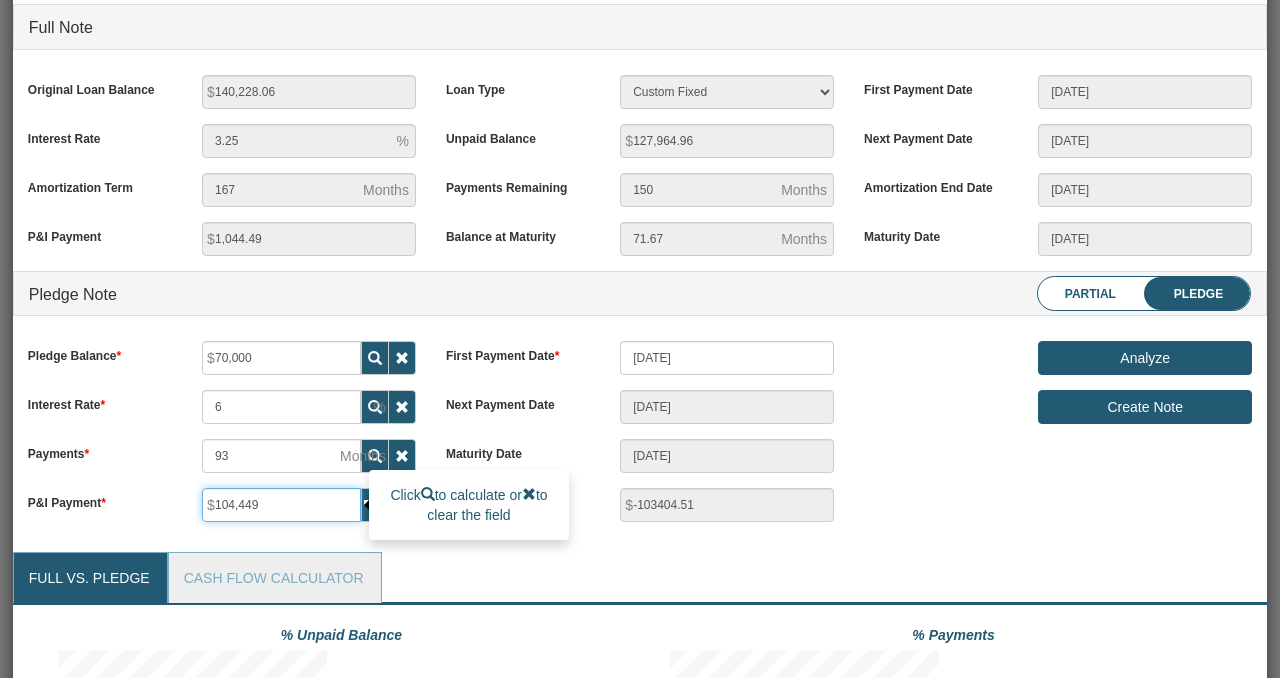 click on "104,449" at bounding box center (281, 505) 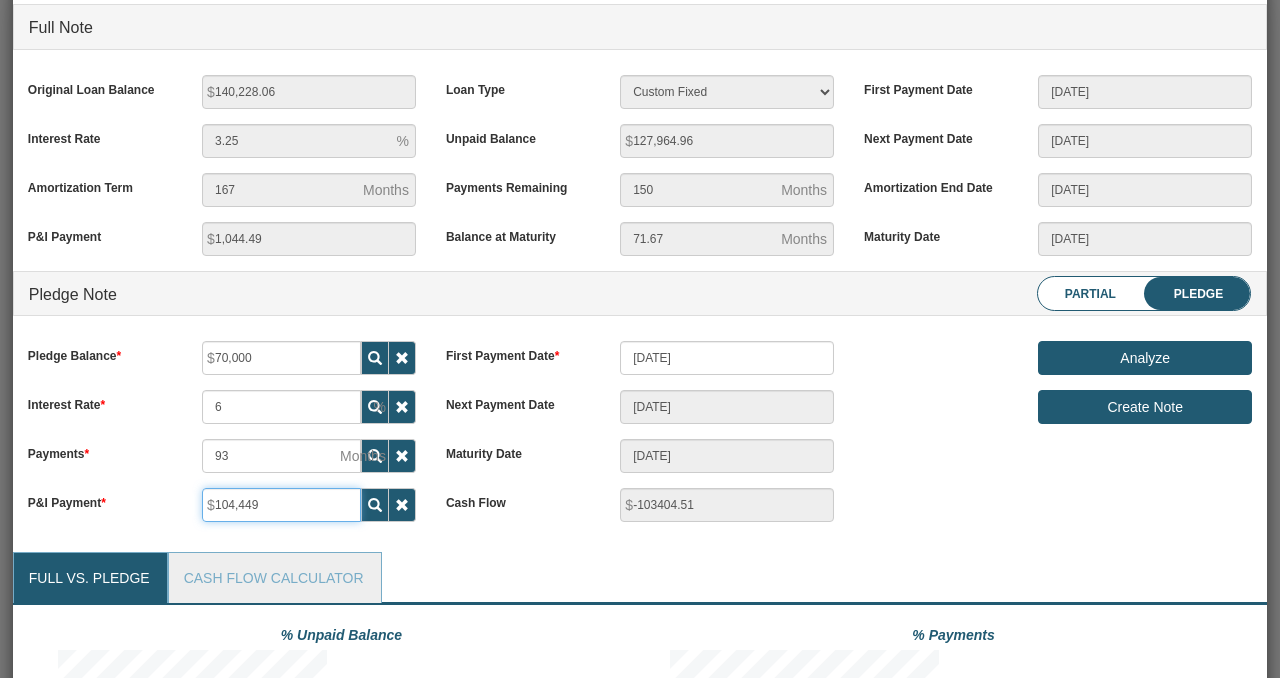 type on "1,044.49" 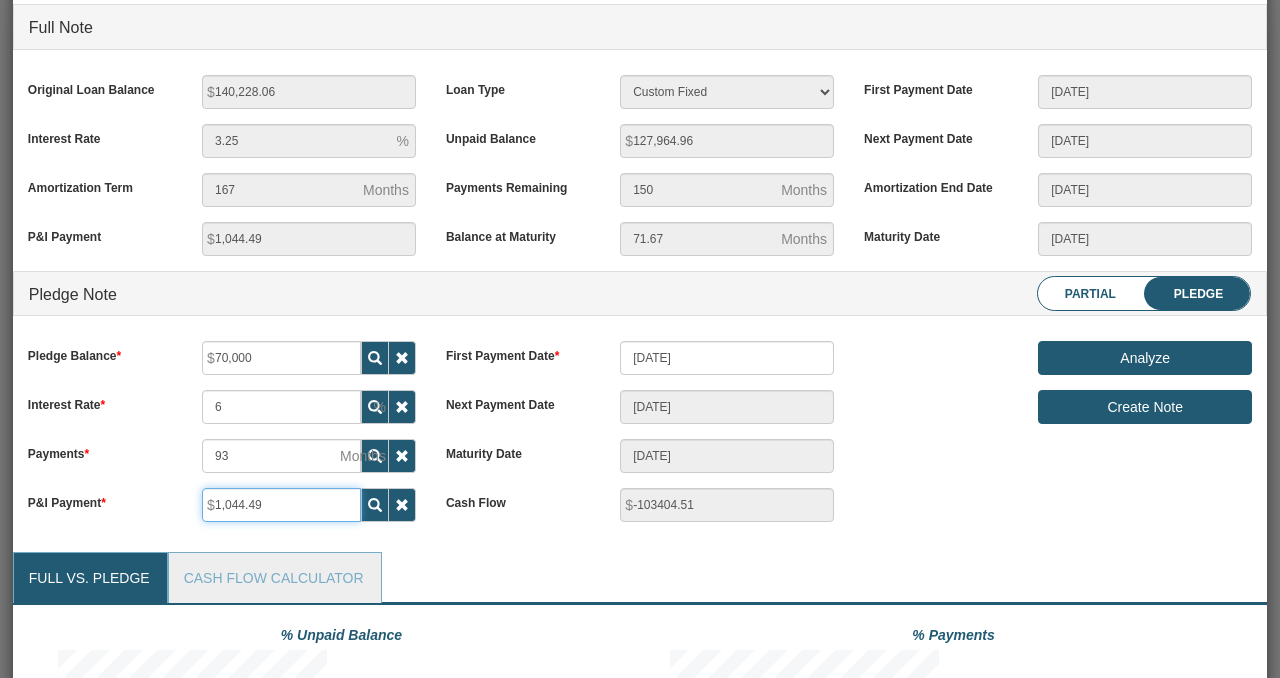 type on "0" 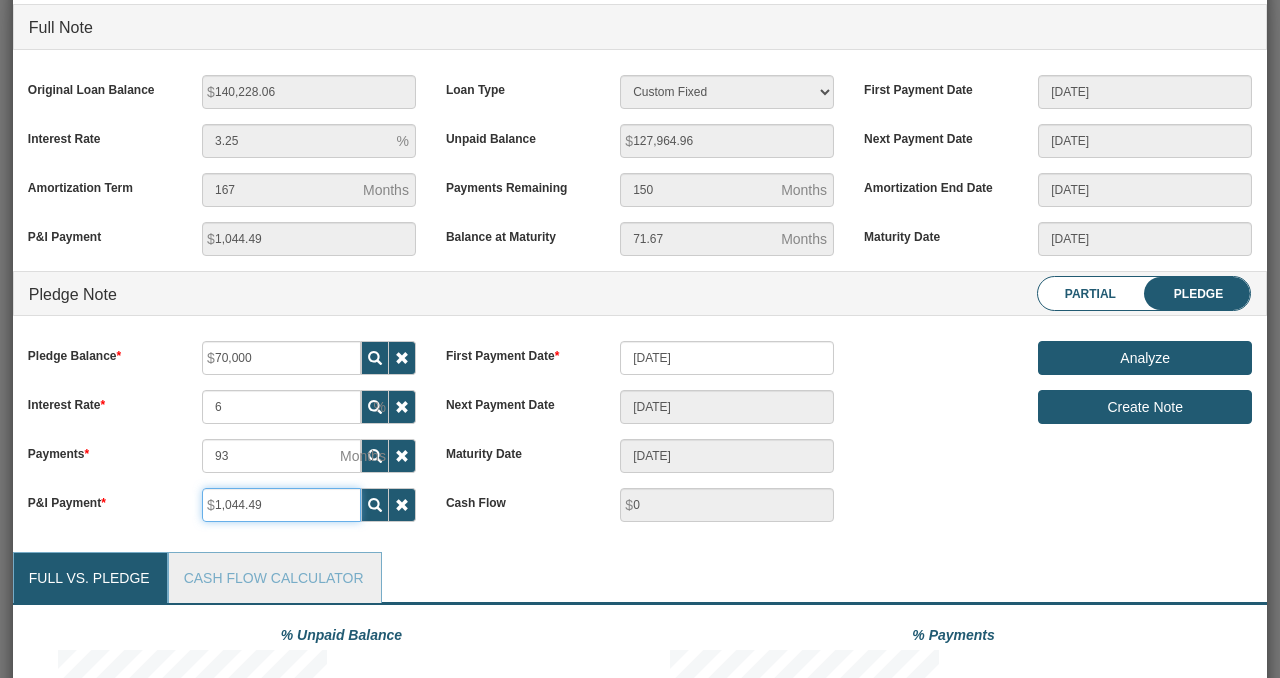 type on "1,044.49" 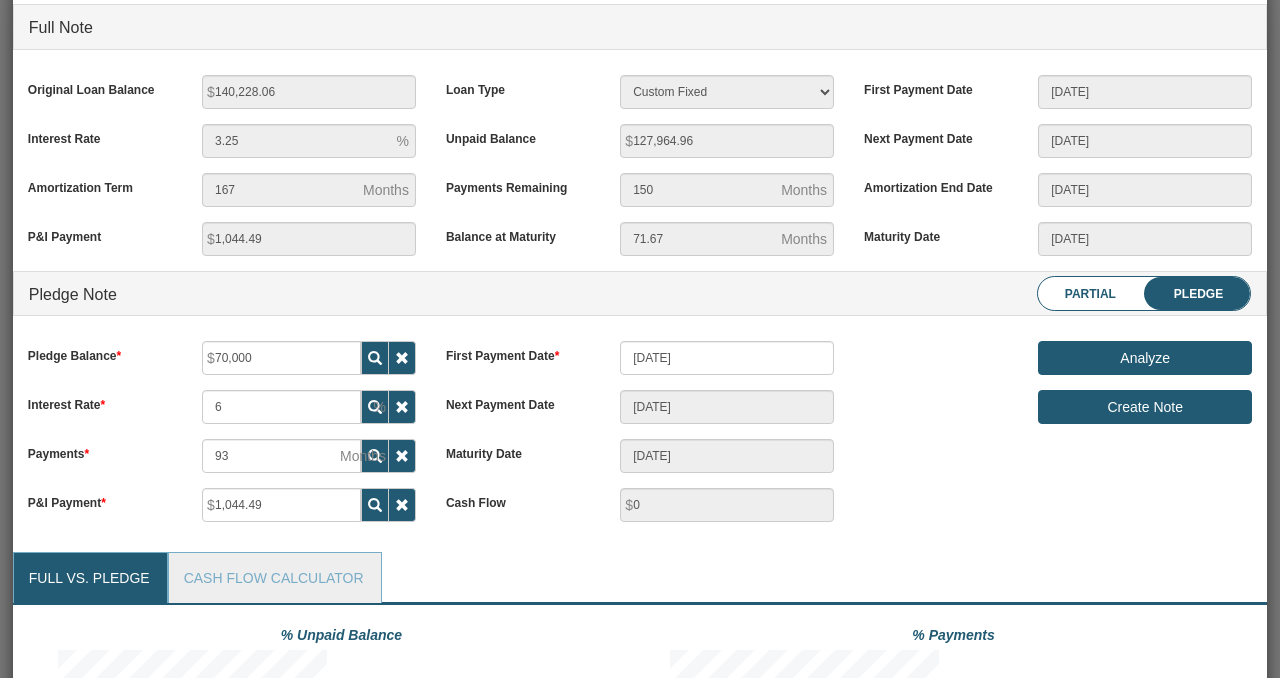 click on "Address: 2600 N 700 W, MUNCIE, IN, 47304
Full Note
Original Loan Balance
140,228.06
Interest Rate
3.25
Amortization Term
167
P&I Payment
1,044.49
Loan Type
30 Year Fixed 15 Year Fixed 20 Year Fixed 40 Year Fixed 5 years balloon loan with 30 years amortization 7 years balloon loan with 30 years amortization Cash payment No loan Custom Fixed Custom loan with balloon
Unpaid Balance
127,964.96
Payments Remaining 6" at bounding box center (640, 864) 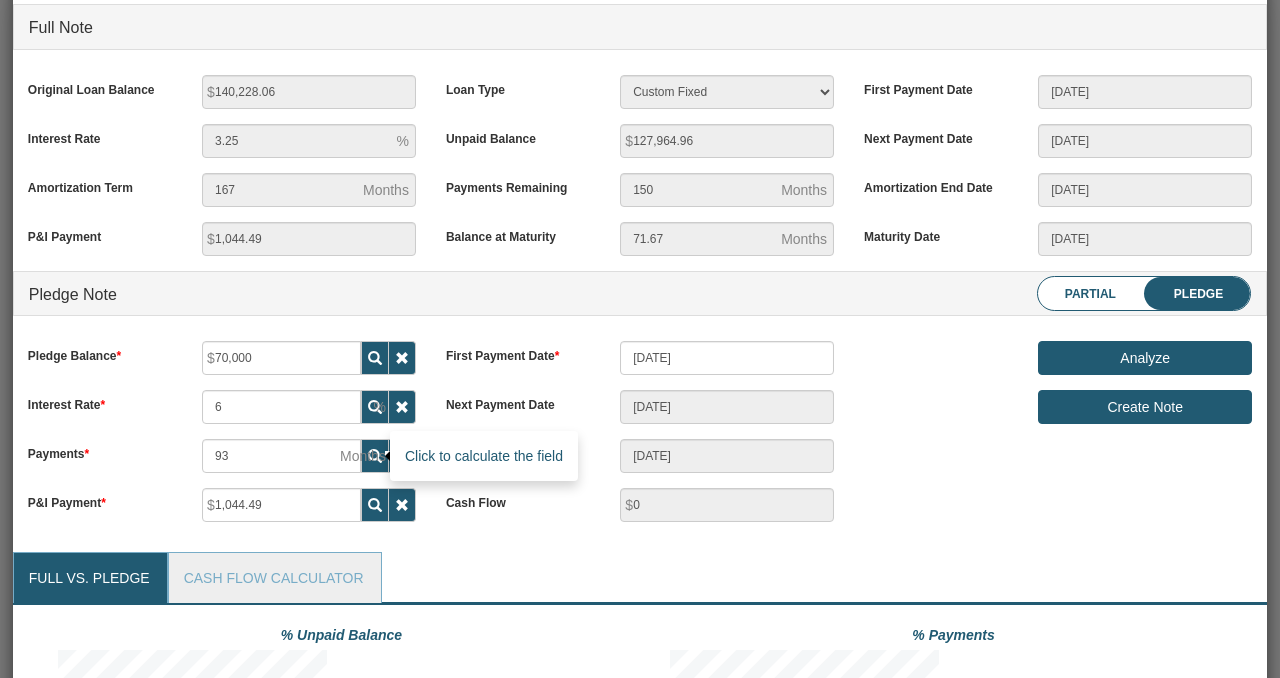click at bounding box center [375, 456] 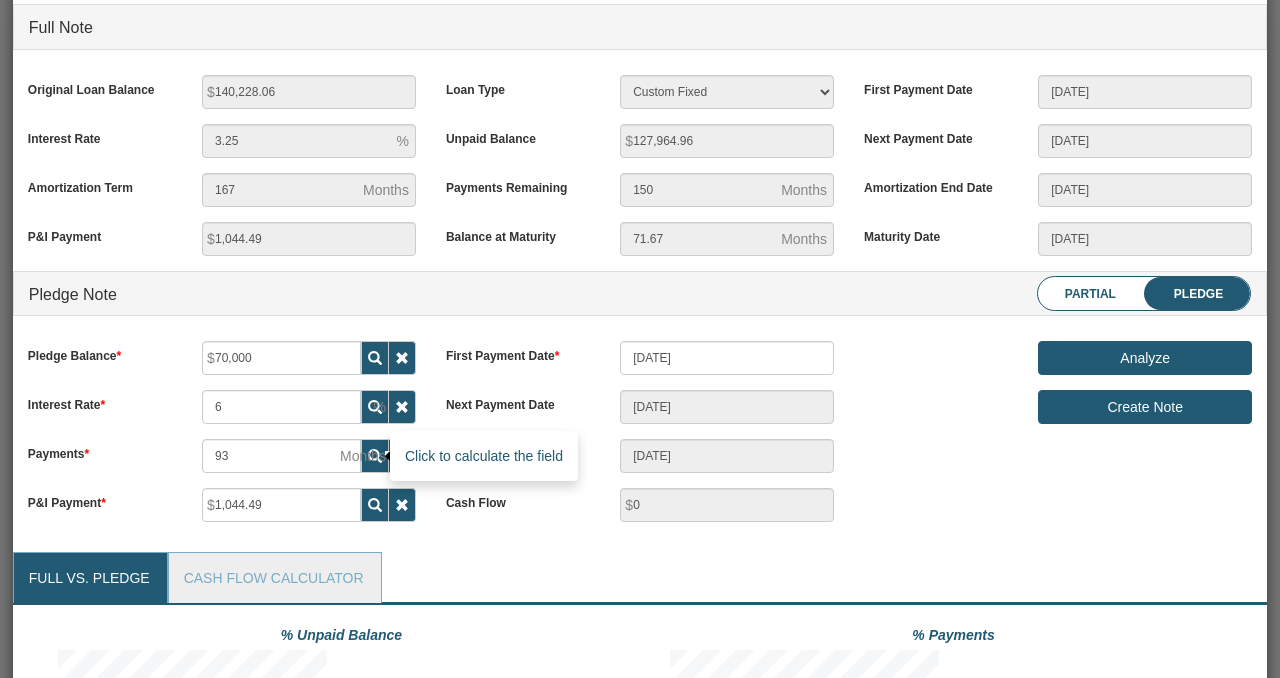 type on "82" 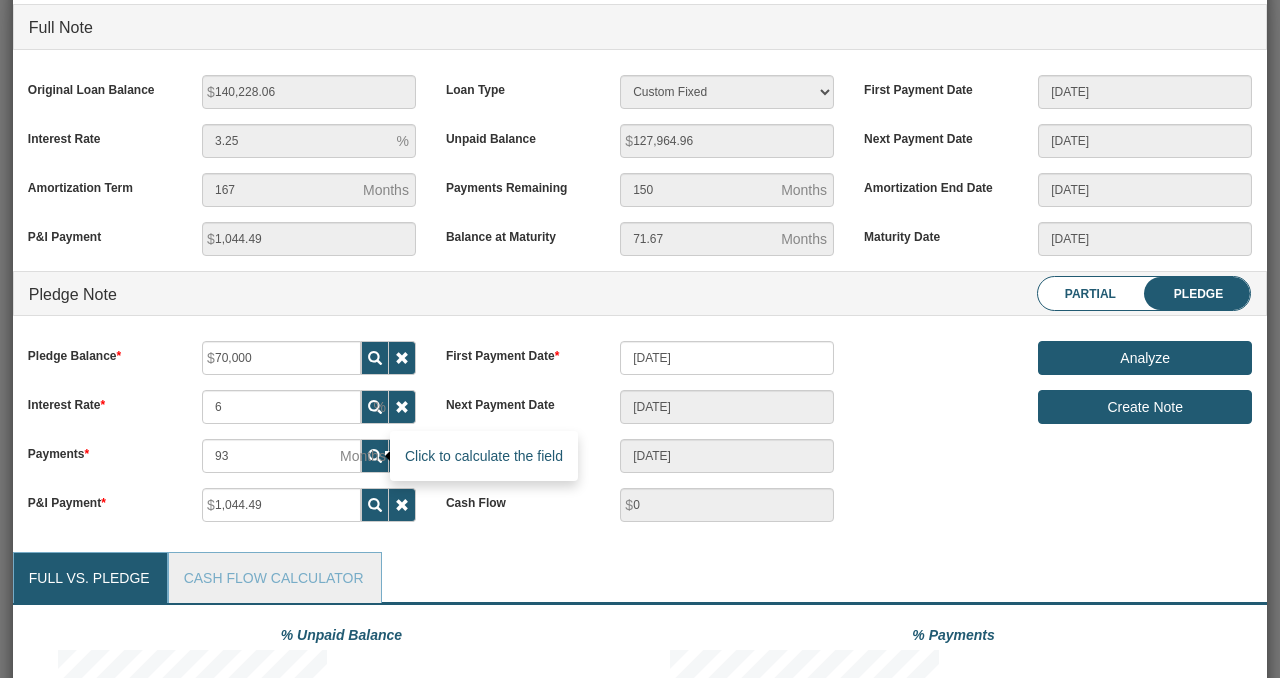 type on "05/04/2032" 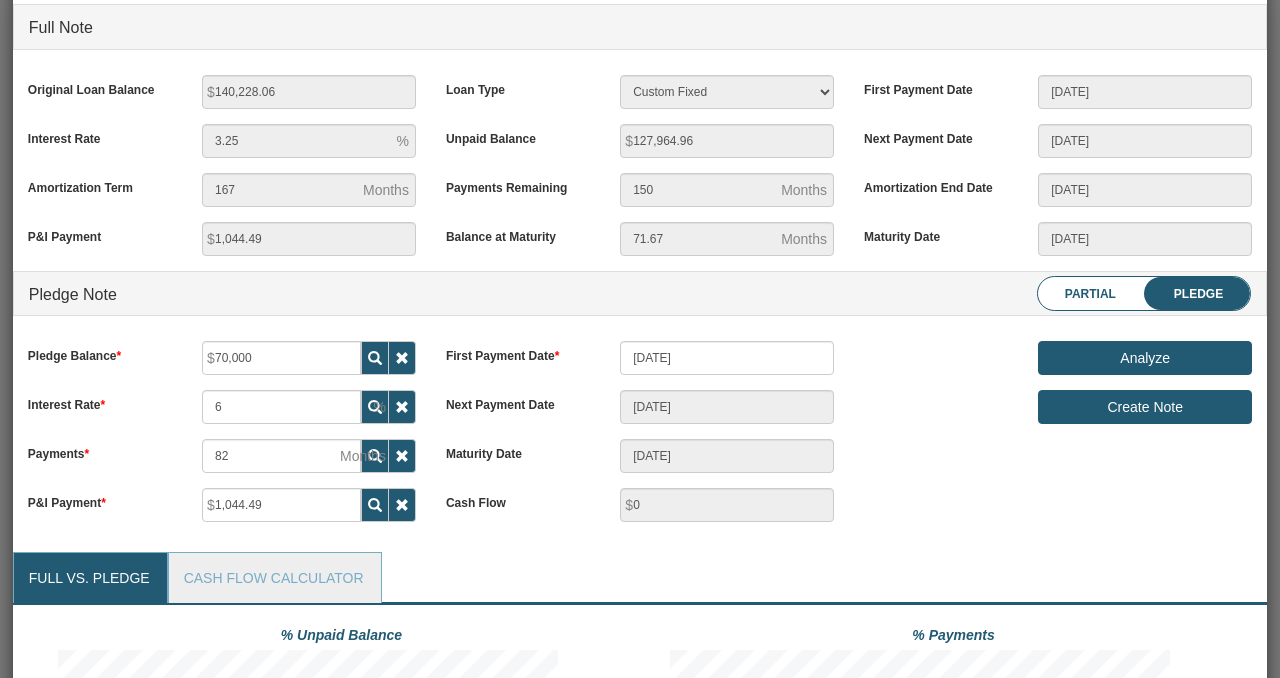 scroll, scrollTop: 148, scrollLeft: 0, axis: vertical 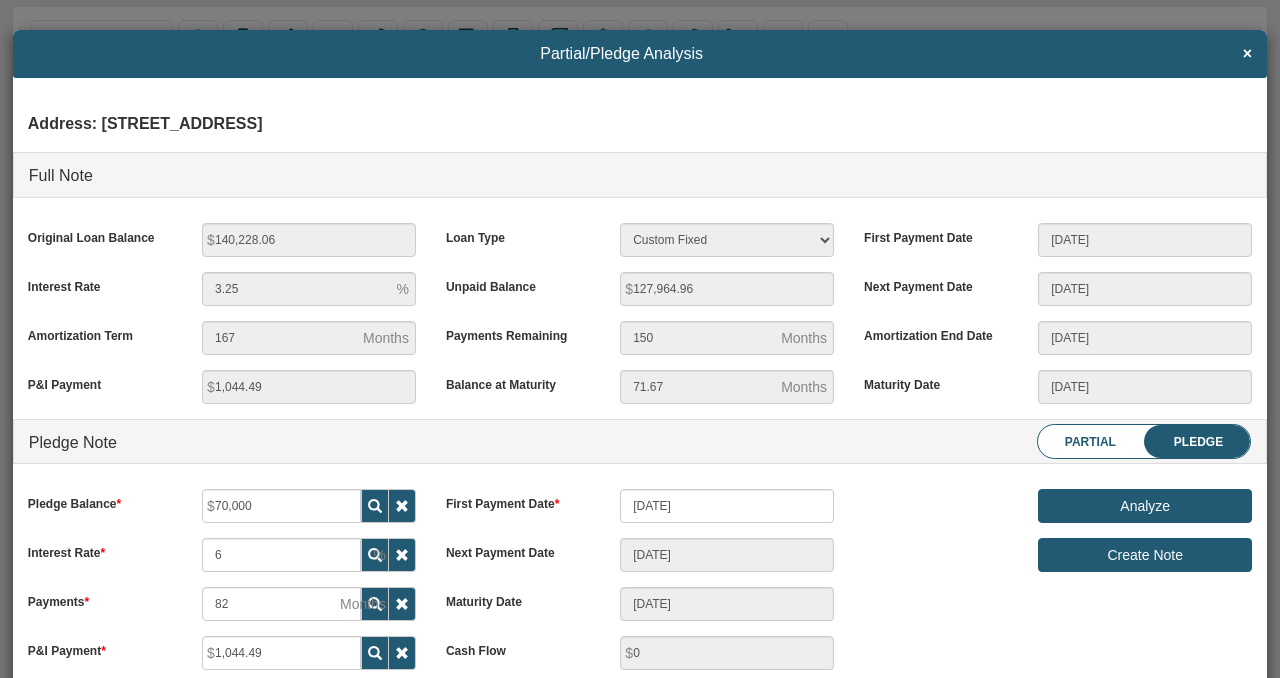 click on "×" at bounding box center (1247, 54) 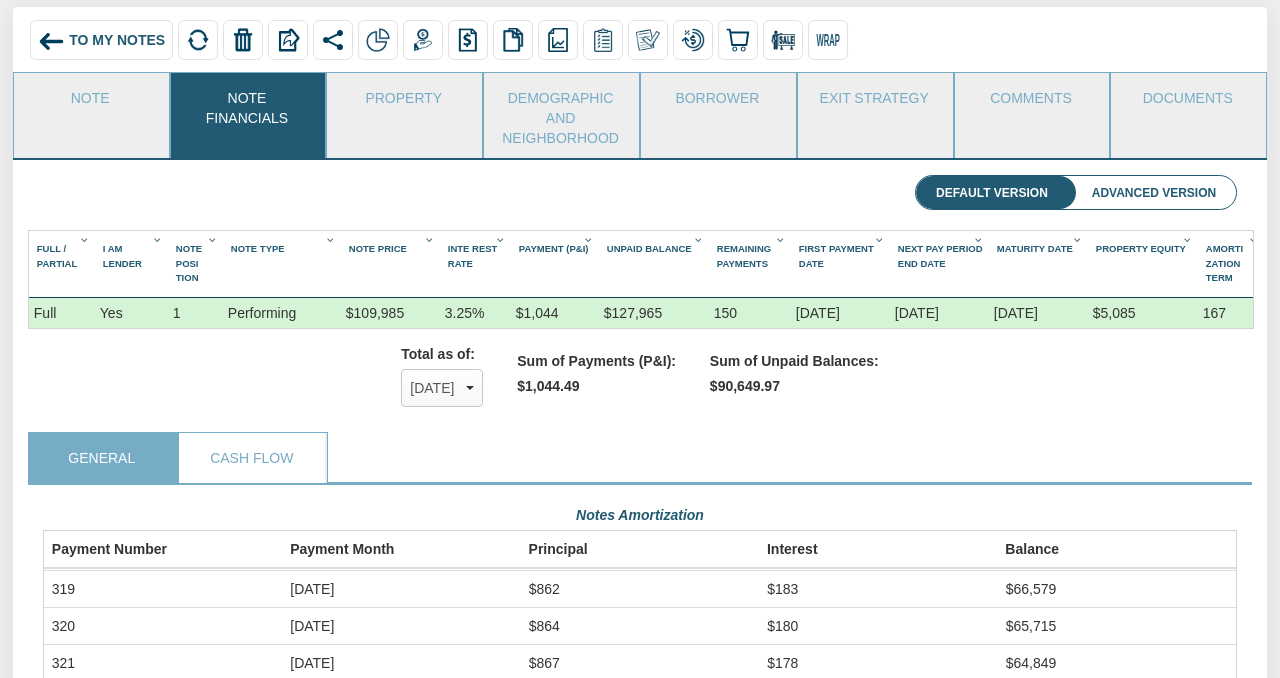 scroll, scrollTop: 1813, scrollLeft: 0, axis: vertical 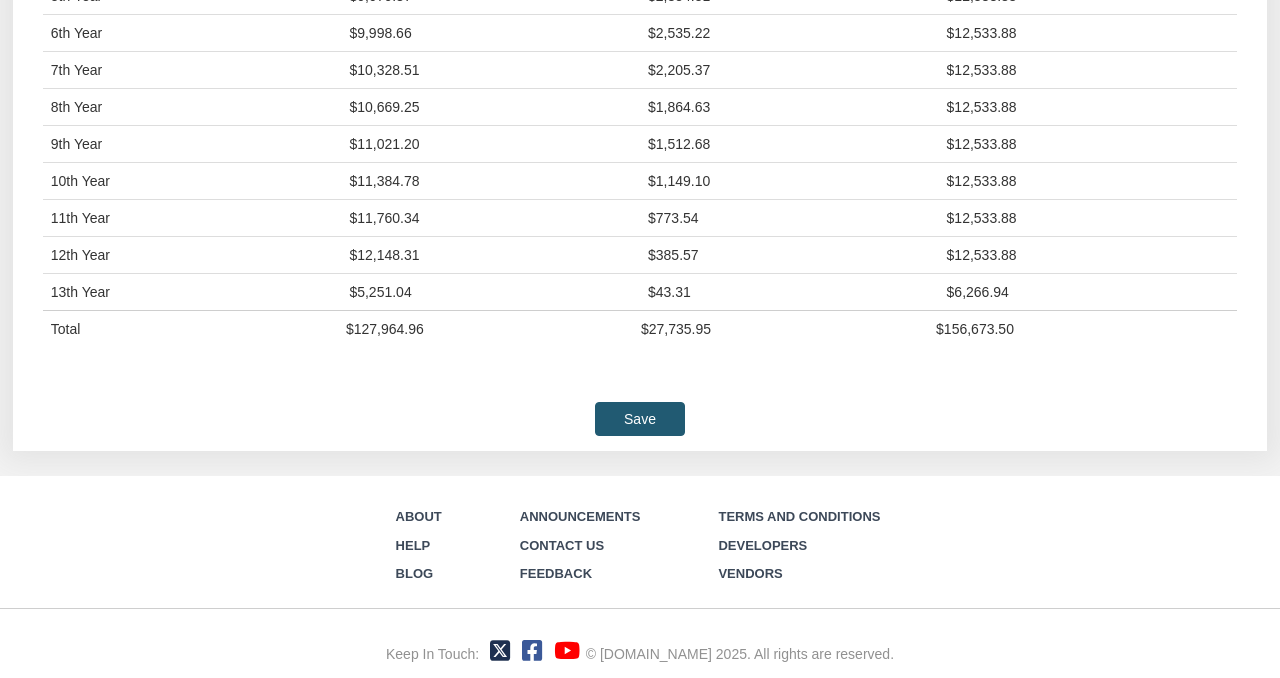 click on "Contact Us" at bounding box center (562, 545) 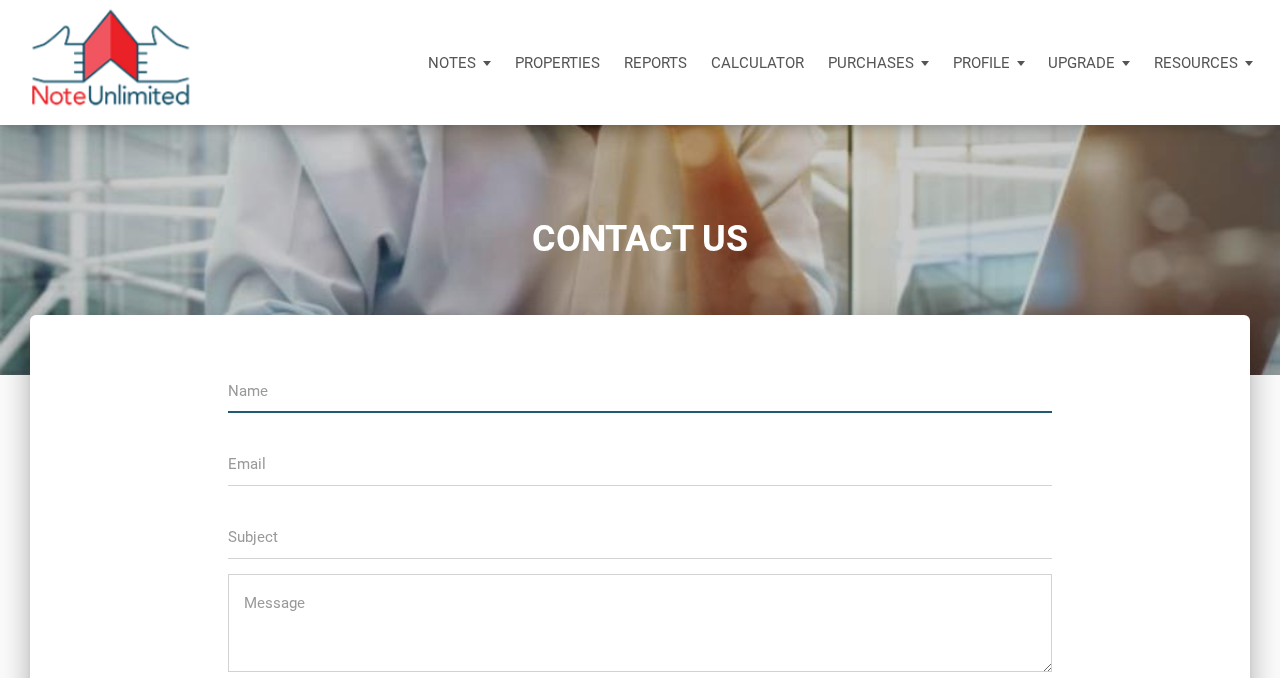 scroll, scrollTop: 0, scrollLeft: 0, axis: both 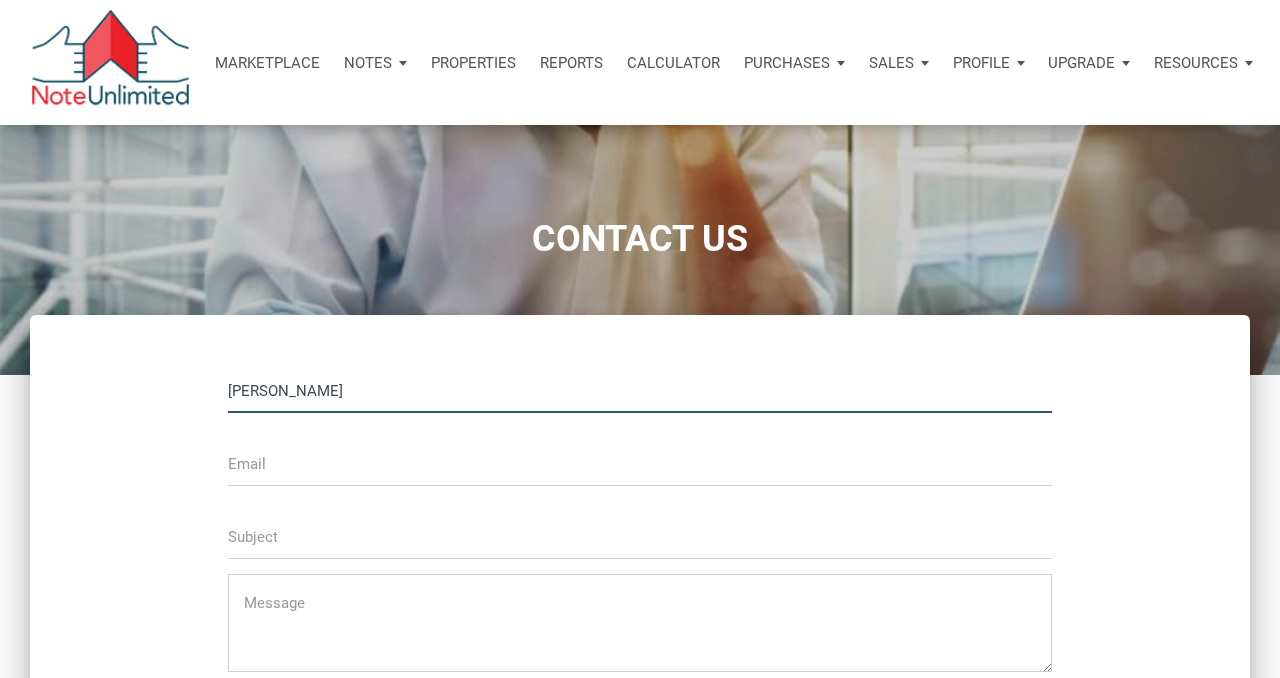 type on "[PERSON_NAME]" 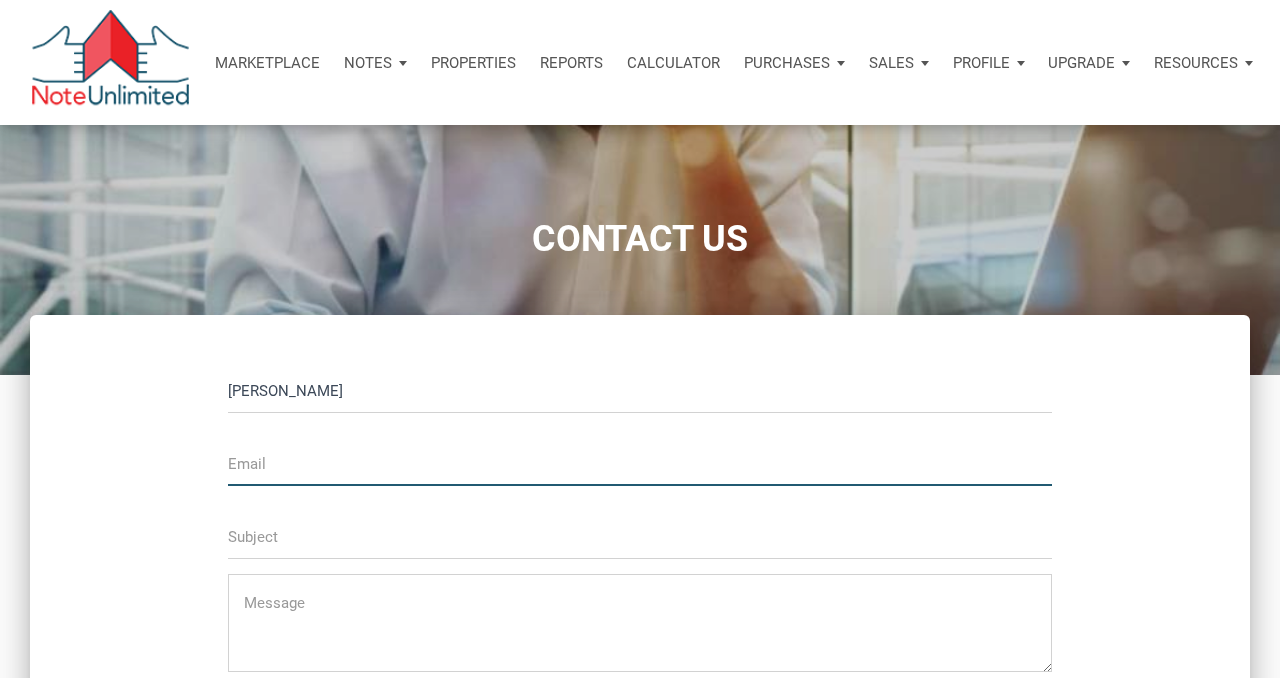 type on "[EMAIL_ADDRESS][DOMAIN_NAME]" 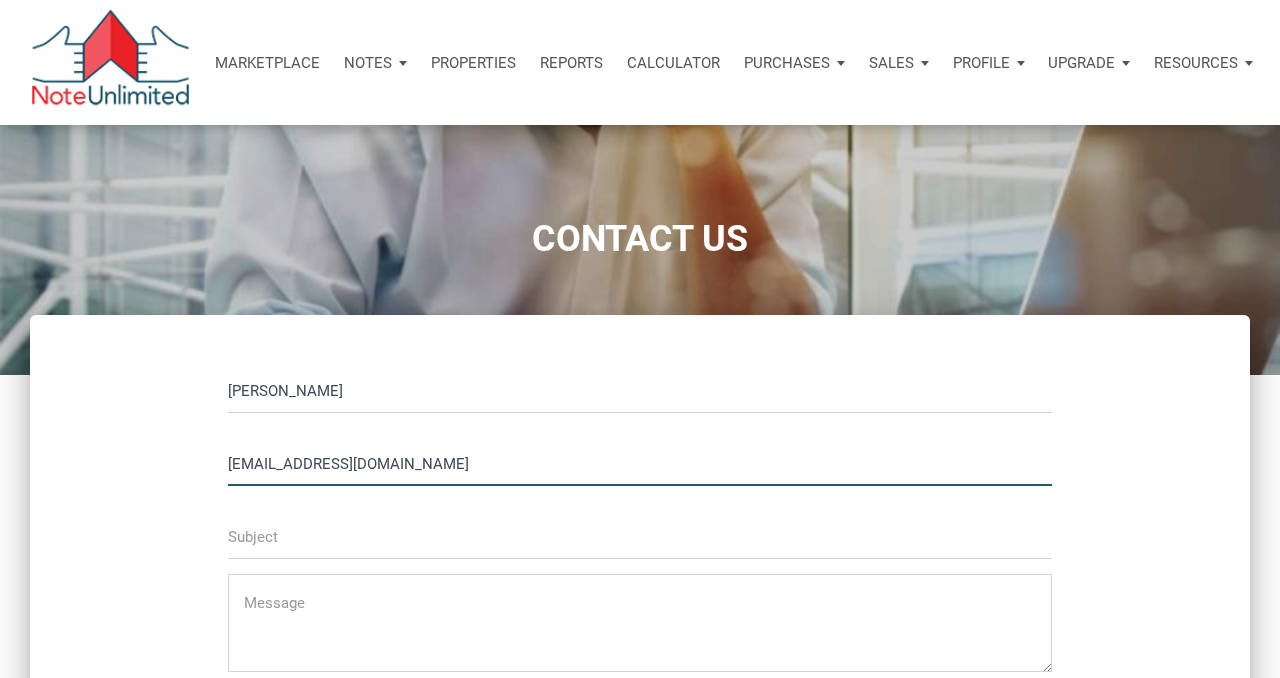 click at bounding box center [640, 536] 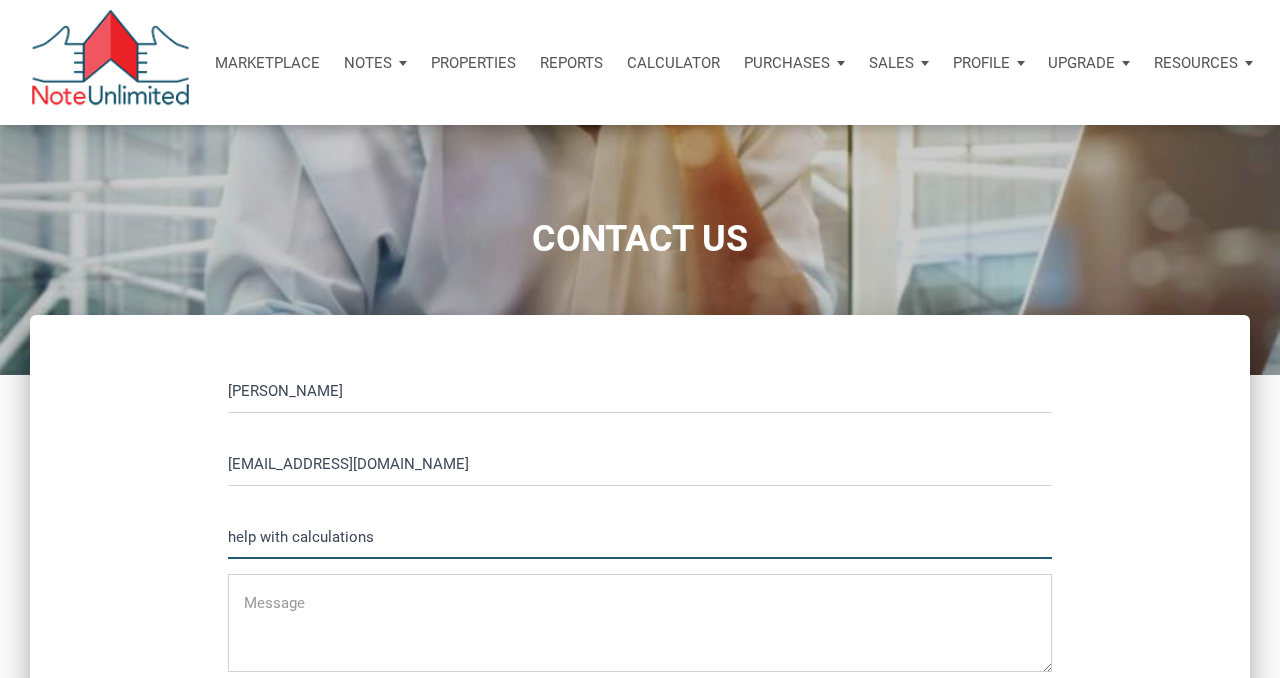 type on "help with calculations" 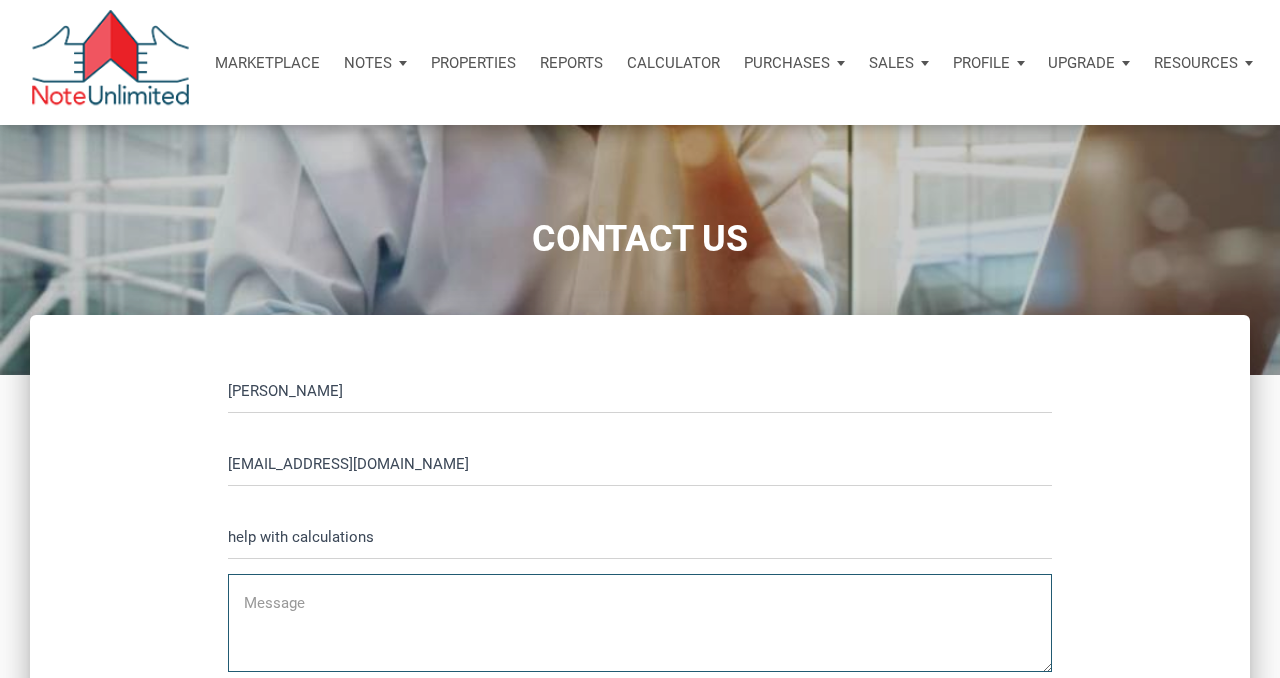 click at bounding box center [640, 629] 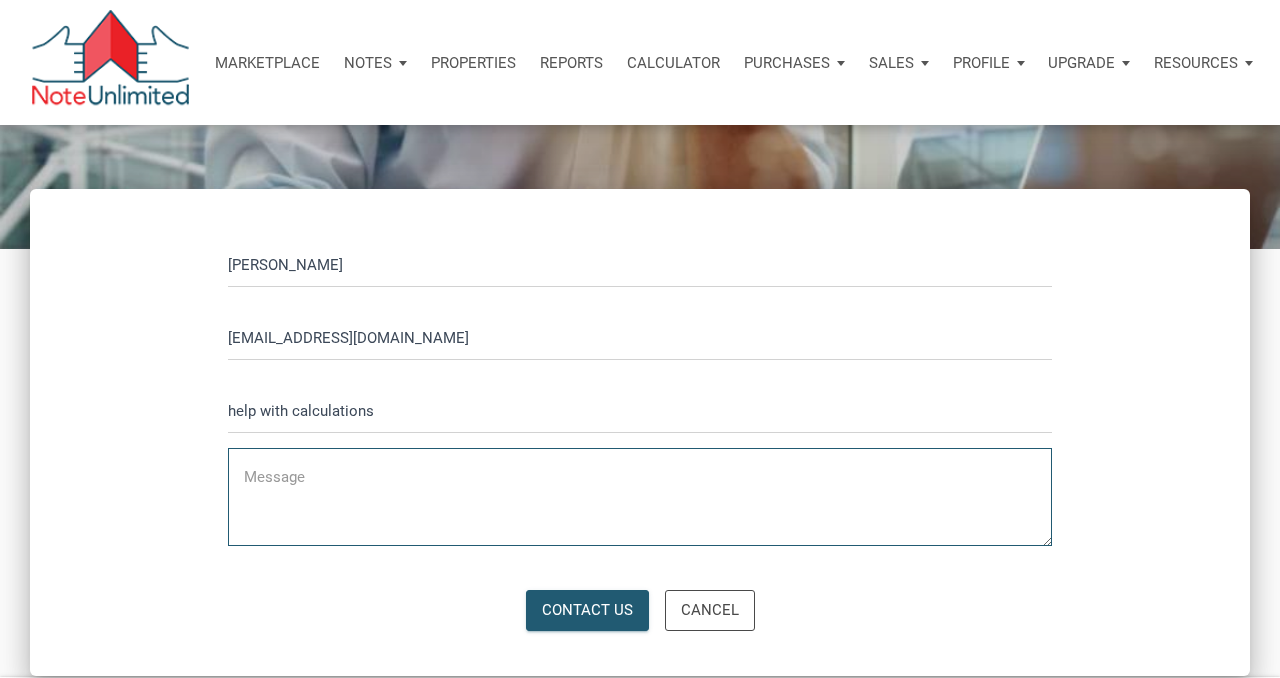 scroll, scrollTop: 136, scrollLeft: 0, axis: vertical 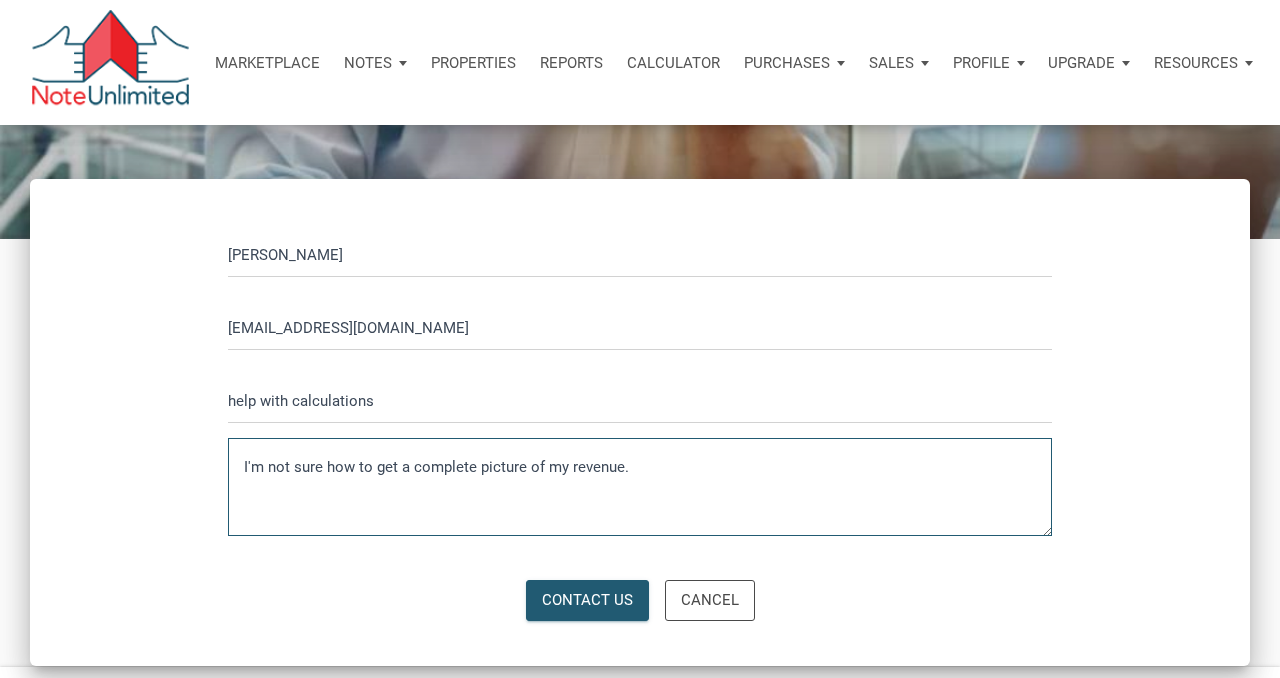 type on "I'm not sure how to get a complete picture of my revenue." 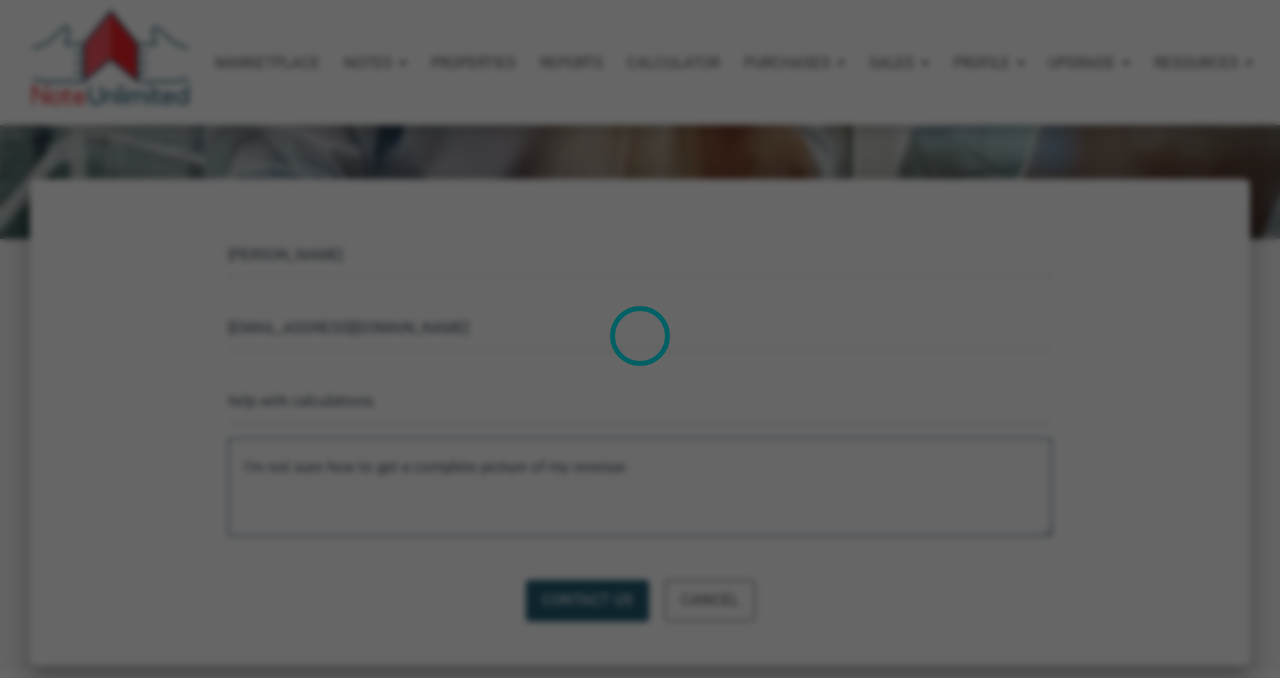 type 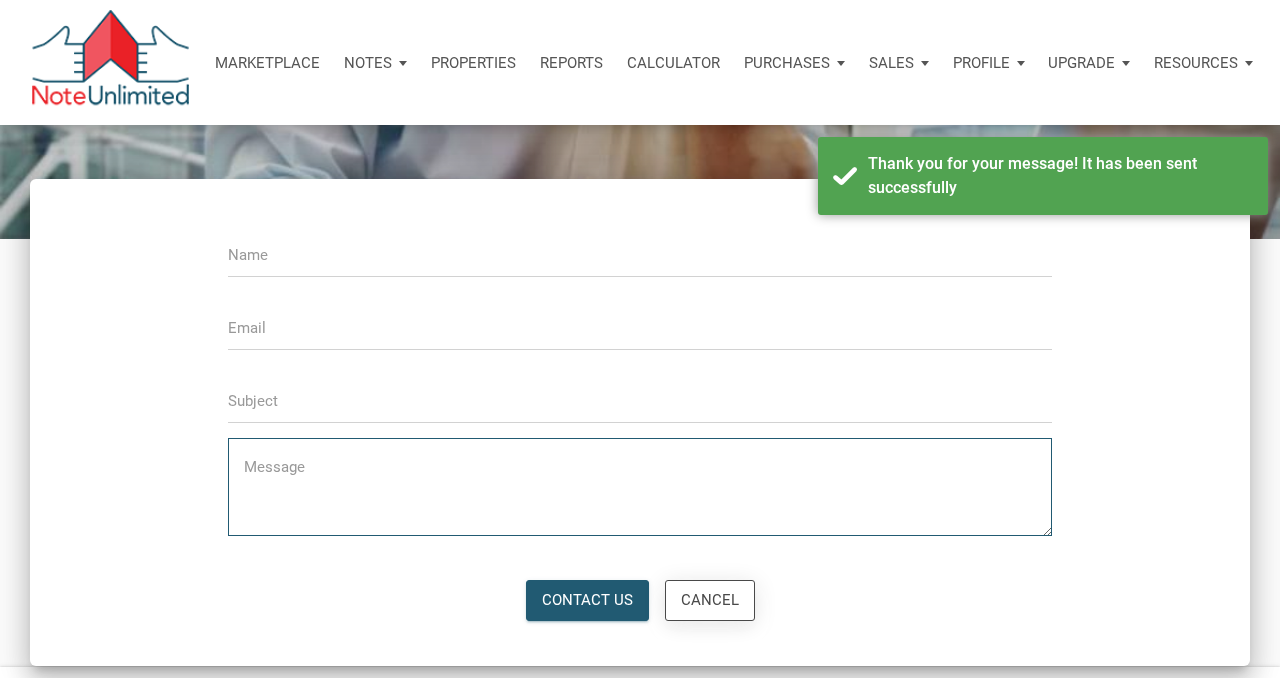 click on "Cancel" at bounding box center (710, 600) 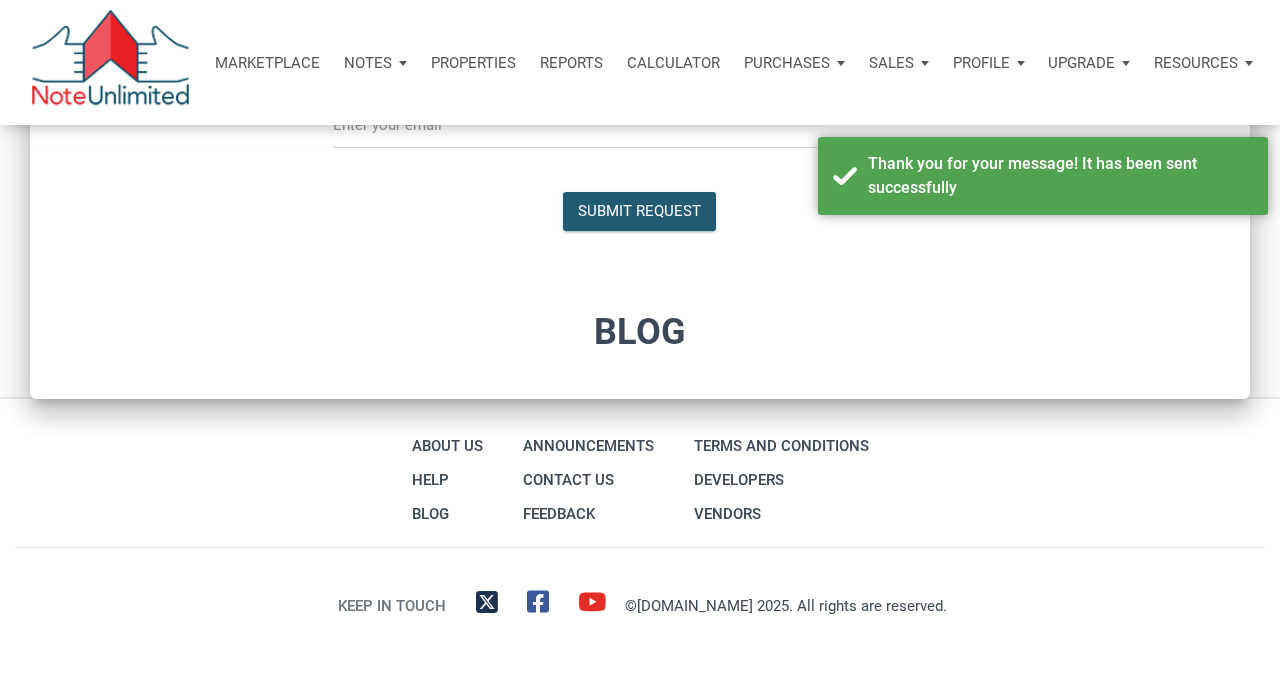type on "Introduction to new features" 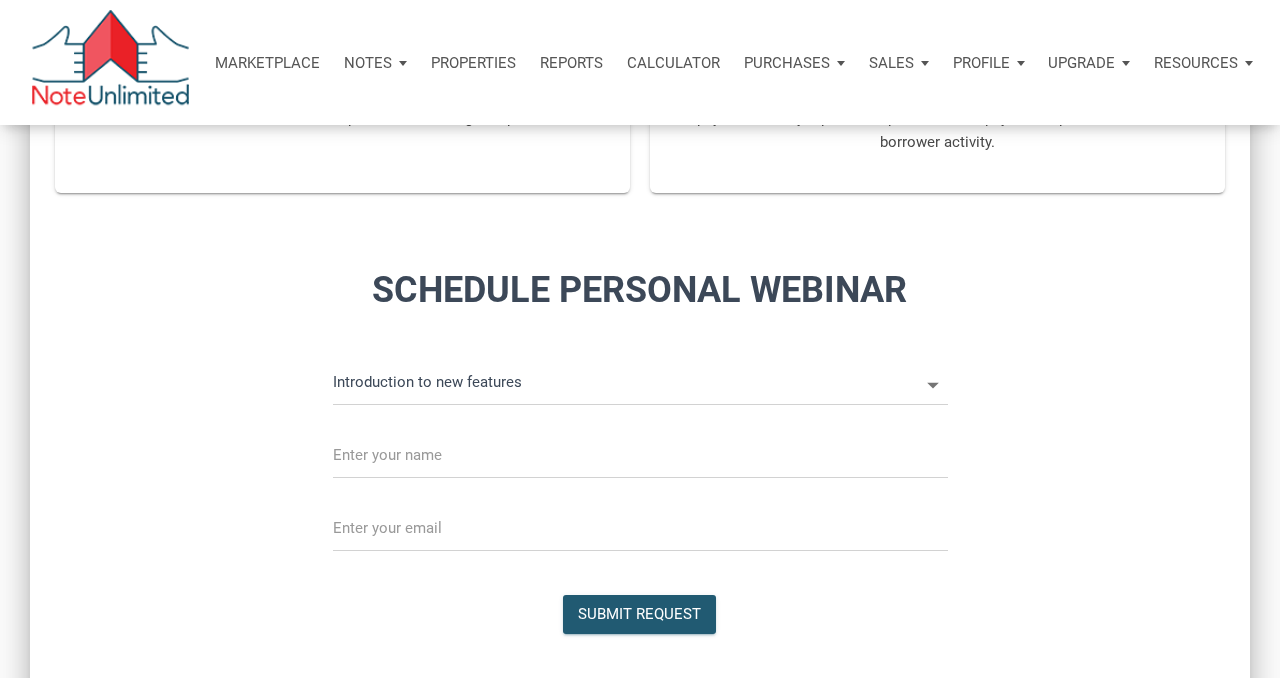 scroll, scrollTop: 1438, scrollLeft: 0, axis: vertical 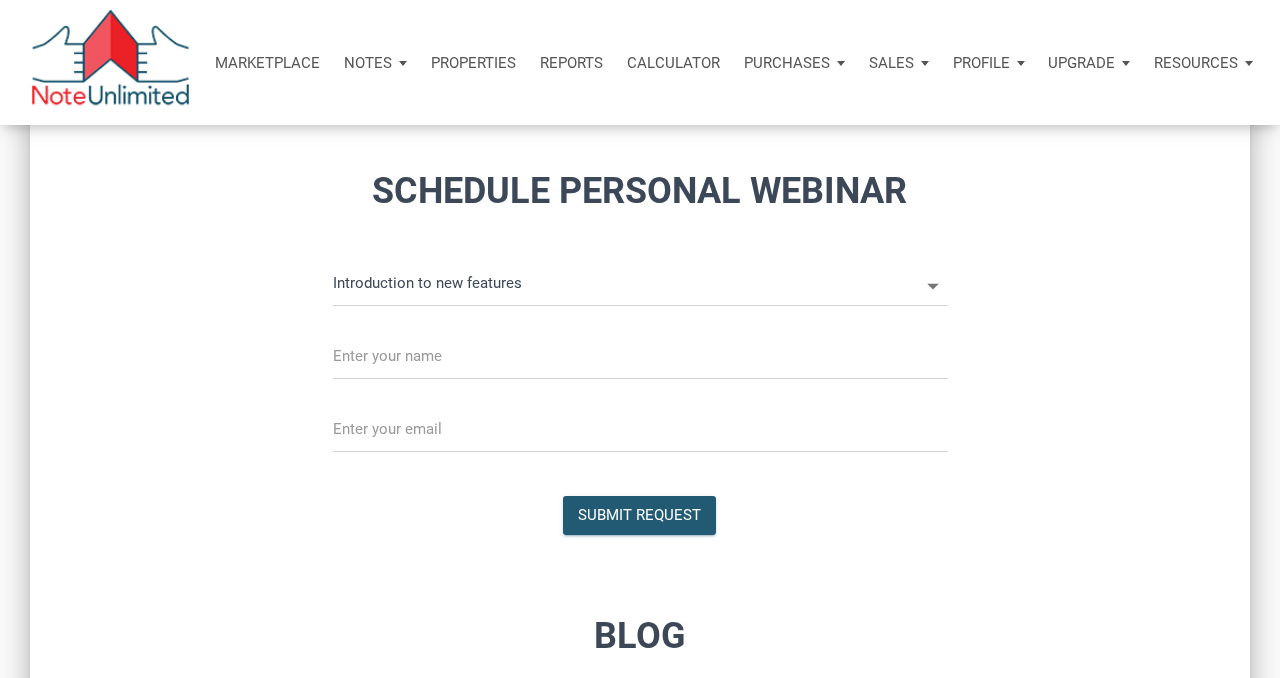 click 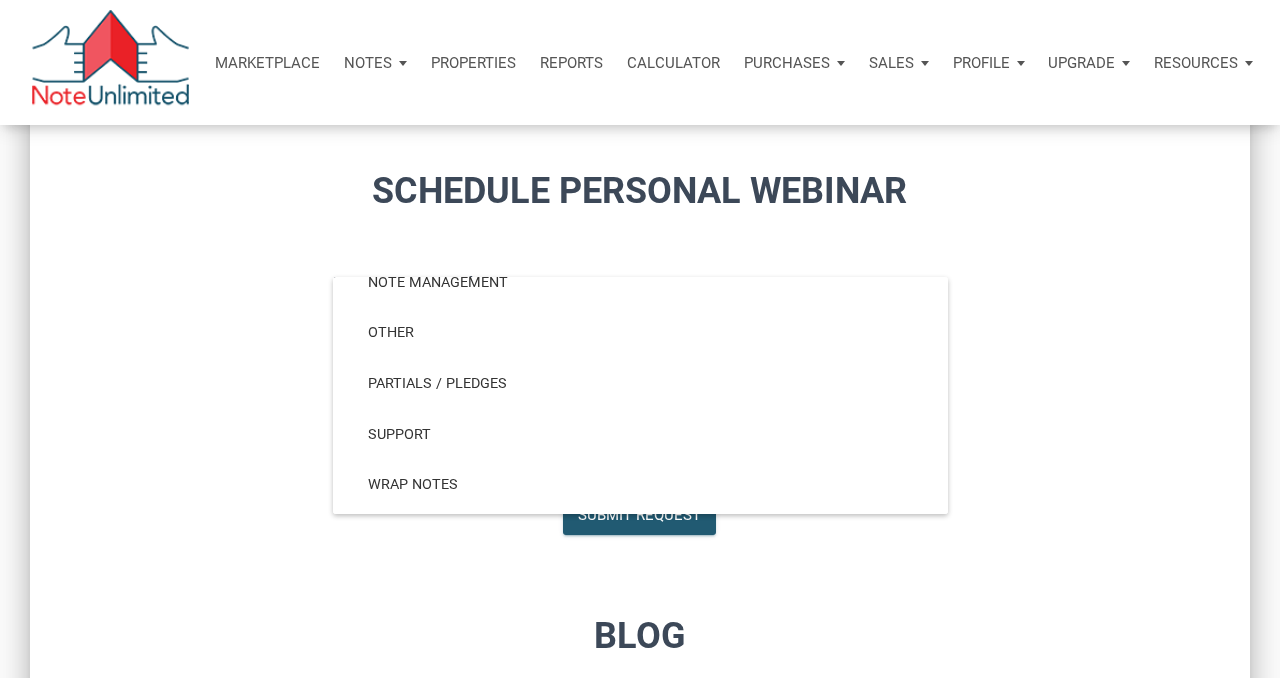 scroll, scrollTop: 279, scrollLeft: 0, axis: vertical 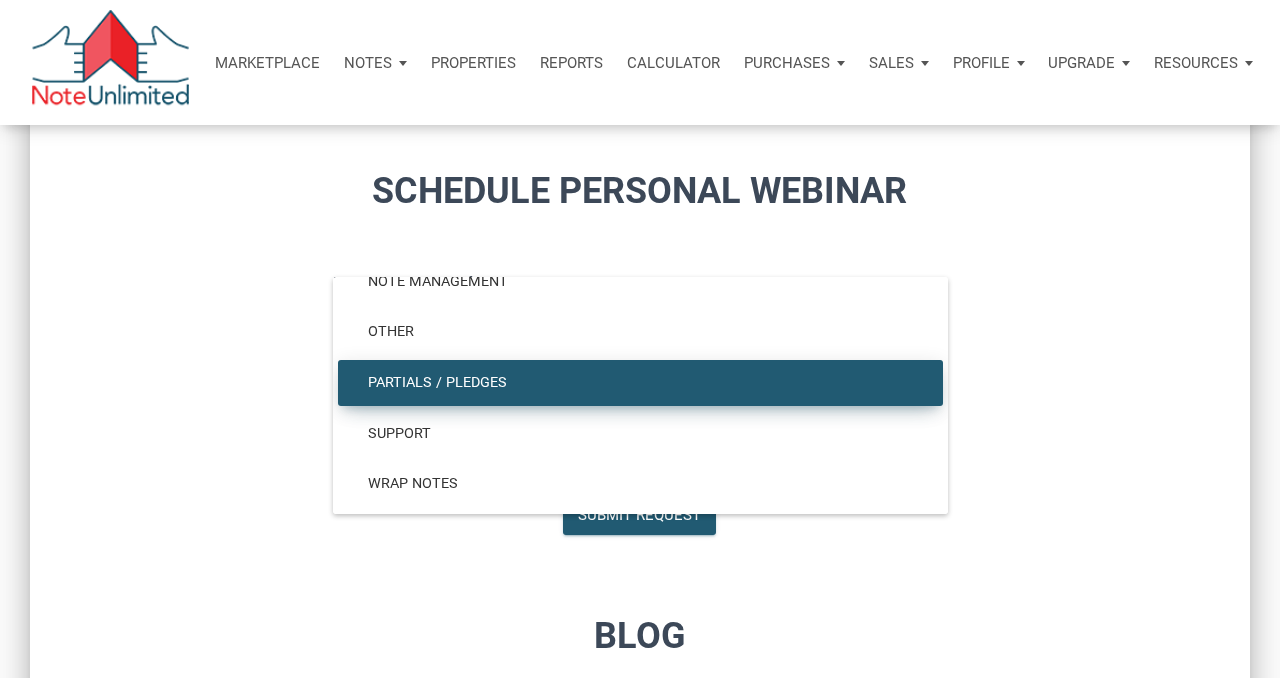 click on "Partials / Pledges" at bounding box center [640, 383] 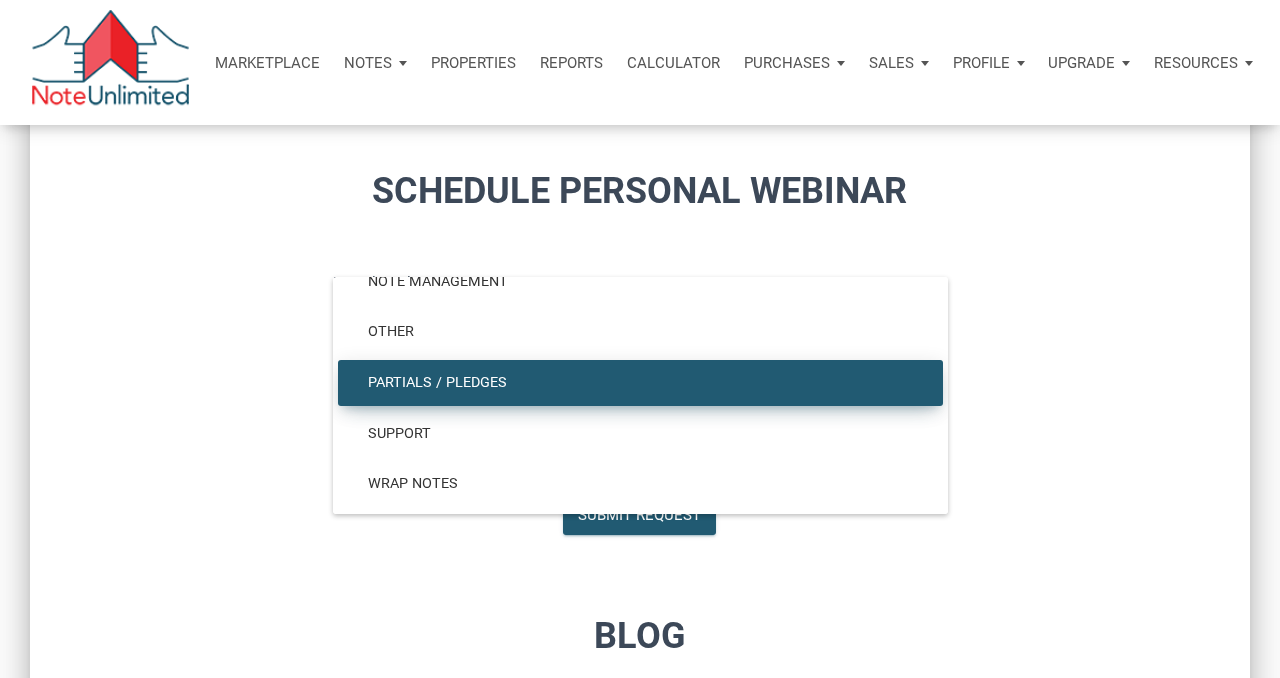 type on "Partials / Pledges" 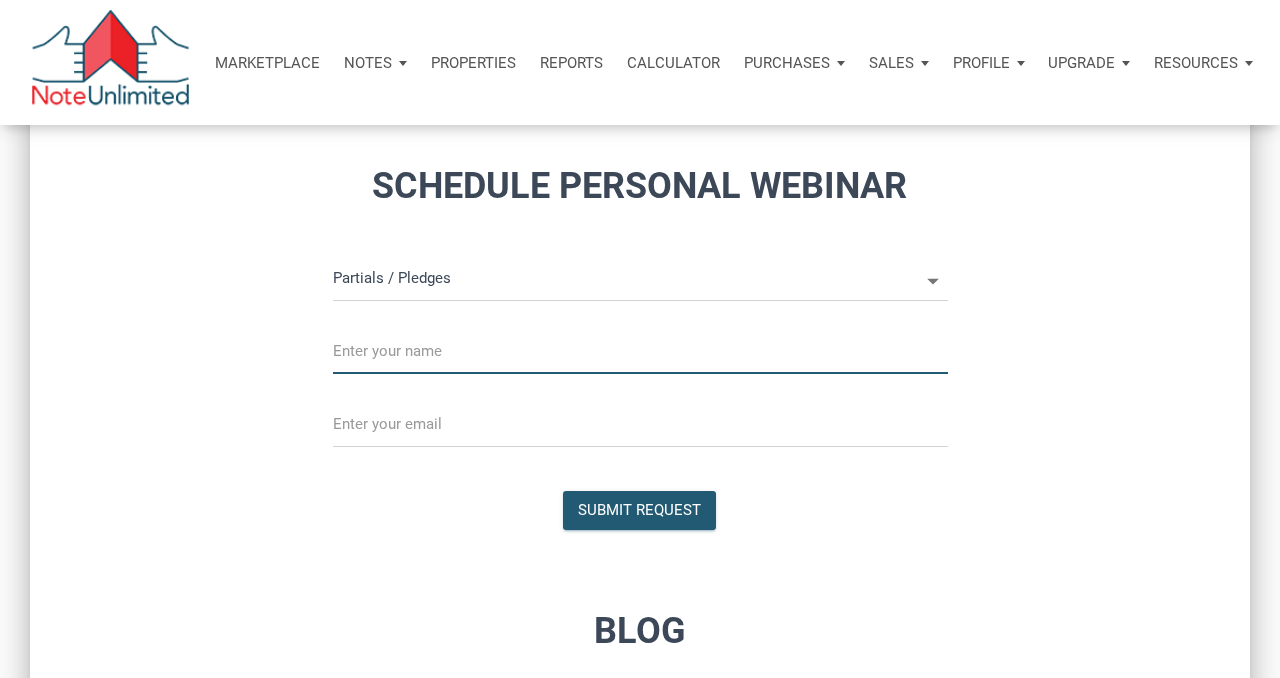 click at bounding box center [640, 351] 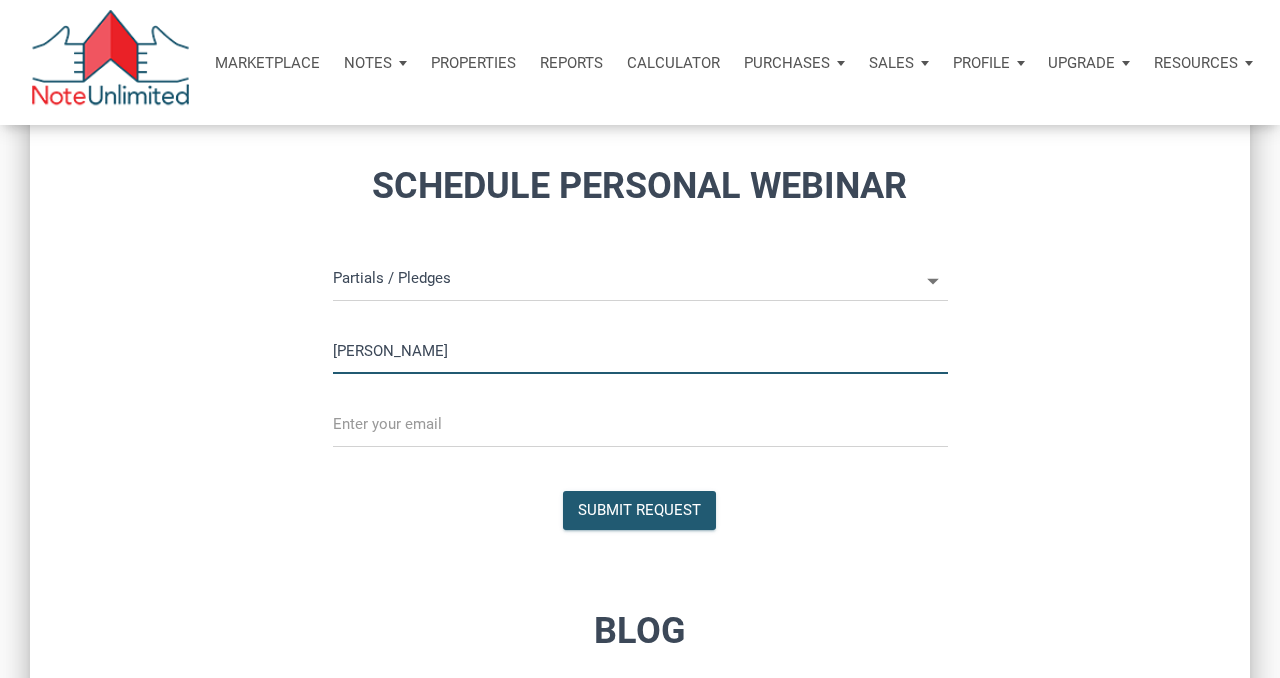 type on "[EMAIL_ADDRESS][DOMAIN_NAME]" 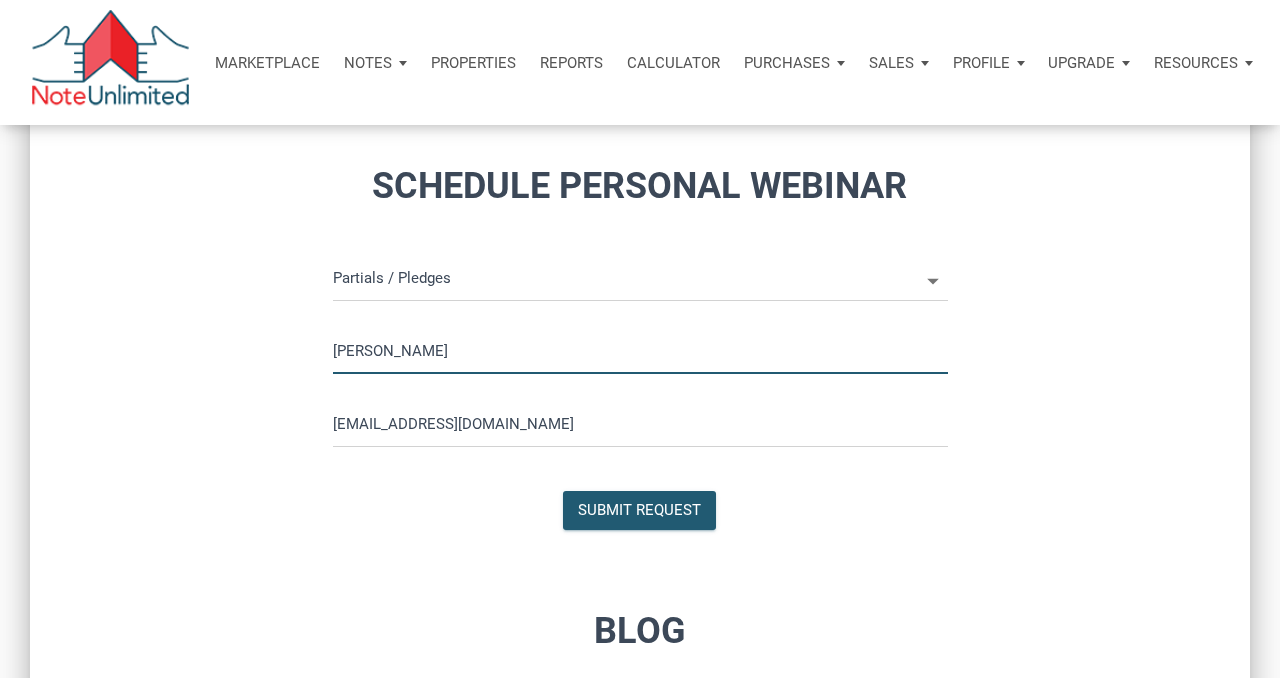drag, startPoint x: 360, startPoint y: 332, endPoint x: 373, endPoint y: 341, distance: 15.811388 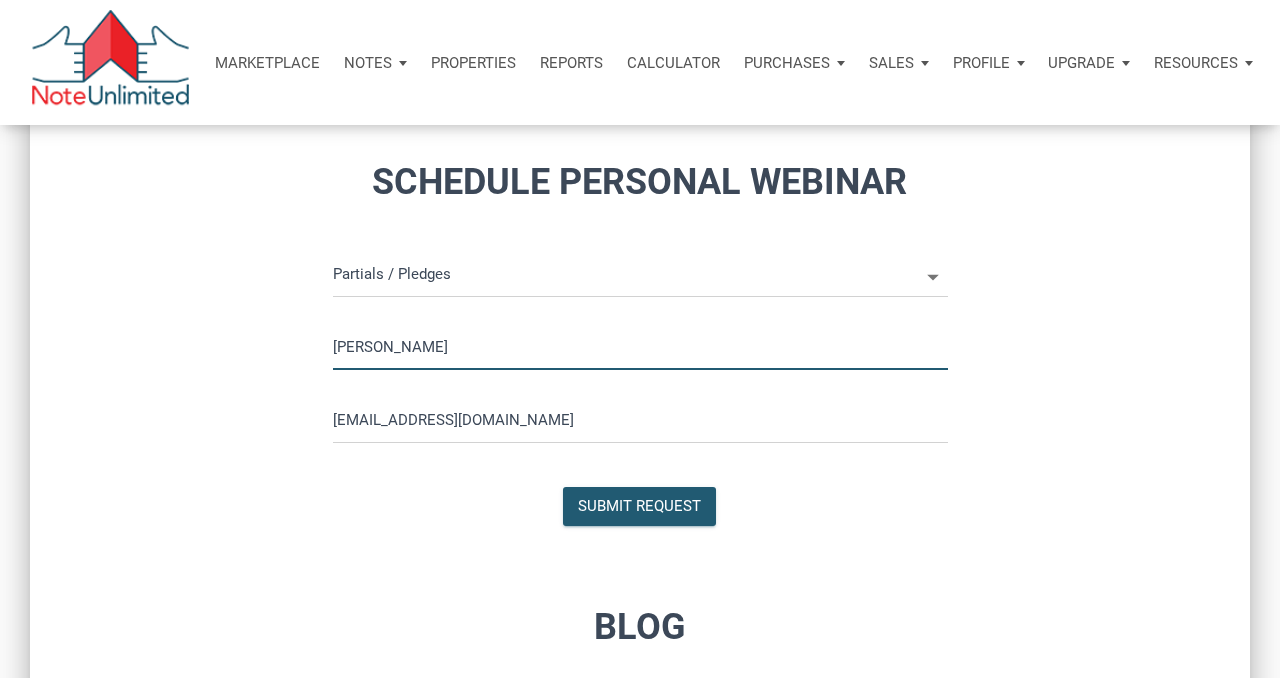 drag, startPoint x: 360, startPoint y: 320, endPoint x: 367, endPoint y: 328, distance: 10.630146 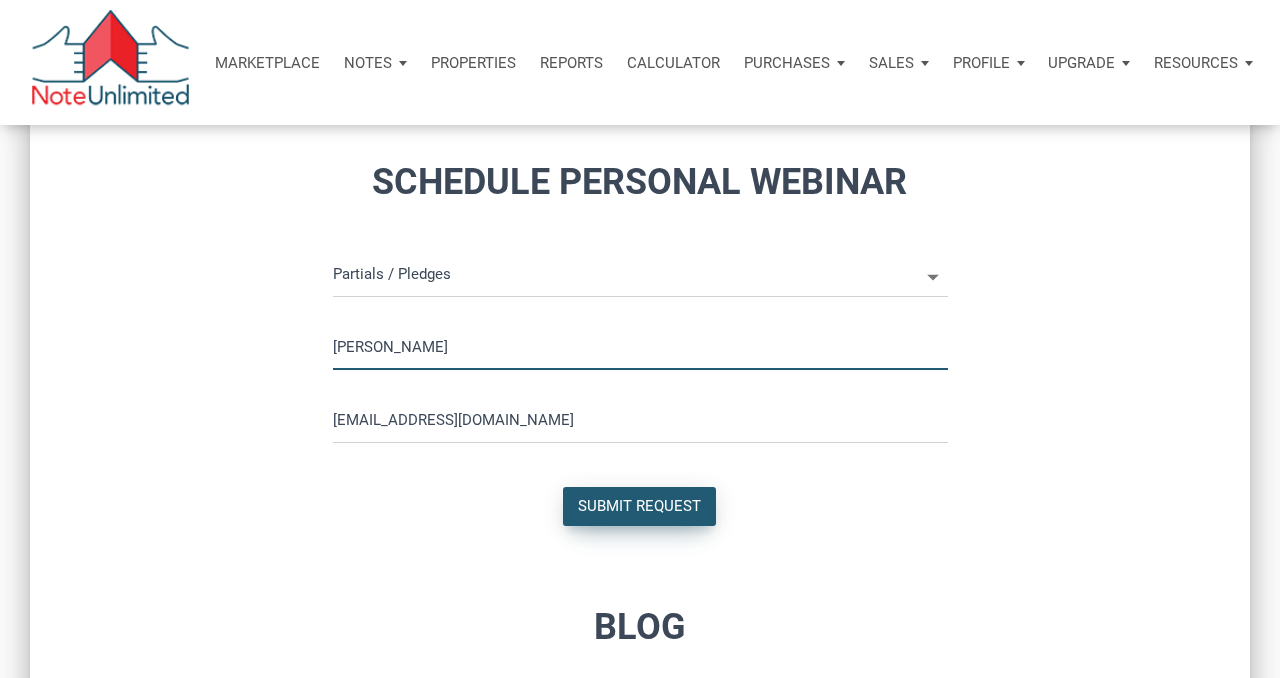 type on "[PERSON_NAME]" 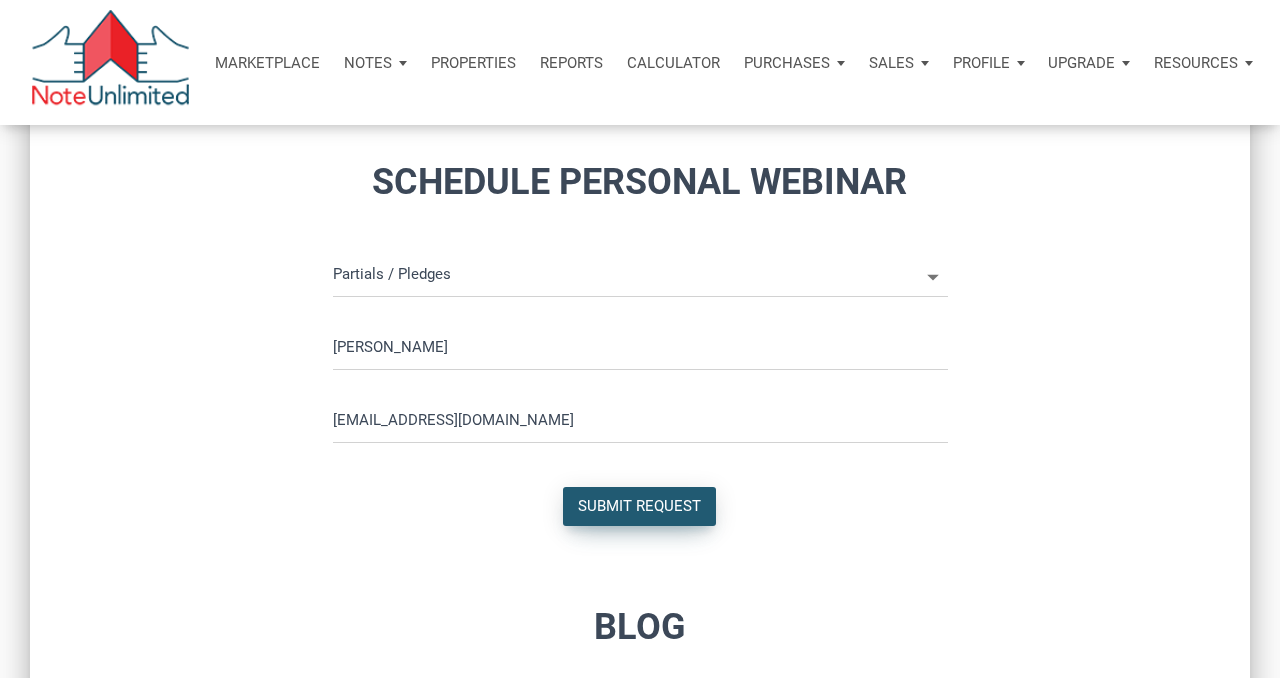 type 